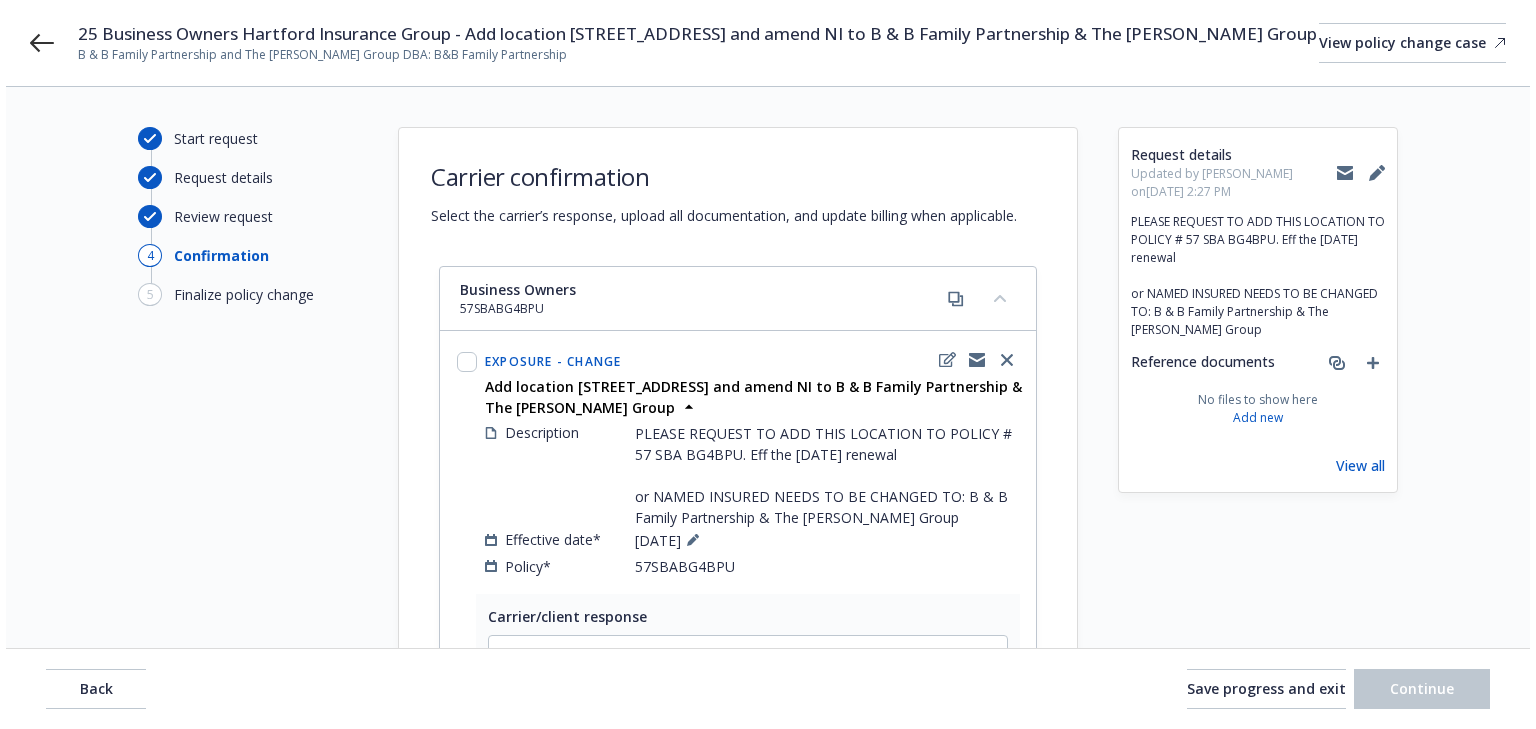 scroll, scrollTop: 0, scrollLeft: 0, axis: both 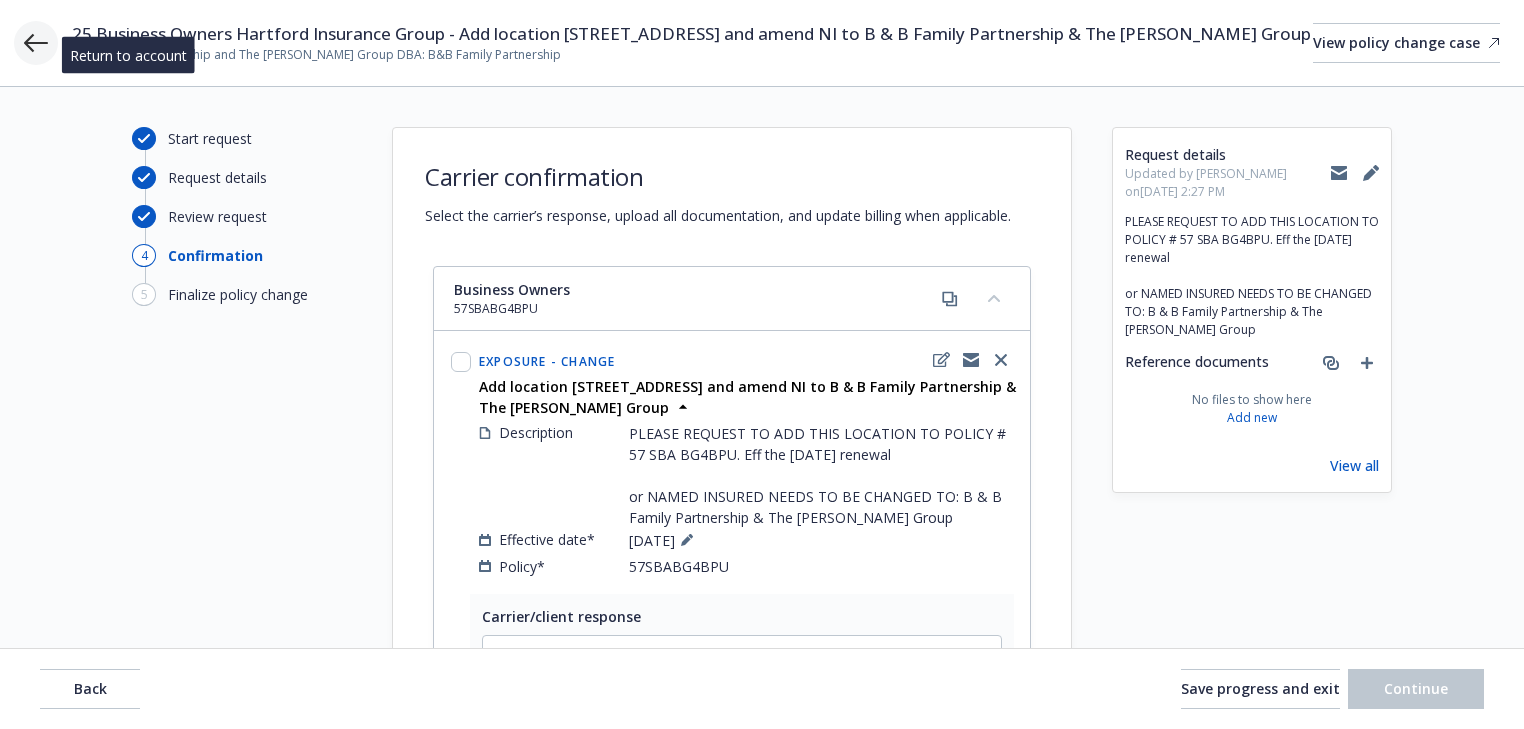 click 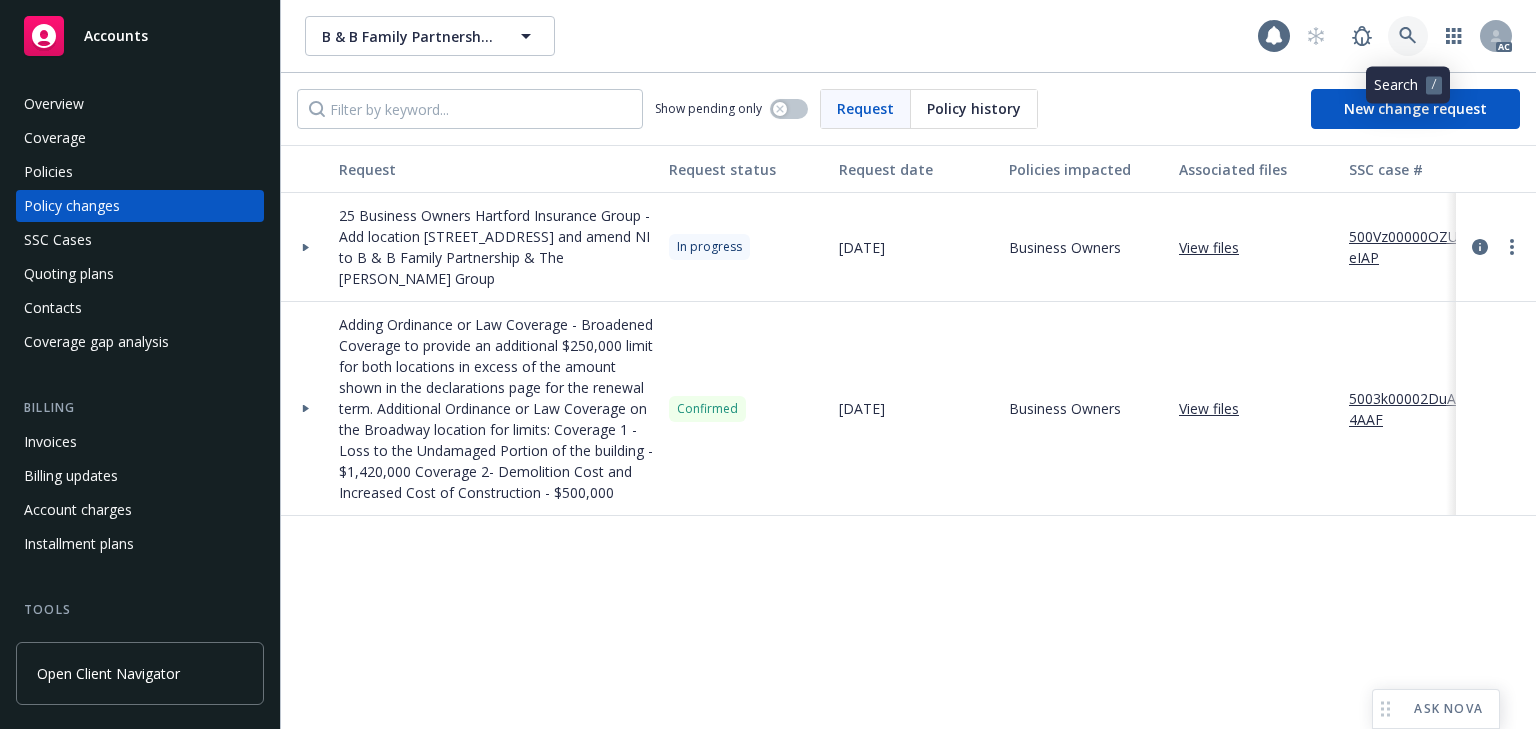 click 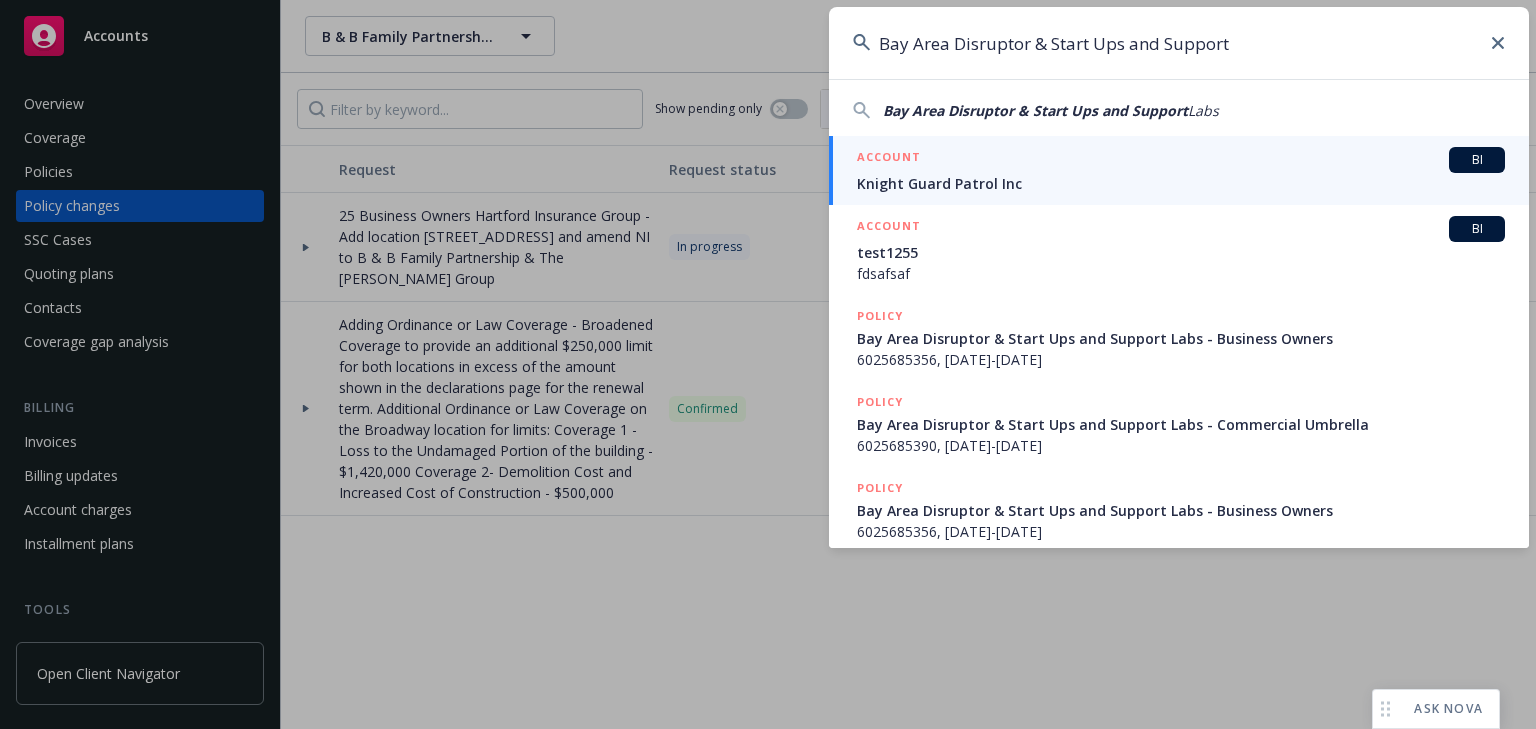 type on "Bay Area Disruptor & Start Ups and Support" 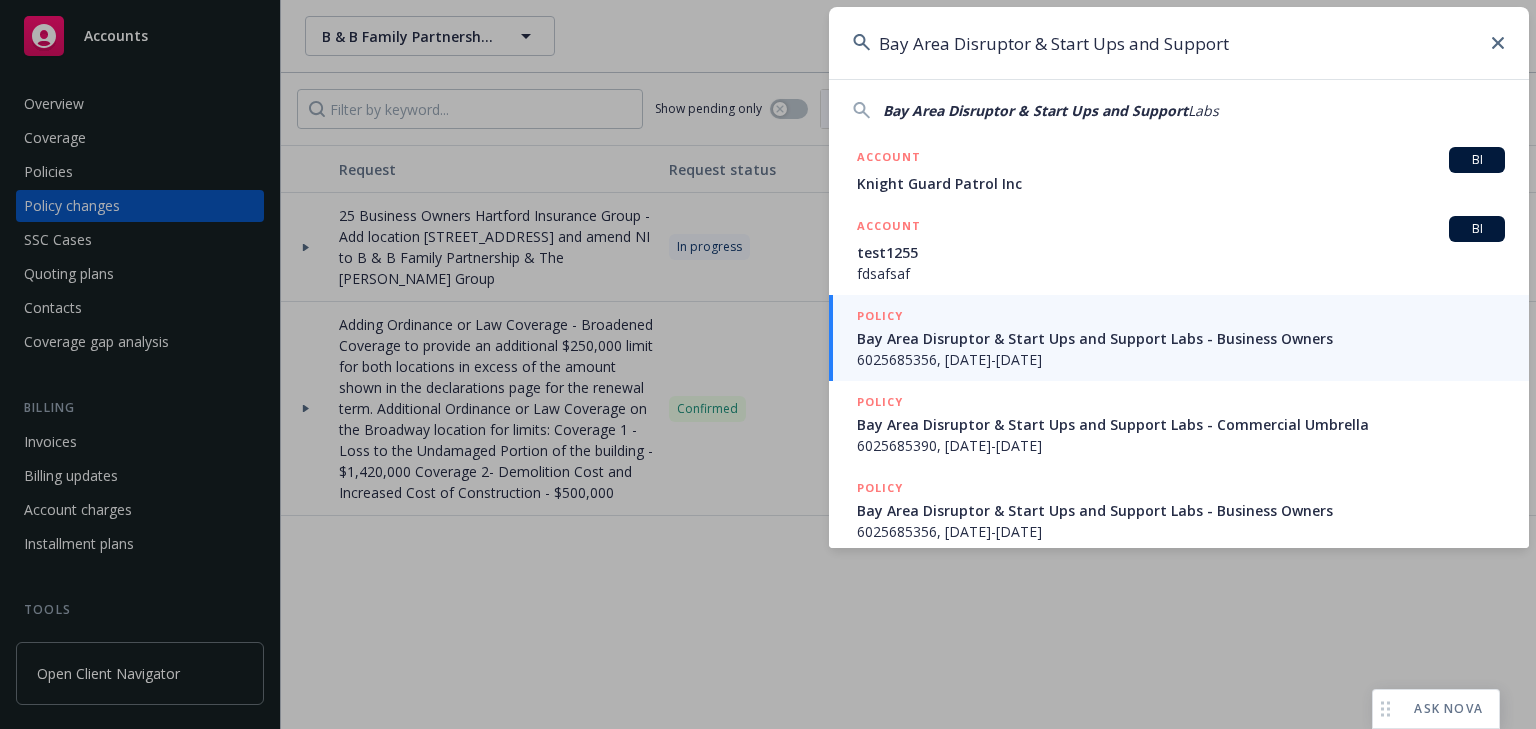 click on "Bay Area Disruptor & Start Ups and Support Labs - Business Owners" at bounding box center (1181, 338) 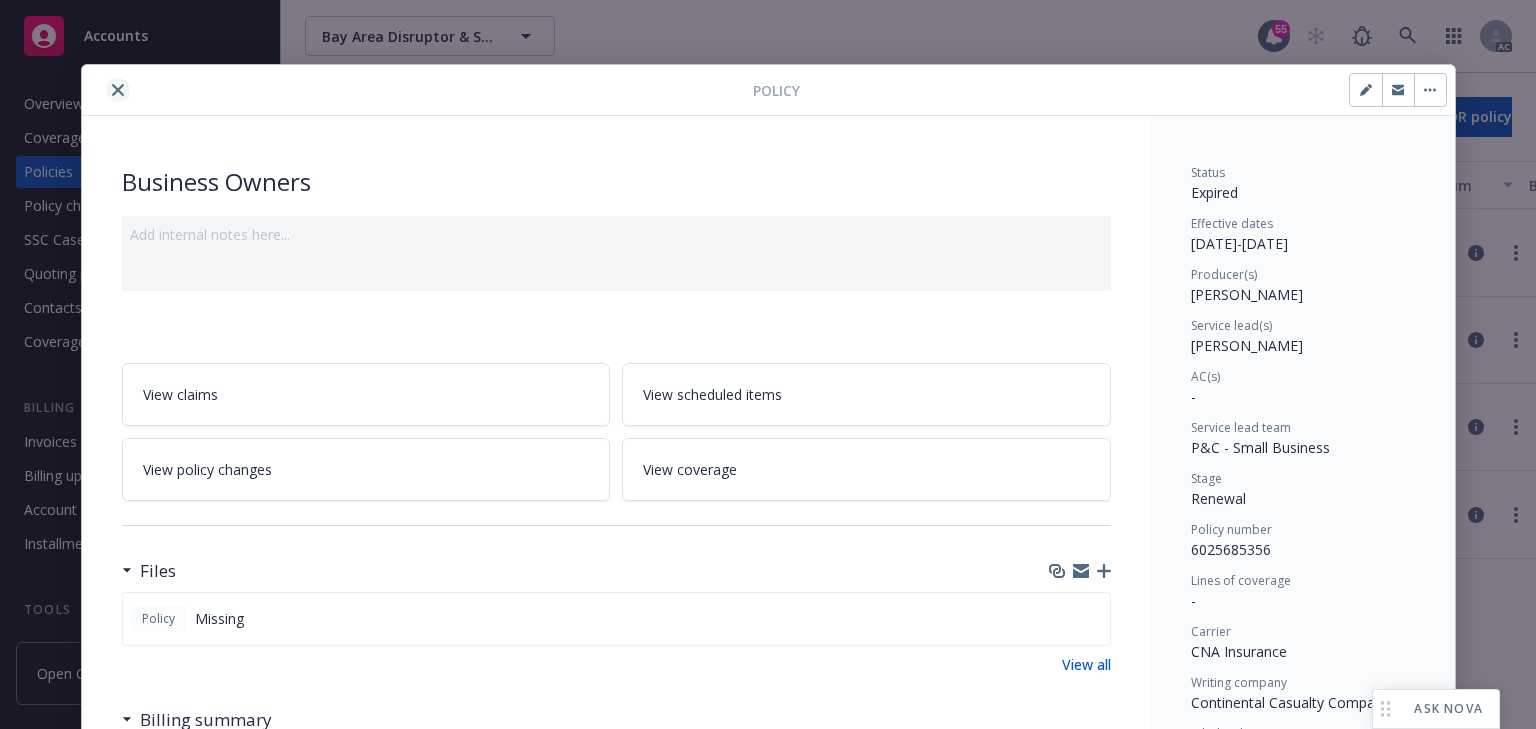 click 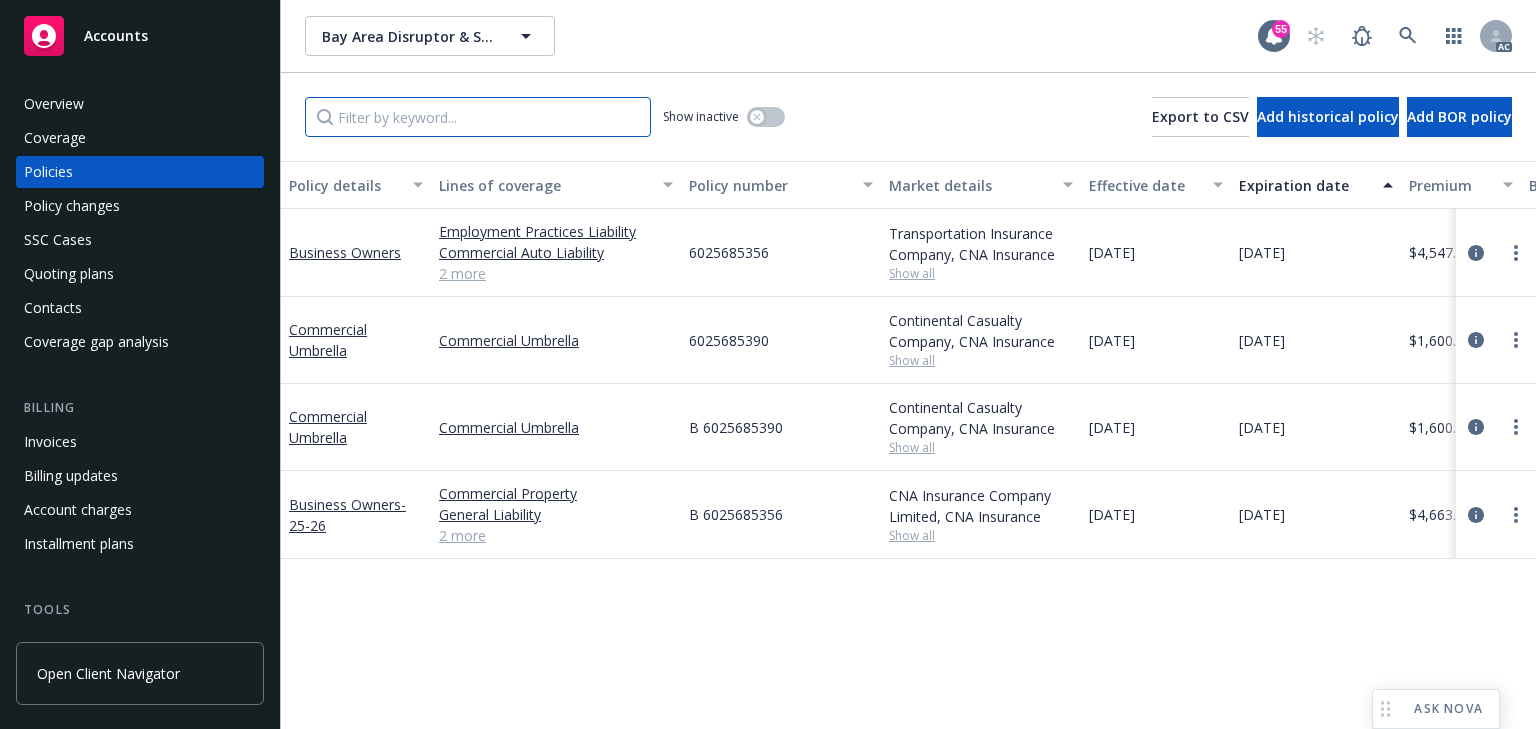 click at bounding box center [478, 117] 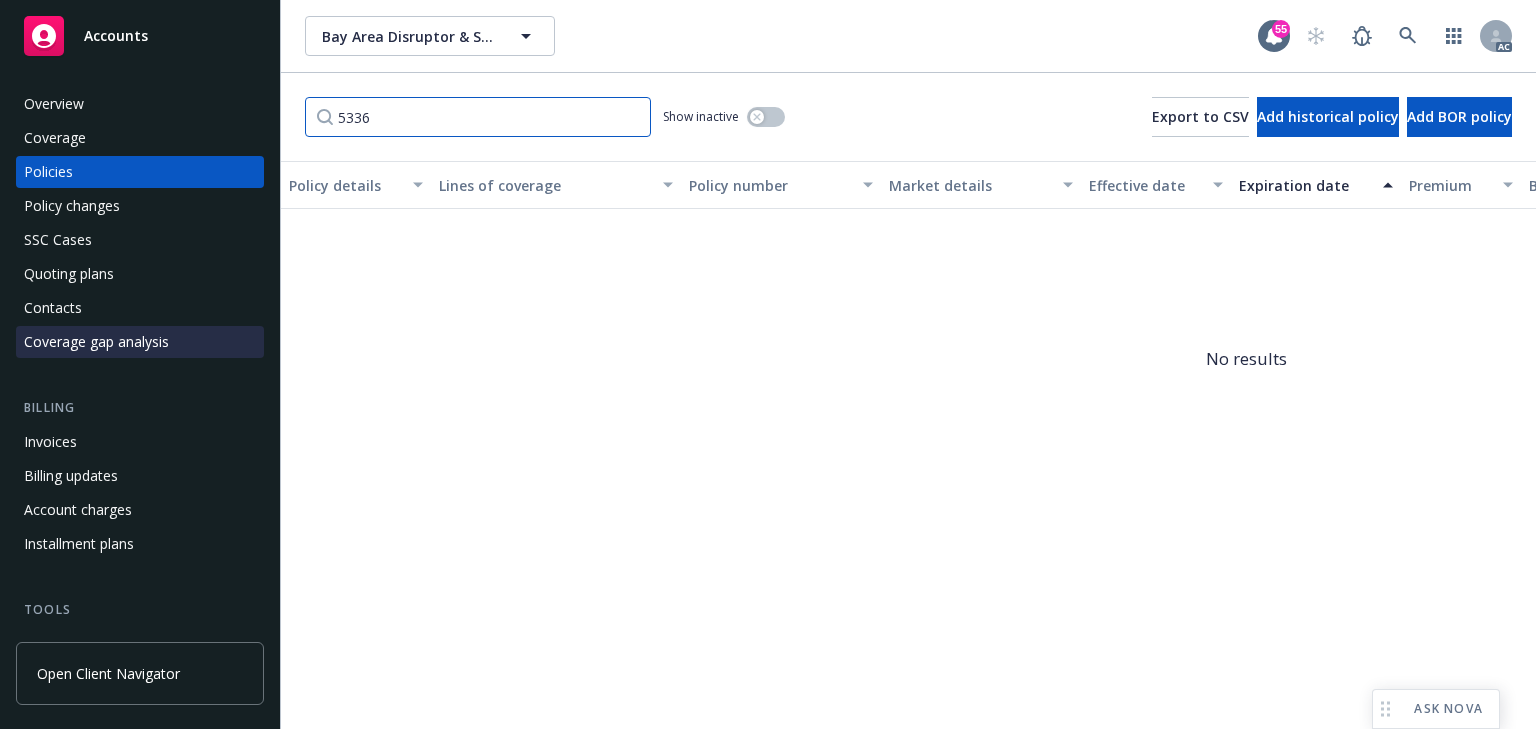 type on "5336" 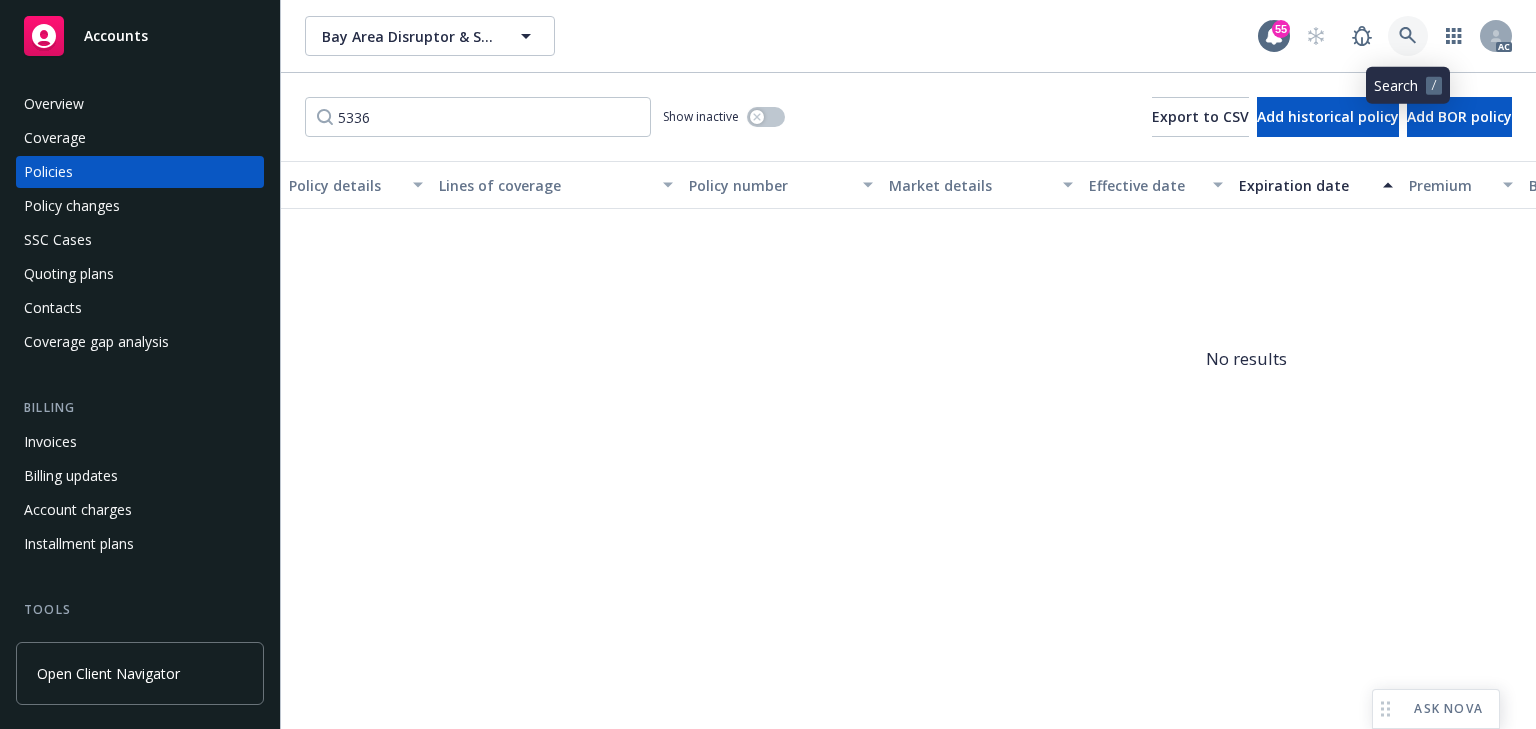click at bounding box center [1408, 36] 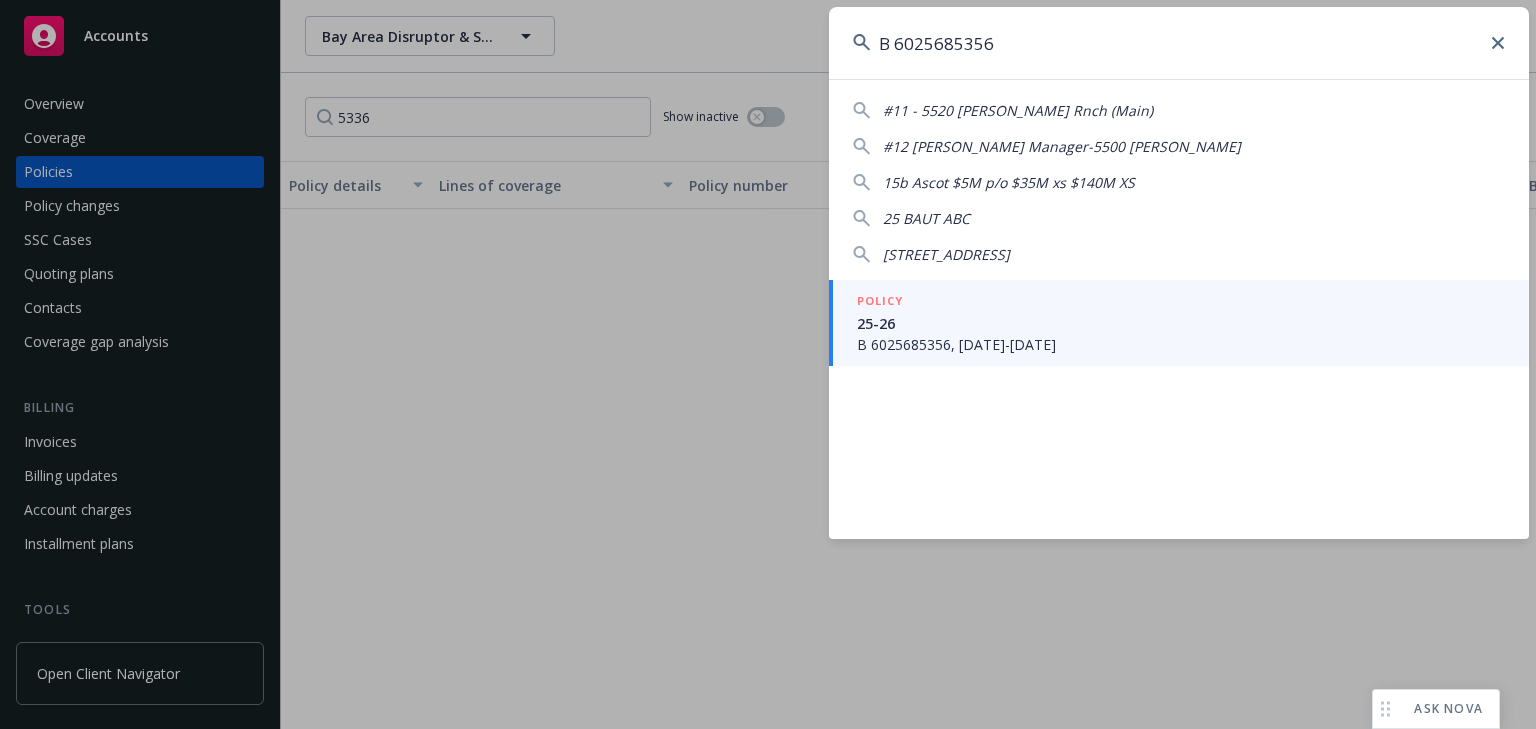 type on "B 6025685356" 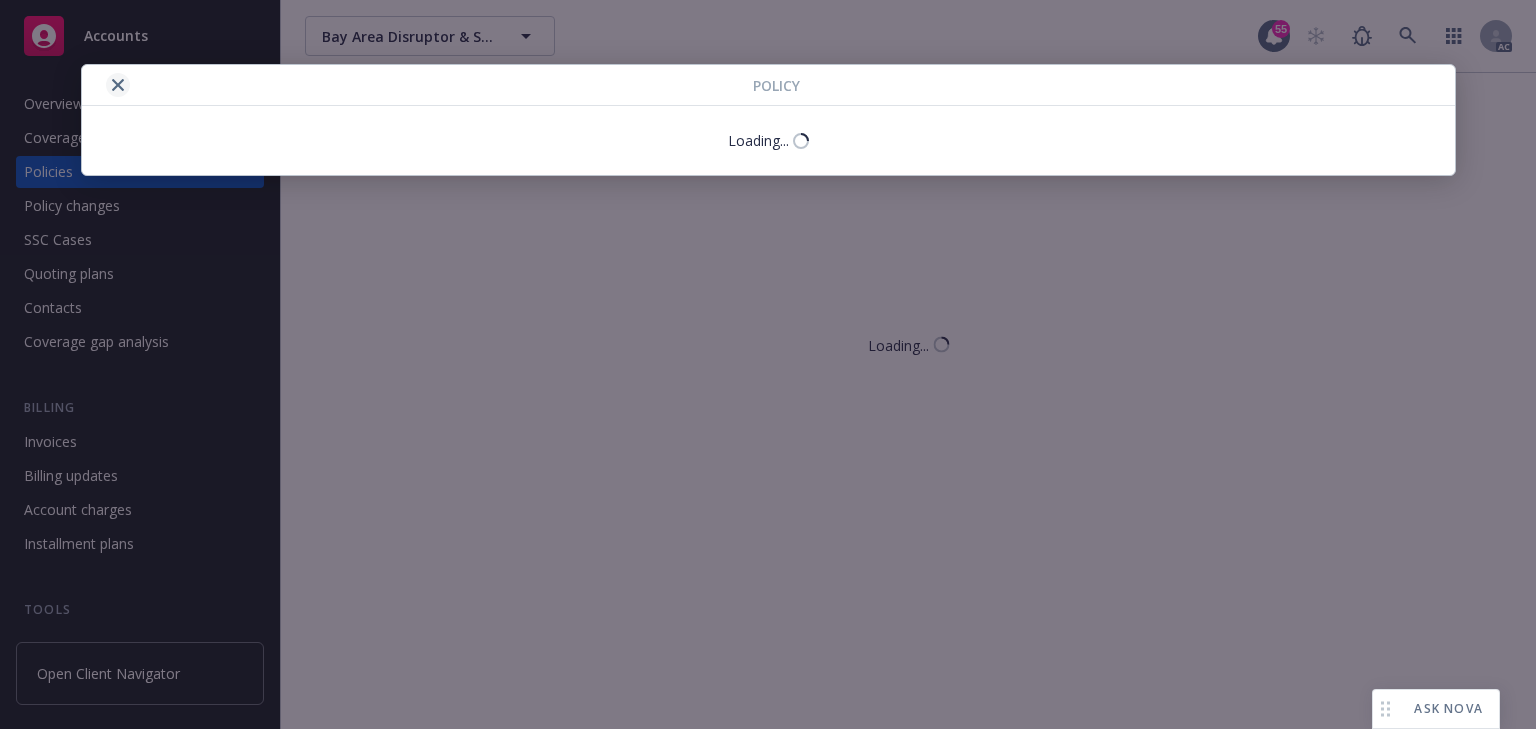 click 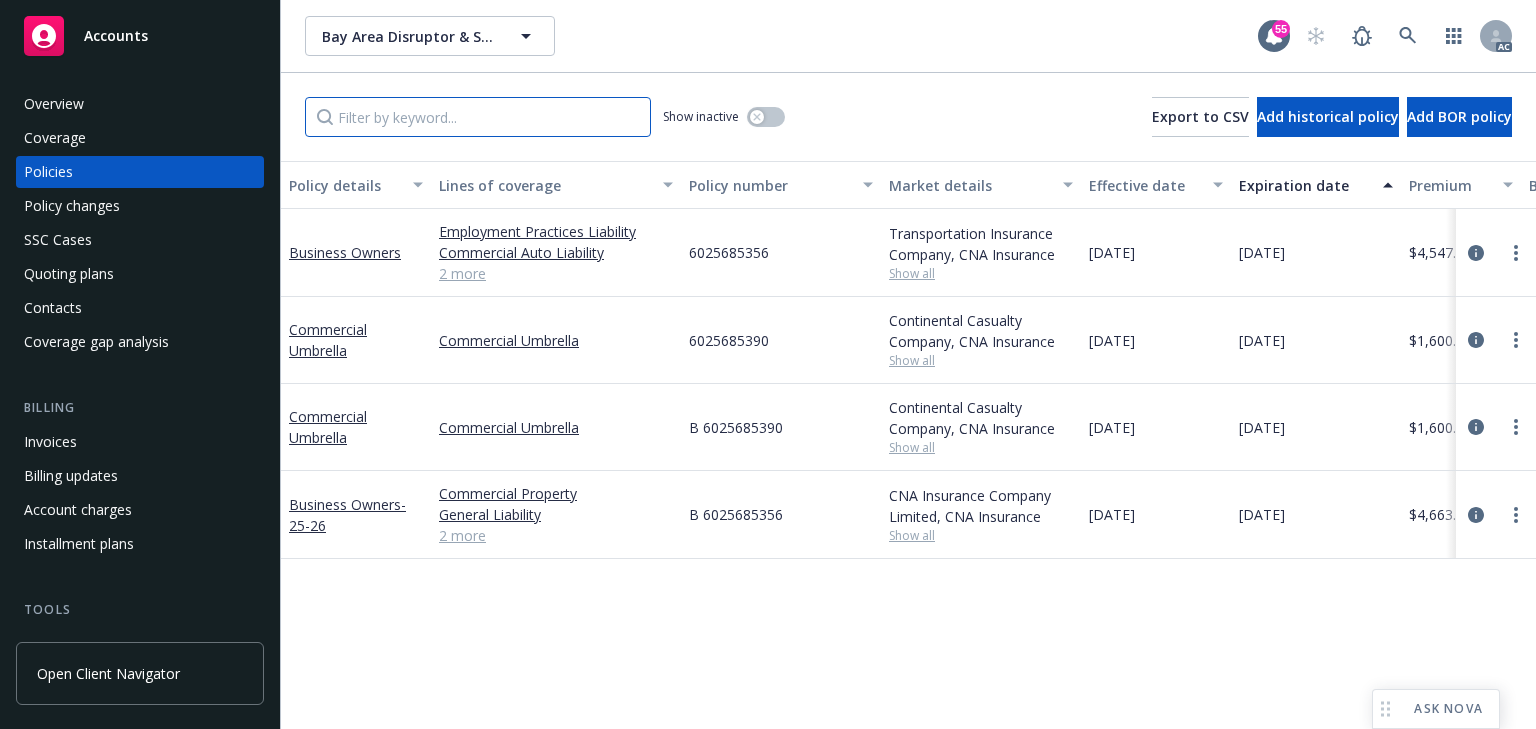 click at bounding box center [478, 117] 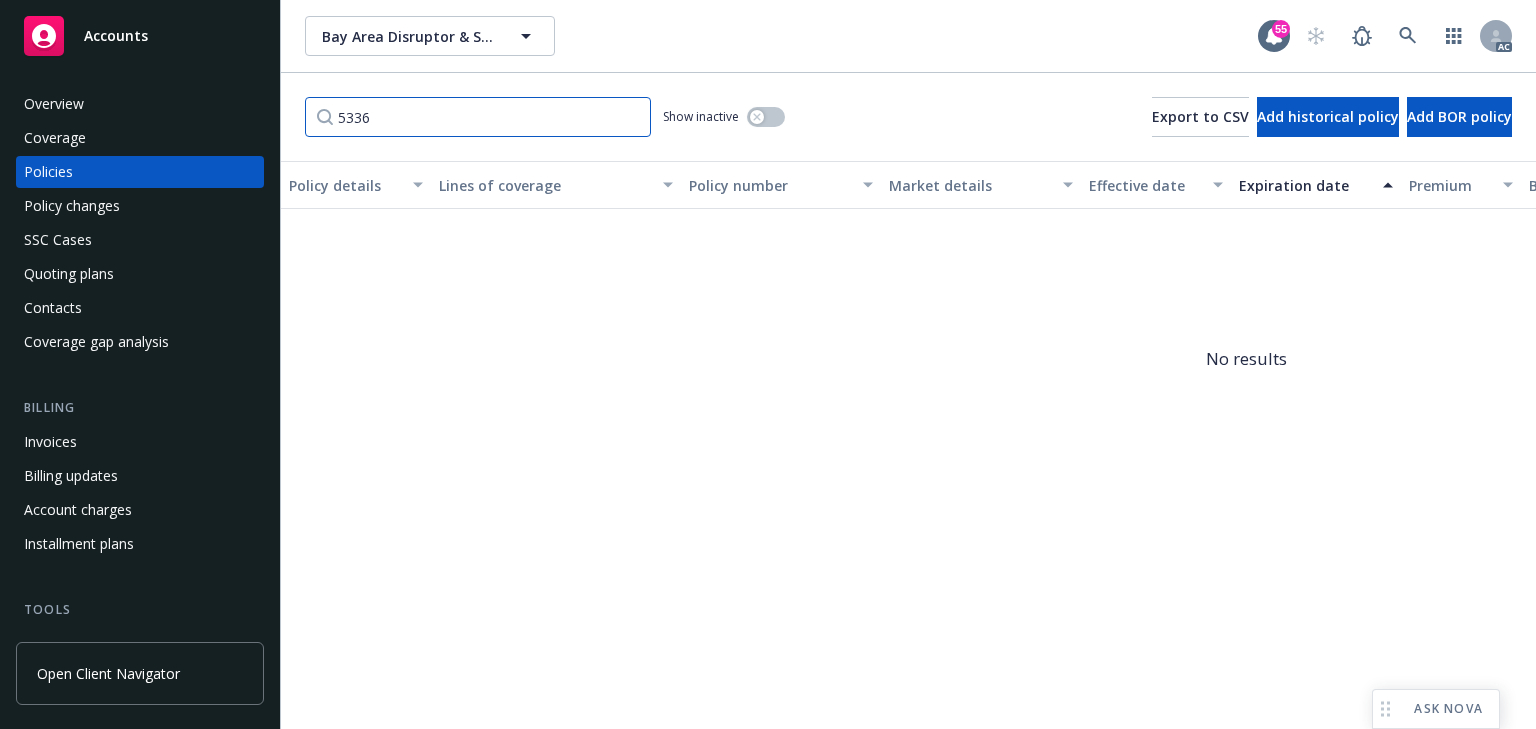 type on "5336" 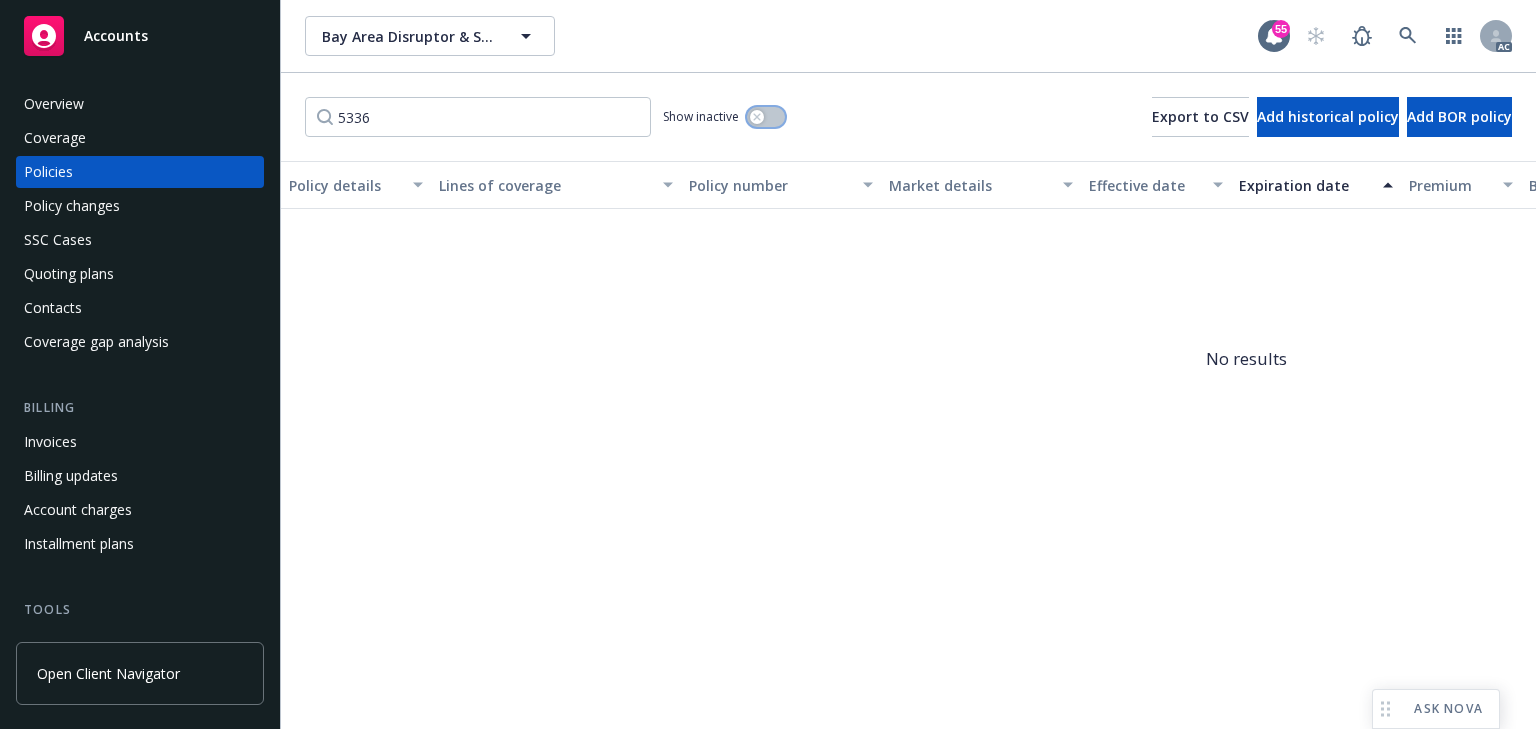 click at bounding box center (766, 117) 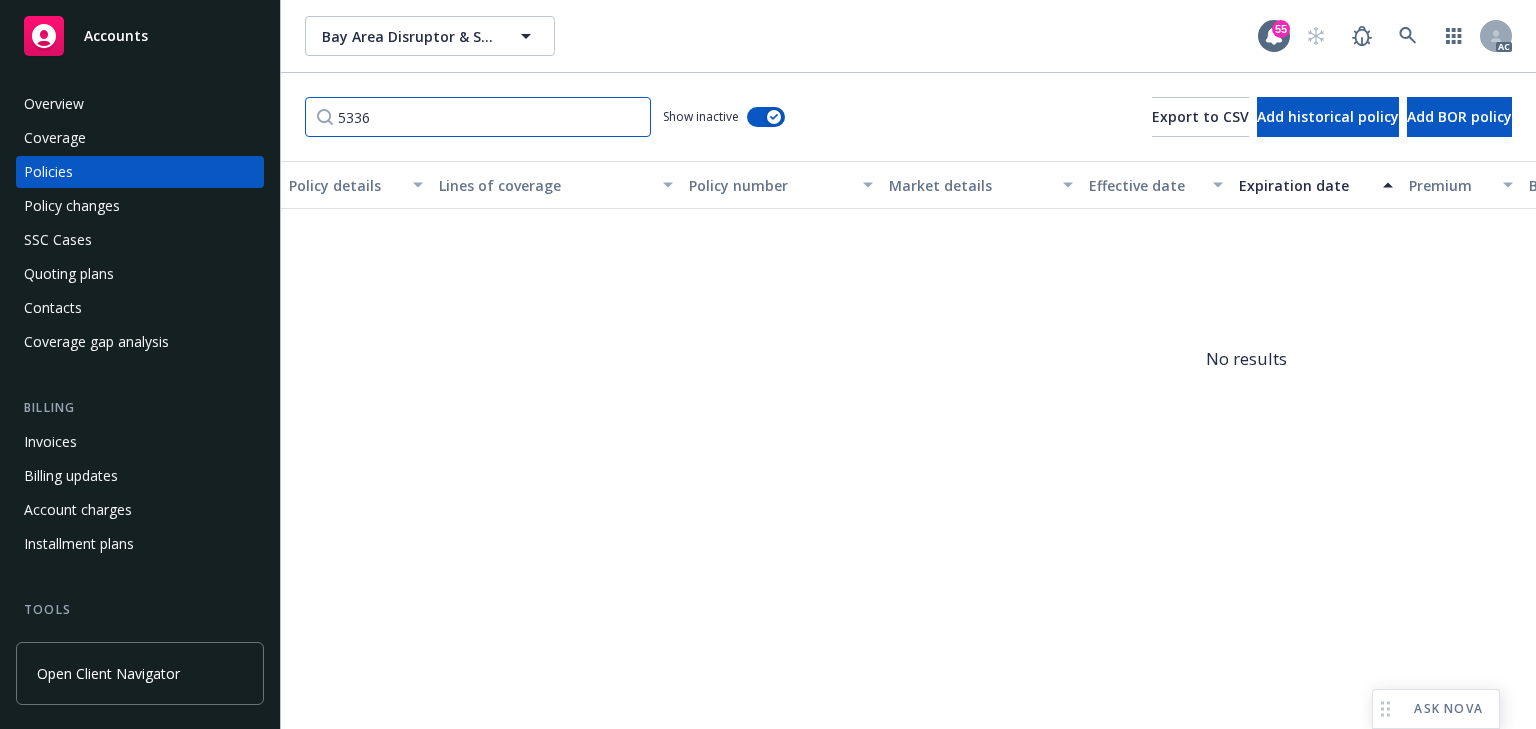 click on "5336" at bounding box center (478, 117) 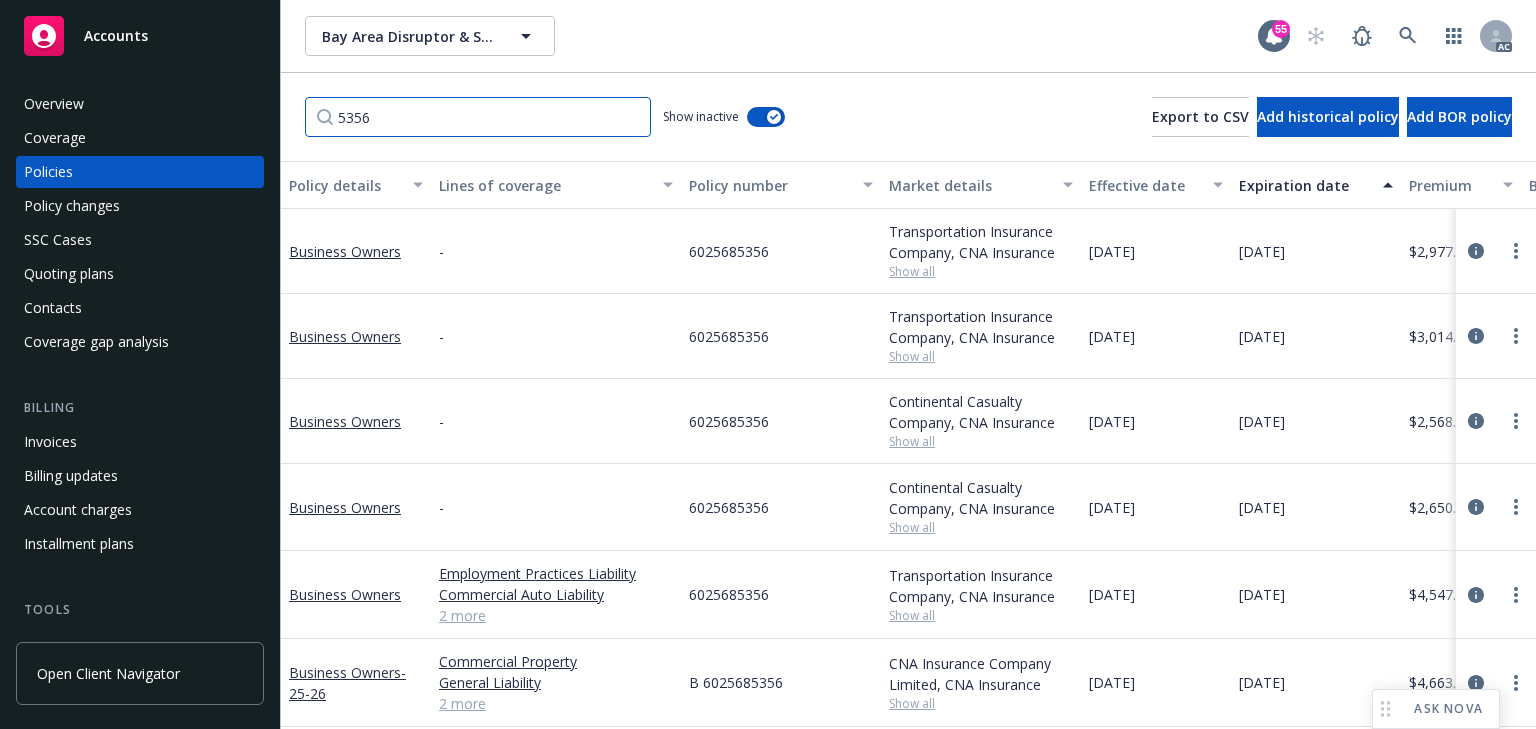 type on "5356" 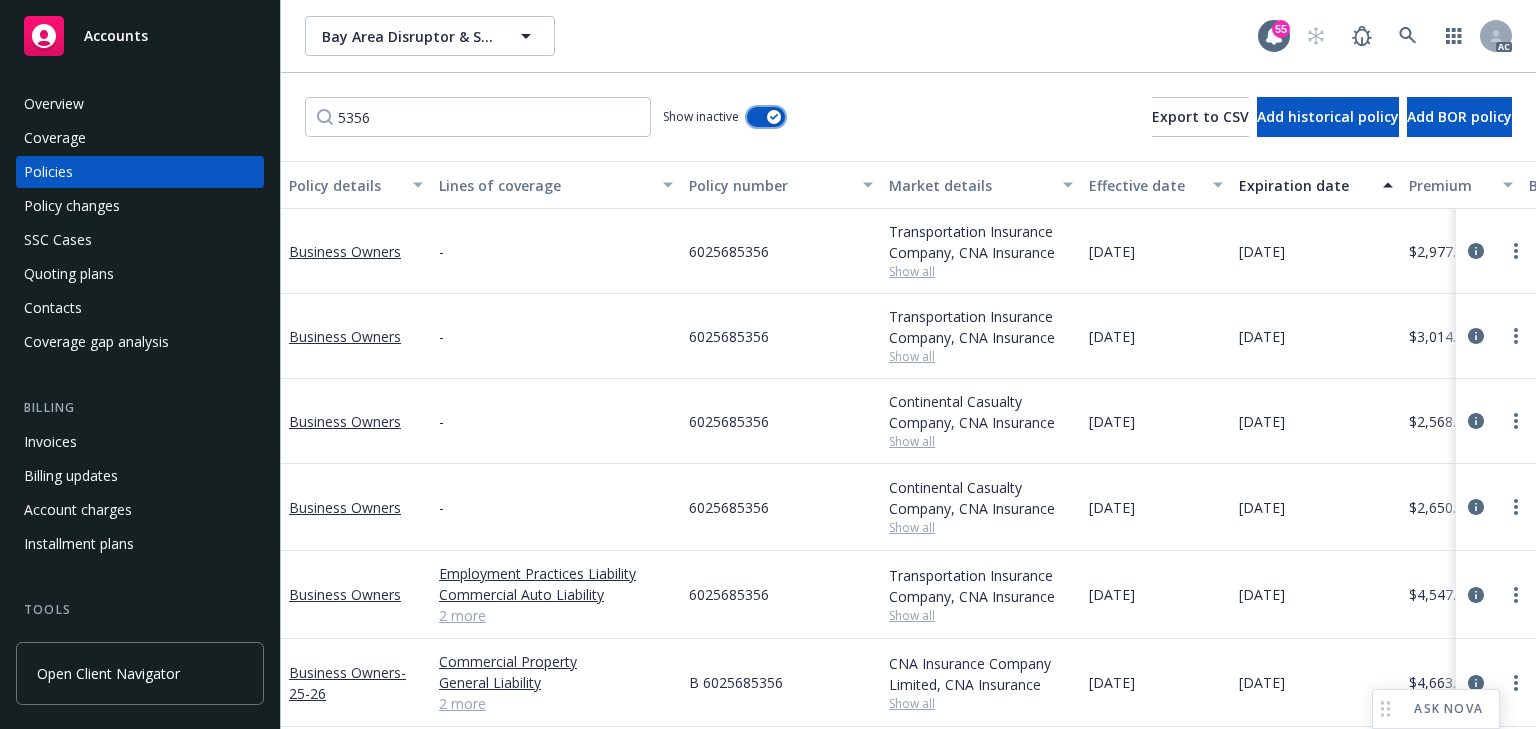 click at bounding box center (766, 117) 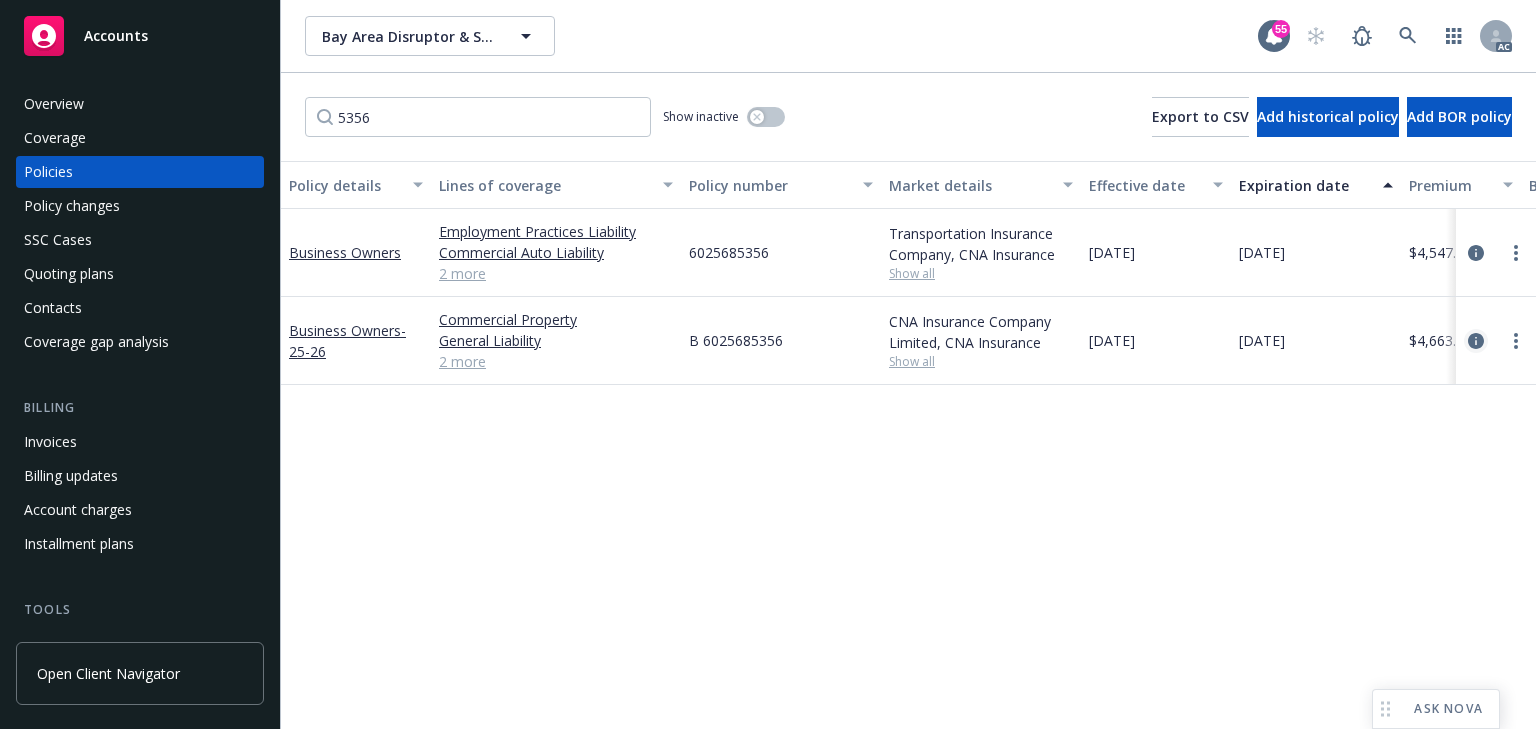 click 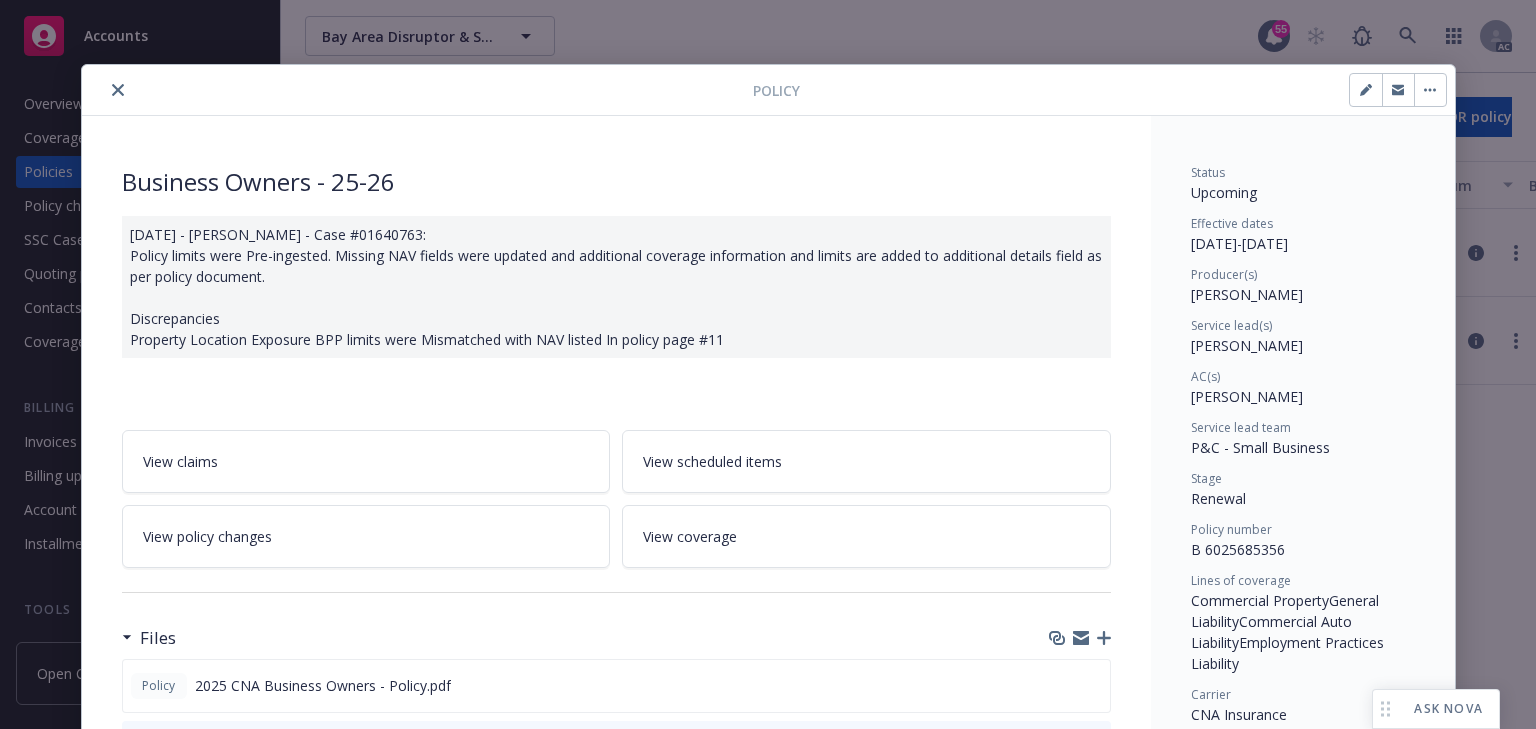 scroll, scrollTop: 60, scrollLeft: 0, axis: vertical 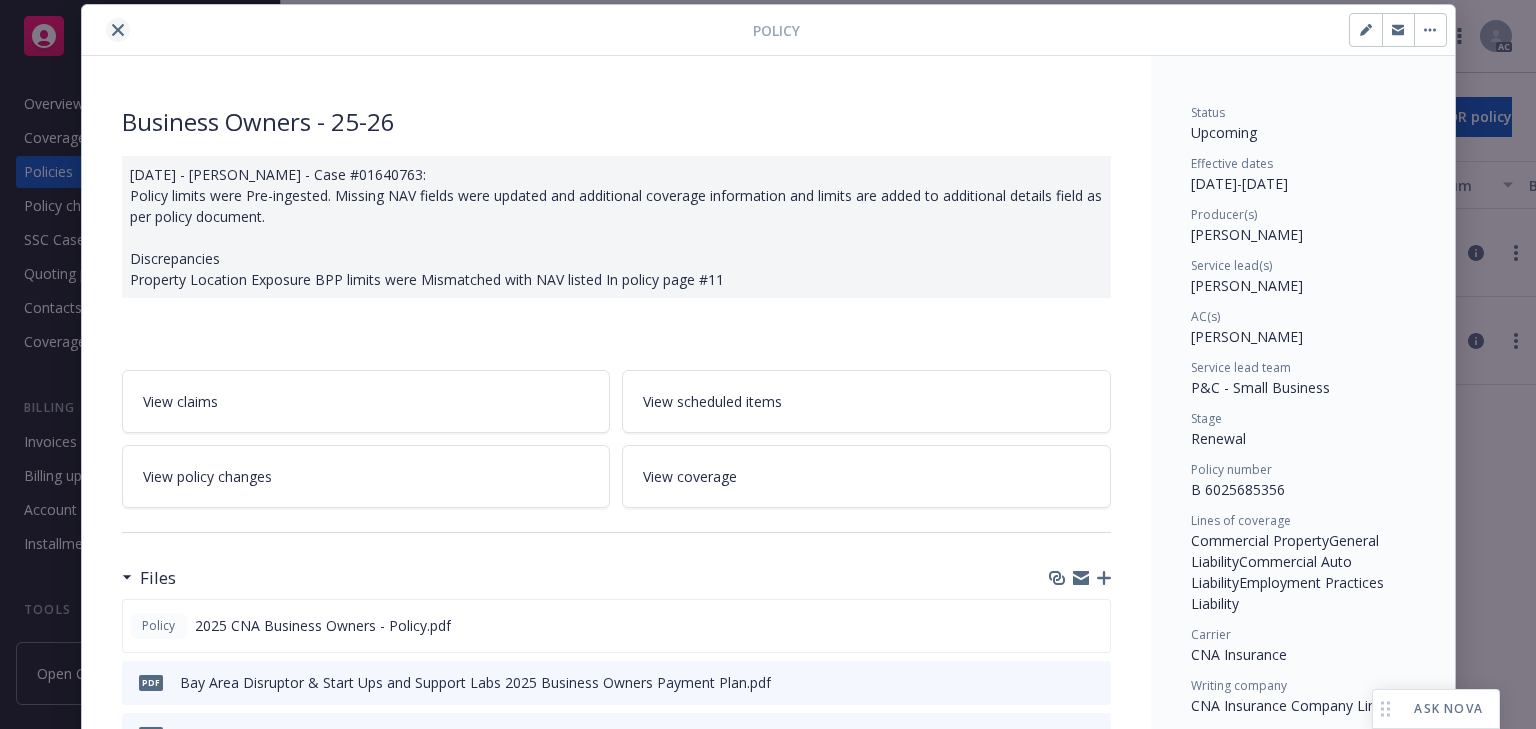 click at bounding box center (118, 30) 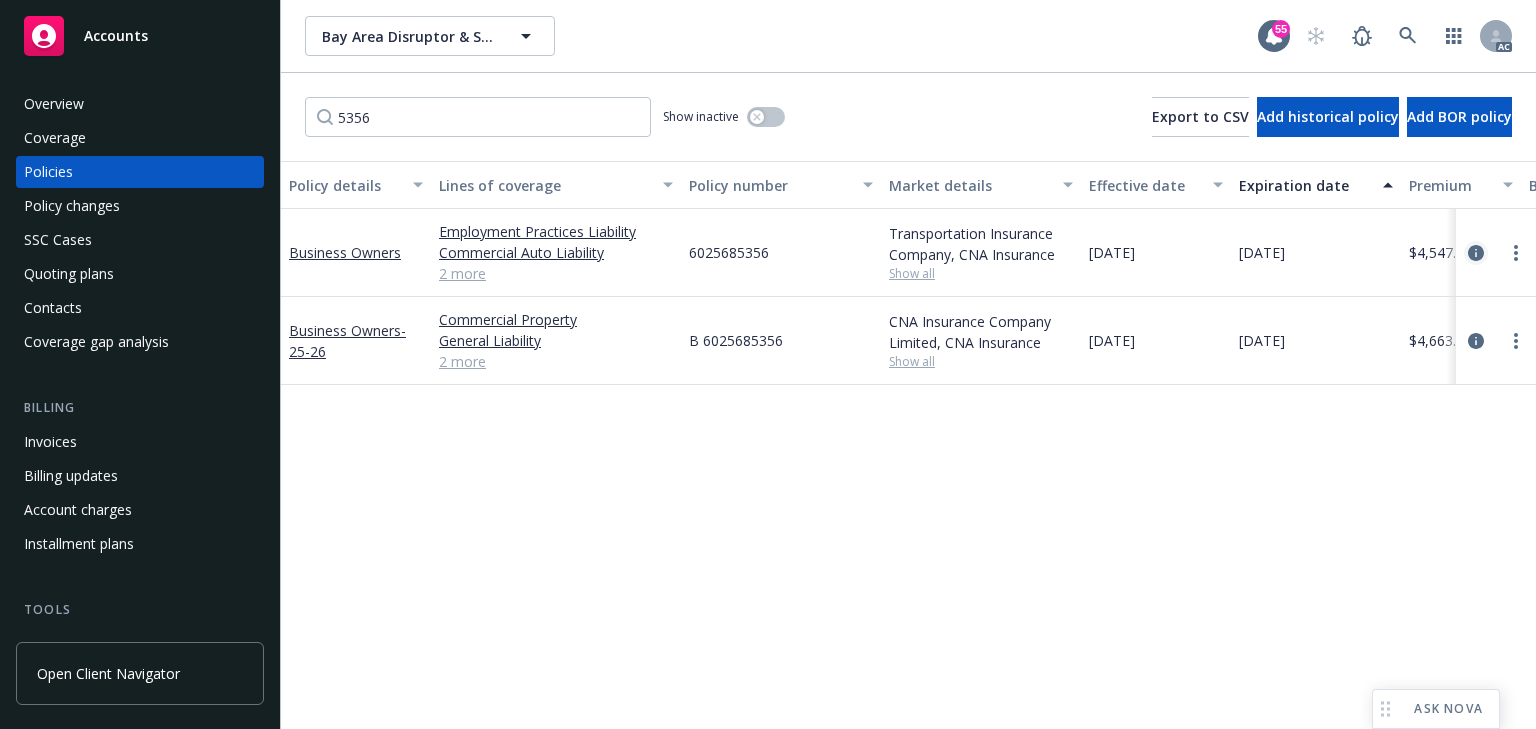 click 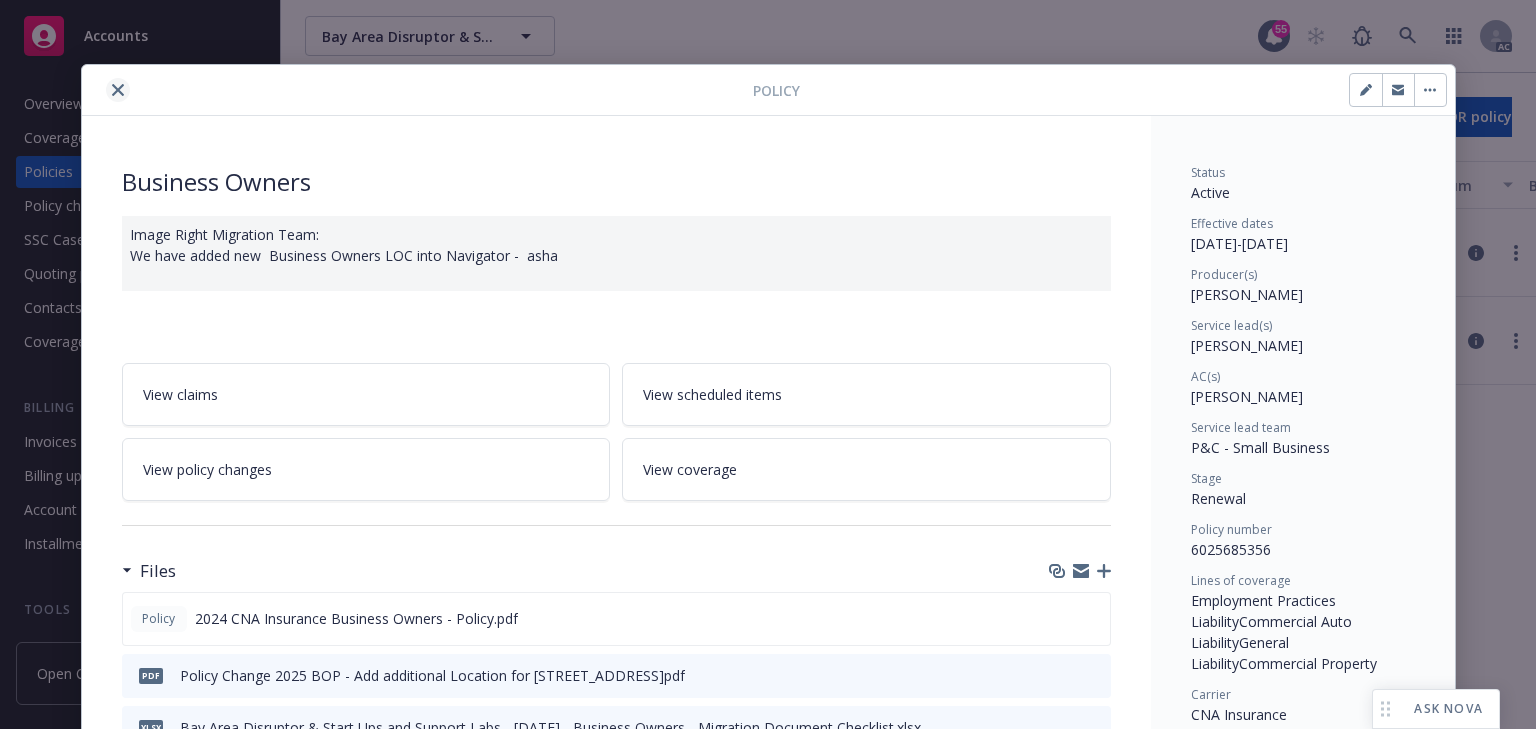 click at bounding box center [118, 90] 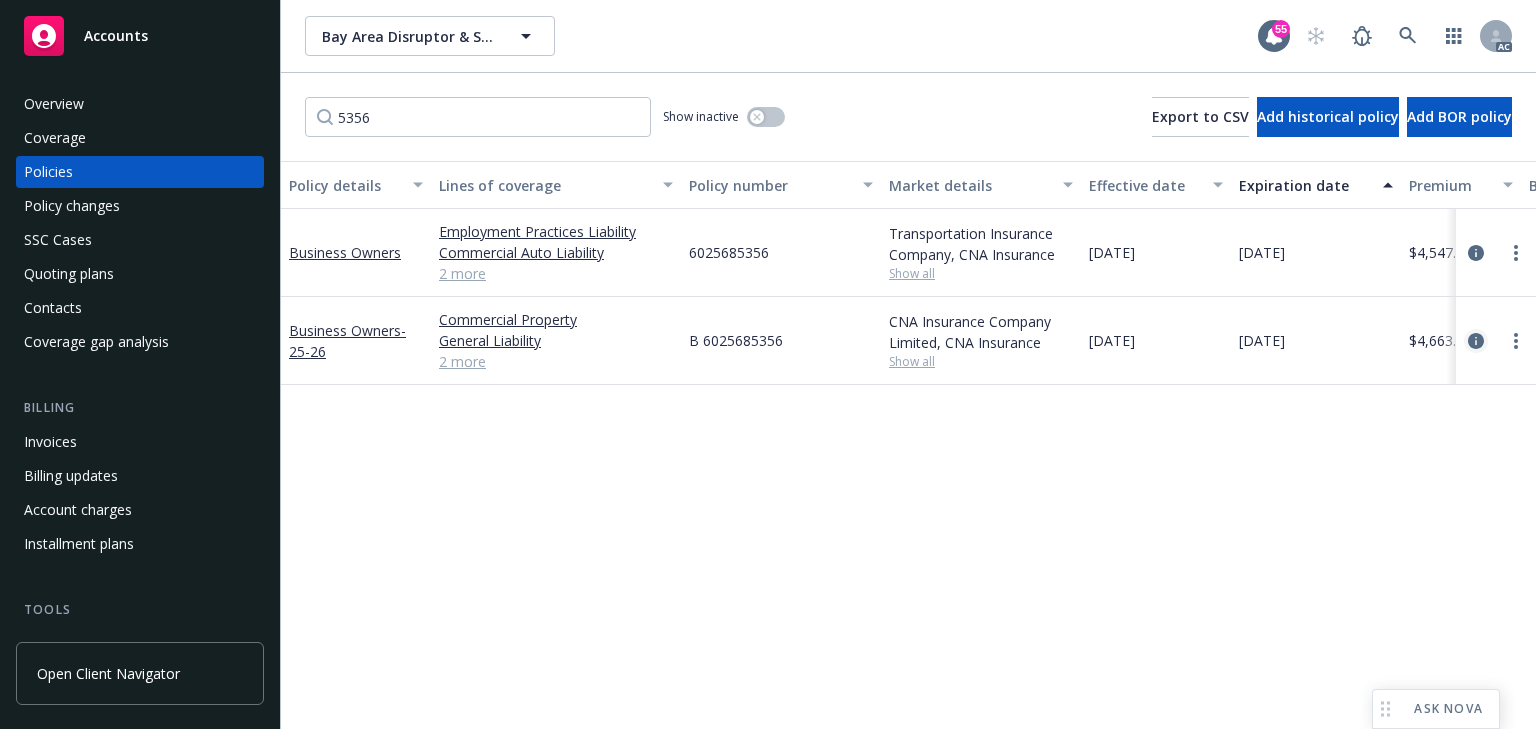 click 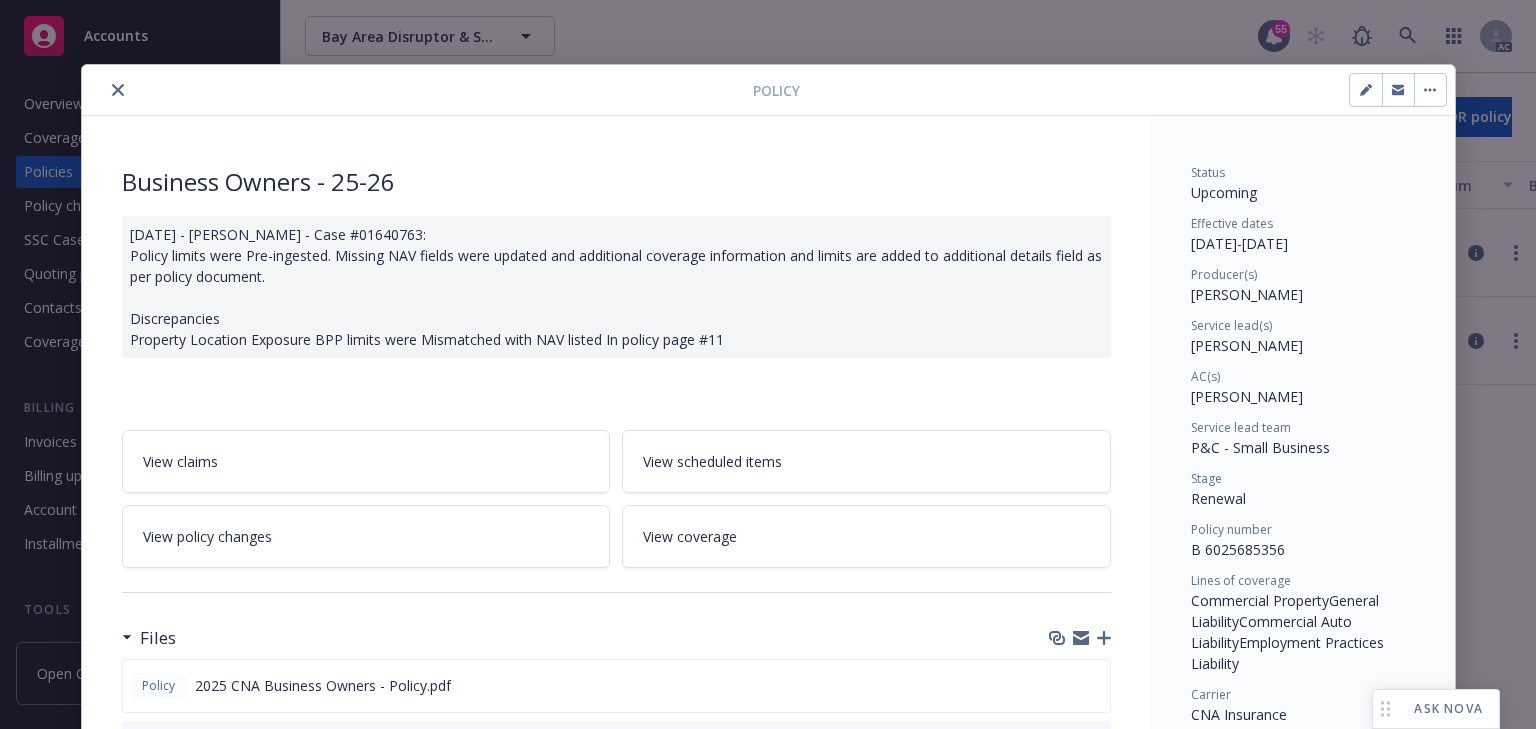 scroll, scrollTop: 60, scrollLeft: 0, axis: vertical 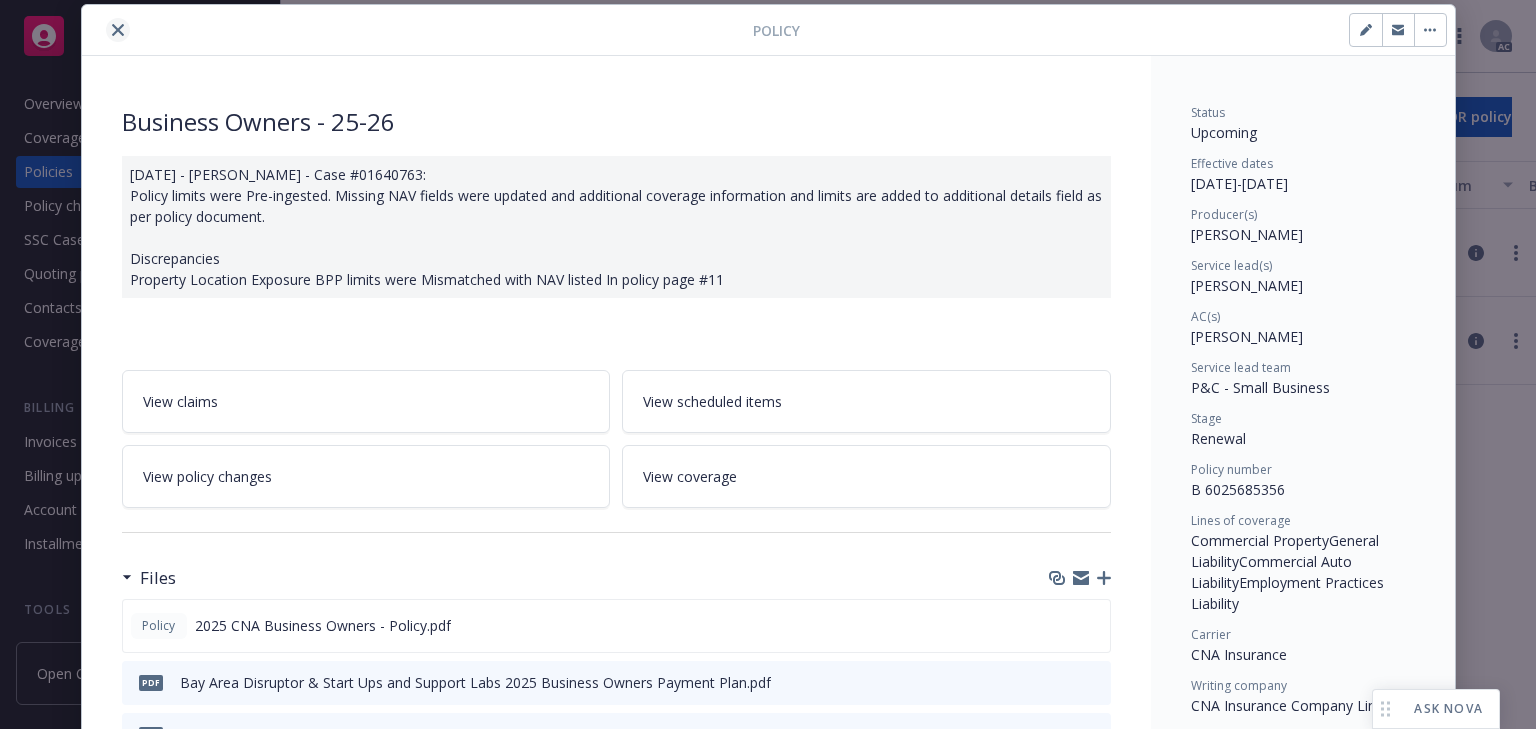 click 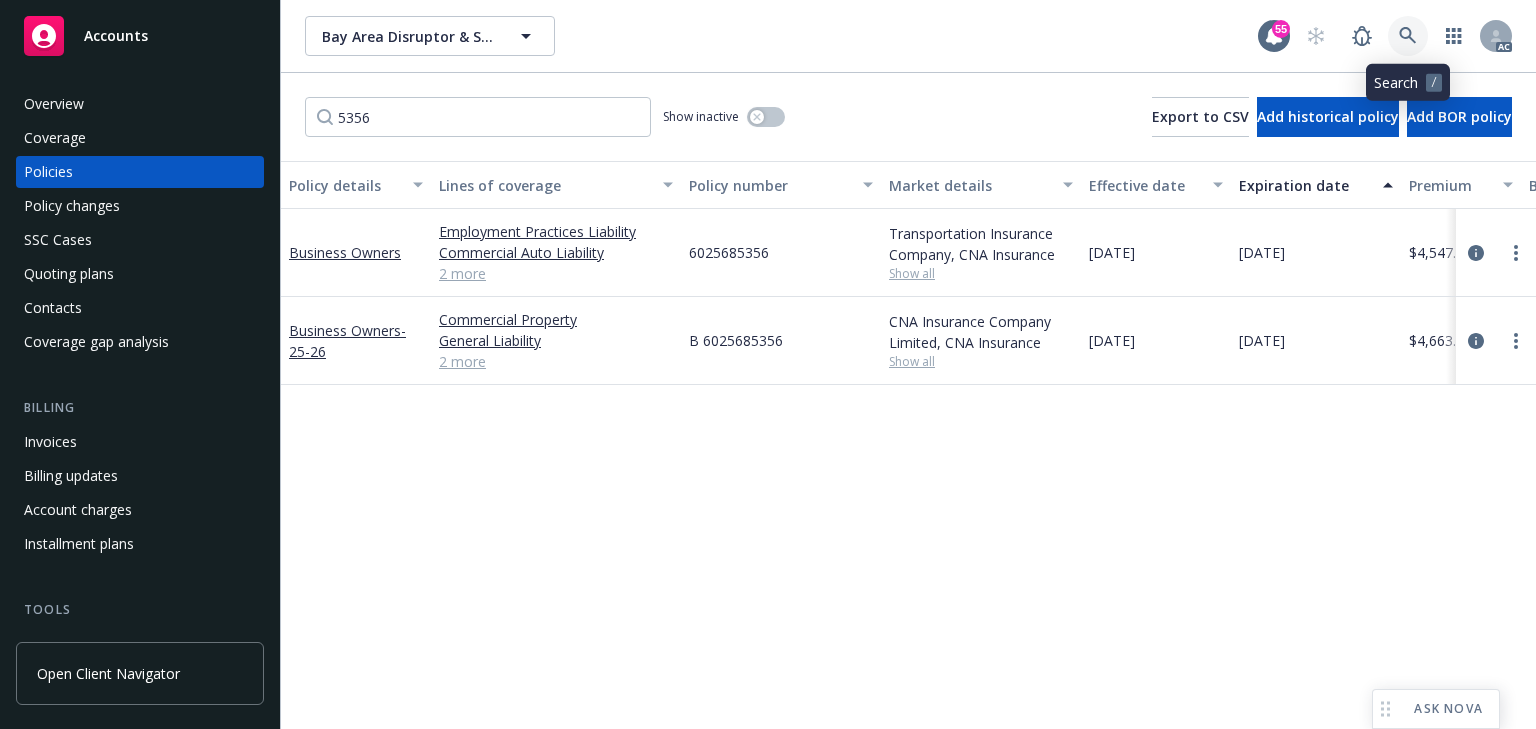 click at bounding box center [1408, 36] 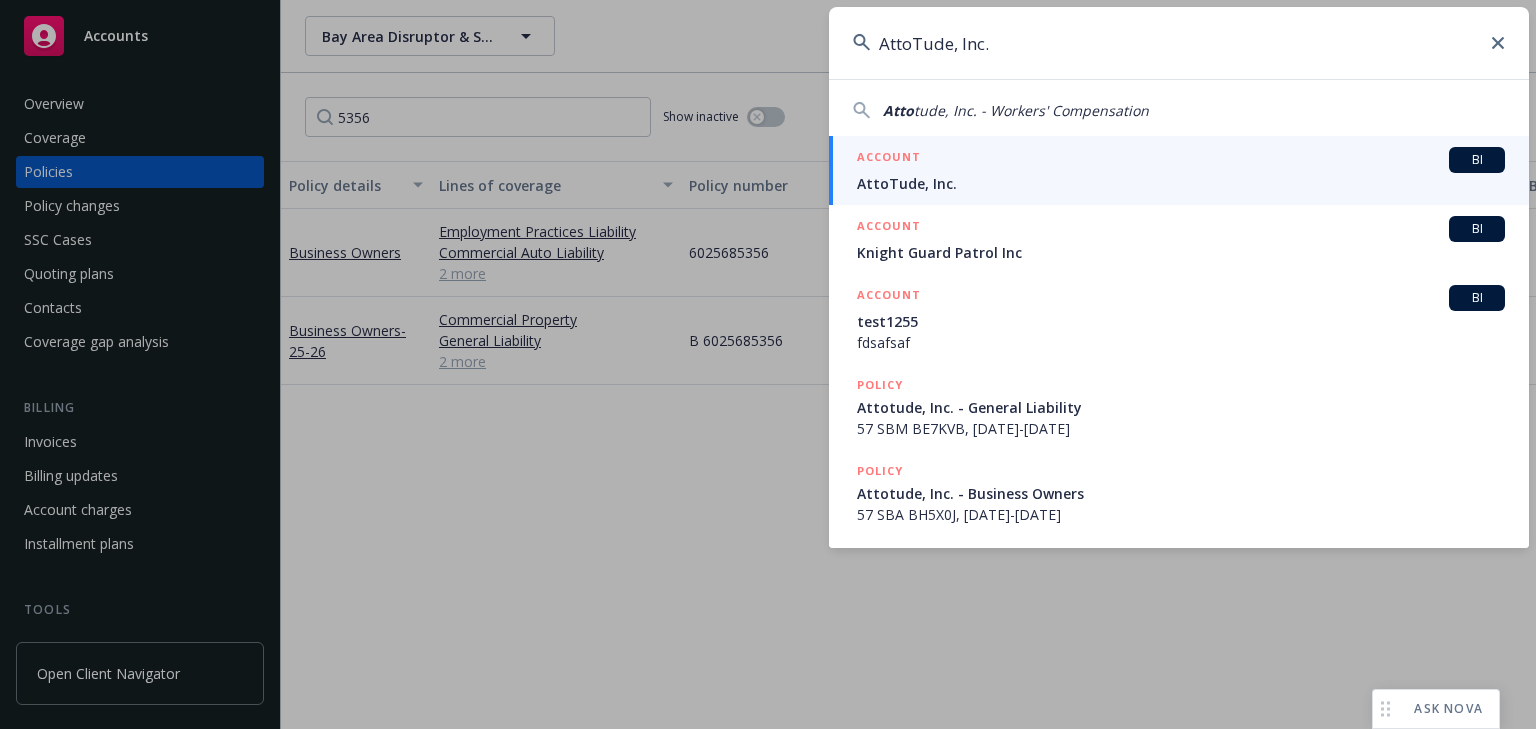 type on "AttoTude, Inc." 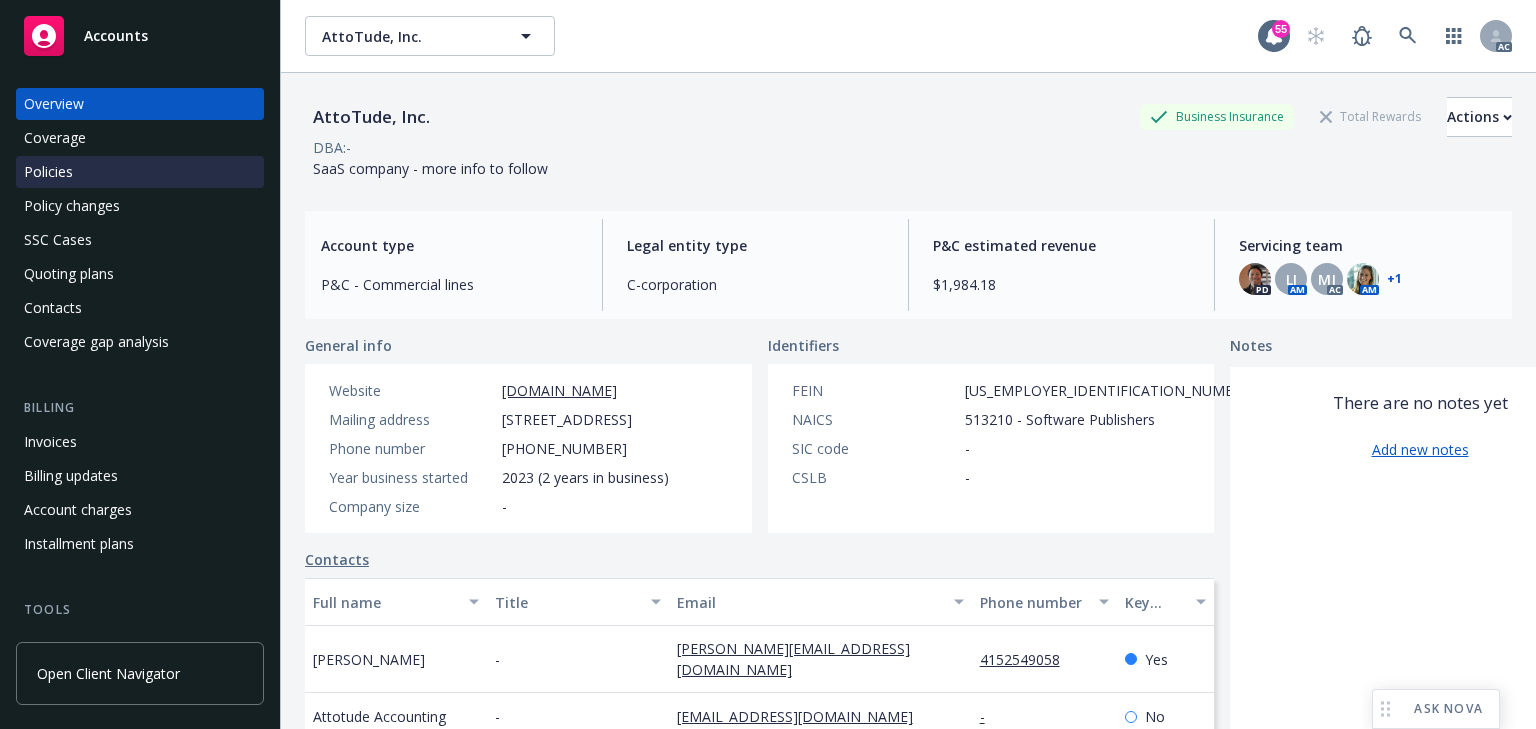 click on "Policies" at bounding box center (48, 172) 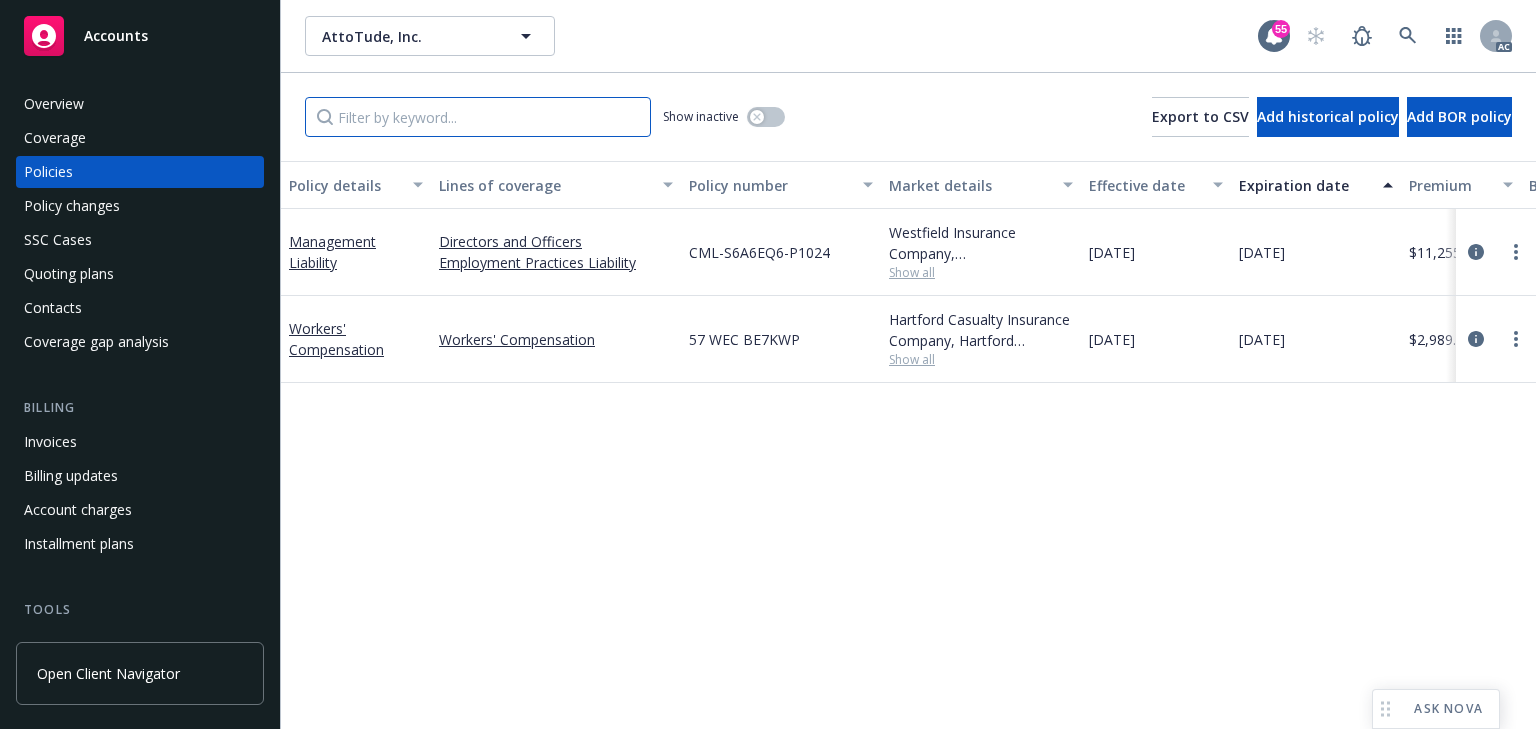 click at bounding box center [478, 117] 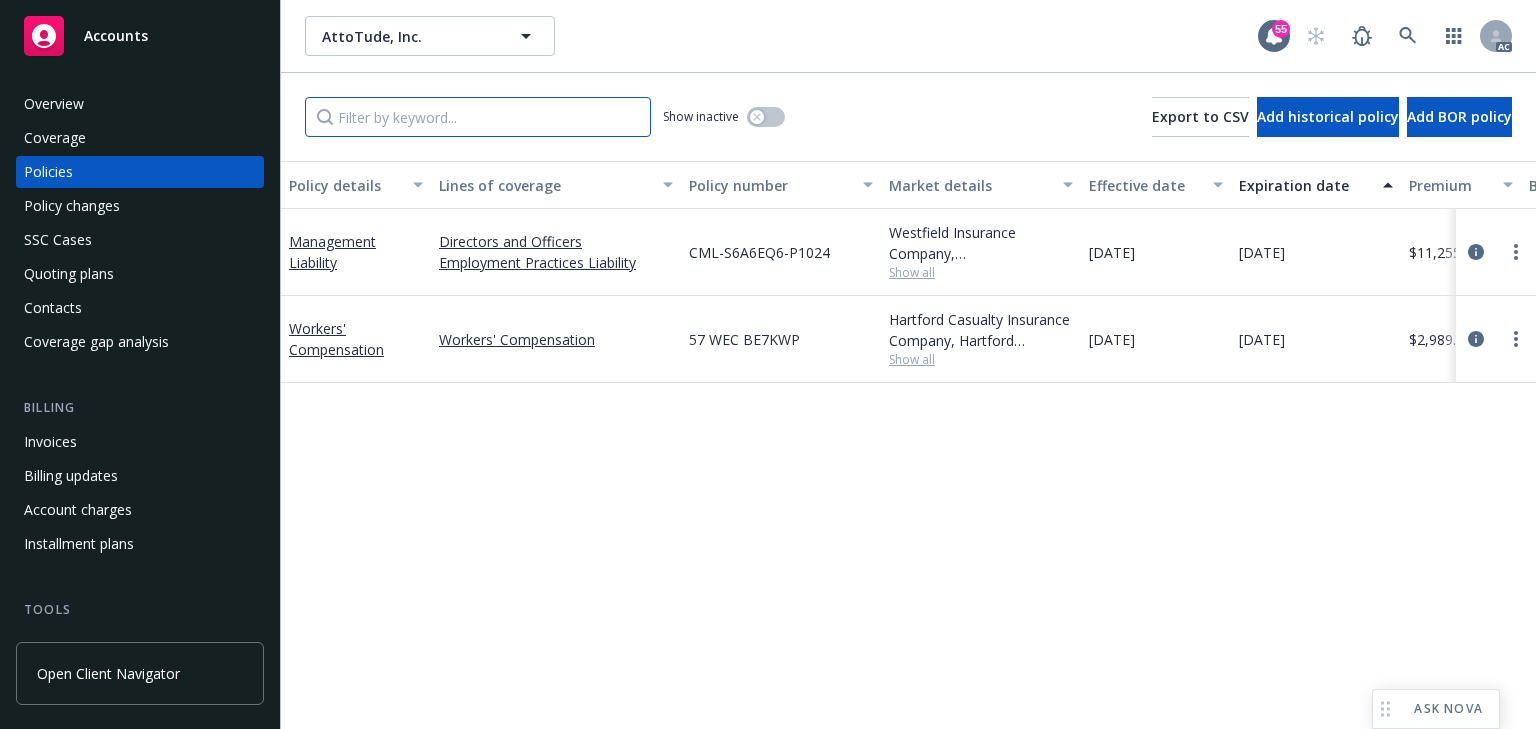 click at bounding box center [478, 117] 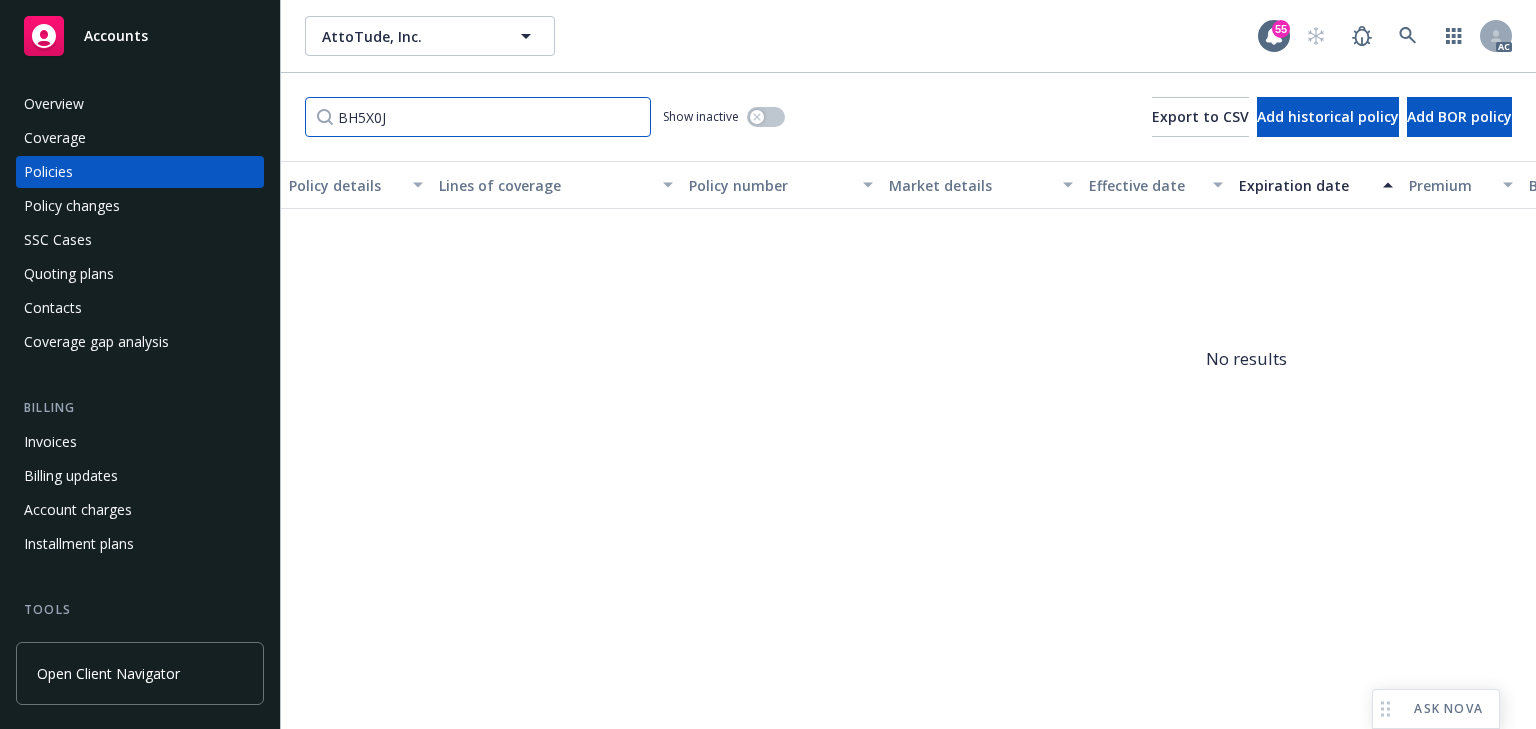 type on "BH5X0J" 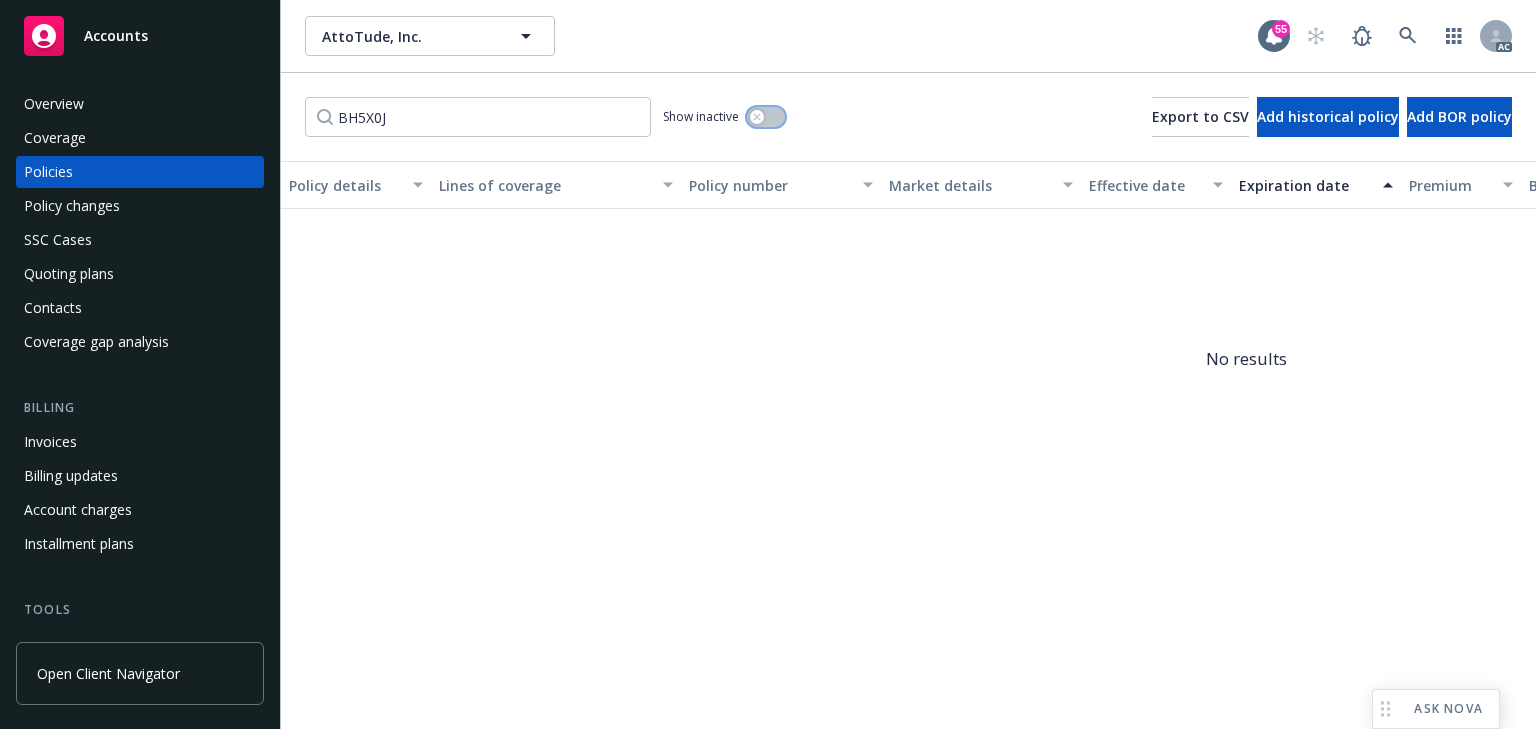click at bounding box center (766, 117) 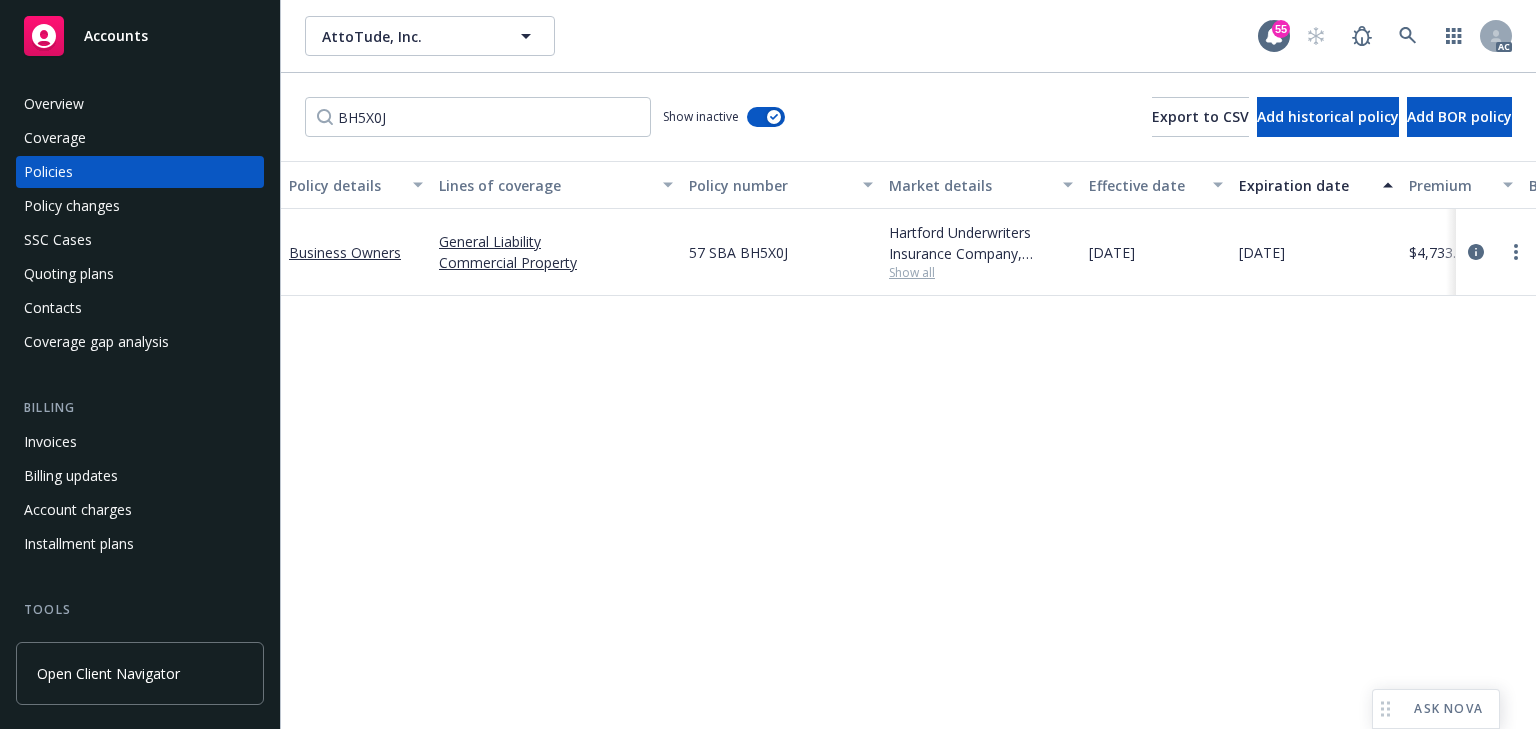 click on "Show inactive" at bounding box center [724, 117] 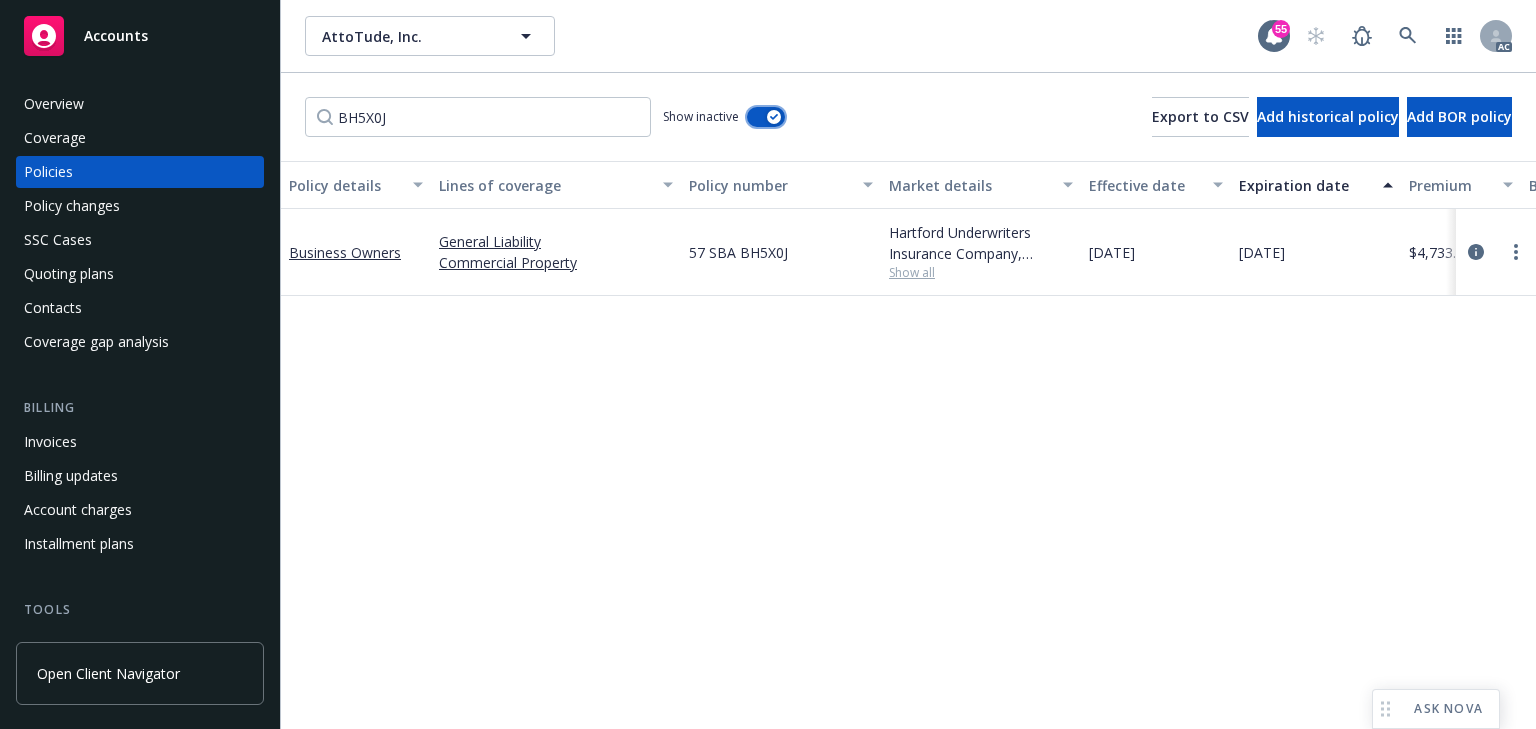 click at bounding box center [766, 117] 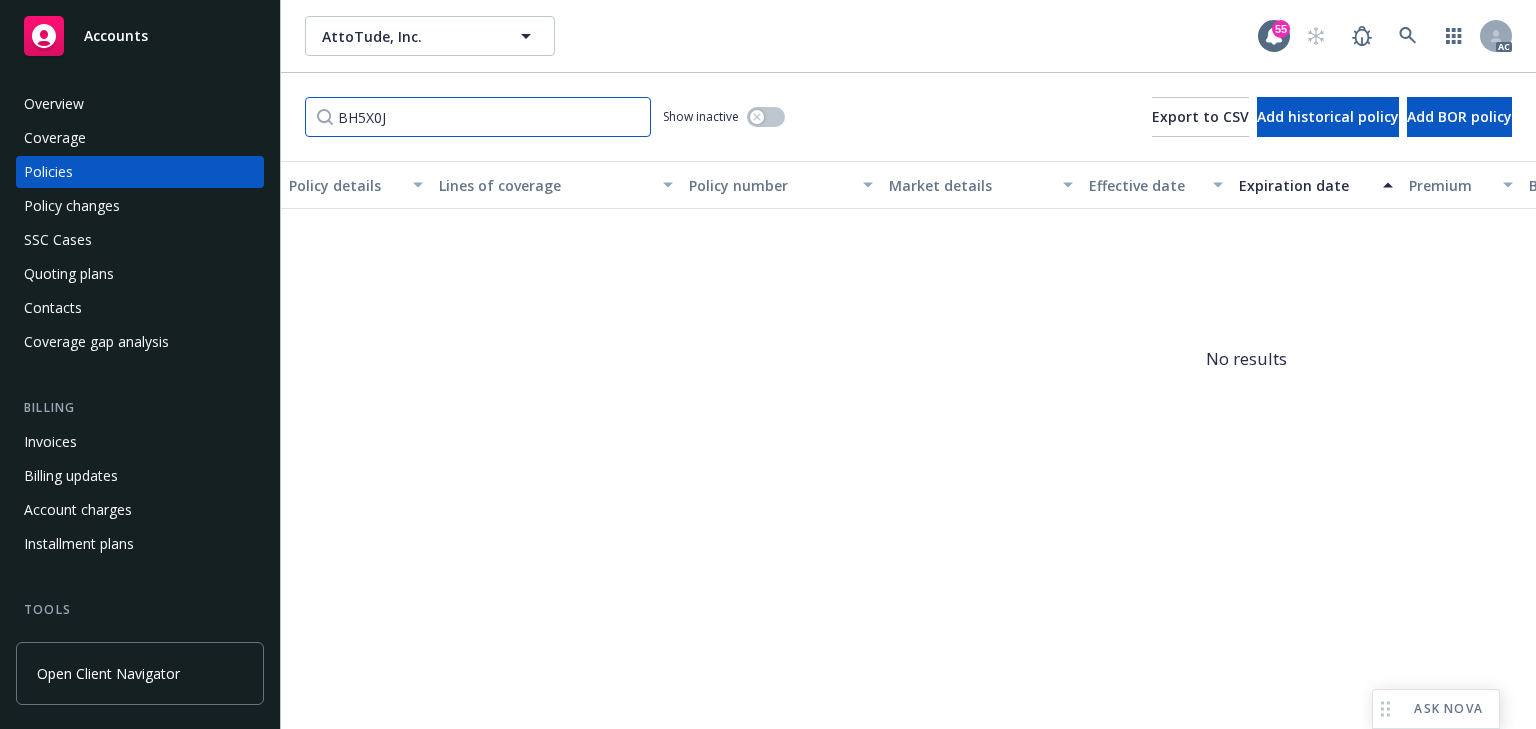 click on "BH5X0J" at bounding box center [478, 117] 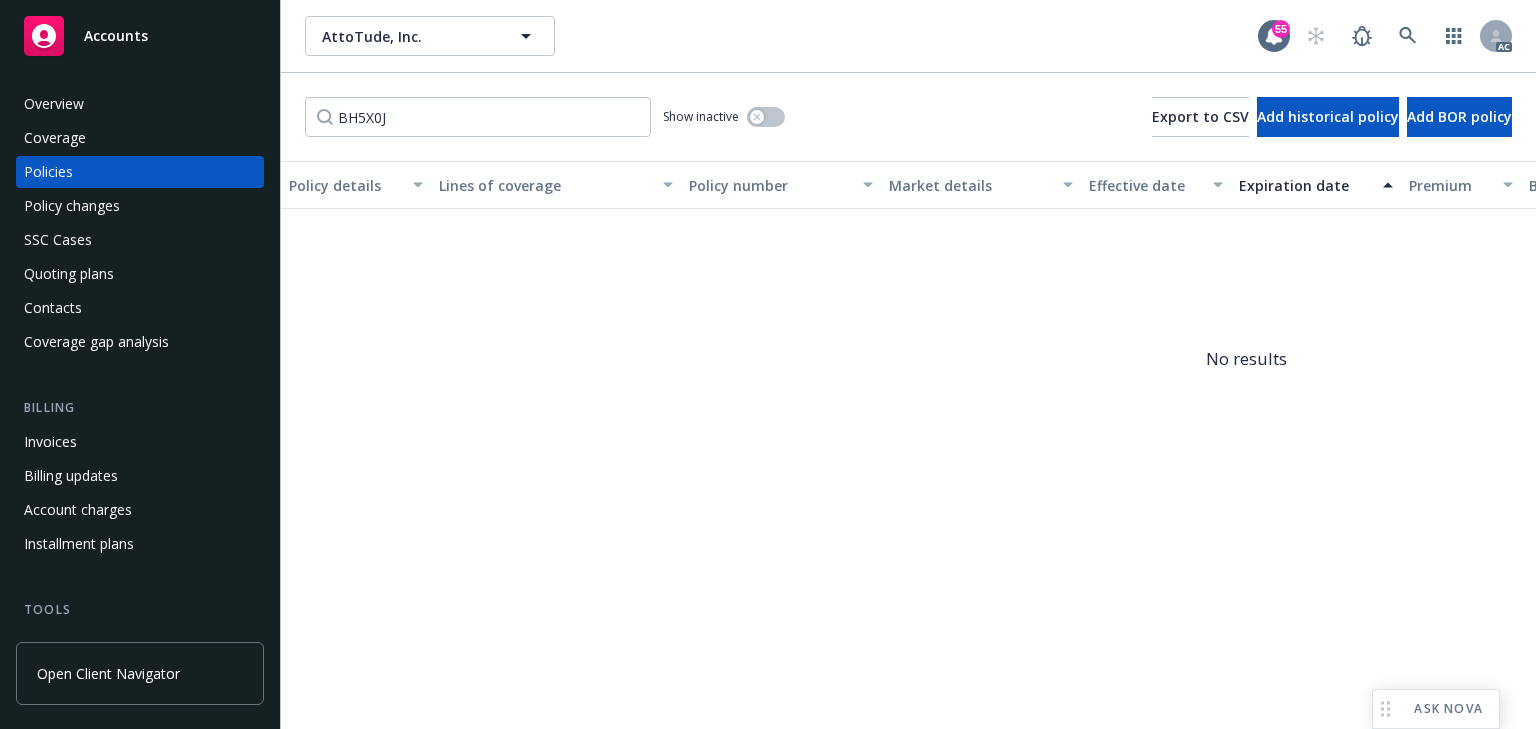 click on "Show inactive" at bounding box center (724, 117) 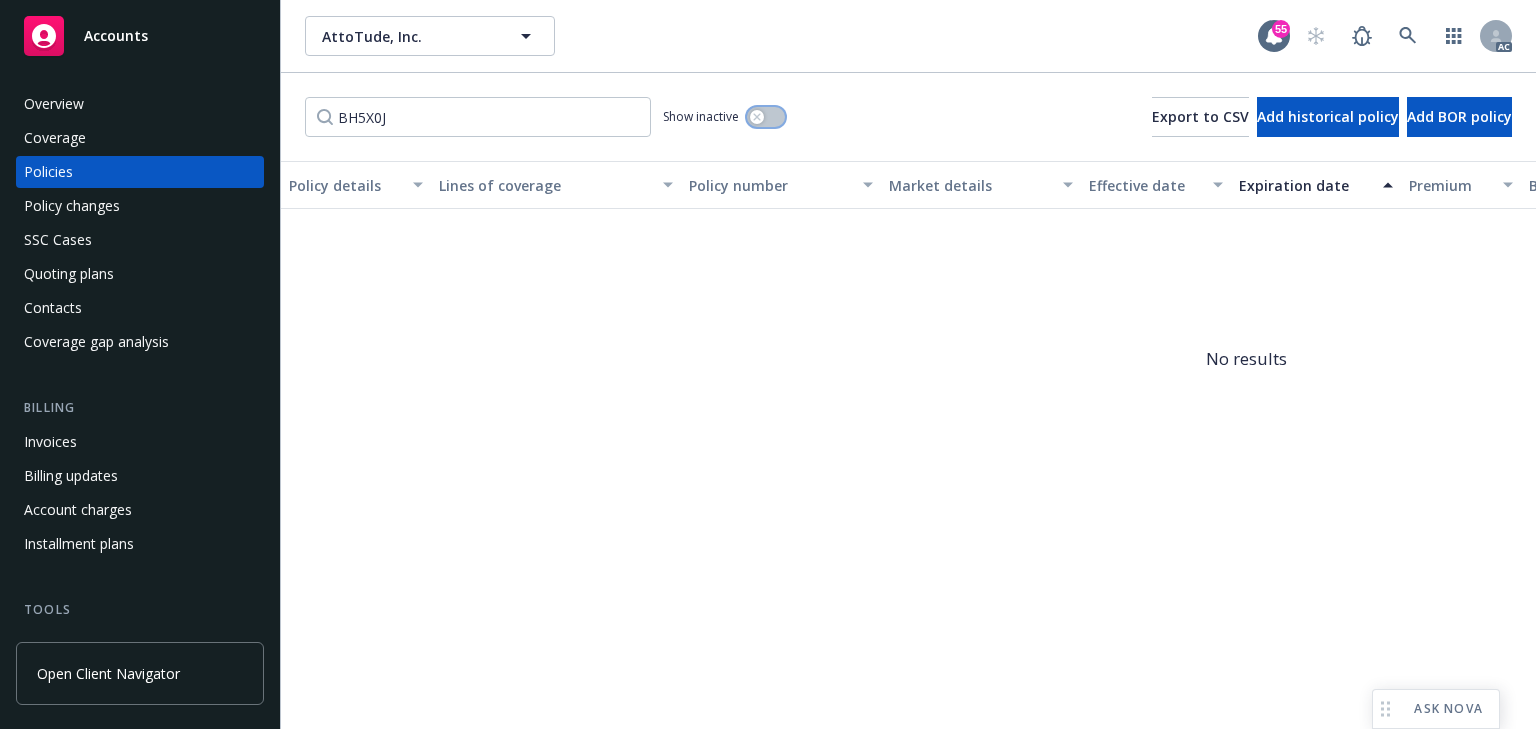 click 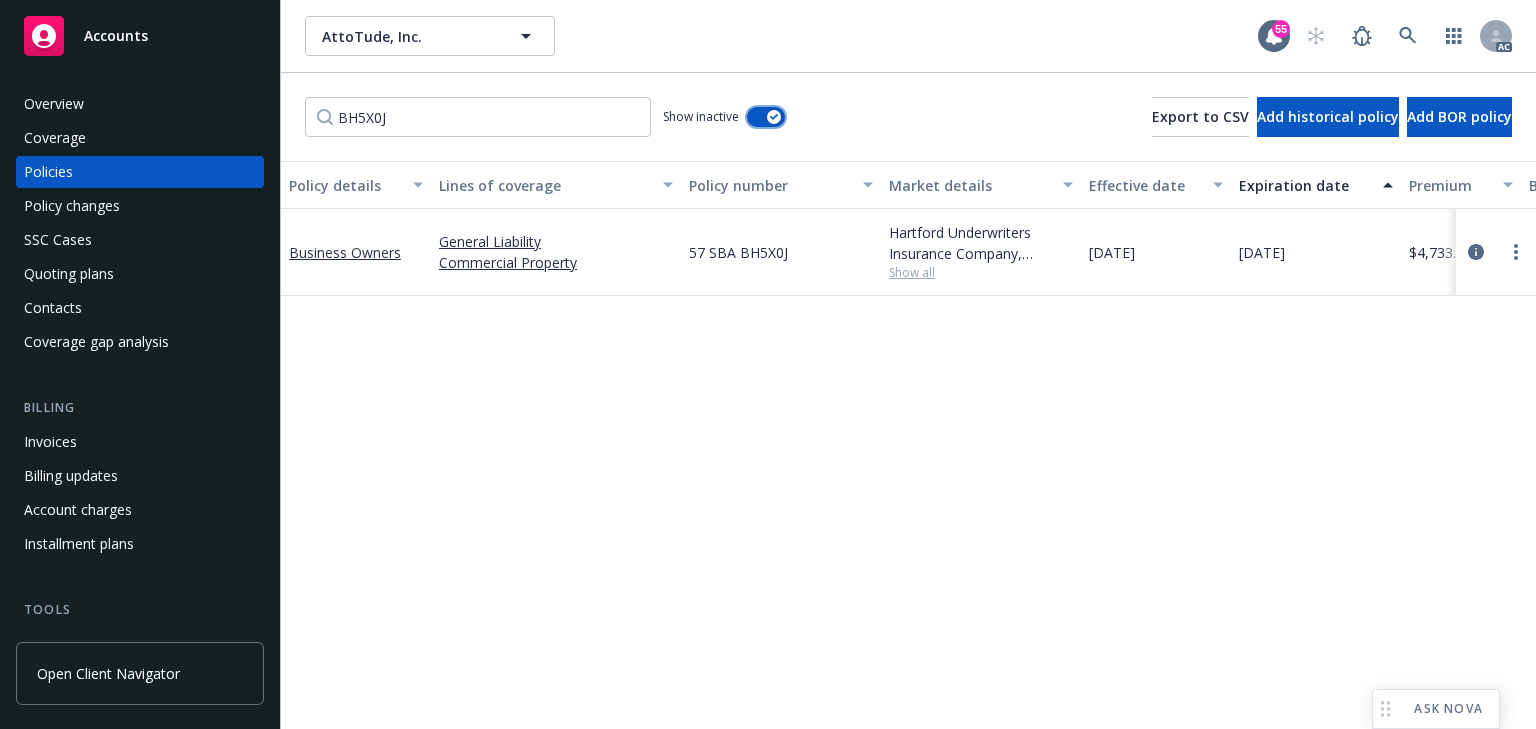 click at bounding box center [766, 117] 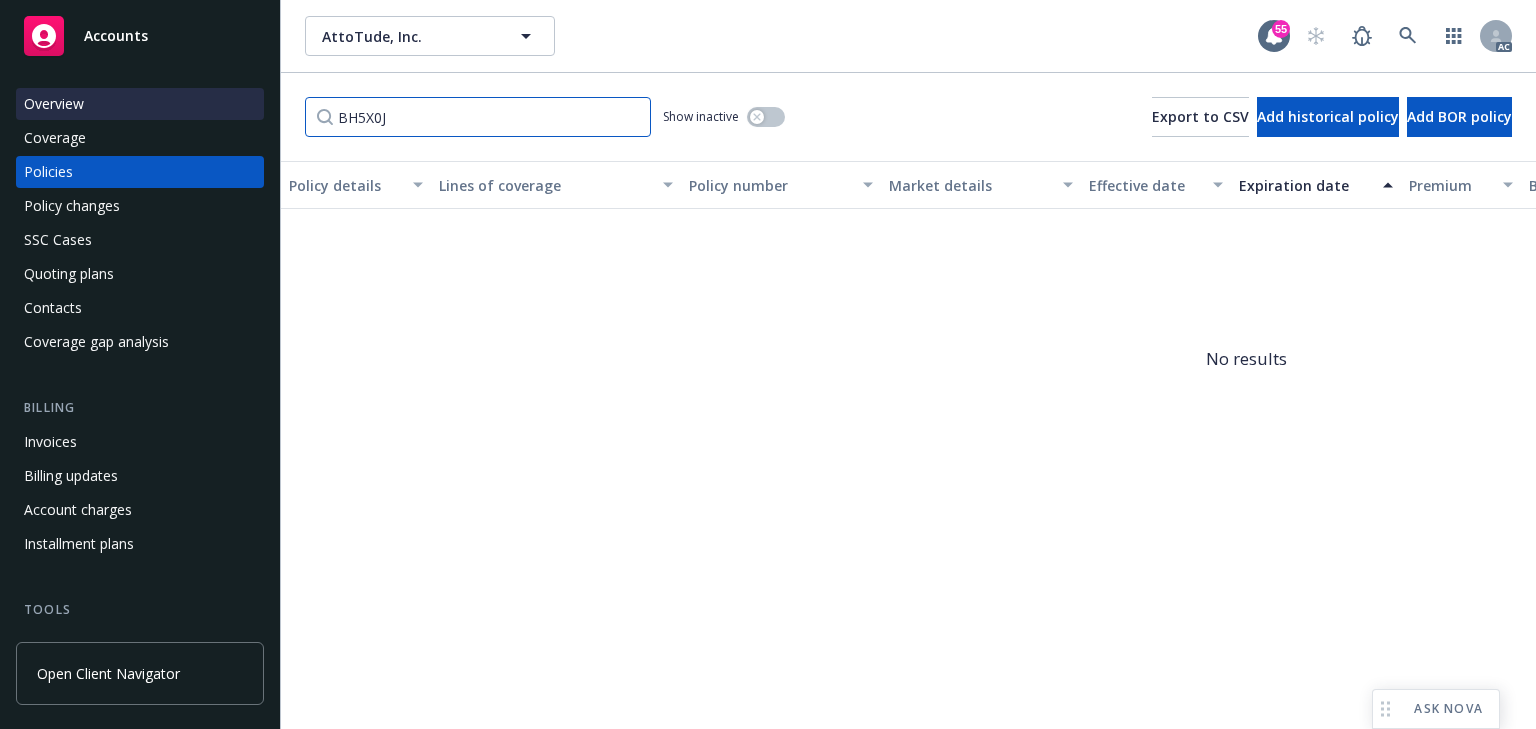 drag, startPoint x: 433, startPoint y: 116, endPoint x: 30, endPoint y: 92, distance: 403.71402 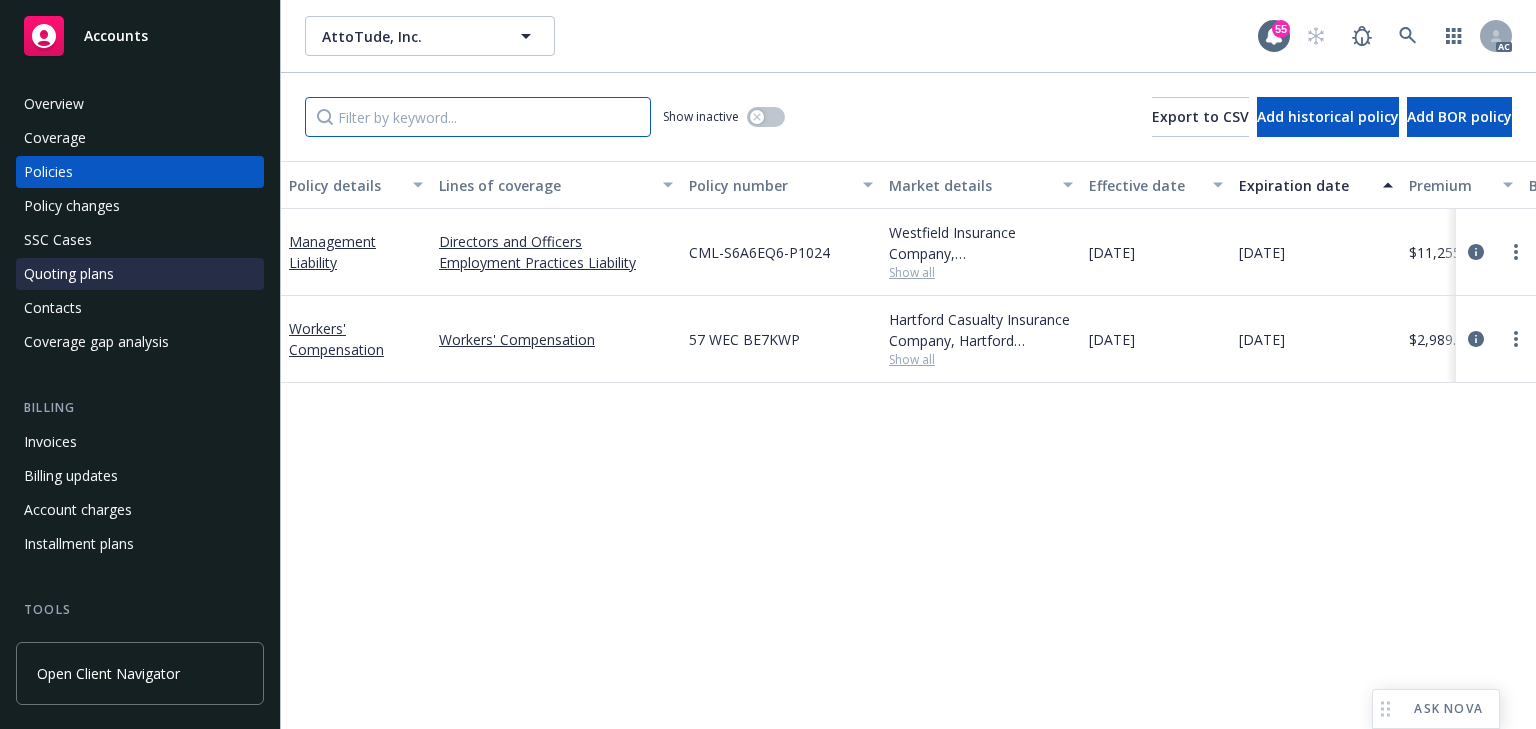 type 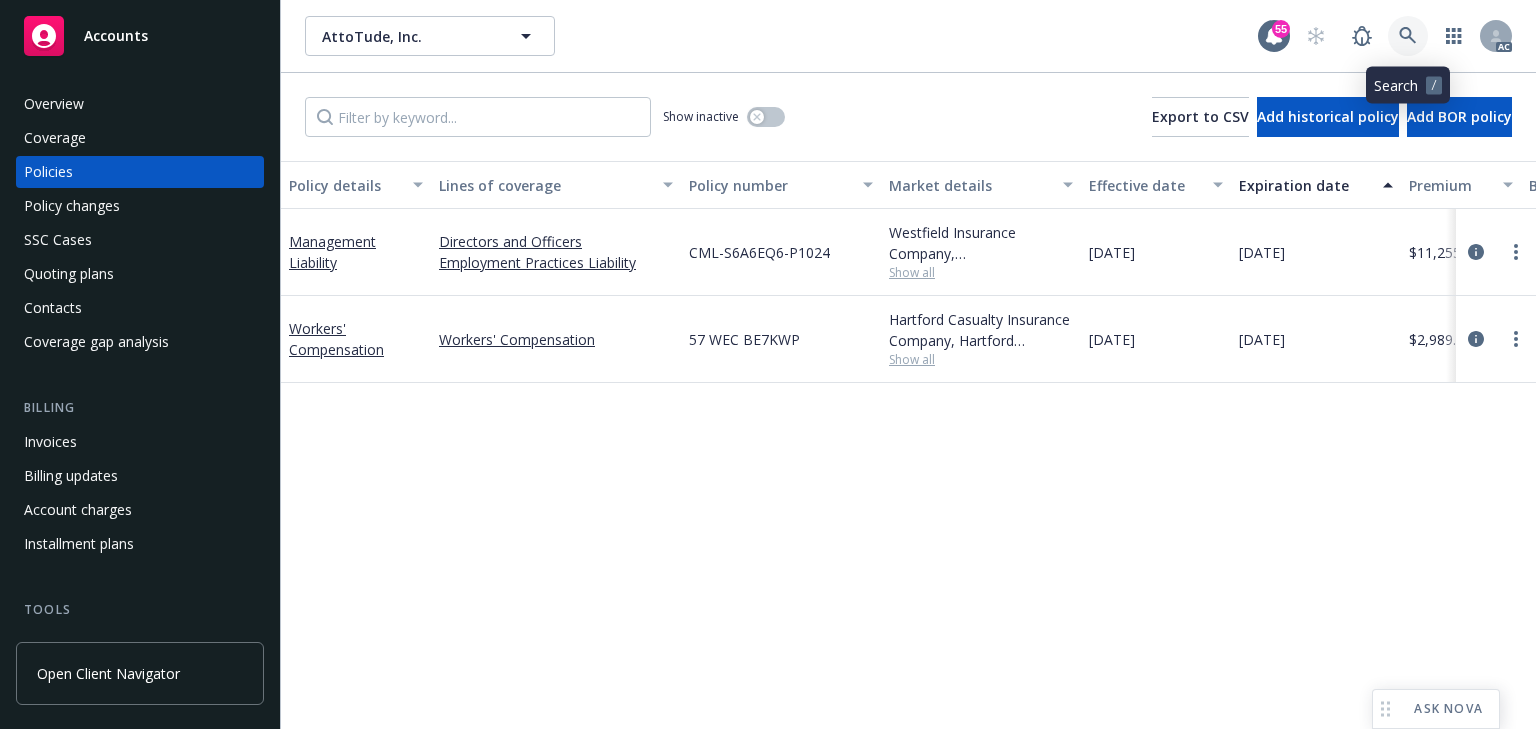 click 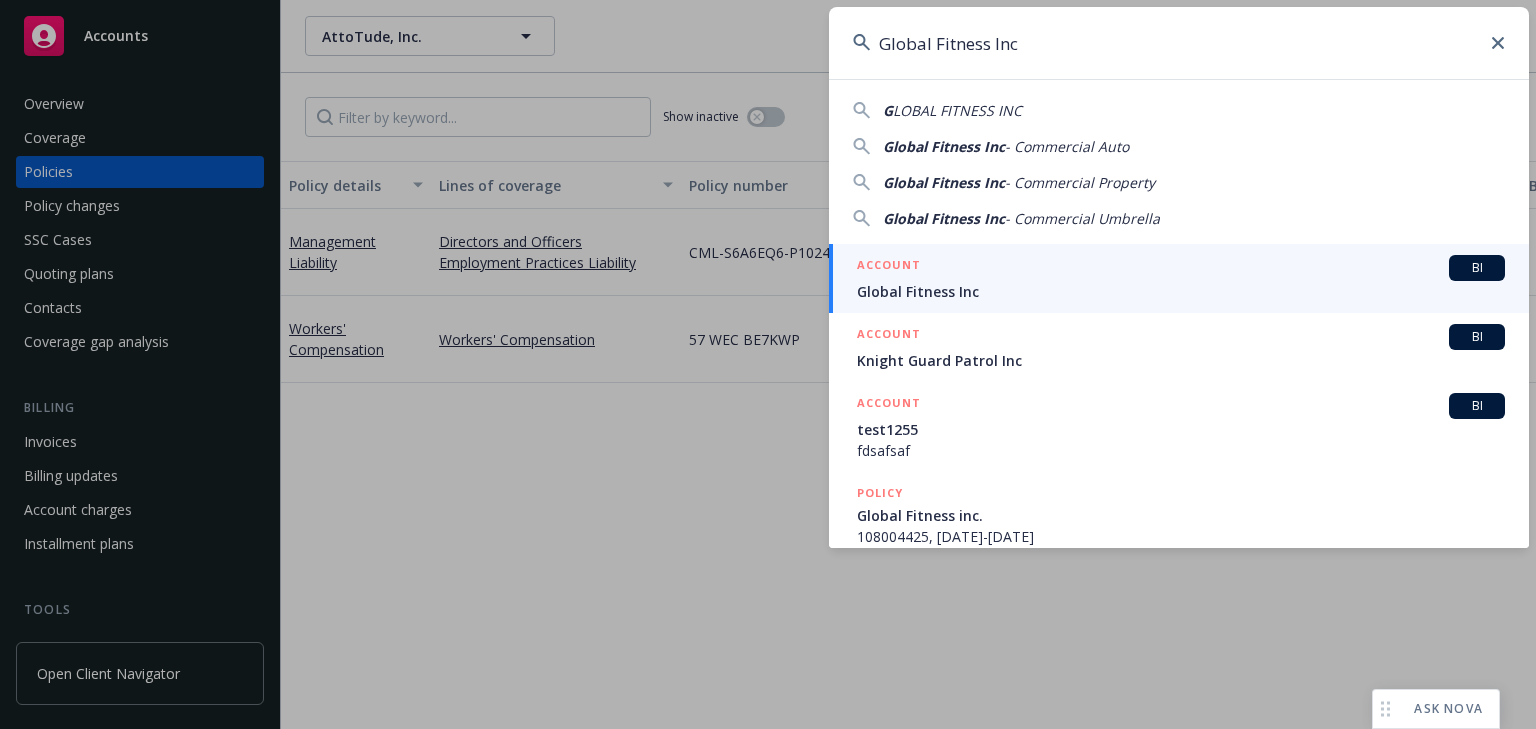 type on "Global Fitness Inc" 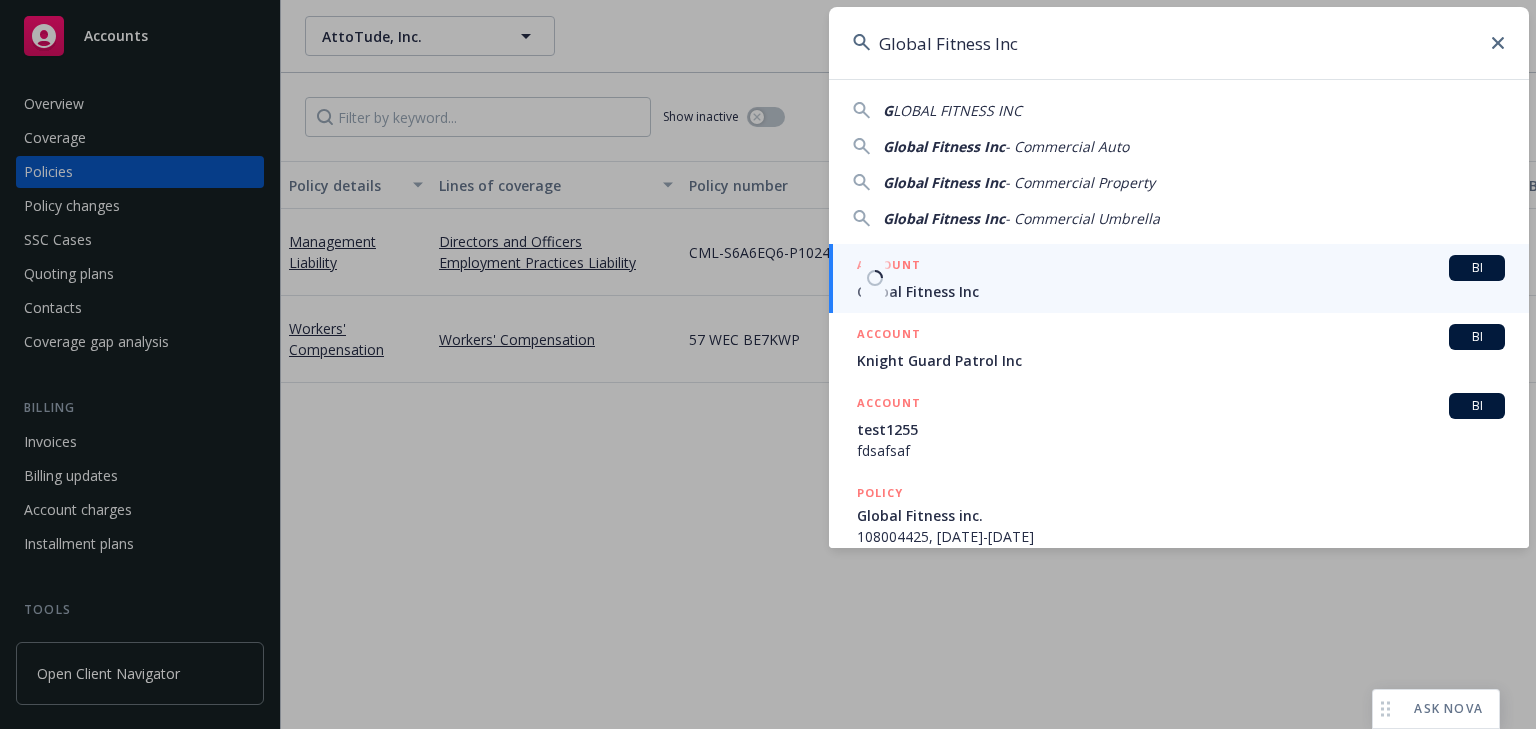 click on "ACCOUNT BI" at bounding box center (1181, 268) 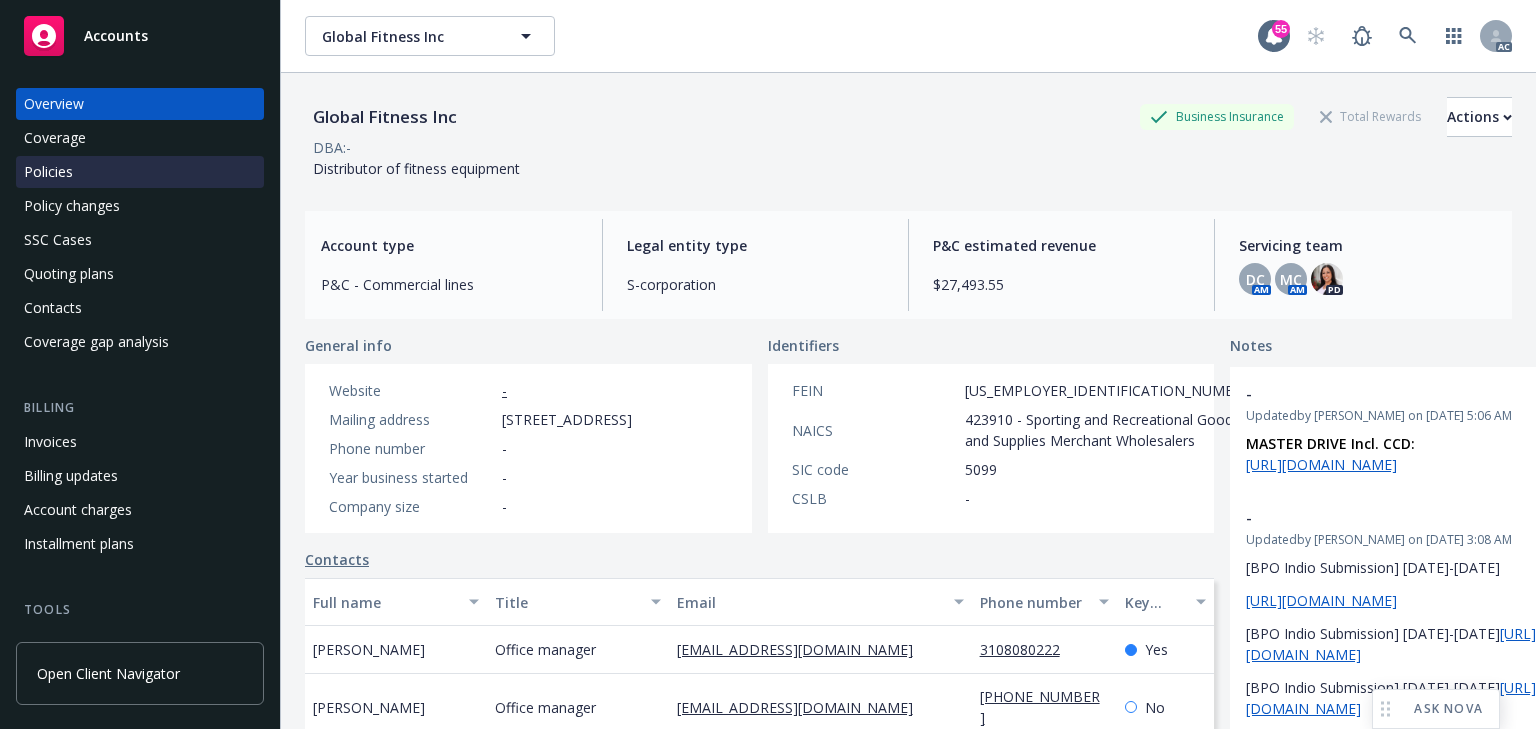 click on "Policies" at bounding box center [48, 172] 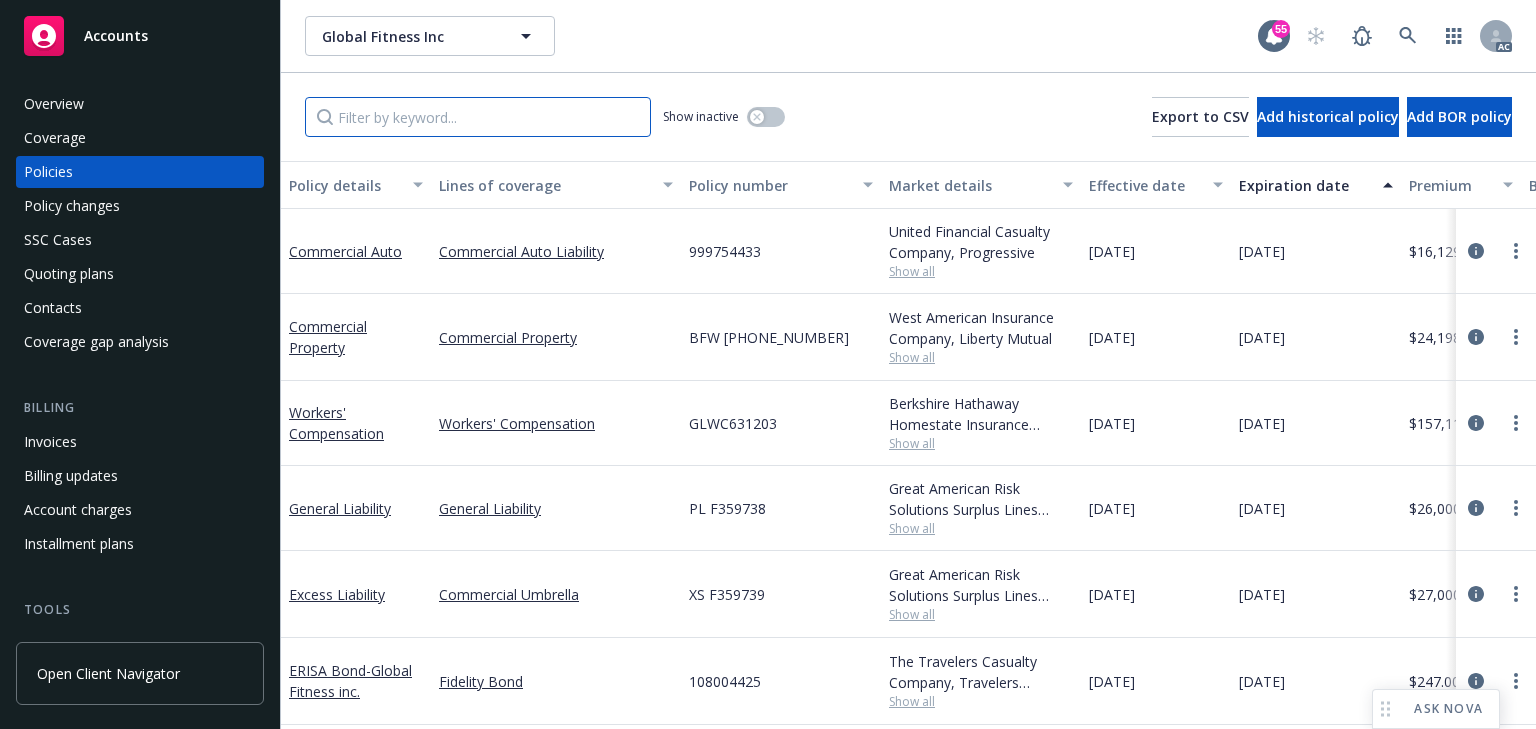 click at bounding box center [478, 117] 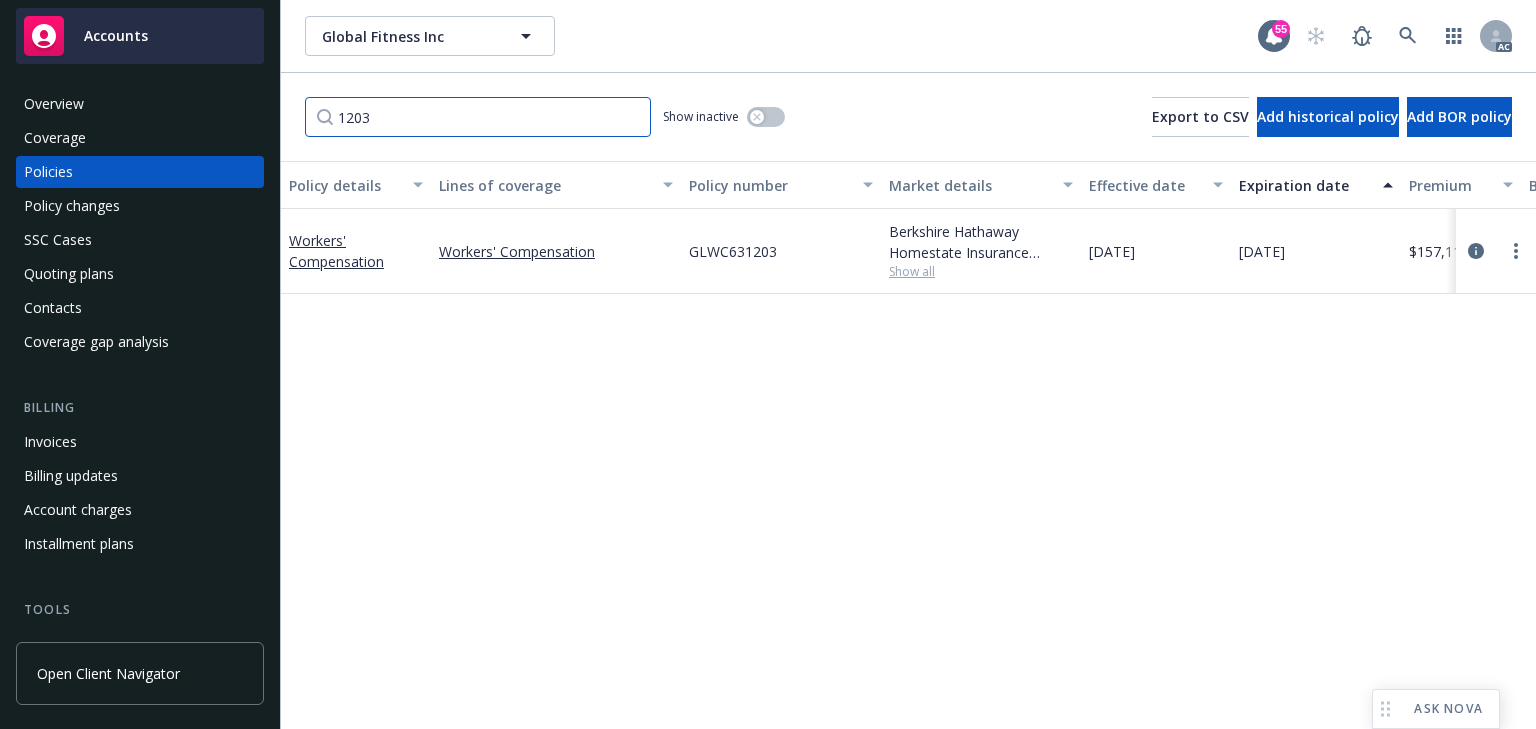 type on "1203" 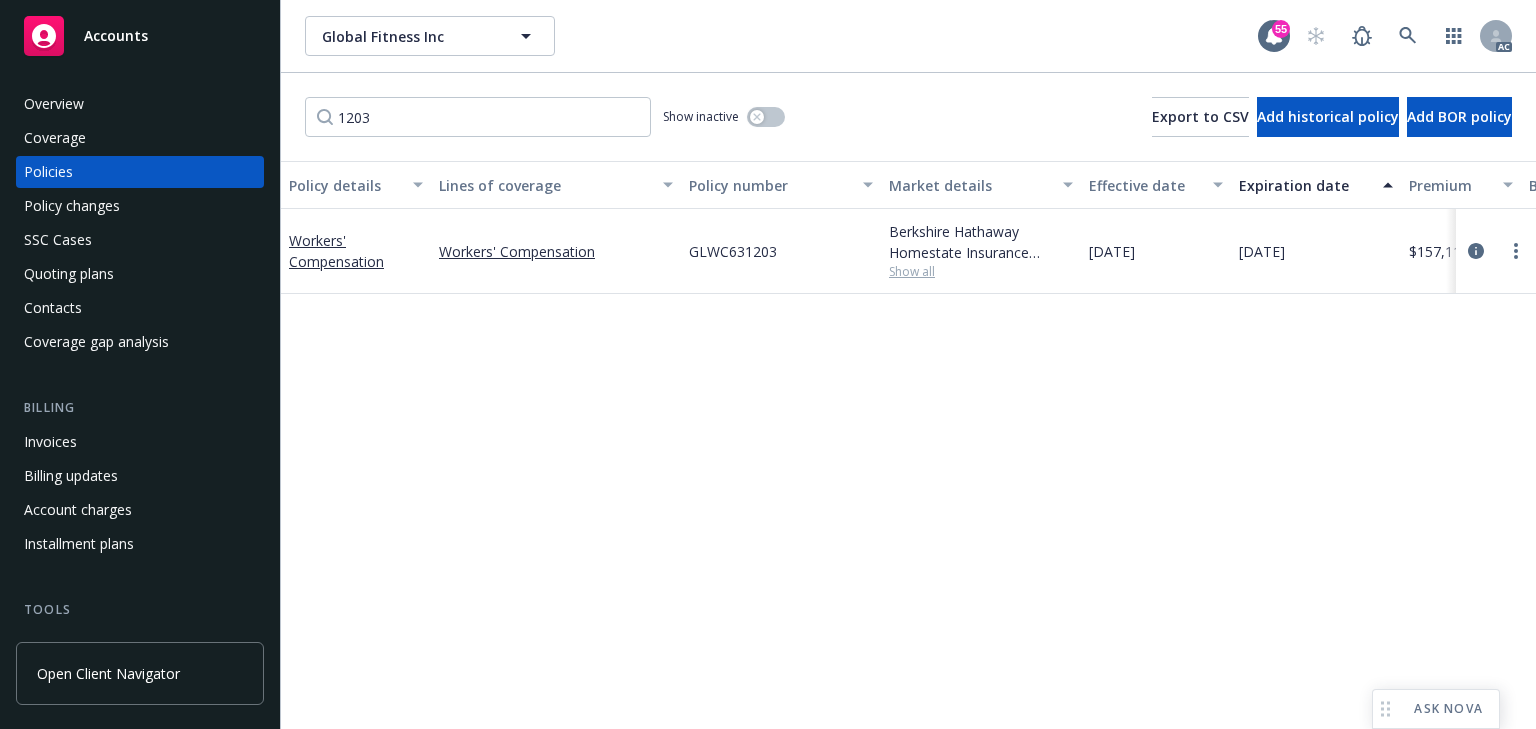 click on "Policy details Lines of coverage Policy number Market details Effective date Expiration date Premium Billing method Stage Status Service team leaders Workers' Compensation Workers' Compensation GLWC631203 Berkshire Hathaway Homestate Insurance Company, Berkshire Hathaway Homestate Companies (BHHC) Show all [DATE] [DATE] $157,115.00 Direct Renewal Active [PERSON_NAME] AM [PERSON_NAME] PD" at bounding box center [908, 445] 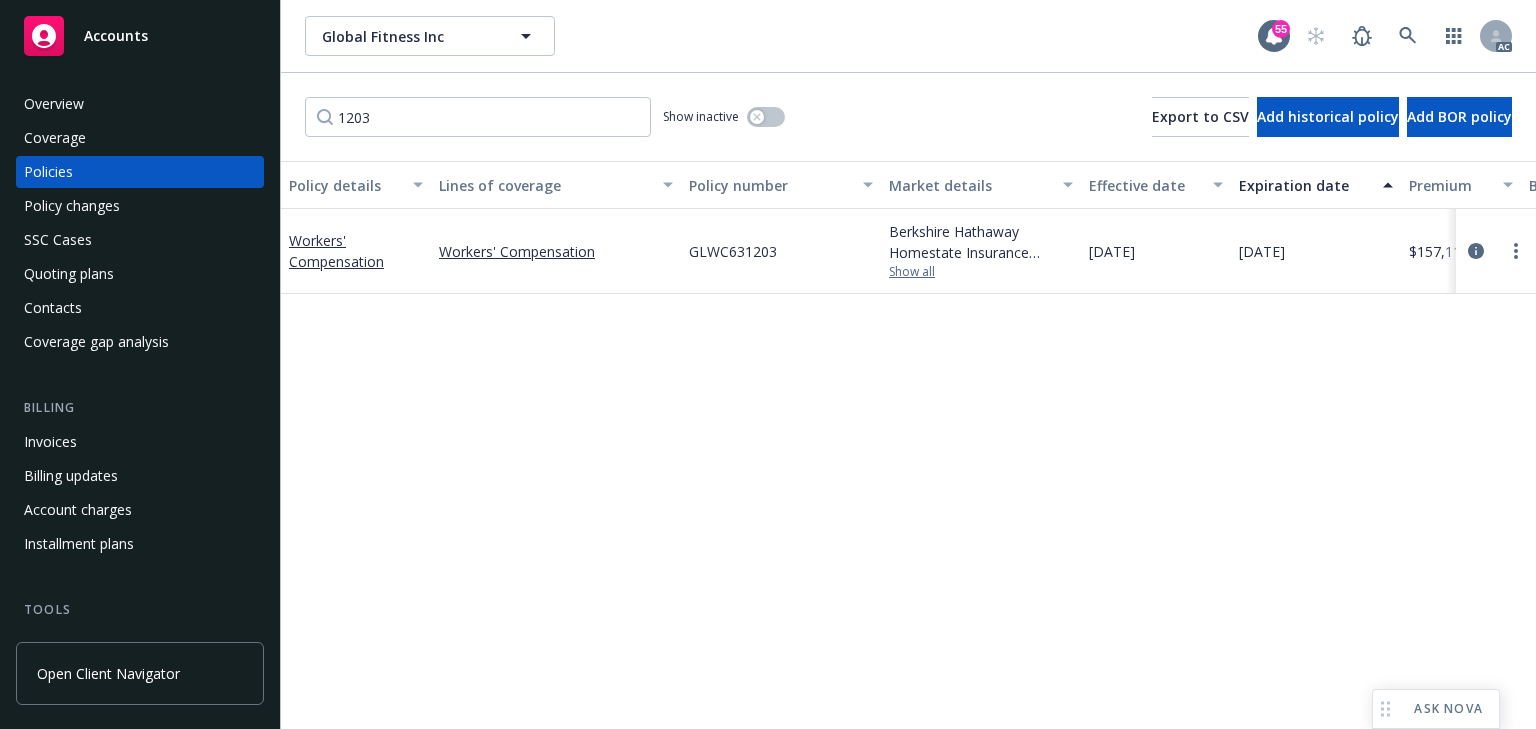 click on "Show all" at bounding box center [981, 272] 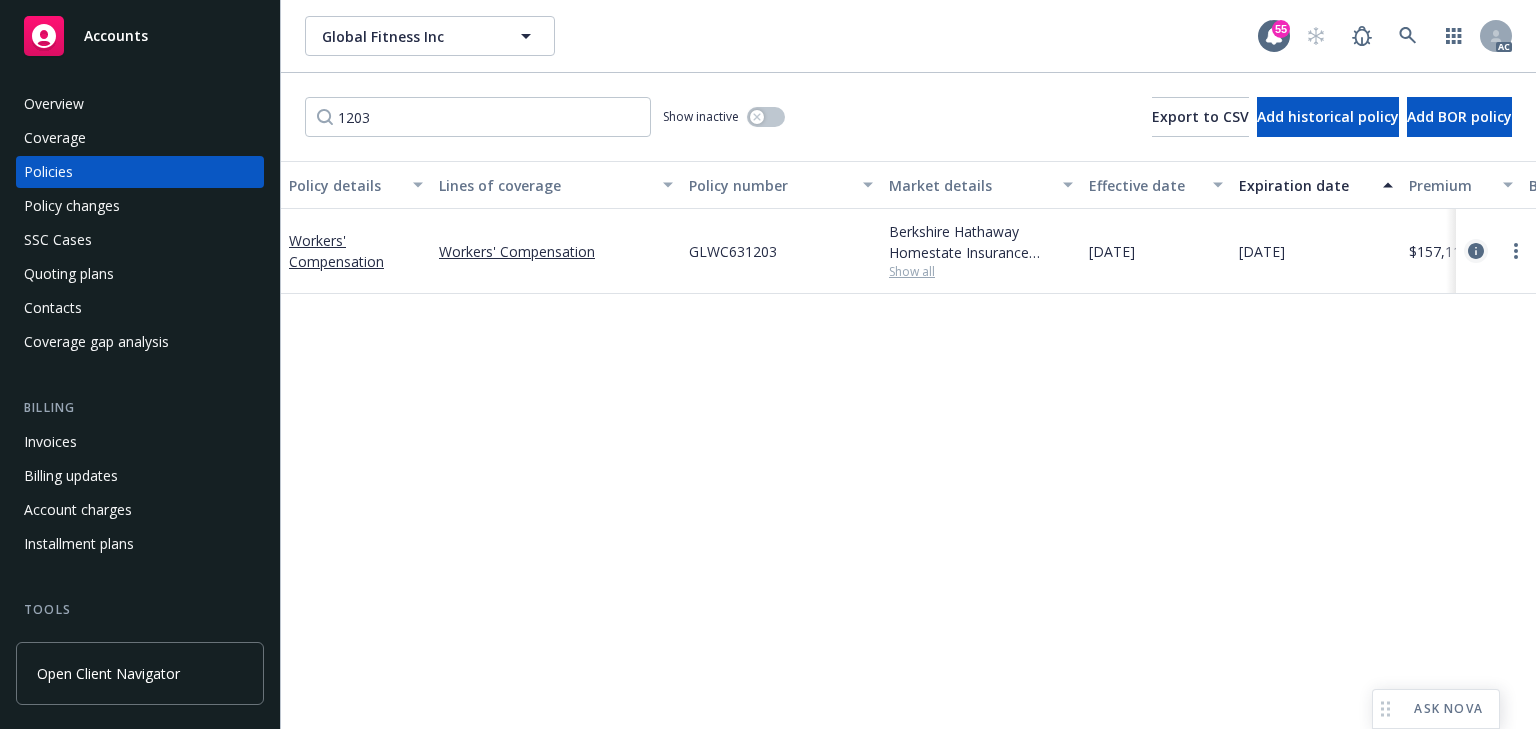 click 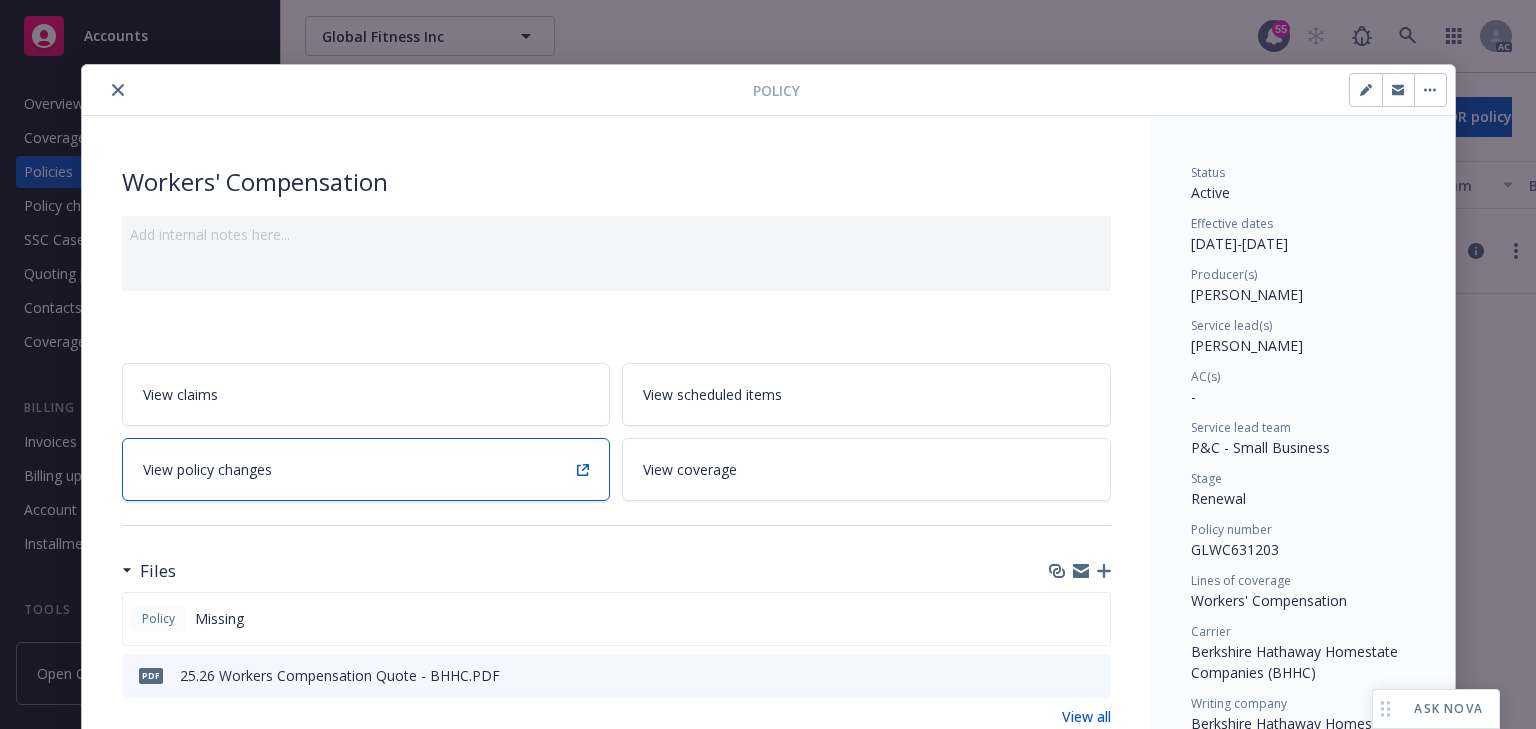 drag, startPoint x: 403, startPoint y: 458, endPoint x: 376, endPoint y: 464, distance: 27.658634 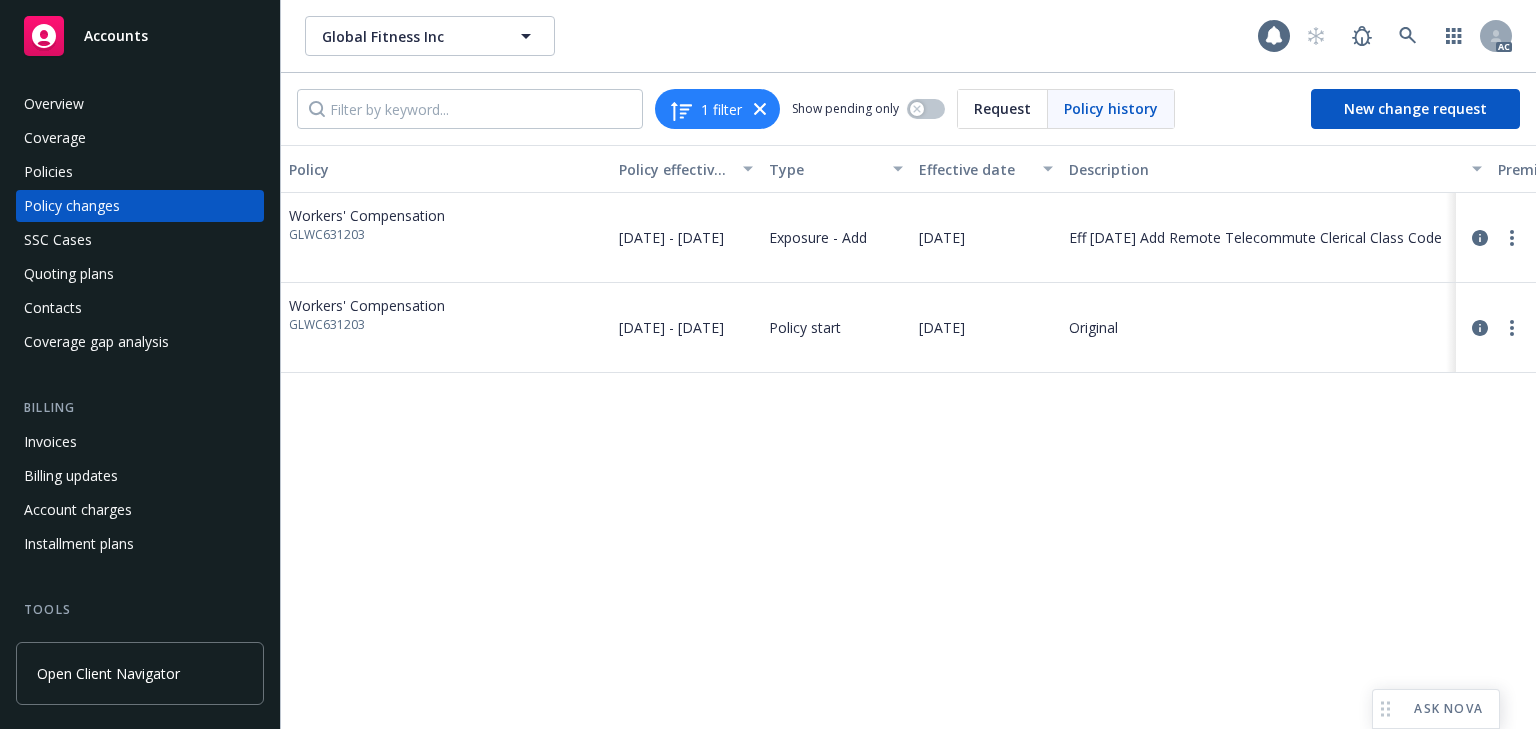 click on "Policy Policy effective dates Type Effective date Description Premium change Annualized total premium change Total premium Status Workers' Compensation GLWC631203 [DATE]   -   [DATE] Exposure - Add [DATE] Eff [DATE] Add Remote Telecommute Clerical Class Code - - $157,115.00 Initiated Workers' Compensation GLWC631203 [DATE]   -   [DATE] Policy start [DATE] Original $157,115.00 $157,115.00 $157,115.00 Confirmed" at bounding box center (908, 437) 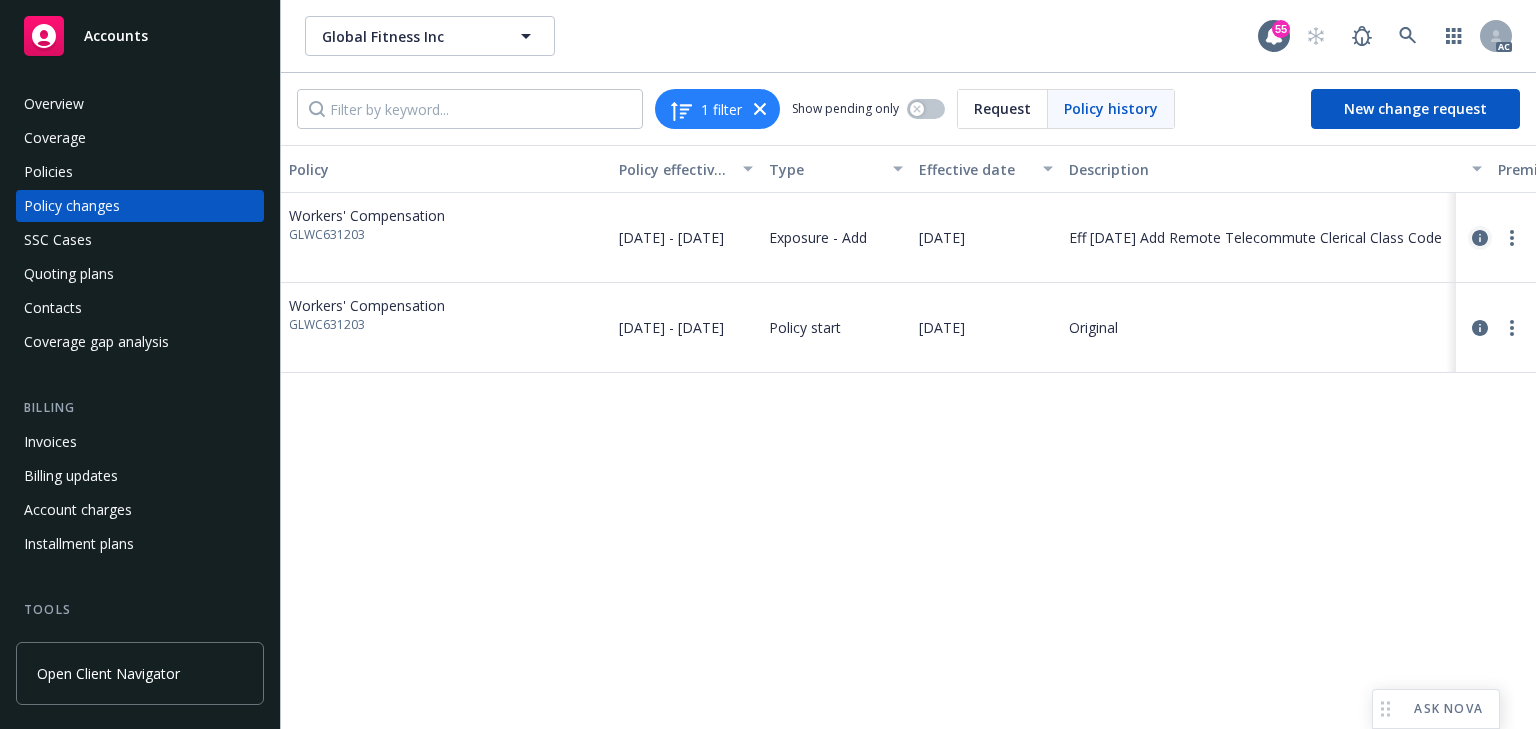 click 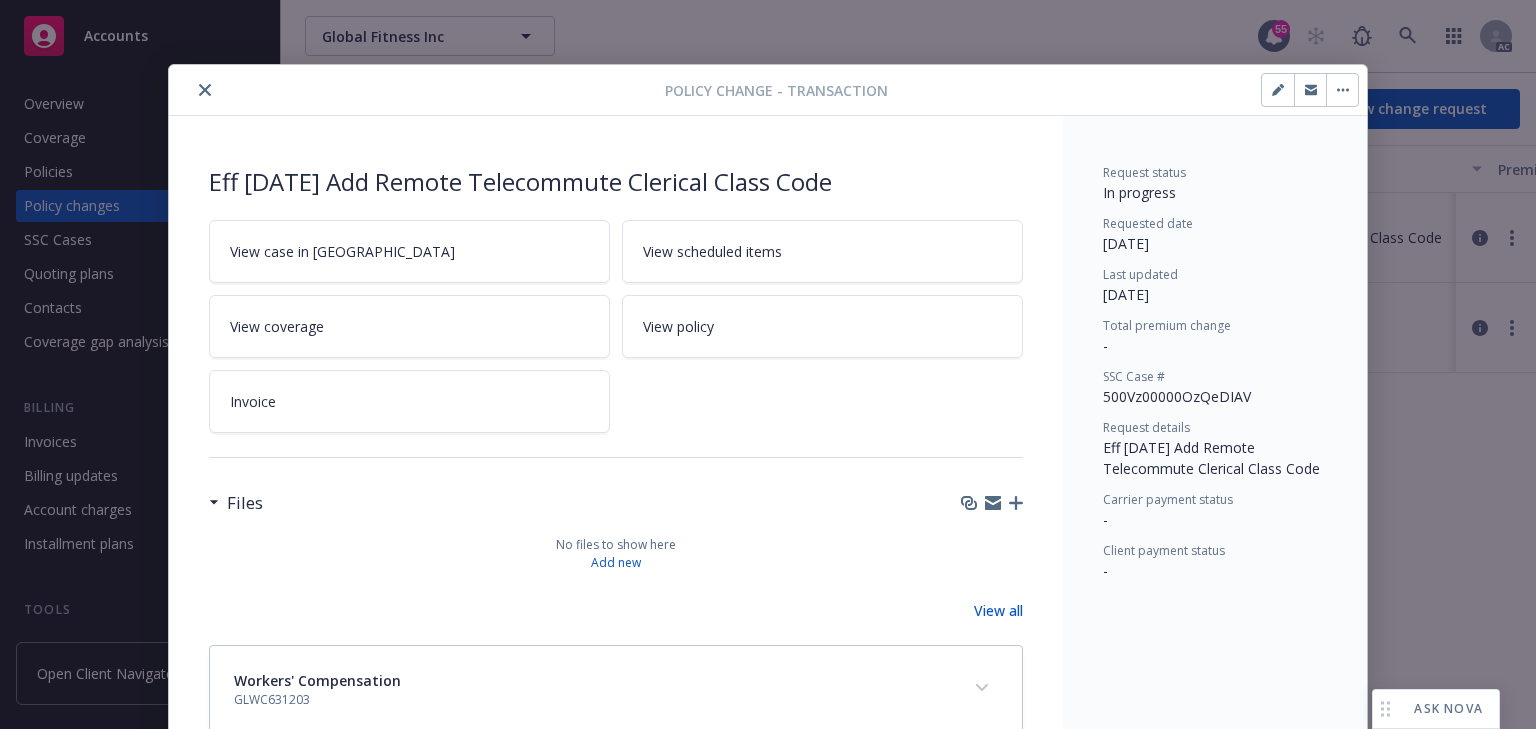 scroll, scrollTop: 44, scrollLeft: 0, axis: vertical 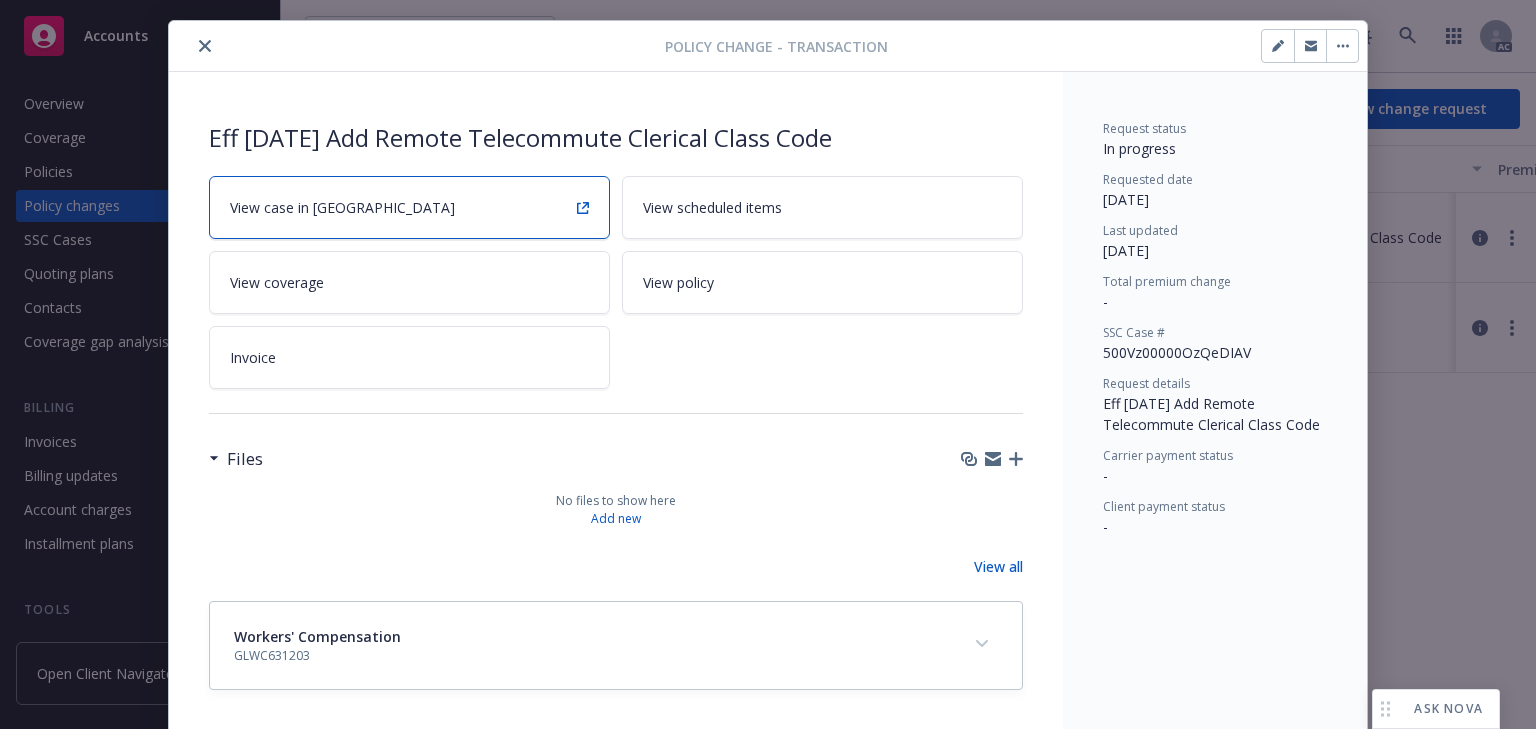 click on "View case in [GEOGRAPHIC_DATA]" at bounding box center (409, 207) 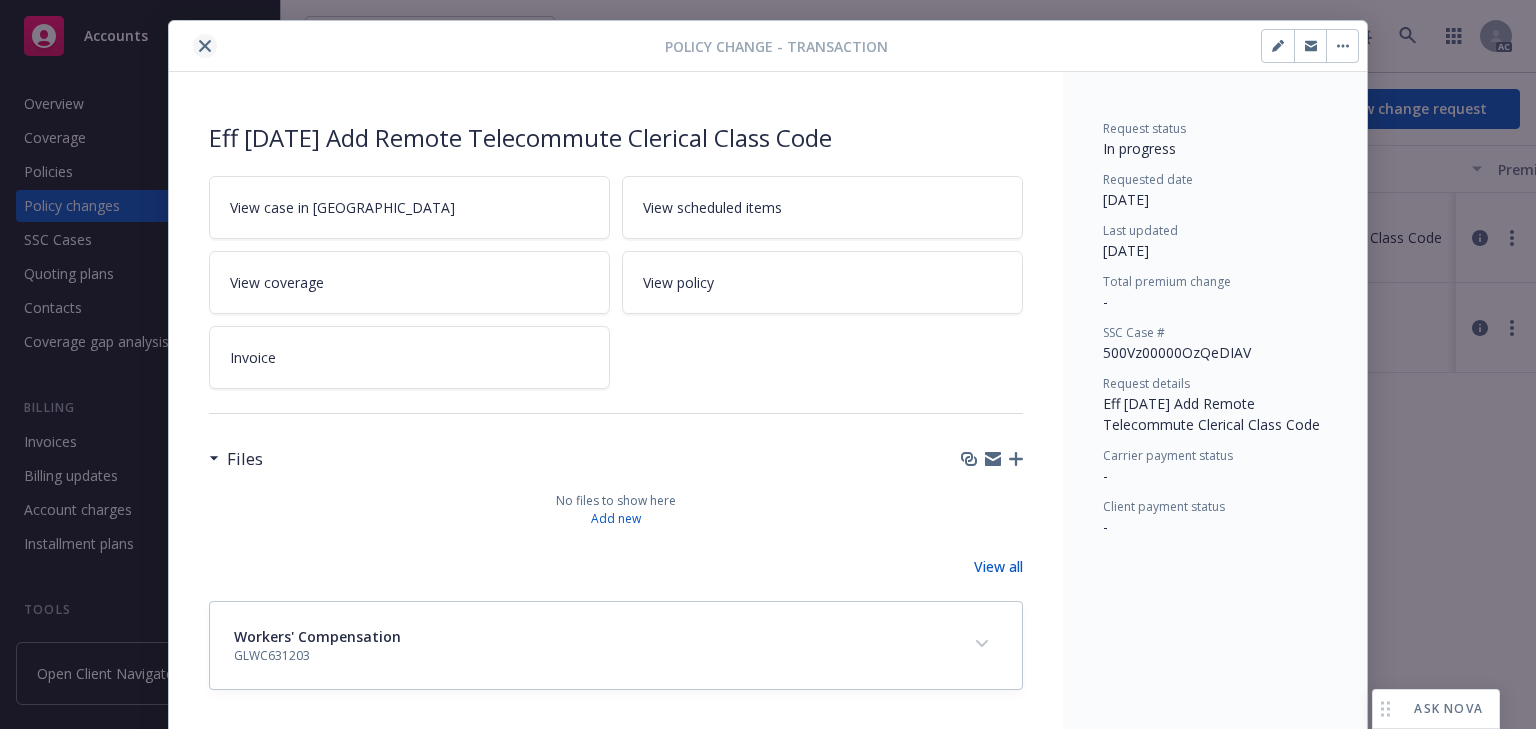 click 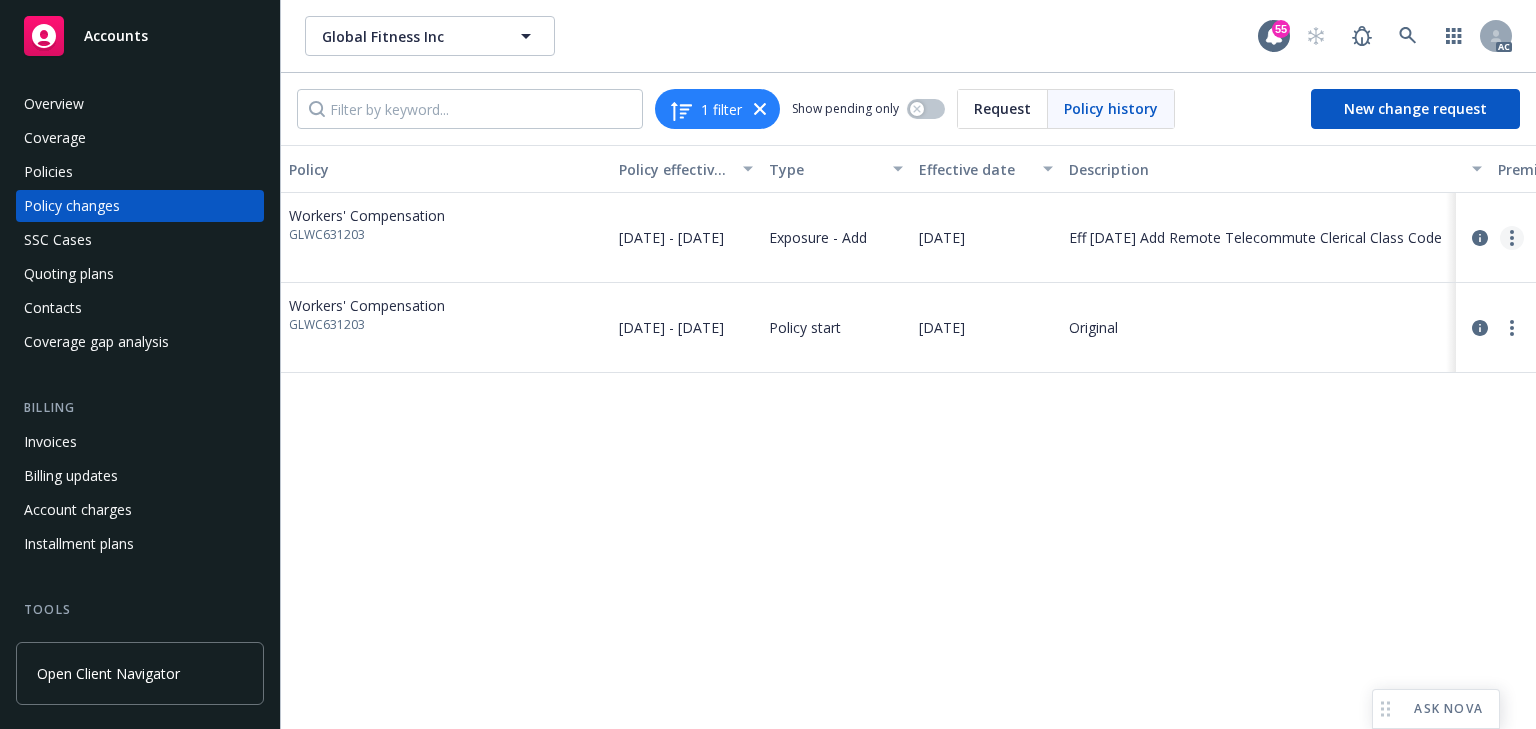 click 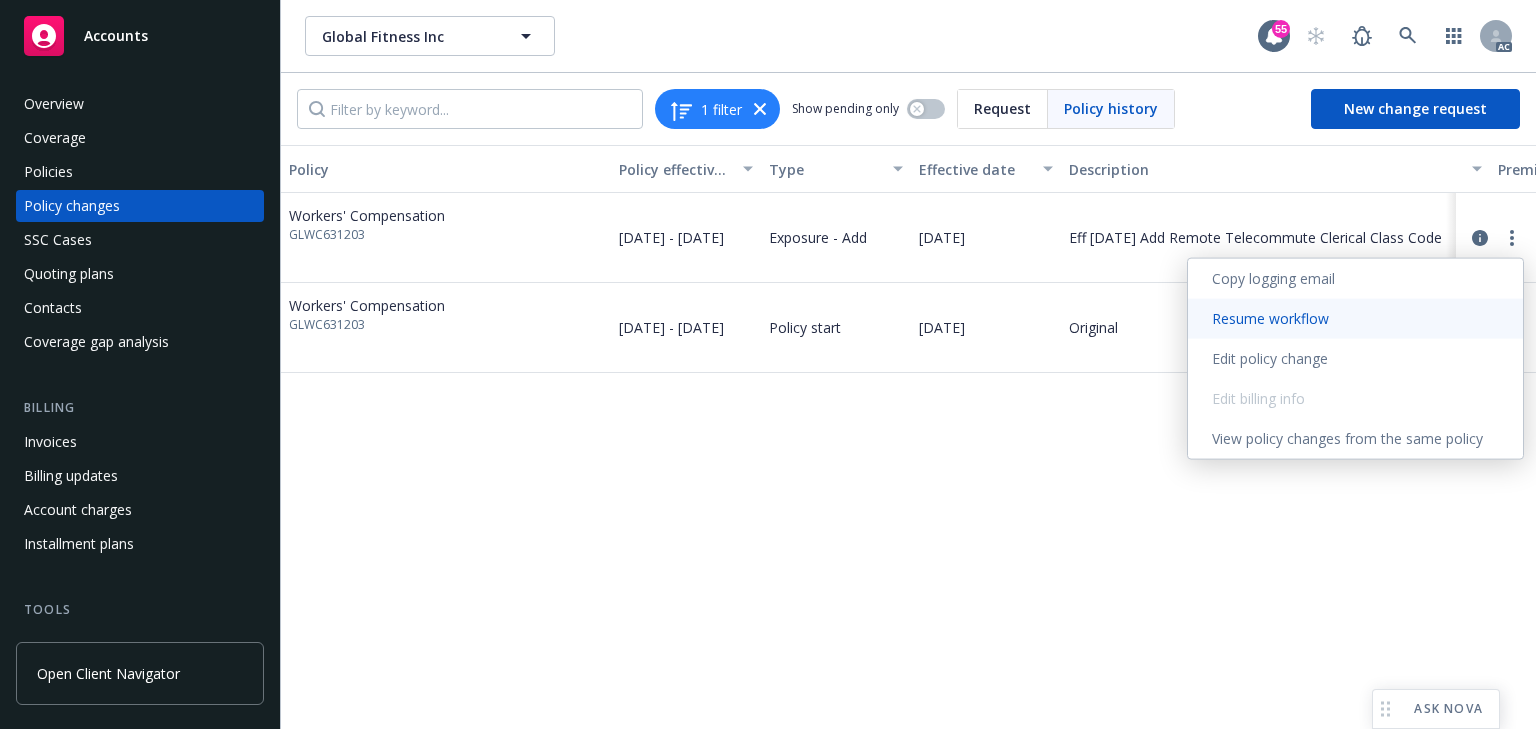 click on "Resume workflow" at bounding box center (1355, 319) 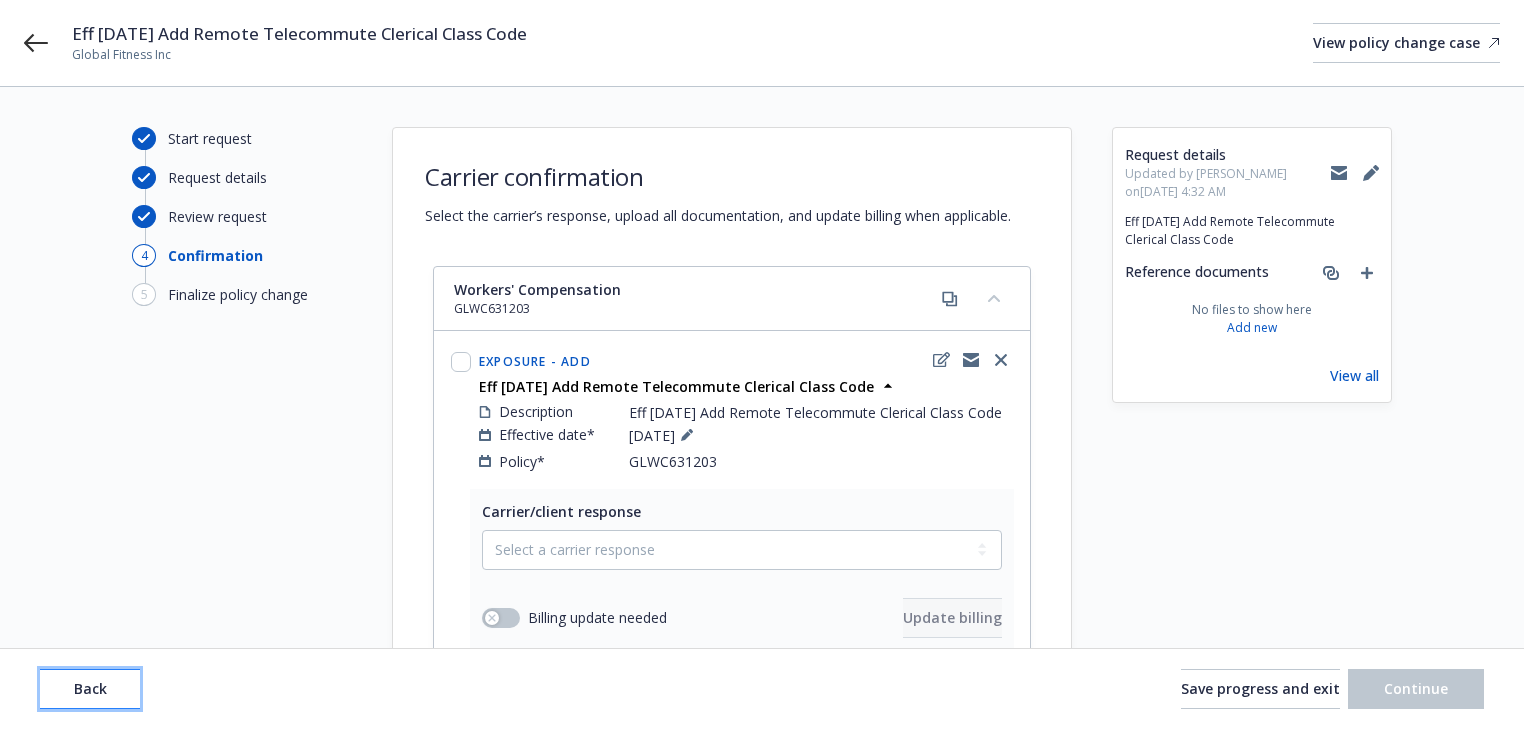 click on "Back" at bounding box center [90, 689] 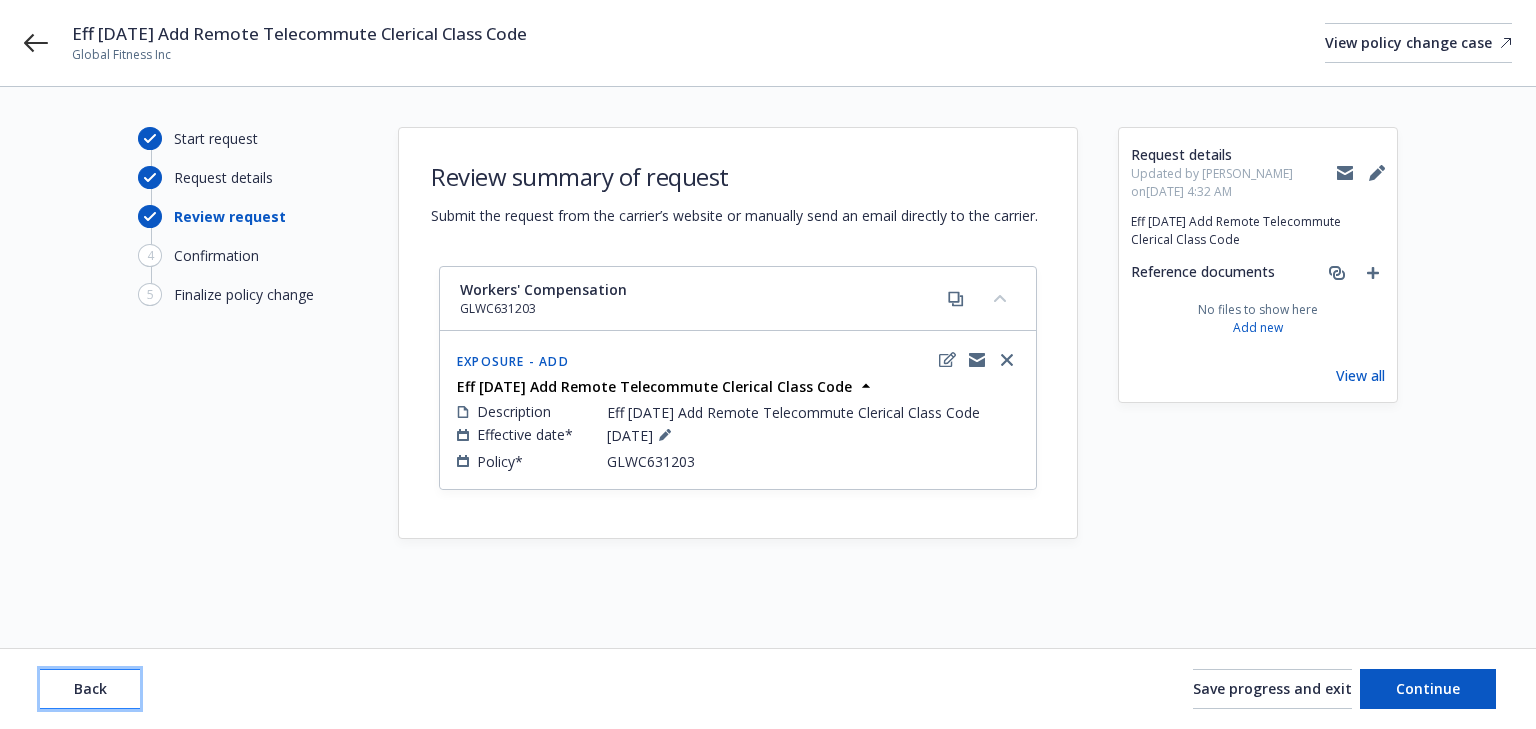 click on "Back" at bounding box center (90, 689) 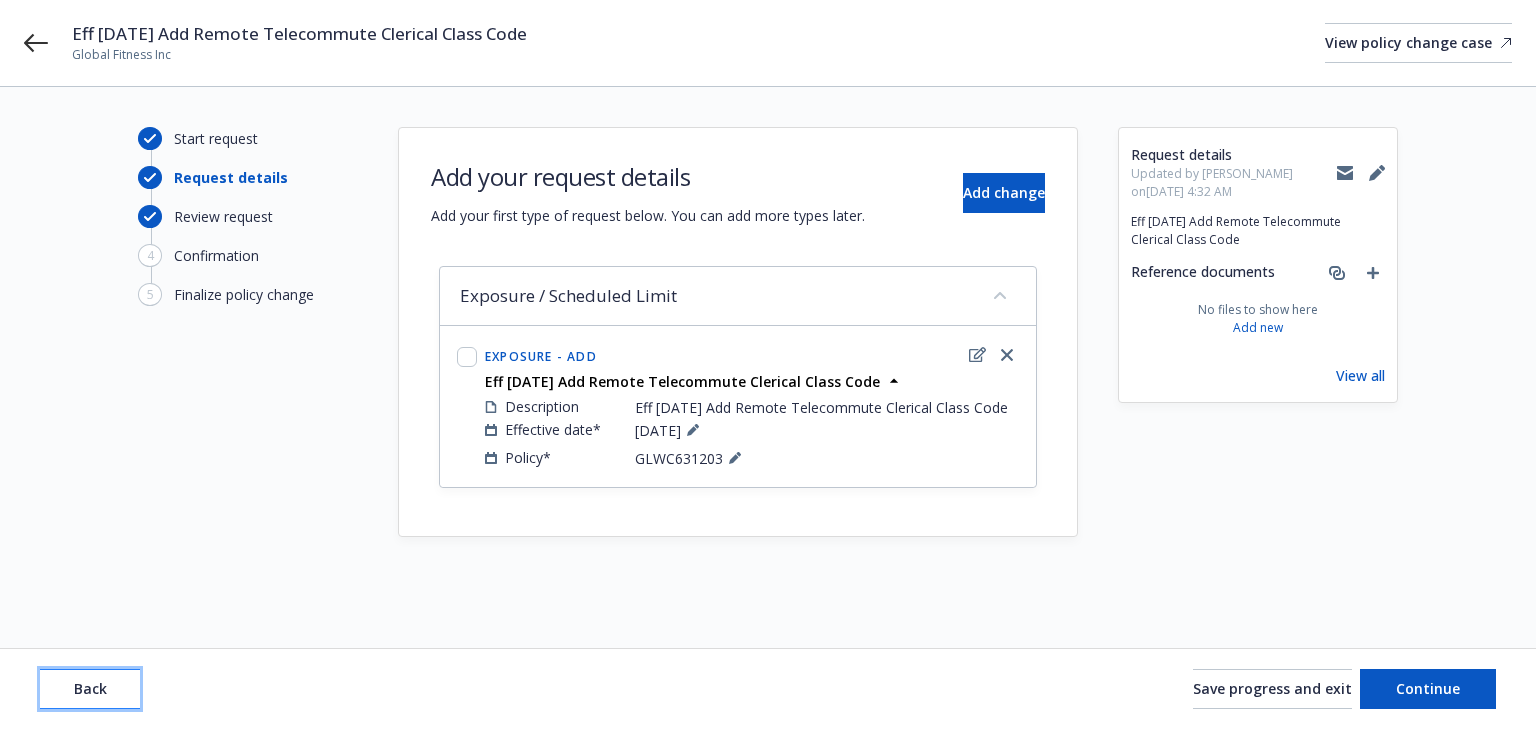 click on "Back" at bounding box center [90, 689] 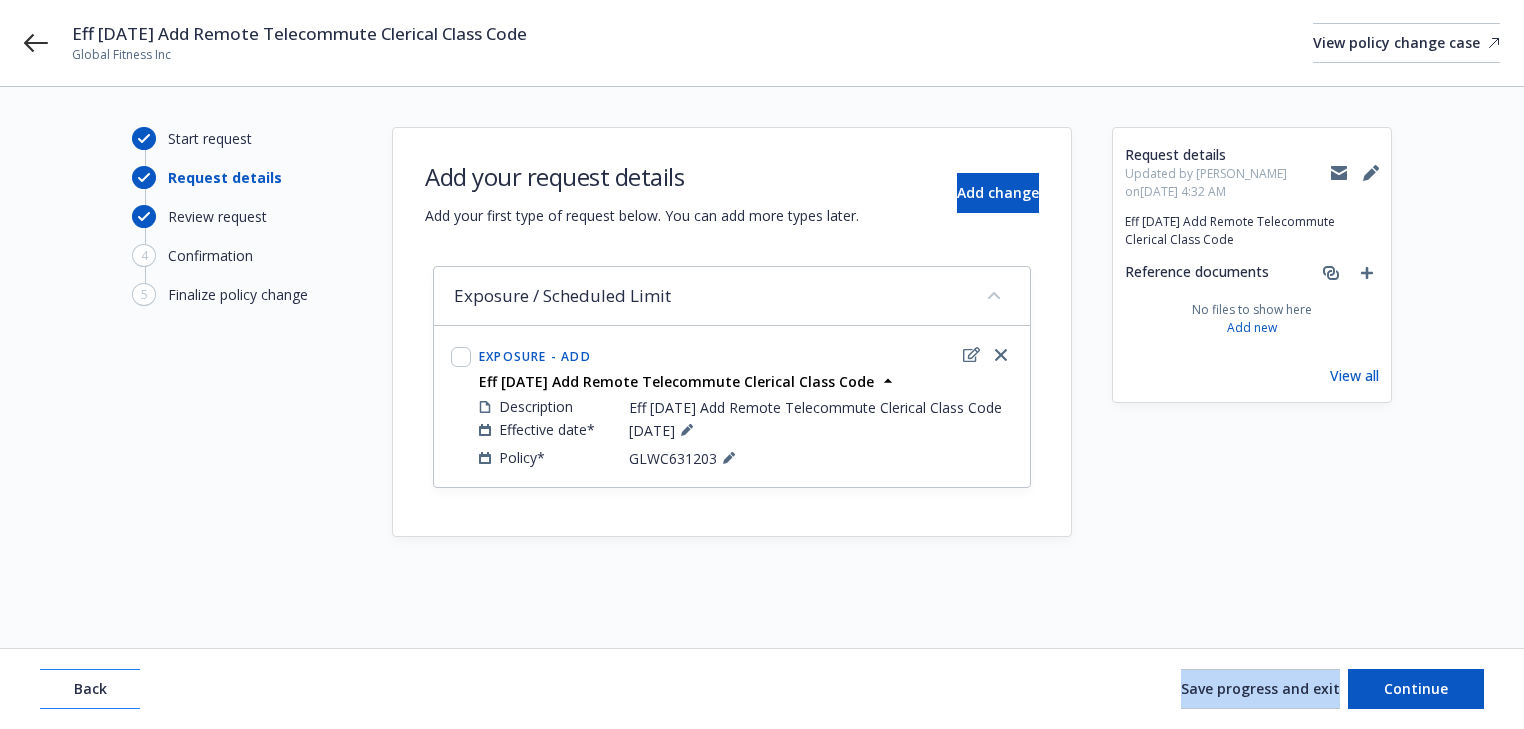 click on "Back Save progress and exit Continue" at bounding box center (762, 689) 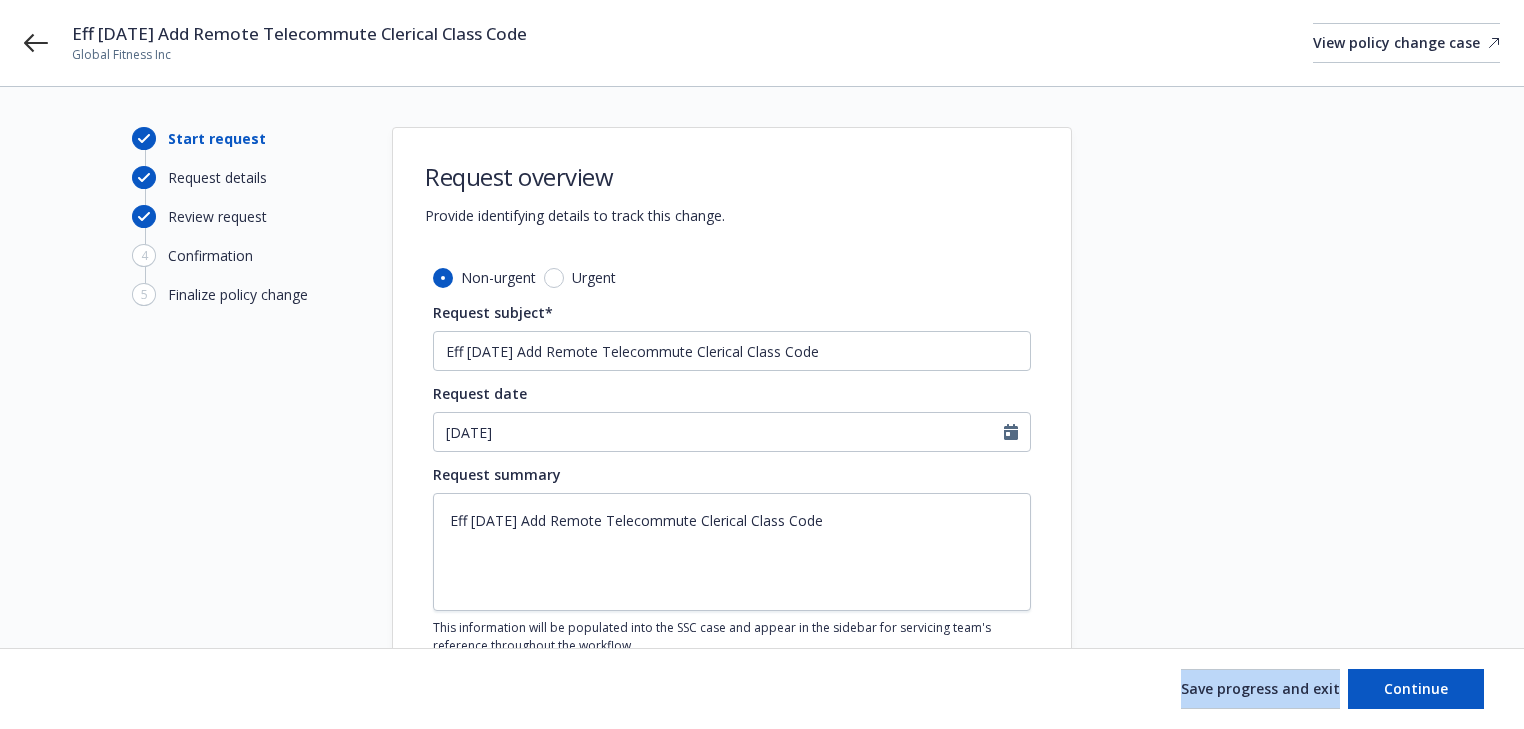 click on "Save progress and exit Continue" at bounding box center [762, 689] 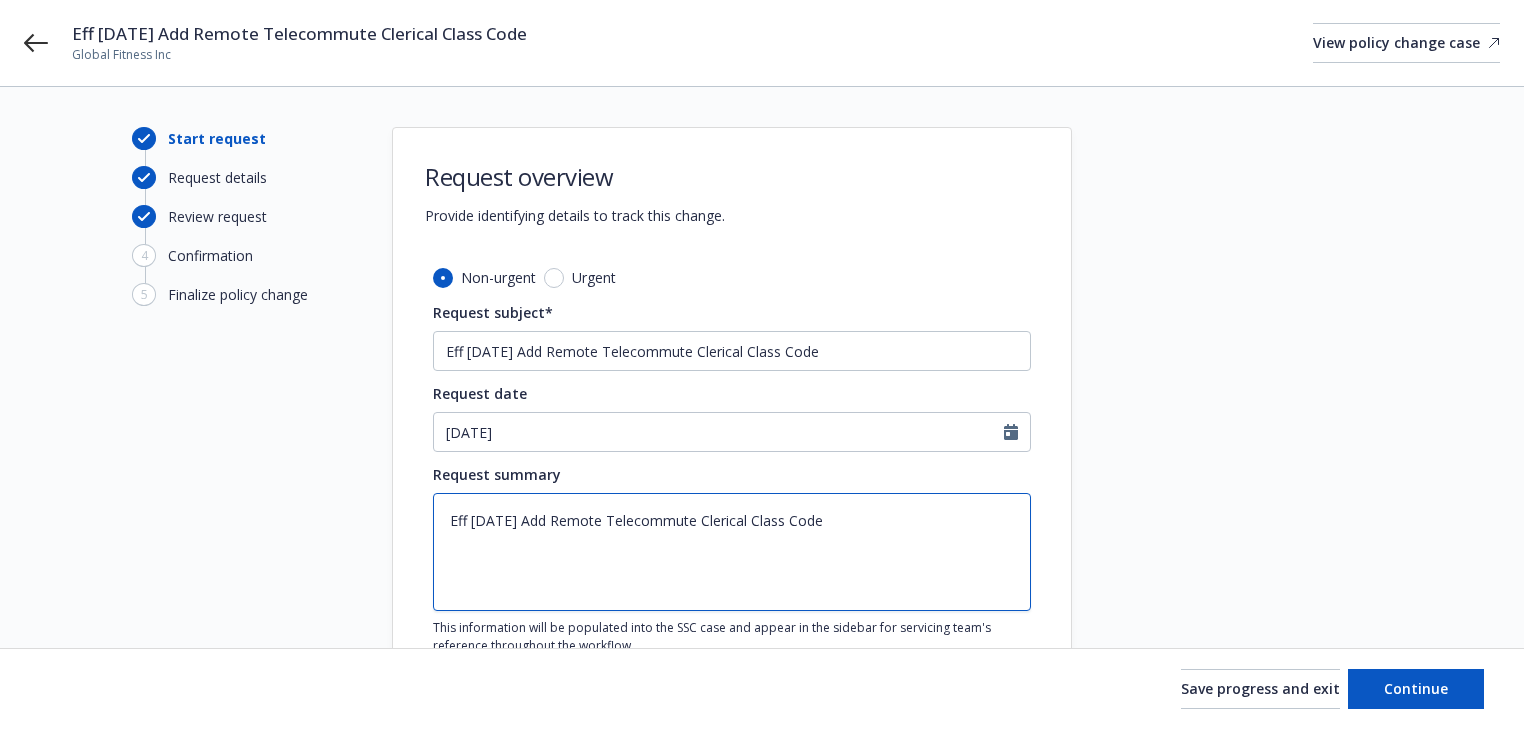 click on "Eff [DATE] Add Remote Telecommute Clerical Class Code" at bounding box center (732, 552) 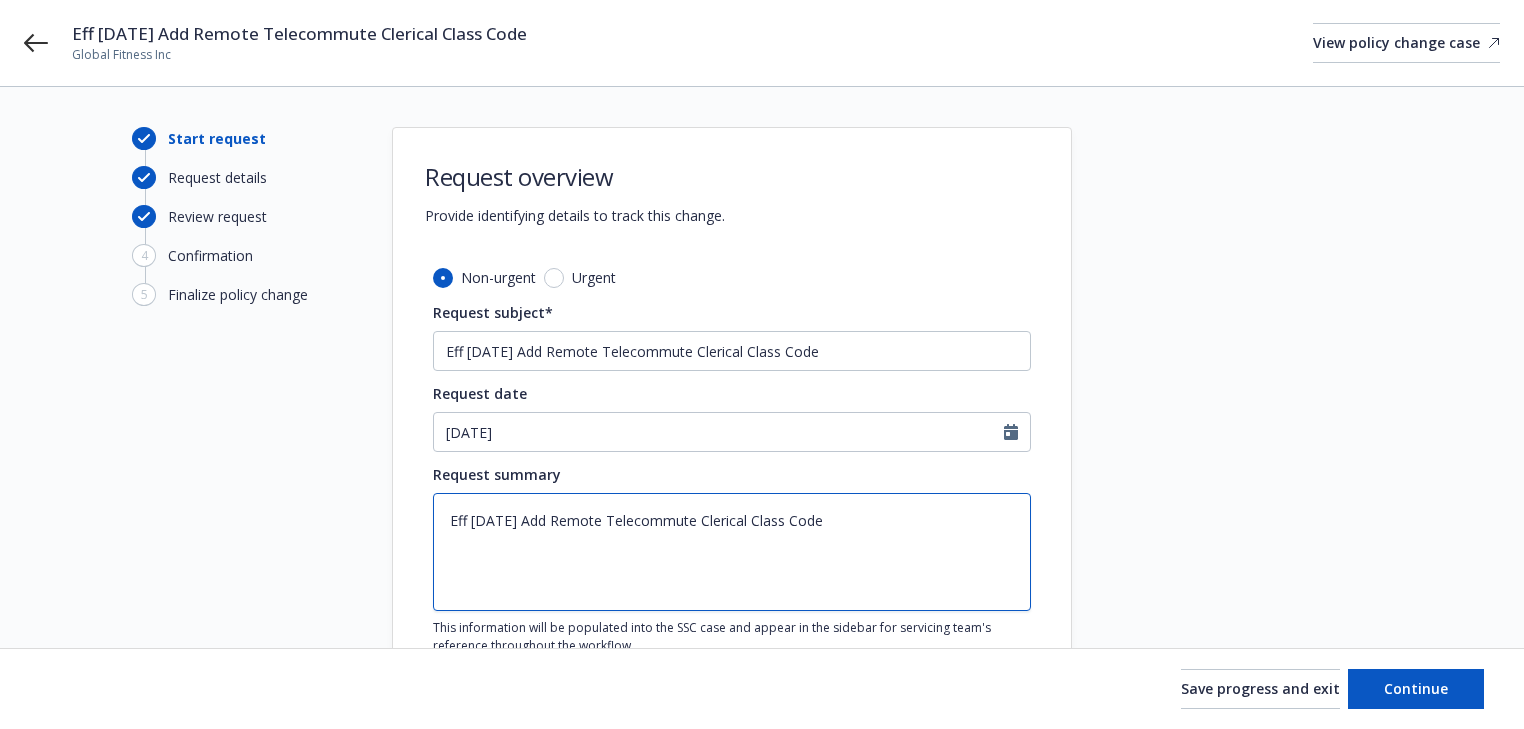 type on "x" 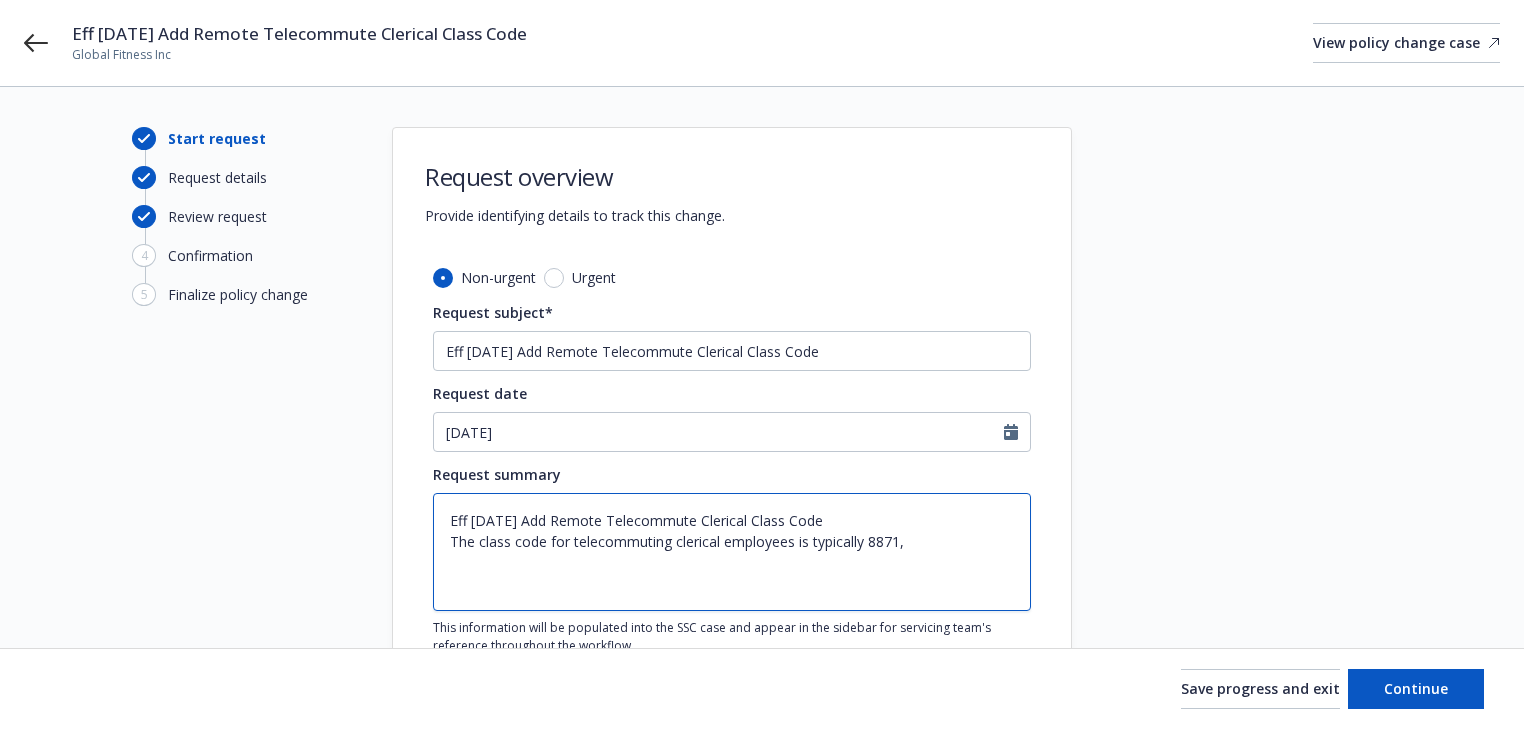 type on "x" 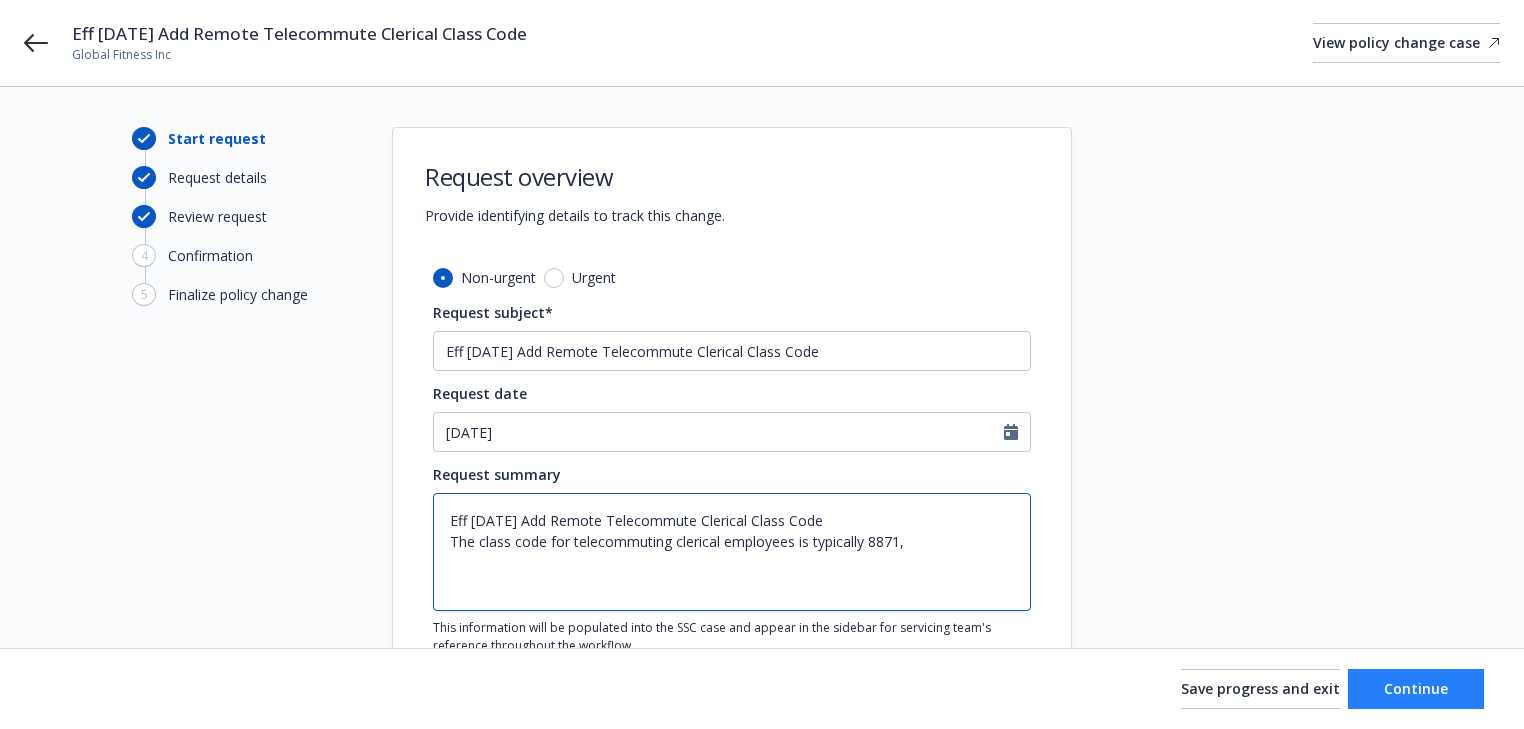 type on "Eff [DATE] Add Remote Telecommute Clerical Class Code
The class code for telecommuting clerical employees is typically 8871," 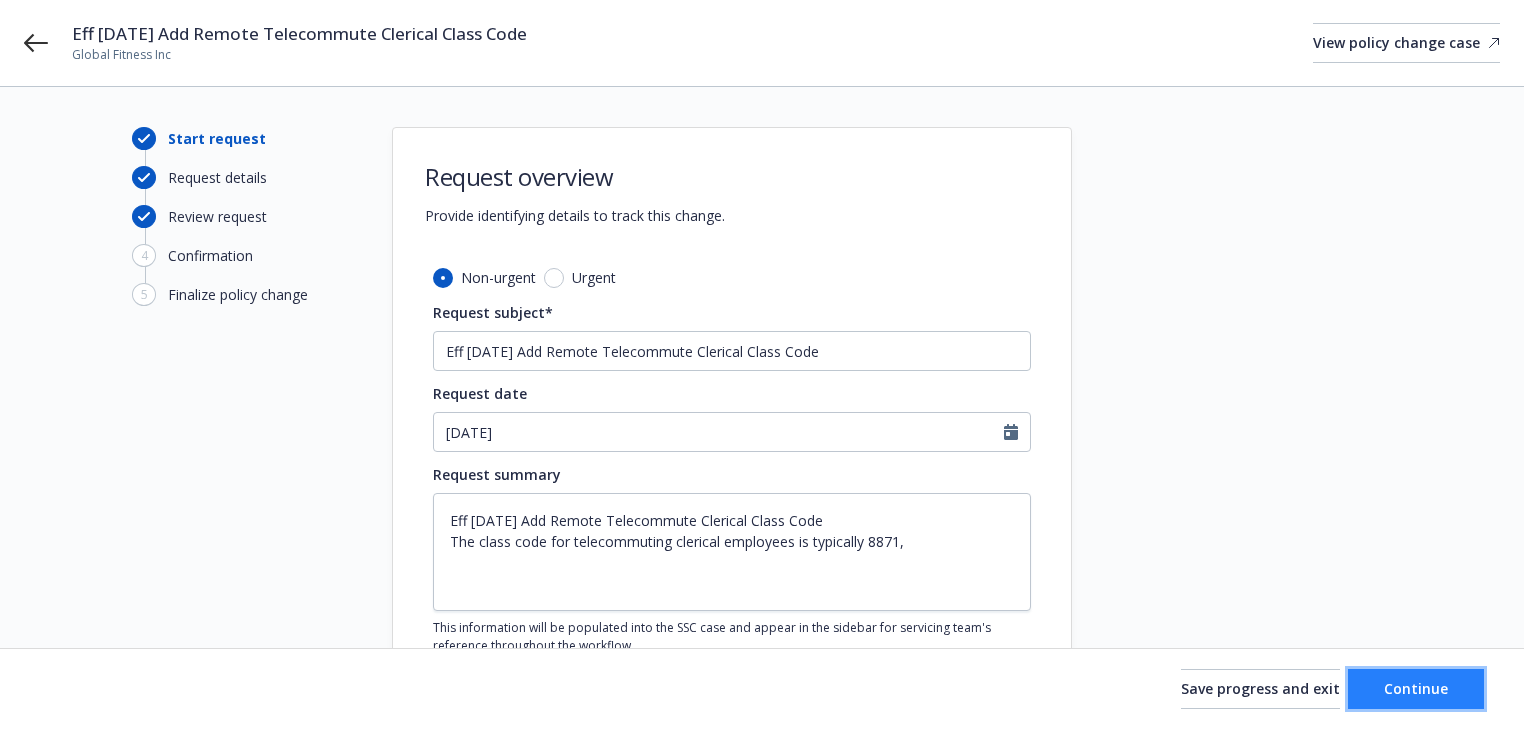 click on "Continue" at bounding box center [1416, 688] 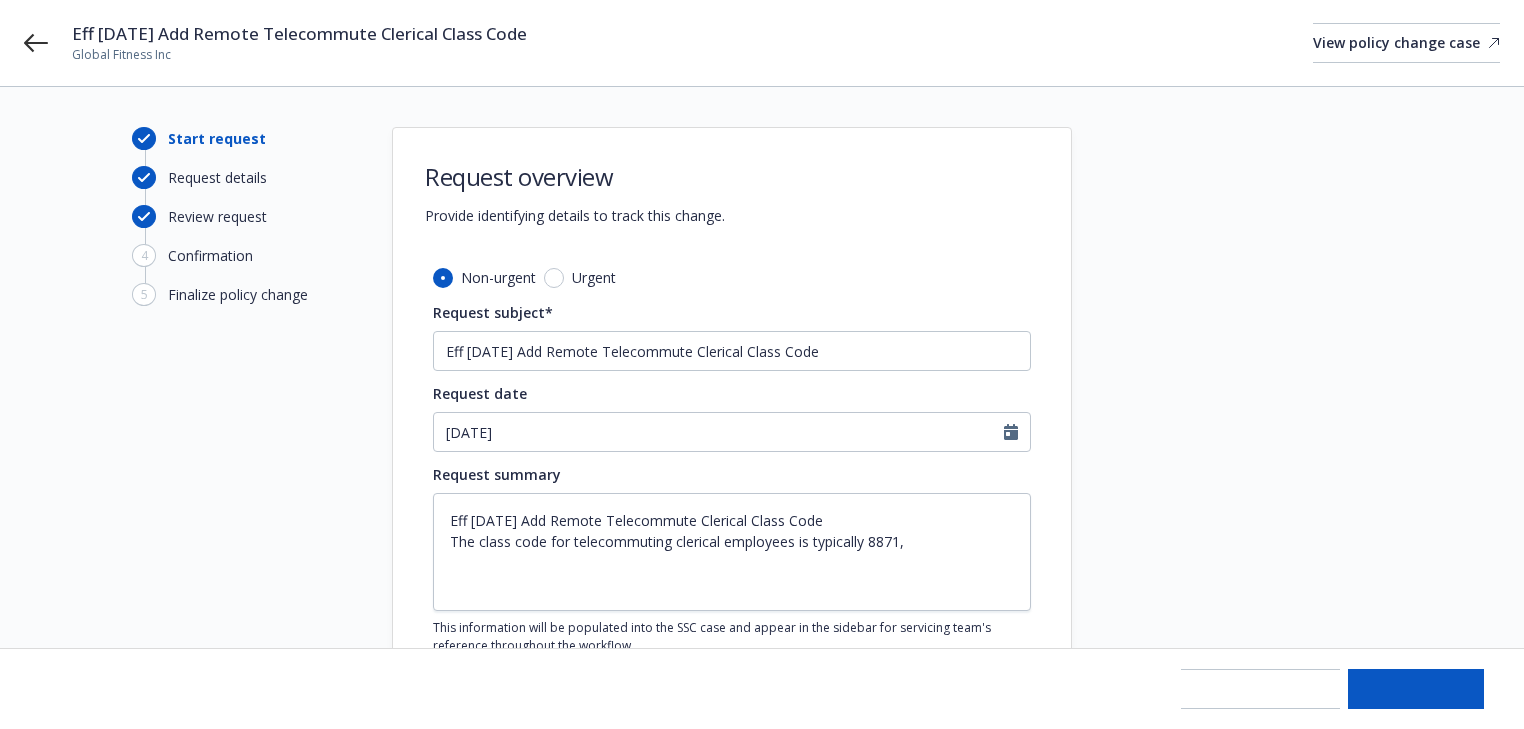 type on "x" 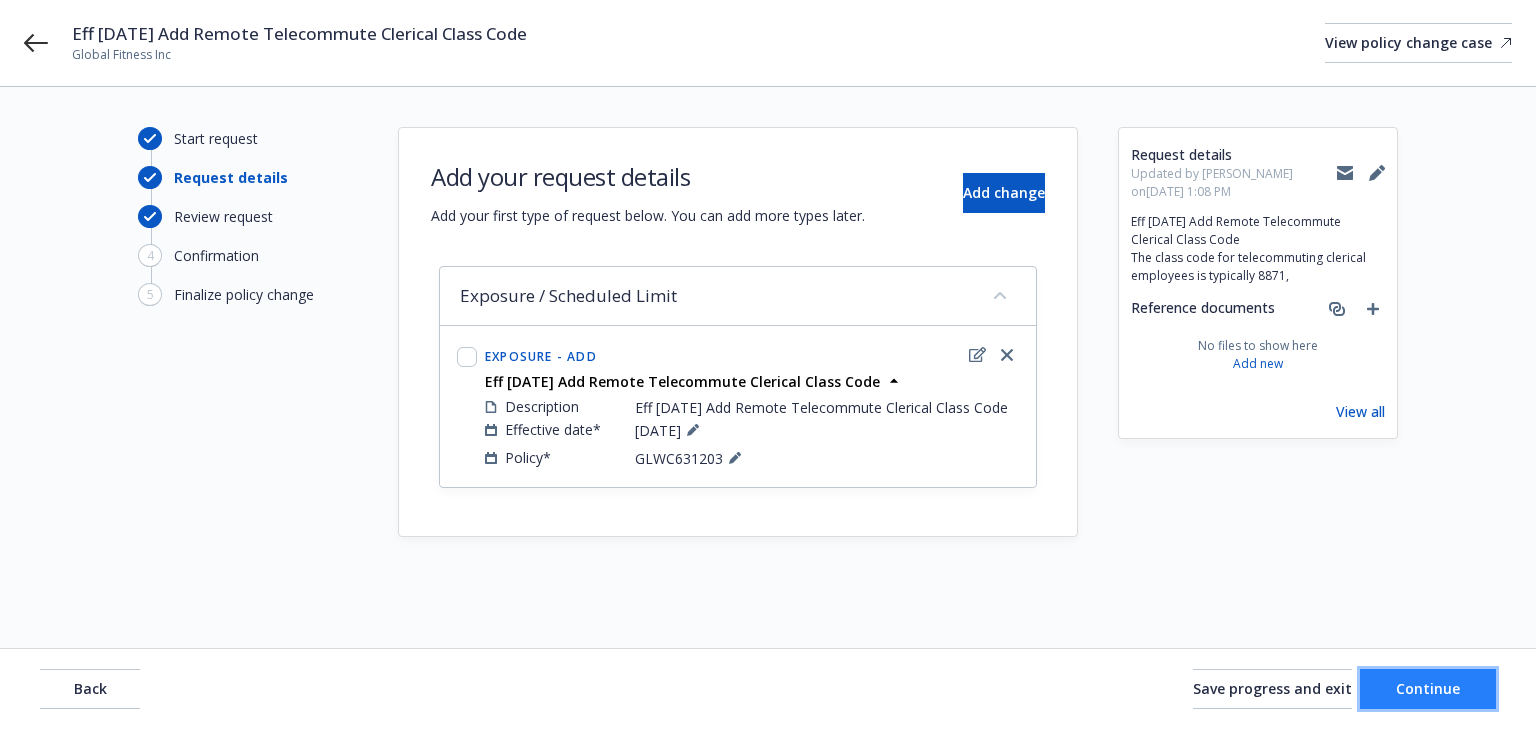 click on "Continue" at bounding box center [1428, 688] 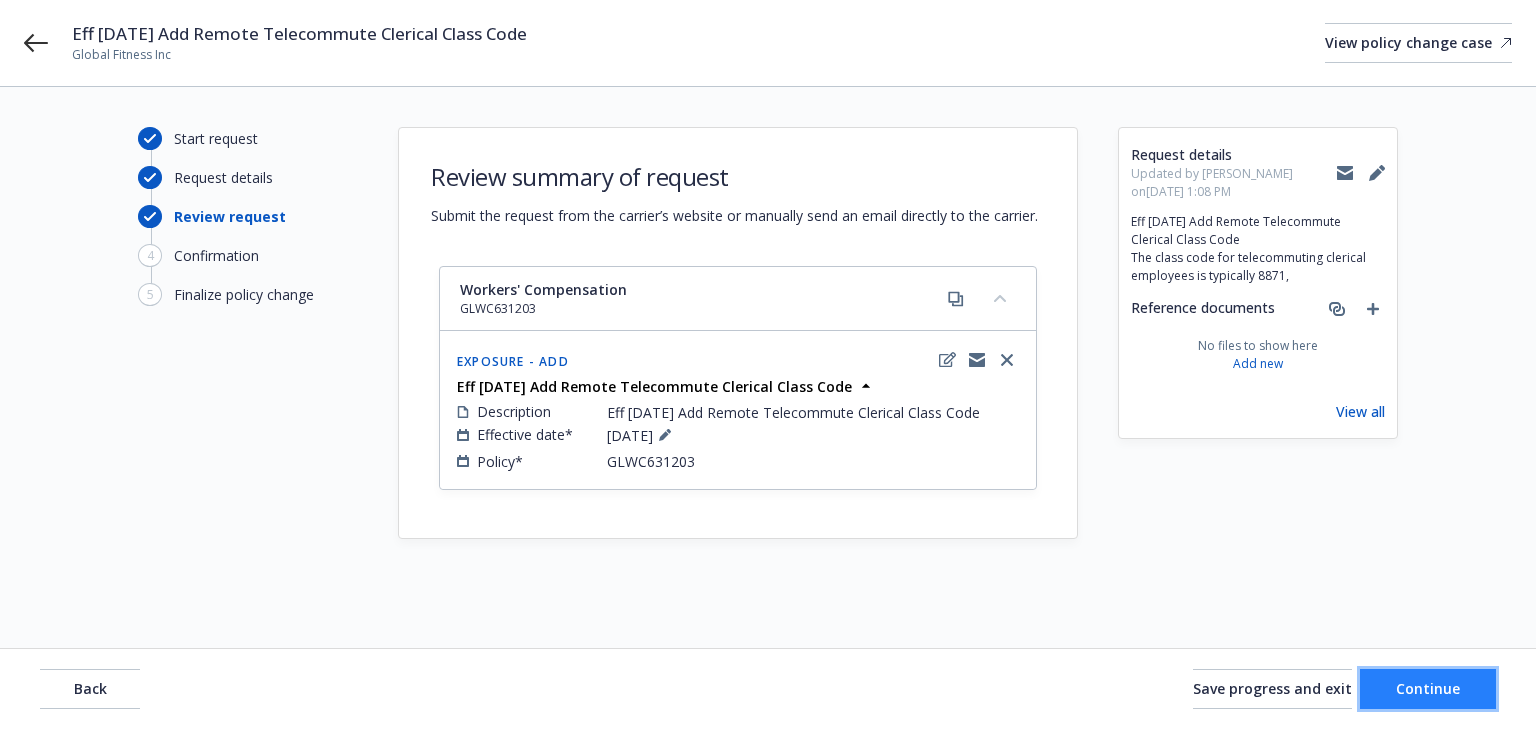 click on "Continue" at bounding box center (1428, 689) 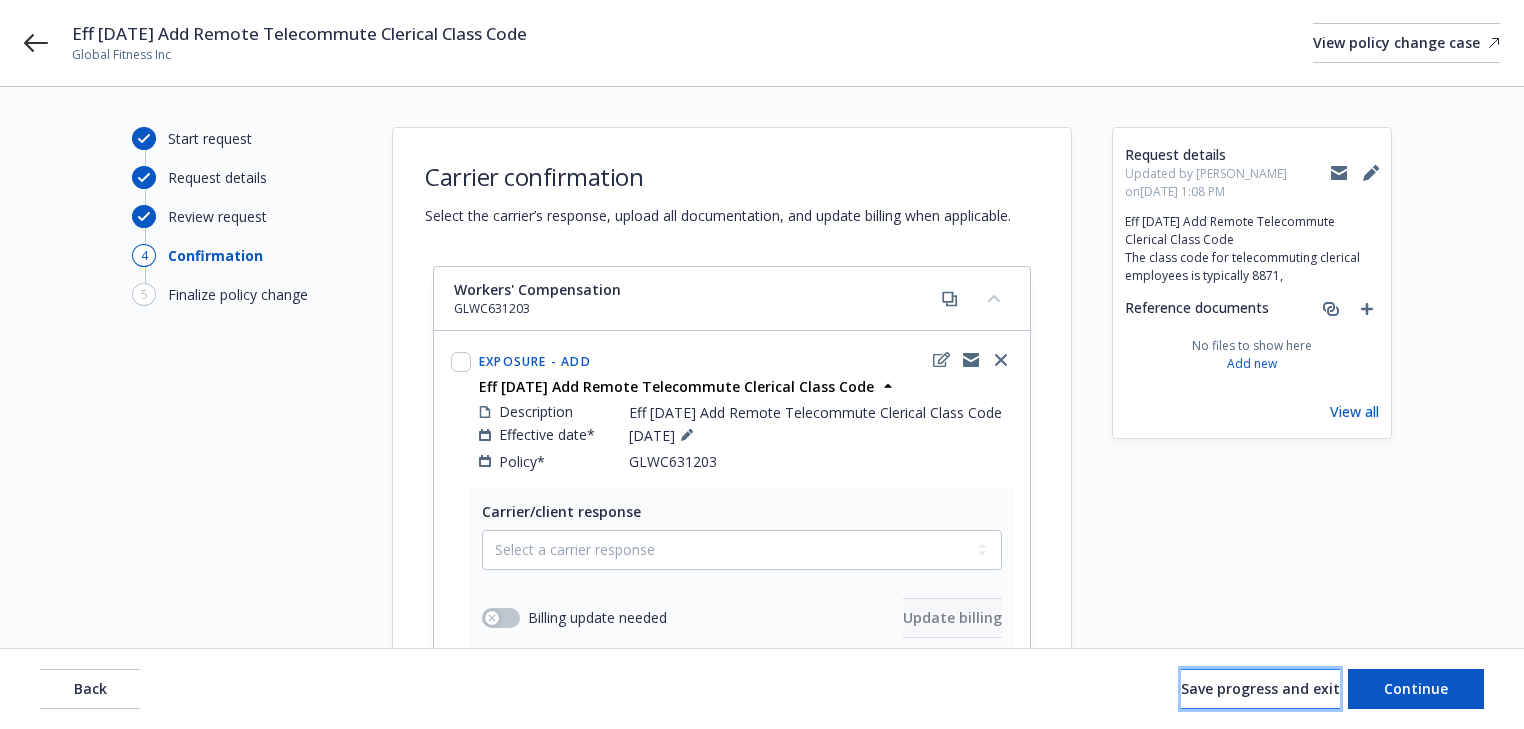 click on "Save progress and exit" at bounding box center (1260, 689) 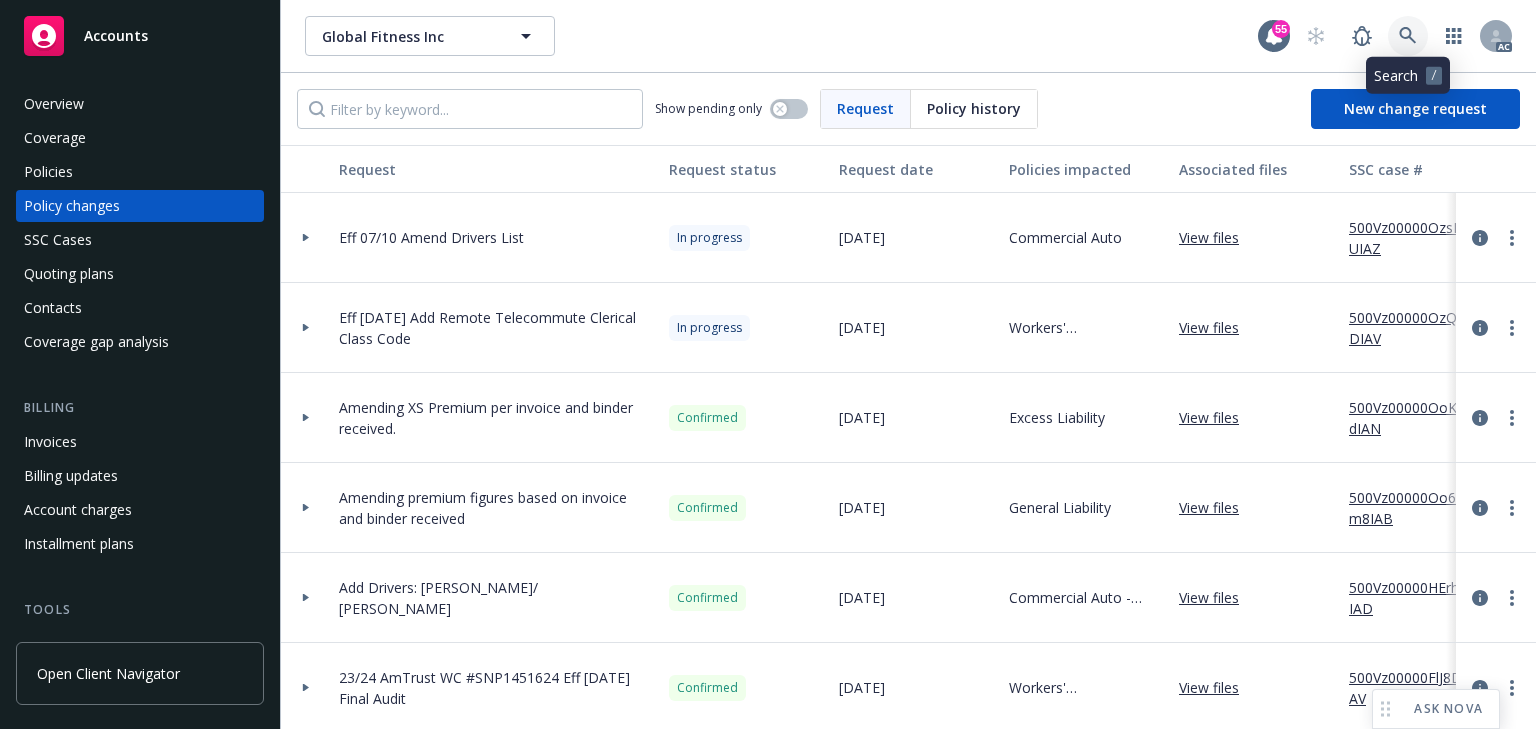click at bounding box center [1408, 36] 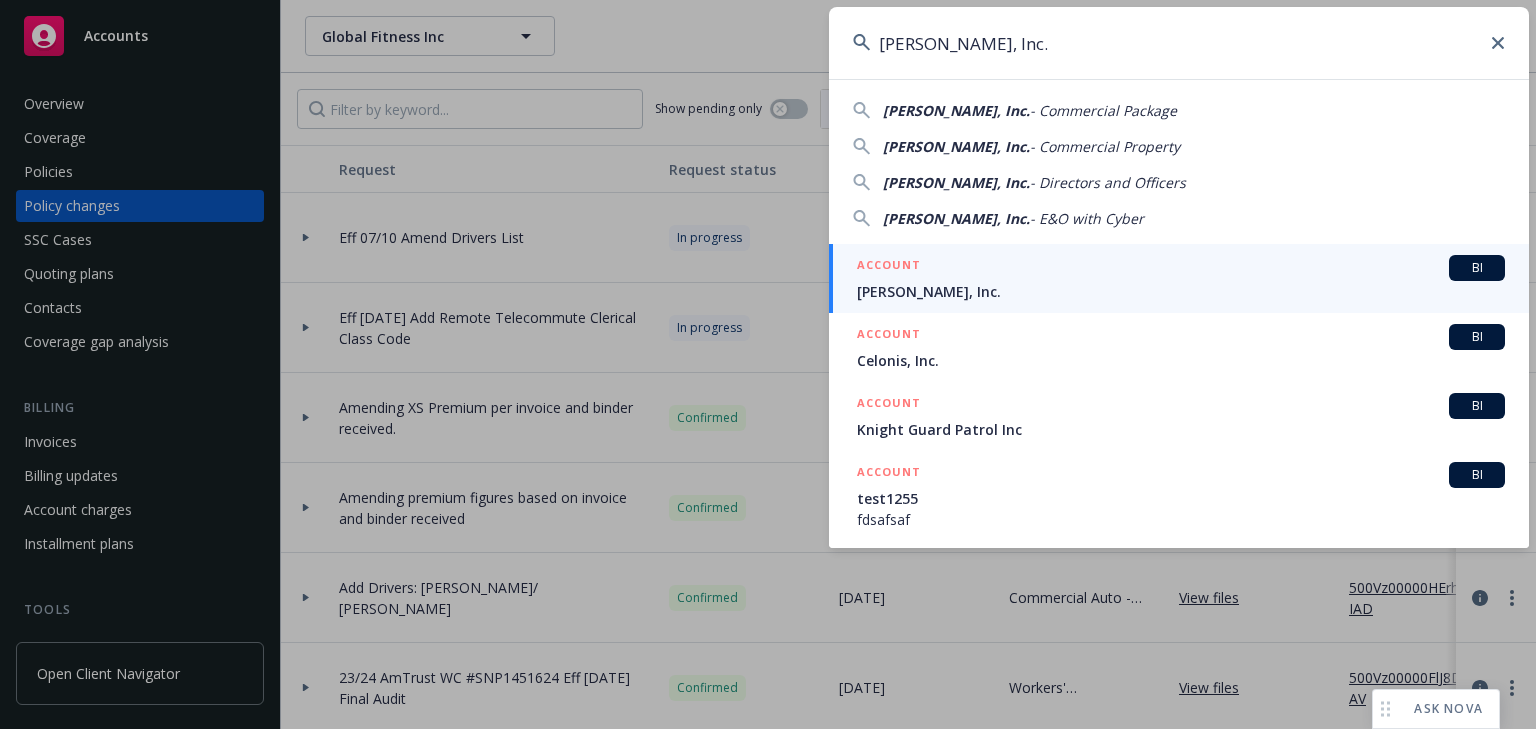 type on "[PERSON_NAME], Inc." 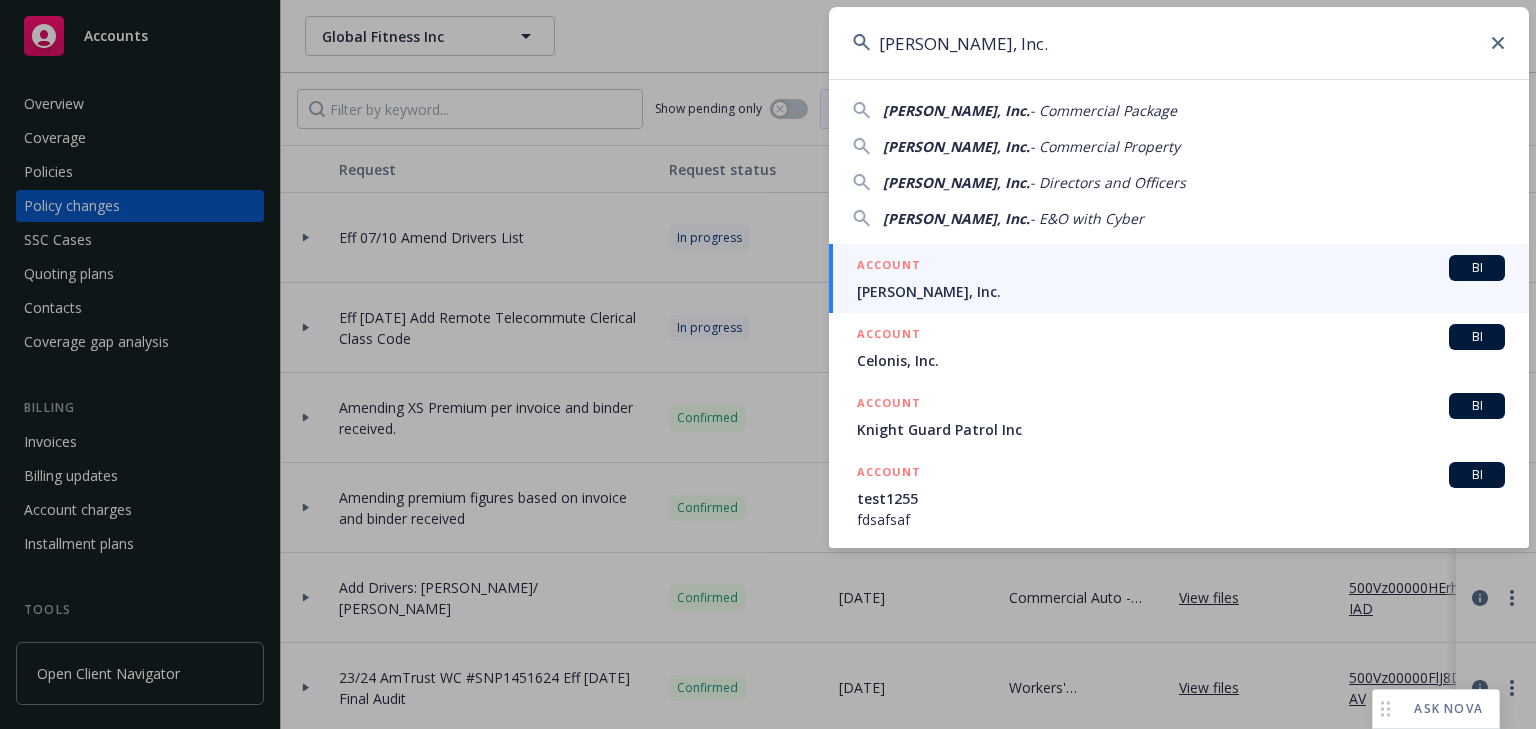 click on "[PERSON_NAME], Inc." at bounding box center (1181, 291) 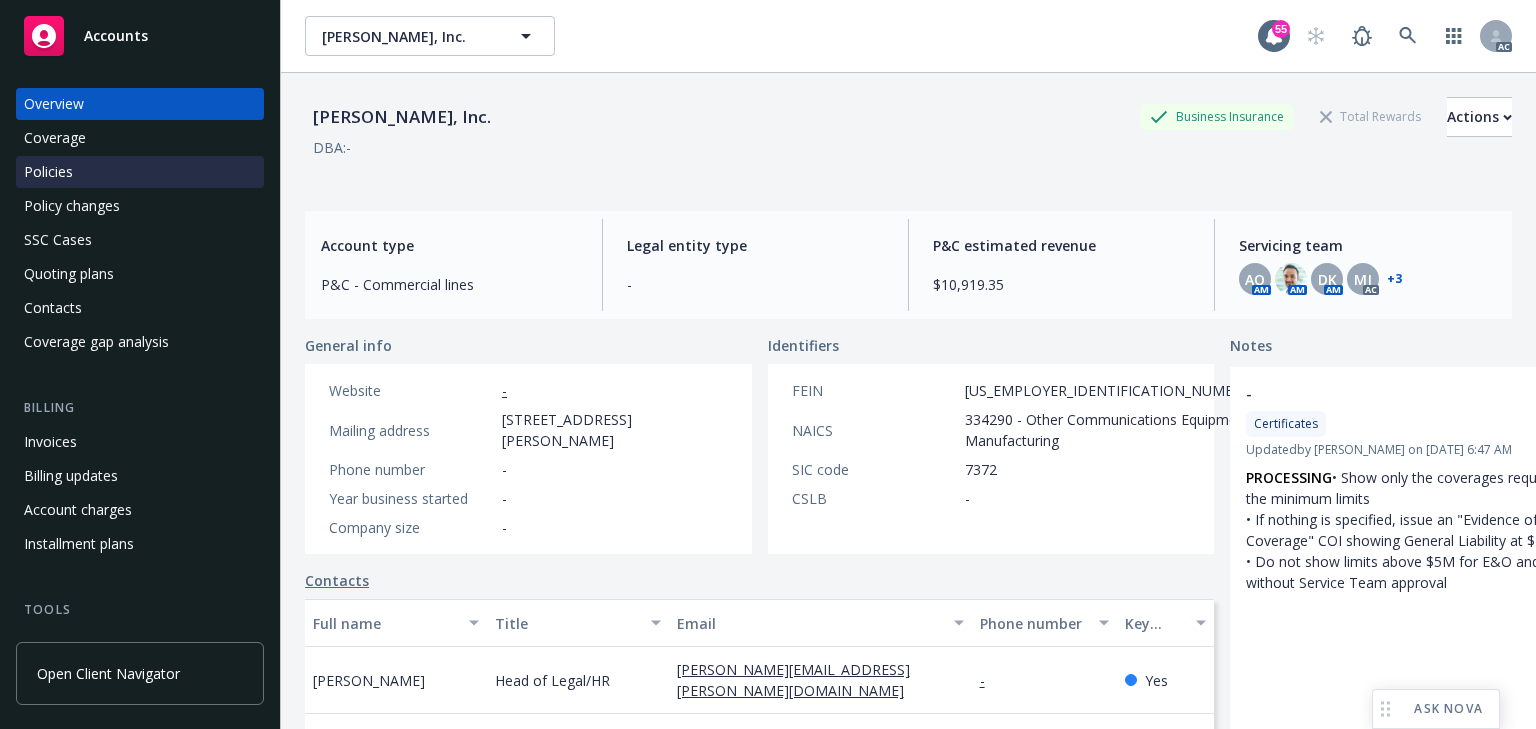 click on "Policies" at bounding box center (140, 172) 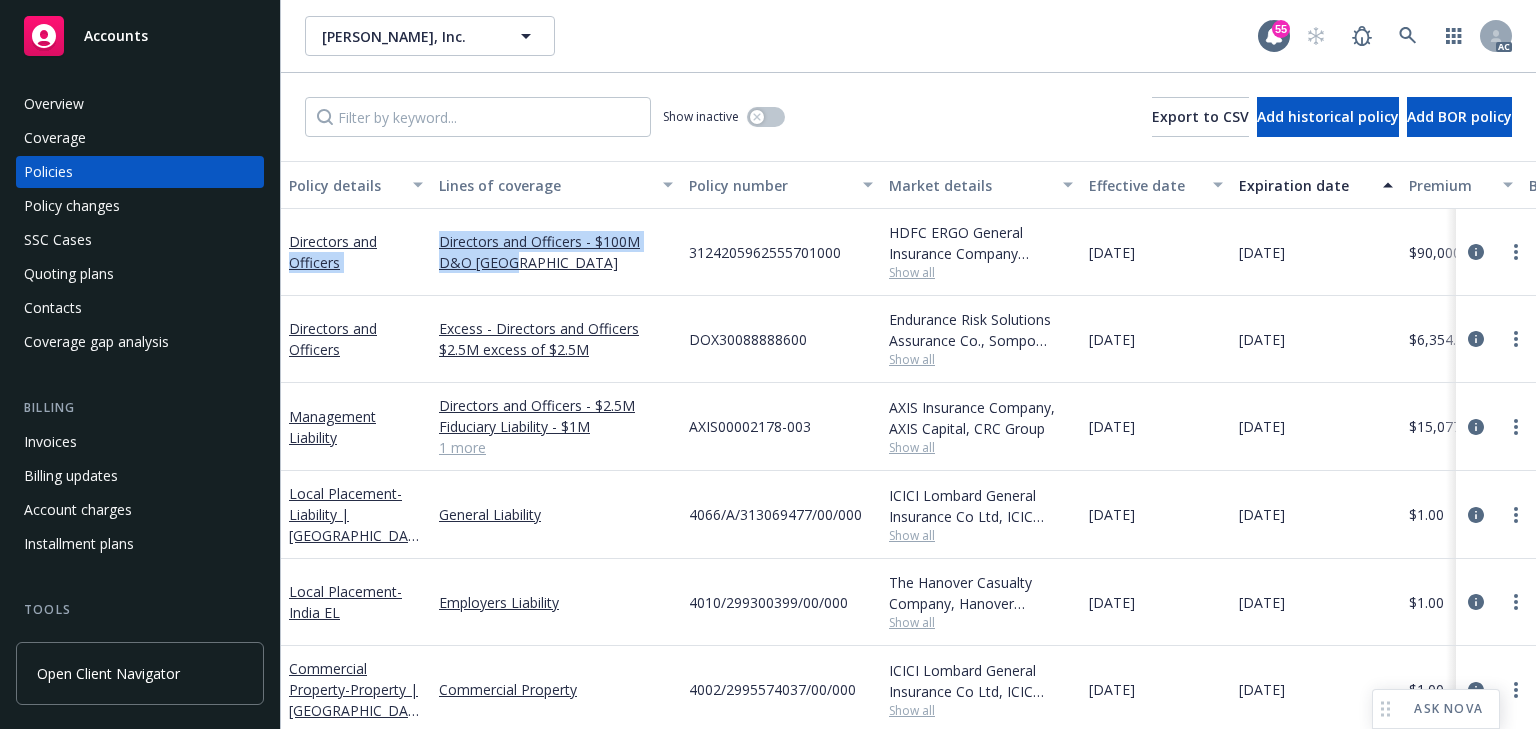 drag, startPoint x: 413, startPoint y: 219, endPoint x: 639, endPoint y: 278, distance: 233.5744 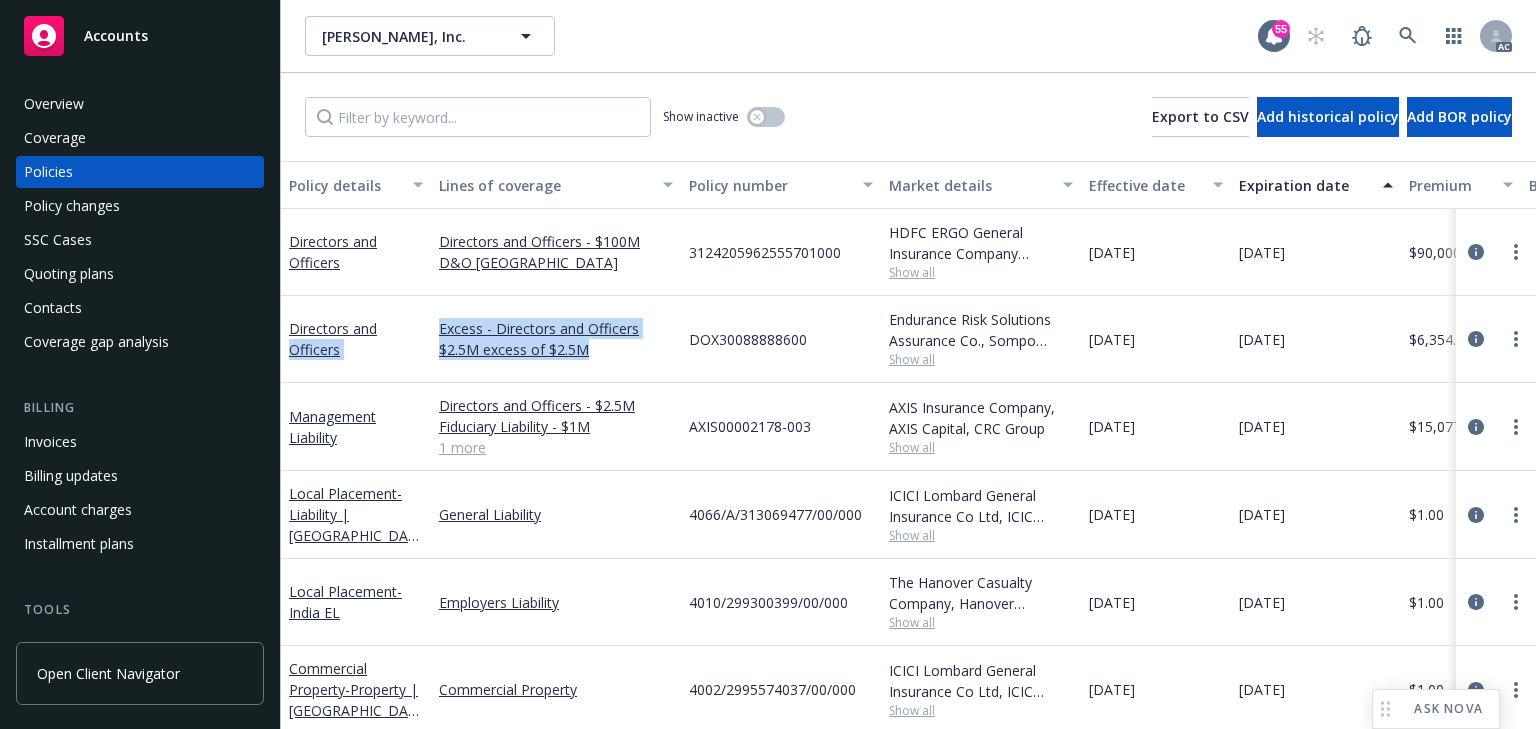 drag, startPoint x: 424, startPoint y: 319, endPoint x: 627, endPoint y: 365, distance: 208.14658 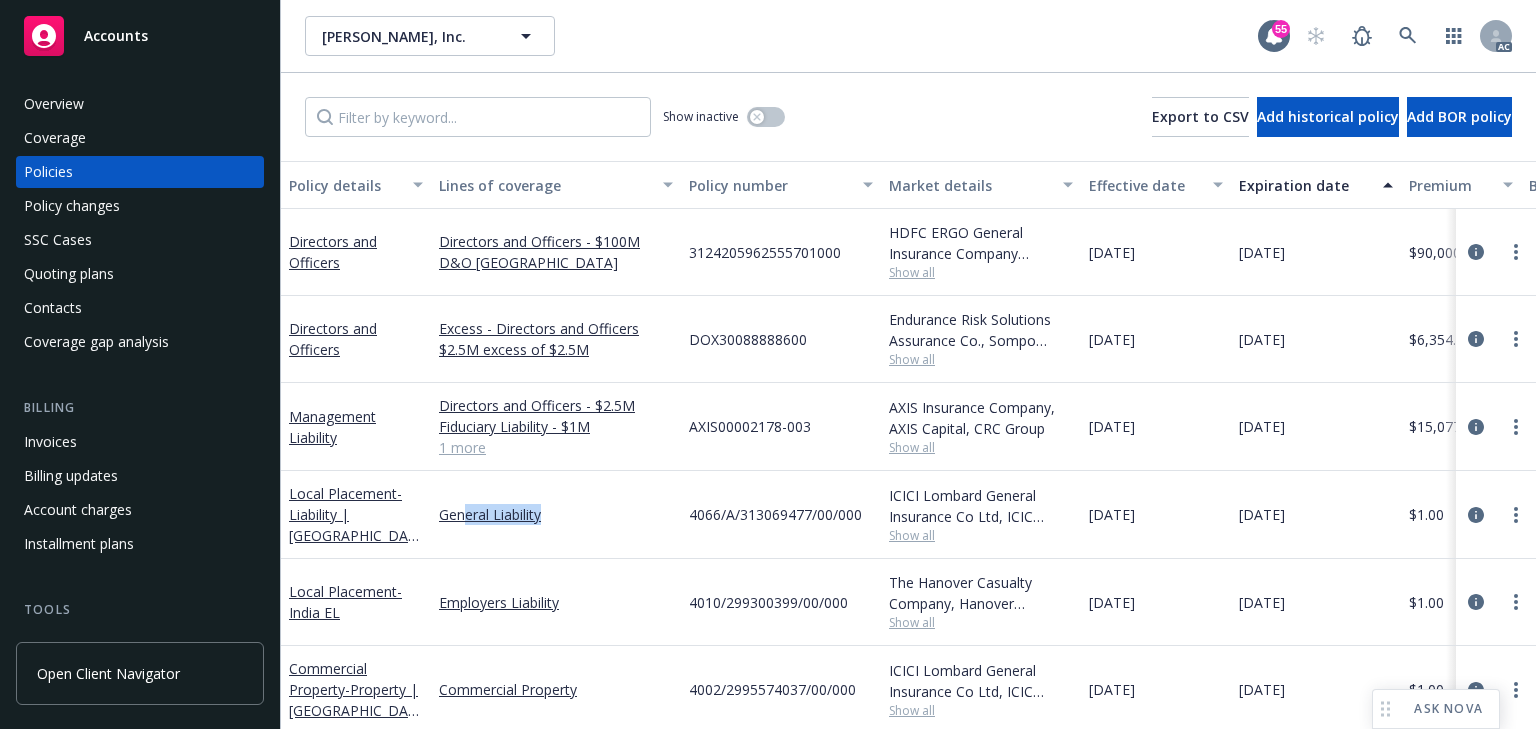 drag, startPoint x: 464, startPoint y: 495, endPoint x: 559, endPoint y: 537, distance: 103.87011 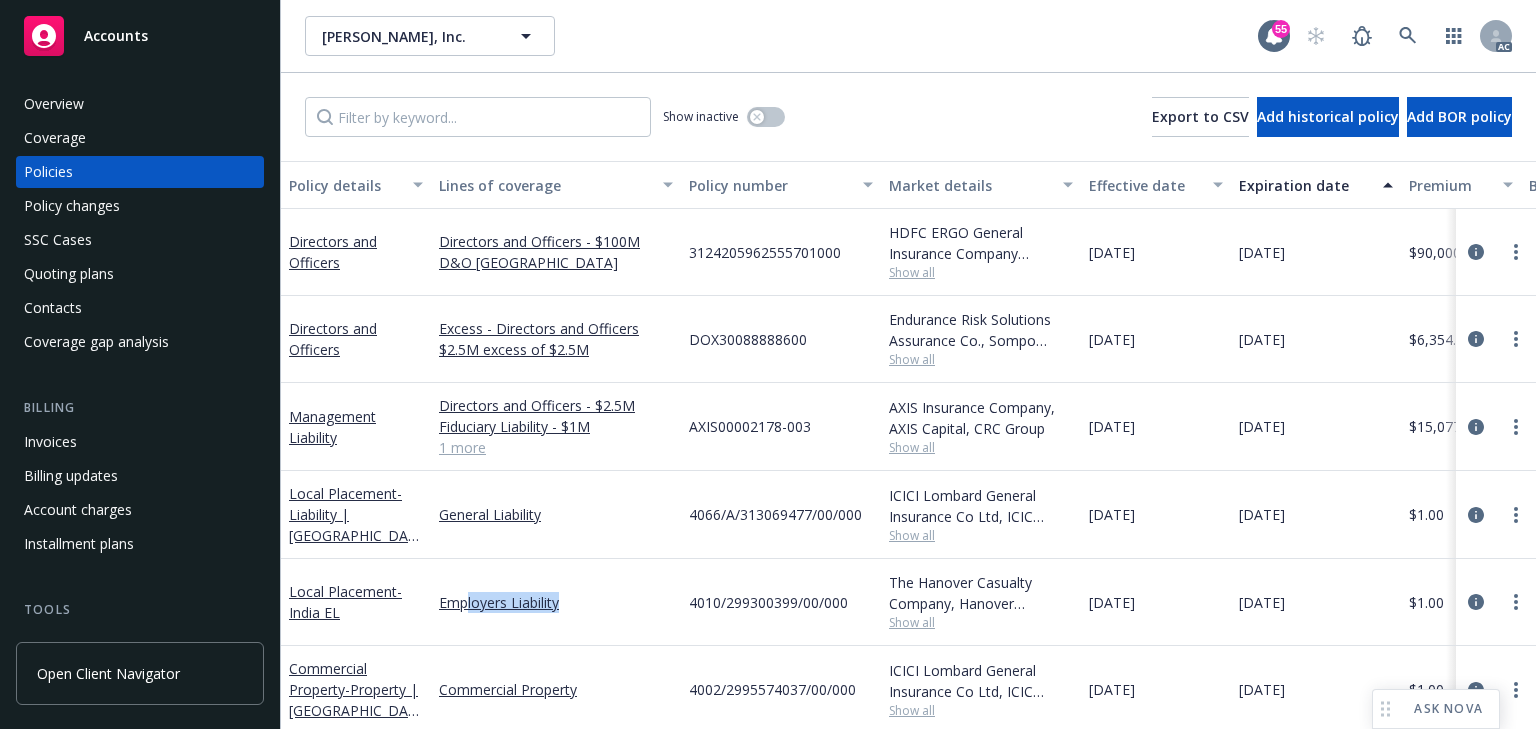 drag, startPoint x: 527, startPoint y: 612, endPoint x: 564, endPoint y: 621, distance: 38.078865 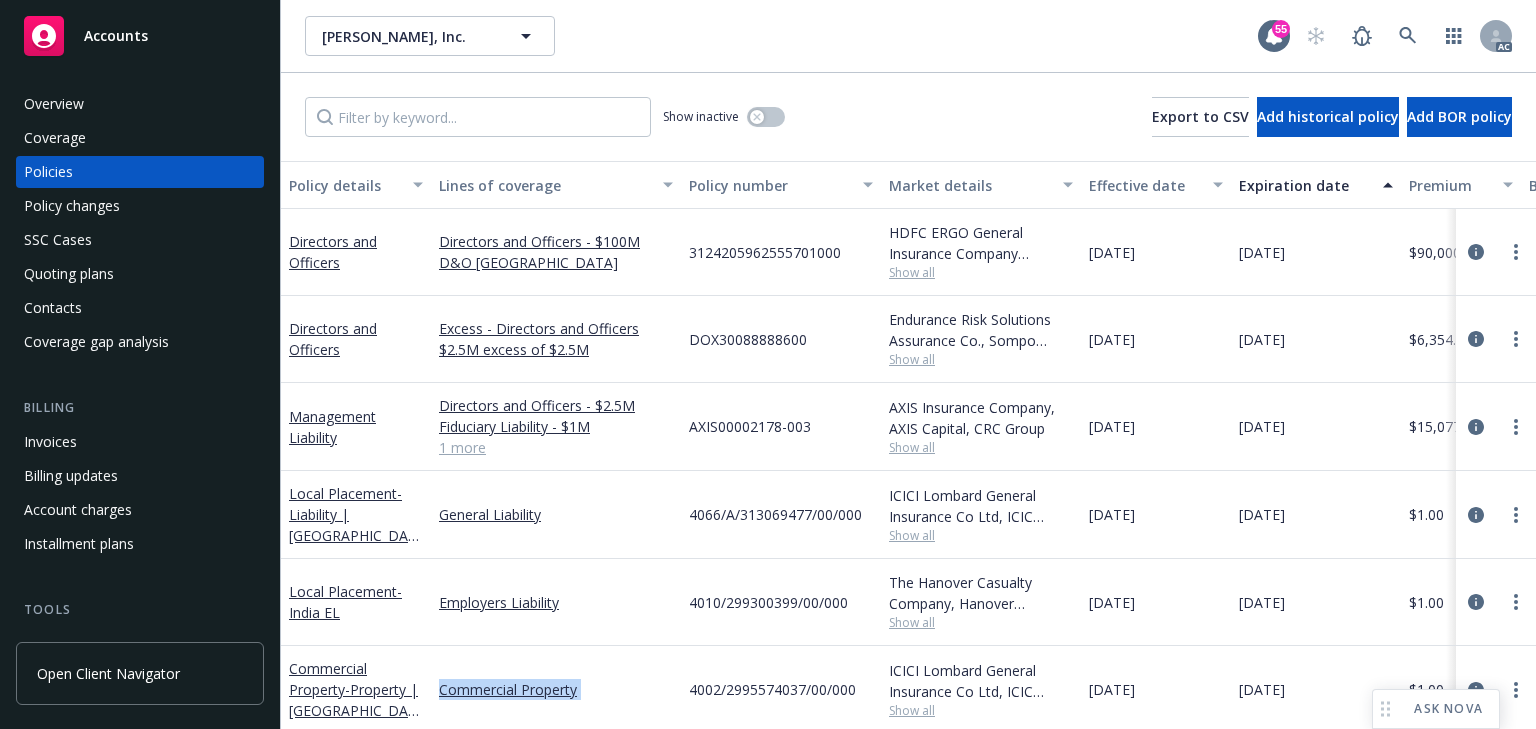 drag, startPoint x: 441, startPoint y: 664, endPoint x: 694, endPoint y: 696, distance: 255.01569 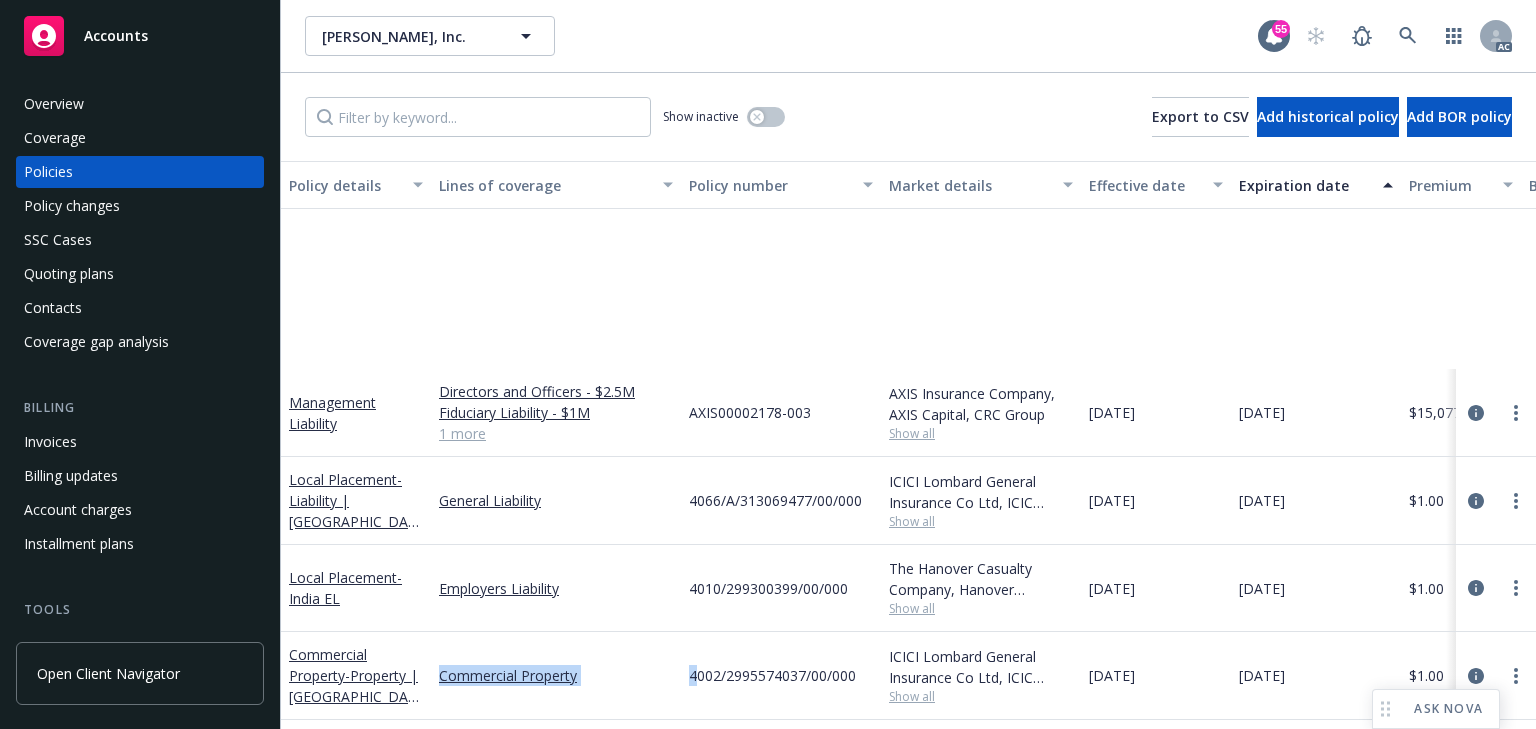 scroll, scrollTop: 320, scrollLeft: 0, axis: vertical 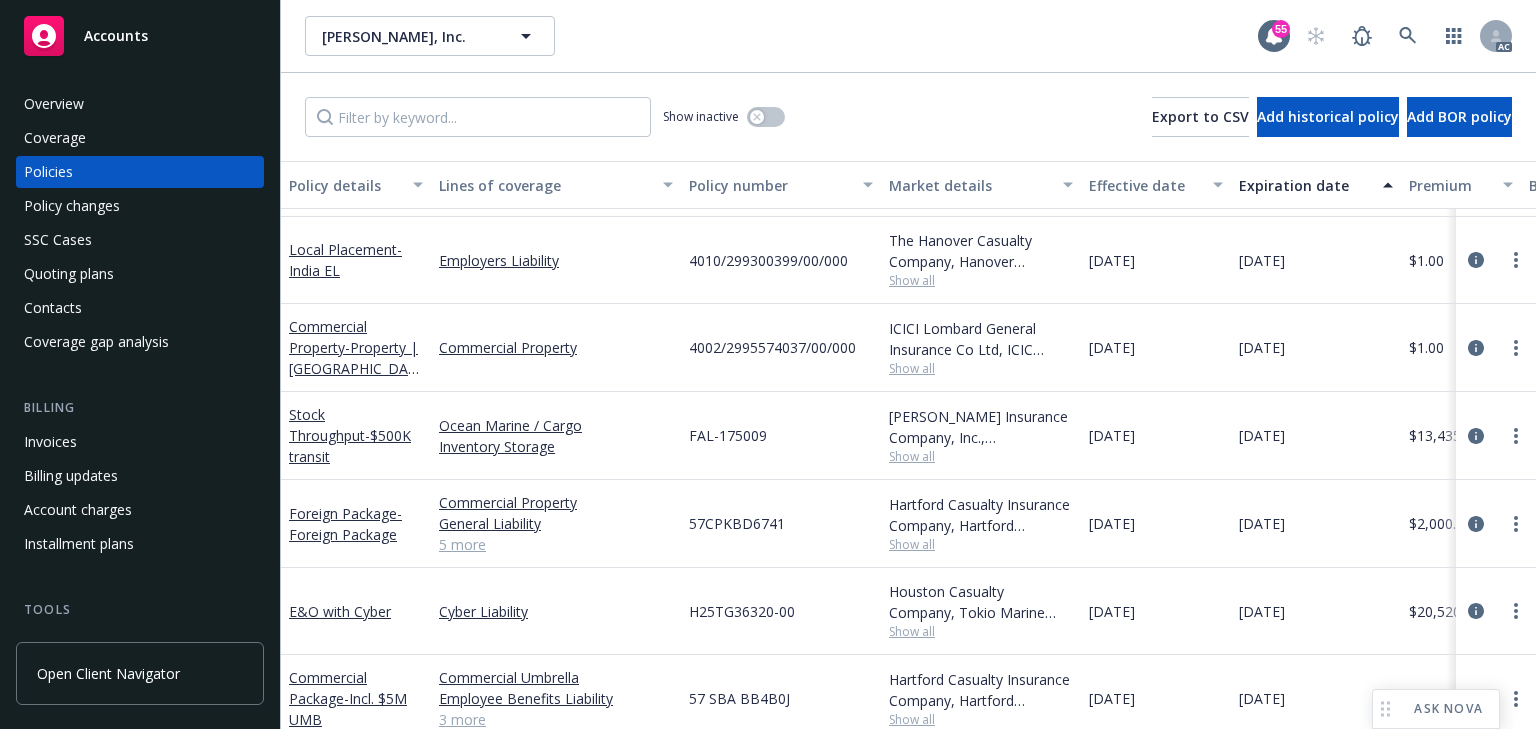 drag, startPoint x: 460, startPoint y: 660, endPoint x: 772, endPoint y: 729, distance: 319.53873 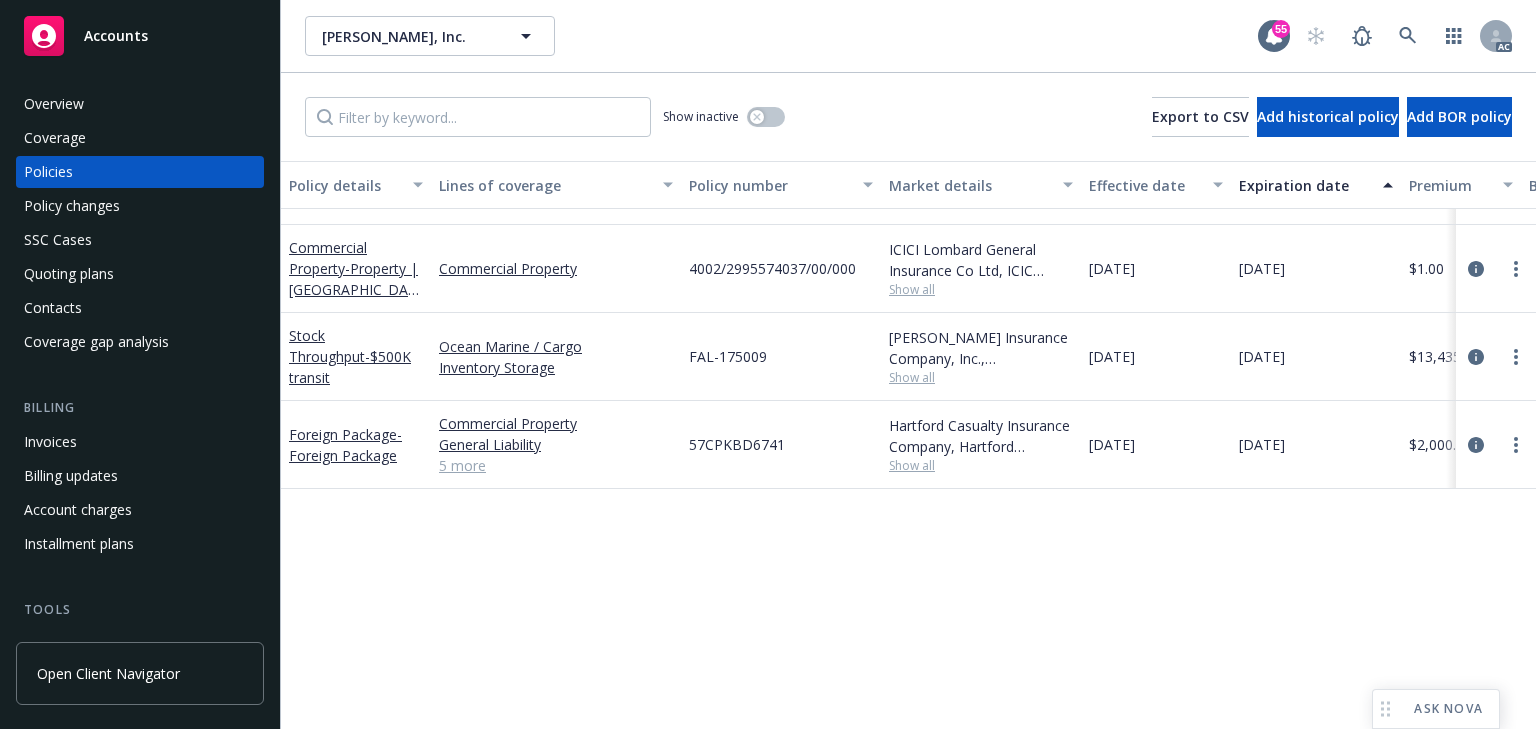 scroll, scrollTop: 0, scrollLeft: 0, axis: both 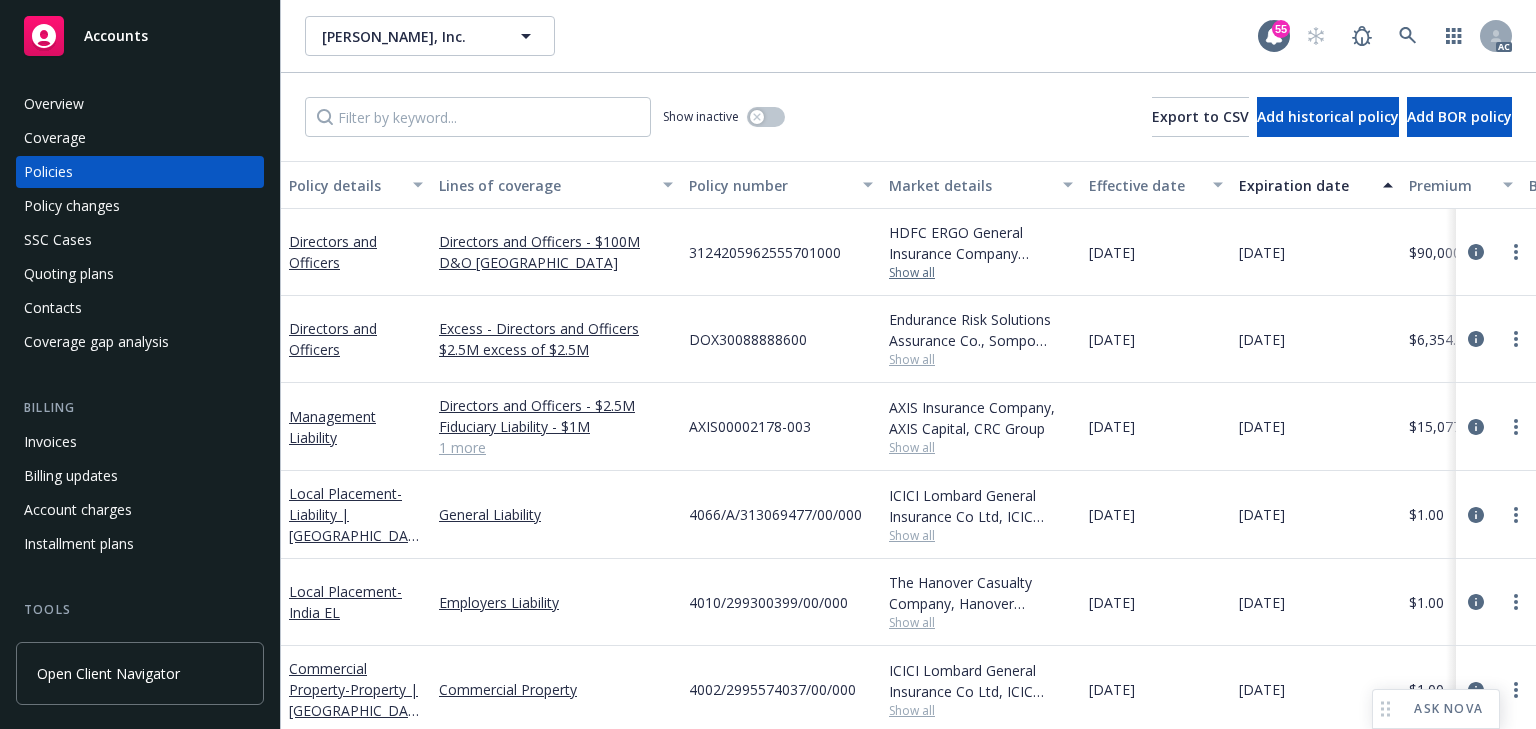click on "Show all" at bounding box center [981, 273] 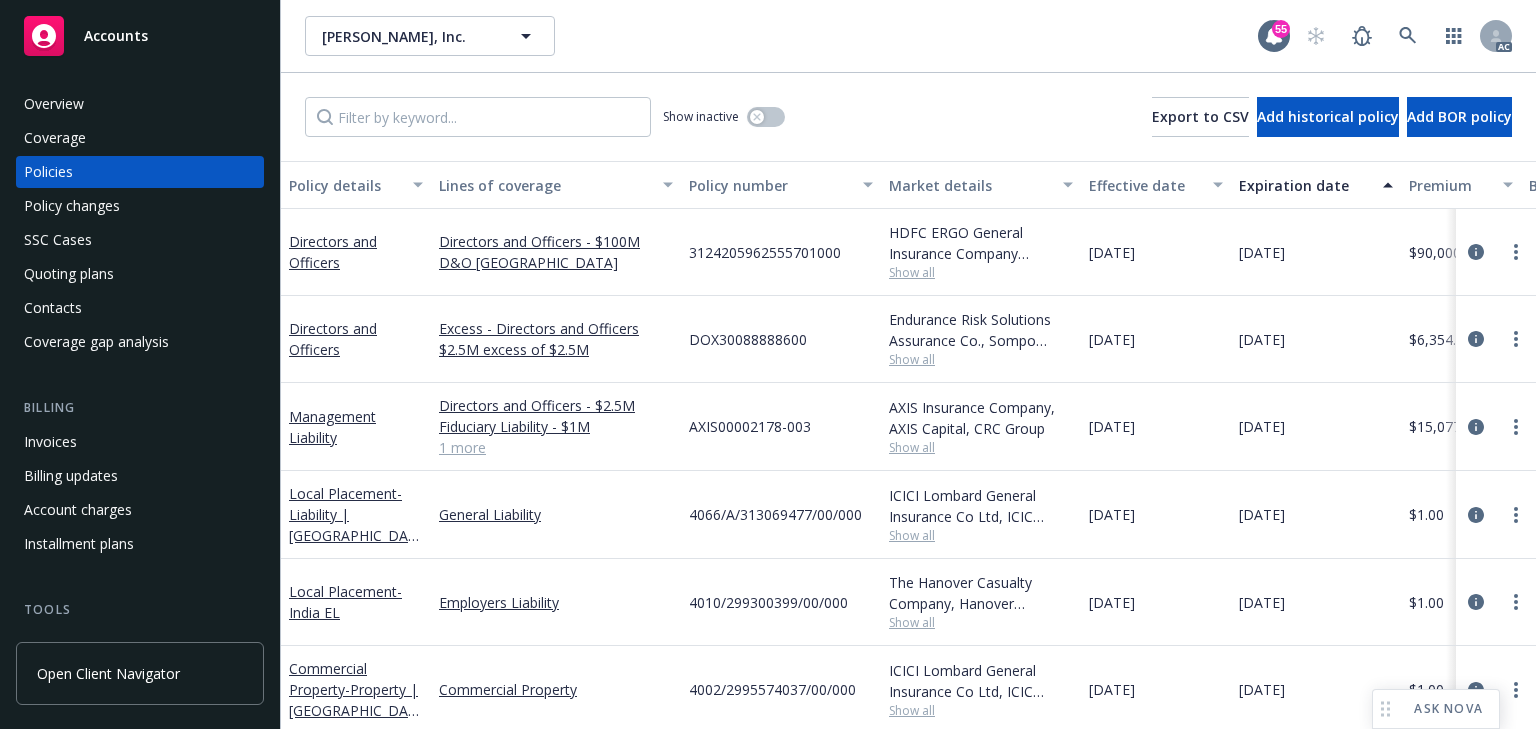 click on "3124205962555701000" at bounding box center [781, 252] 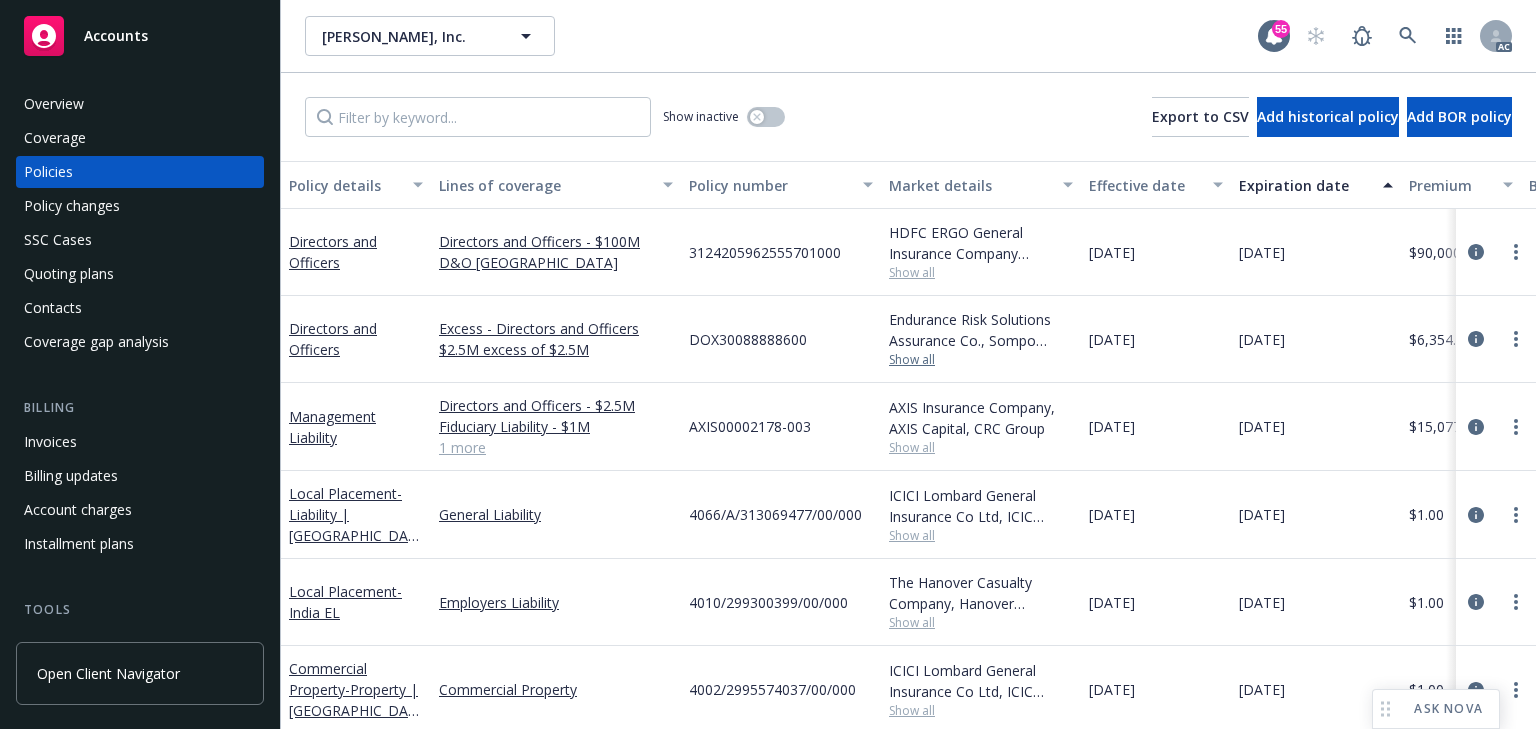 click on "Show all" at bounding box center (981, 360) 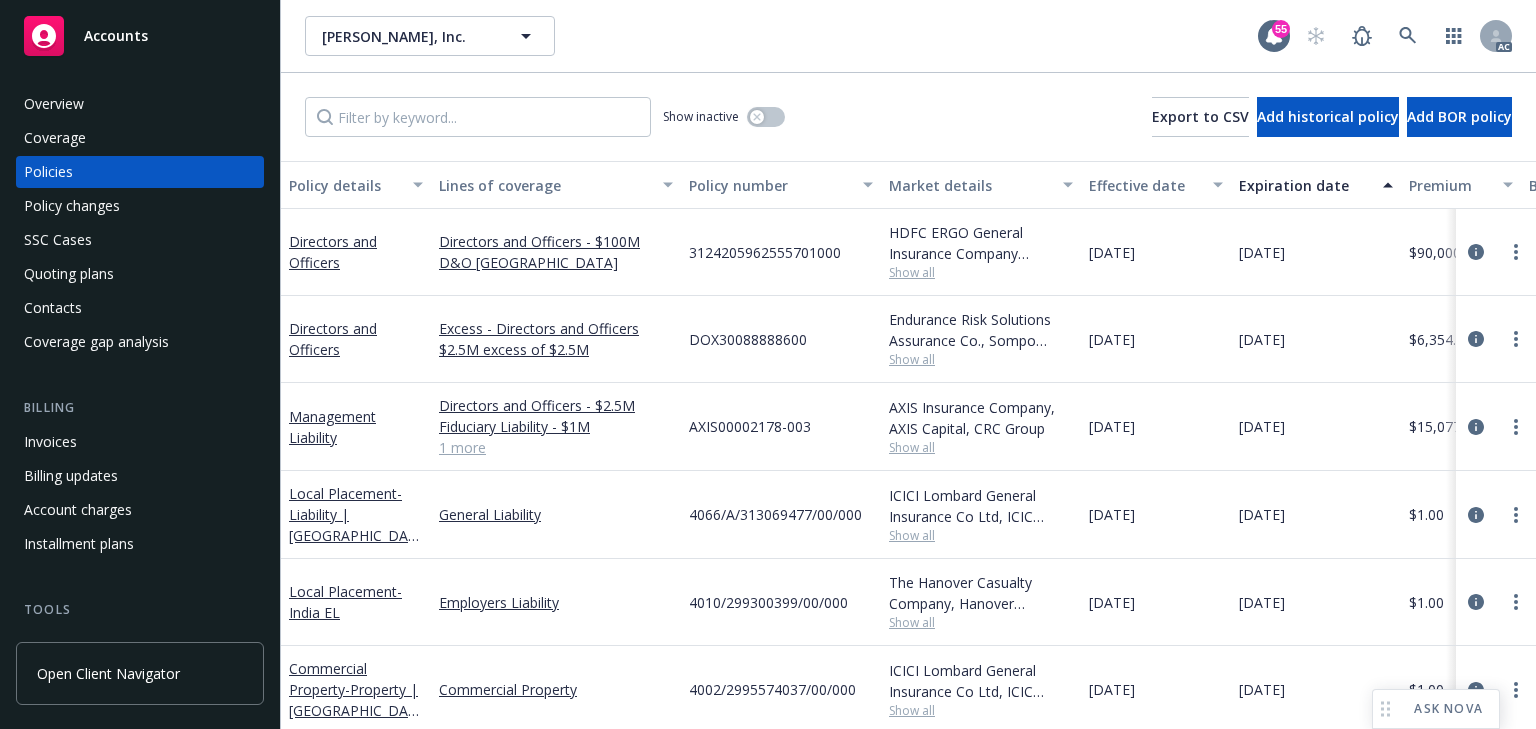 click on "DOX30088888600" at bounding box center [781, 339] 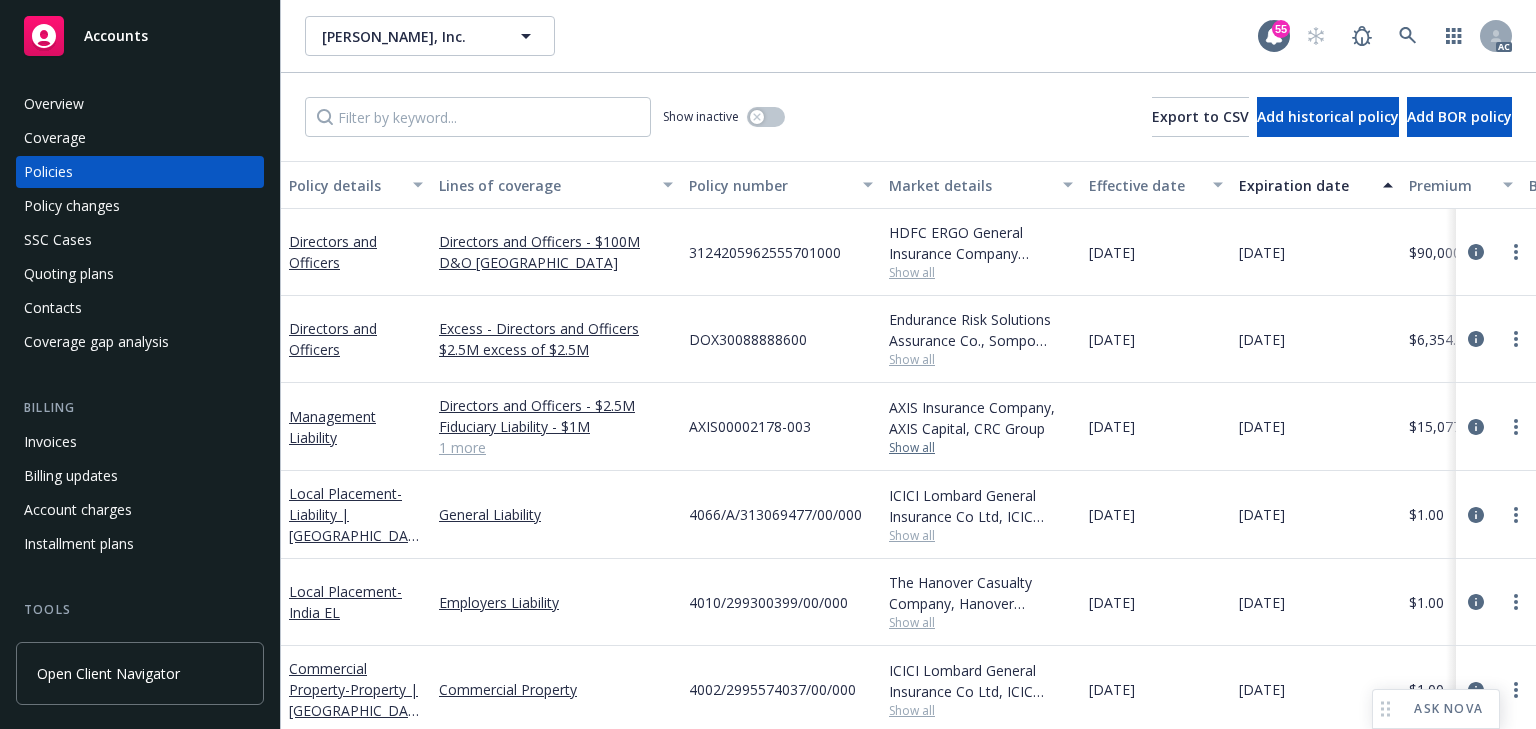 click on "Show all" at bounding box center (981, 448) 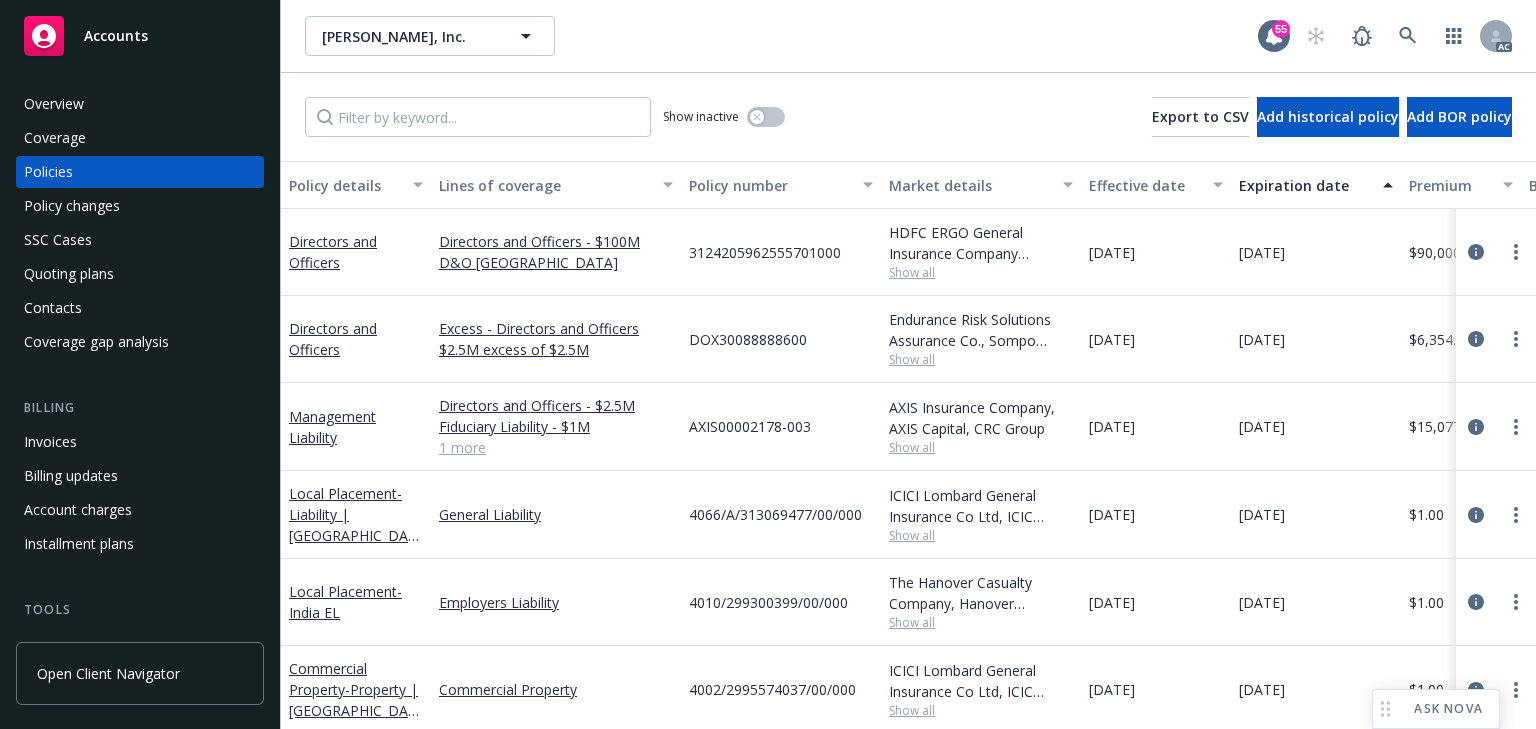click on "AXIS00002178-003" at bounding box center (781, 427) 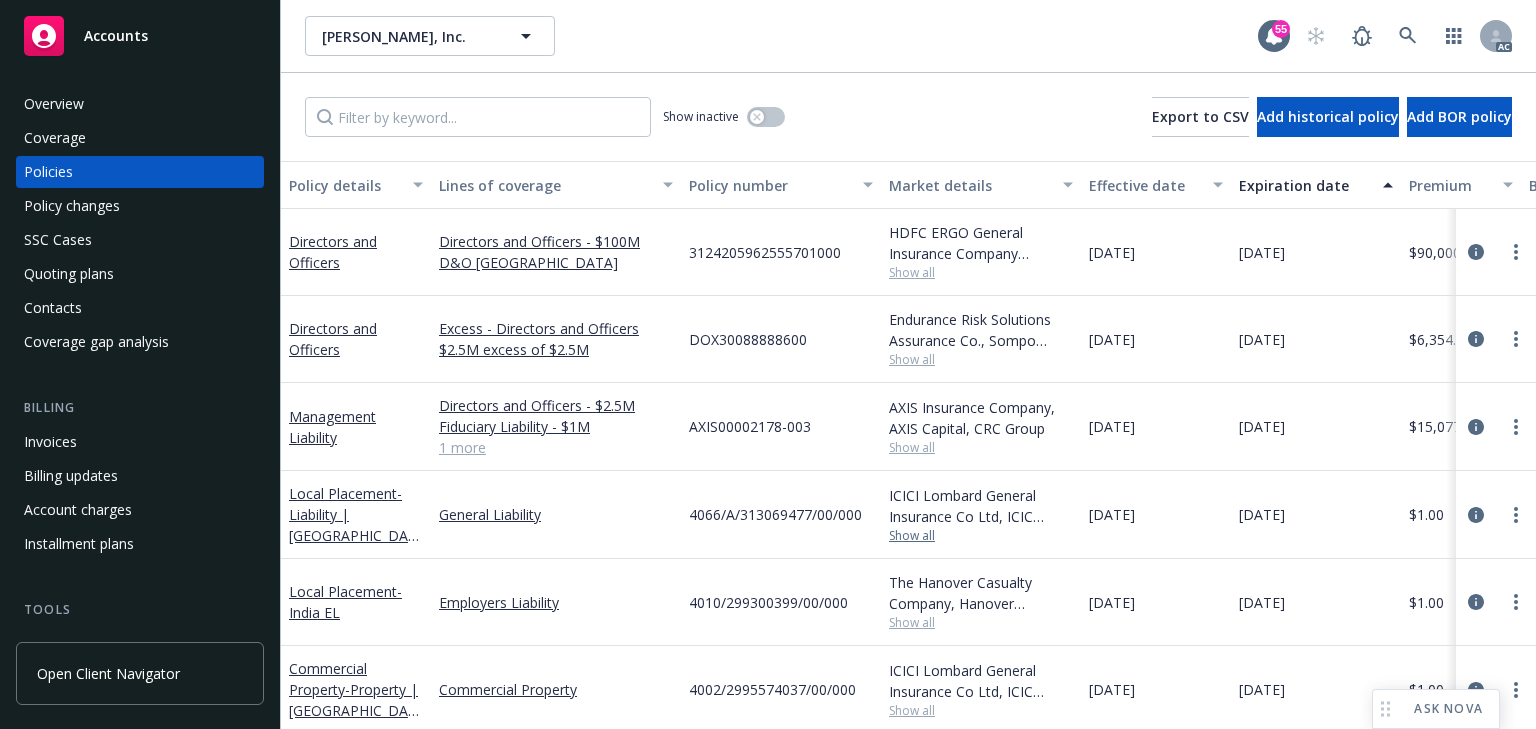 click on "Show all" at bounding box center (981, 536) 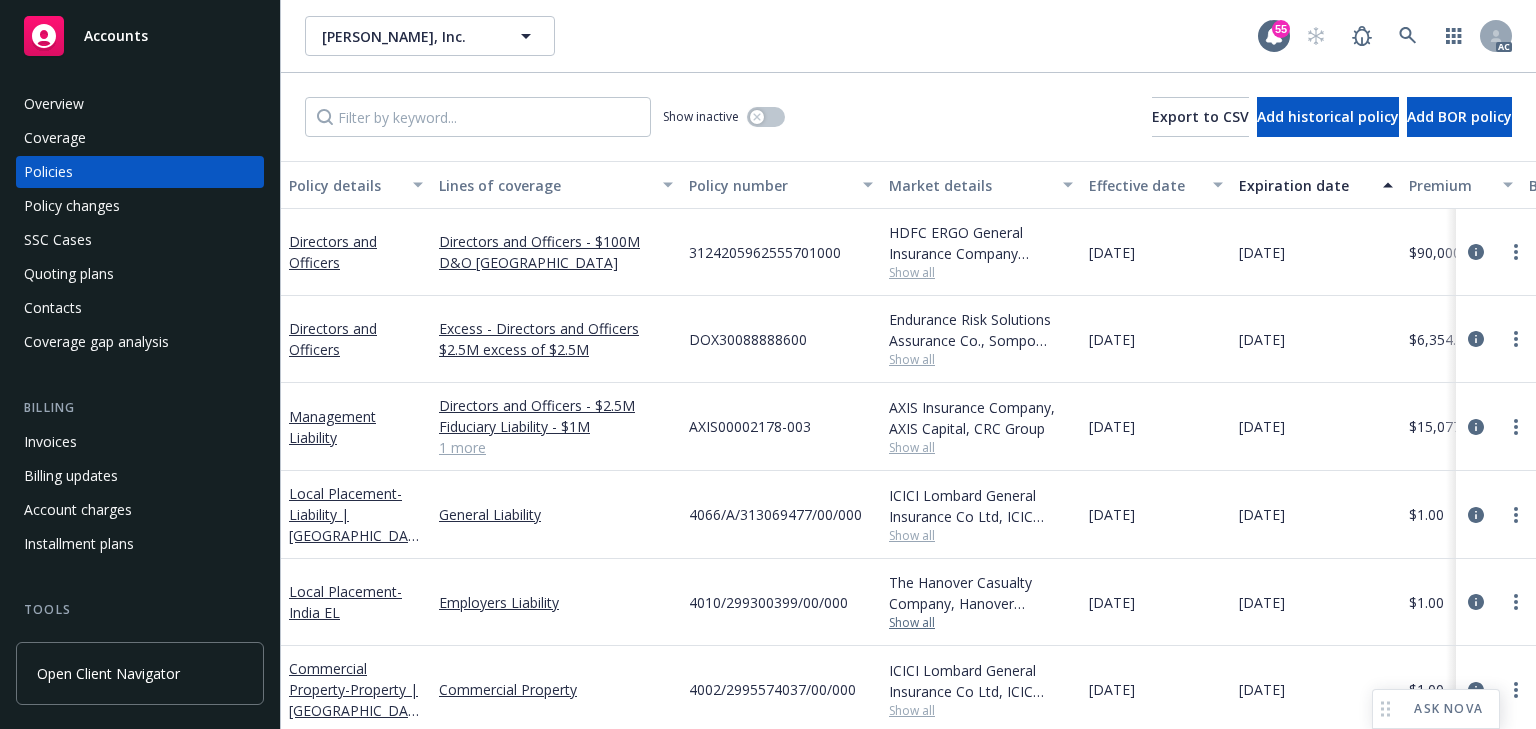 click on "Show all" at bounding box center (981, 623) 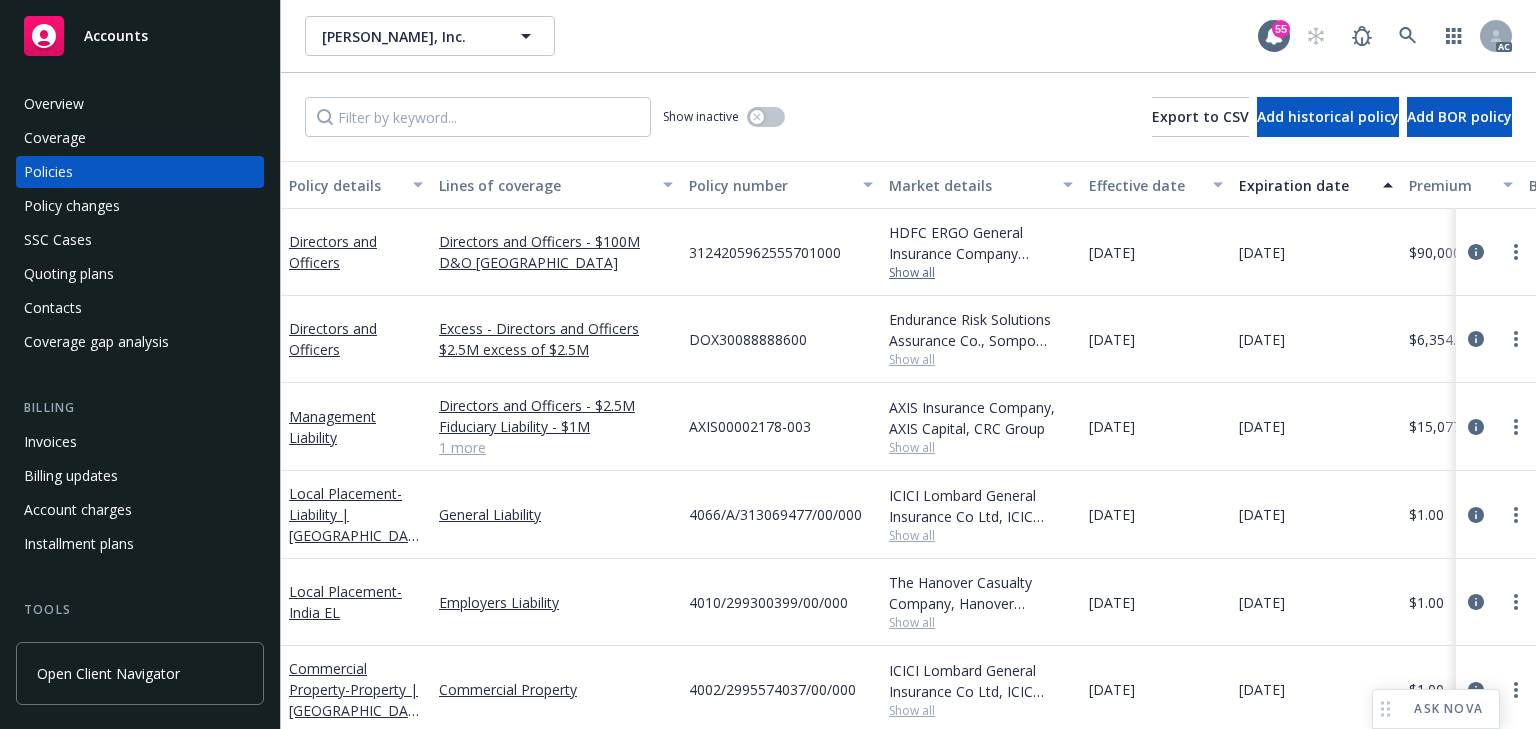 click on "Show all" at bounding box center [981, 273] 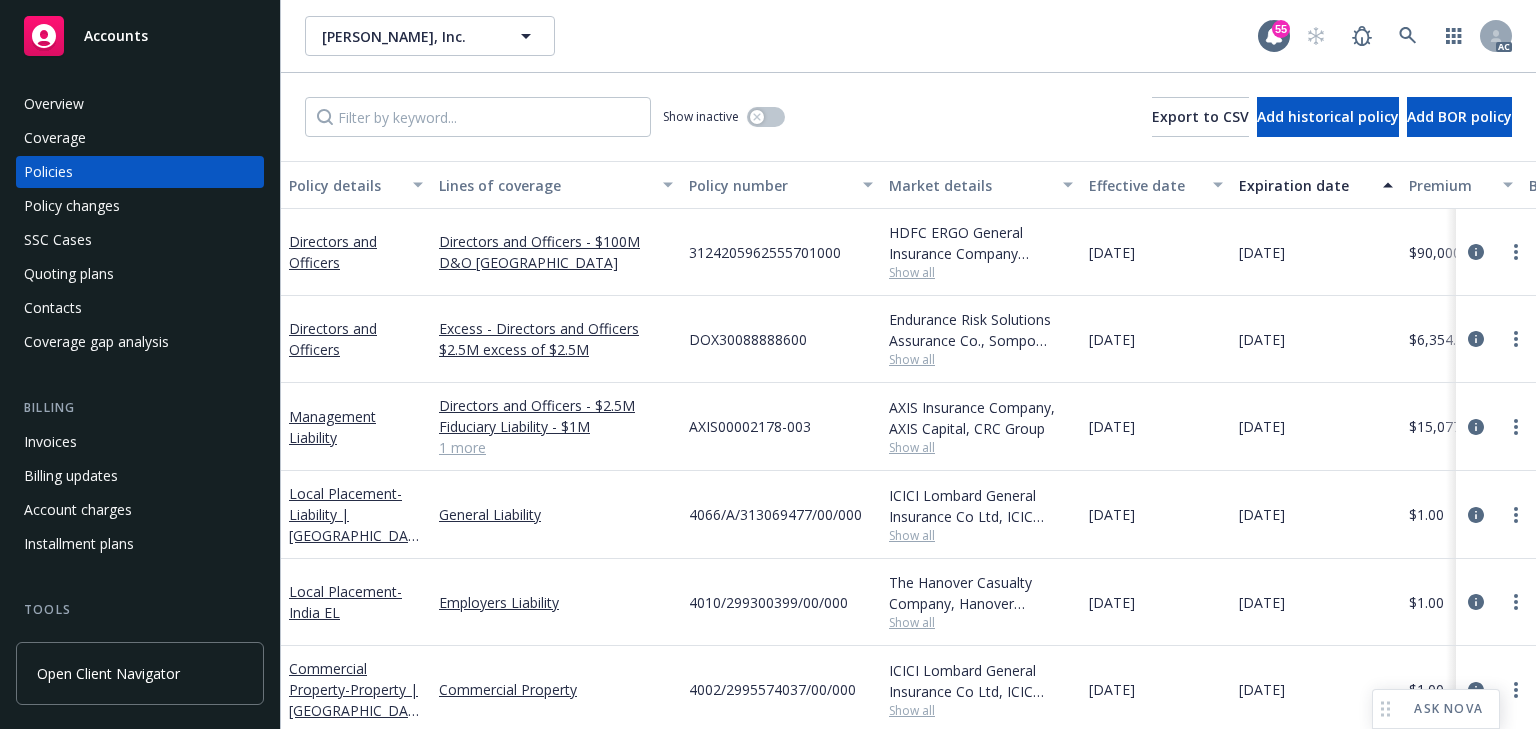 click on "Show inactive Export to CSV Add historical policy Add BOR policy" at bounding box center [908, 117] 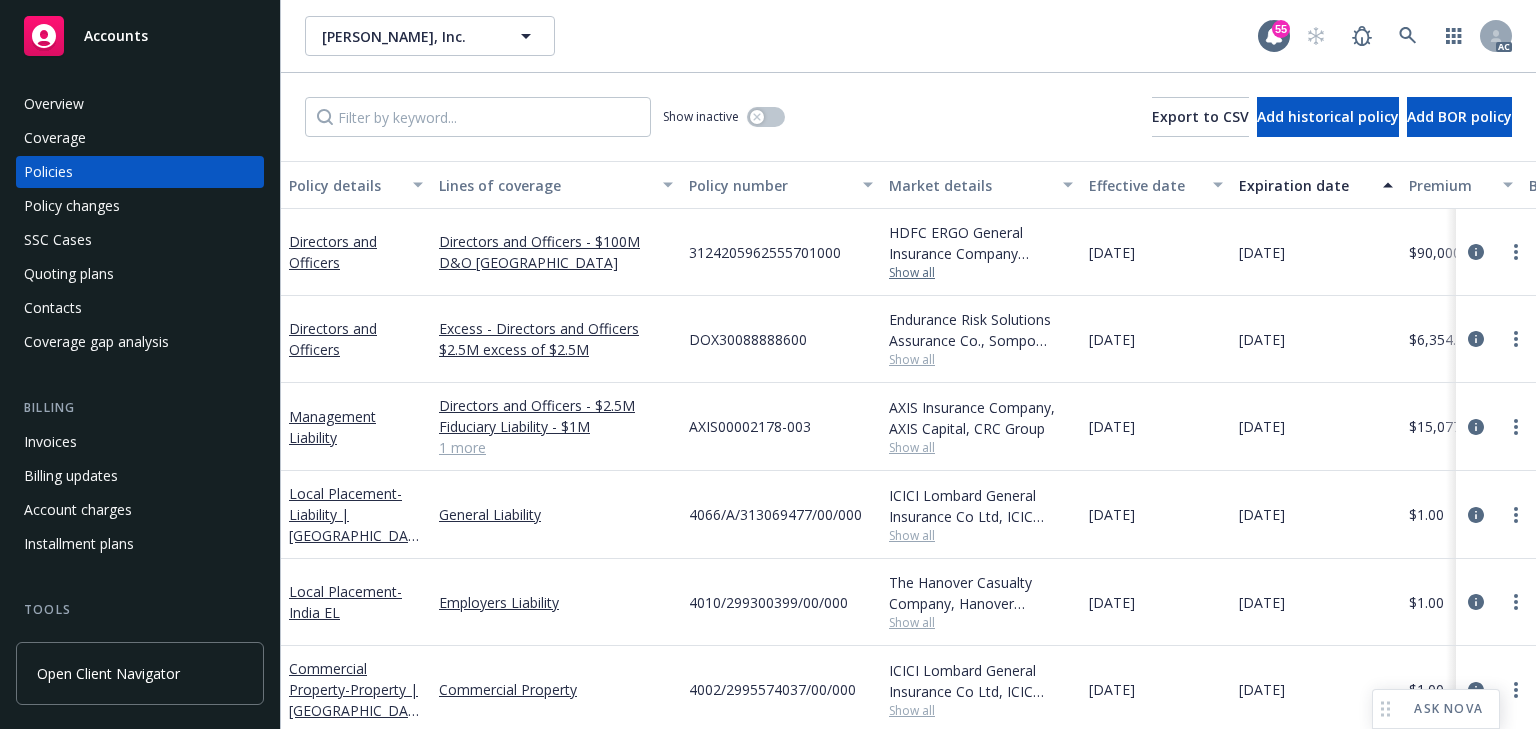 click on "Show all" at bounding box center (981, 273) 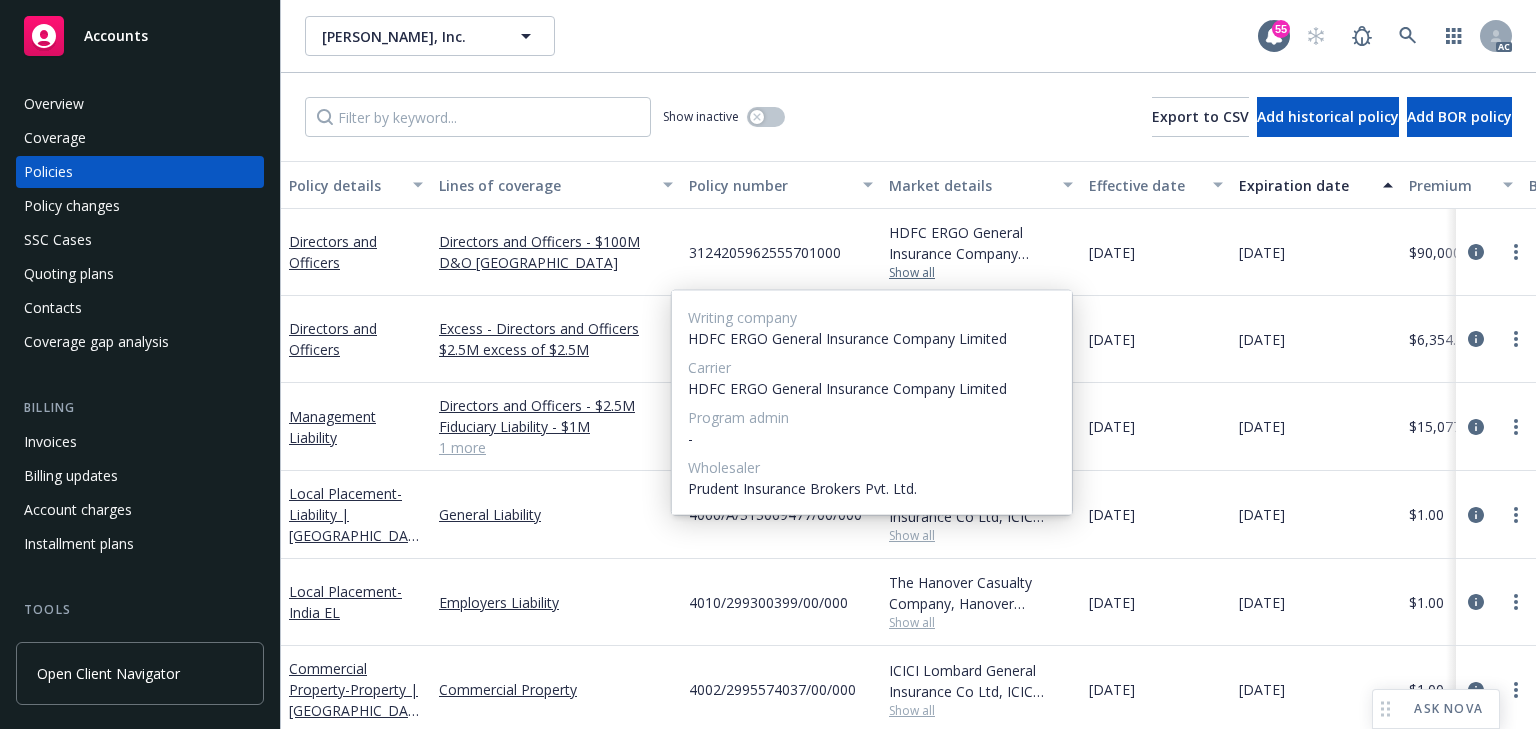 click on "Show all" at bounding box center [981, 273] 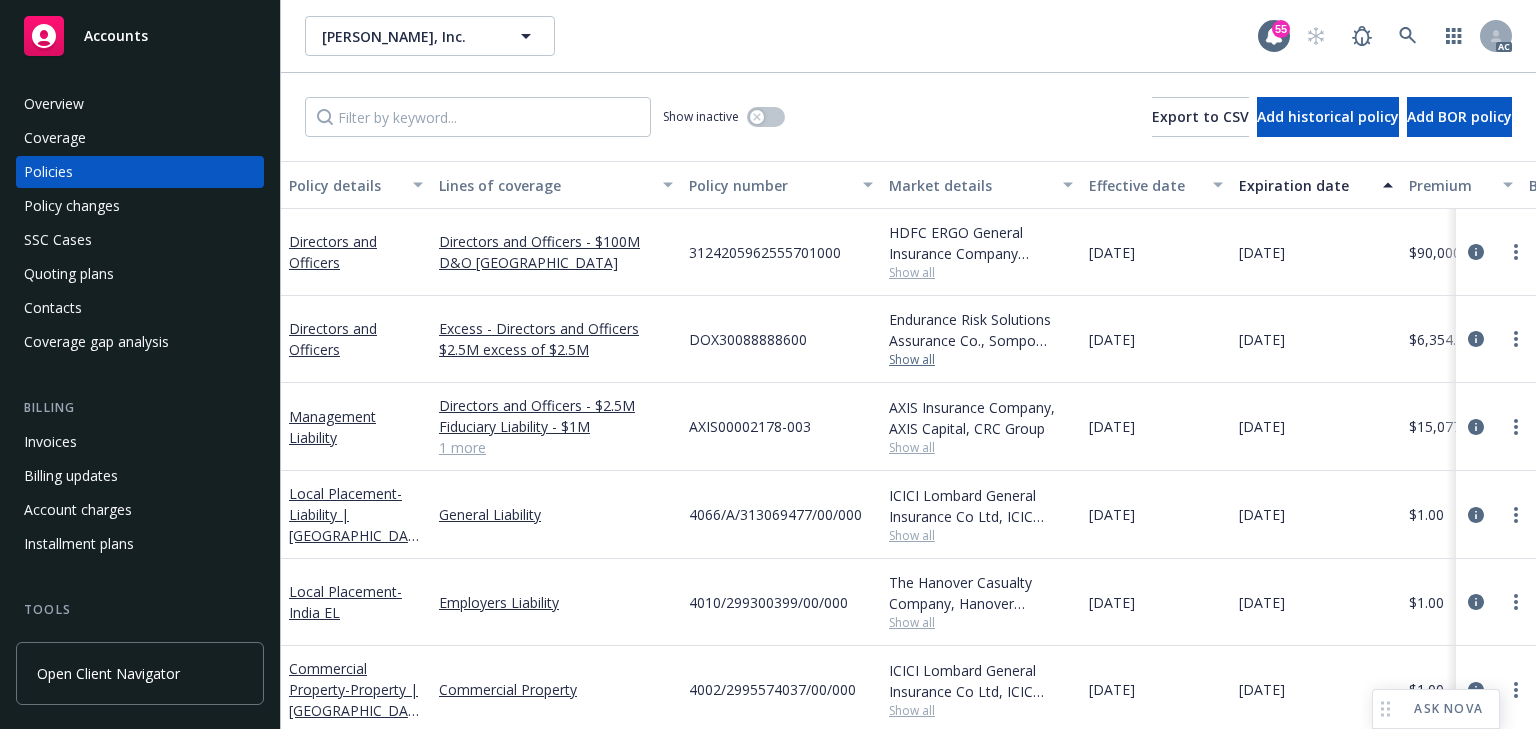 click on "Show all" at bounding box center (981, 360) 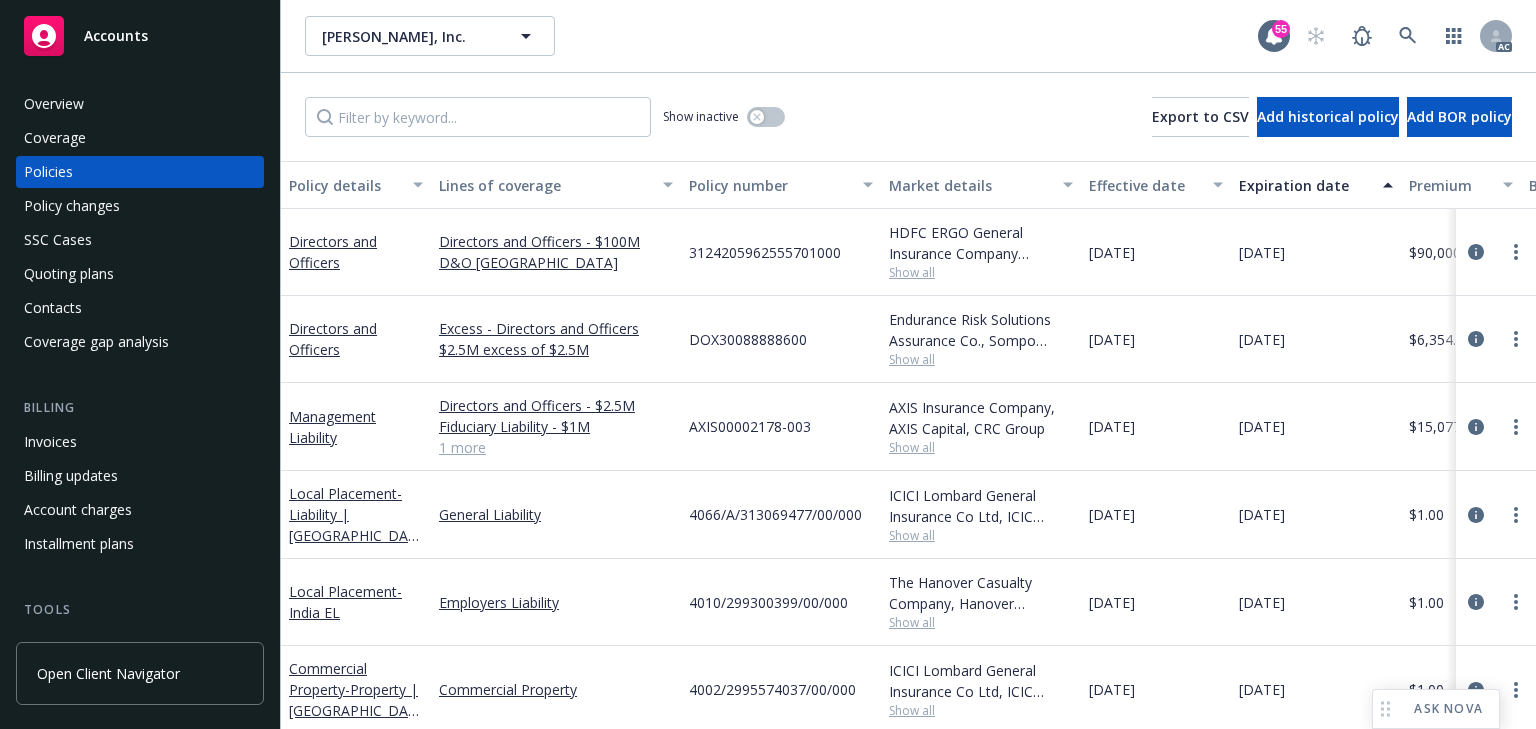 click on "DOX30088888600" at bounding box center (781, 339) 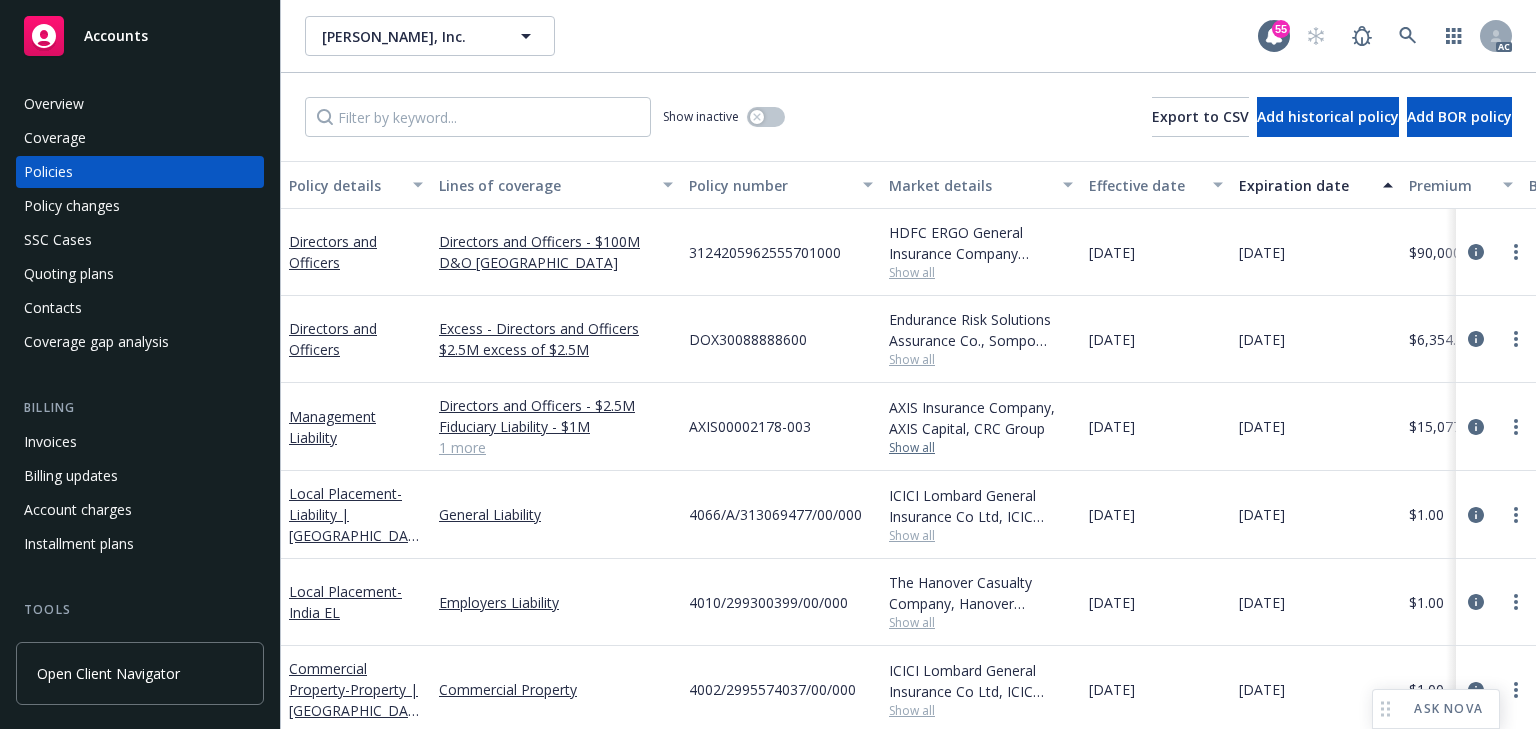 click on "Show all" at bounding box center (981, 448) 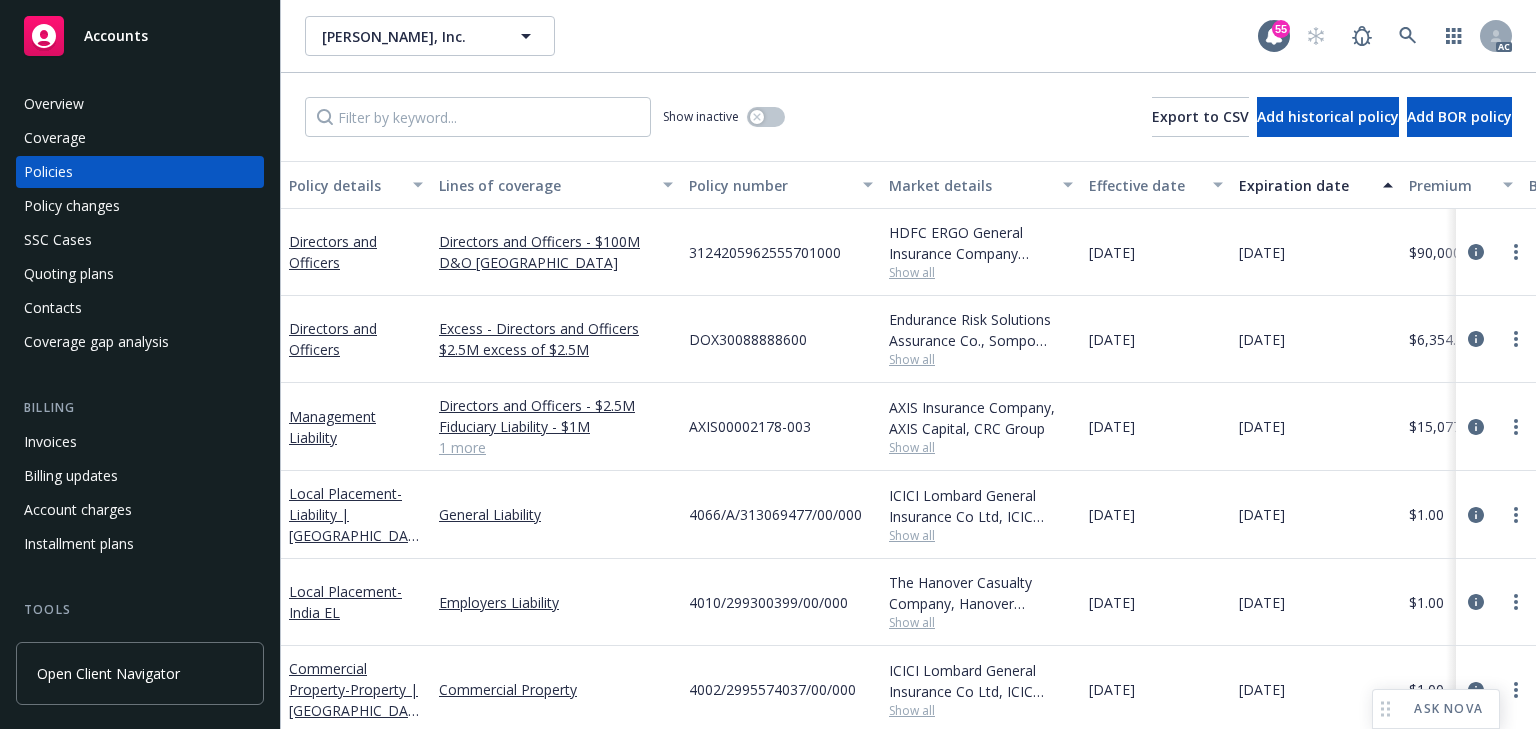 click on "AXIS00002178-003" at bounding box center (781, 427) 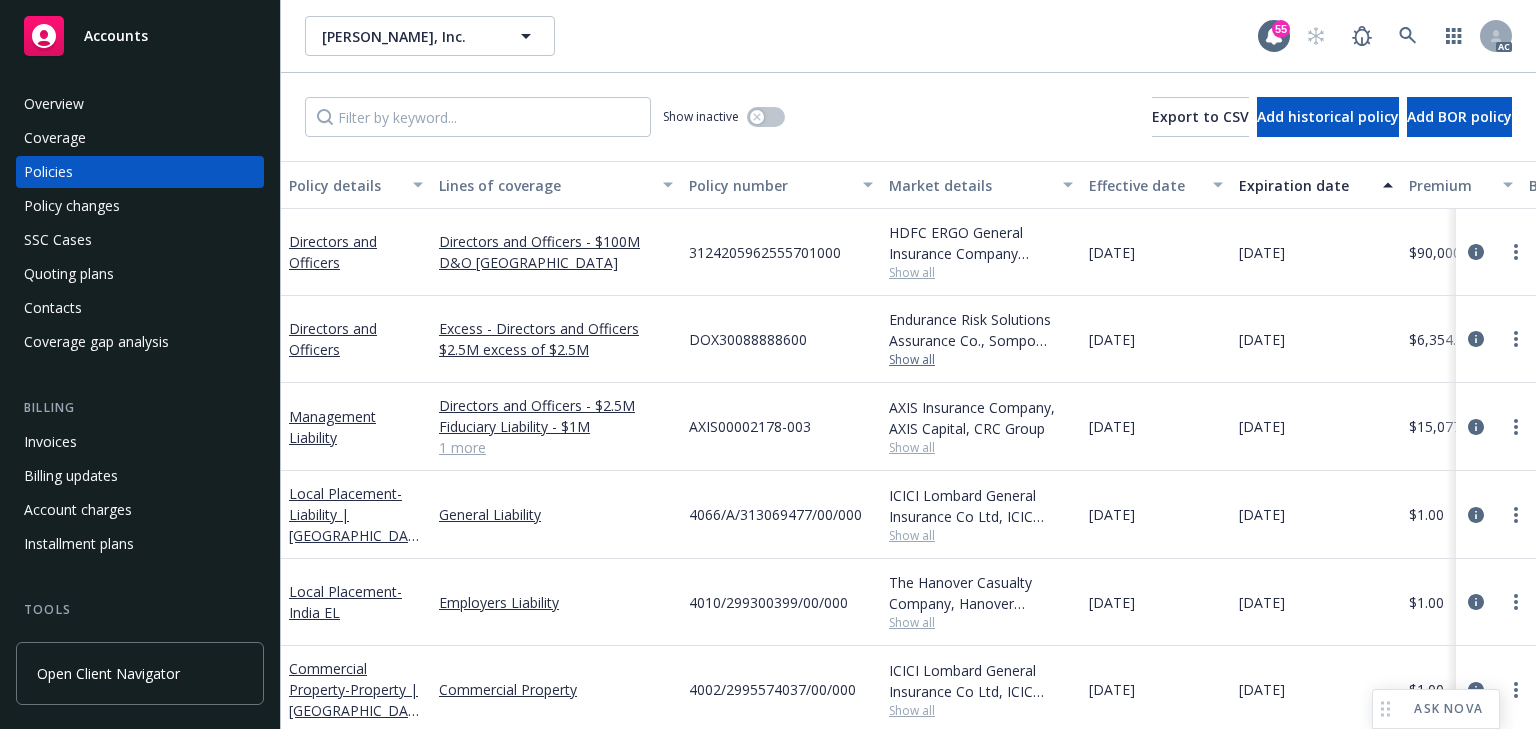 click on "Show all" at bounding box center (981, 360) 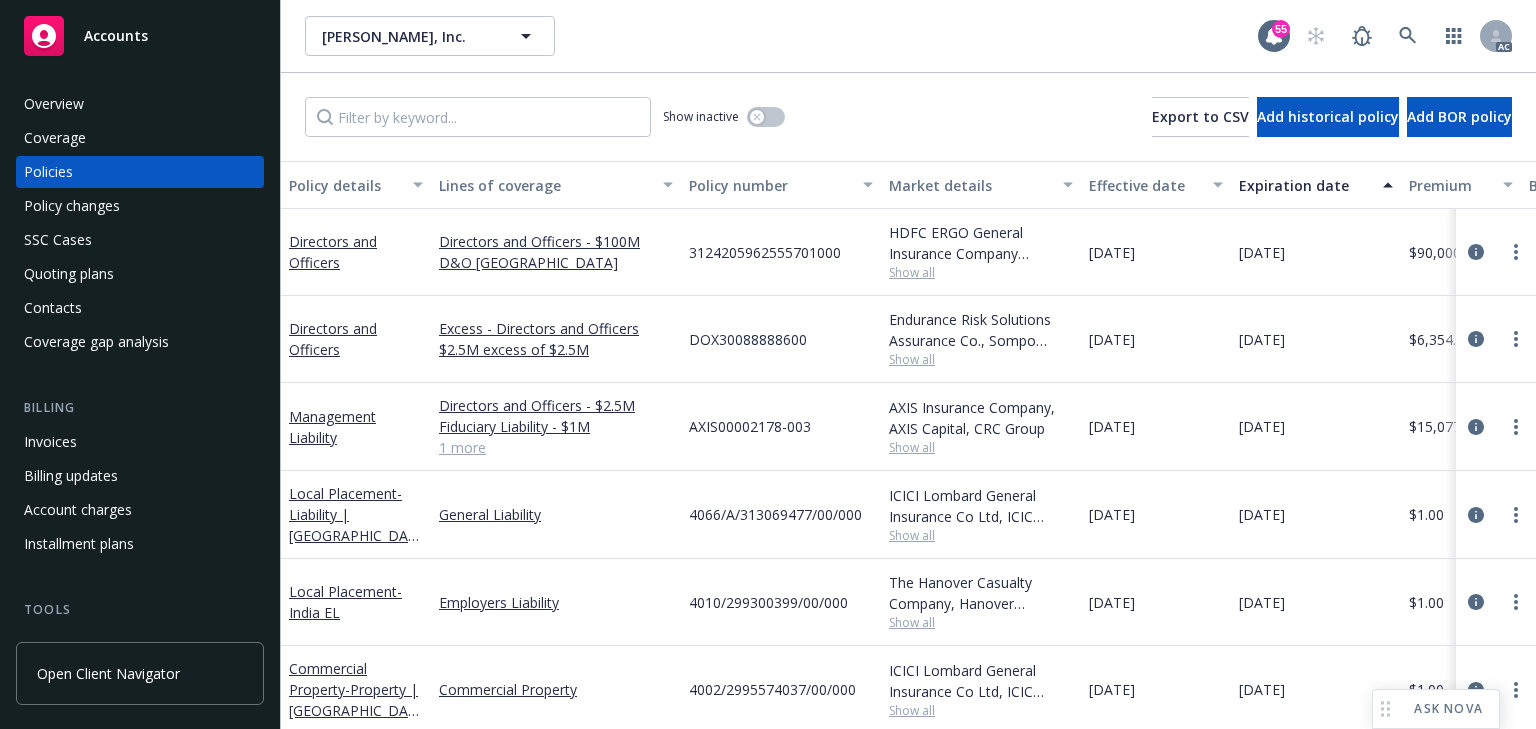 click on "DOX30088888600" at bounding box center [781, 339] 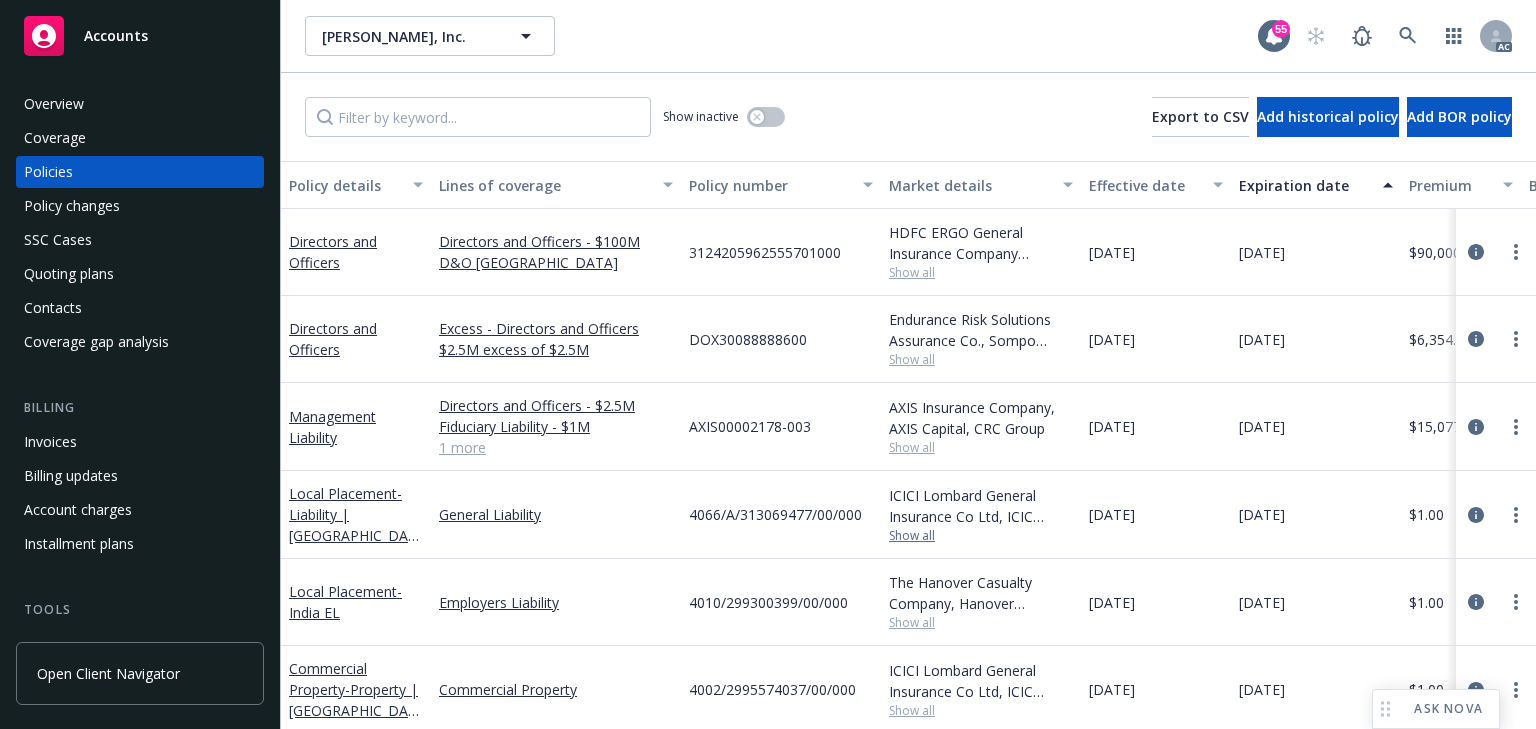 click on "Show all" at bounding box center [981, 536] 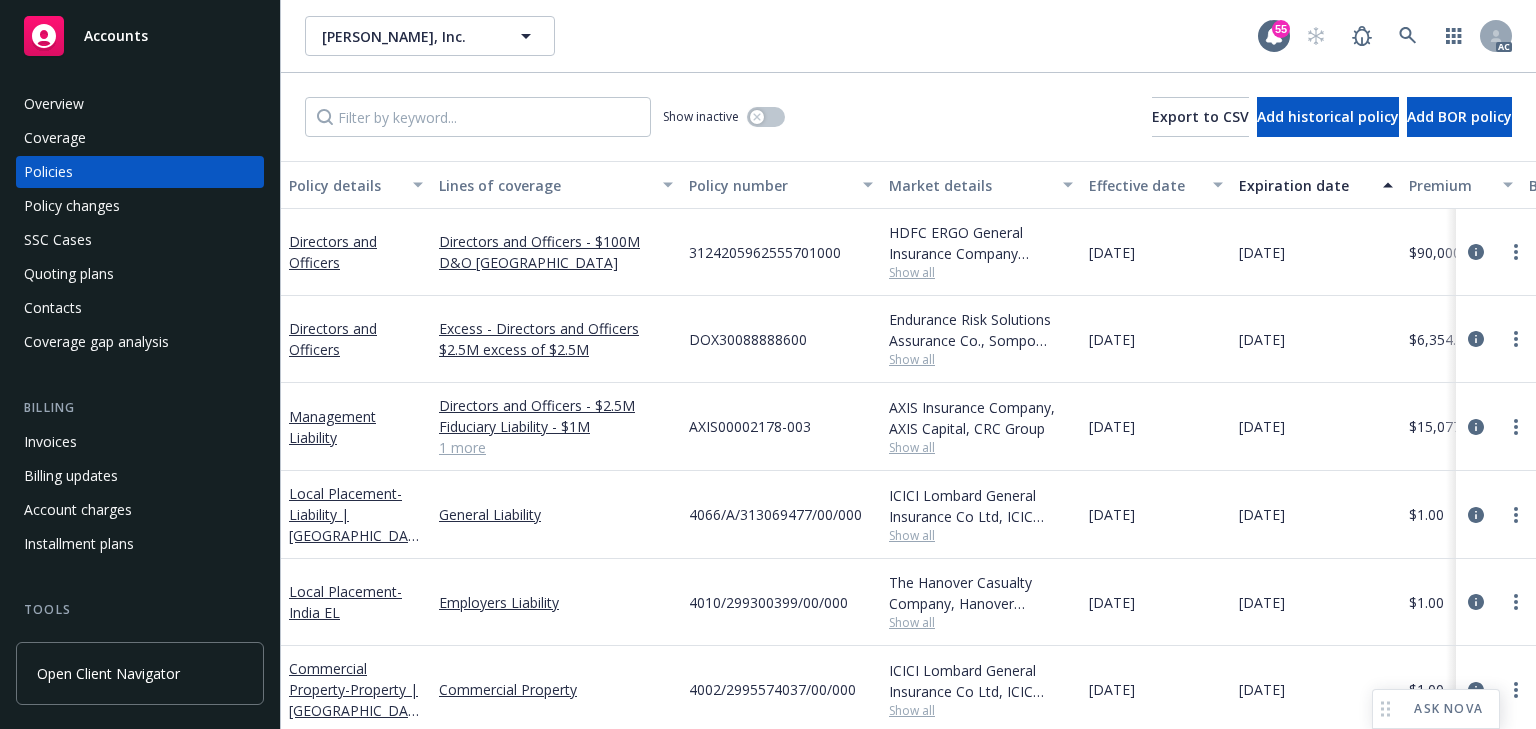 click on "4066/A/313069477/00/000" at bounding box center (781, 515) 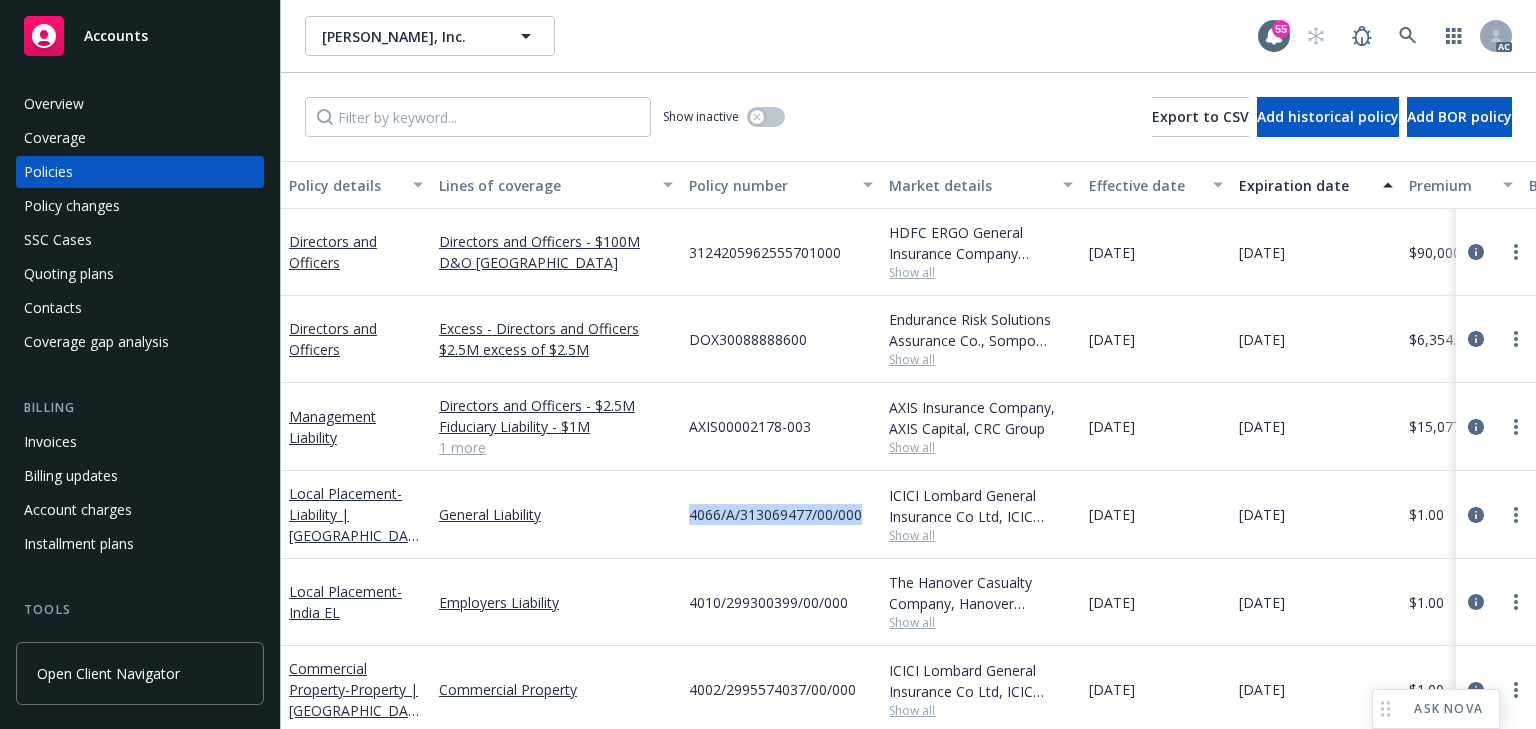 drag, startPoint x: 674, startPoint y: 504, endPoint x: 867, endPoint y: 518, distance: 193.50711 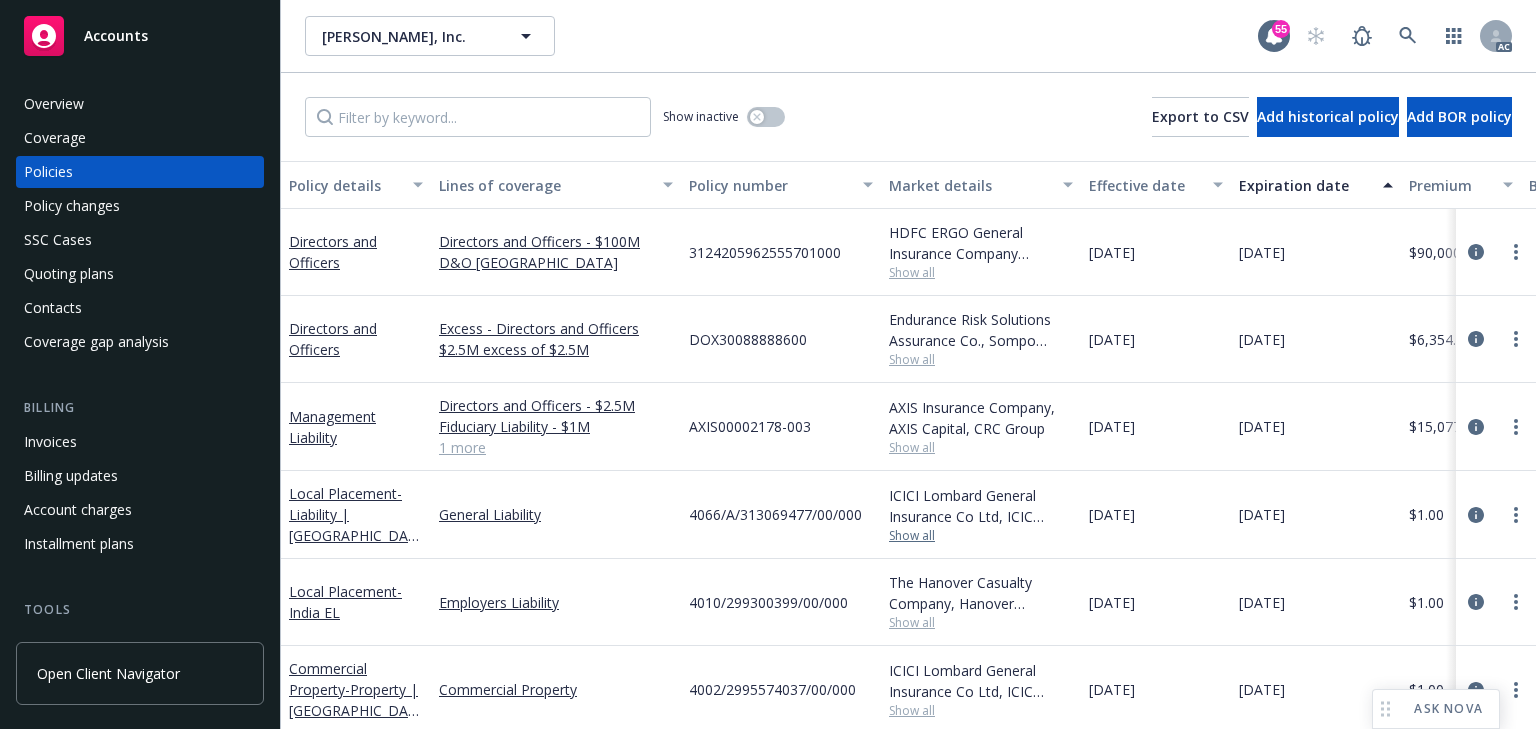 click on "Show all" at bounding box center [981, 536] 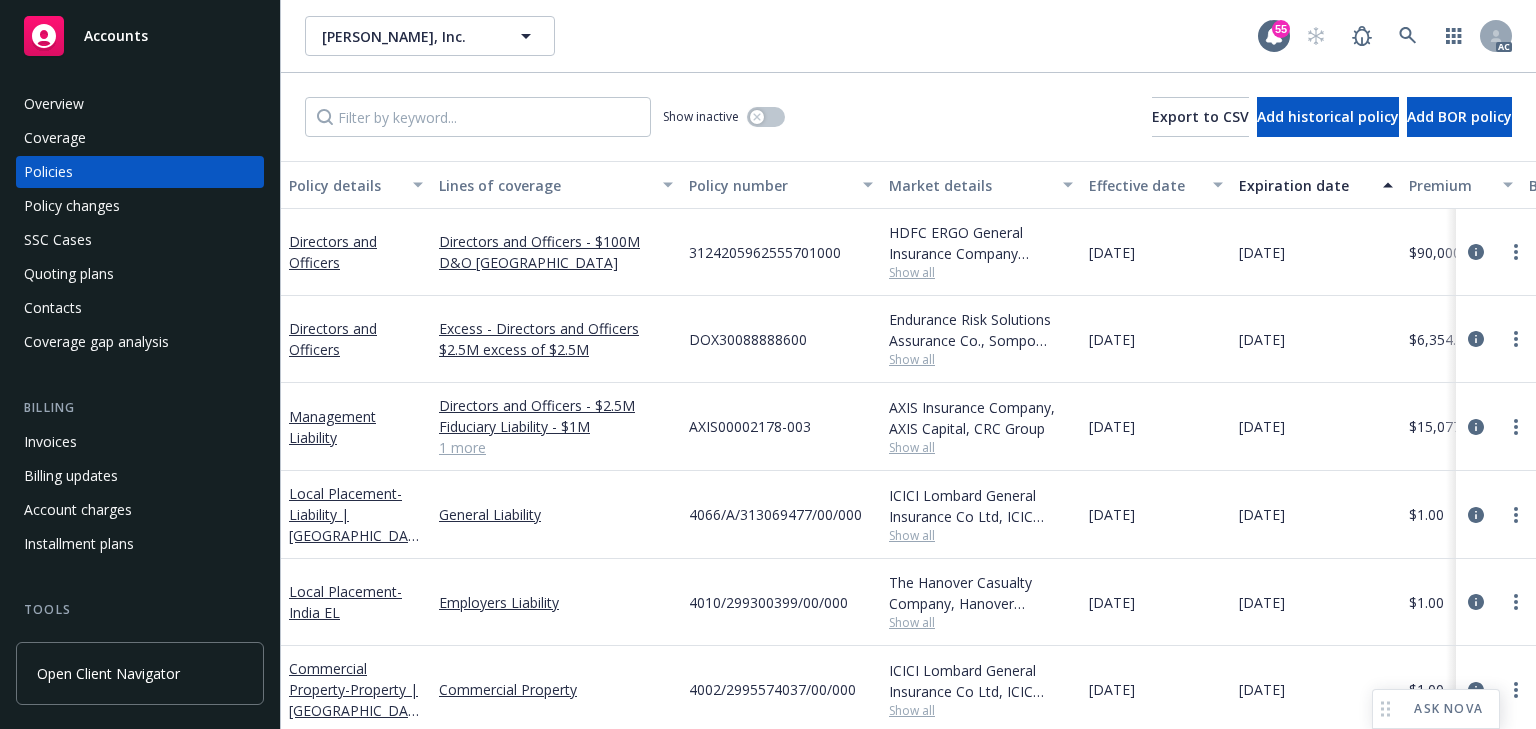 click on "4066/A/313069477/00/000" at bounding box center [781, 515] 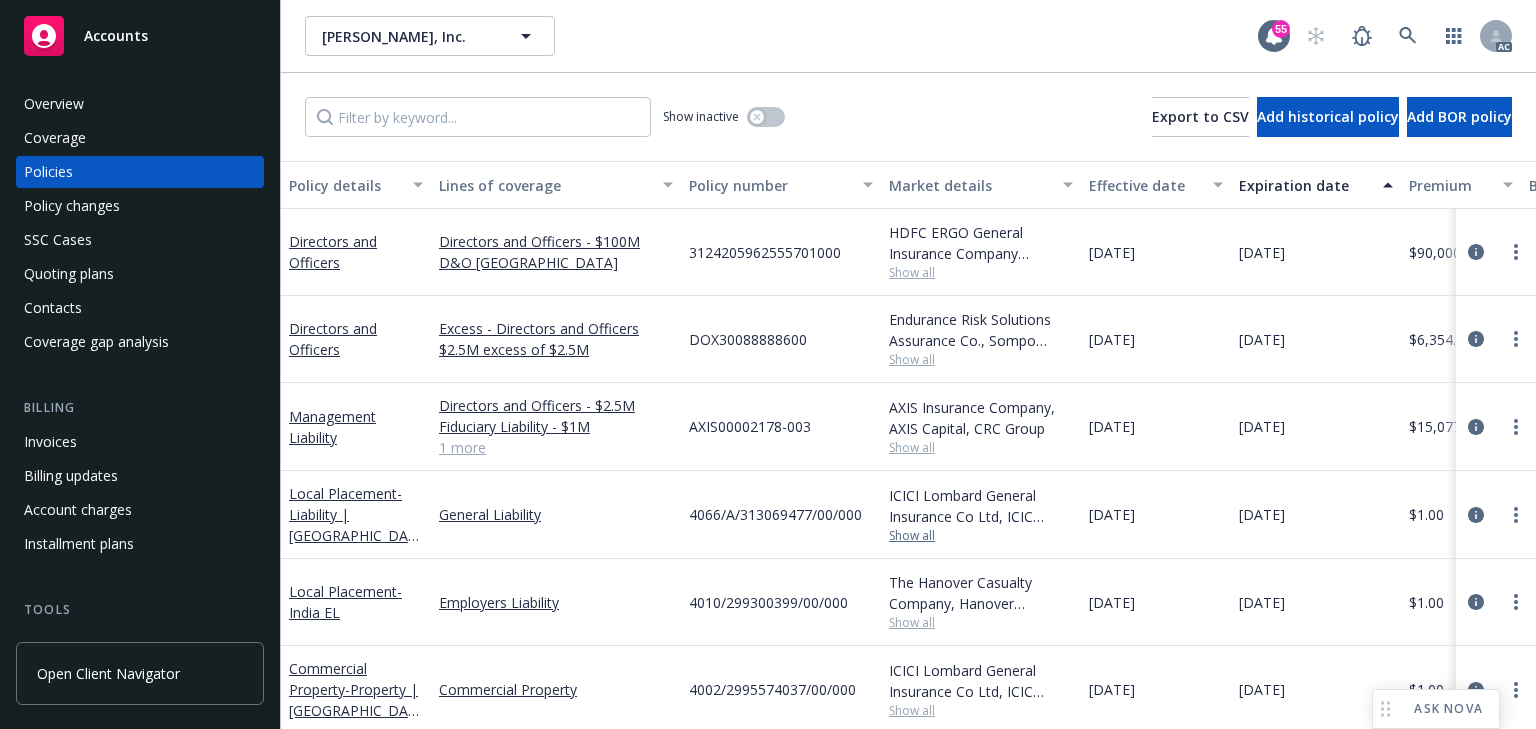 click on "Show all" at bounding box center [981, 536] 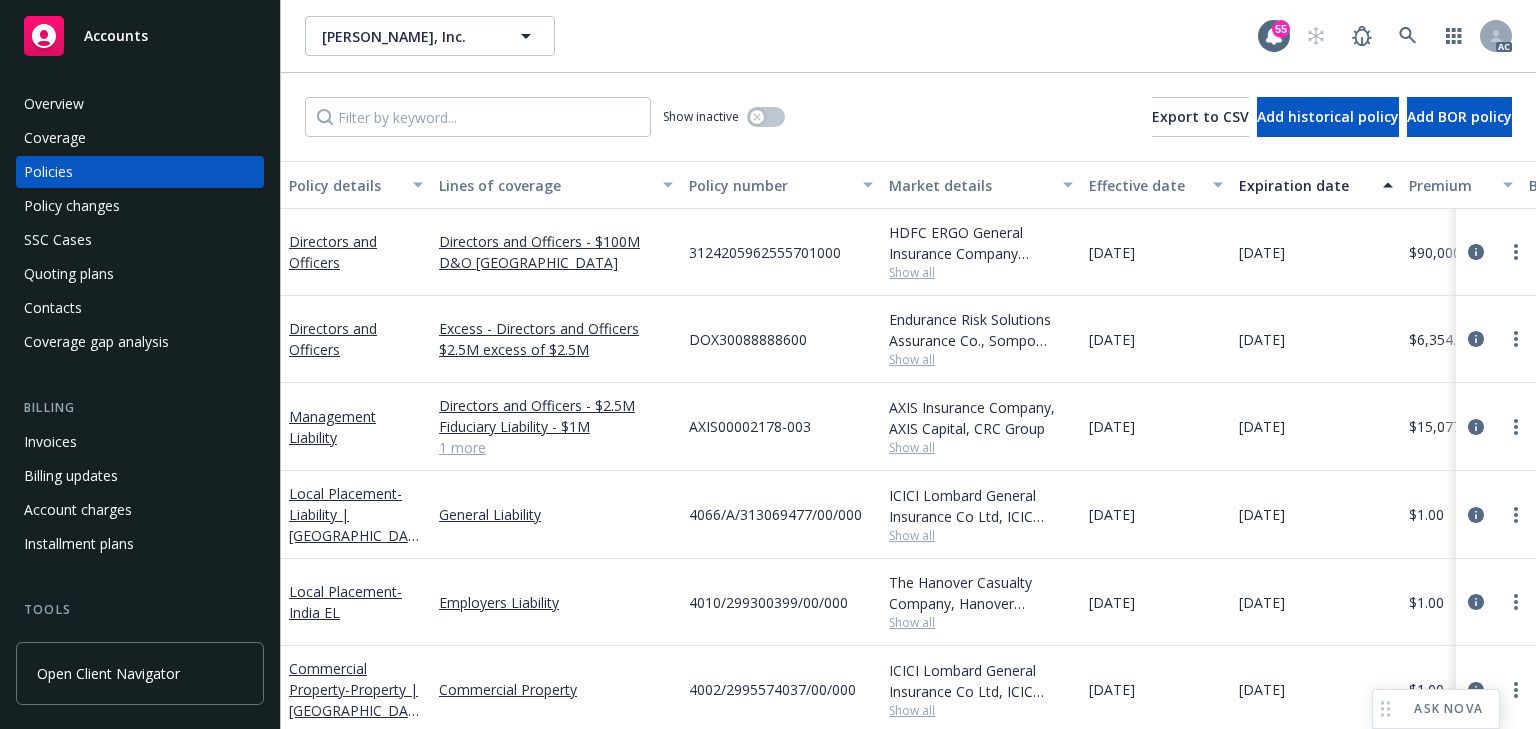 click on "4066/A/313069477/00/000" at bounding box center (781, 515) 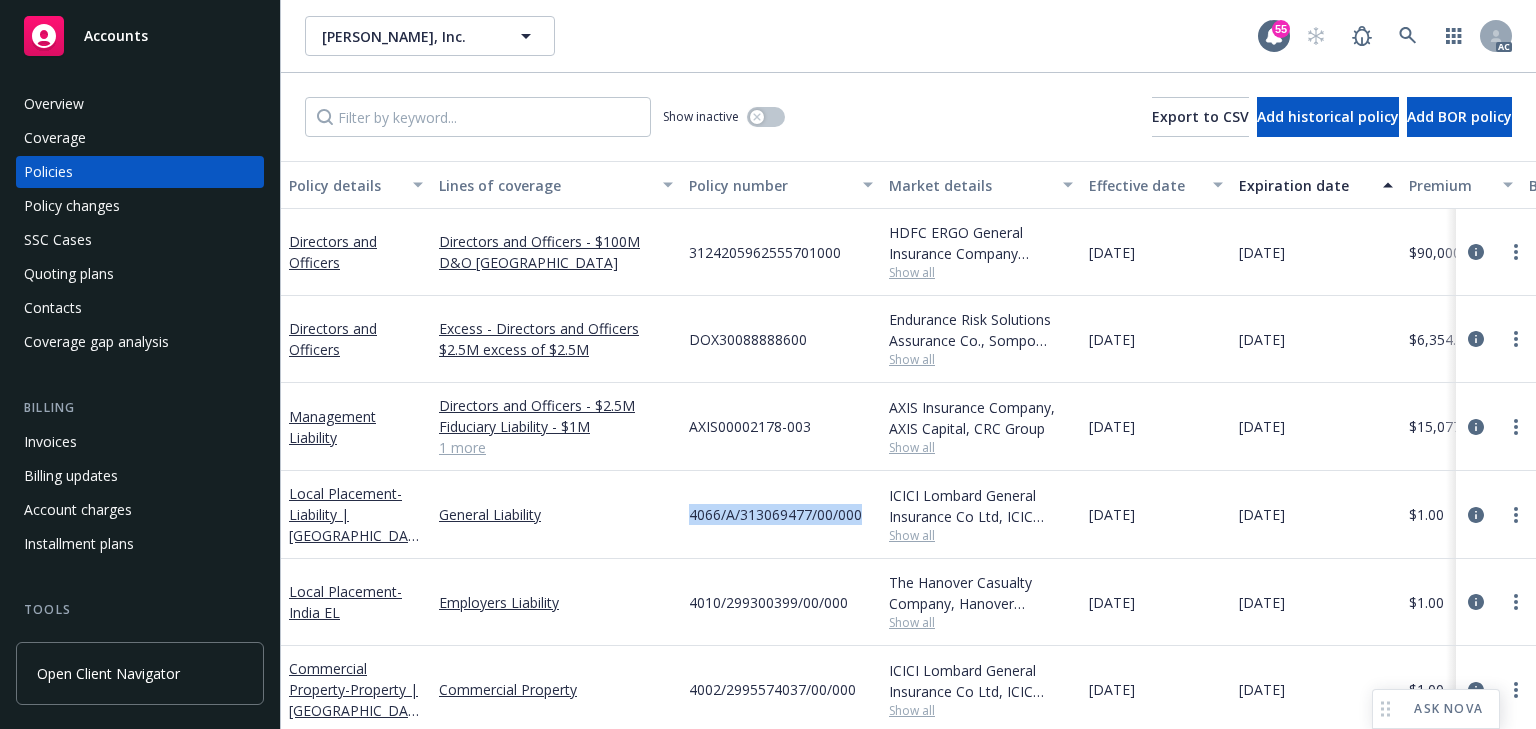 drag, startPoint x: 728, startPoint y: 515, endPoint x: 858, endPoint y: 525, distance: 130.38405 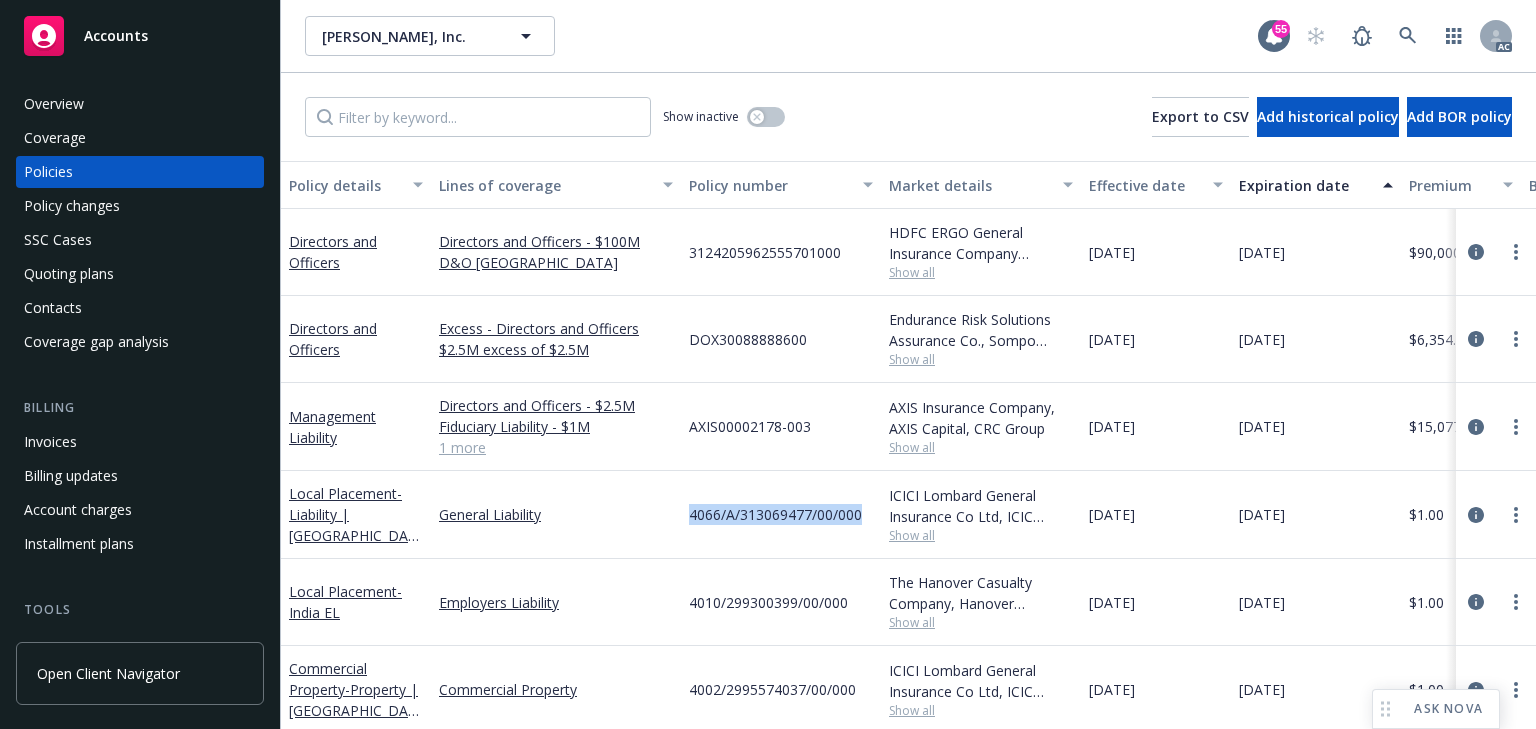click on "Local Placement  -  Liability | [GEOGRAPHIC_DATA] General Liability 4066/A/313069477/00/000 ICICI Lombard General Insurance Co Ltd, ICIC Lombard Show all [DATE] [DATE] $1.00 Direct Renewal Active [PERSON_NAME] AC [PERSON_NAME] AM 1 more" at bounding box center (1246, 515) 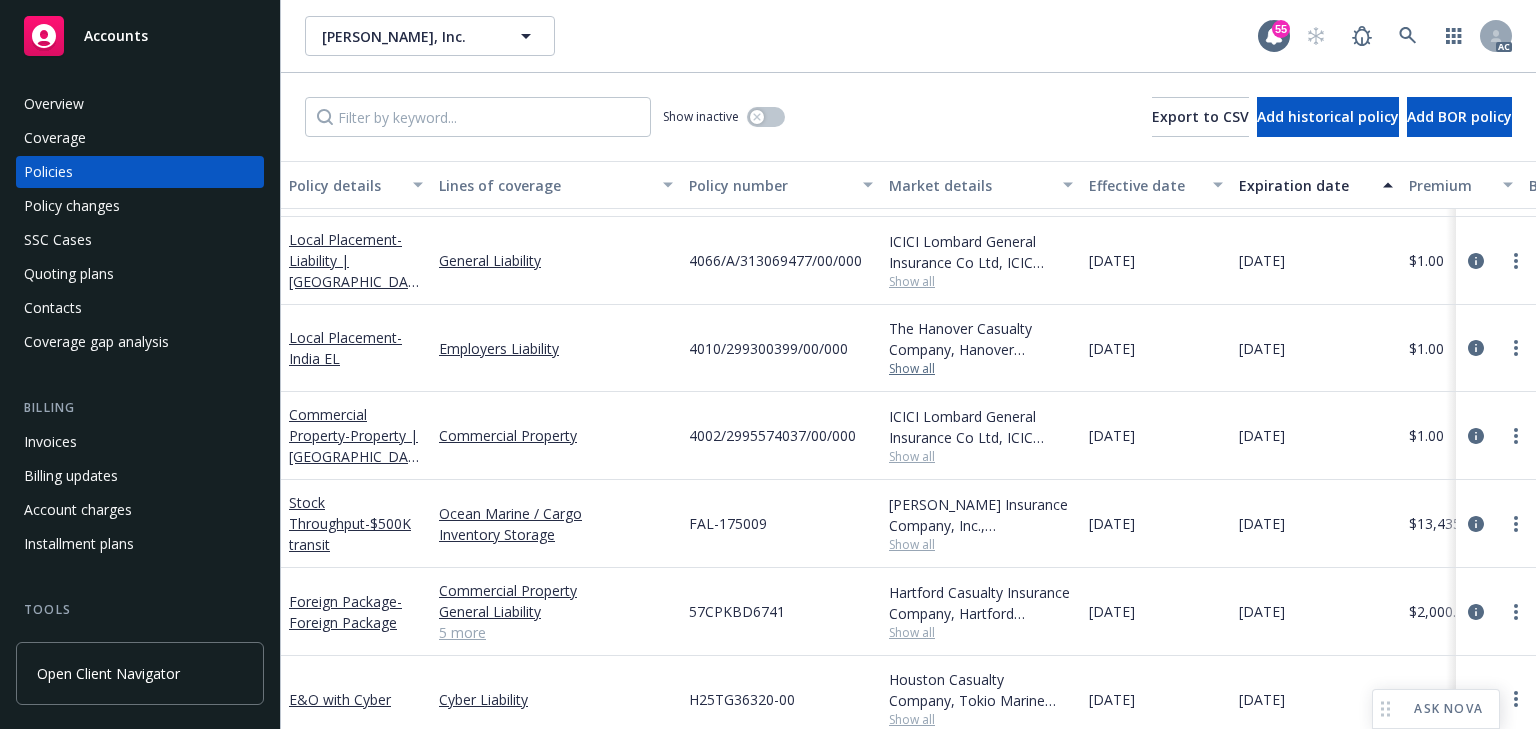 click on "Show all" at bounding box center [981, 369] 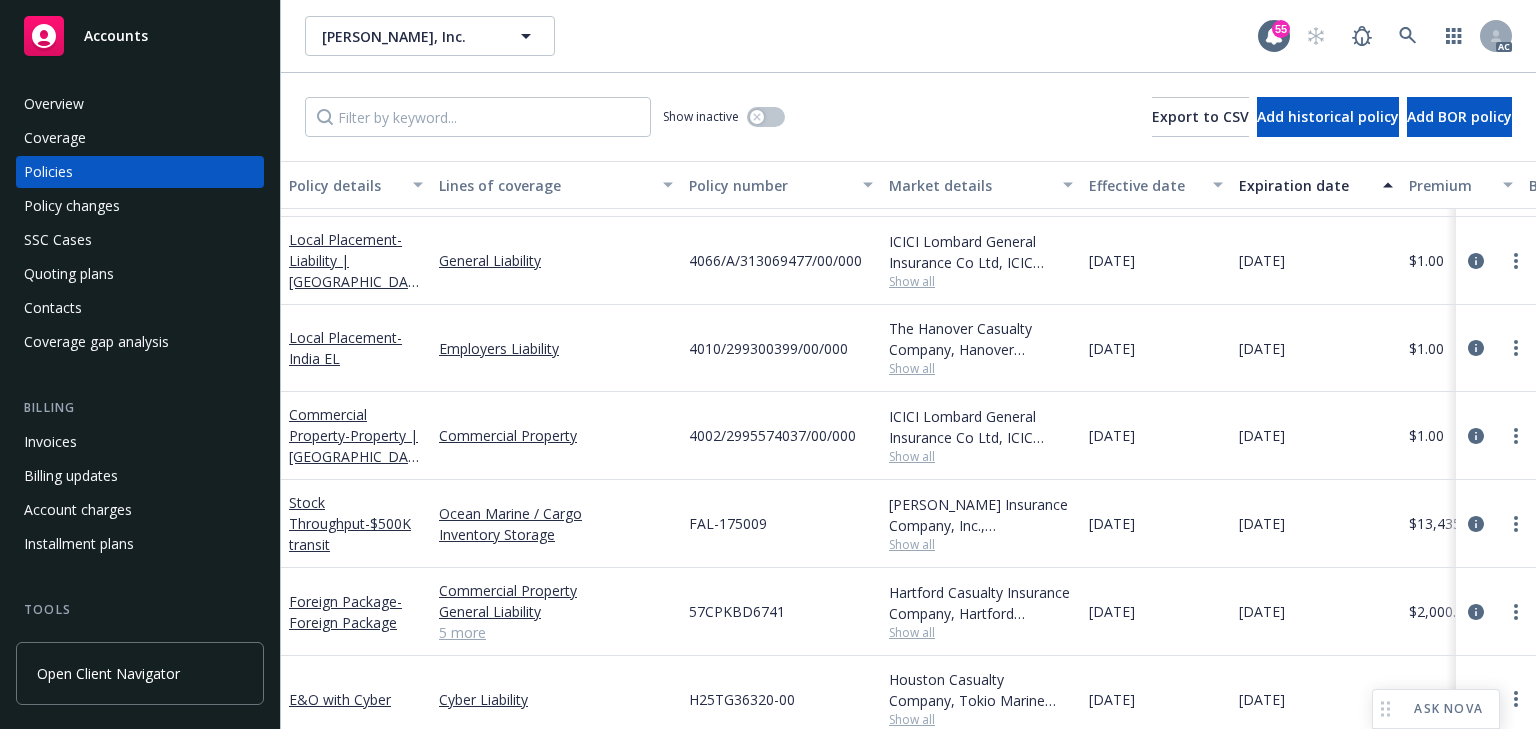 click on "4010/299300399/00/000" at bounding box center (768, 348) 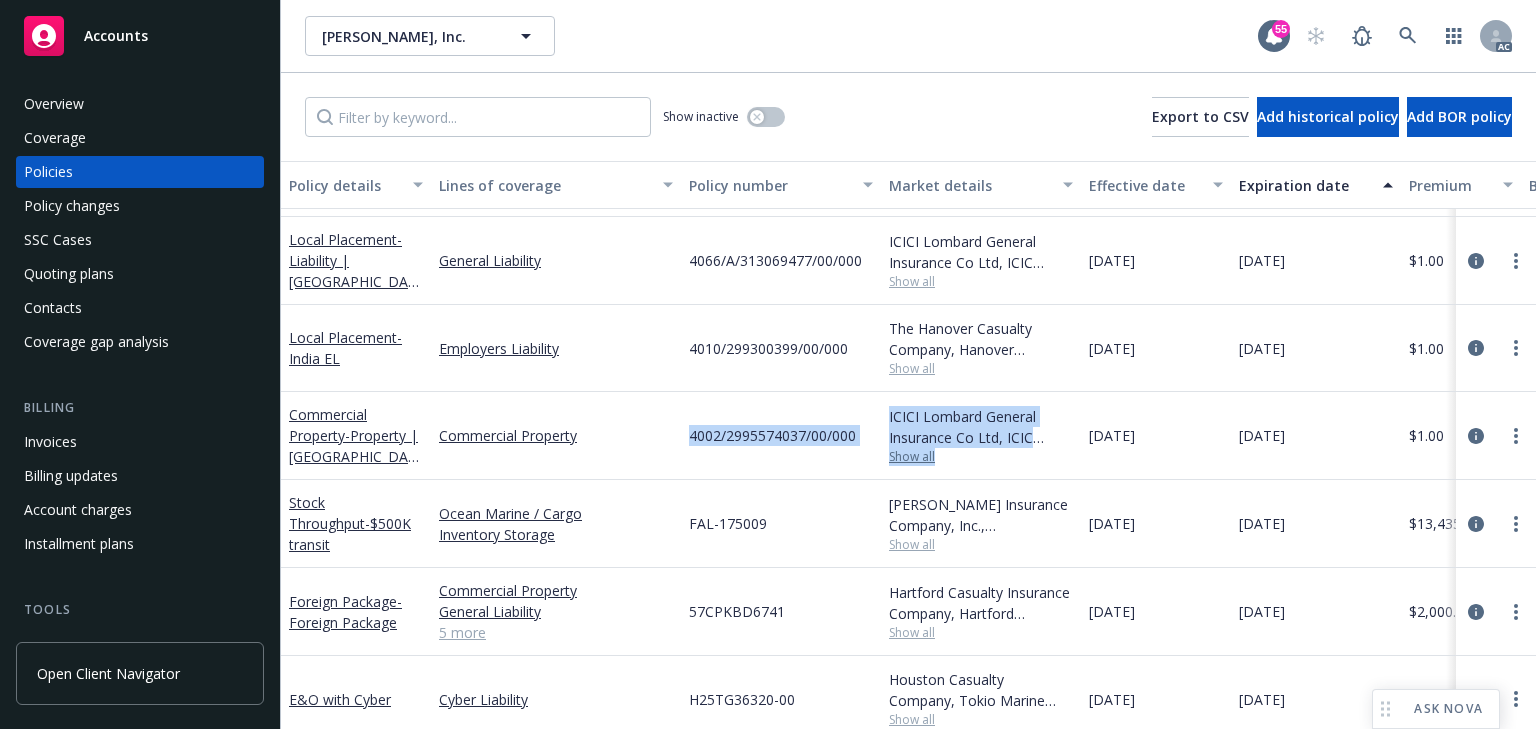 drag, startPoint x: 677, startPoint y: 430, endPoint x: 944, endPoint y: 455, distance: 268.16785 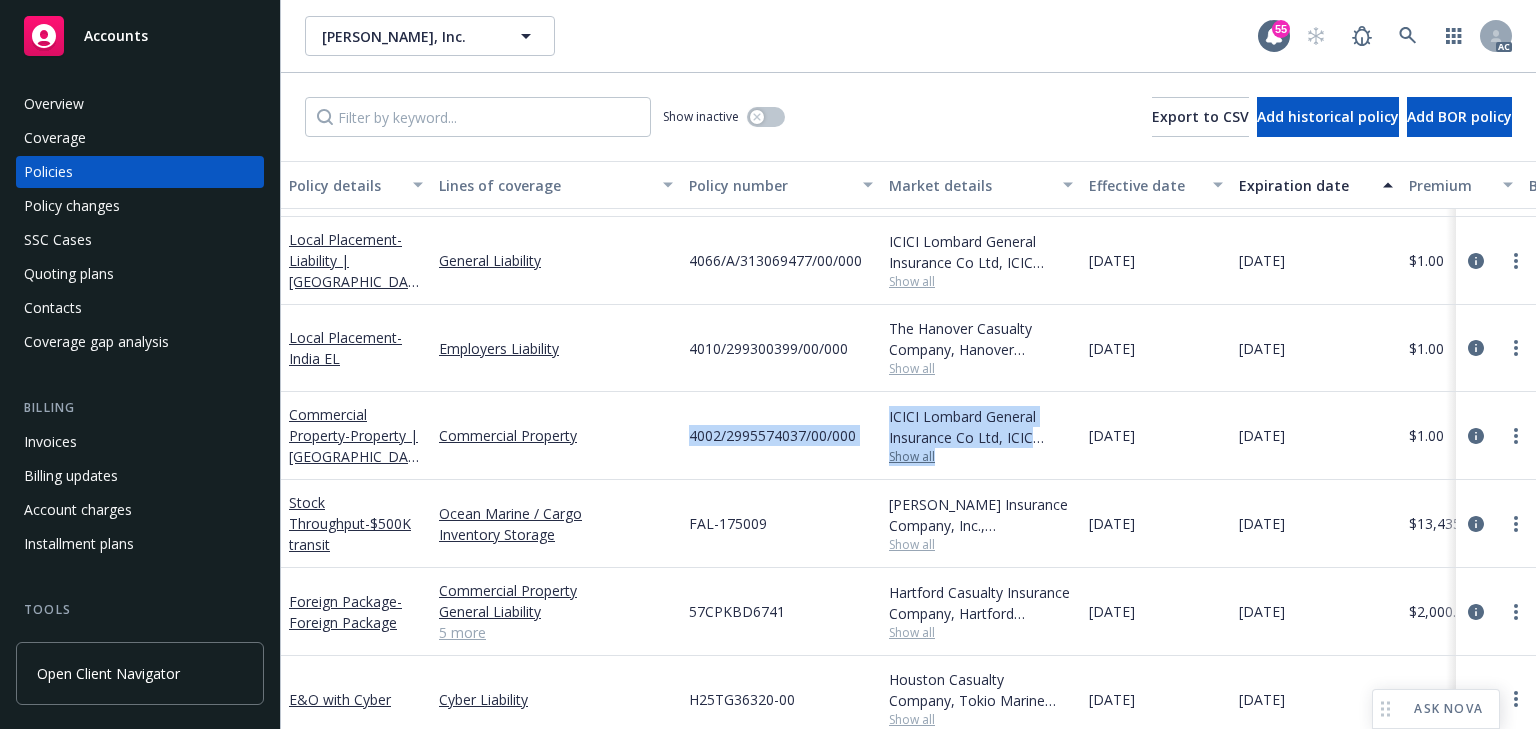 click on "Commercial Property  -  Property | [GEOGRAPHIC_DATA] Commercial Property 4002/2995574037/00/000 ICICI Lombard General Insurance Co Ltd, ICIC Lombard Show all [DATE] [DATE] $1.00 Direct Renewal Active [PERSON_NAME] AC [PERSON_NAME] AM 1 more" at bounding box center (1246, 436) 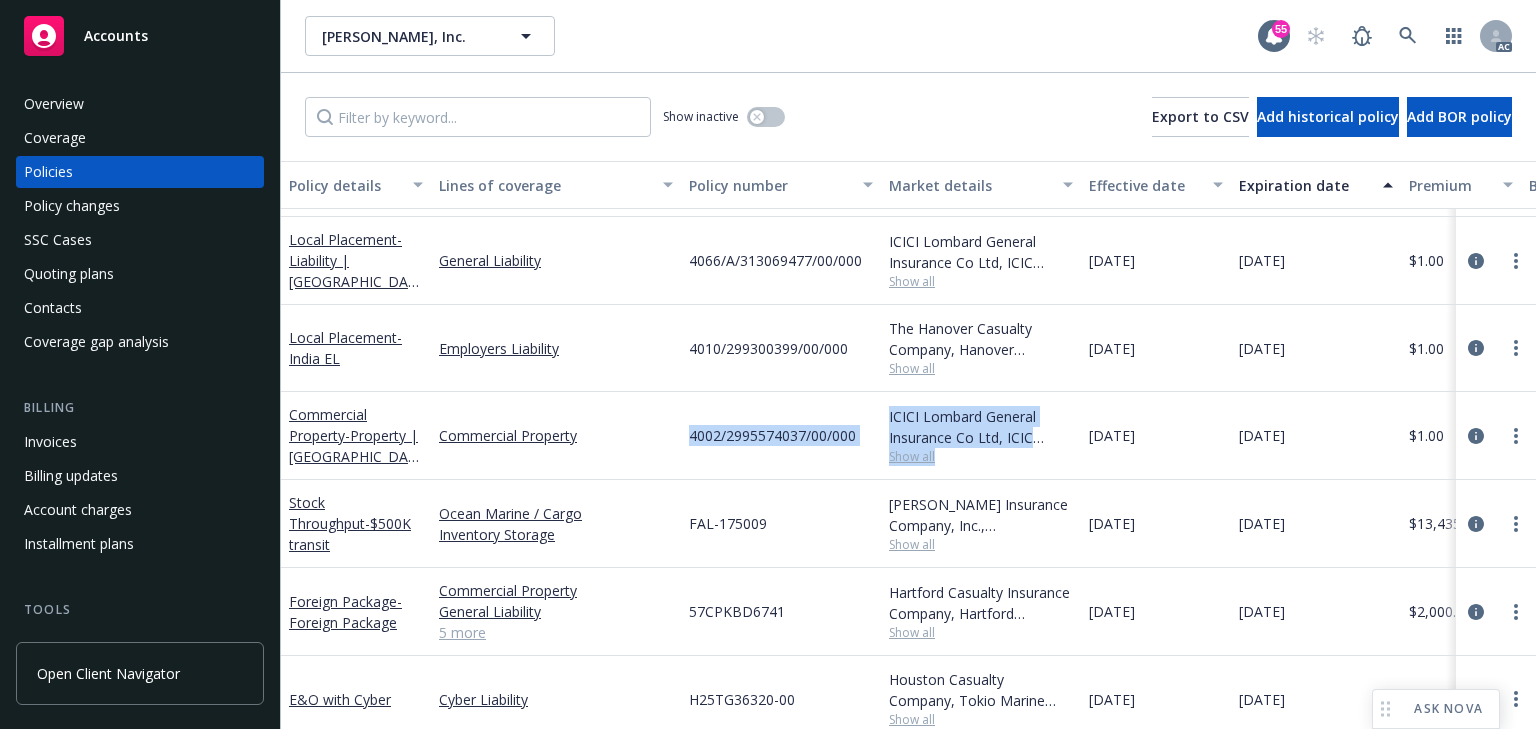 click on "4002/2995574037/00/000" at bounding box center (781, 436) 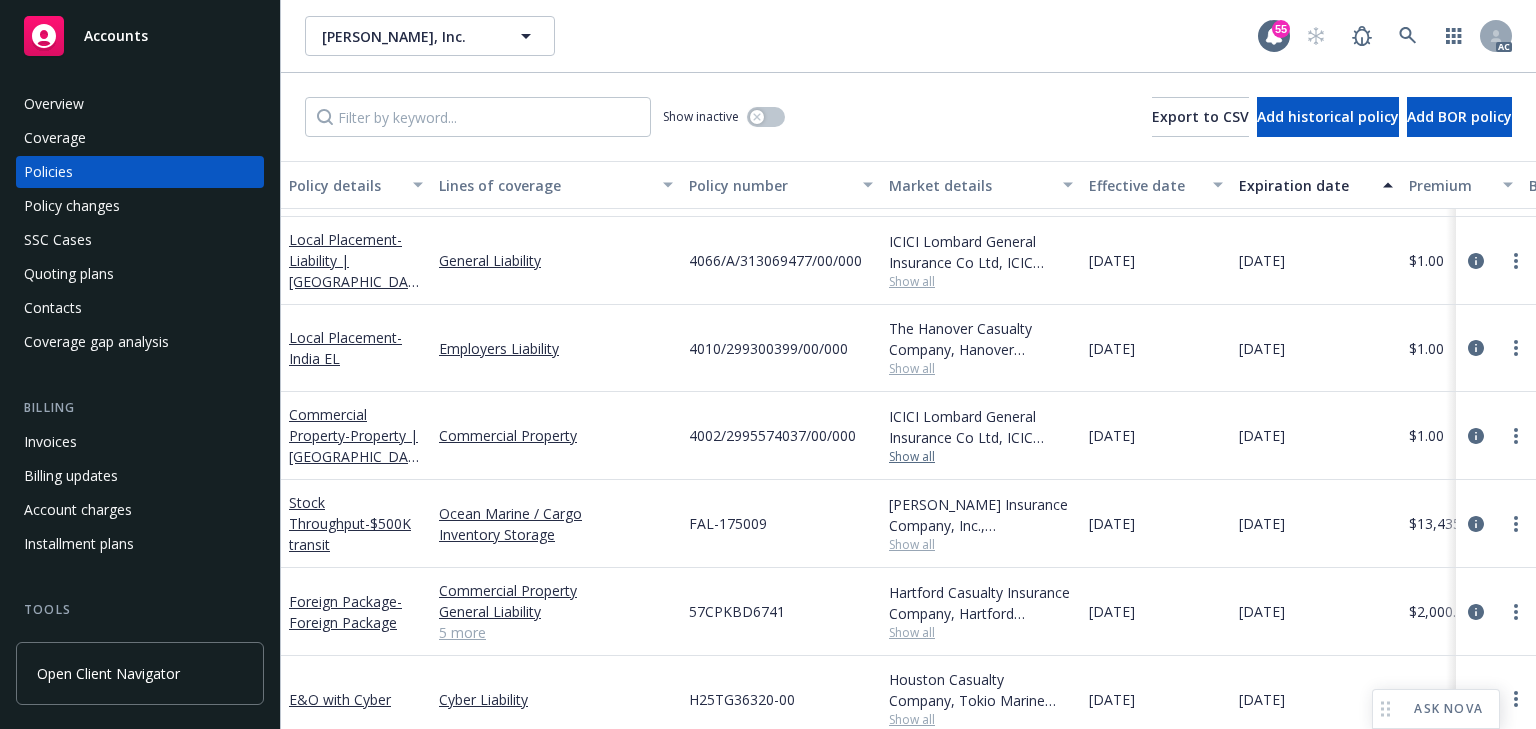 click on "Show all" at bounding box center [981, 457] 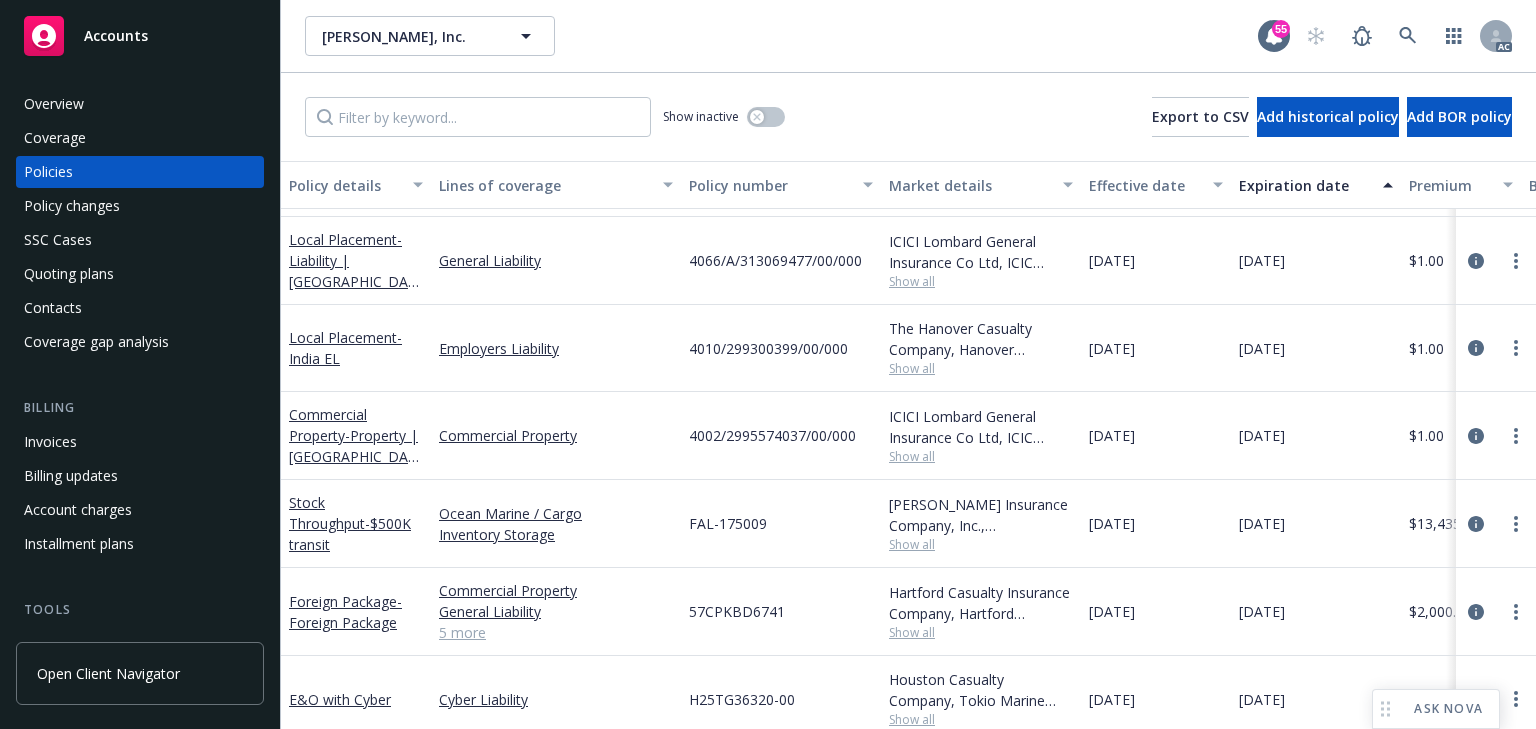 click on "4002/2995574037/00/000" at bounding box center [772, 435] 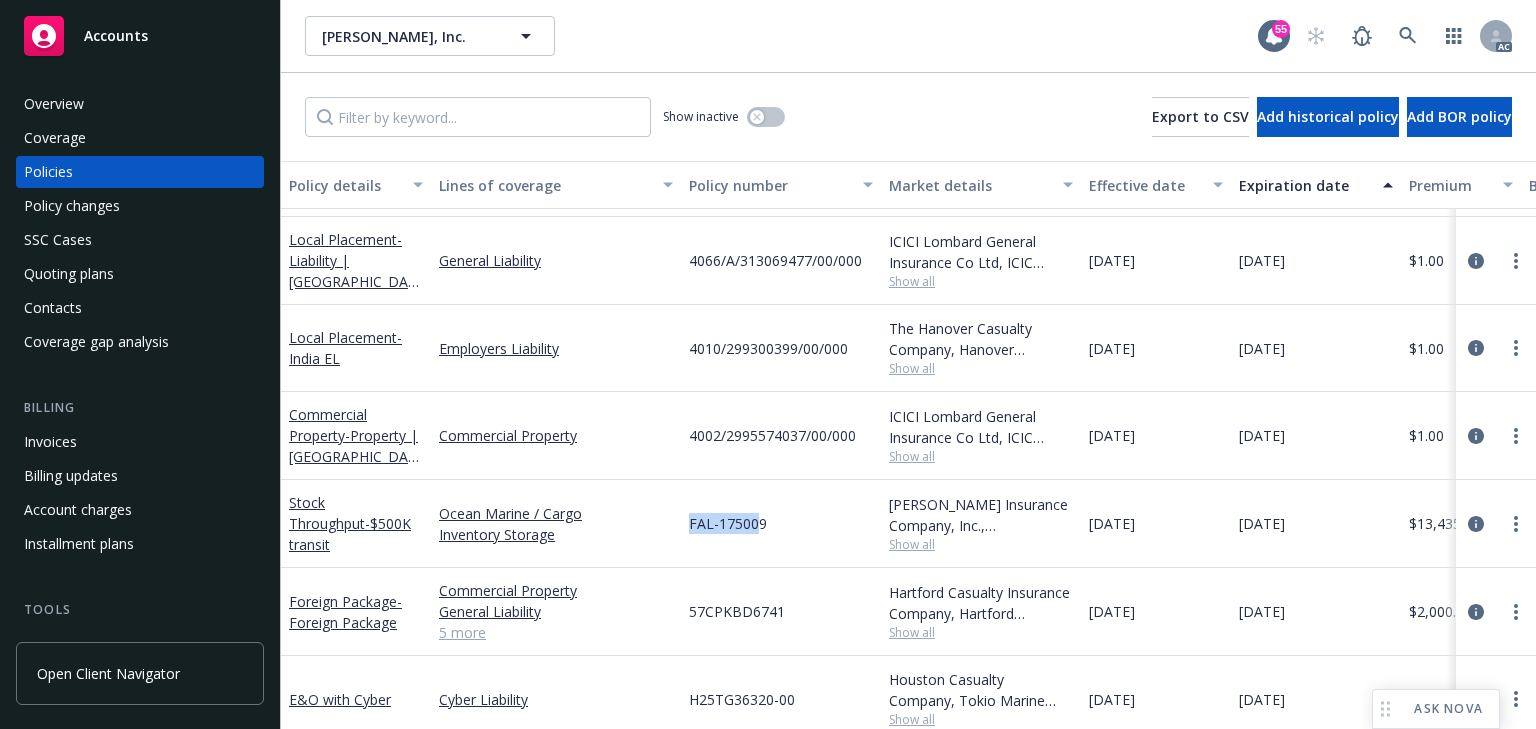 drag, startPoint x: 664, startPoint y: 520, endPoint x: 755, endPoint y: 524, distance: 91.08787 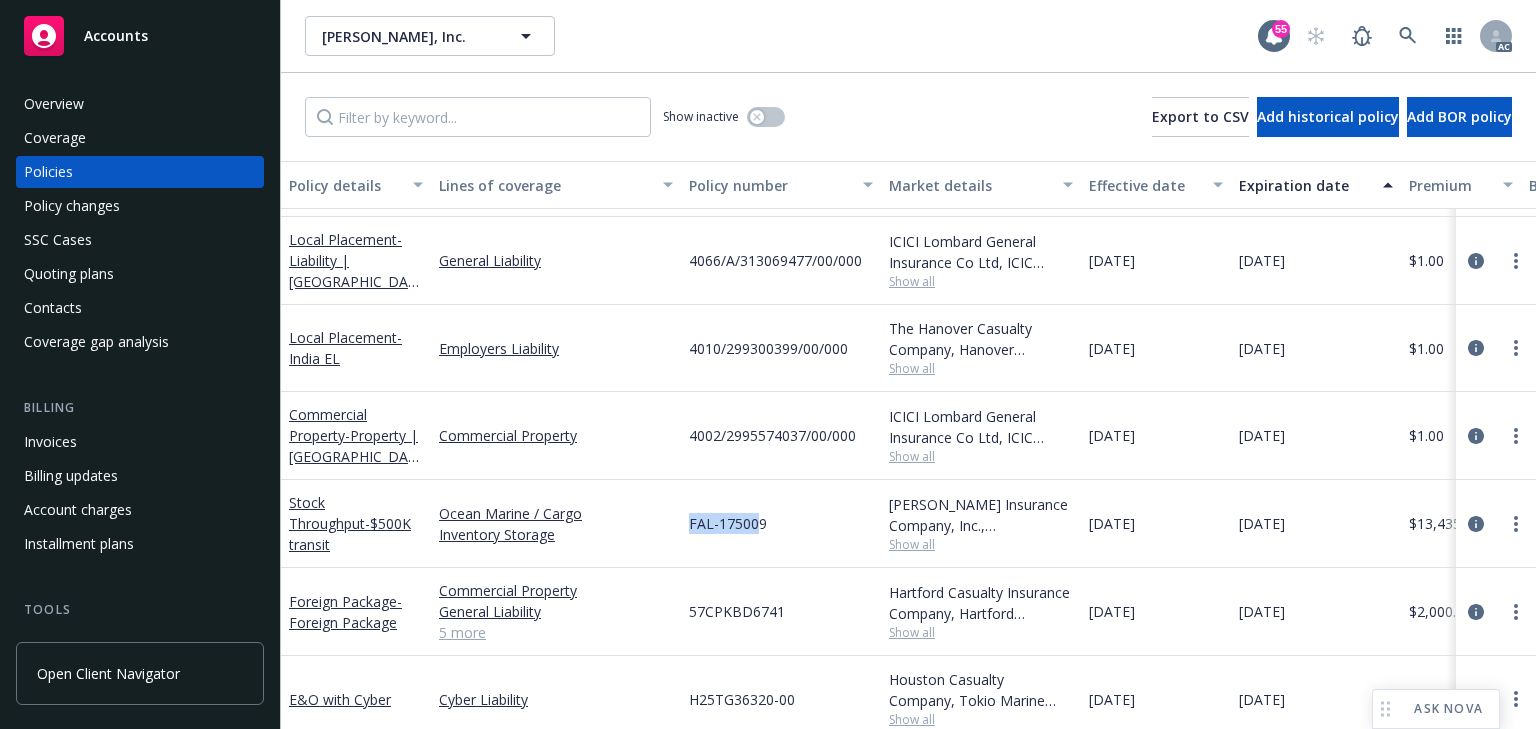 click on "Stock Throughput  -  $500K transit Ocean Marine / Cargo Inventory Storage FAL-175009 [PERSON_NAME] Insurance Company, Inc., [PERSON_NAME] Group, [PERSON_NAME] Cargo Show all [DATE] [DATE] $13,435.00 Agency - Pay in full Renewal Active [PERSON_NAME] AC [PERSON_NAME] AM 1 more" at bounding box center [1246, 524] 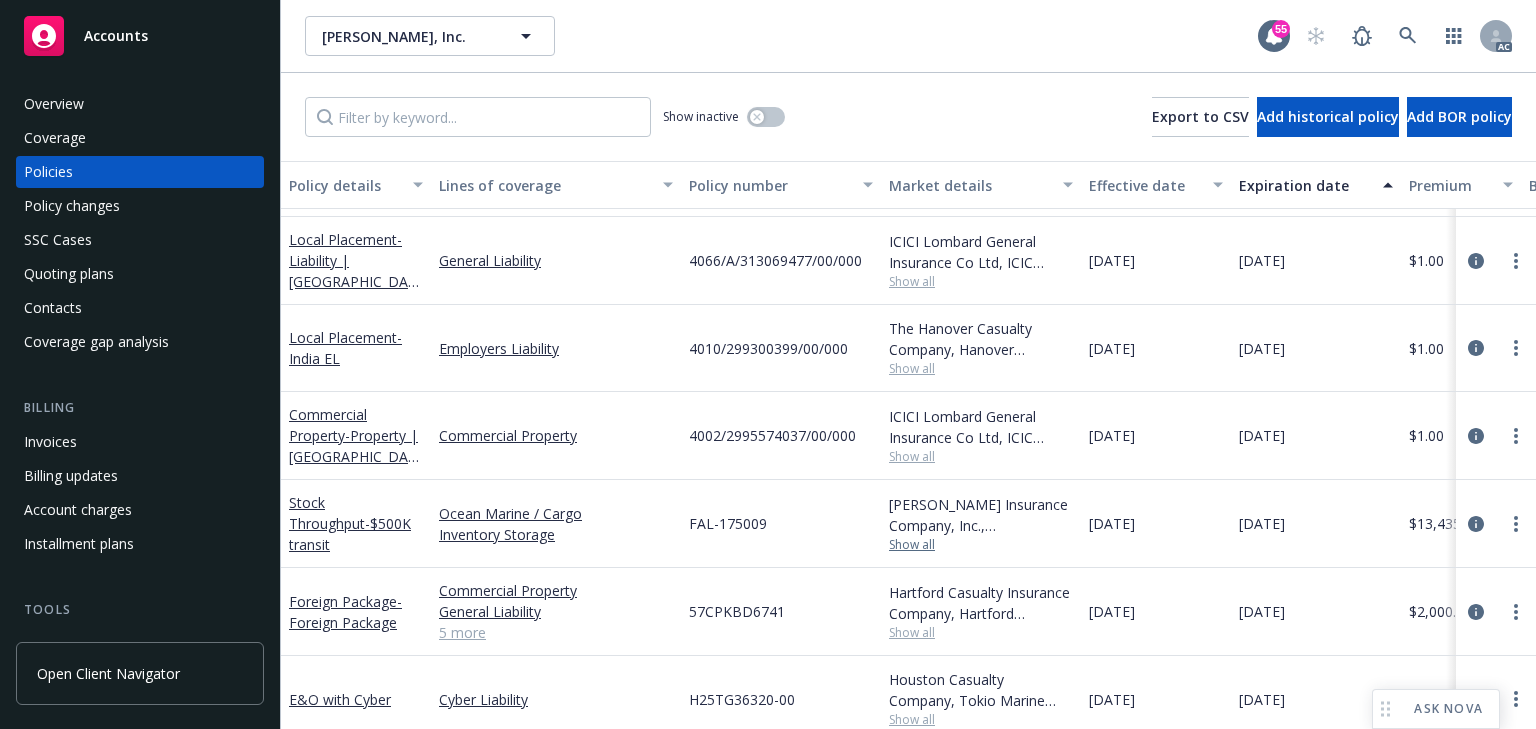 click on "Show all" at bounding box center [981, 545] 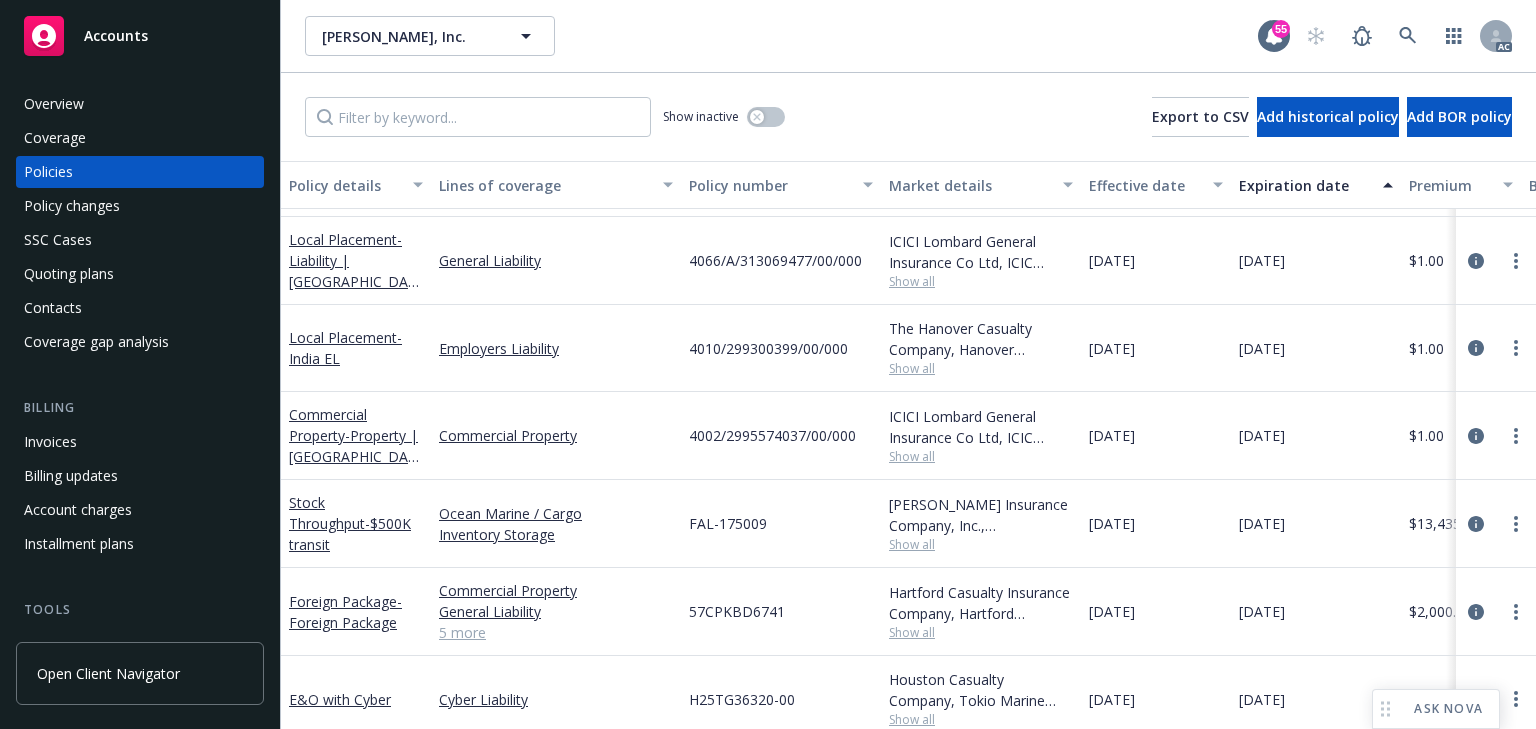 click on "FAL-175009" at bounding box center [781, 524] 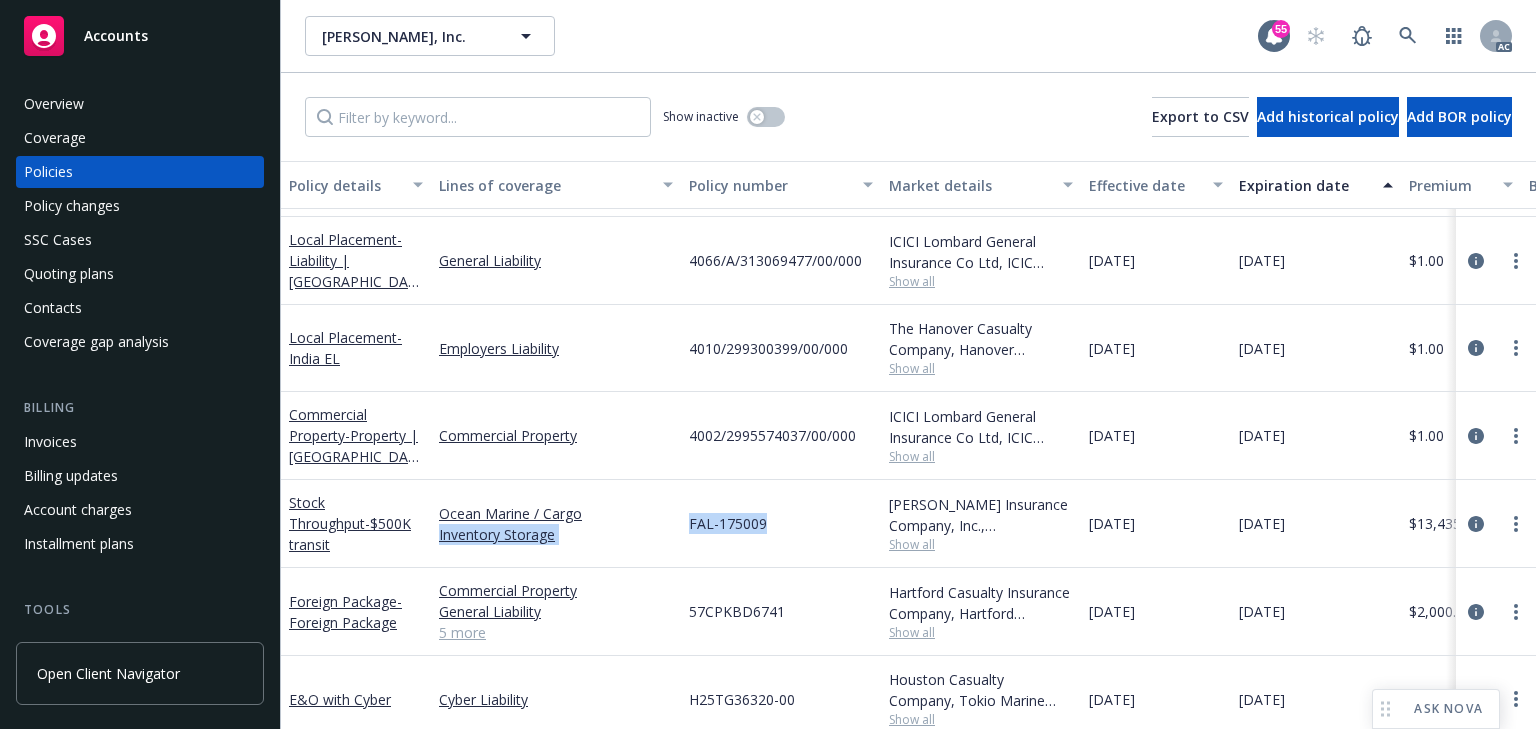 drag, startPoint x: 658, startPoint y: 501, endPoint x: 821, endPoint y: 525, distance: 164.7574 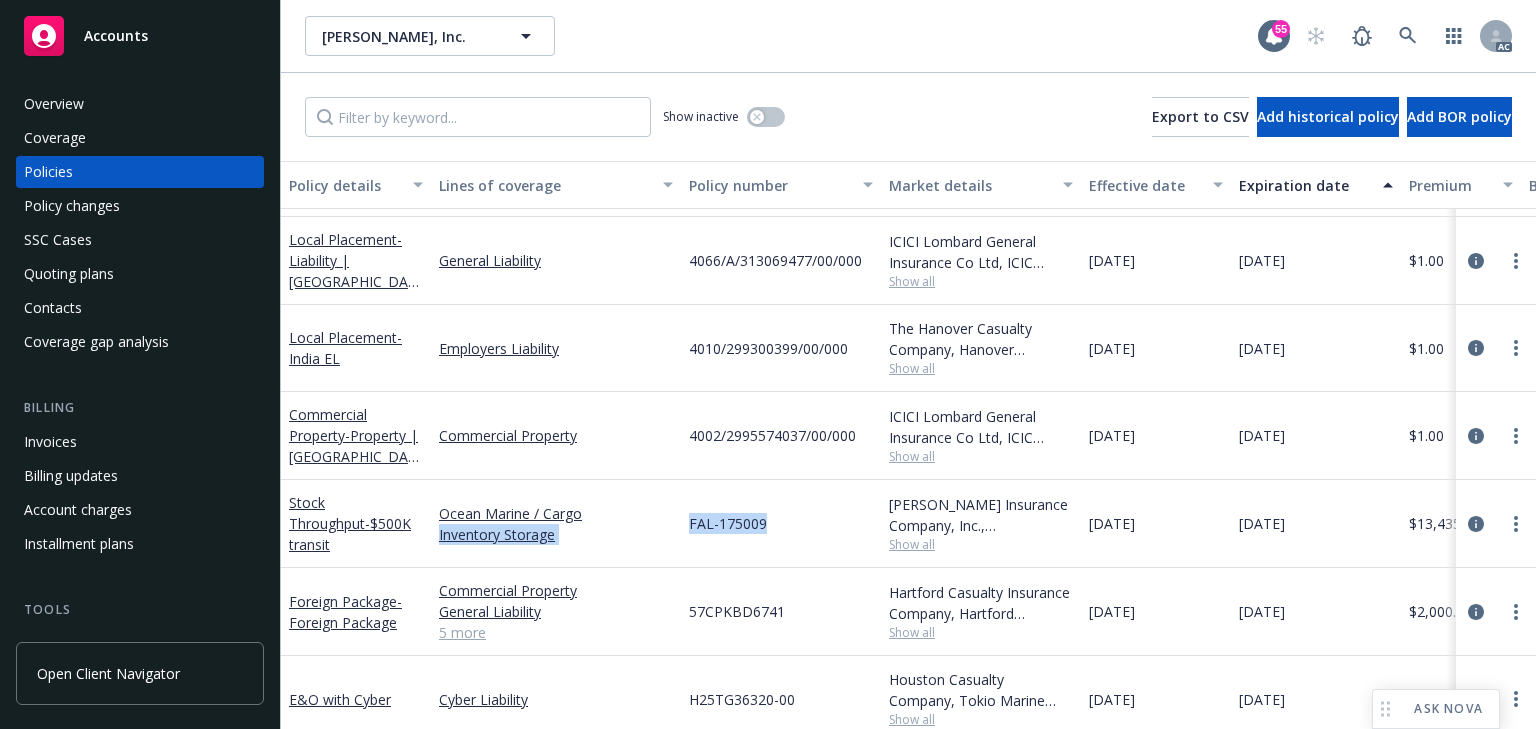 click on "Stock Throughput  -  $500K transit Ocean Marine / Cargo Inventory Storage FAL-175009 [PERSON_NAME] Insurance Company, Inc., [PERSON_NAME] Group, [PERSON_NAME] Cargo Show all [DATE] [DATE] $13,435.00 Agency - Pay in full Renewal Active [PERSON_NAME] AC [PERSON_NAME] AM 1 more" at bounding box center [1246, 524] 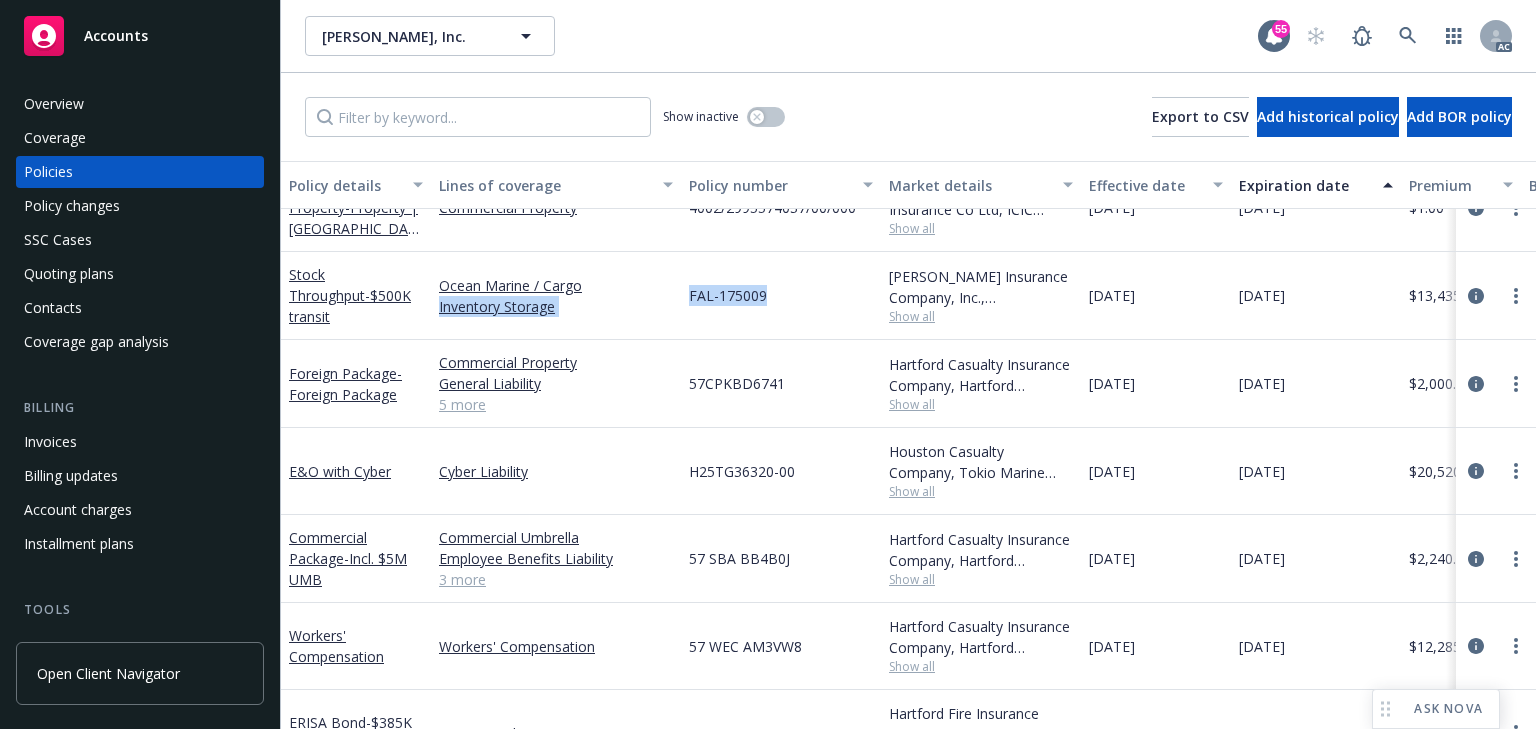 scroll, scrollTop: 502, scrollLeft: 0, axis: vertical 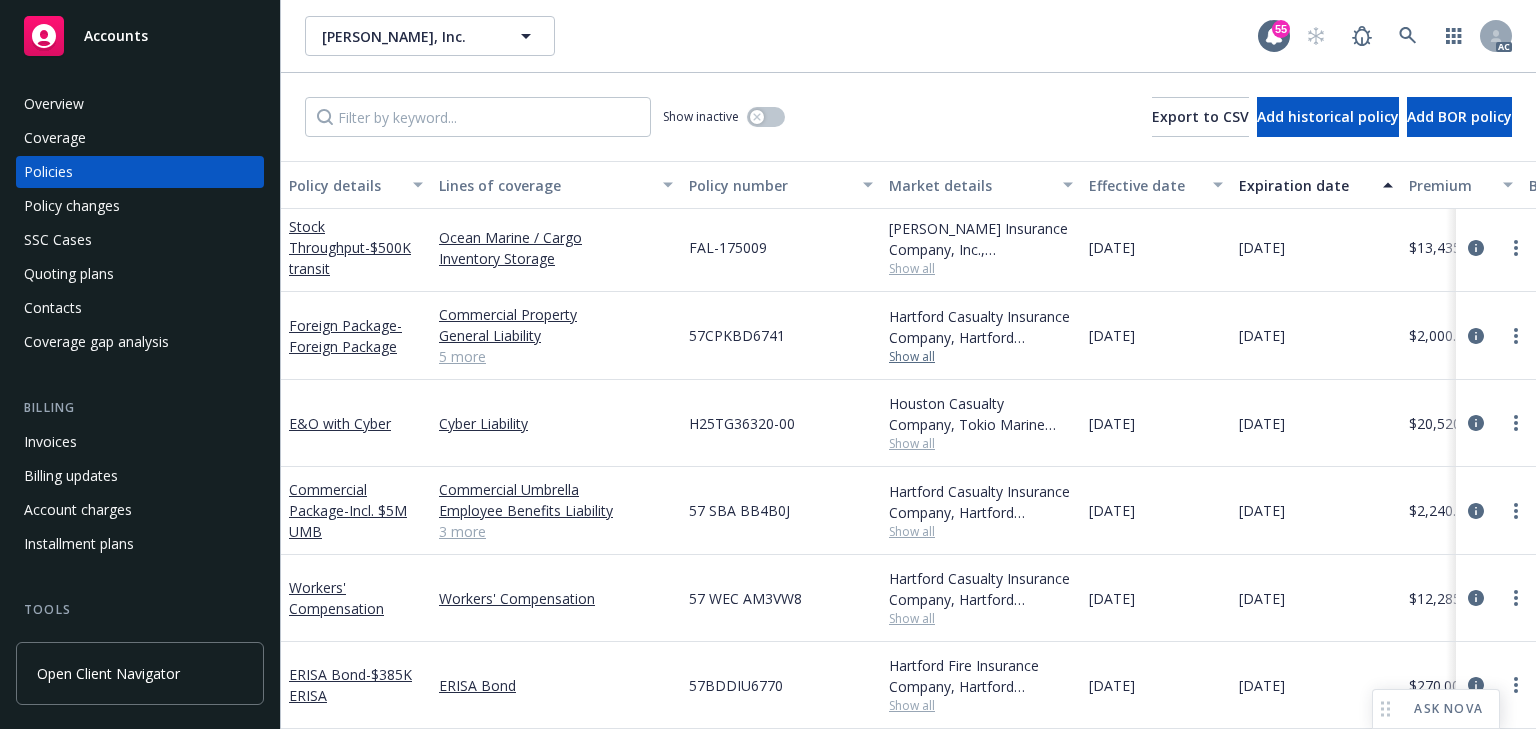 click on "Show all" at bounding box center (981, 357) 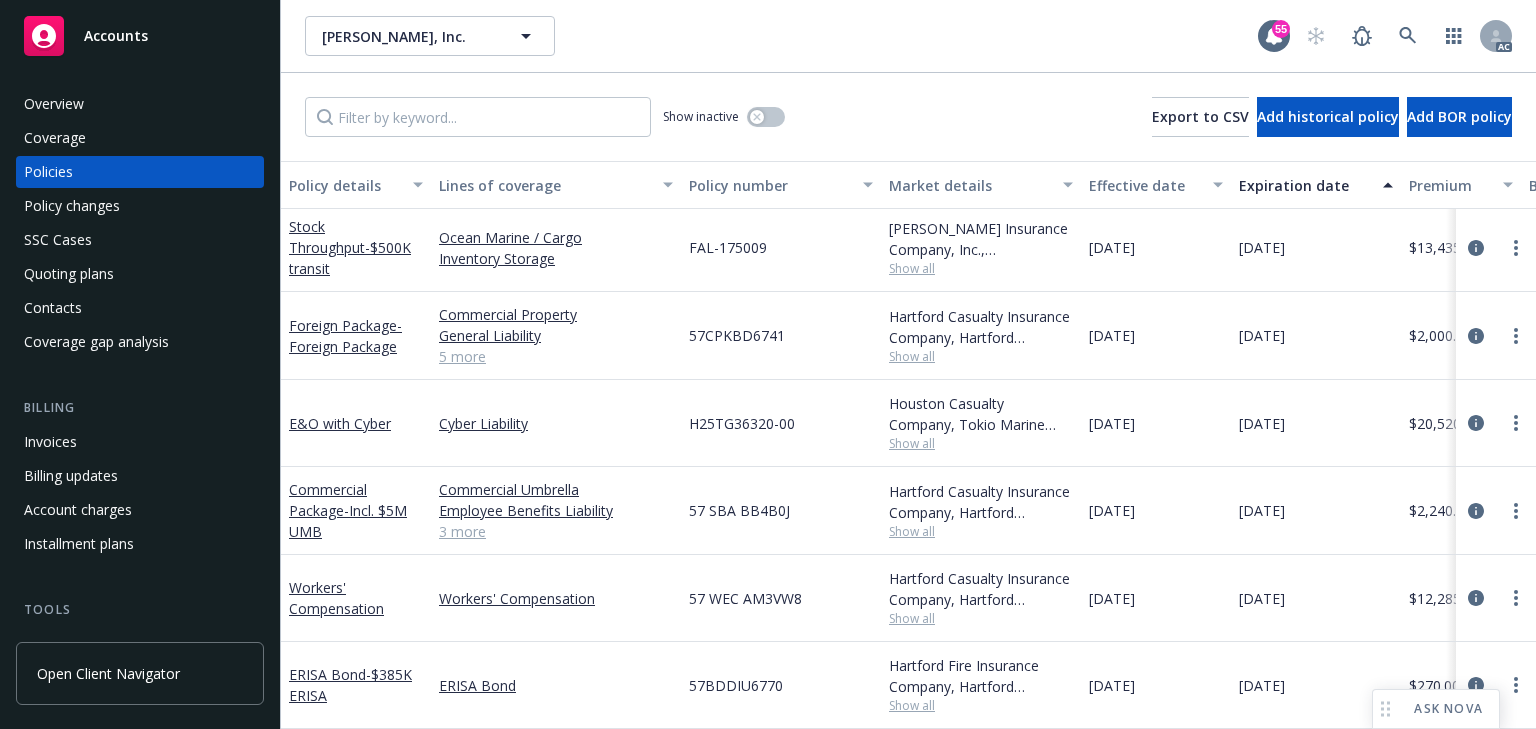 click on "57CPKBD6741" at bounding box center (781, 336) 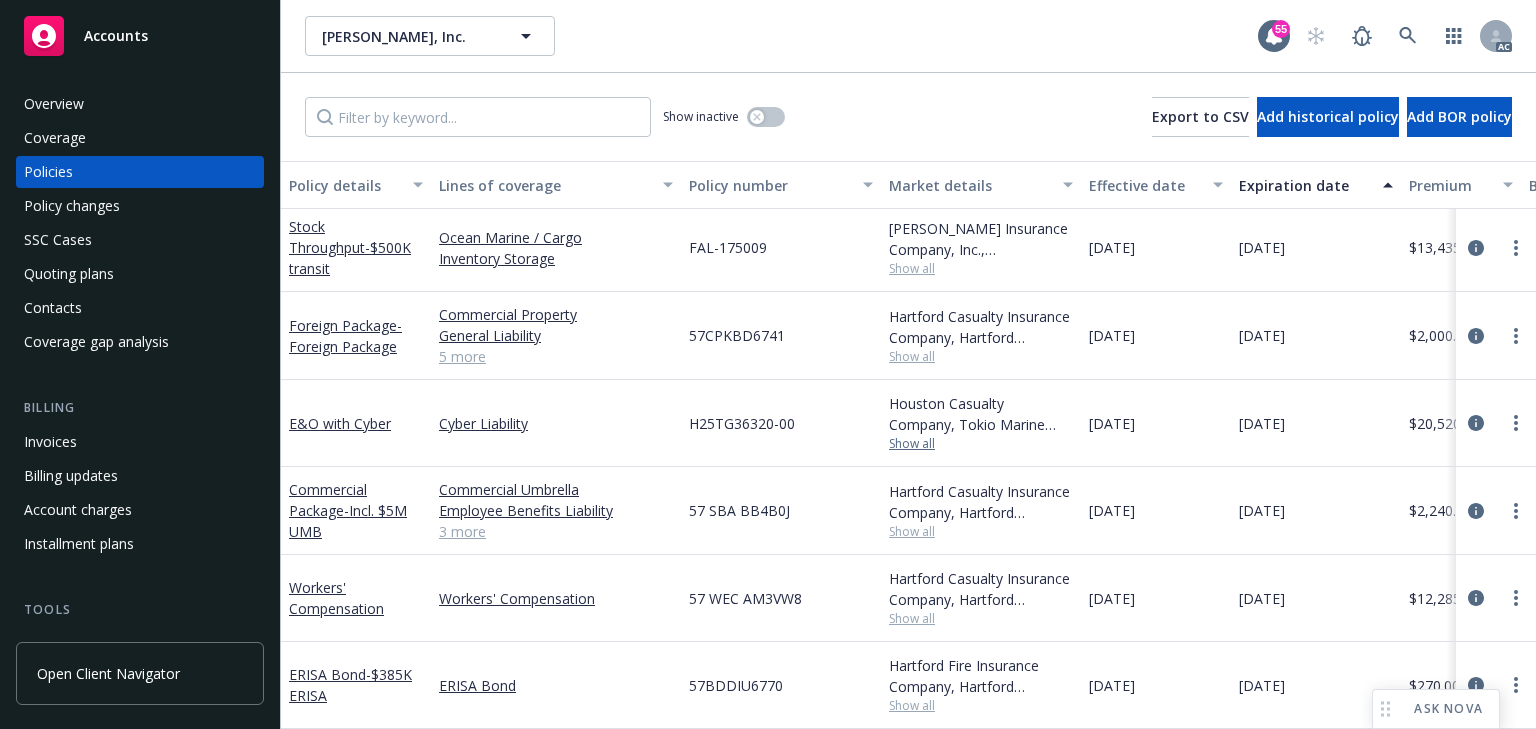 click on "Show all" at bounding box center (981, 444) 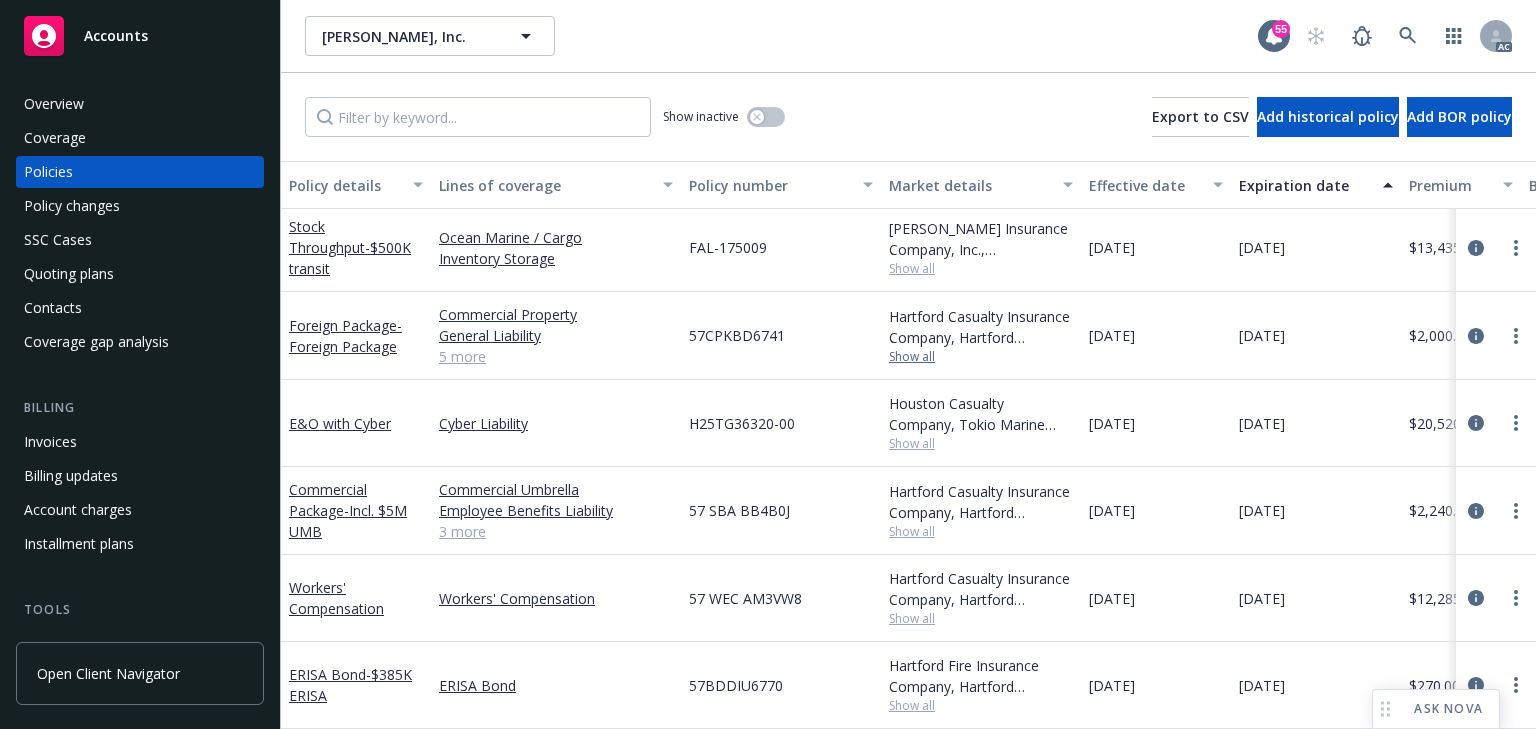 click on "Show all" at bounding box center (981, 357) 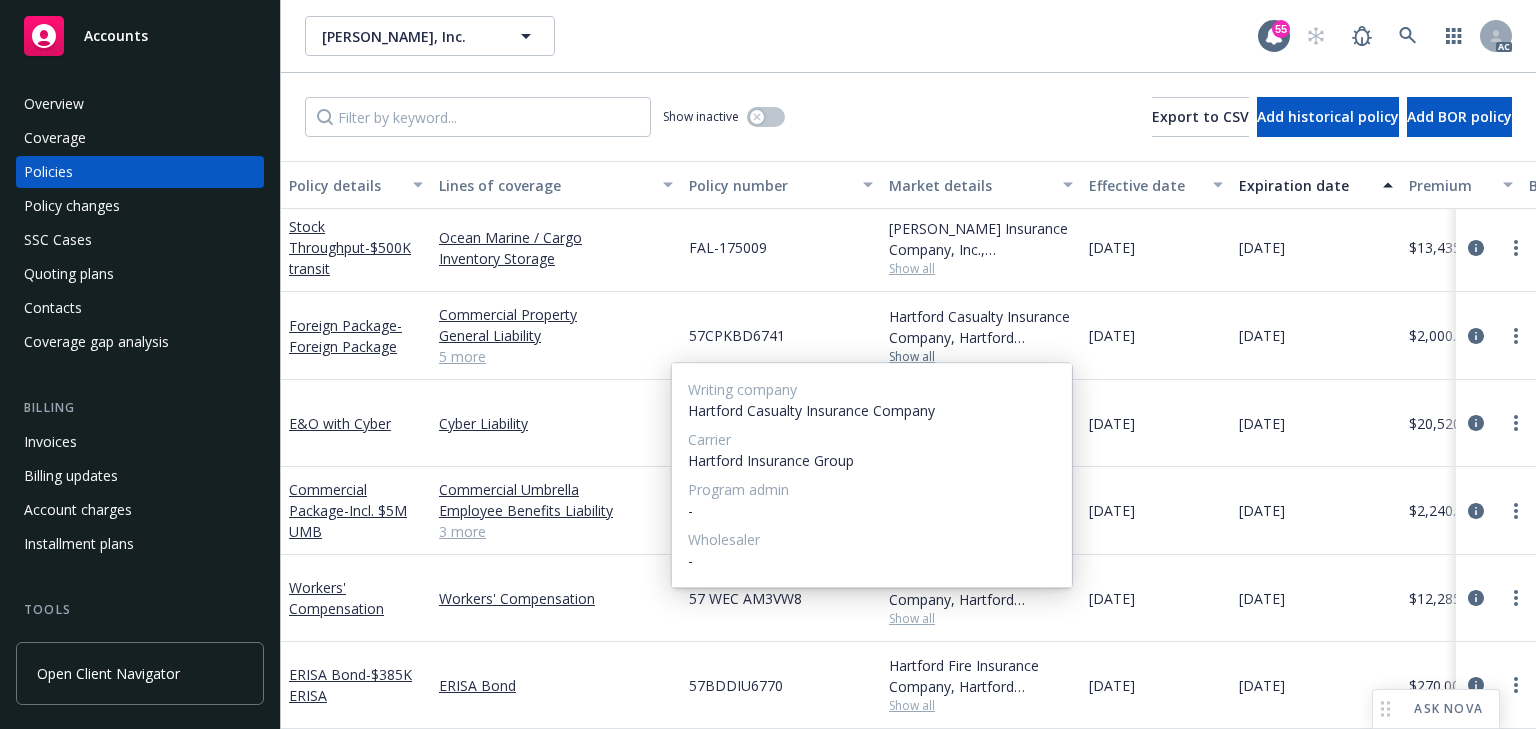 click on "Show all" at bounding box center [981, 357] 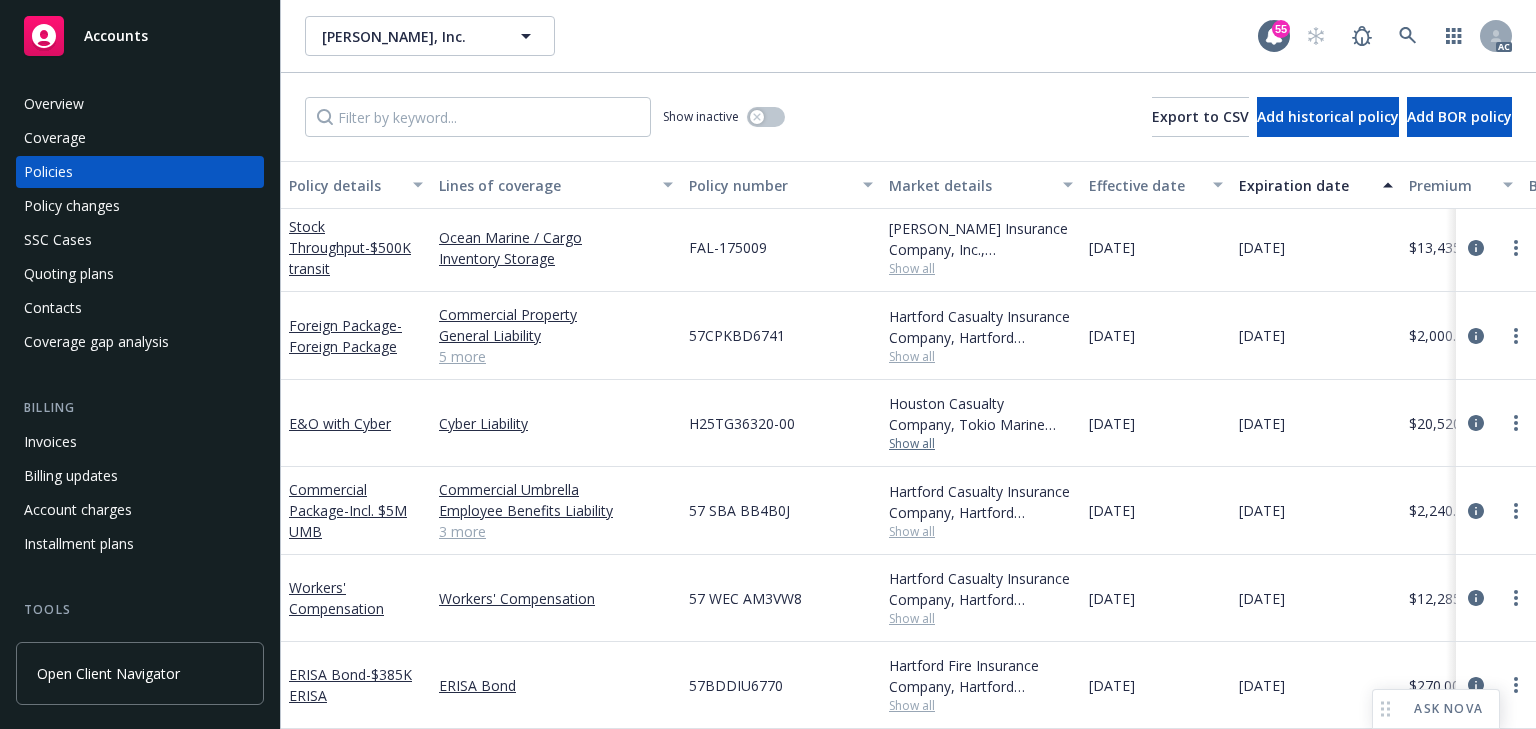 click on "Show all" at bounding box center (981, 444) 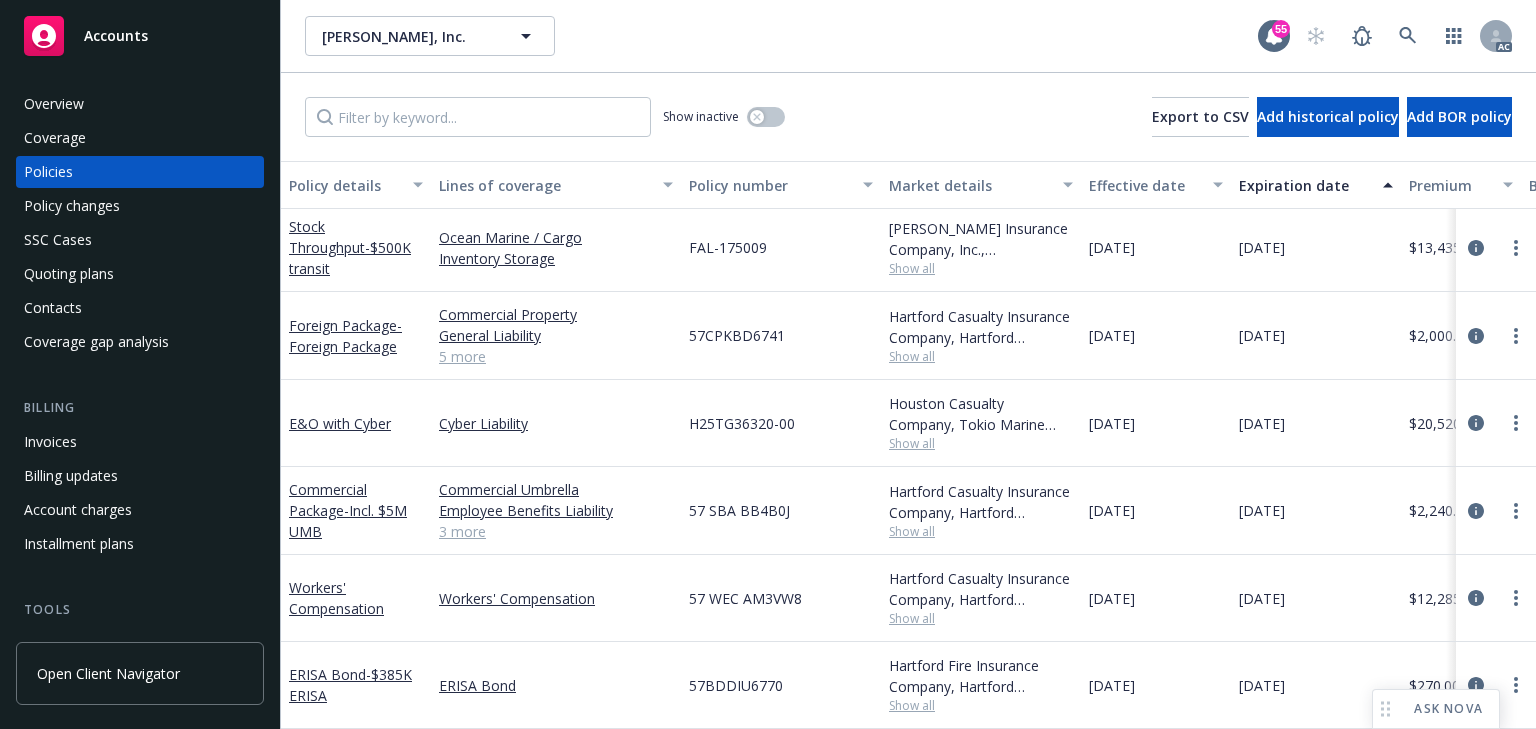 click on "H25TG36320-00" at bounding box center (781, 423) 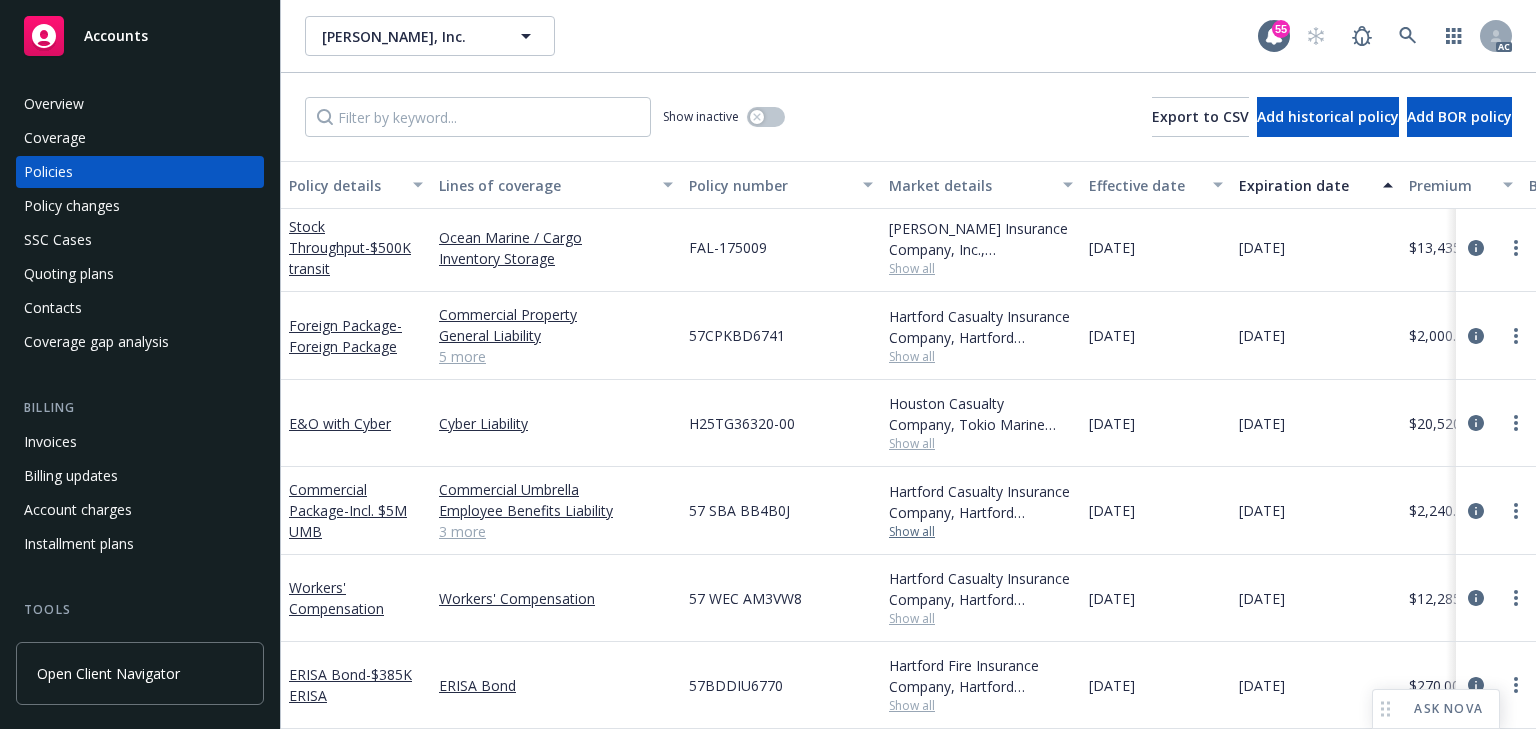 click on "Show all" at bounding box center [981, 532] 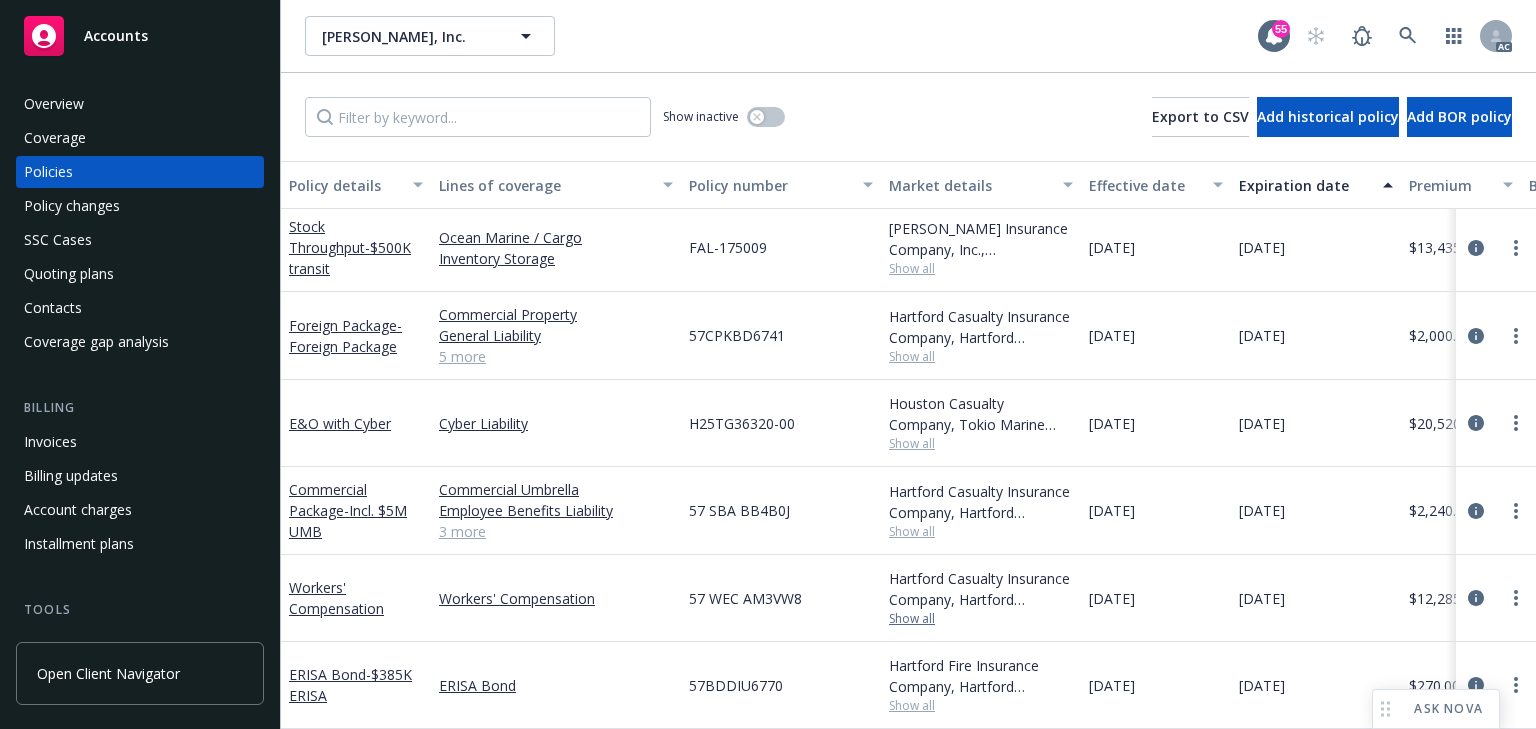 click on "Show all" at bounding box center [981, 619] 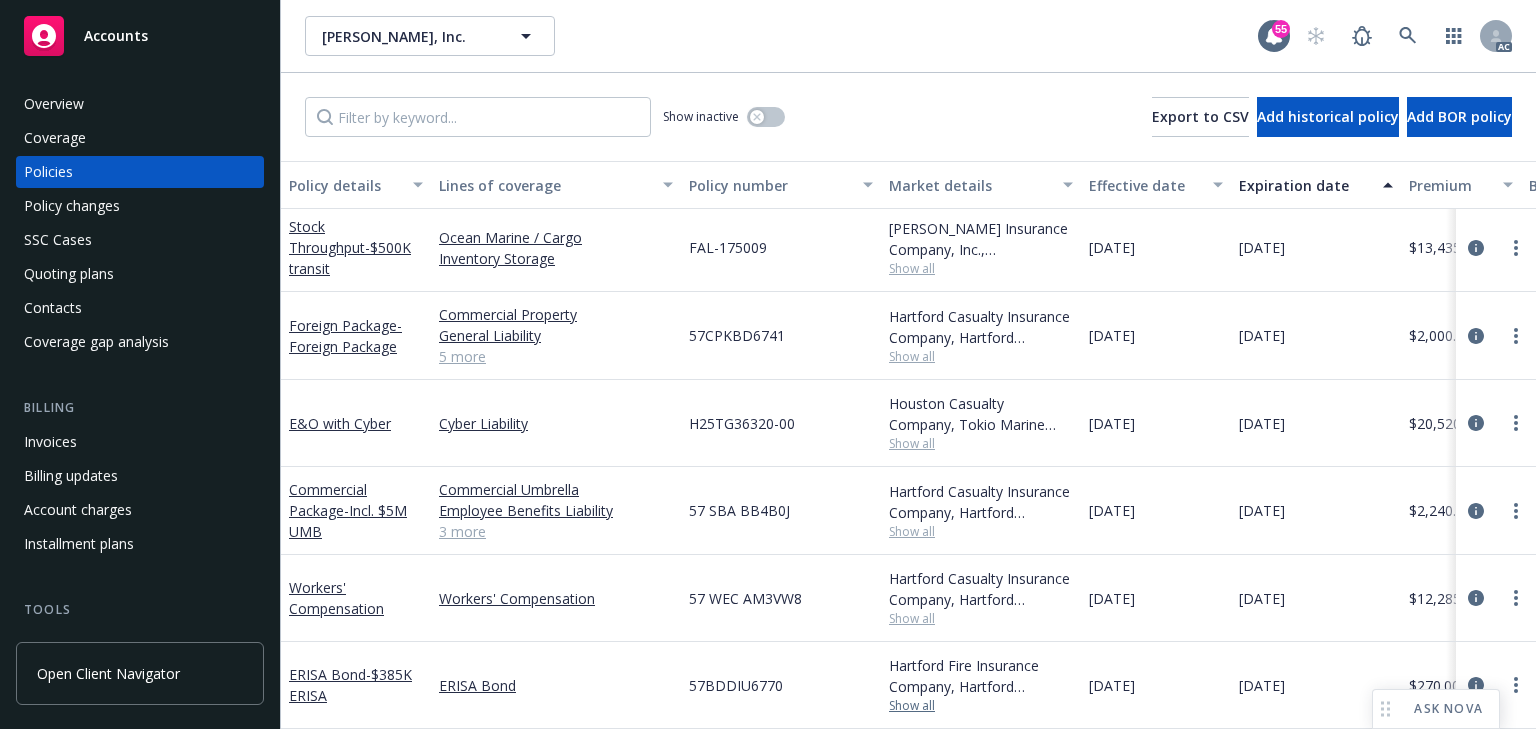 click on "Show all" at bounding box center (981, 706) 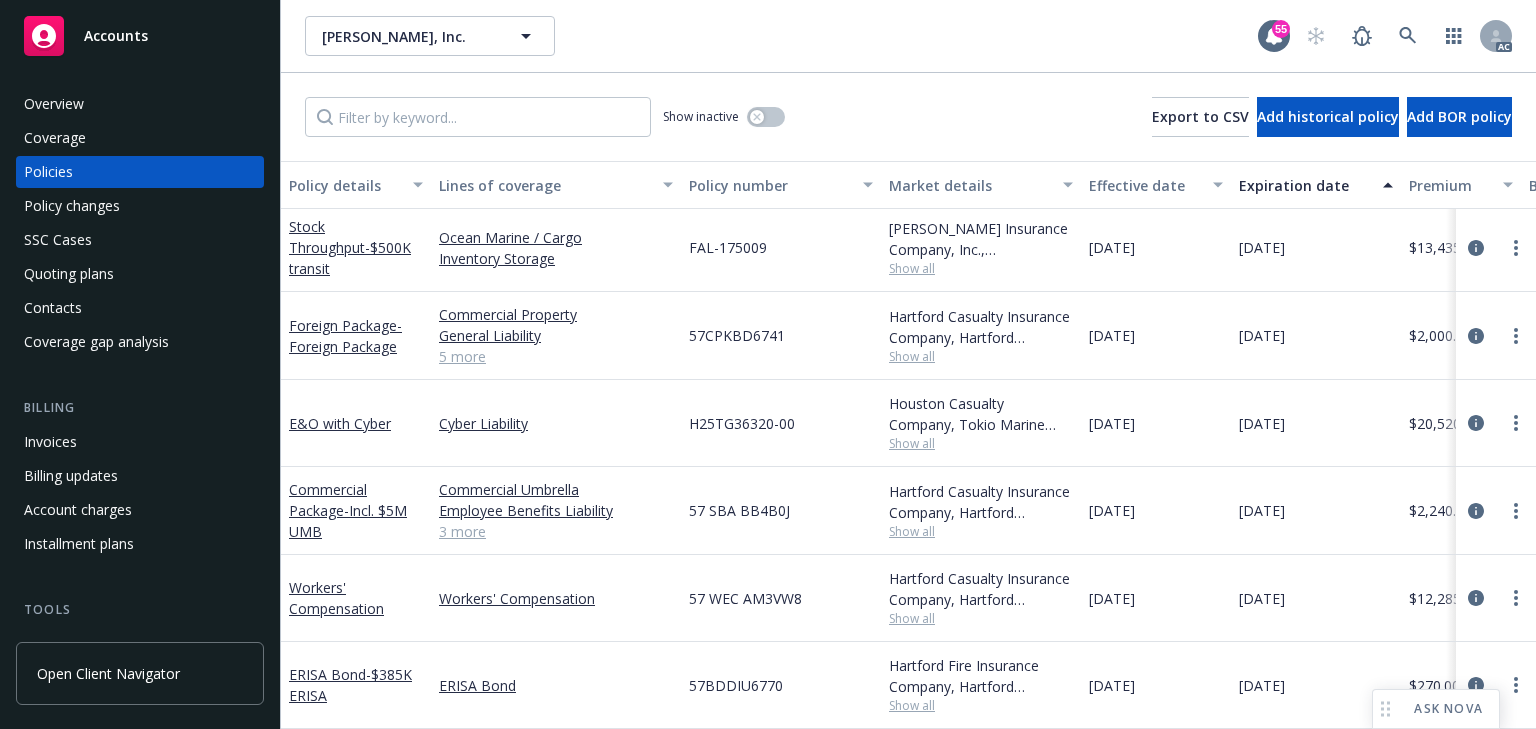 click on "FAL-175009" at bounding box center [781, 248] 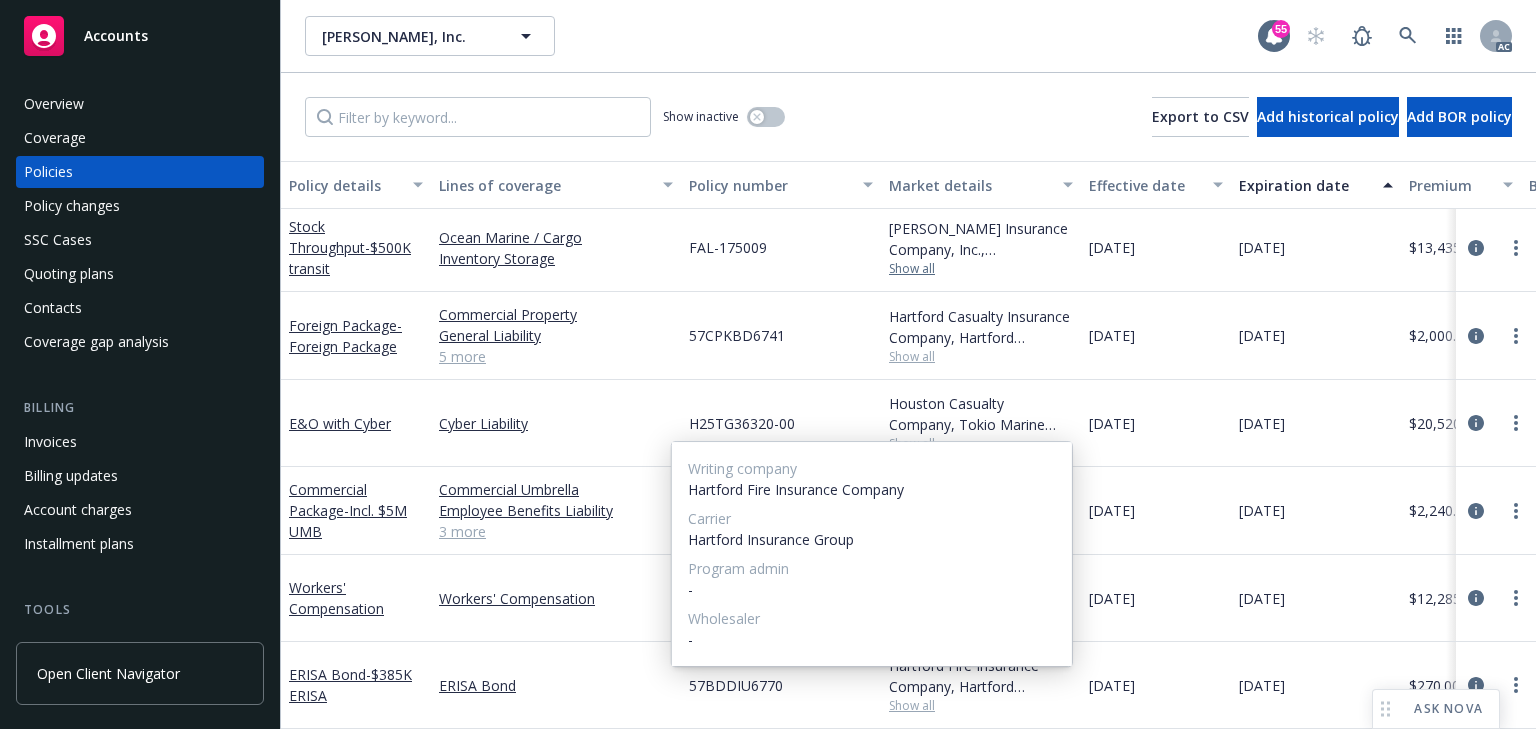 click on "Show all" at bounding box center (981, 269) 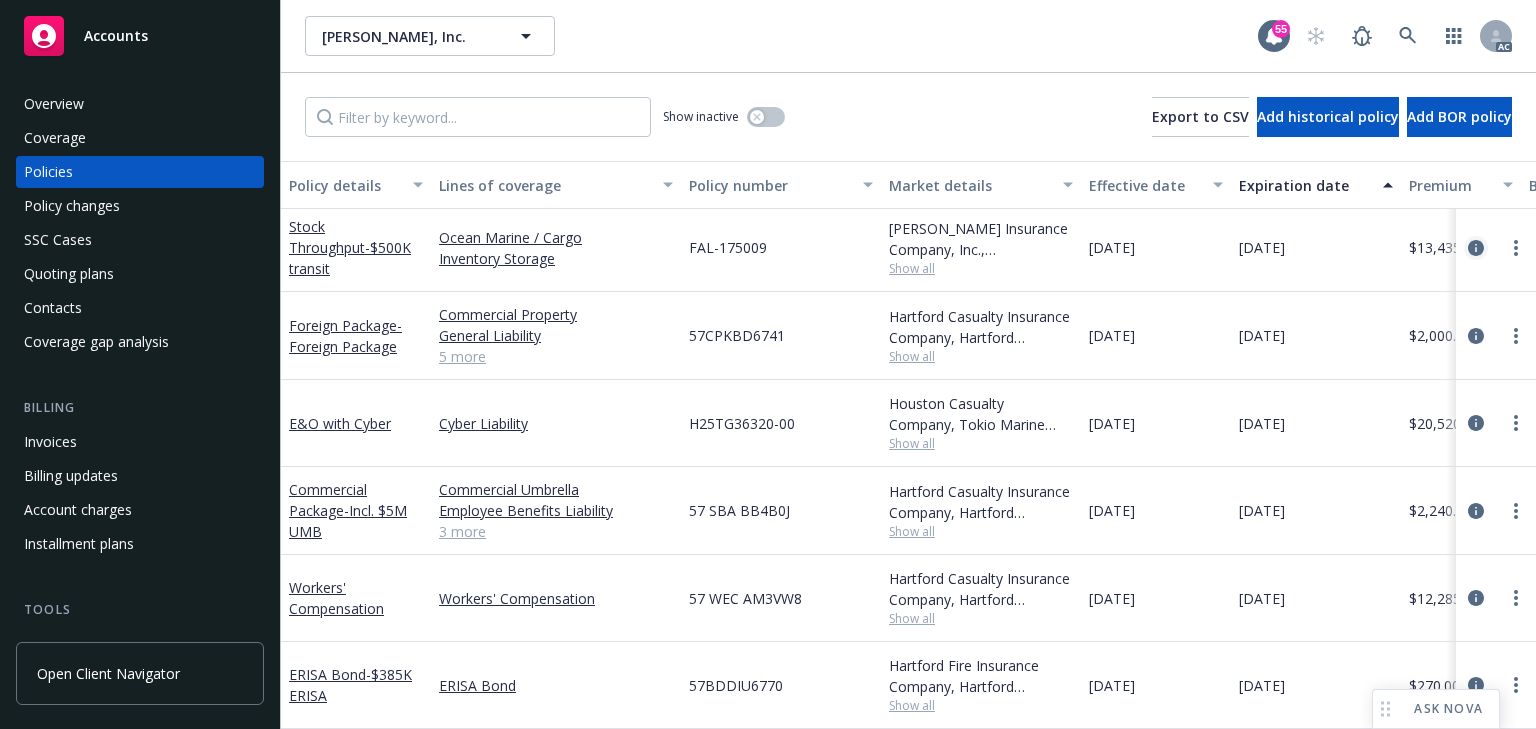 click 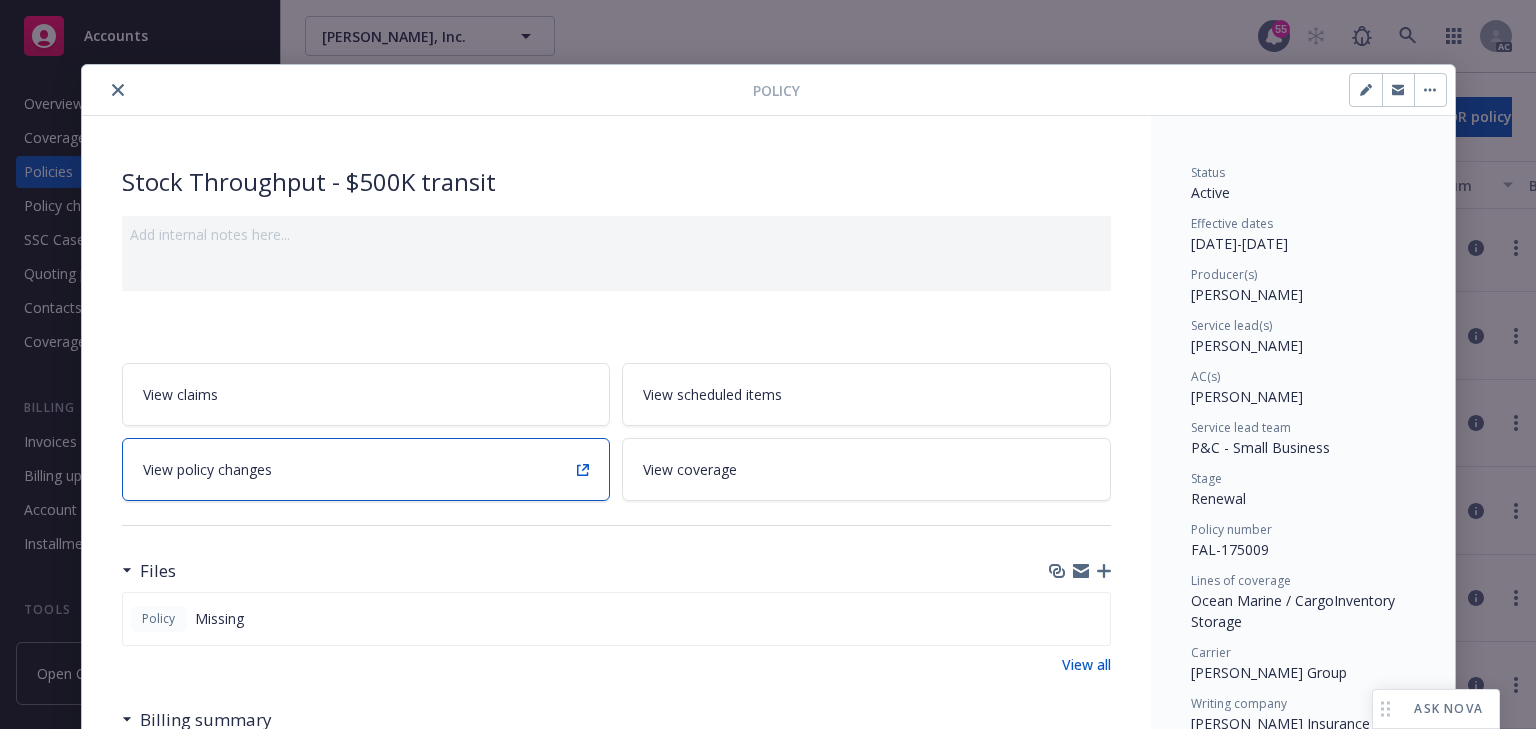 click on "View policy changes" at bounding box center [366, 469] 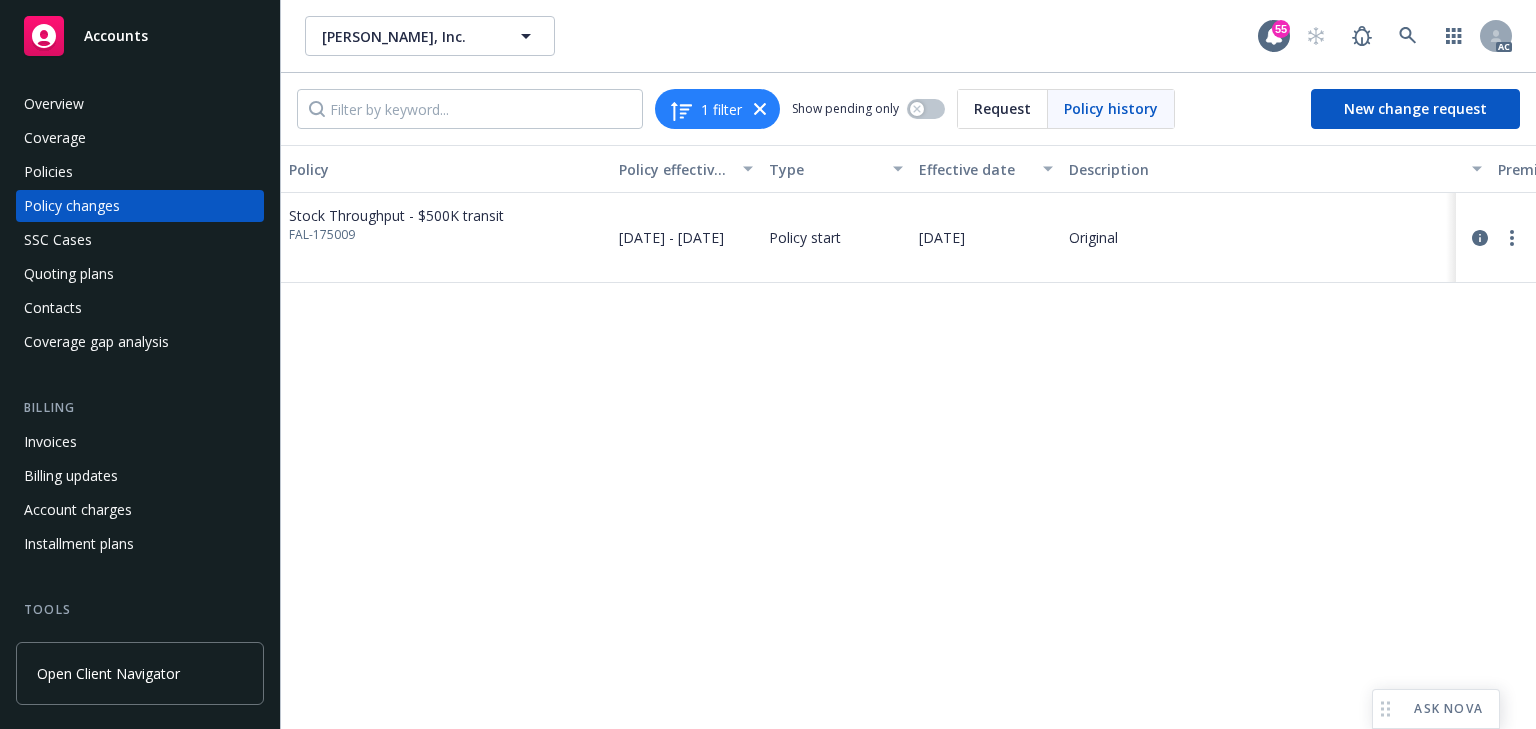 click on "Policy Policy effective dates Type Effective date Description Premium change Annualized total premium change Total premium Status Stock Throughput - $500K transit FAL-175009 [DATE]   -   [DATE] Policy start [DATE] Original $13,435.00 $13,435.00 $13,435.00 Confirmed" at bounding box center [908, 437] 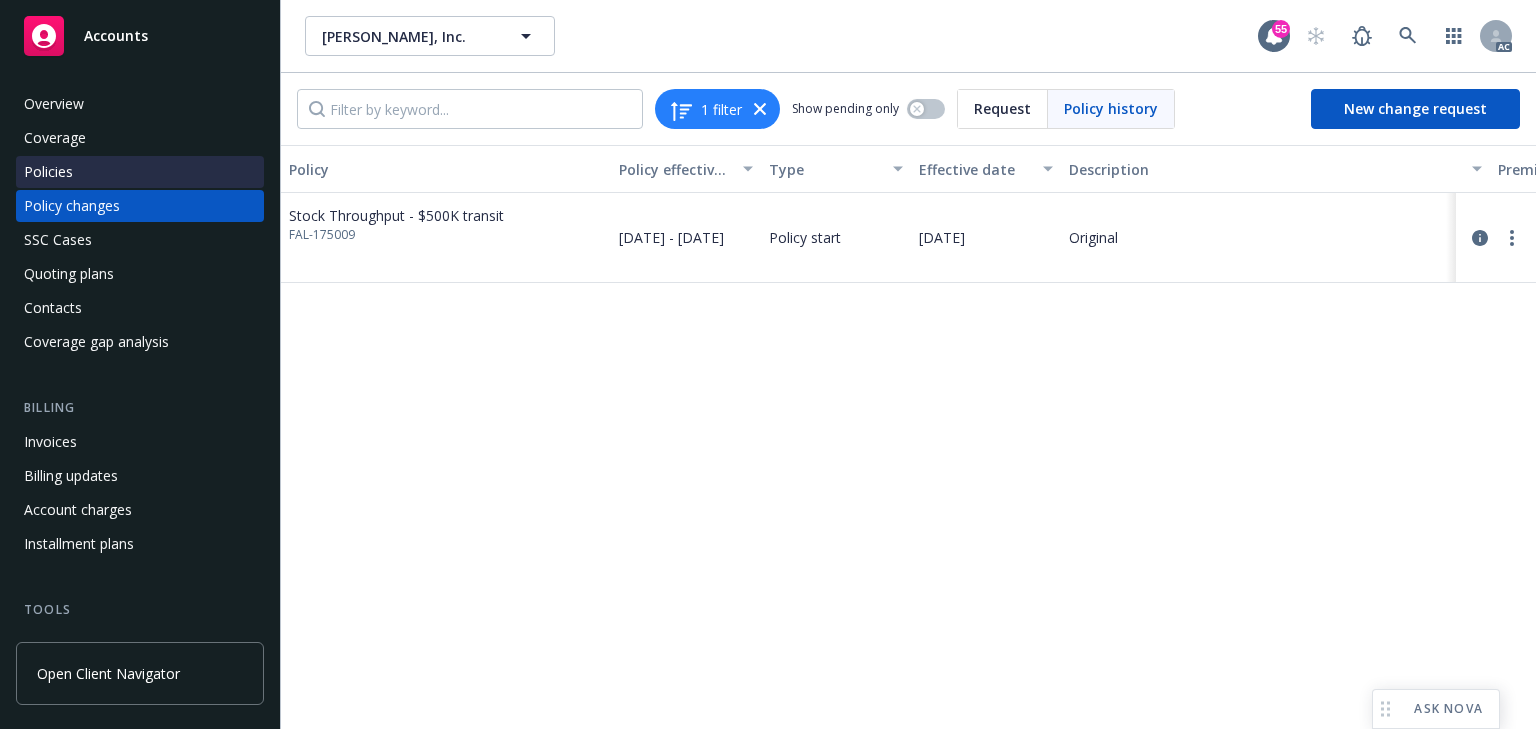 click on "Policies" at bounding box center (140, 172) 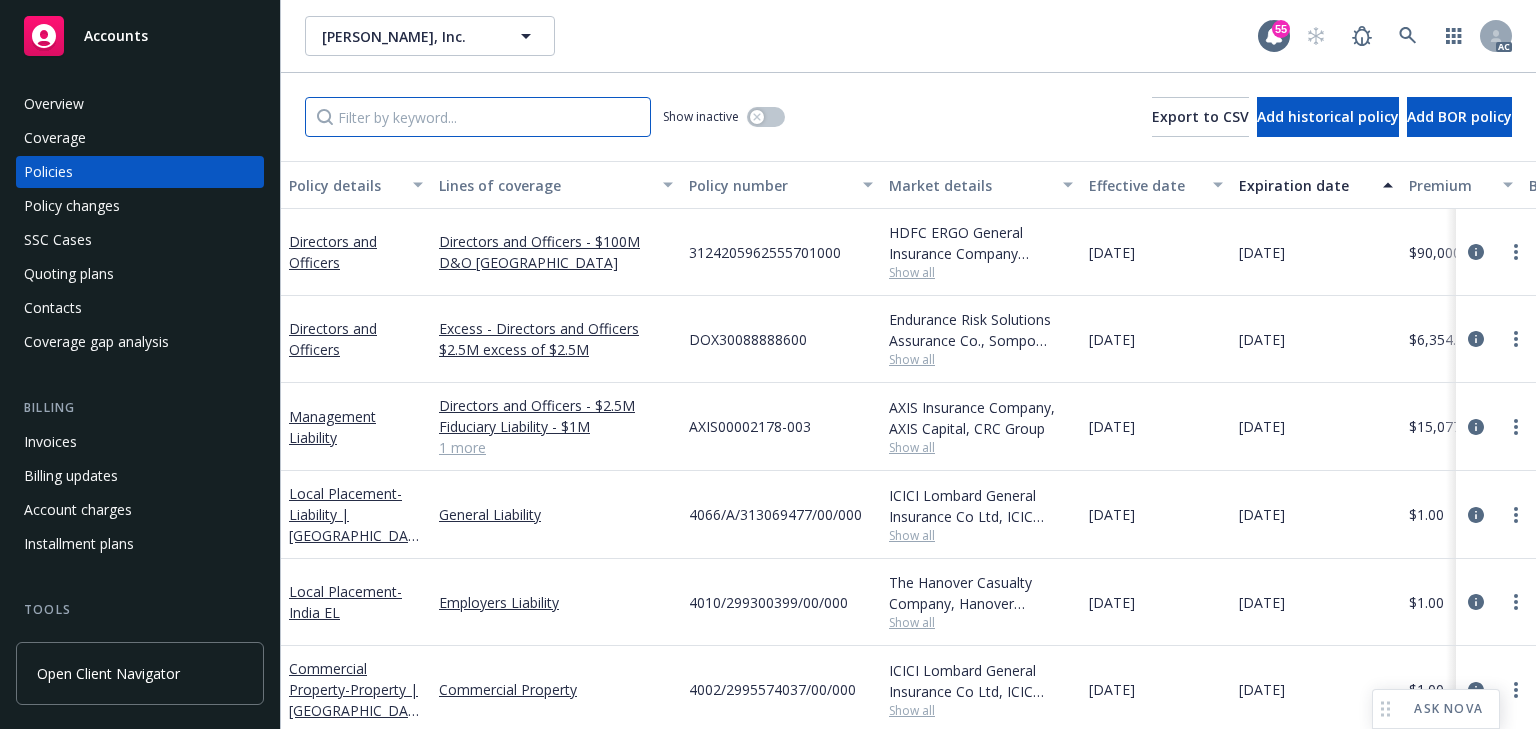 click at bounding box center [478, 117] 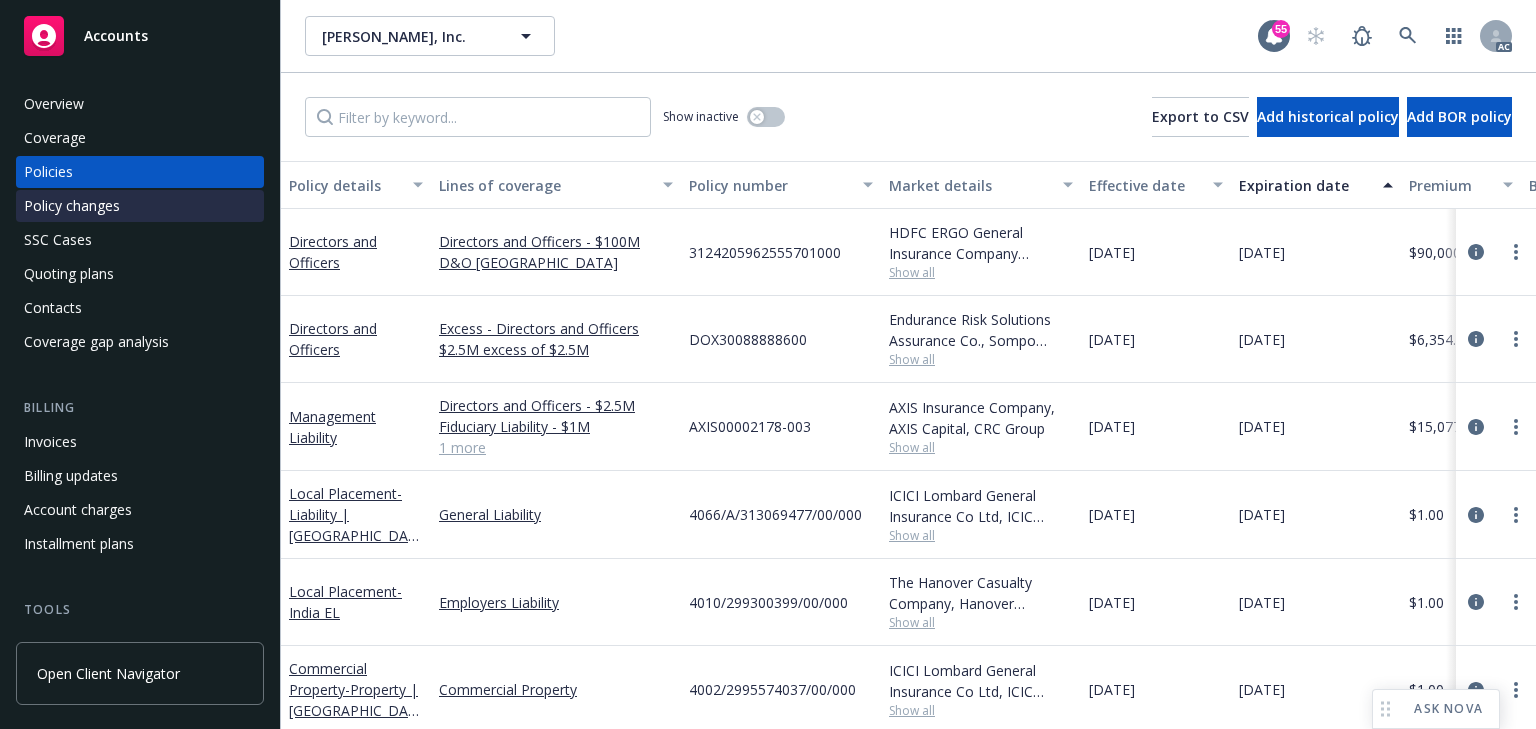 click on "Policy changes" at bounding box center [140, 206] 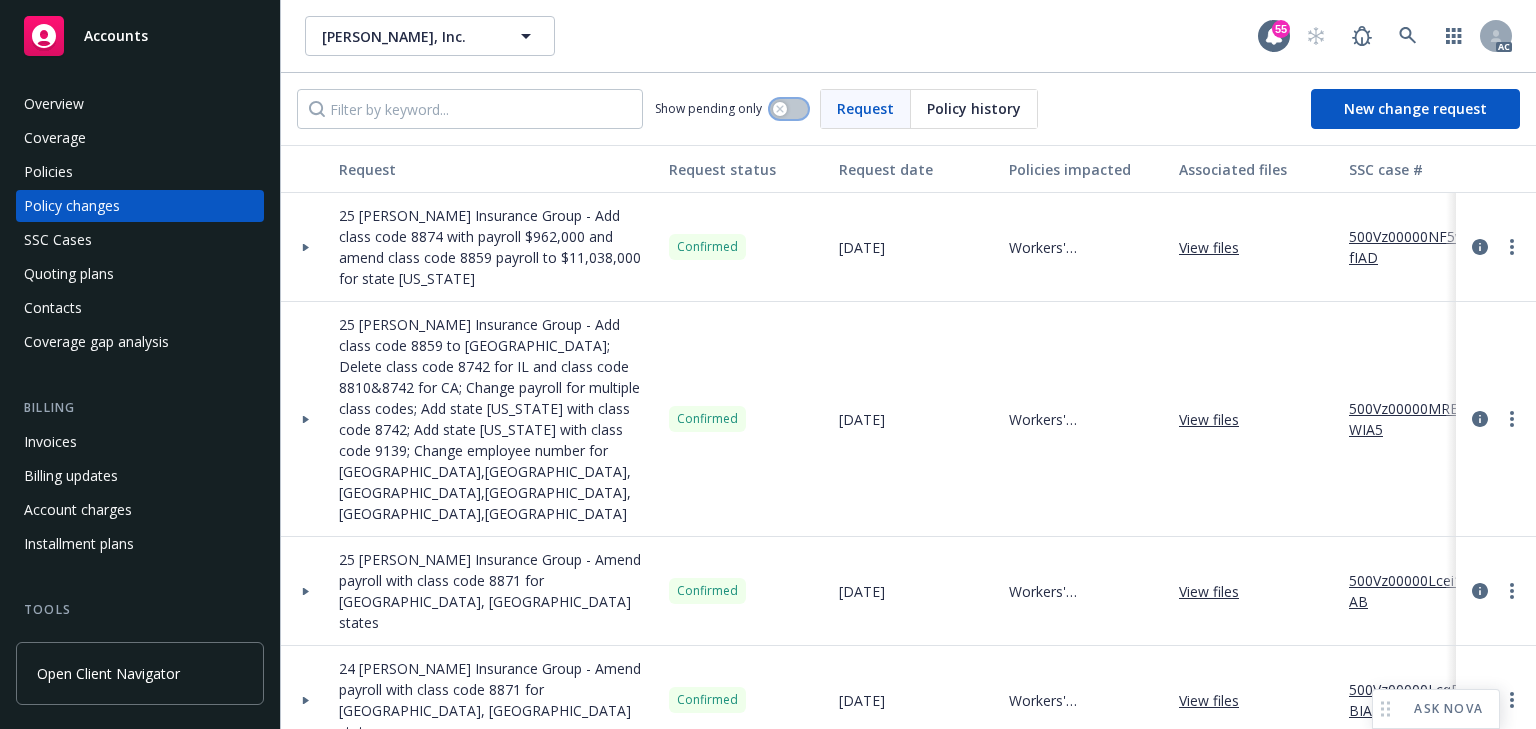 click at bounding box center (789, 109) 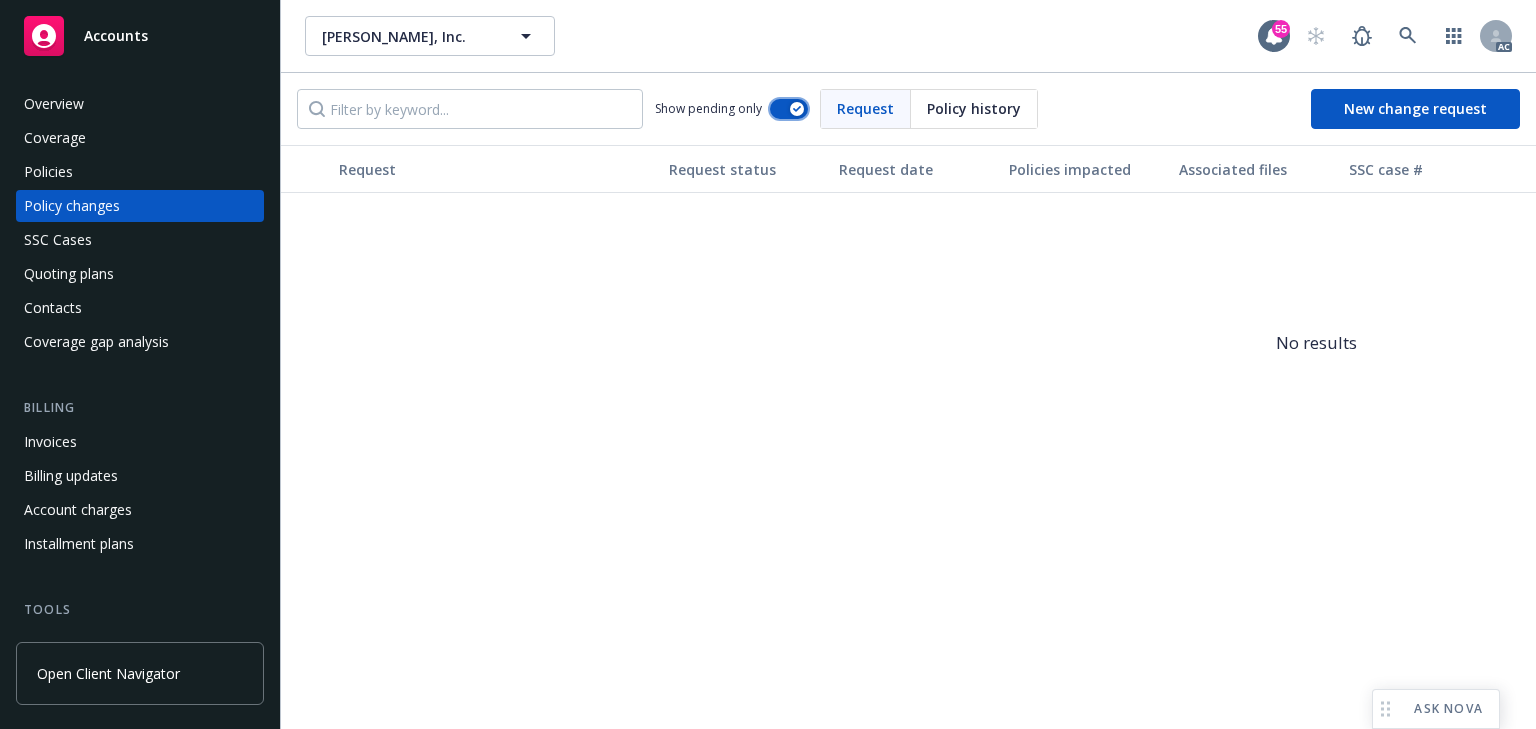 click at bounding box center (797, 109) 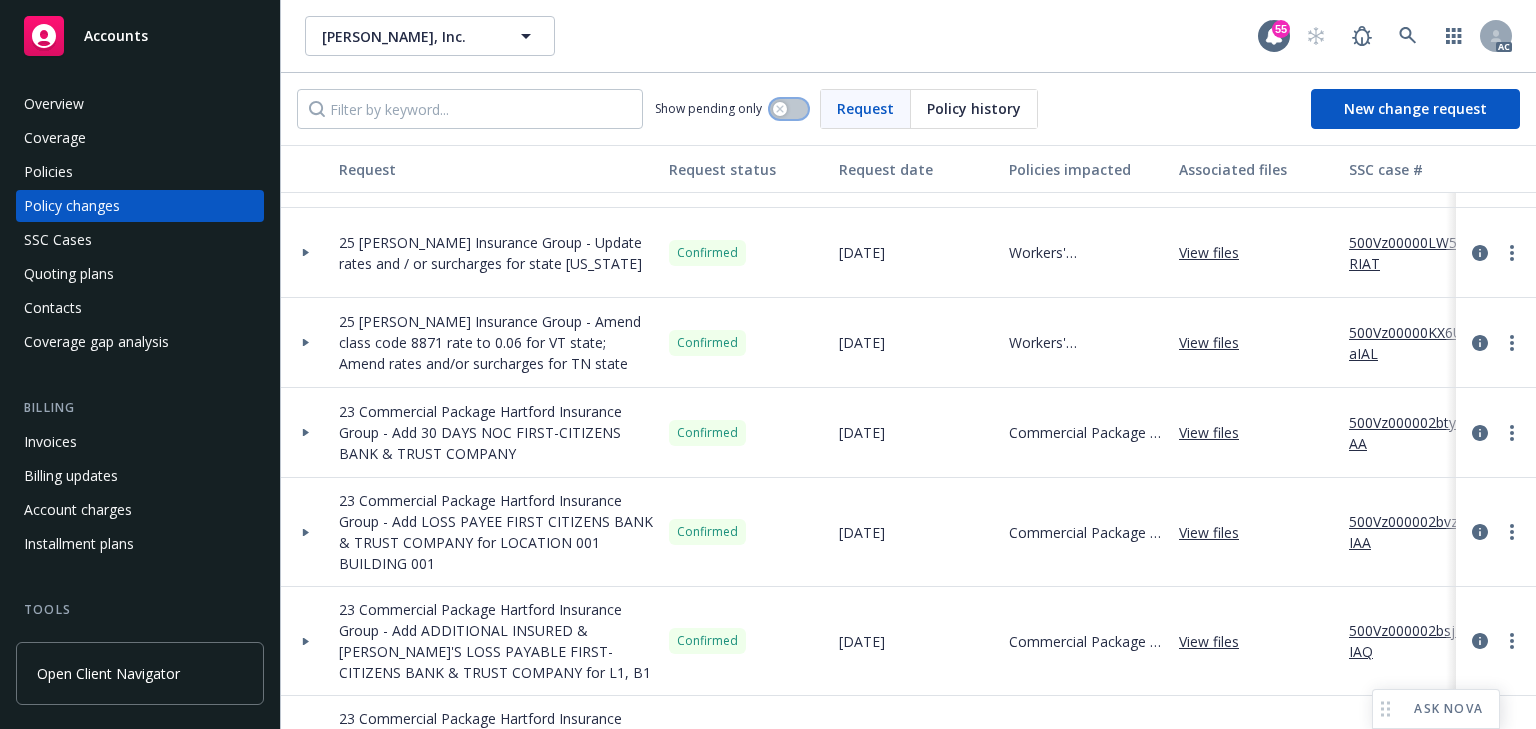 scroll, scrollTop: 475, scrollLeft: 0, axis: vertical 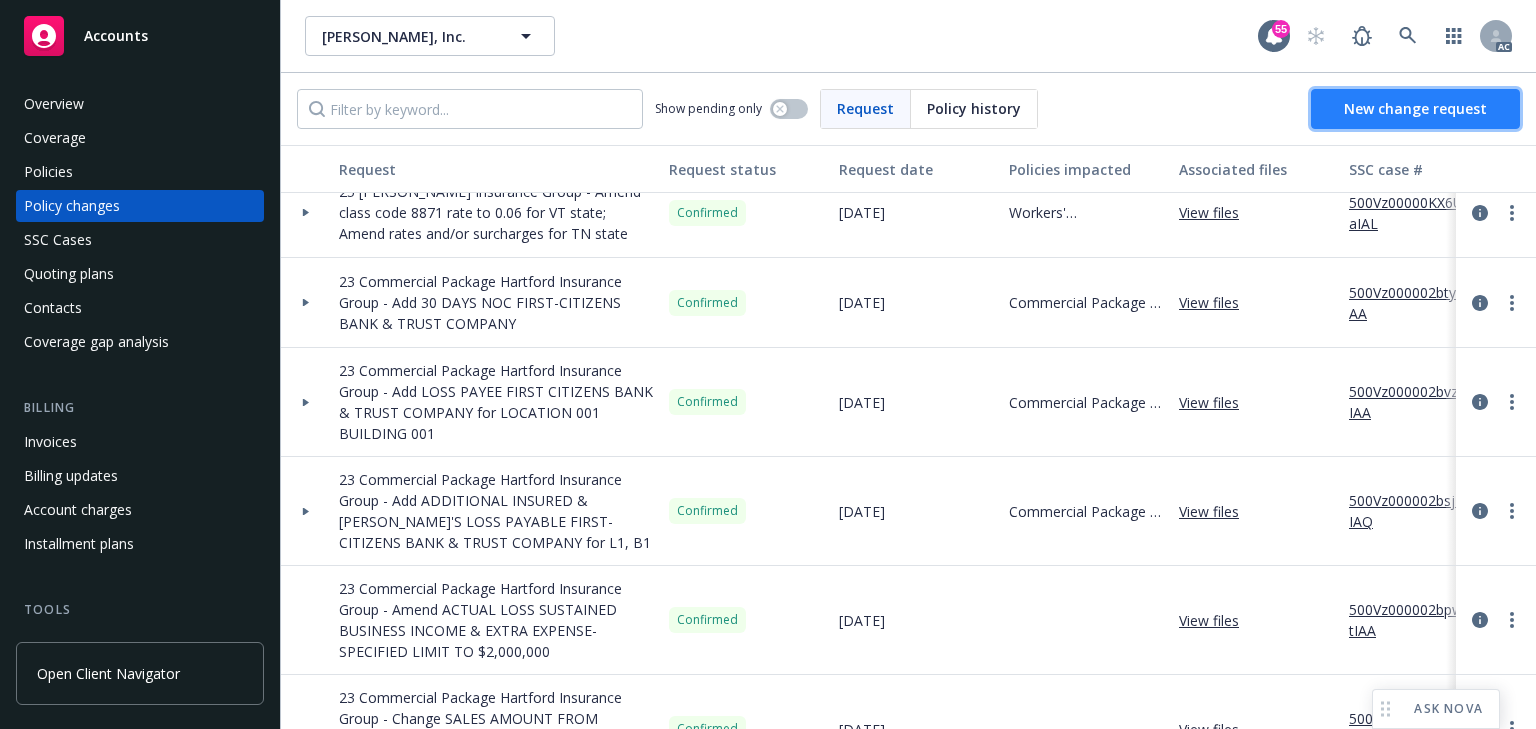 click on "New change request" at bounding box center [1415, 109] 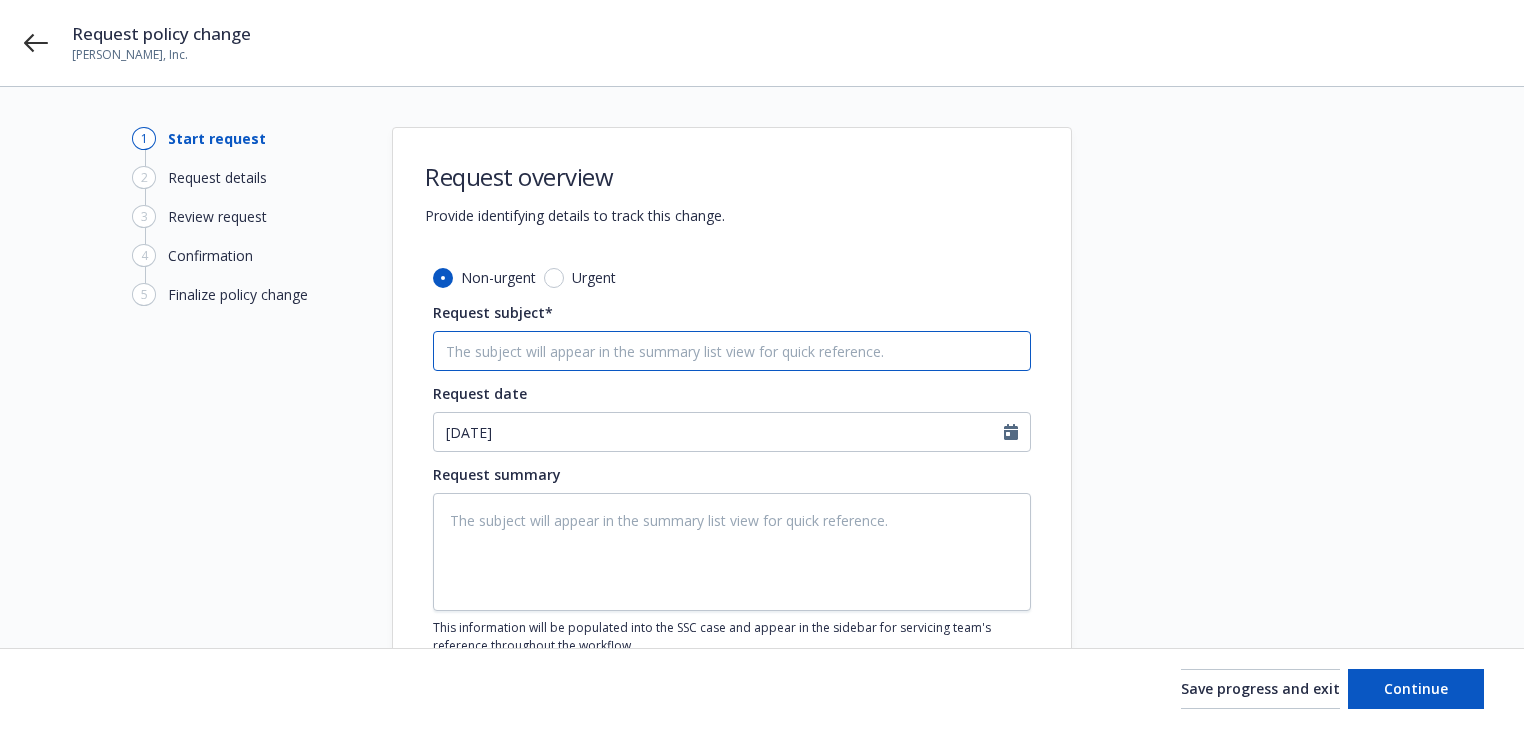 click on "Request subject*" at bounding box center (732, 351) 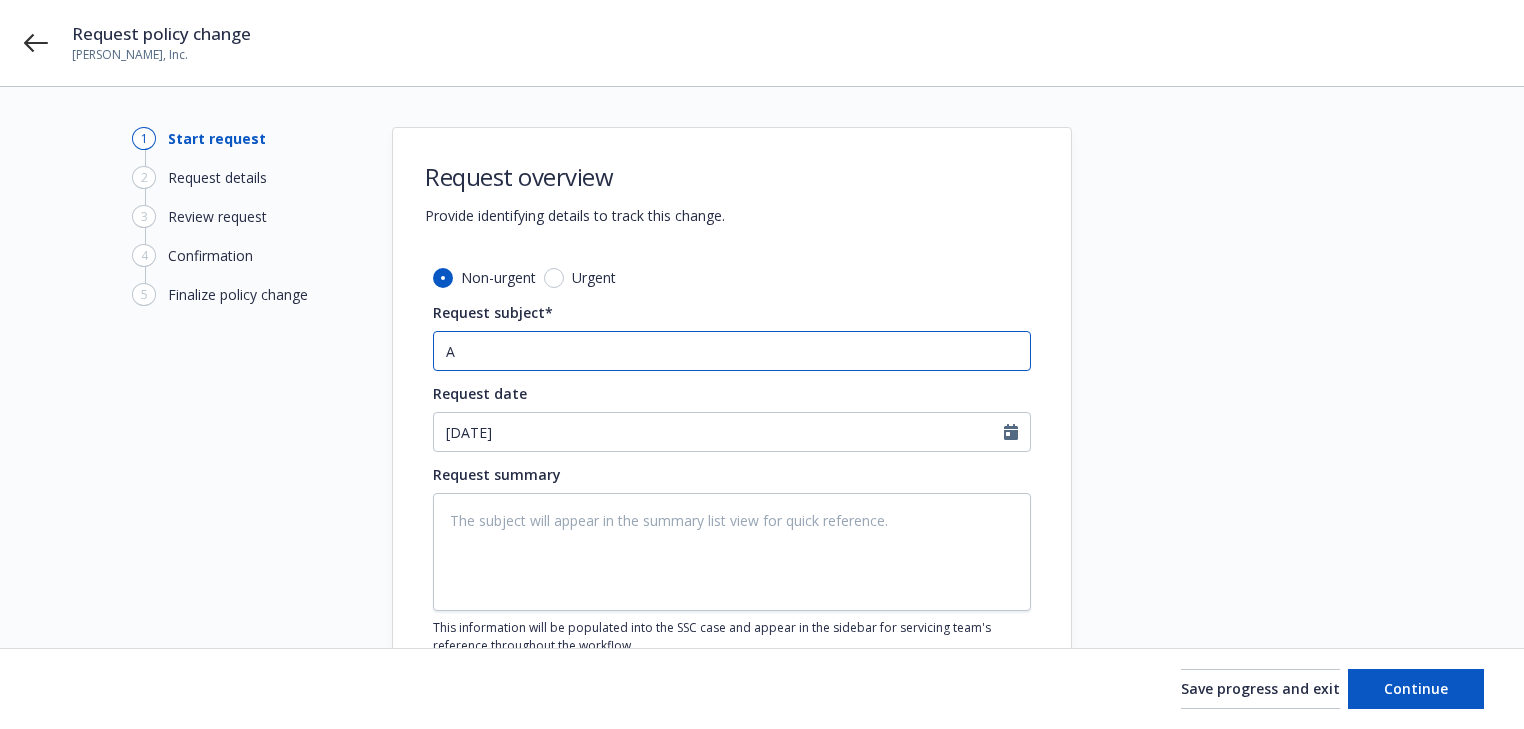 type on "x" 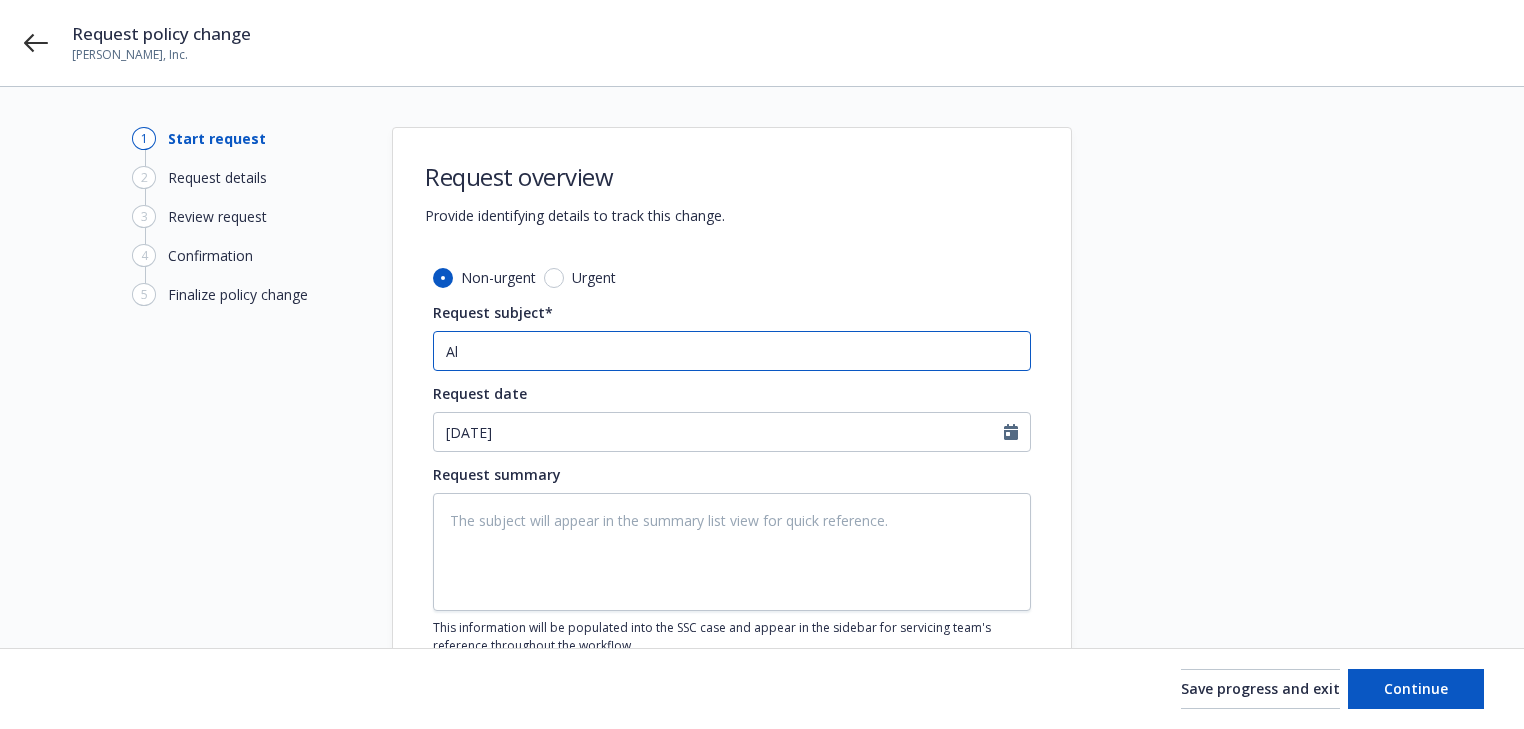 type on "x" 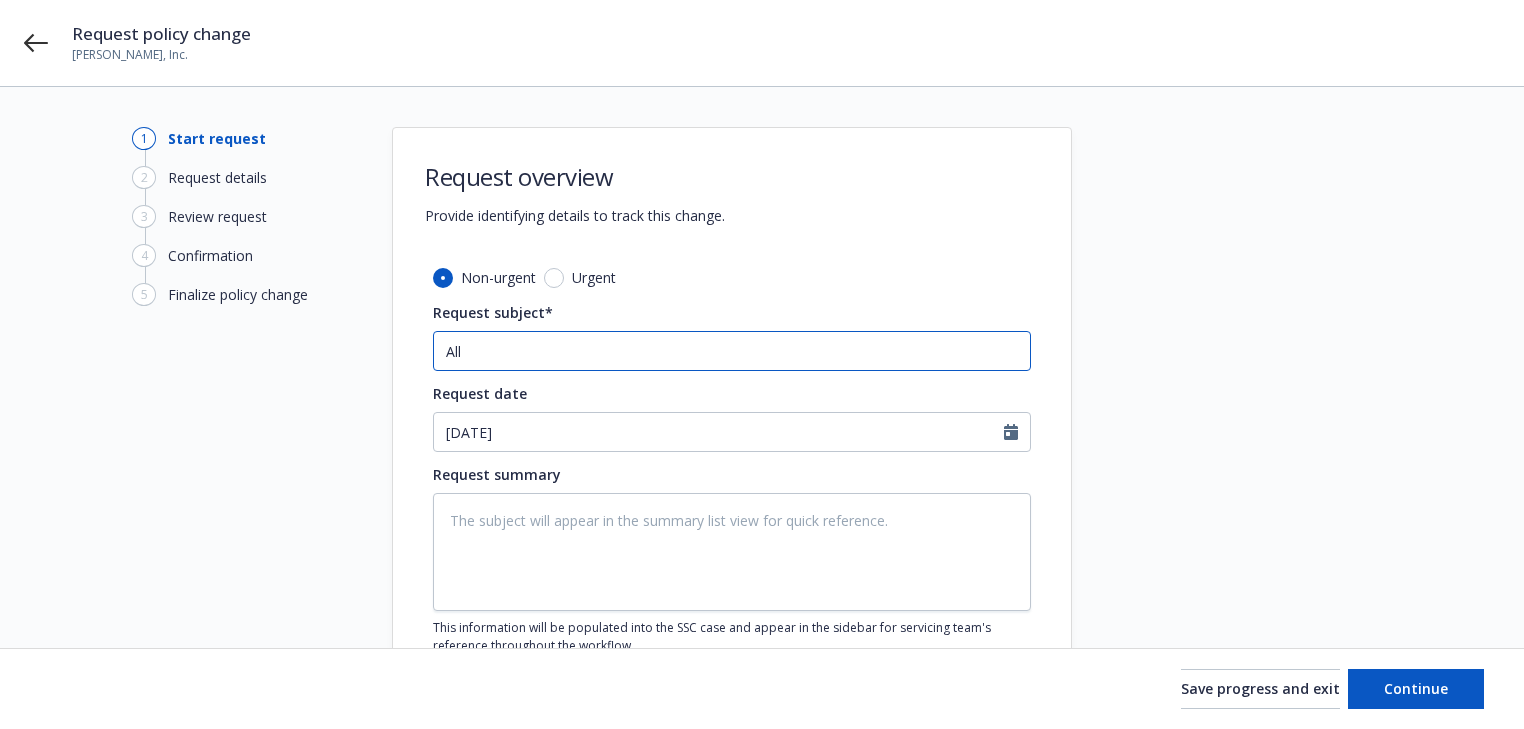 type on "x" 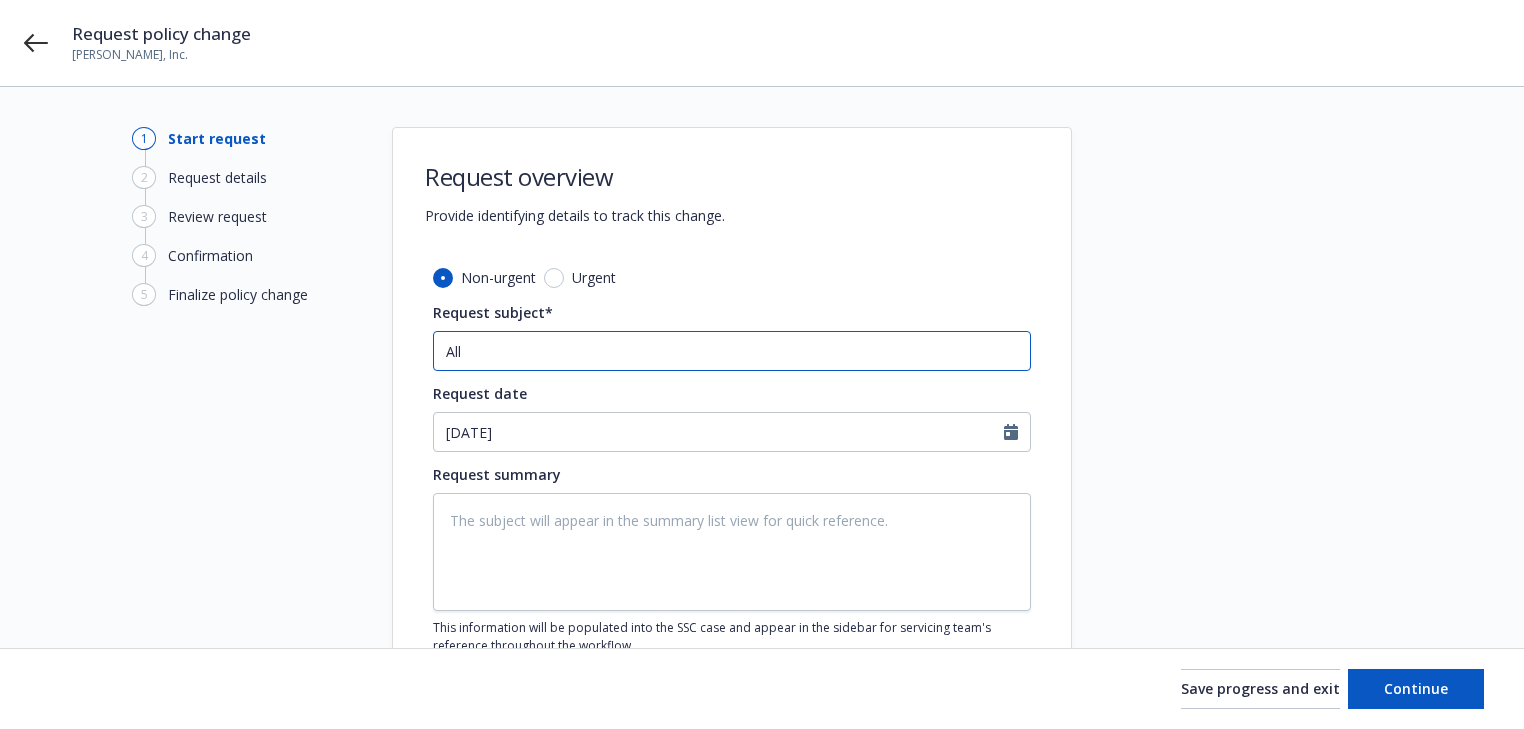type on "All policy - Amend DBA name to KavAI" 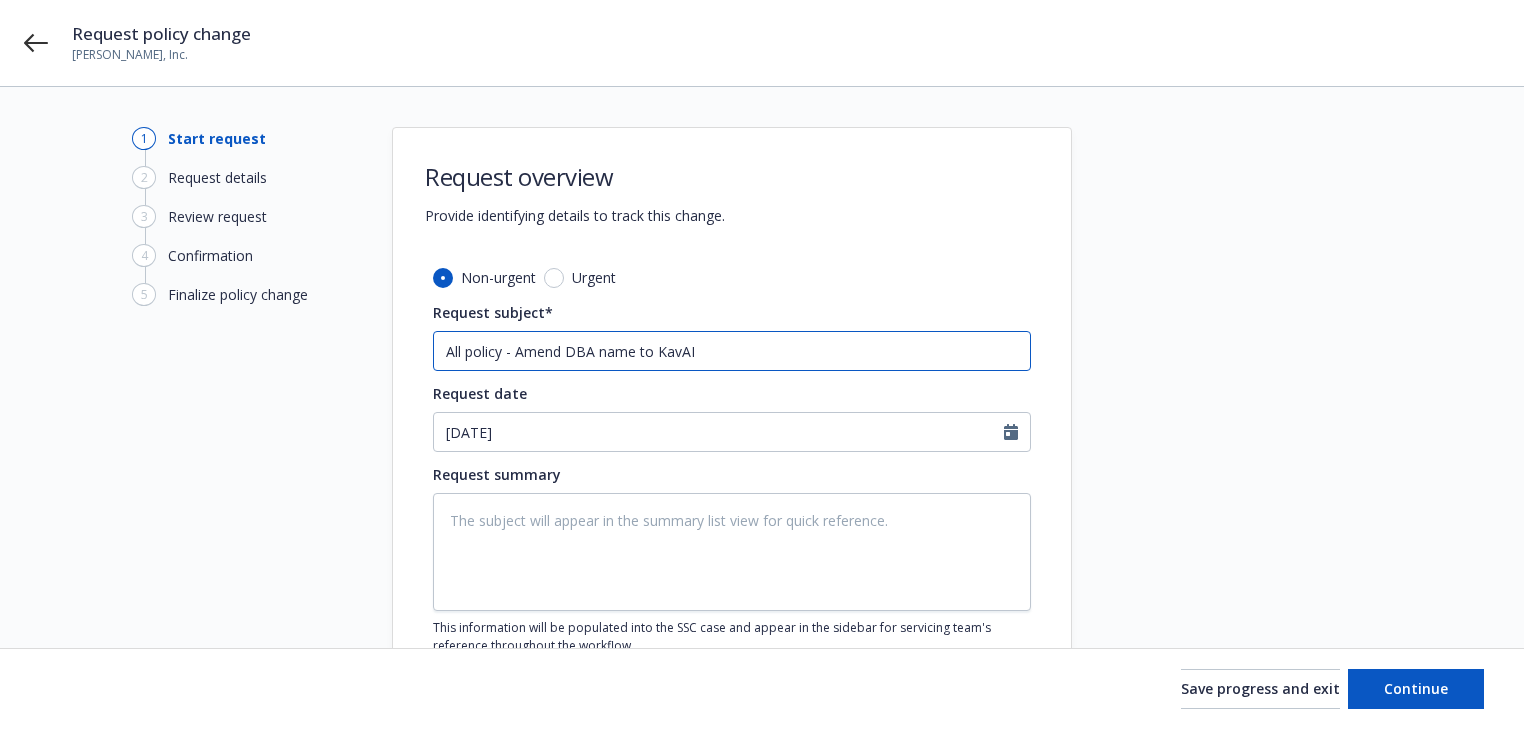 drag, startPoint x: 516, startPoint y: 353, endPoint x: 1104, endPoint y: 392, distance: 589.29193 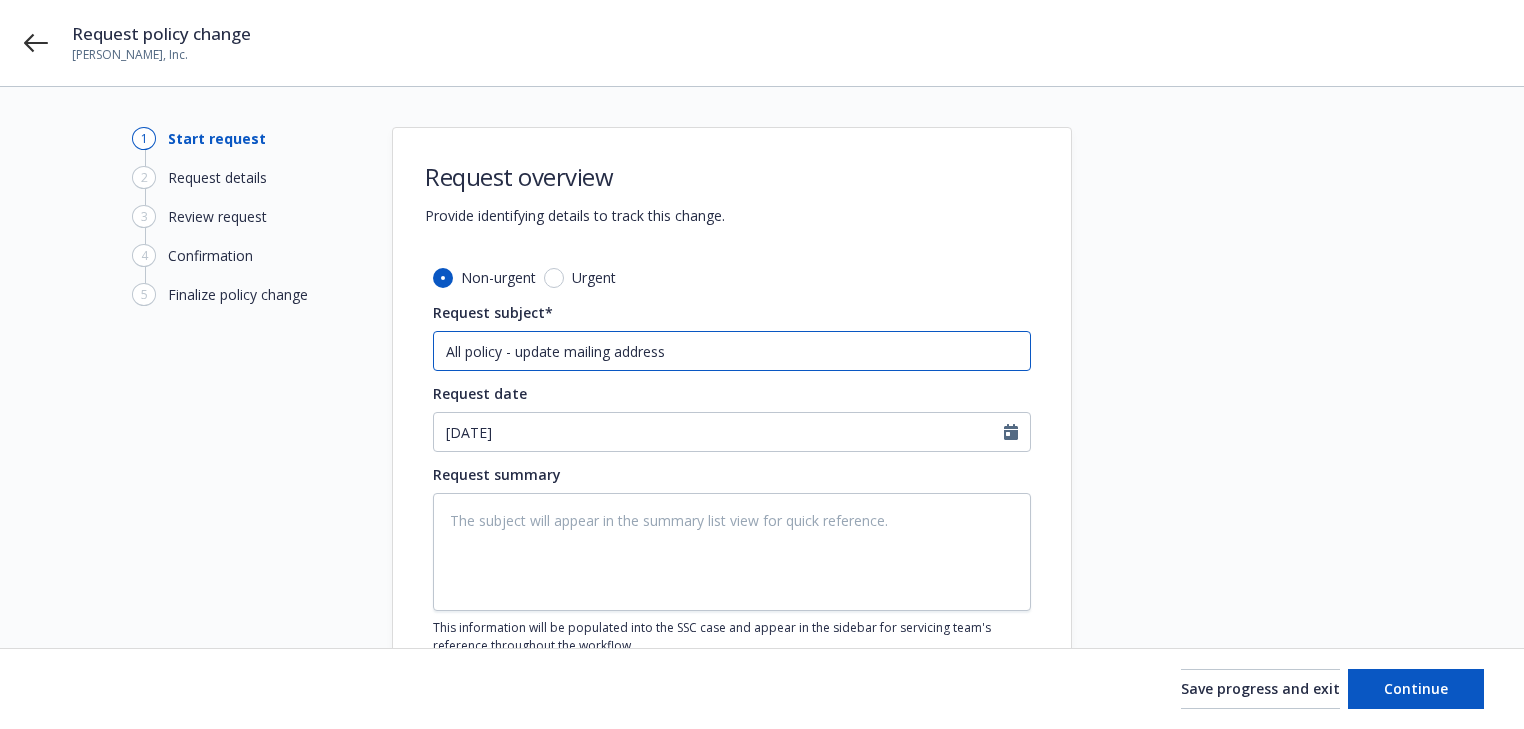 type on "x" 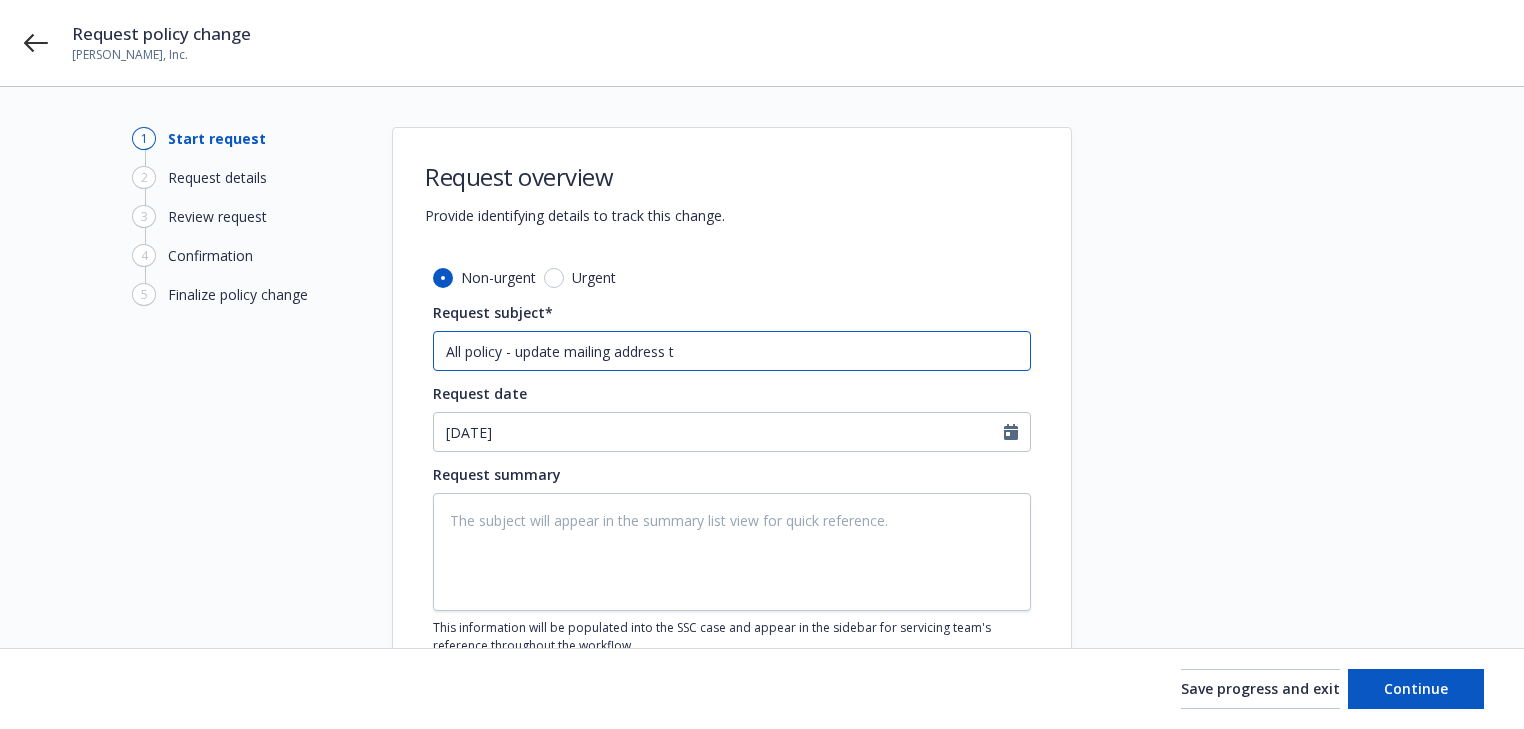 type on "x" 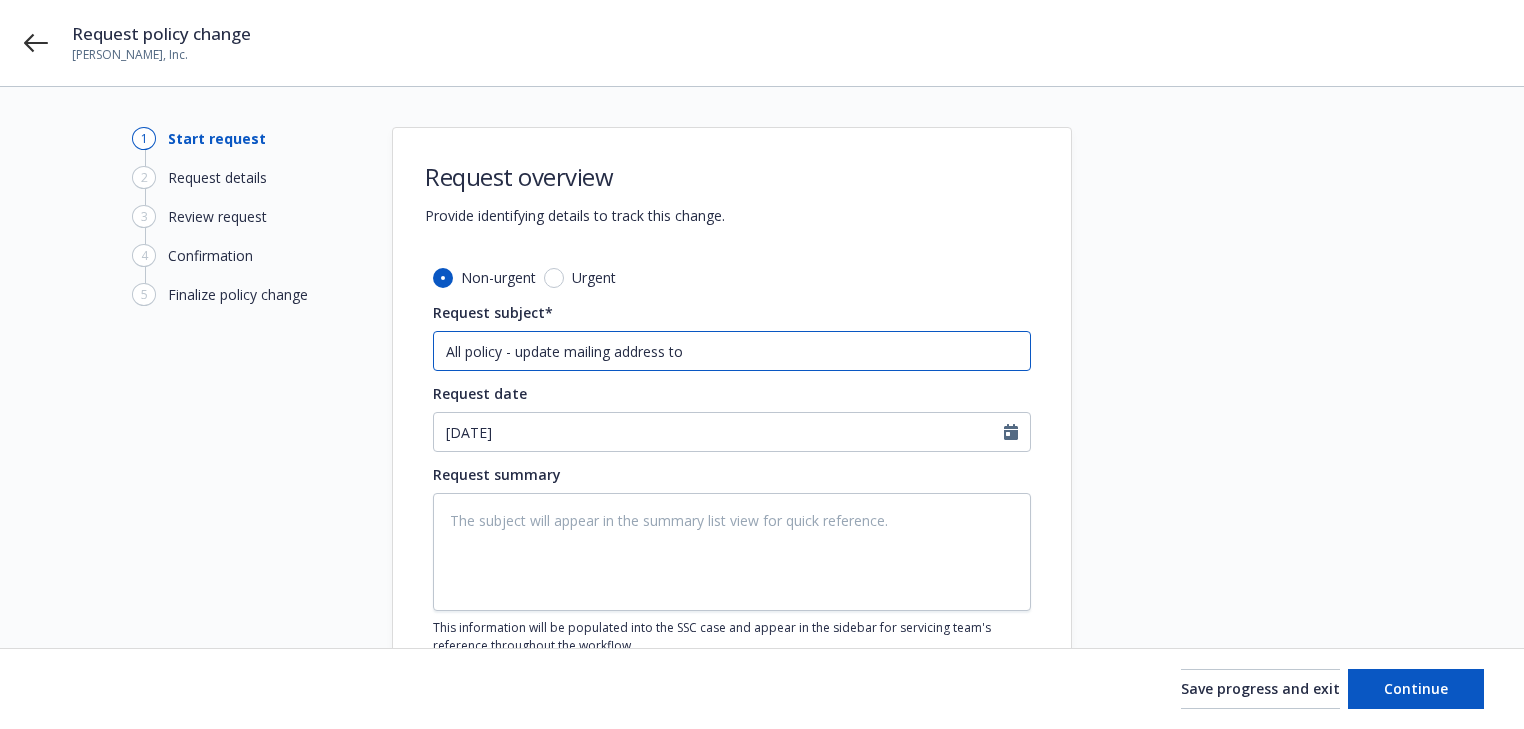 type on "x" 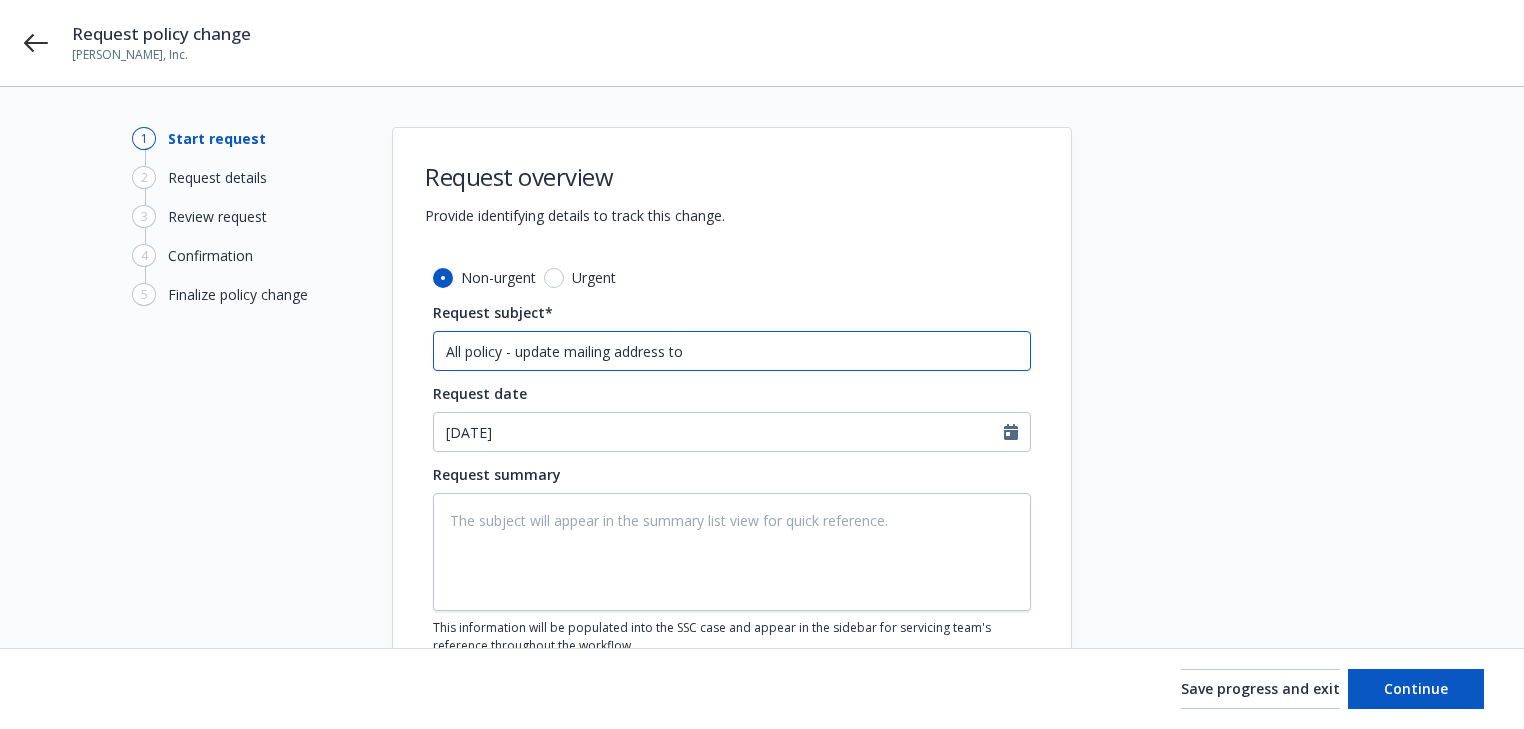 click on "All policy - update mailing address to" at bounding box center (732, 351) 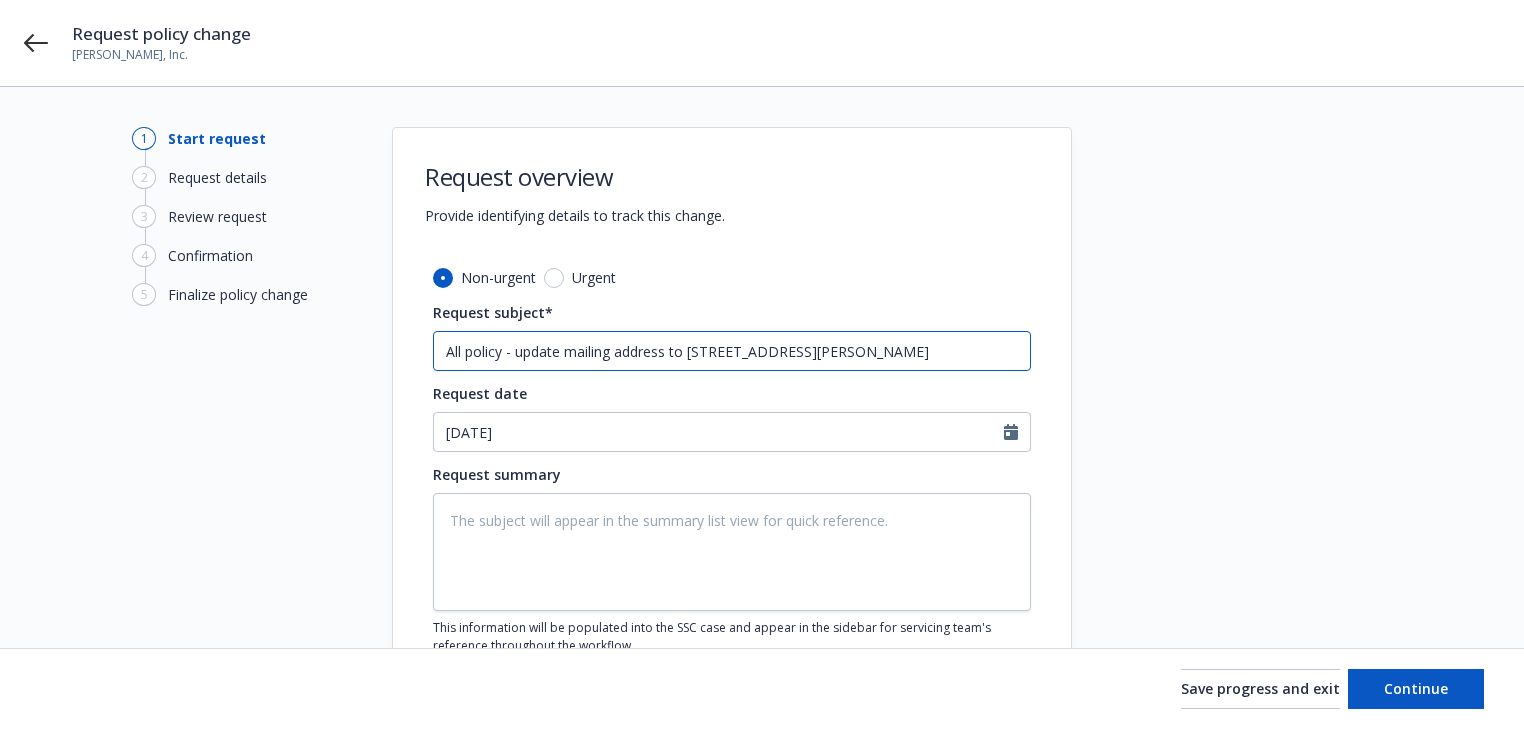 type on "x" 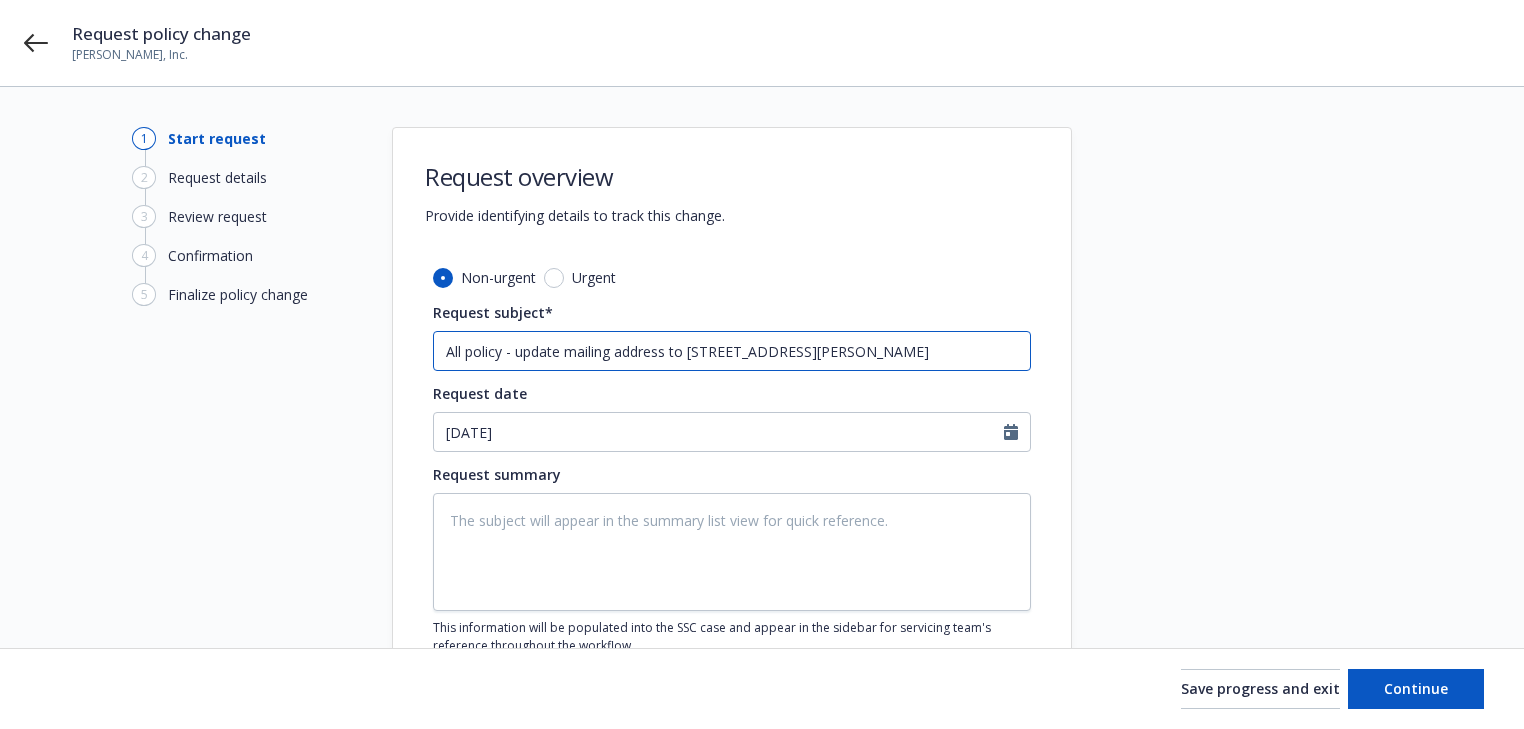 type on "All policy - update mailing address to [STREET_ADDRESS][PERSON_NAME]" 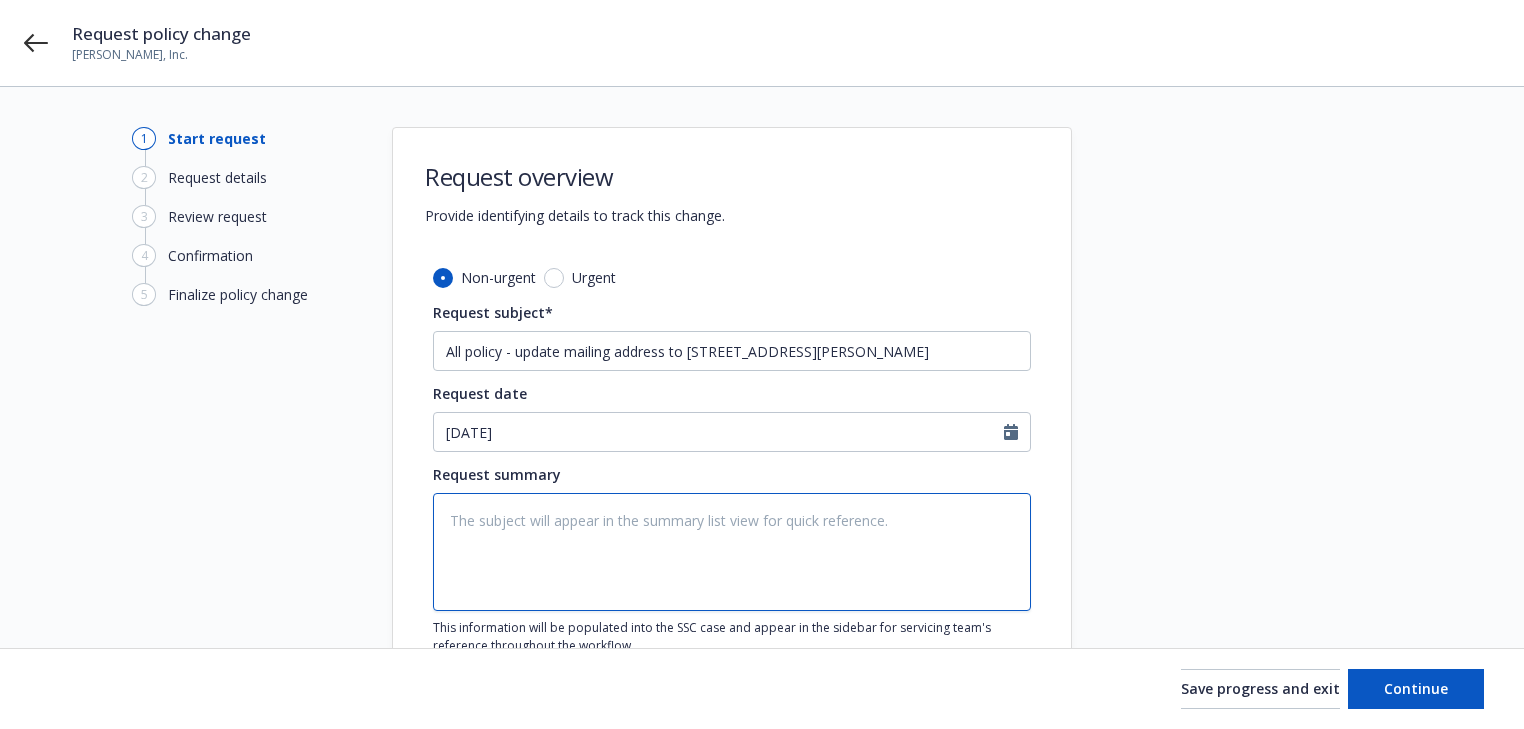 click at bounding box center (732, 552) 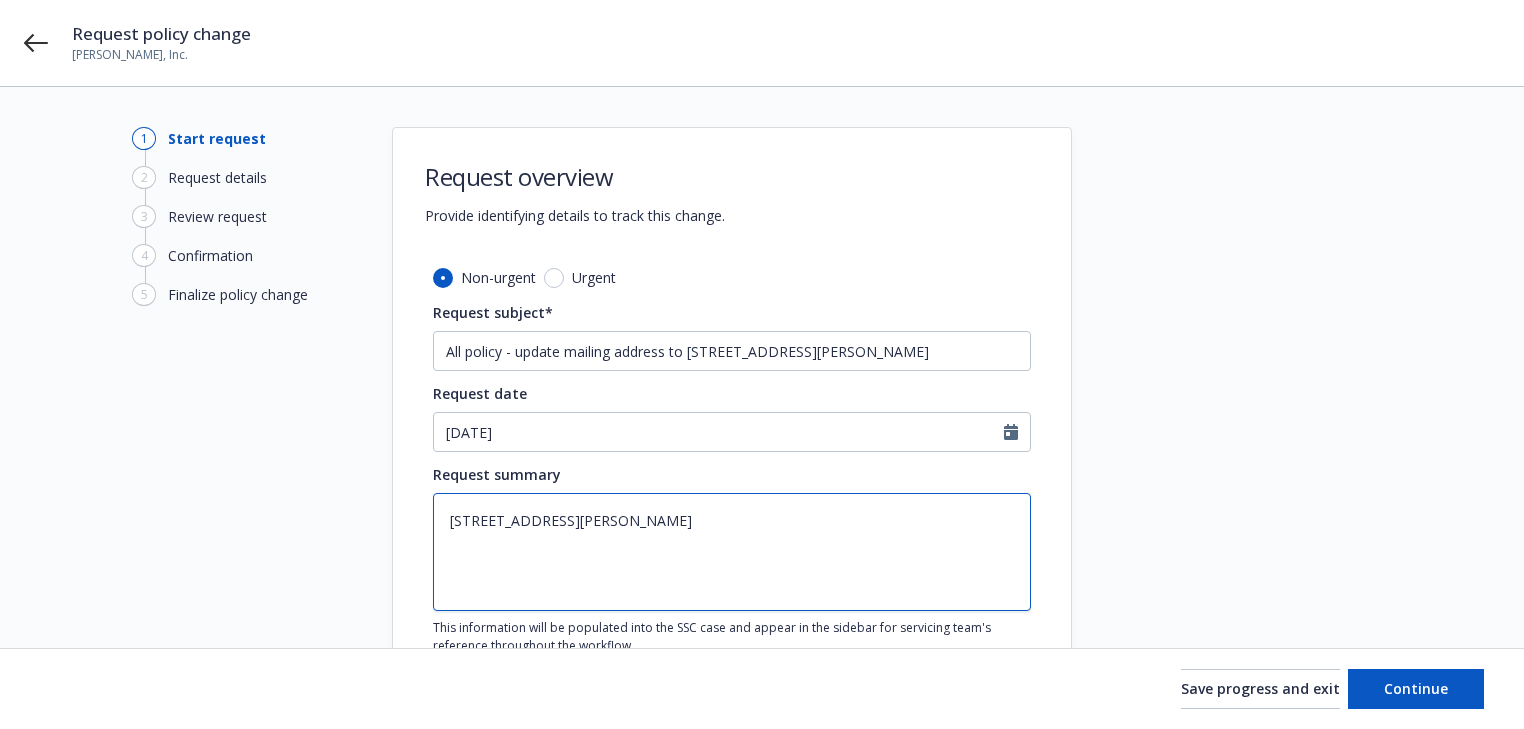 type on "x" 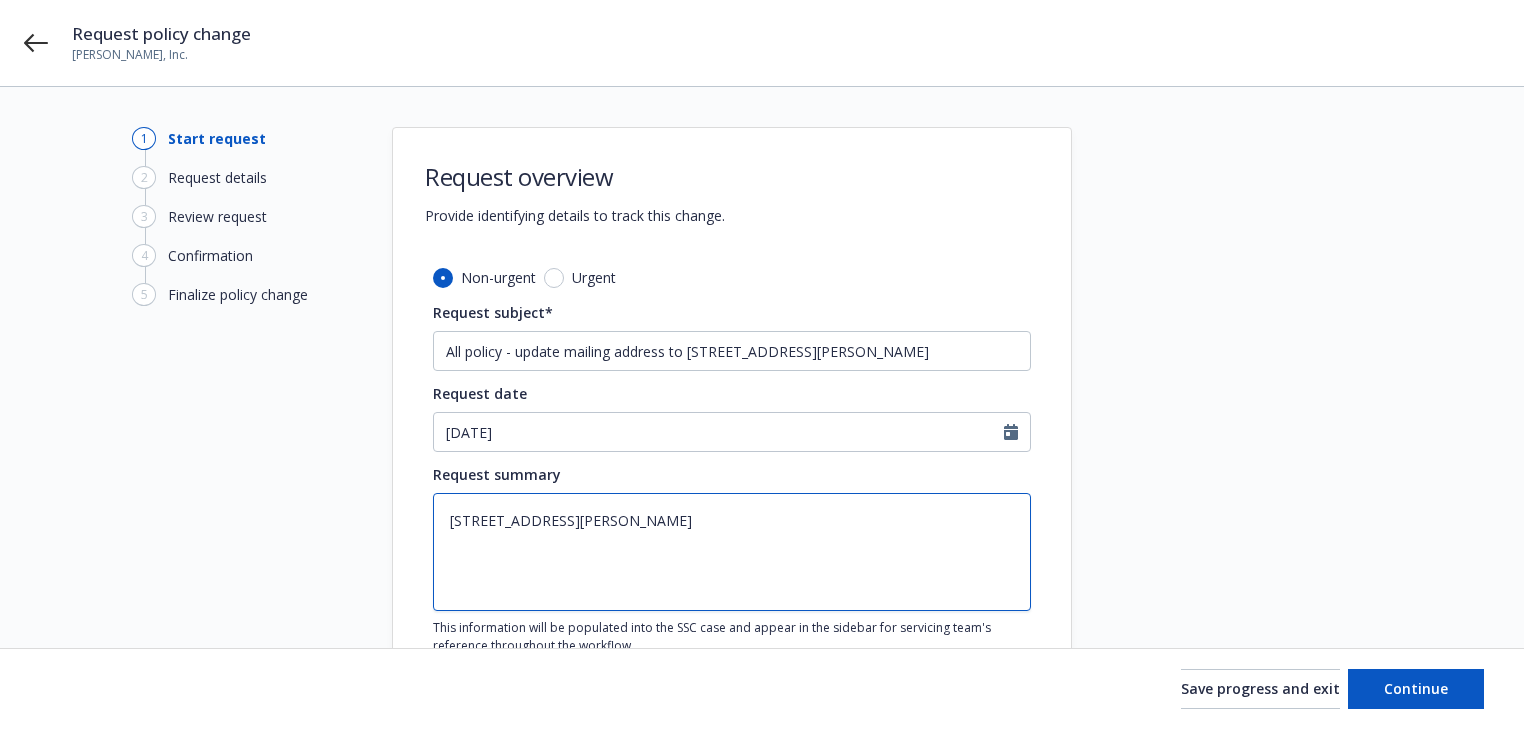click on "[STREET_ADDRESS][PERSON_NAME]" at bounding box center [732, 552] 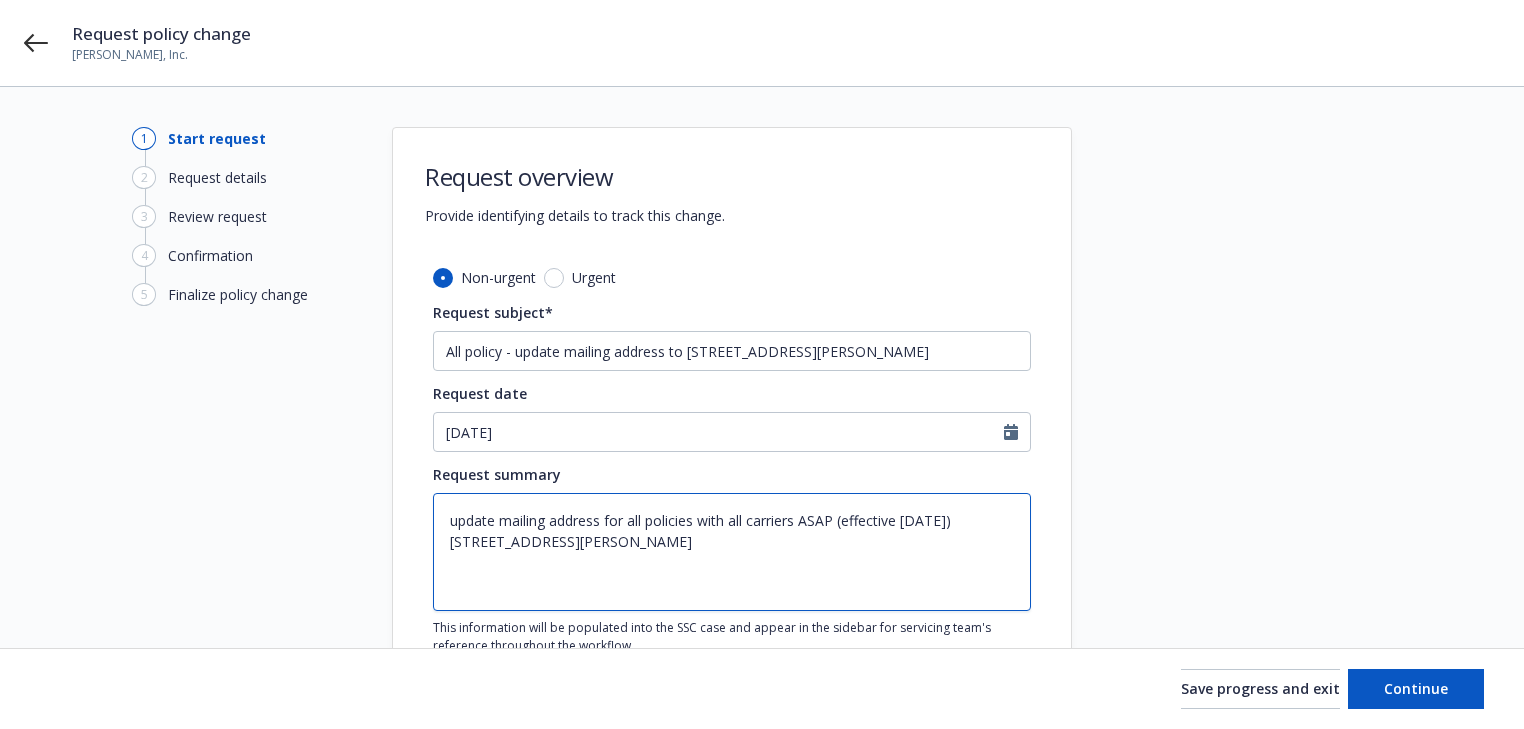 type on "x" 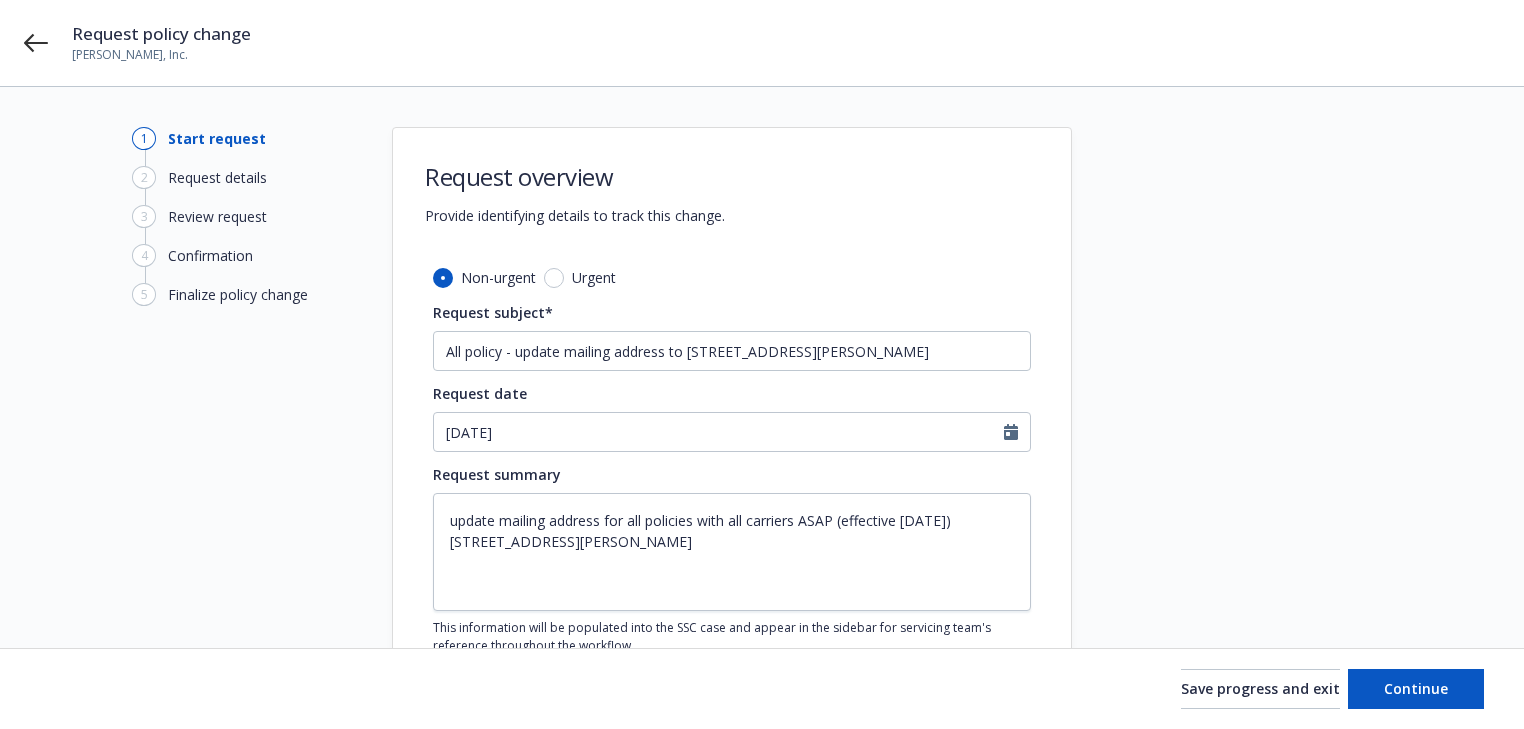 click at bounding box center (1252, 440) 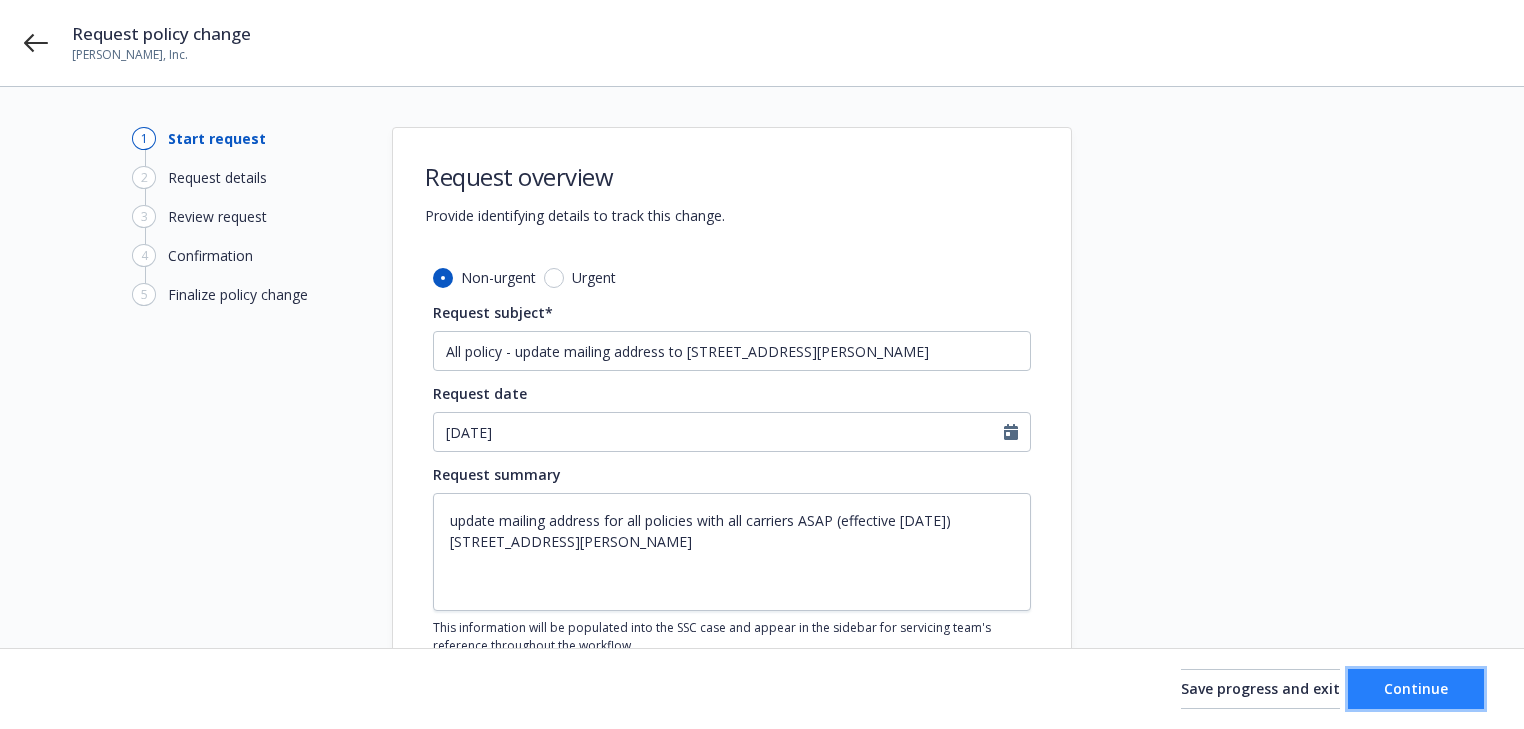 click on "Continue" at bounding box center (1416, 688) 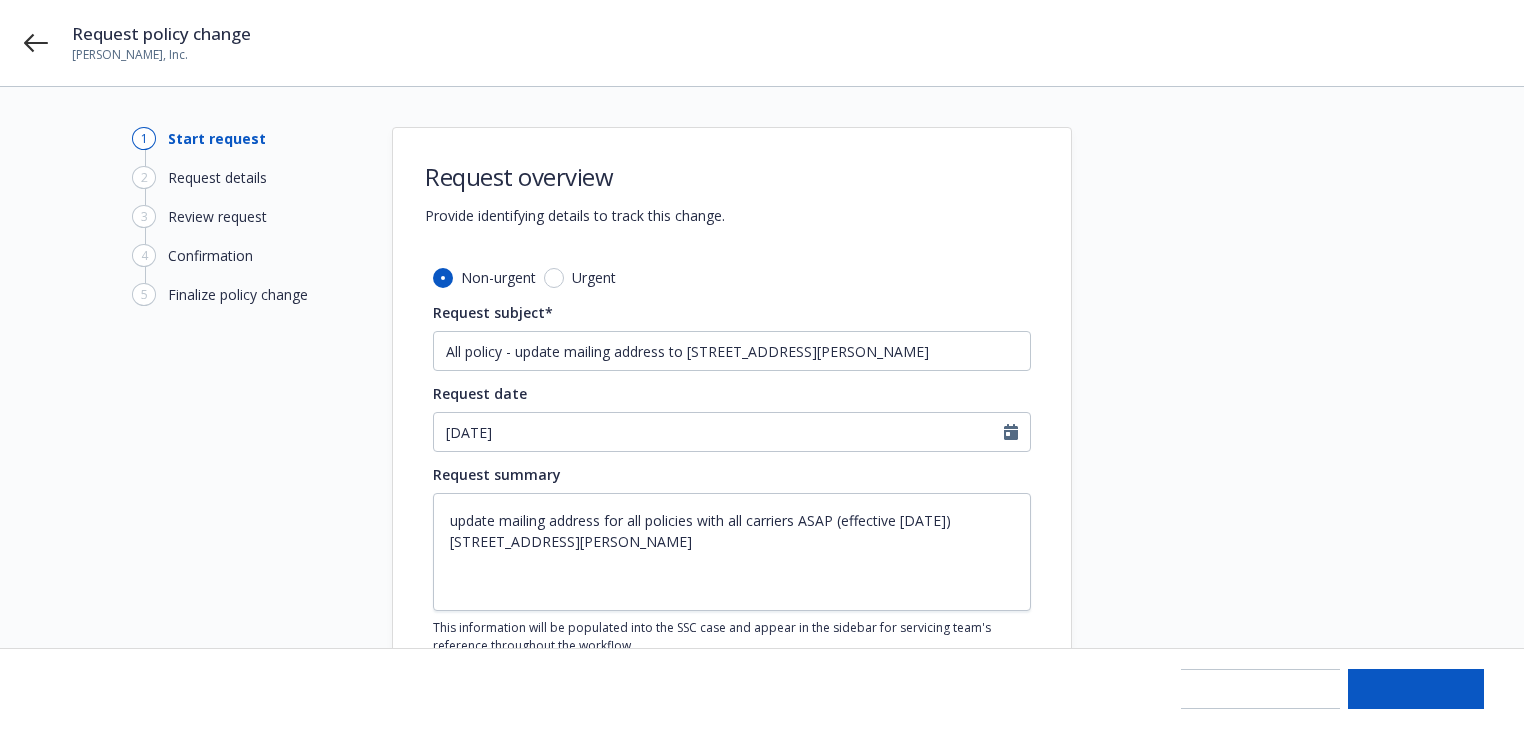 type on "x" 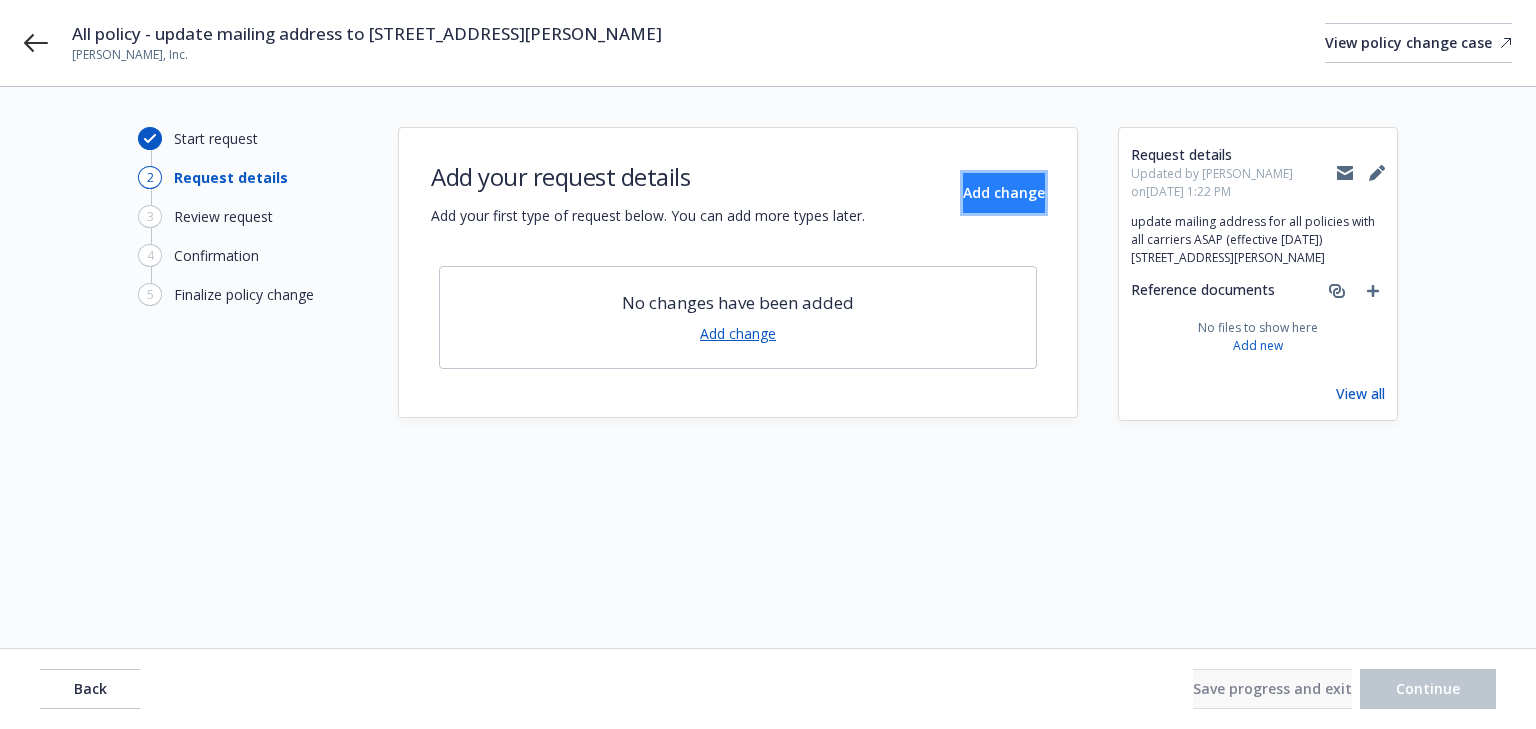 click on "Add change" at bounding box center (1004, 193) 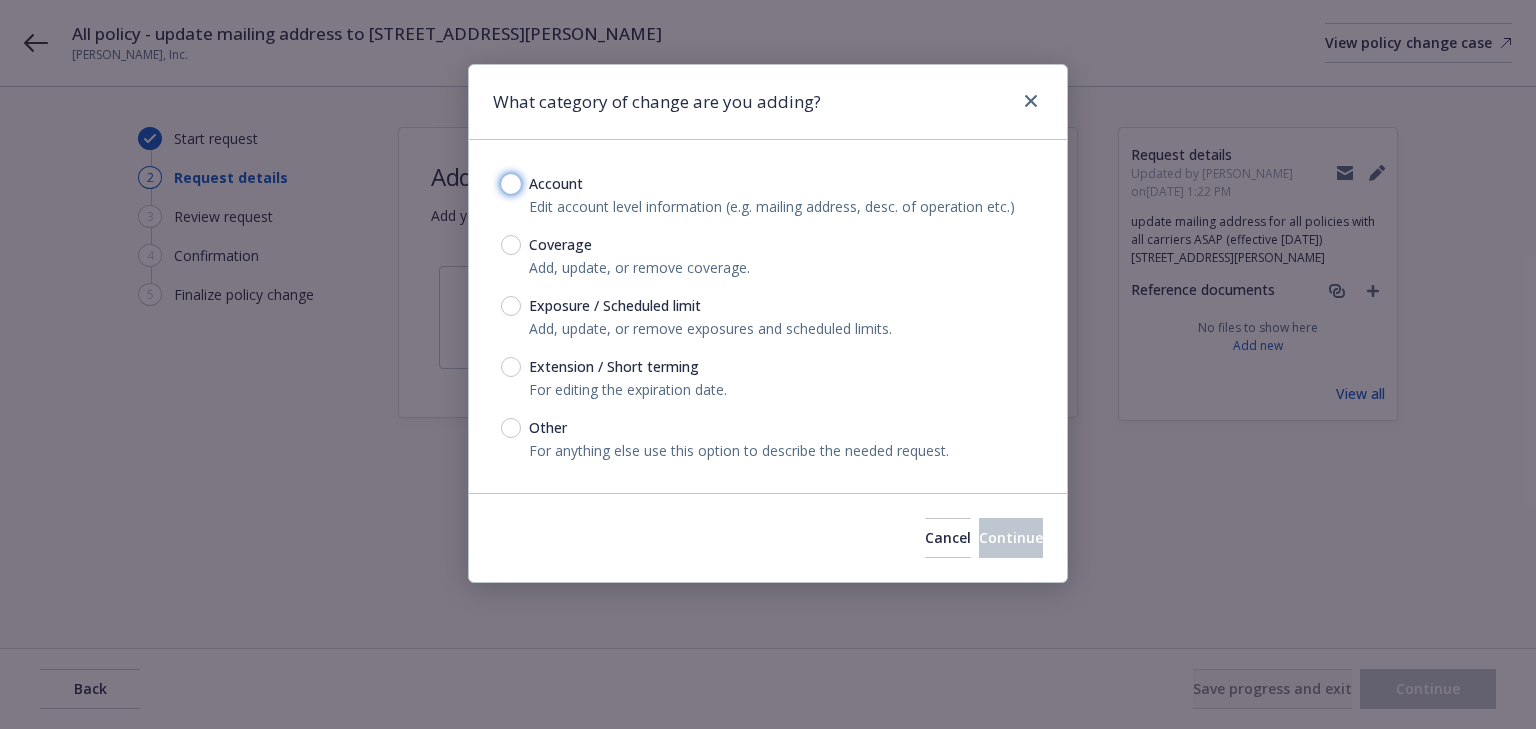 click on "Account" at bounding box center [511, 184] 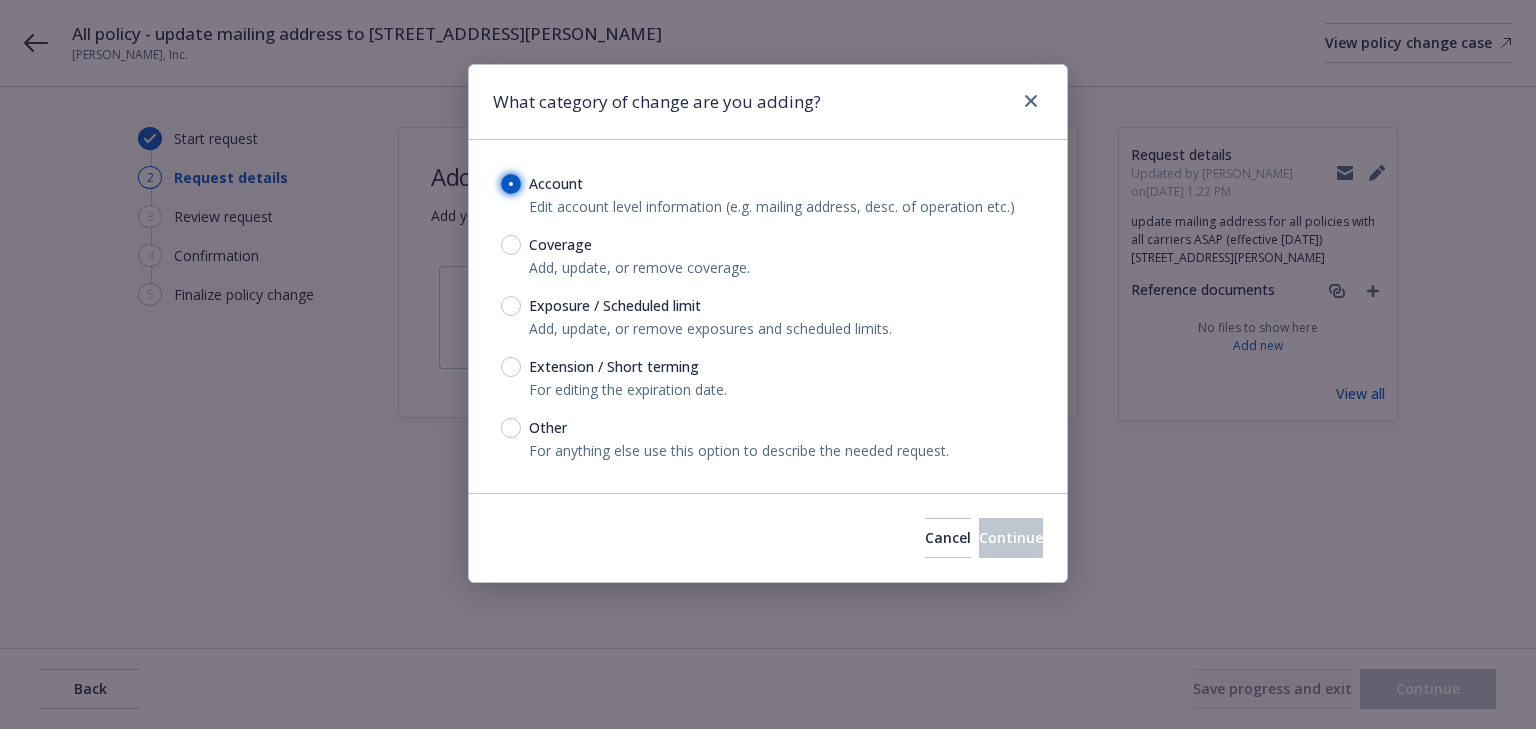 radio on "true" 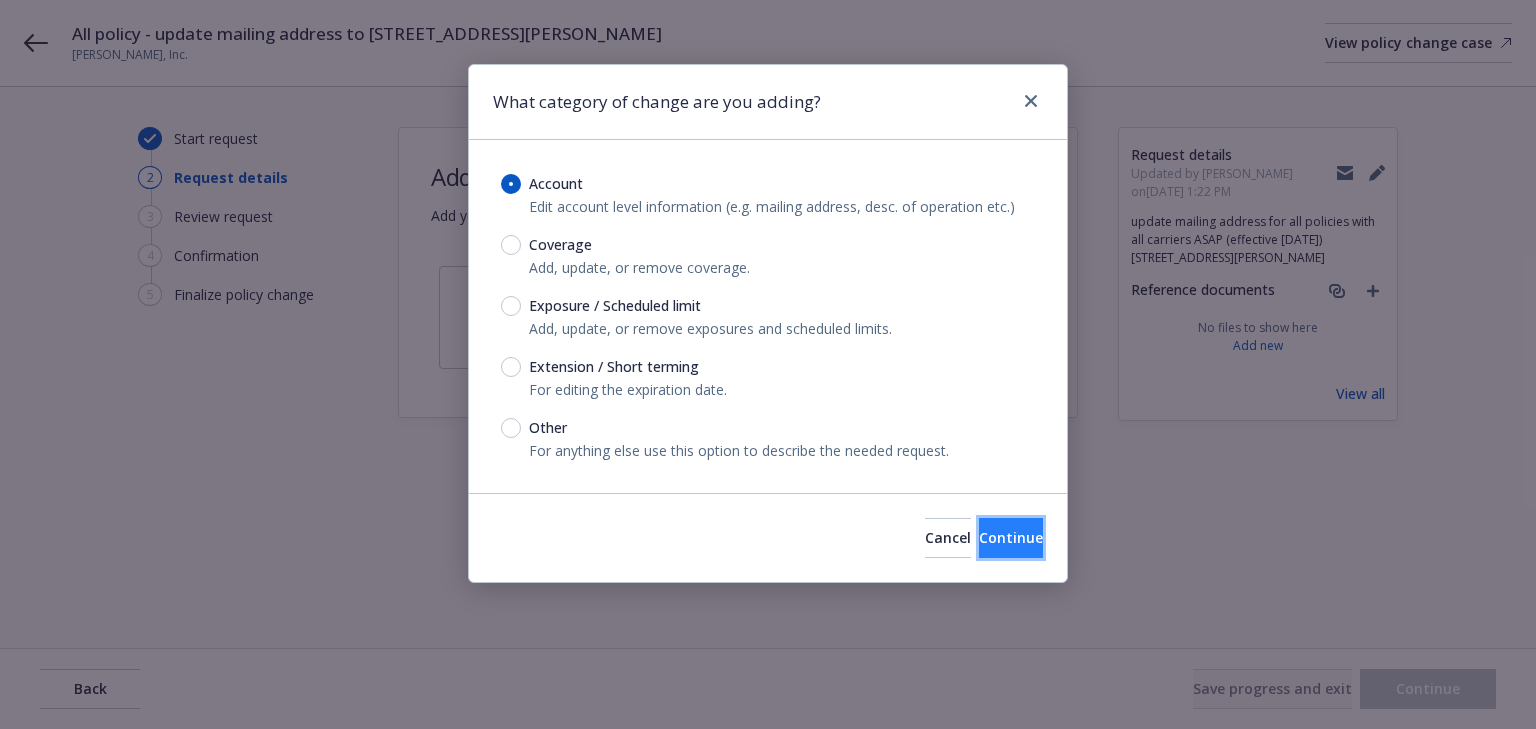 click on "Continue" at bounding box center [1011, 537] 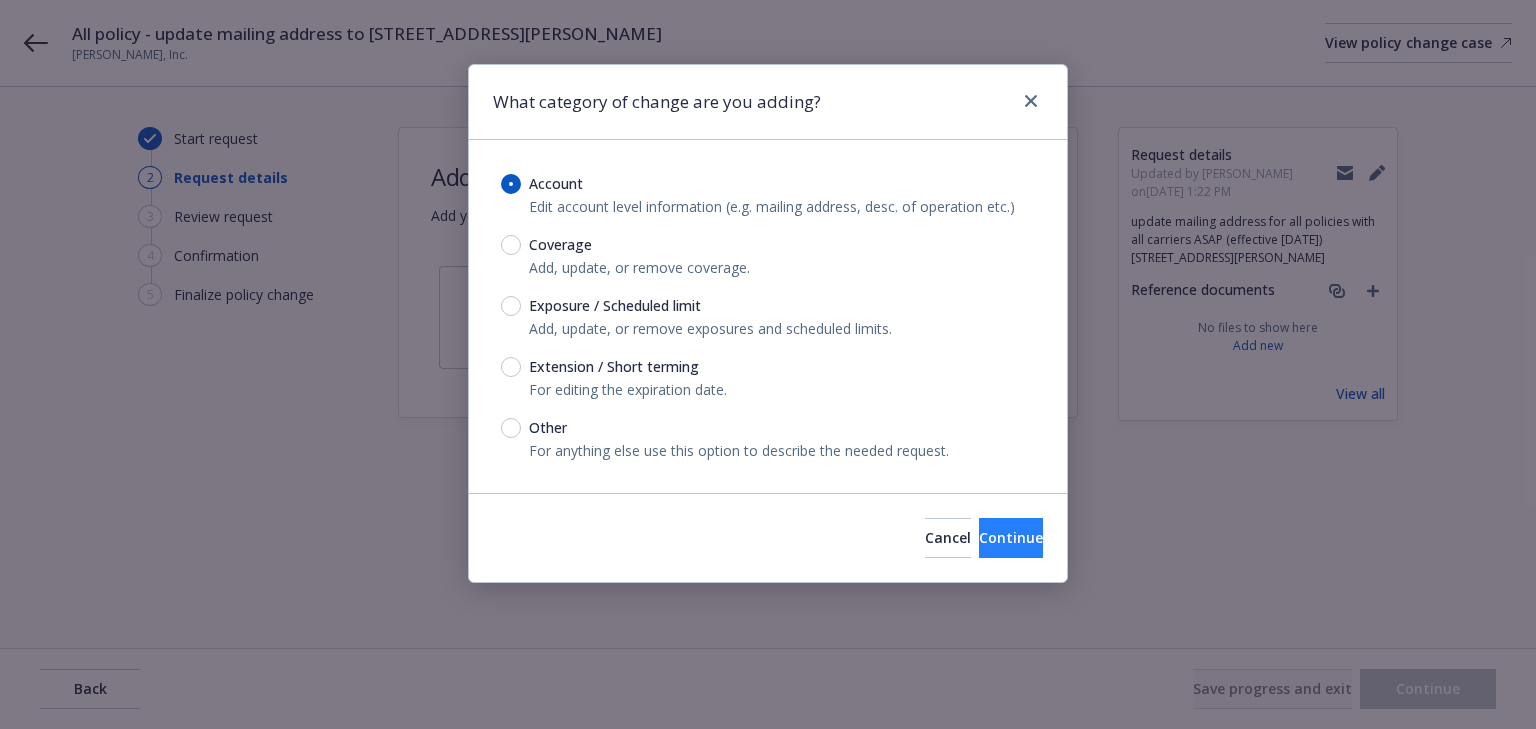 select on "US" 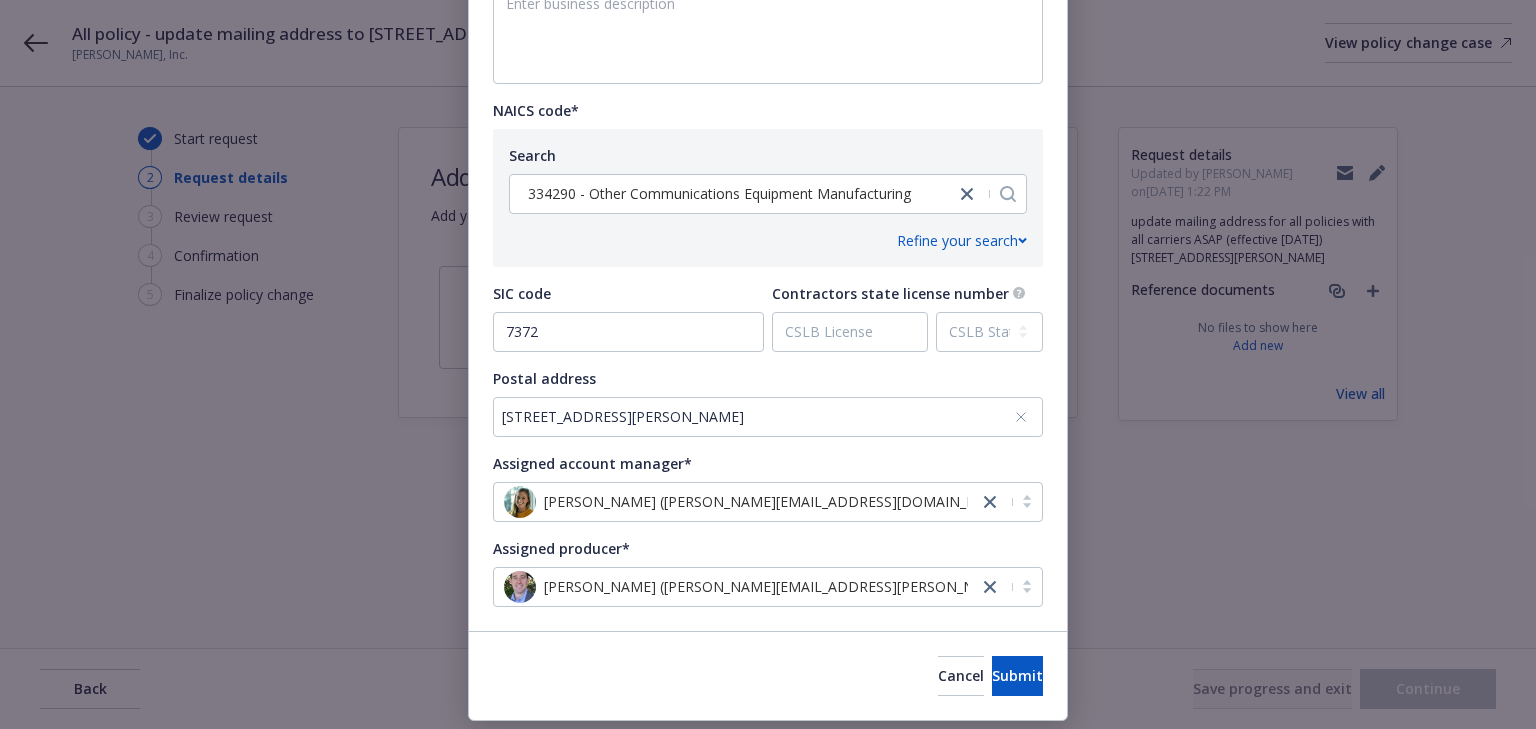scroll, scrollTop: 902, scrollLeft: 0, axis: vertical 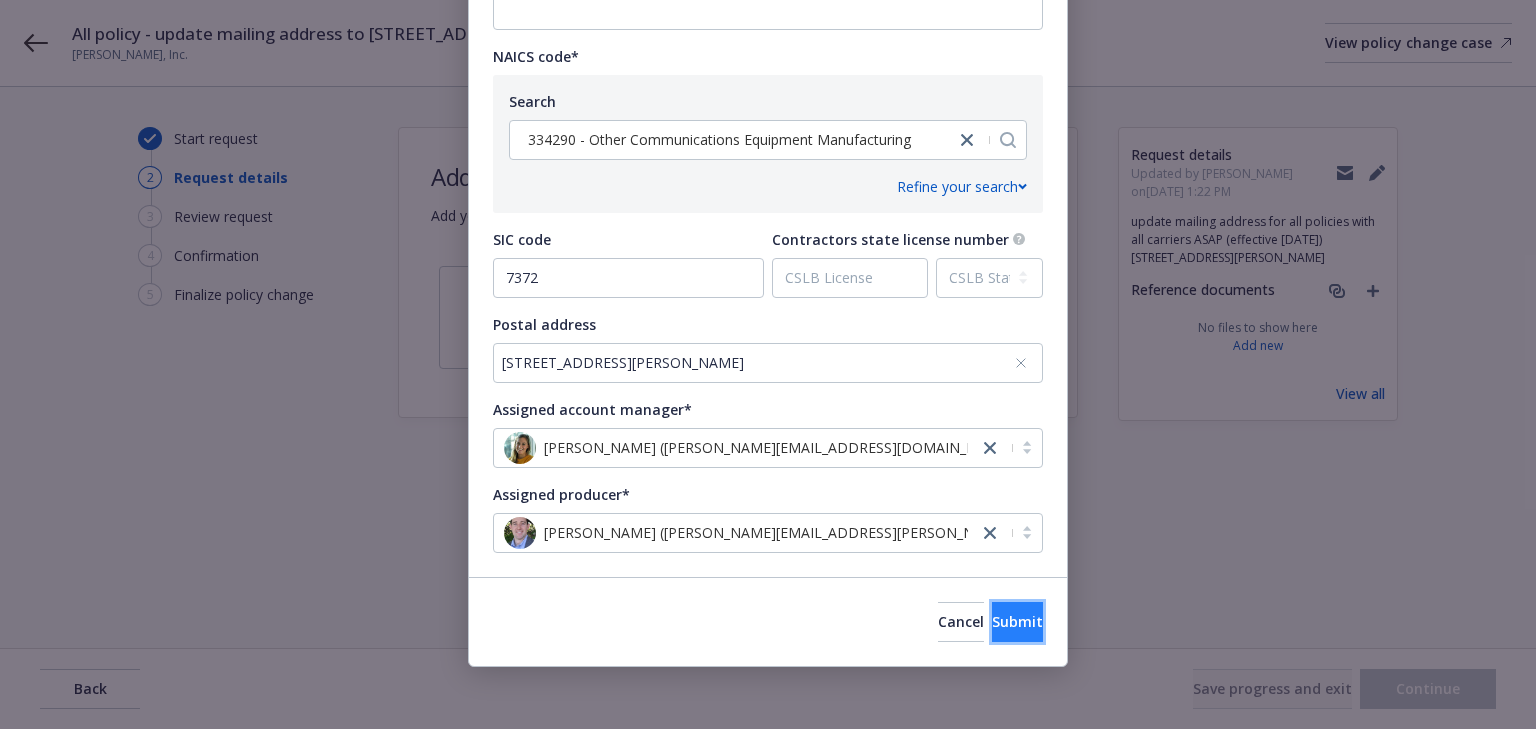 click on "Submit" at bounding box center [1017, 621] 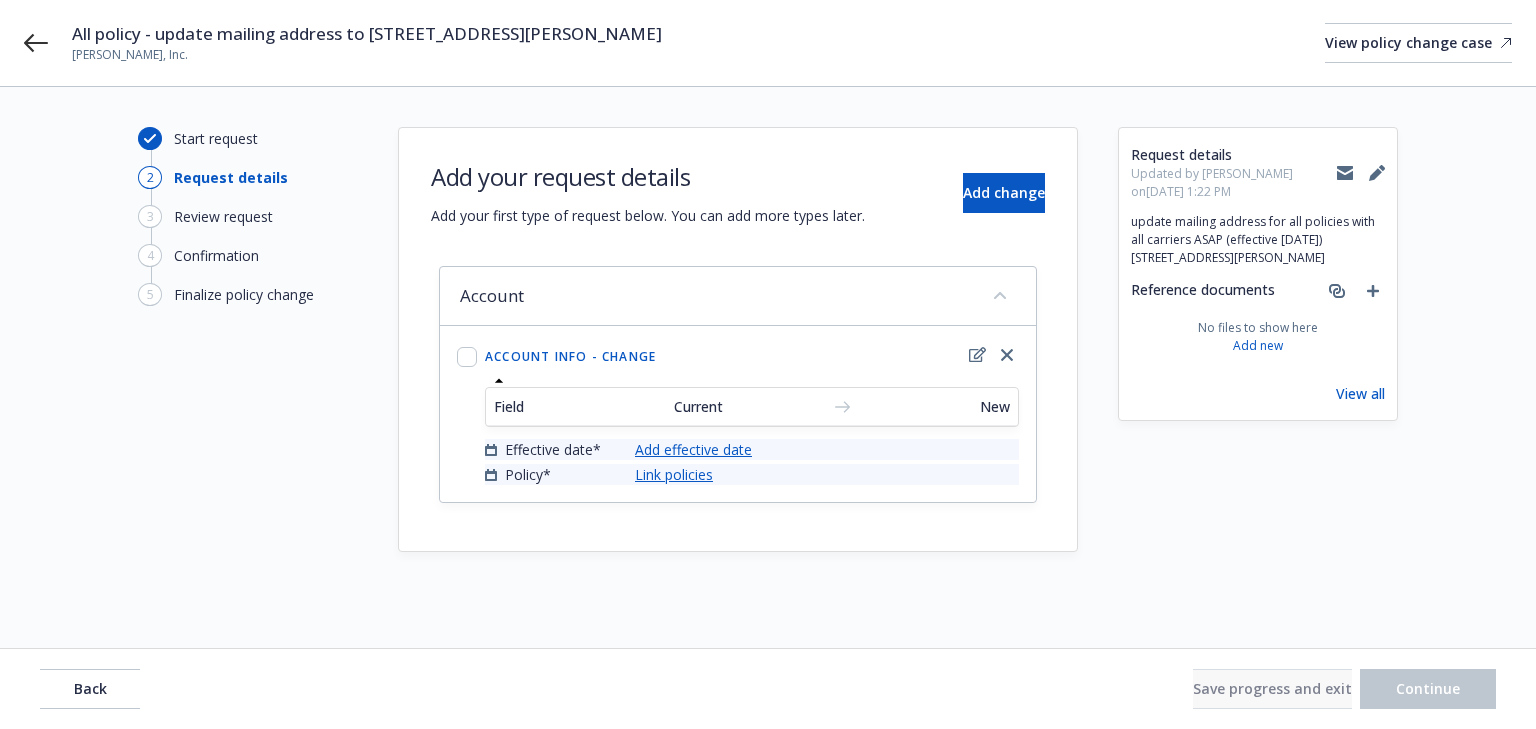 click on "Add effective date" at bounding box center [693, 449] 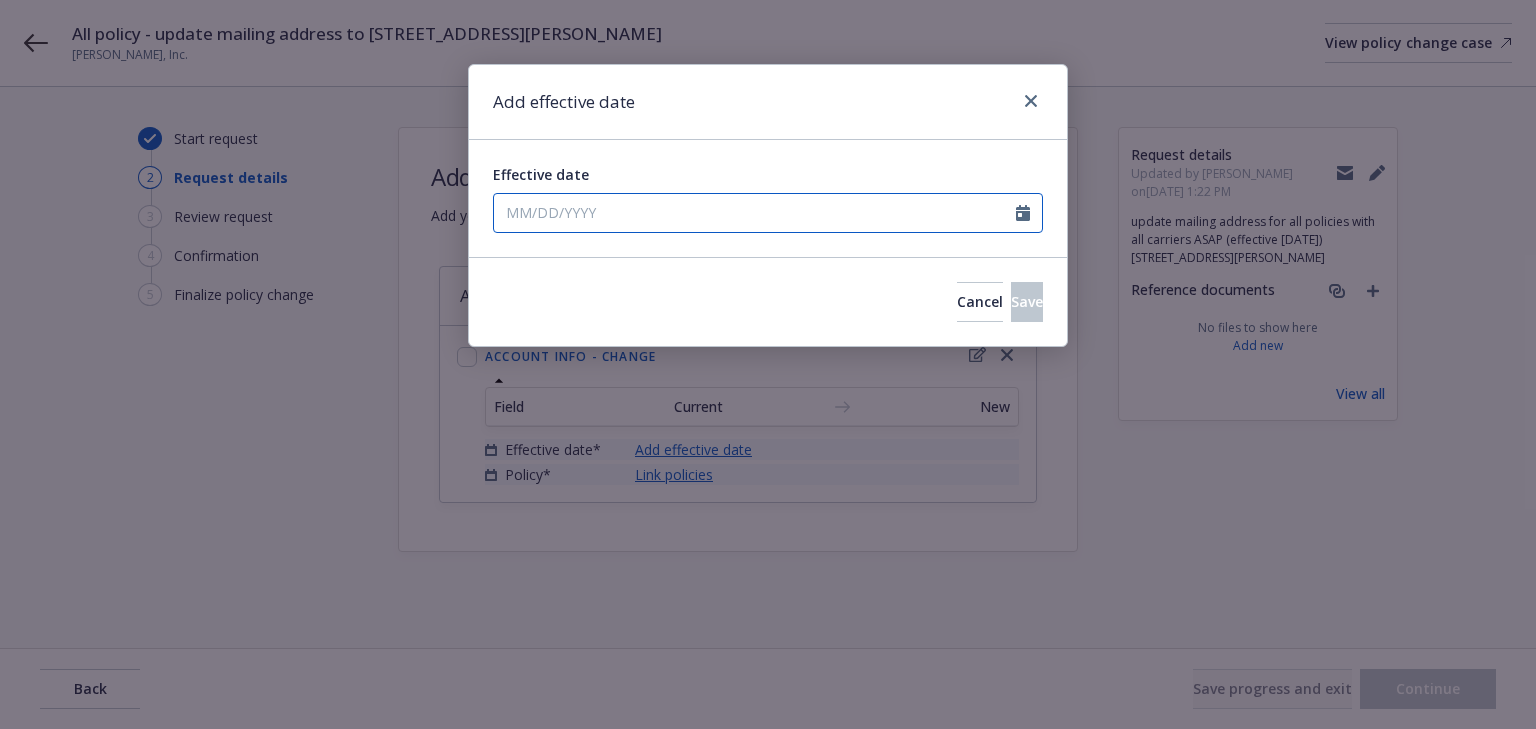 click on "Effective date" at bounding box center (755, 213) 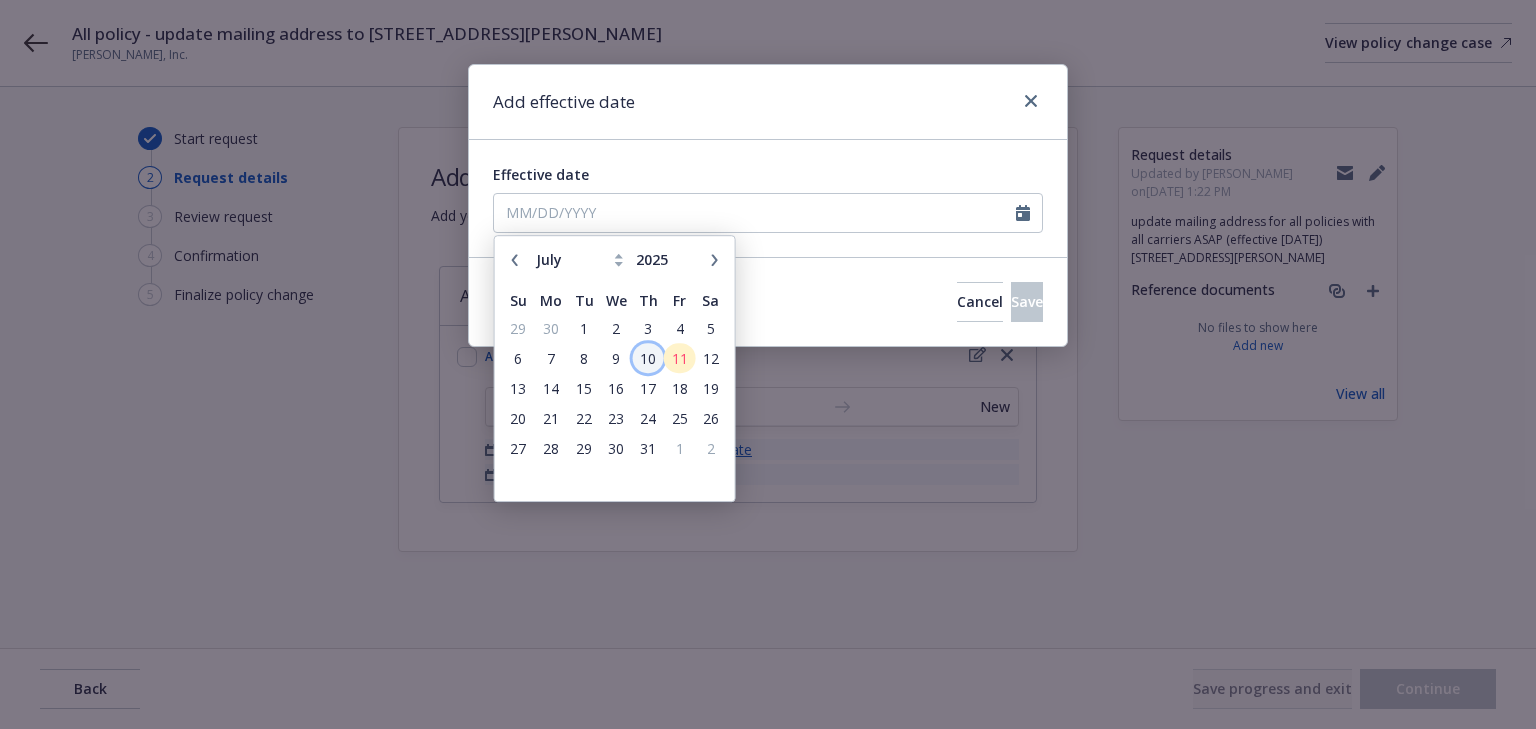 click on "10" at bounding box center (648, 358) 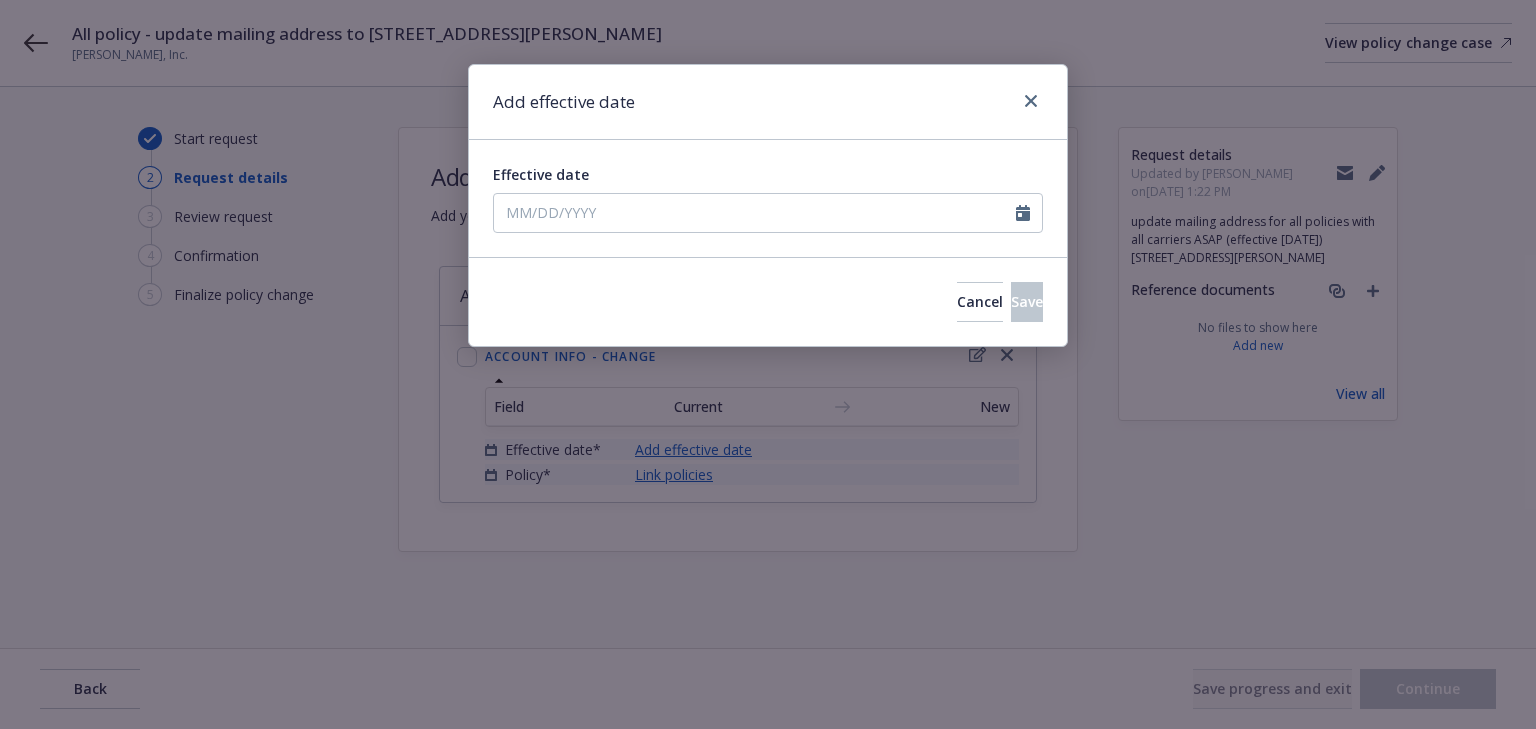 type on "[DATE]" 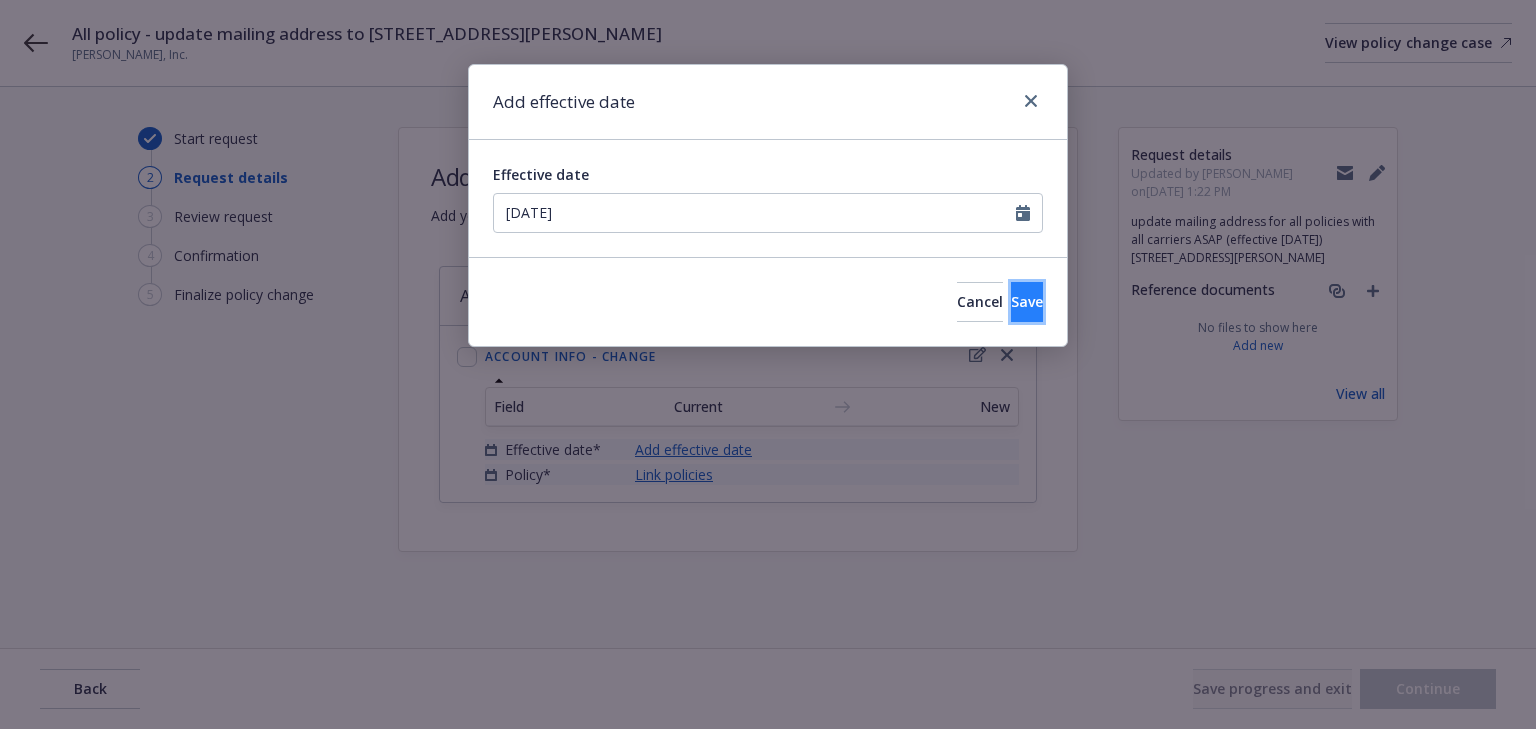 click on "Save" at bounding box center [1027, 301] 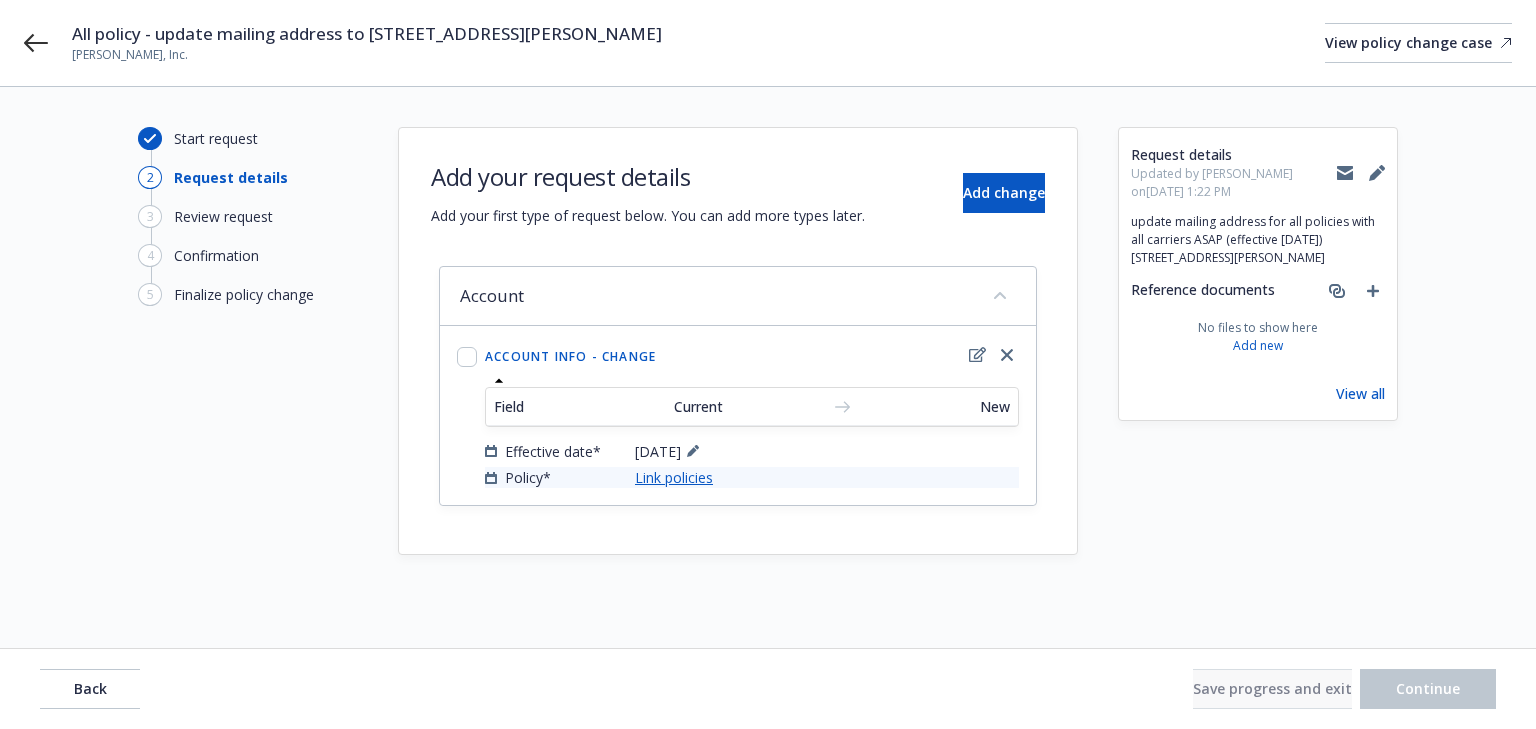 click on "Link policies" at bounding box center [674, 477] 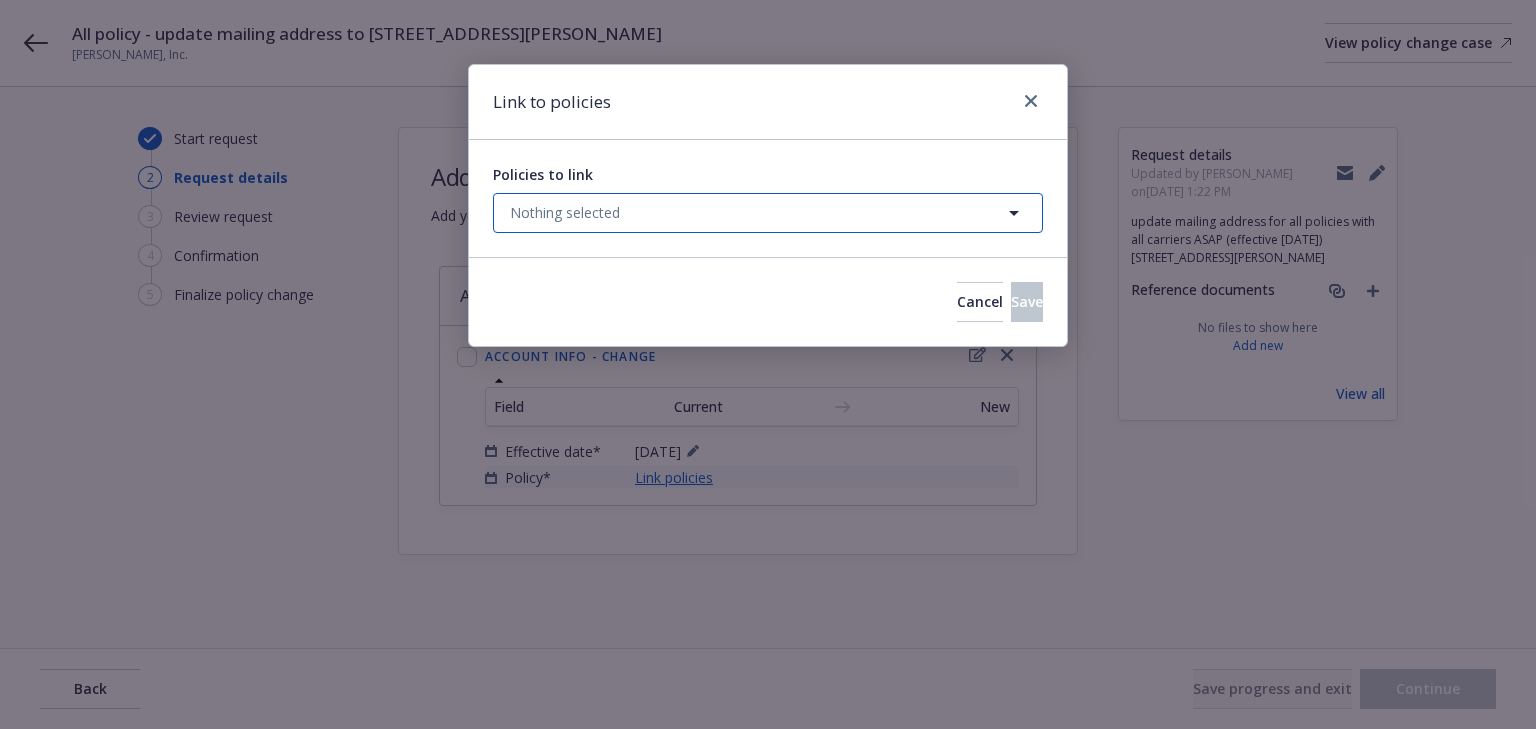 click on "Nothing selected" at bounding box center [768, 213] 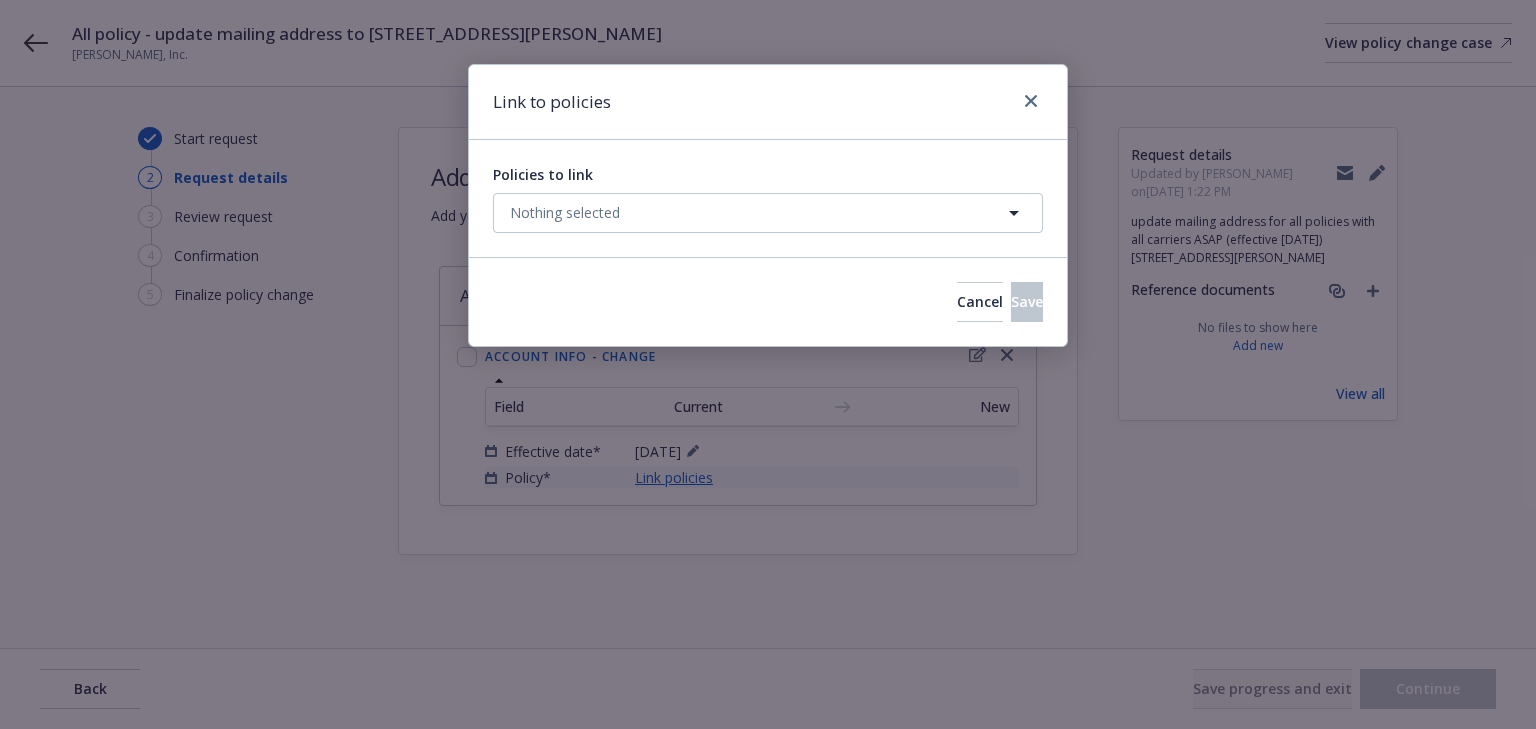 select on "ACTIVE" 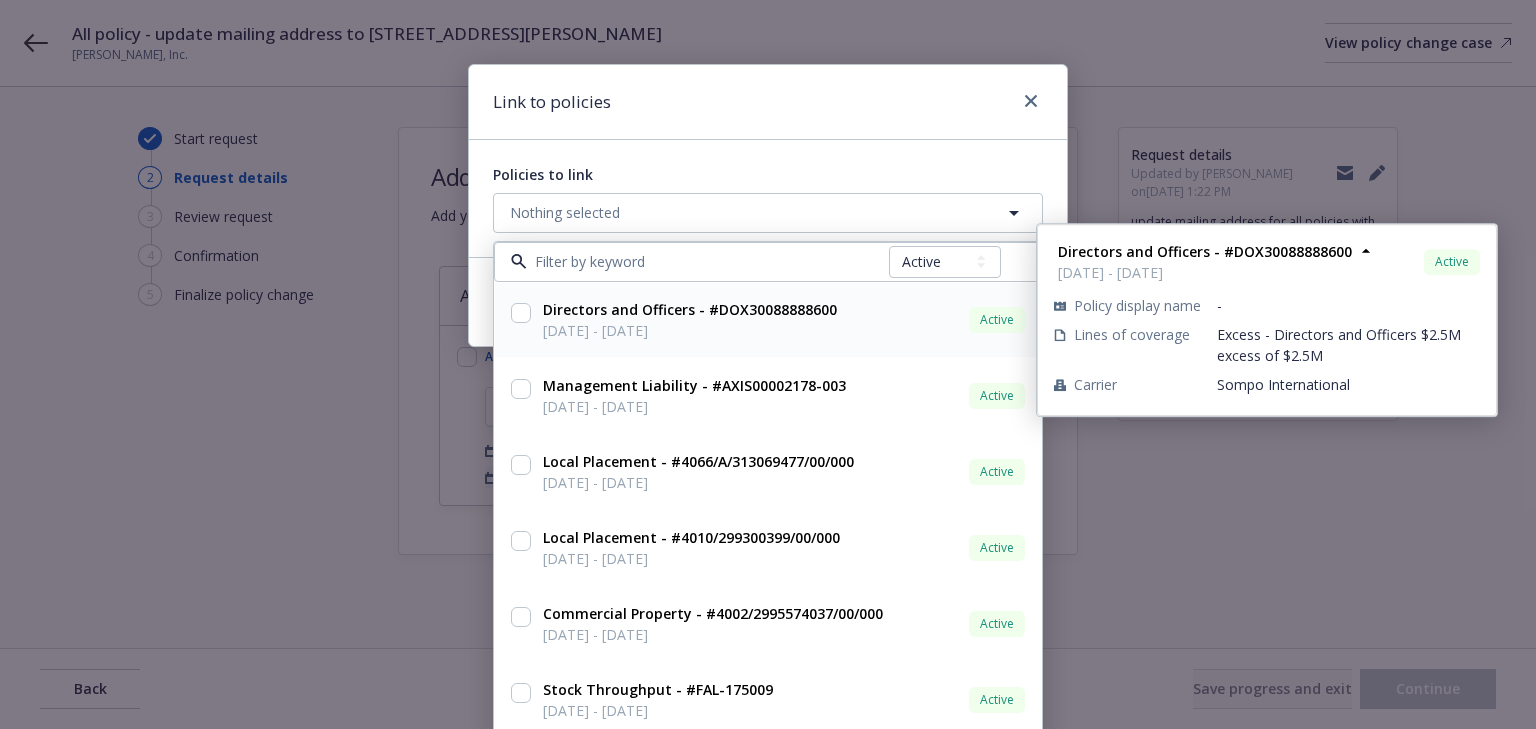 click at bounding box center (521, 313) 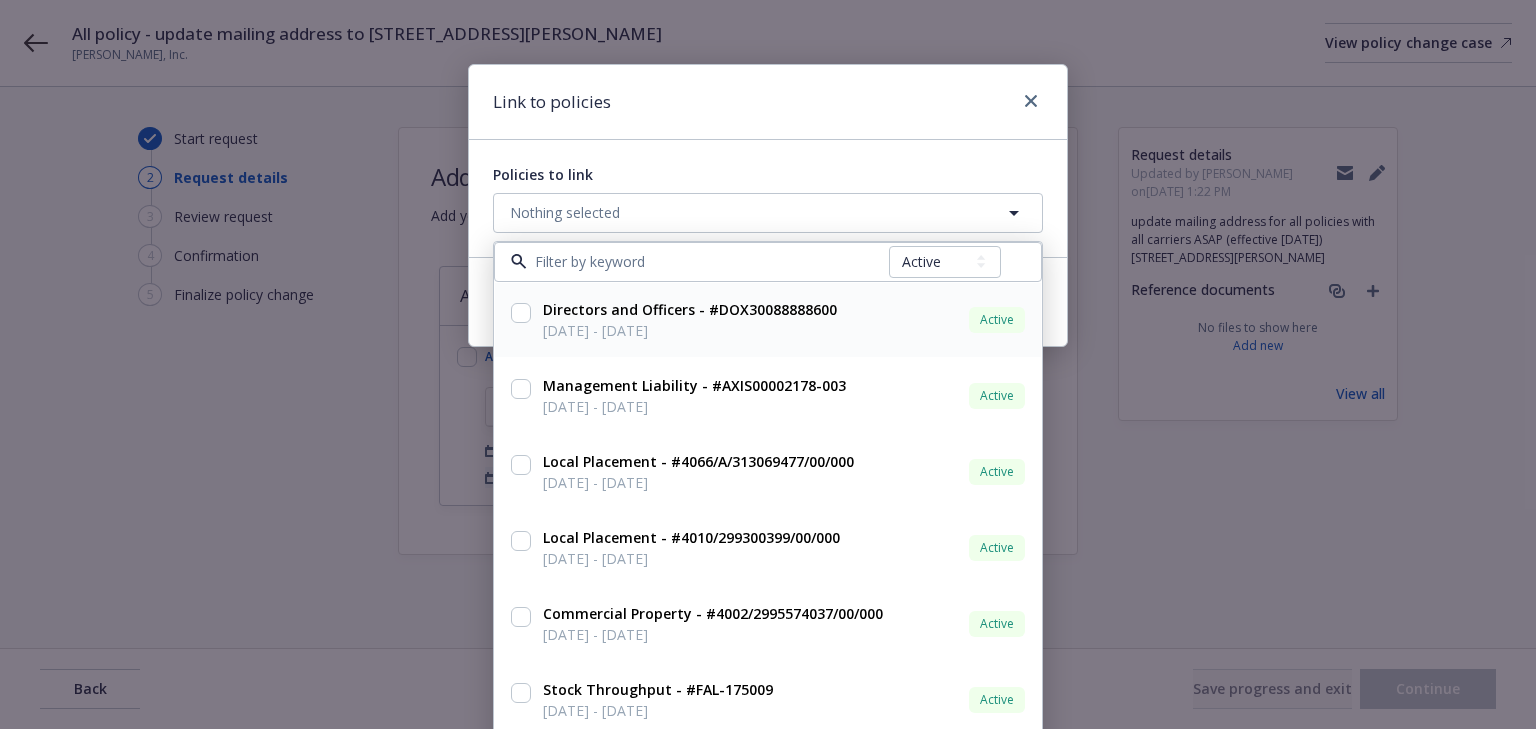 checkbox on "true" 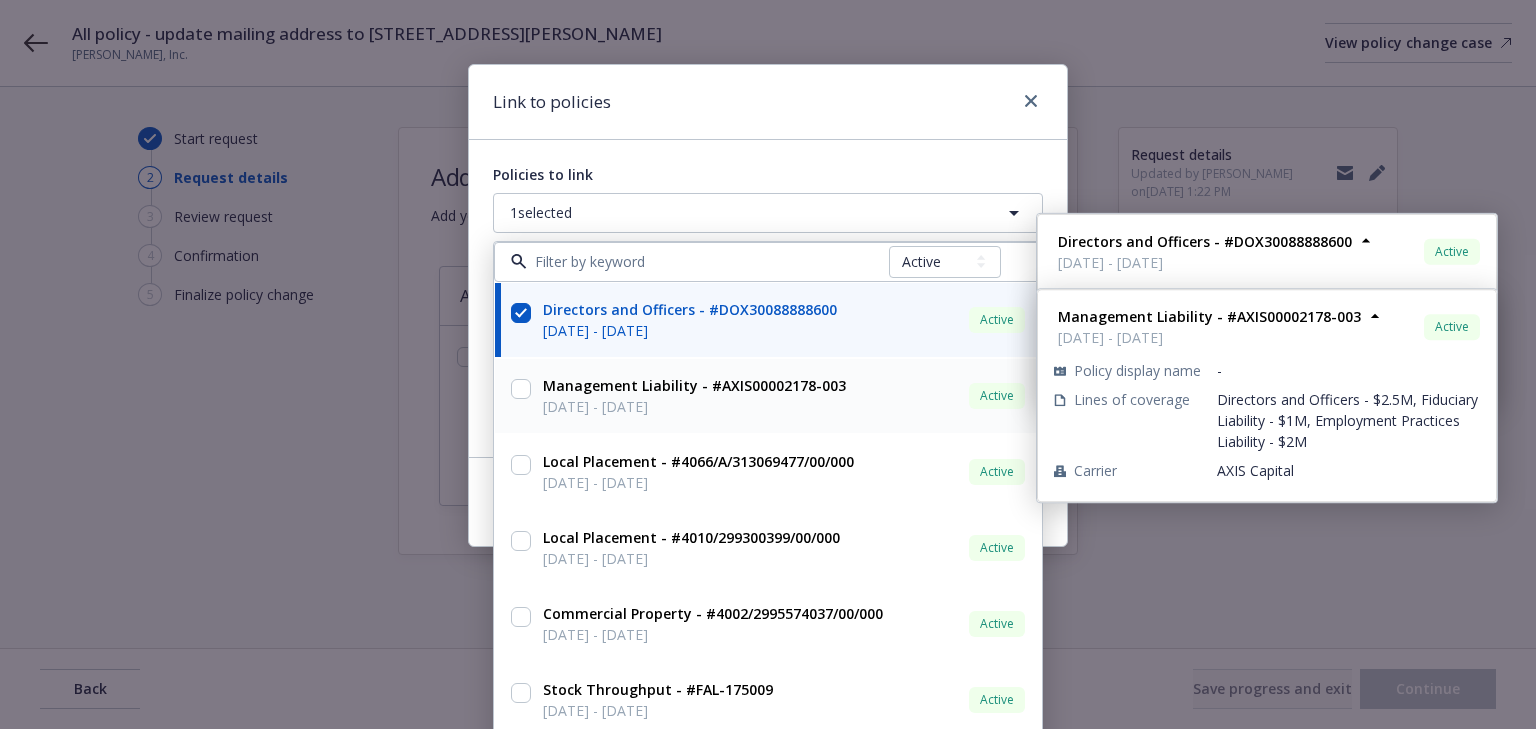 click at bounding box center (521, 389) 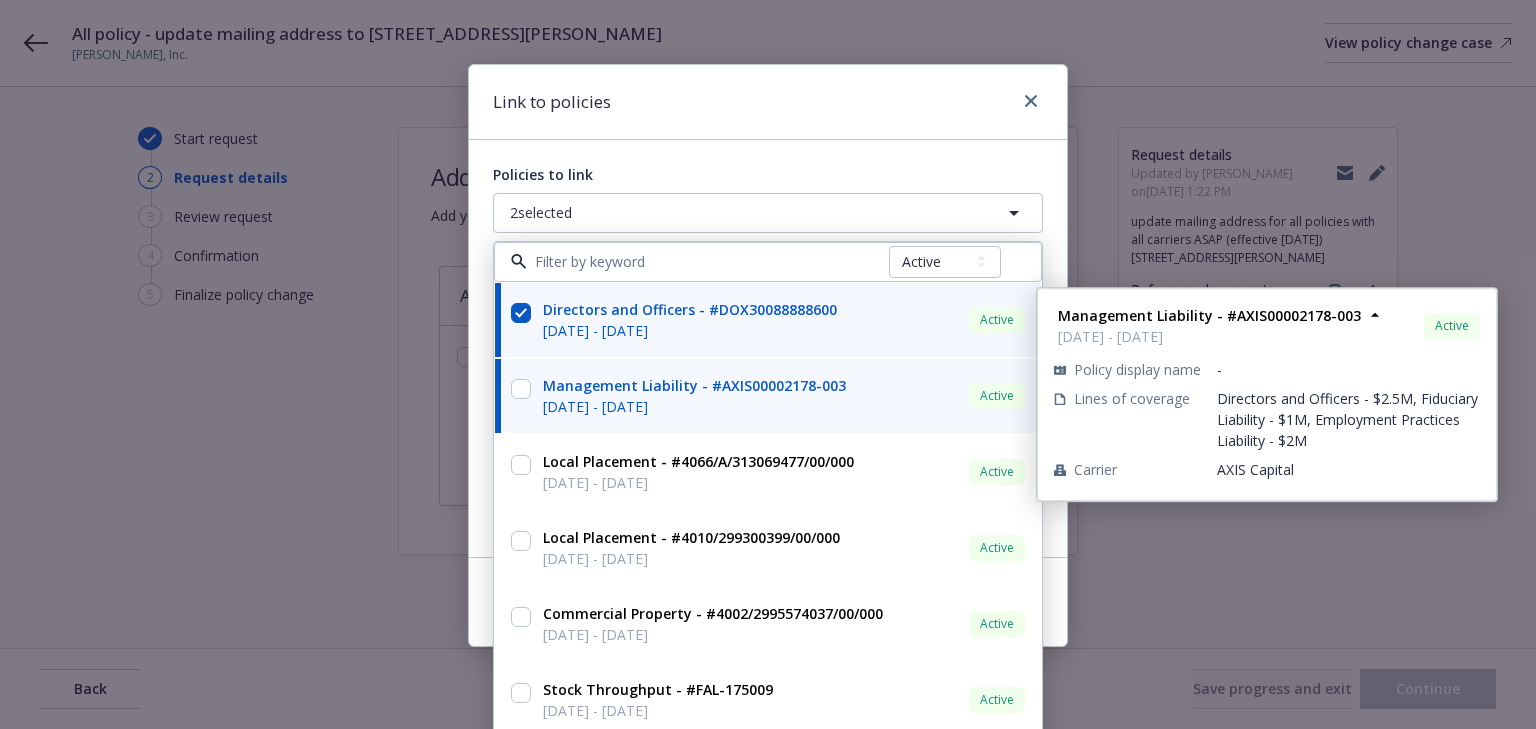 checkbox on "true" 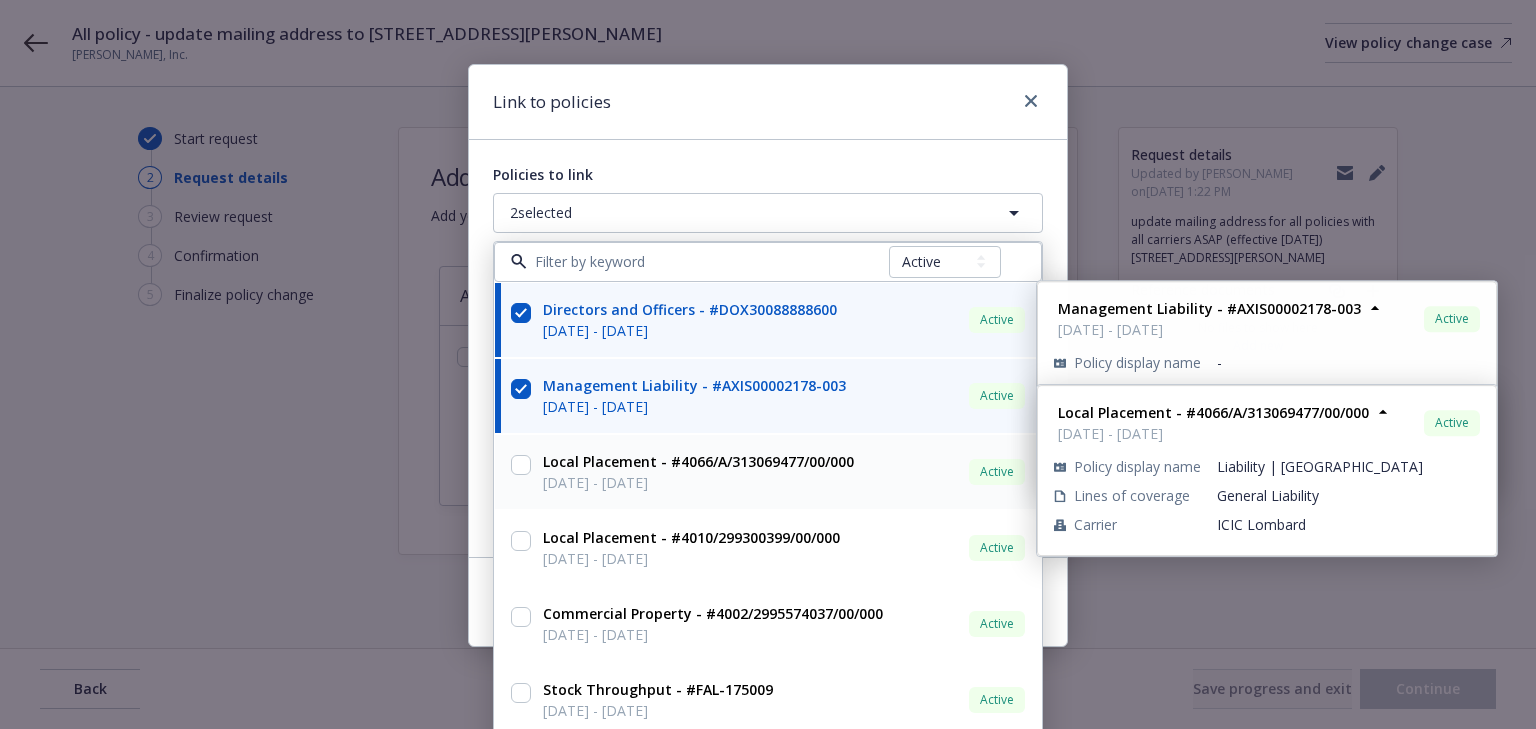click at bounding box center (521, 465) 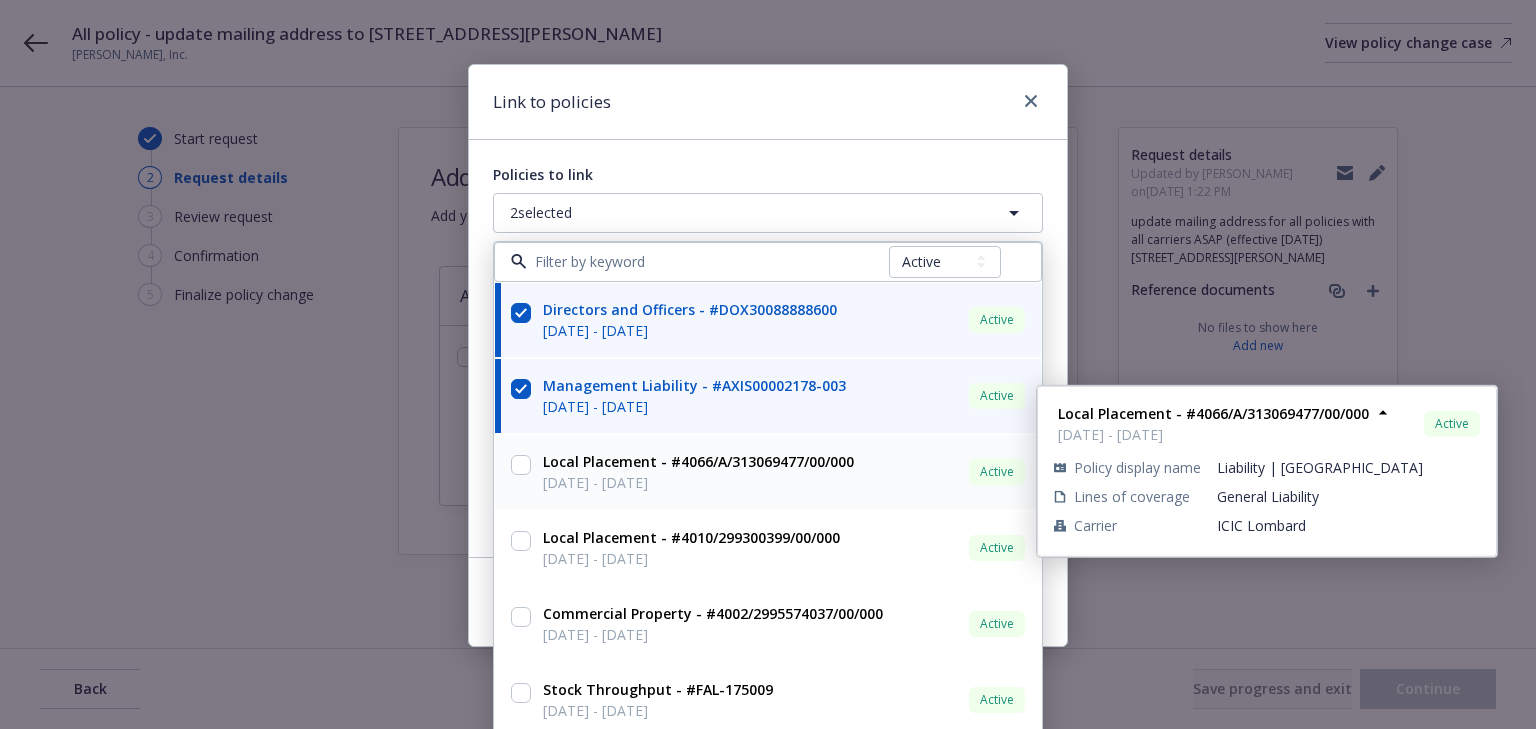 checkbox on "true" 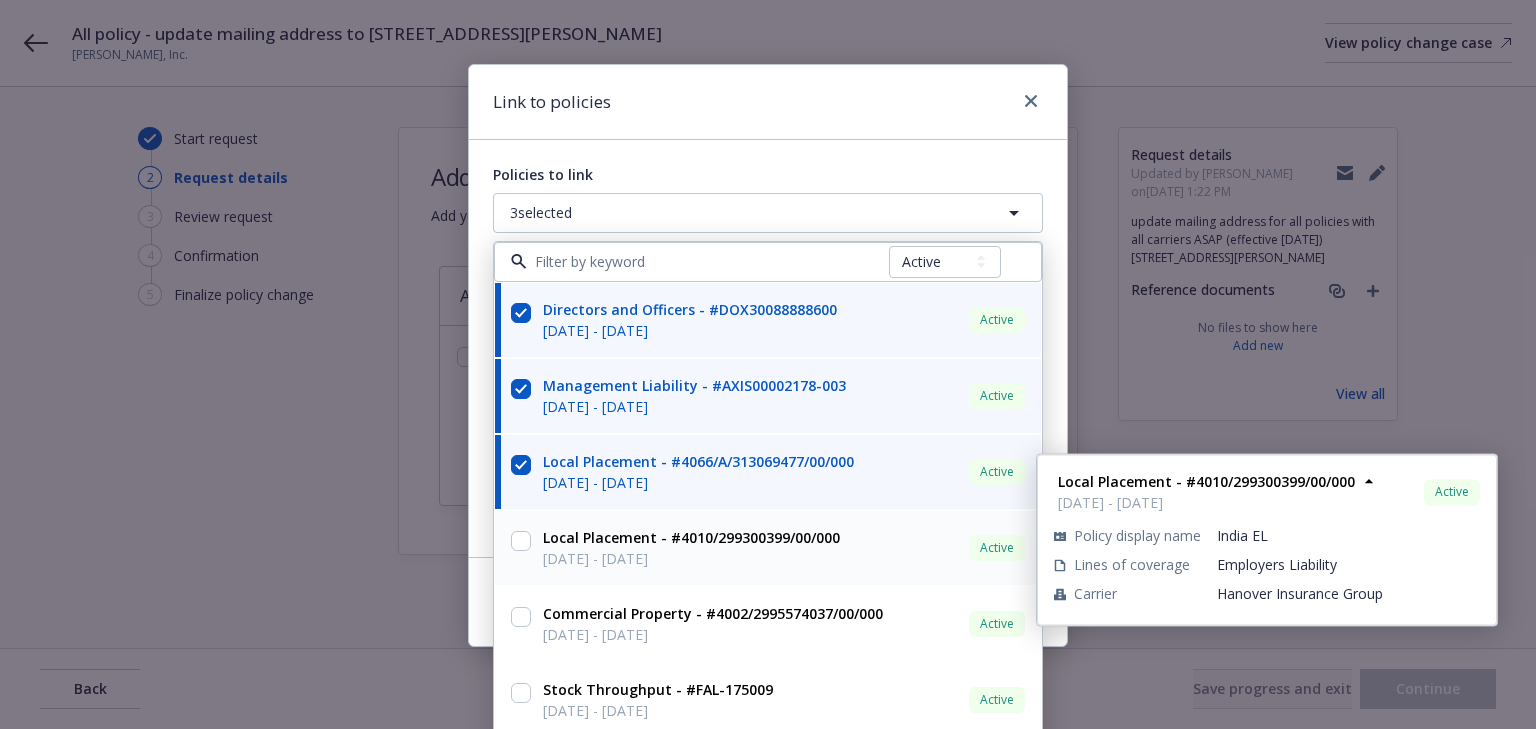drag, startPoint x: 512, startPoint y: 535, endPoint x: 525, endPoint y: 567, distance: 34.539833 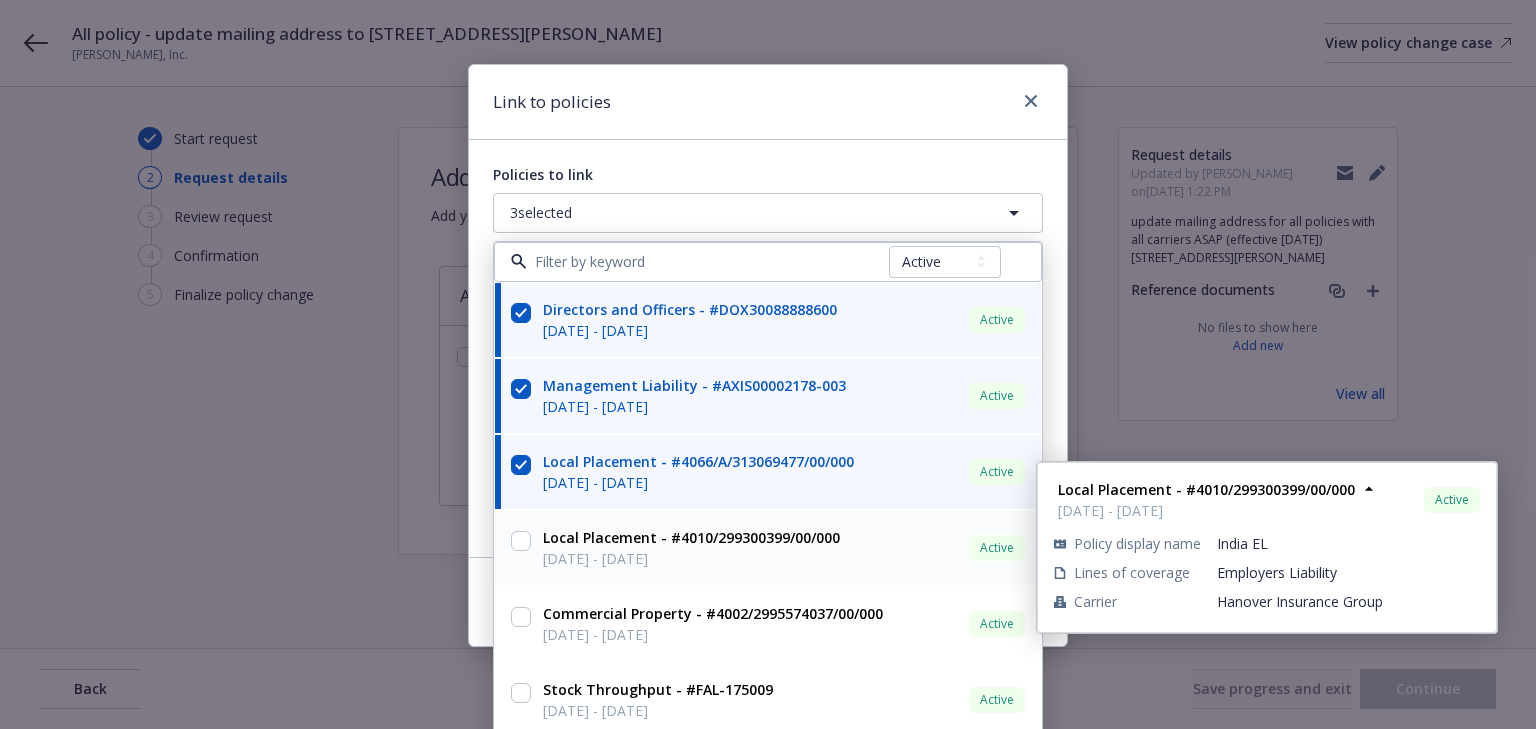 checkbox on "true" 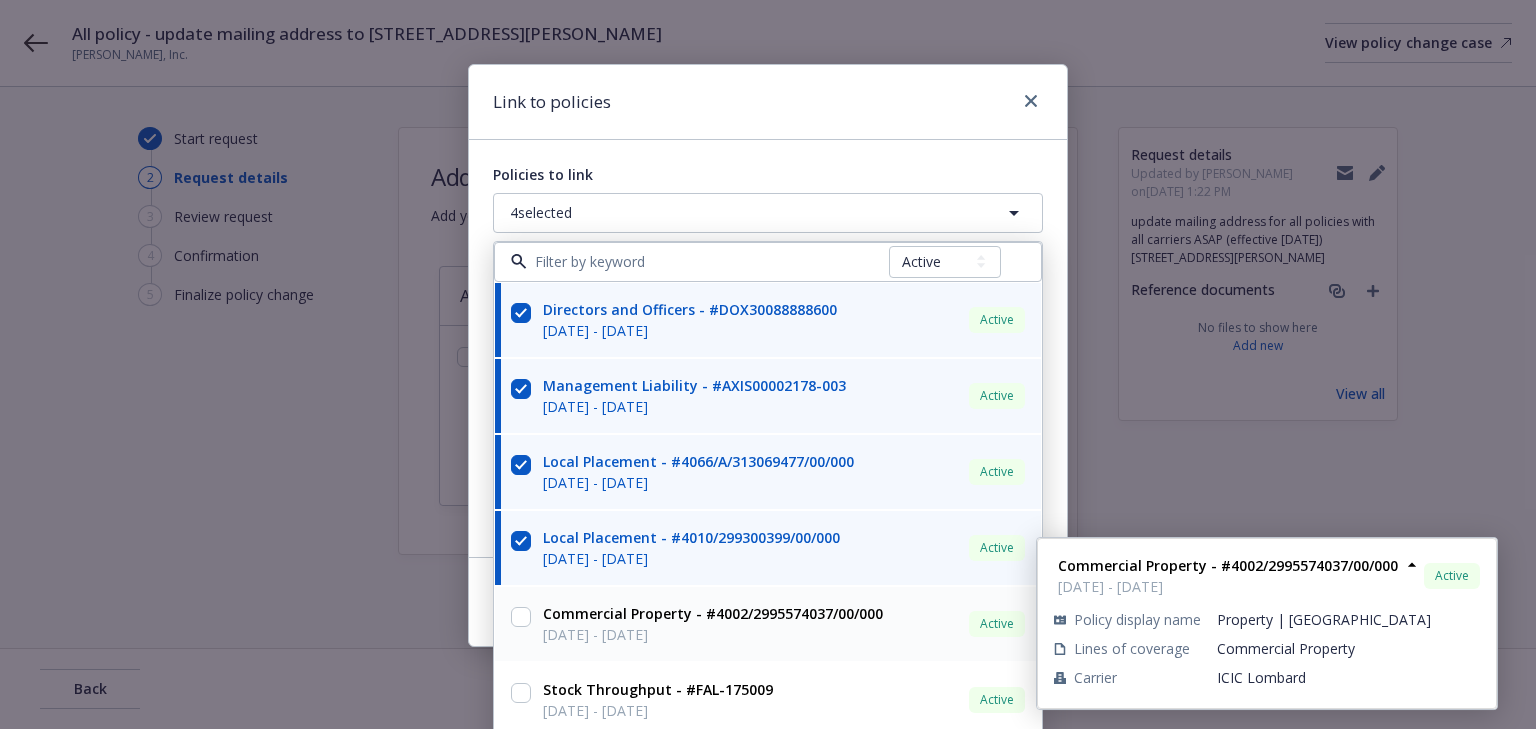 drag, startPoint x: 505, startPoint y: 612, endPoint x: 532, endPoint y: 644, distance: 41.868843 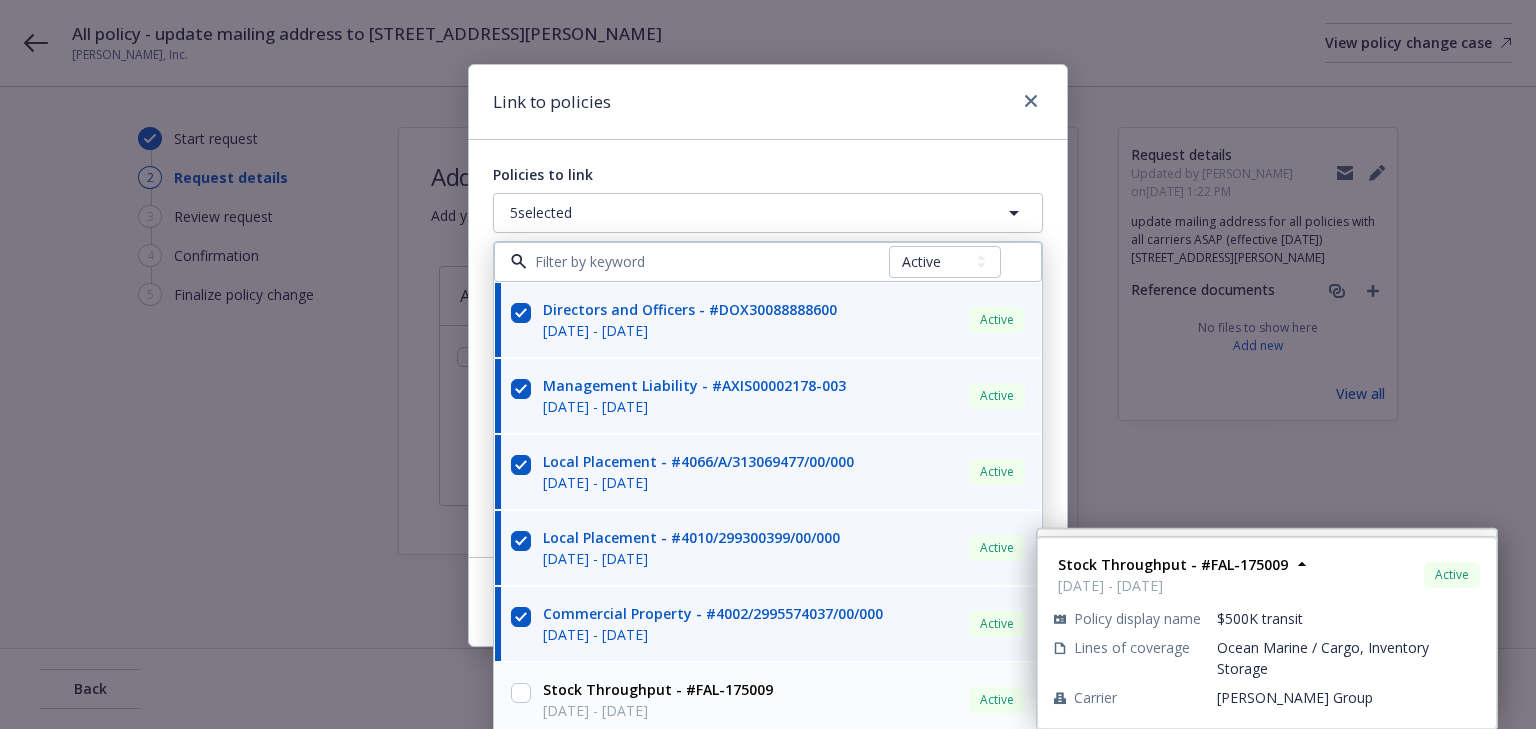 click at bounding box center (521, 693) 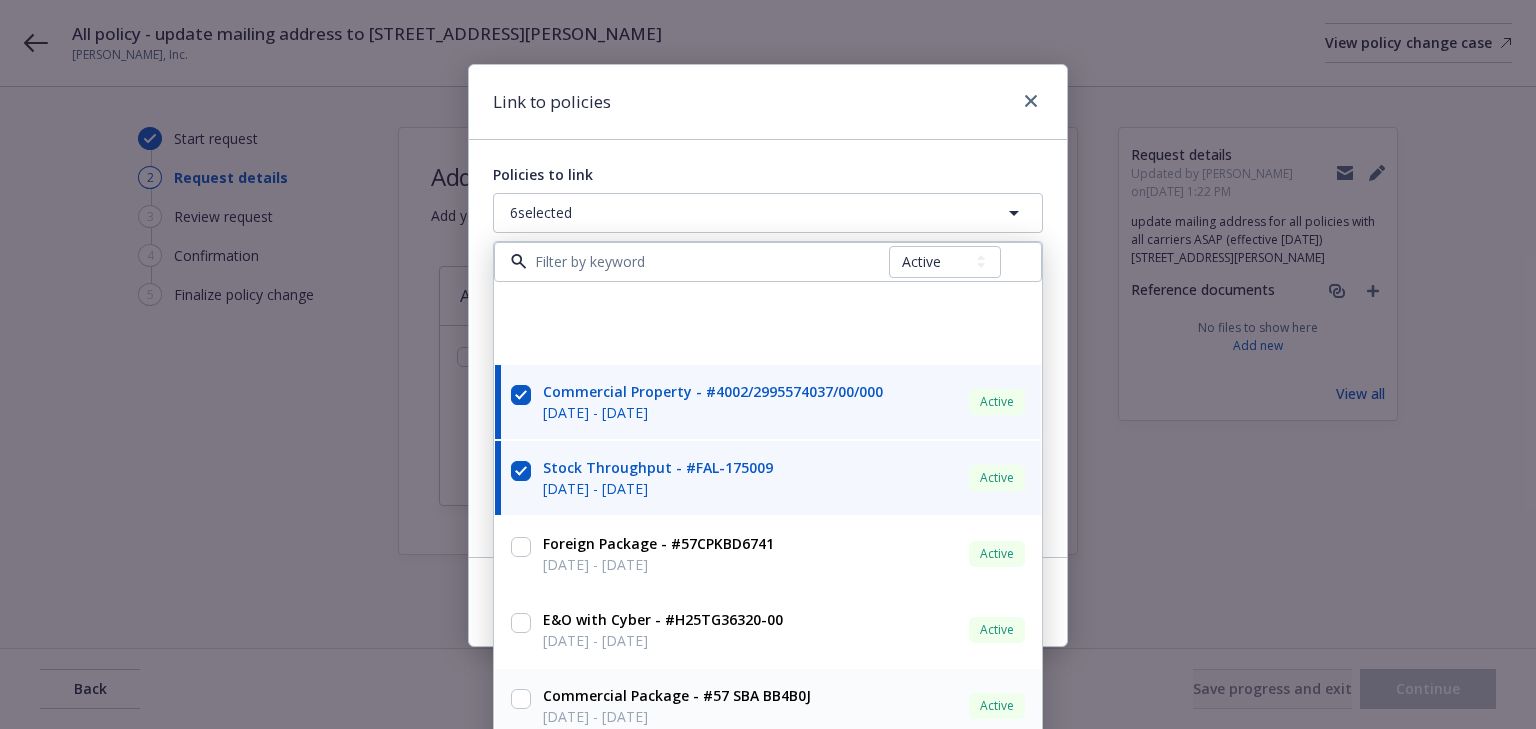 scroll, scrollTop: 400, scrollLeft: 0, axis: vertical 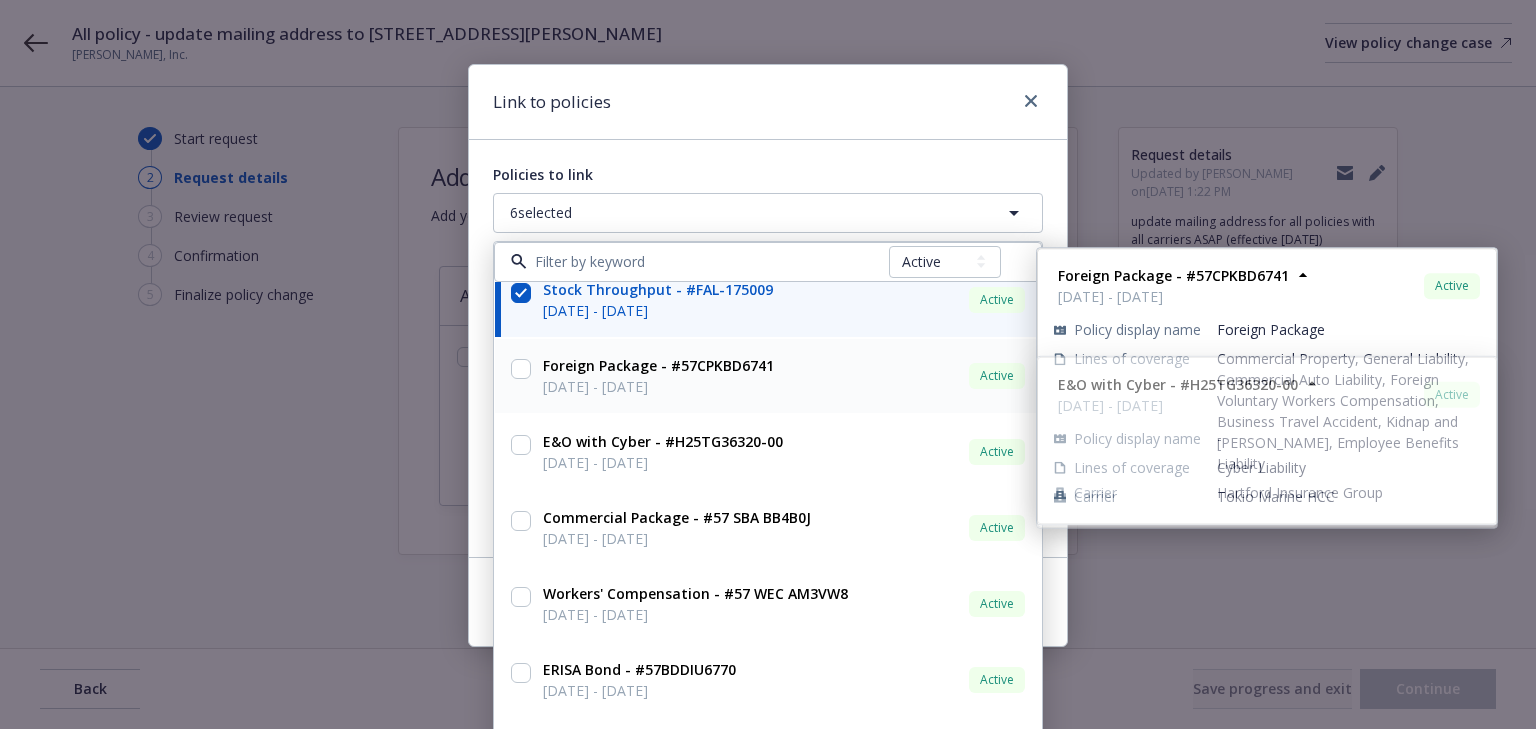 click at bounding box center (521, 369) 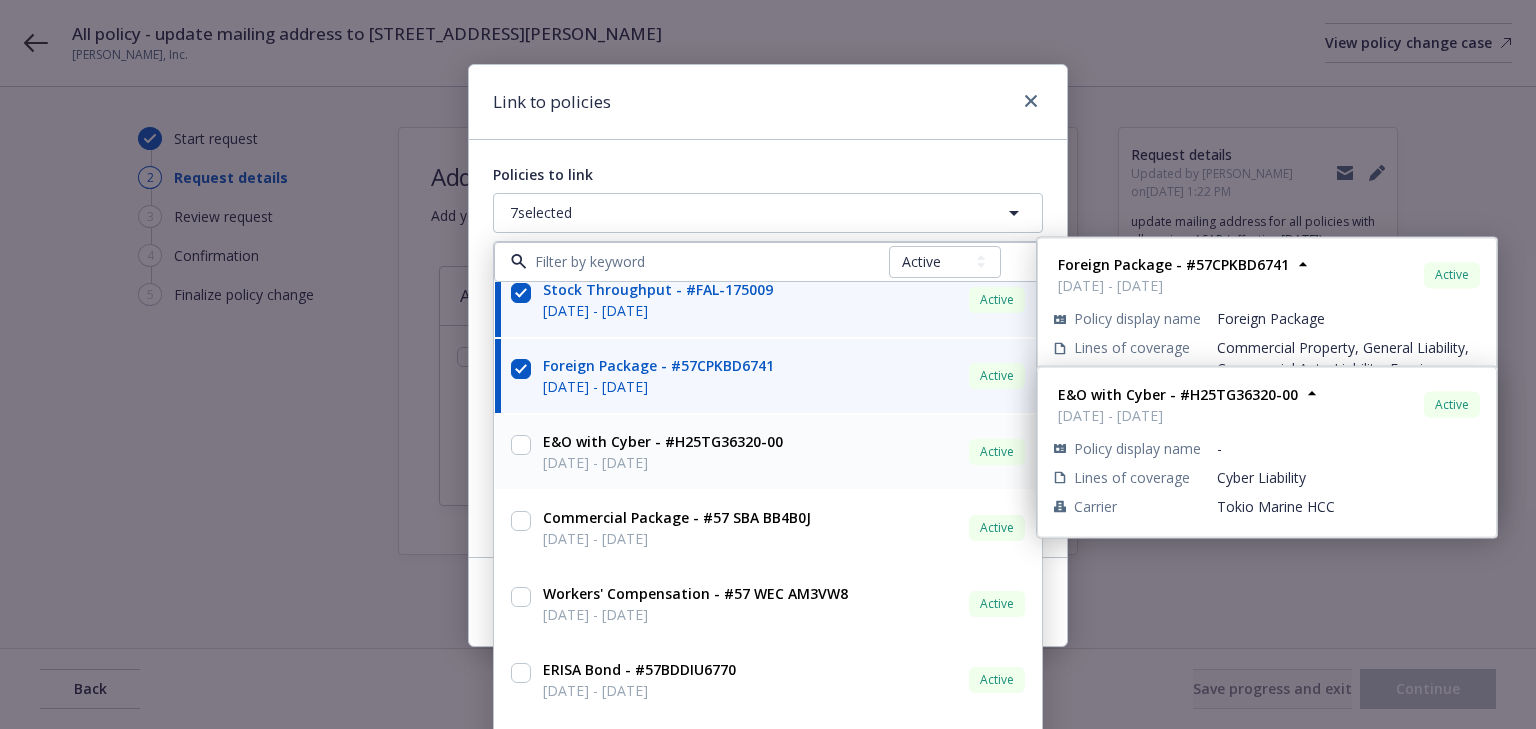 click at bounding box center (521, 445) 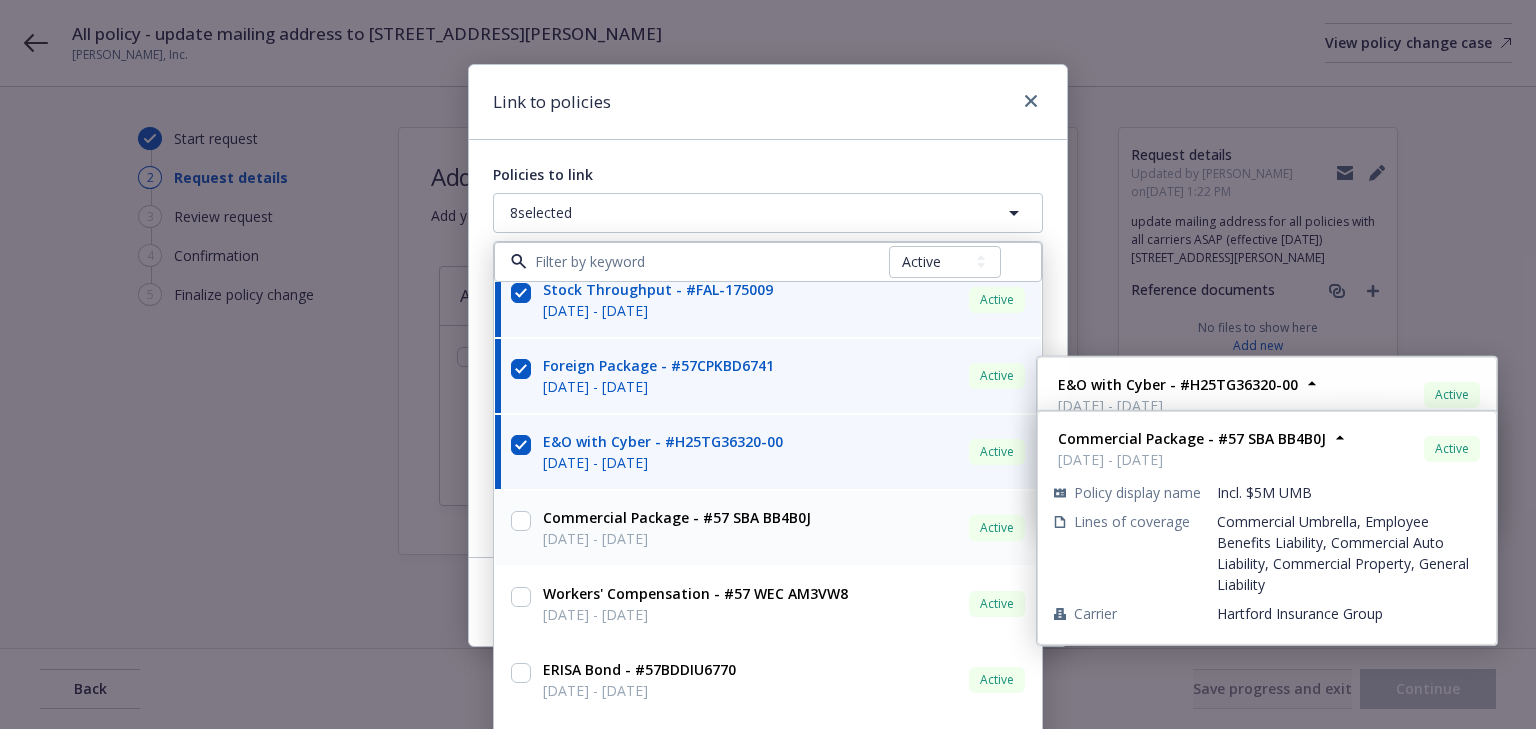 click at bounding box center [521, 521] 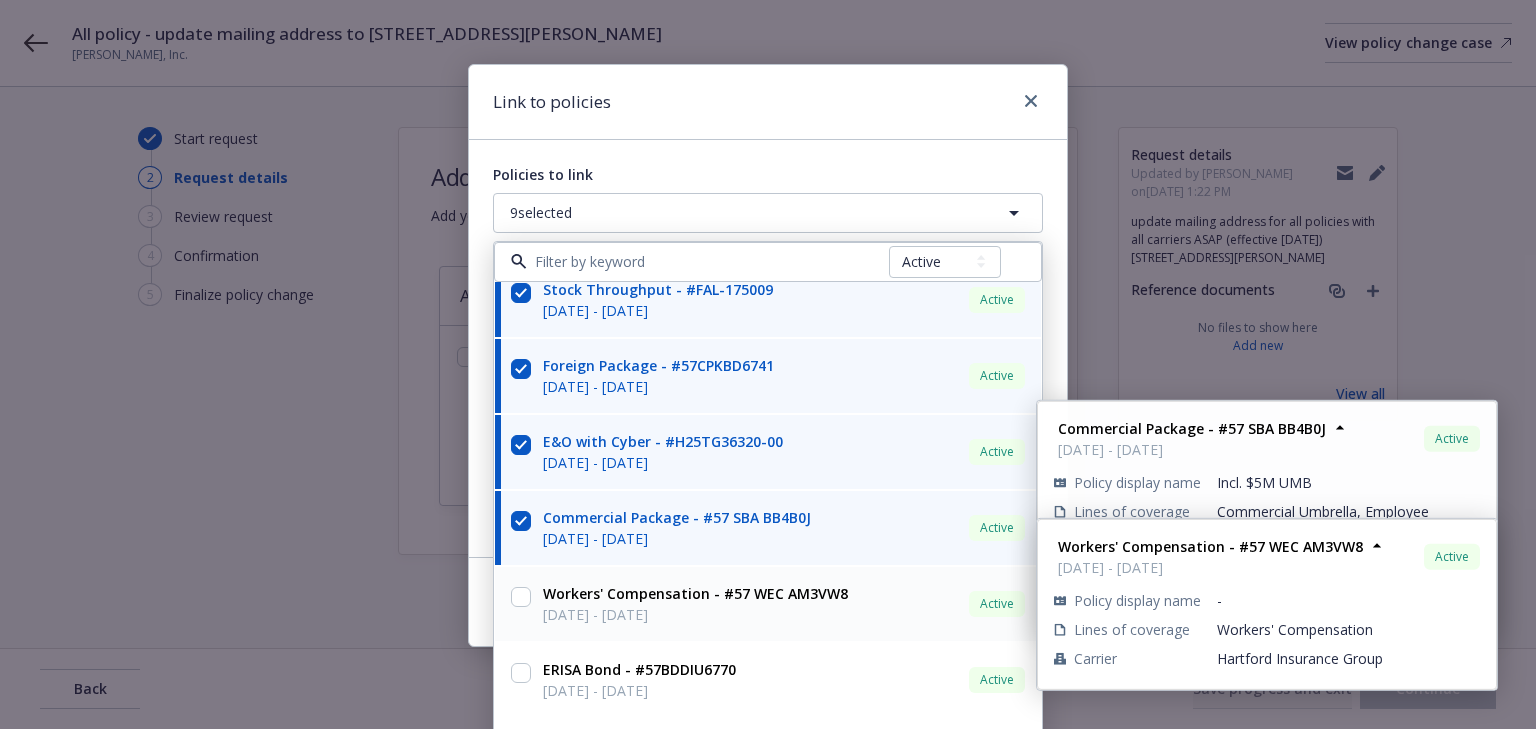 drag, startPoint x: 516, startPoint y: 592, endPoint x: 519, endPoint y: 612, distance: 20.22375 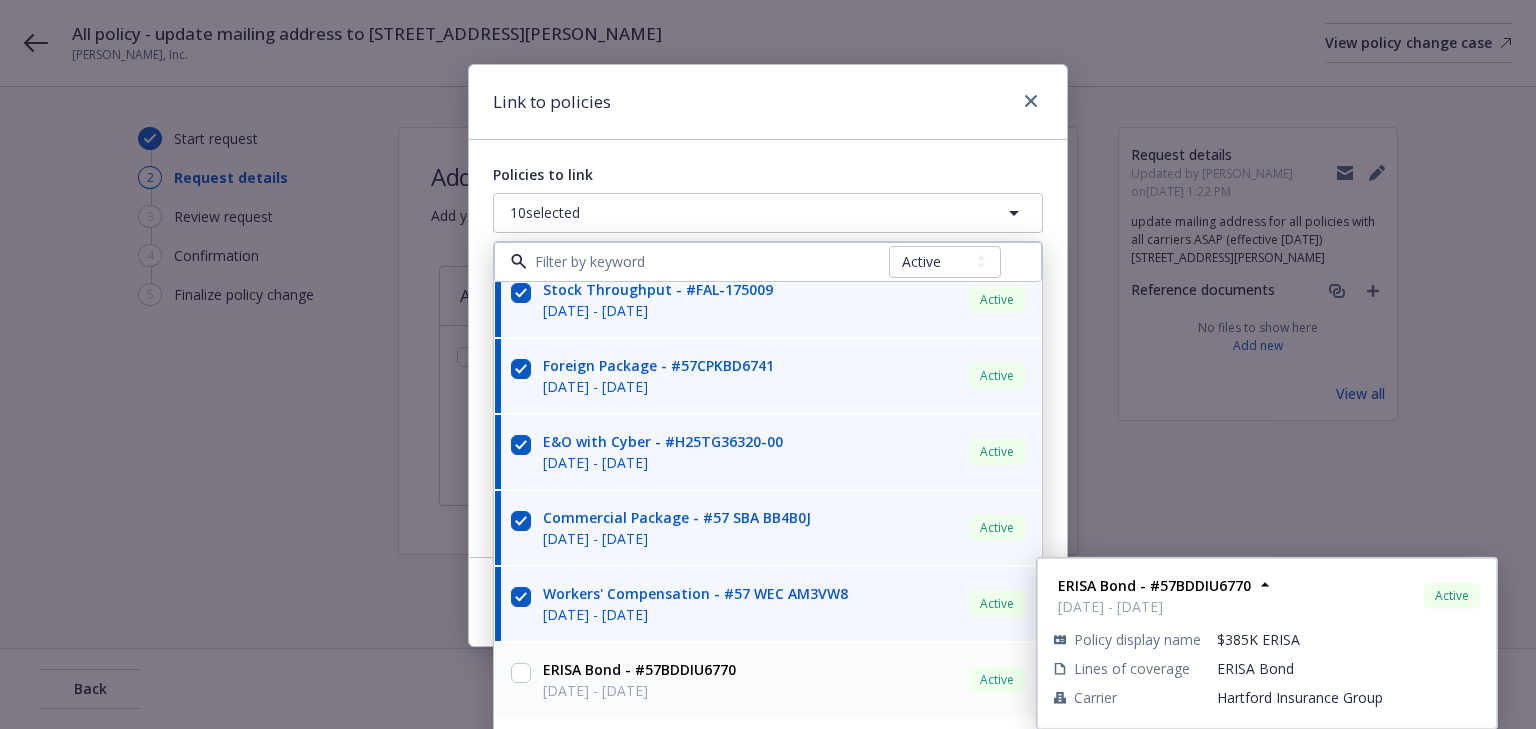 click at bounding box center (521, 673) 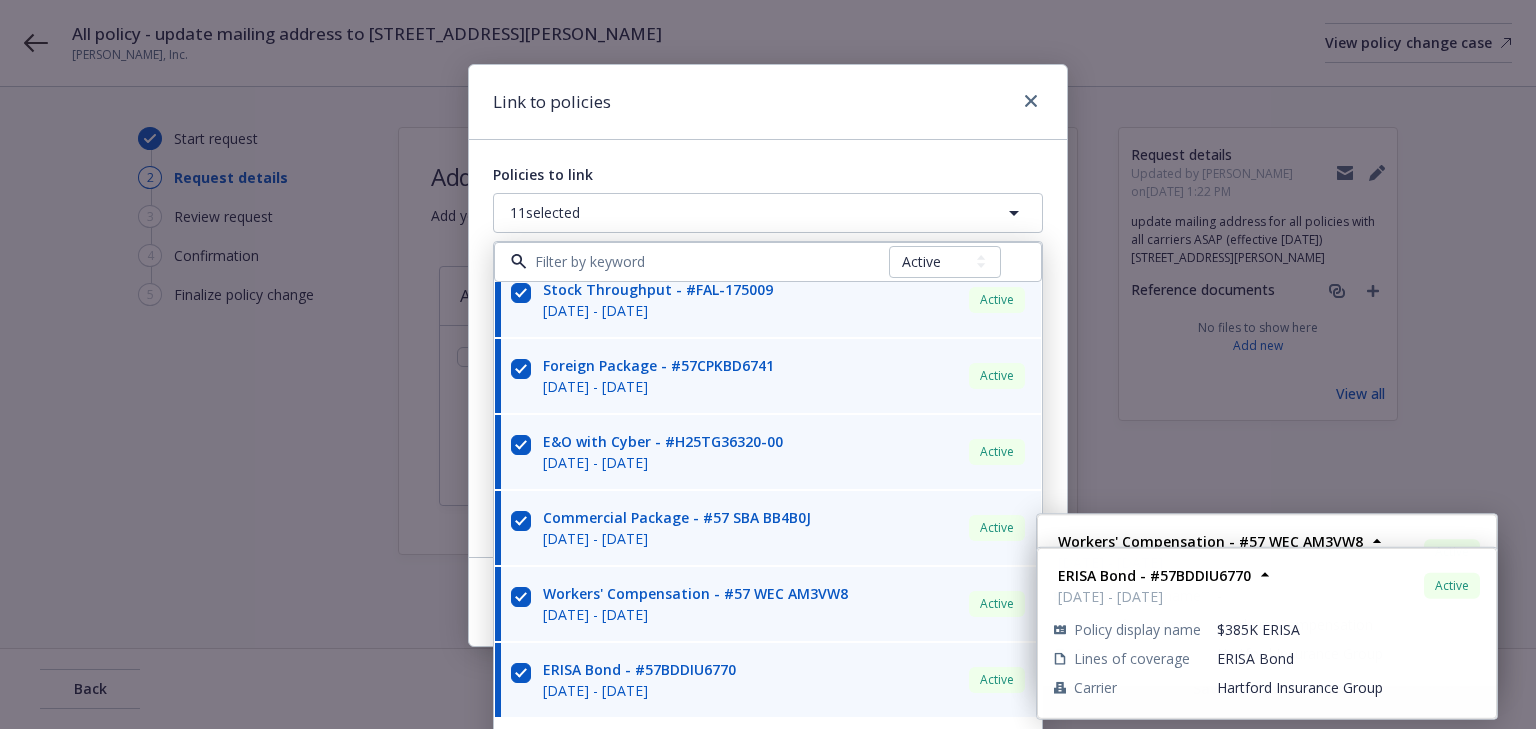 scroll, scrollTop: 412, scrollLeft: 0, axis: vertical 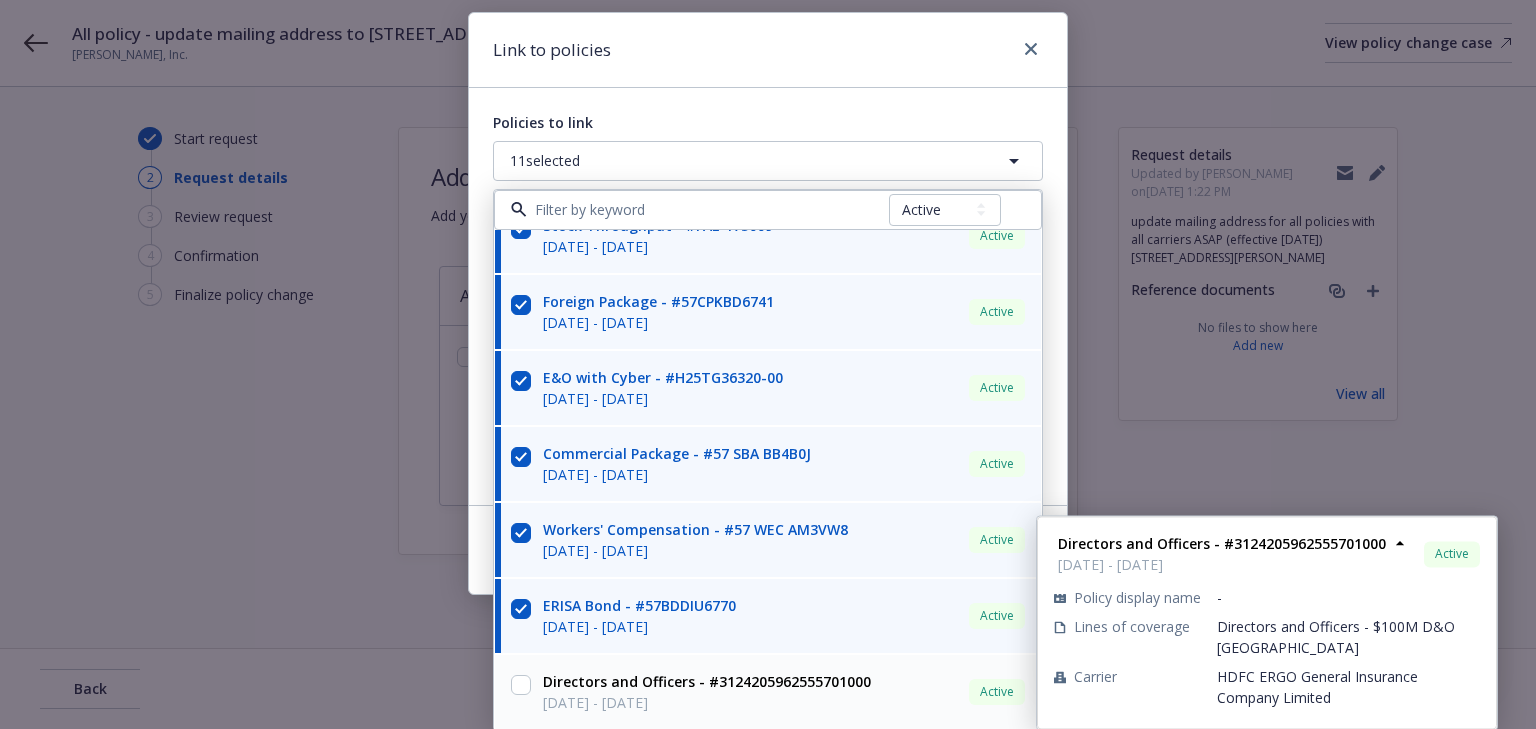 click at bounding box center (521, 685) 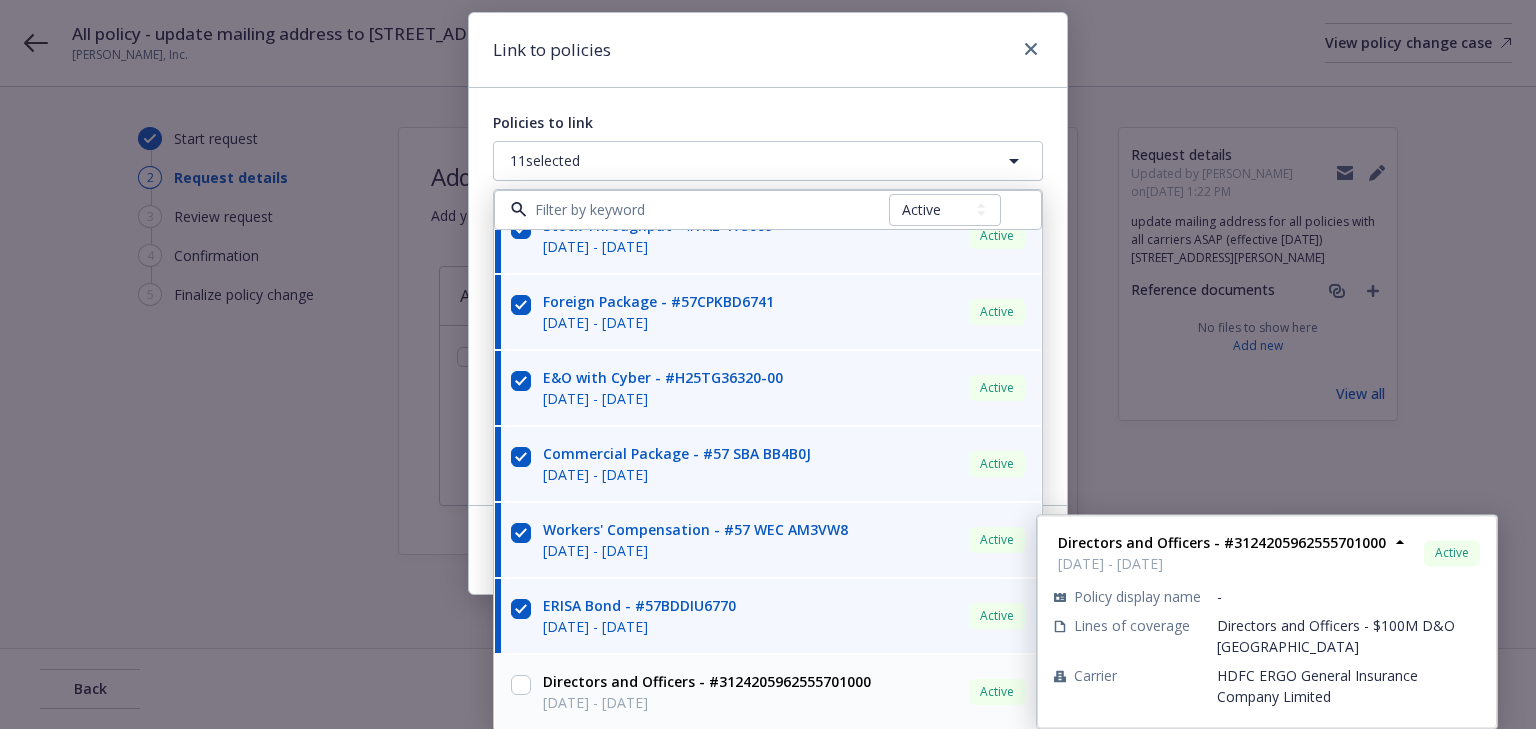 checkbox on "true" 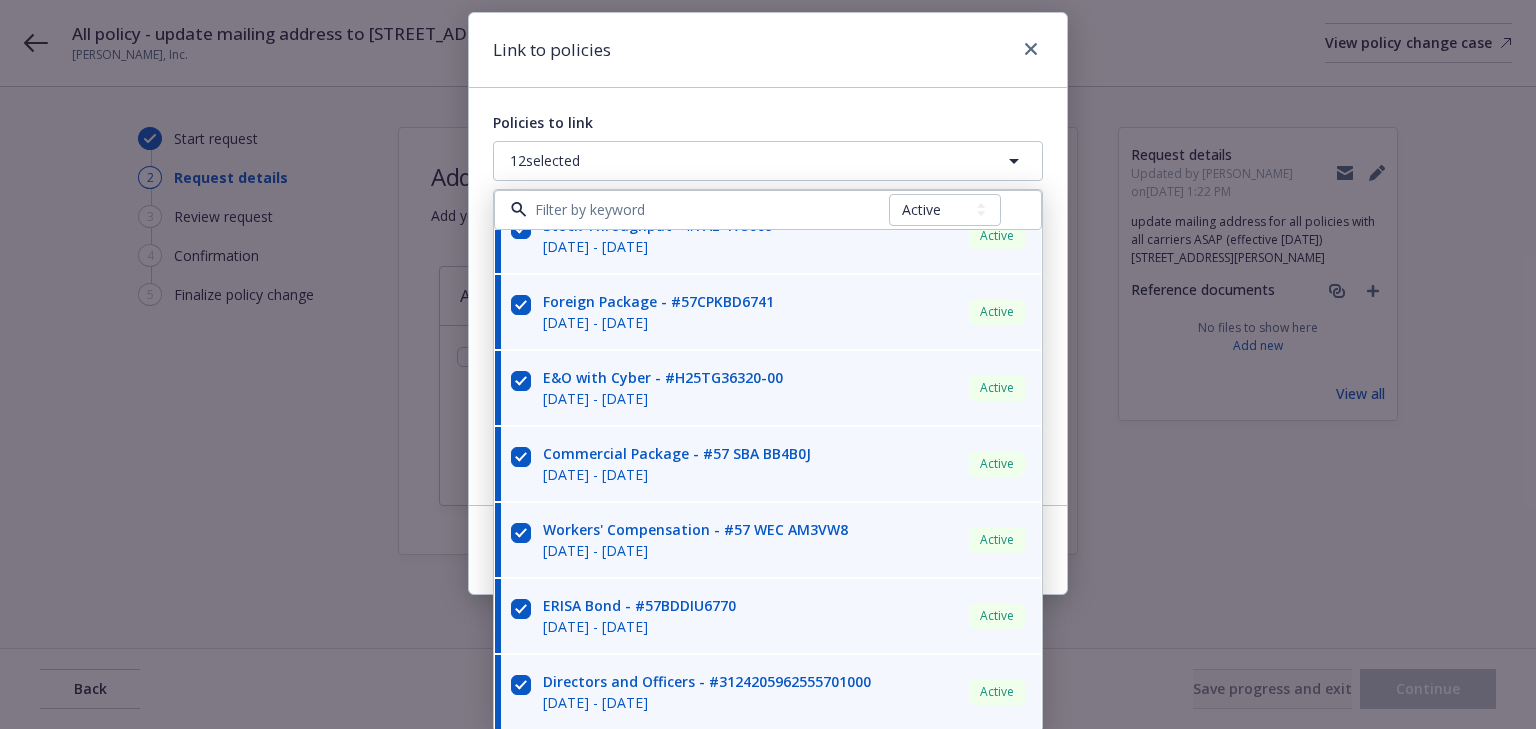click on "Link to policies" at bounding box center [768, 50] 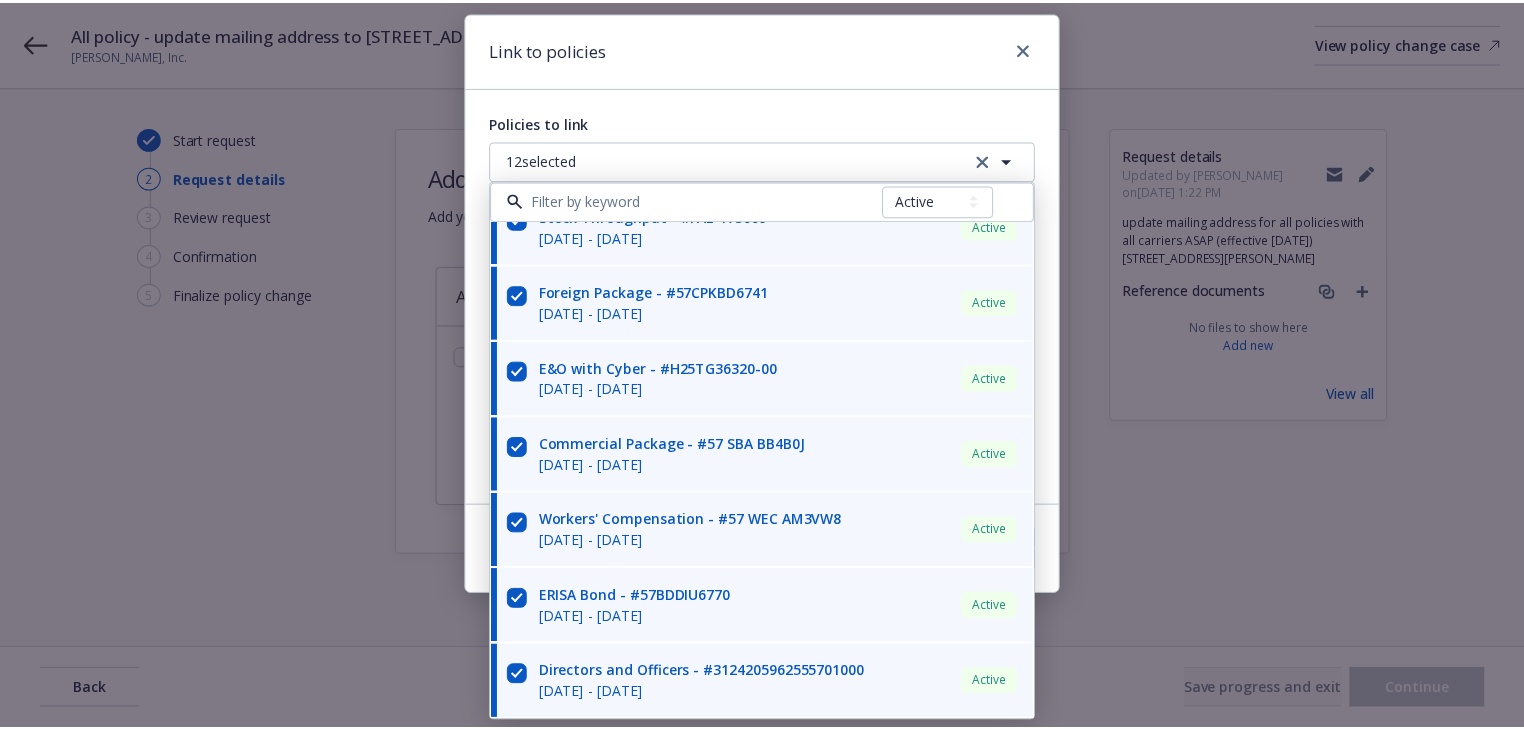 scroll, scrollTop: 0, scrollLeft: 0, axis: both 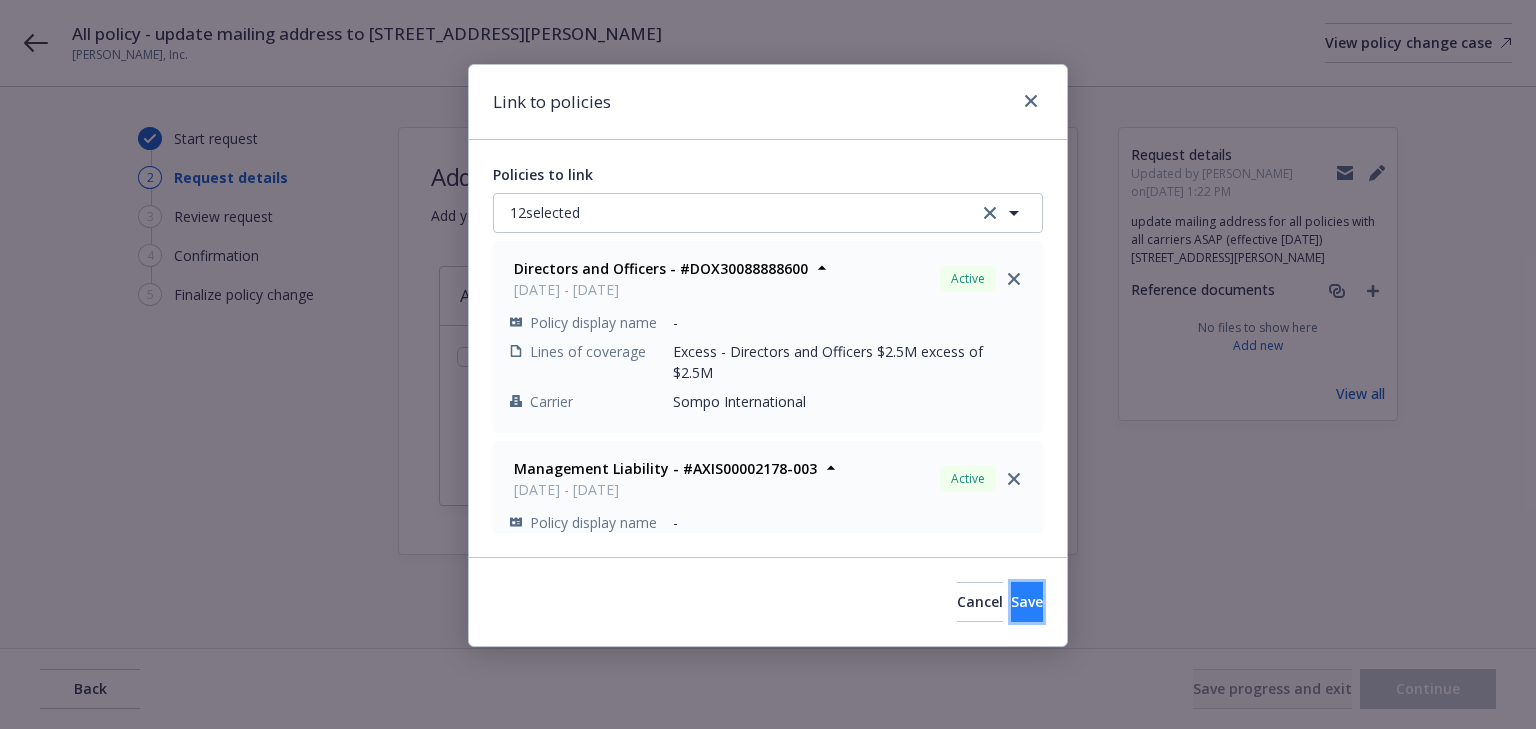 click on "Save" at bounding box center [1027, 602] 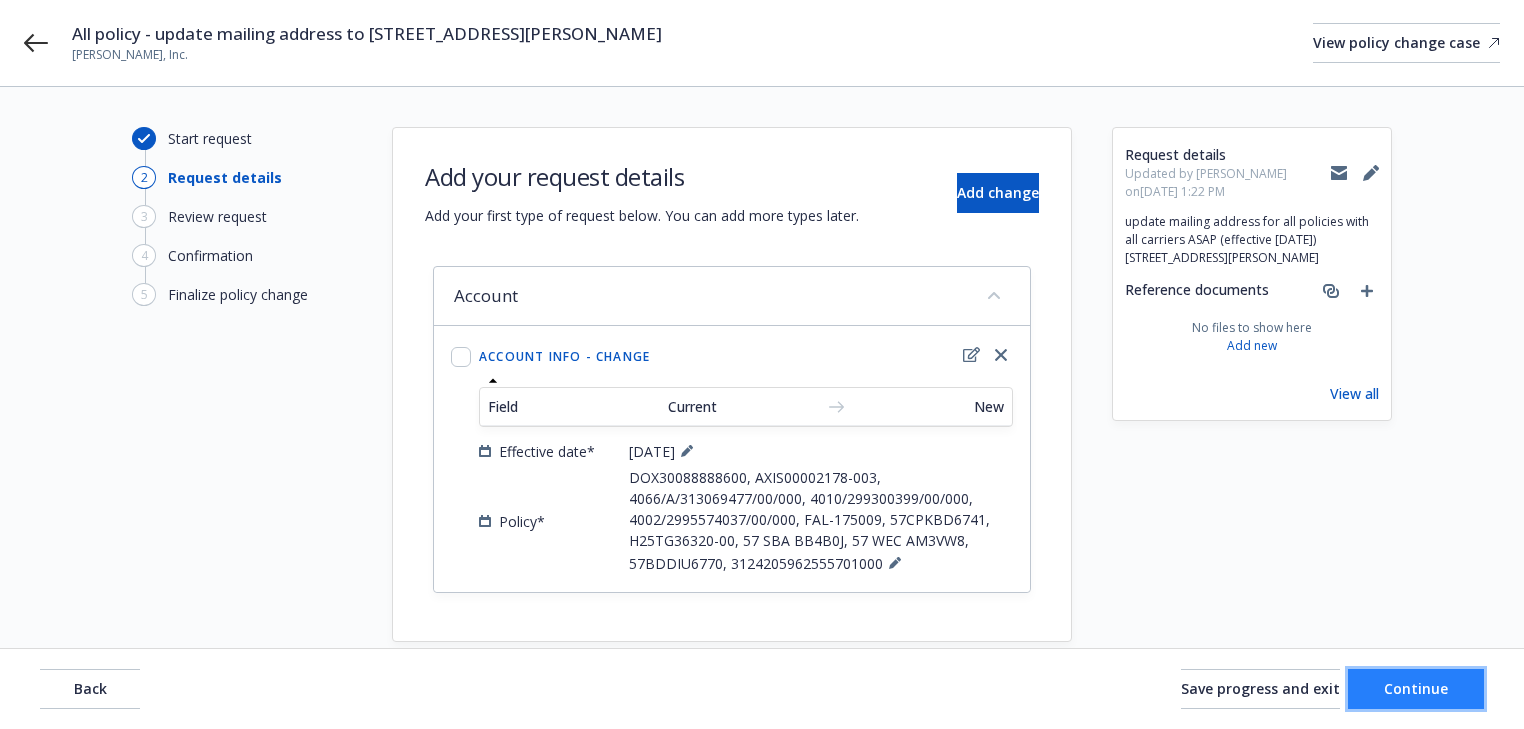 click on "Continue" at bounding box center [1416, 688] 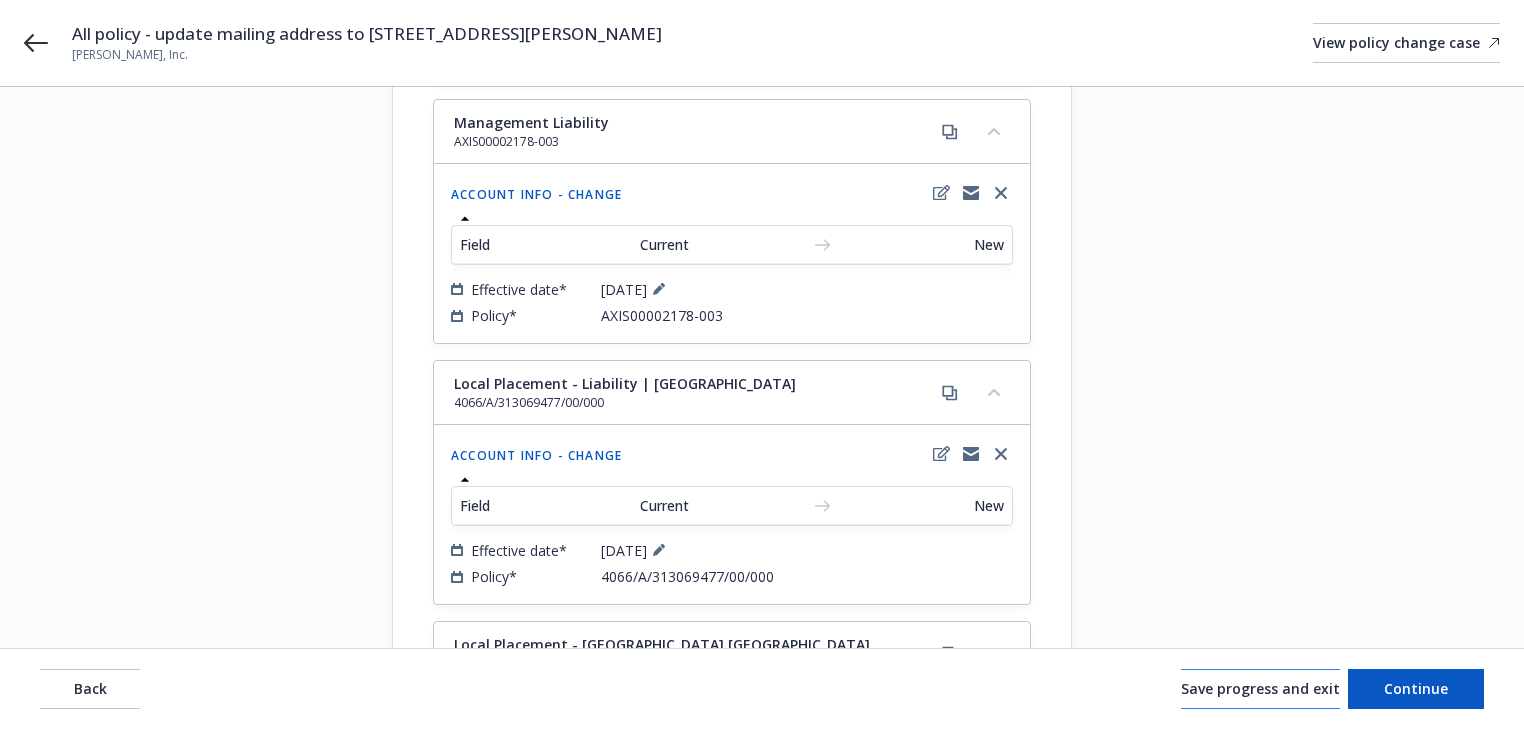 scroll, scrollTop: 432, scrollLeft: 0, axis: vertical 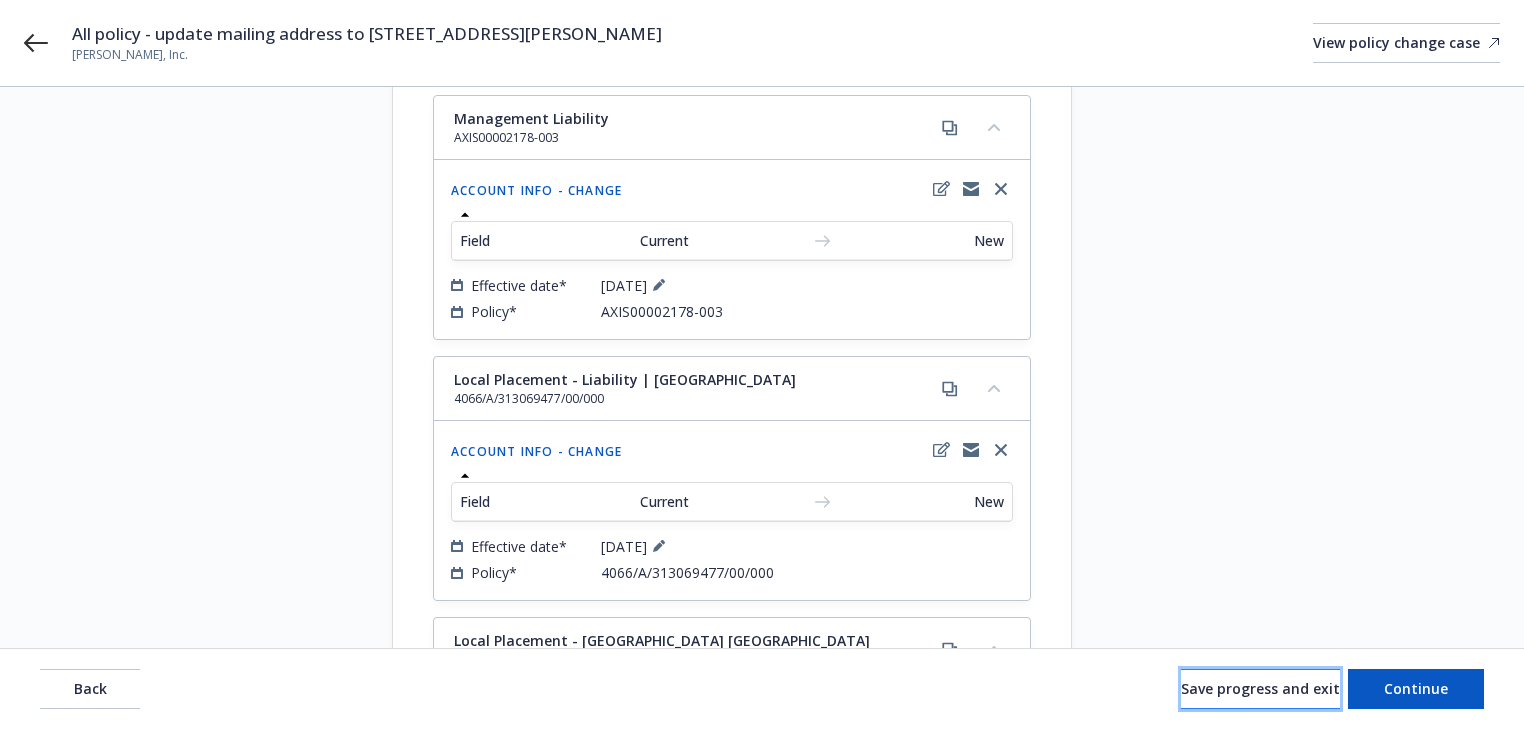 click on "Save progress and exit" at bounding box center (1260, 688) 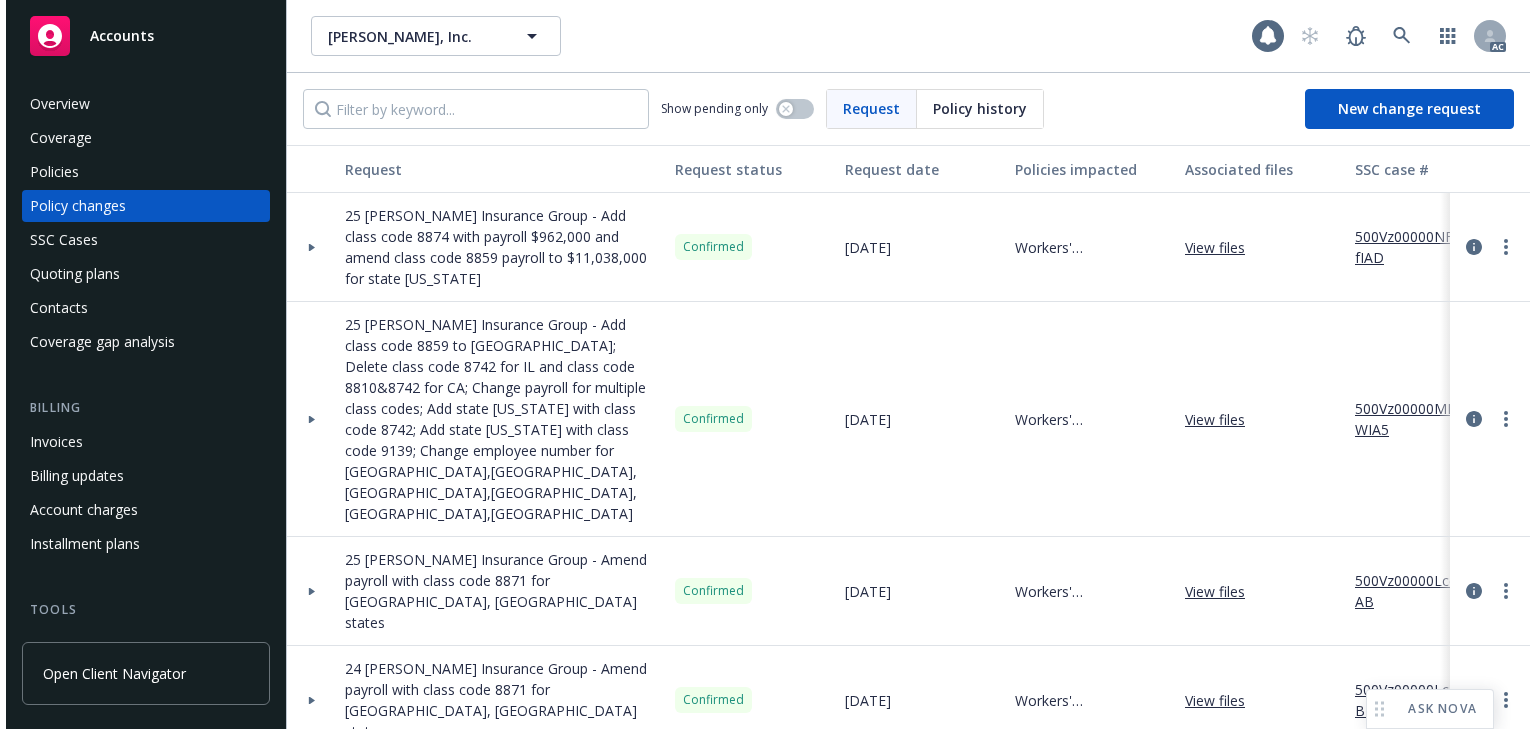 scroll, scrollTop: 0, scrollLeft: 0, axis: both 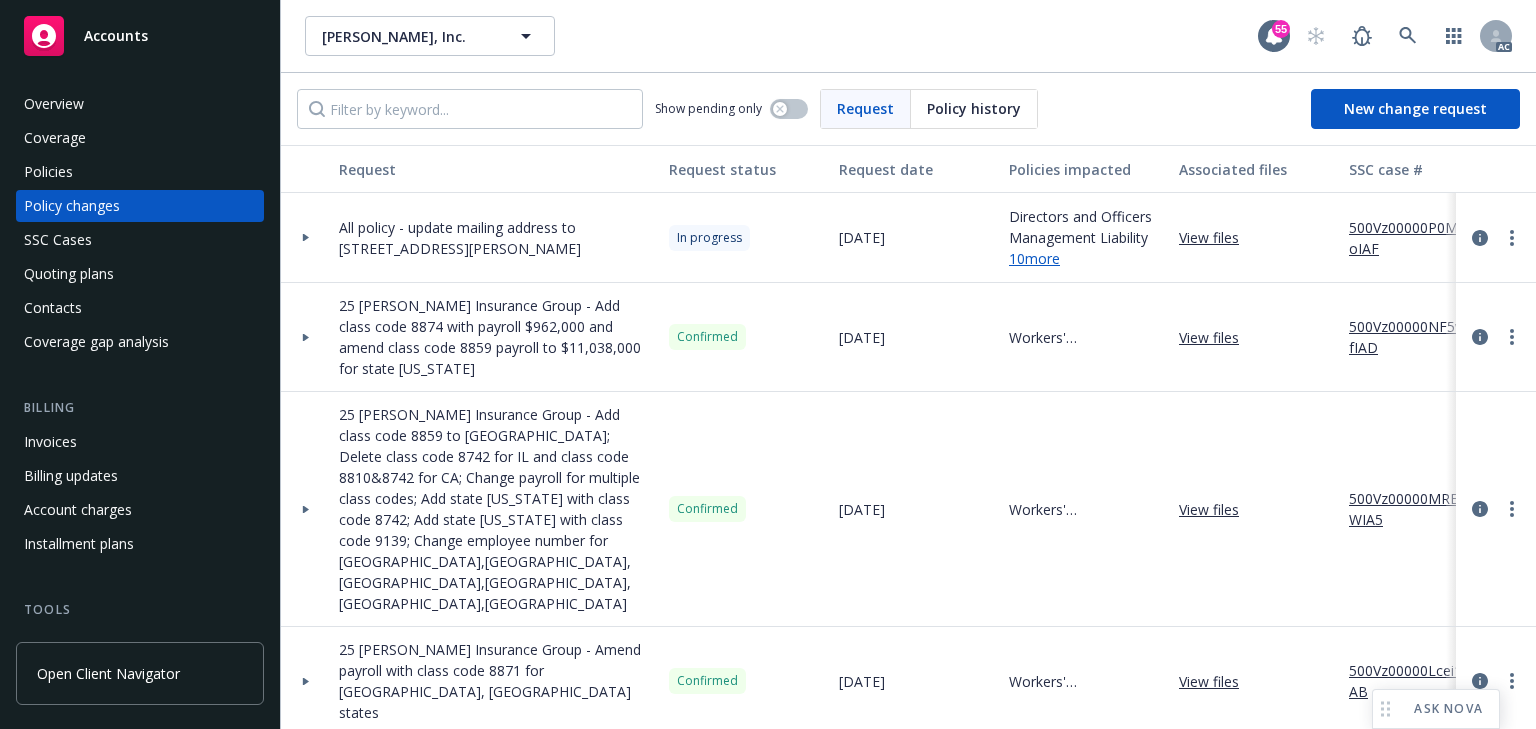 click on "500Vz00000P0MroIAF" at bounding box center [1416, 238] 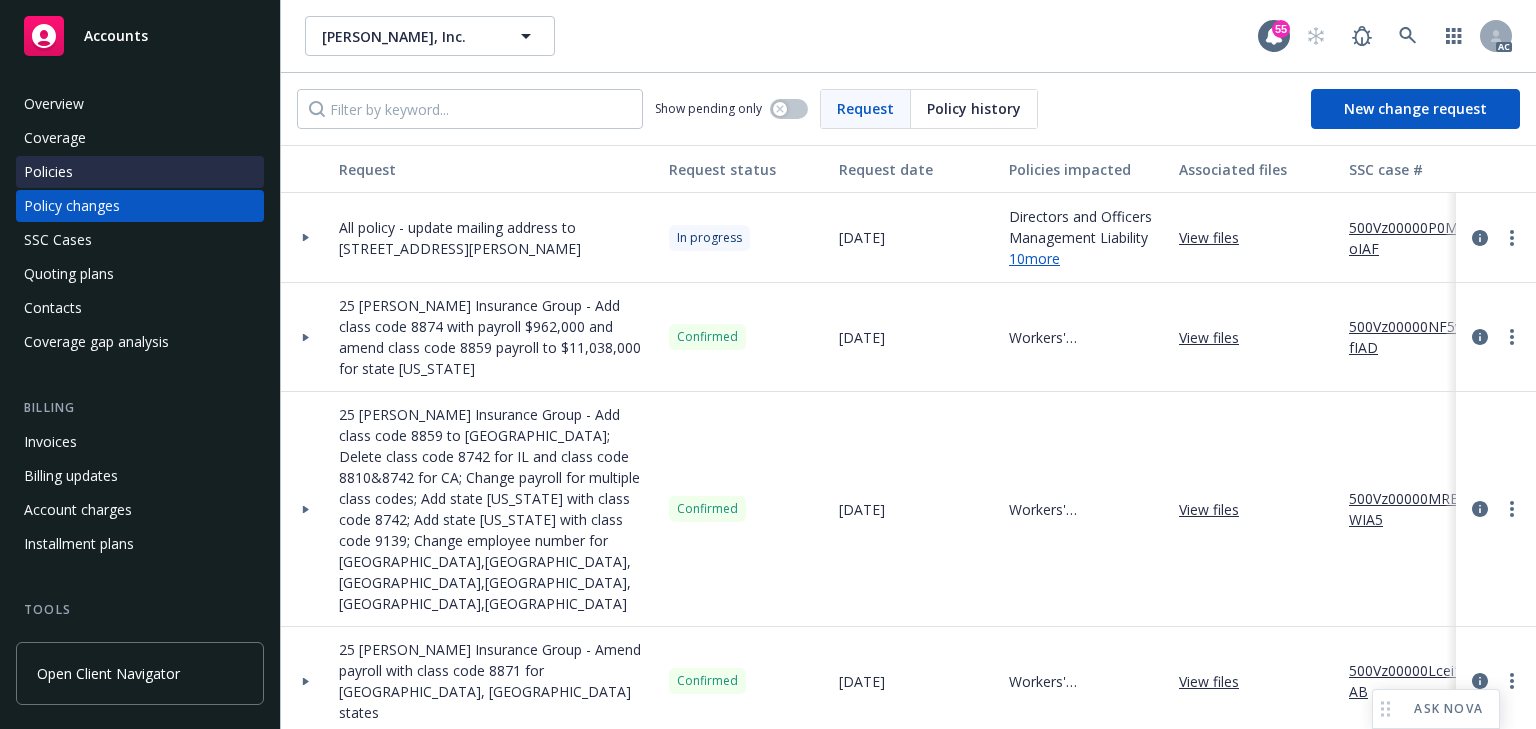 click on "Policies" at bounding box center [48, 172] 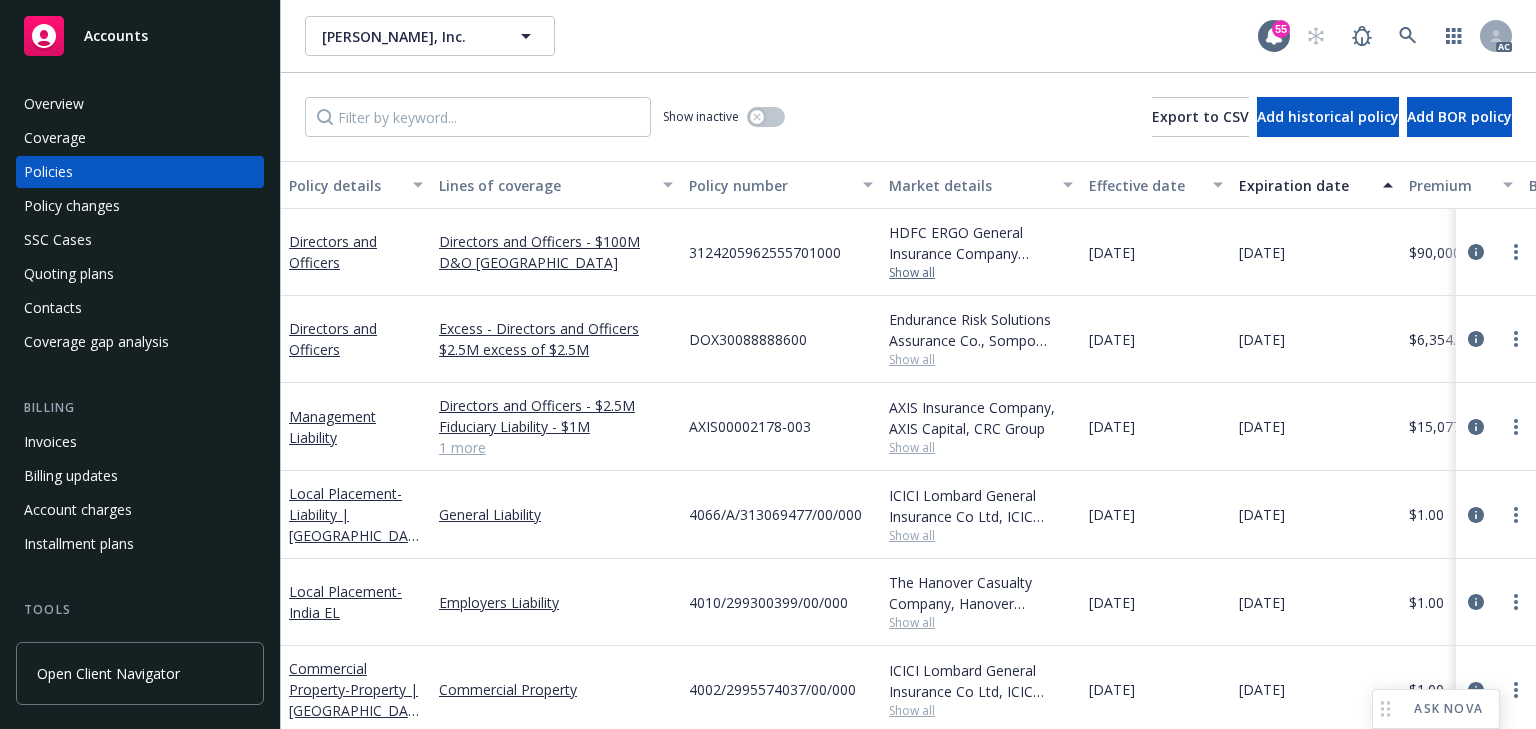 click on "Show all" at bounding box center [981, 273] 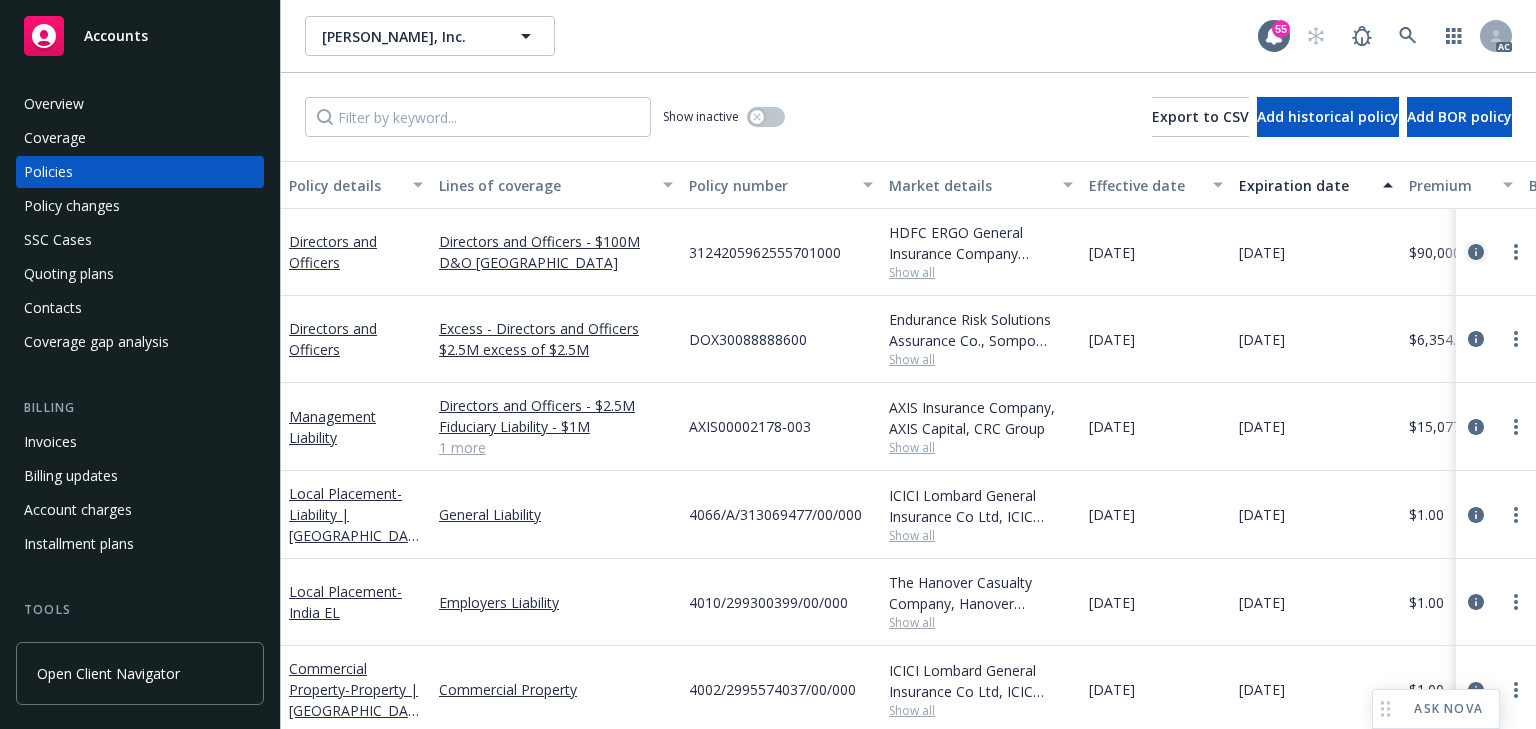 click 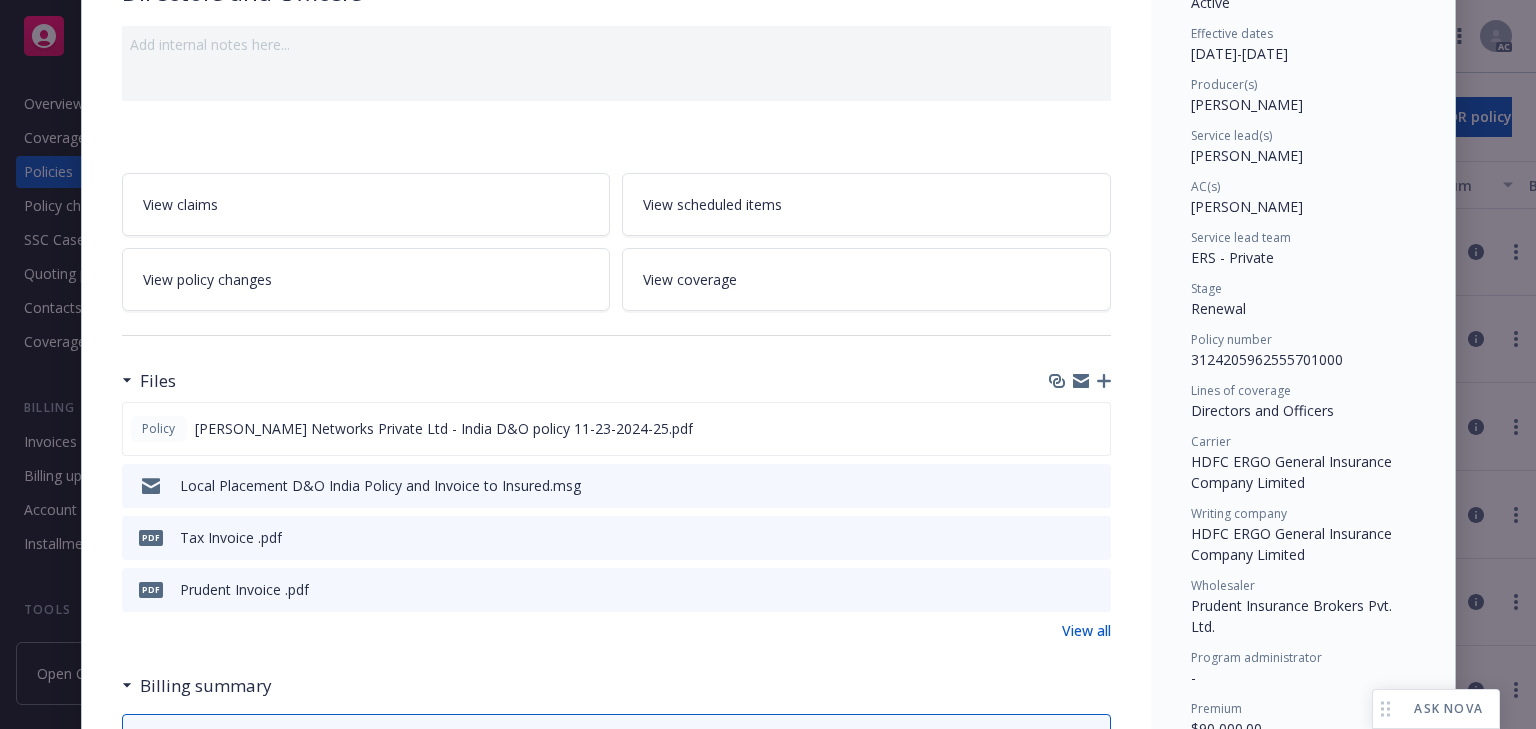 scroll, scrollTop: 320, scrollLeft: 0, axis: vertical 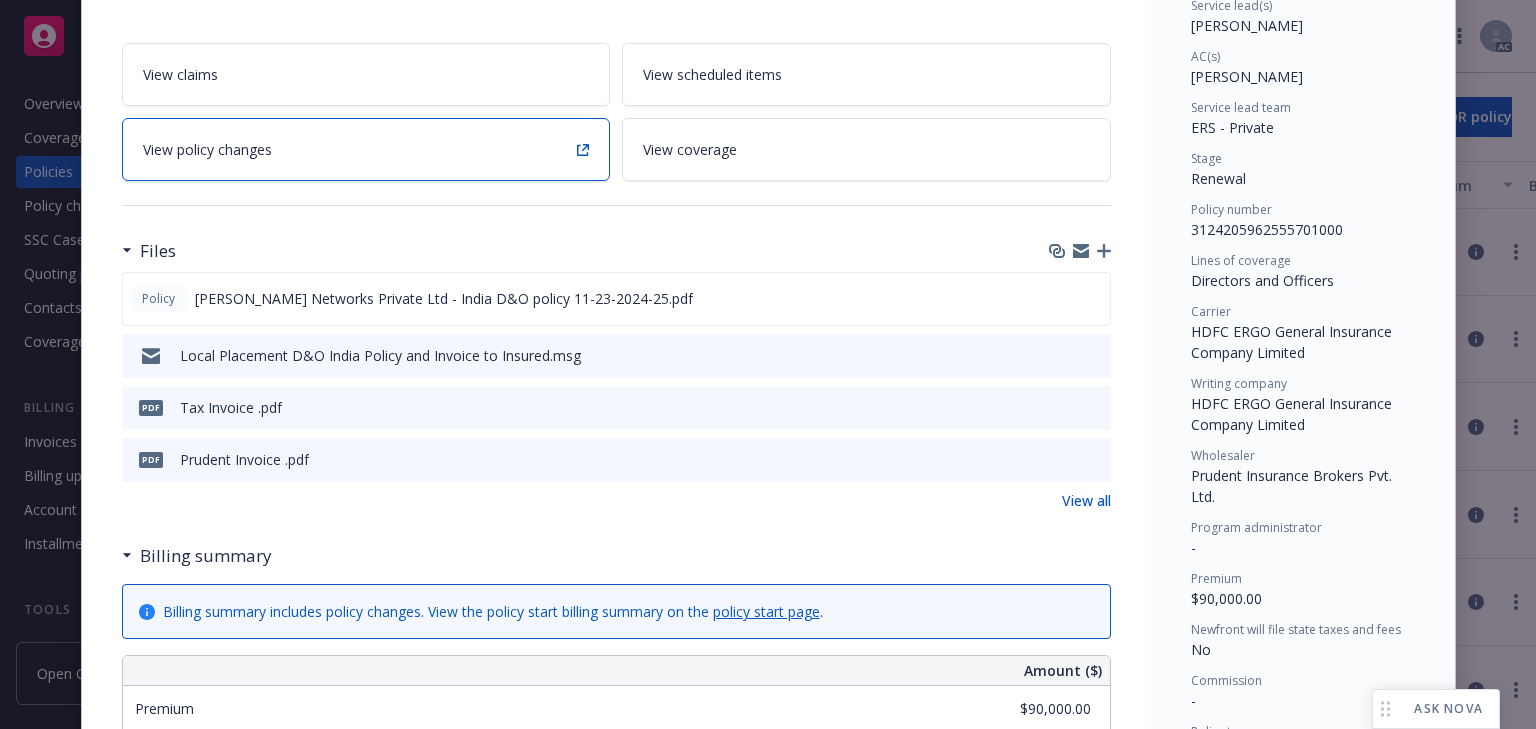 click on "View policy changes" at bounding box center [366, 149] 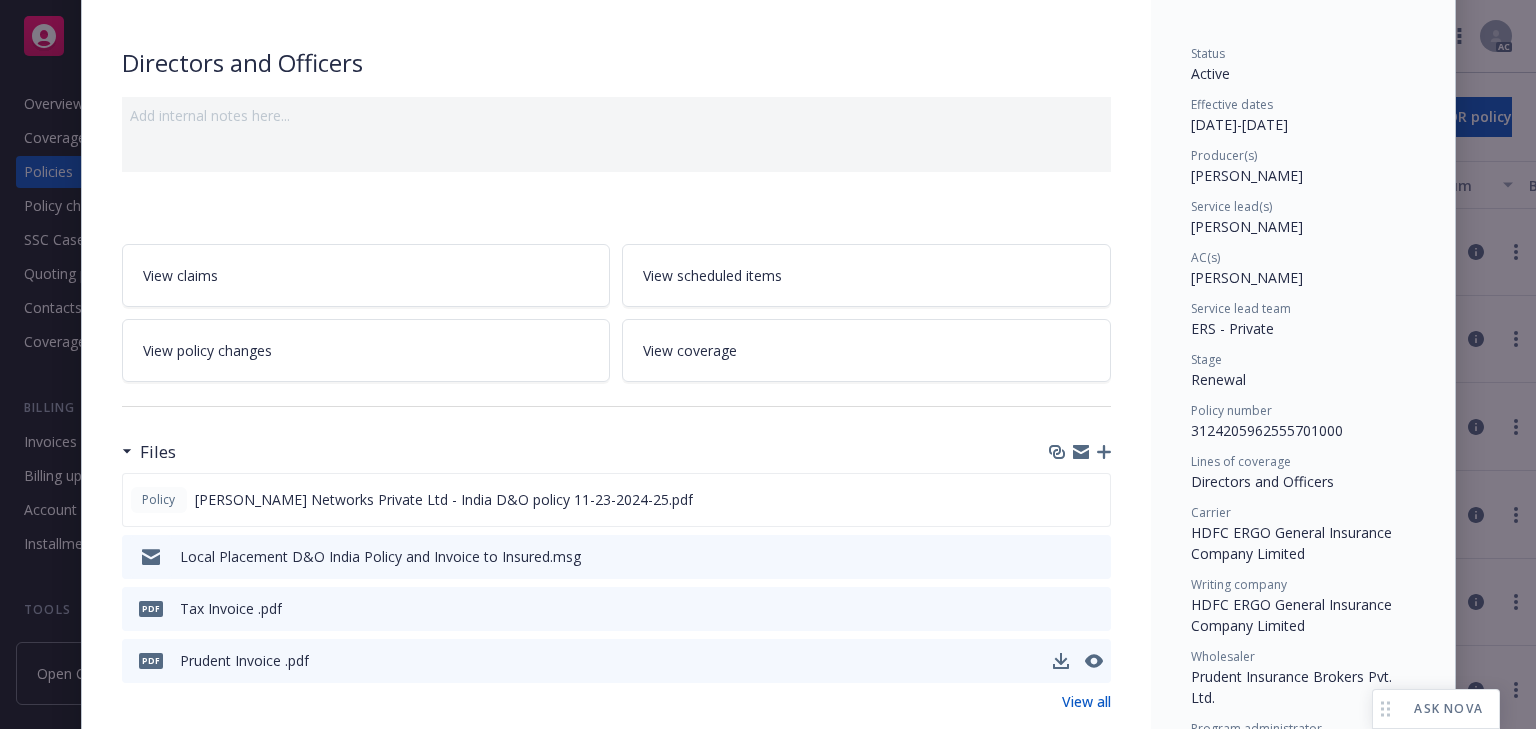 scroll, scrollTop: 300, scrollLeft: 0, axis: vertical 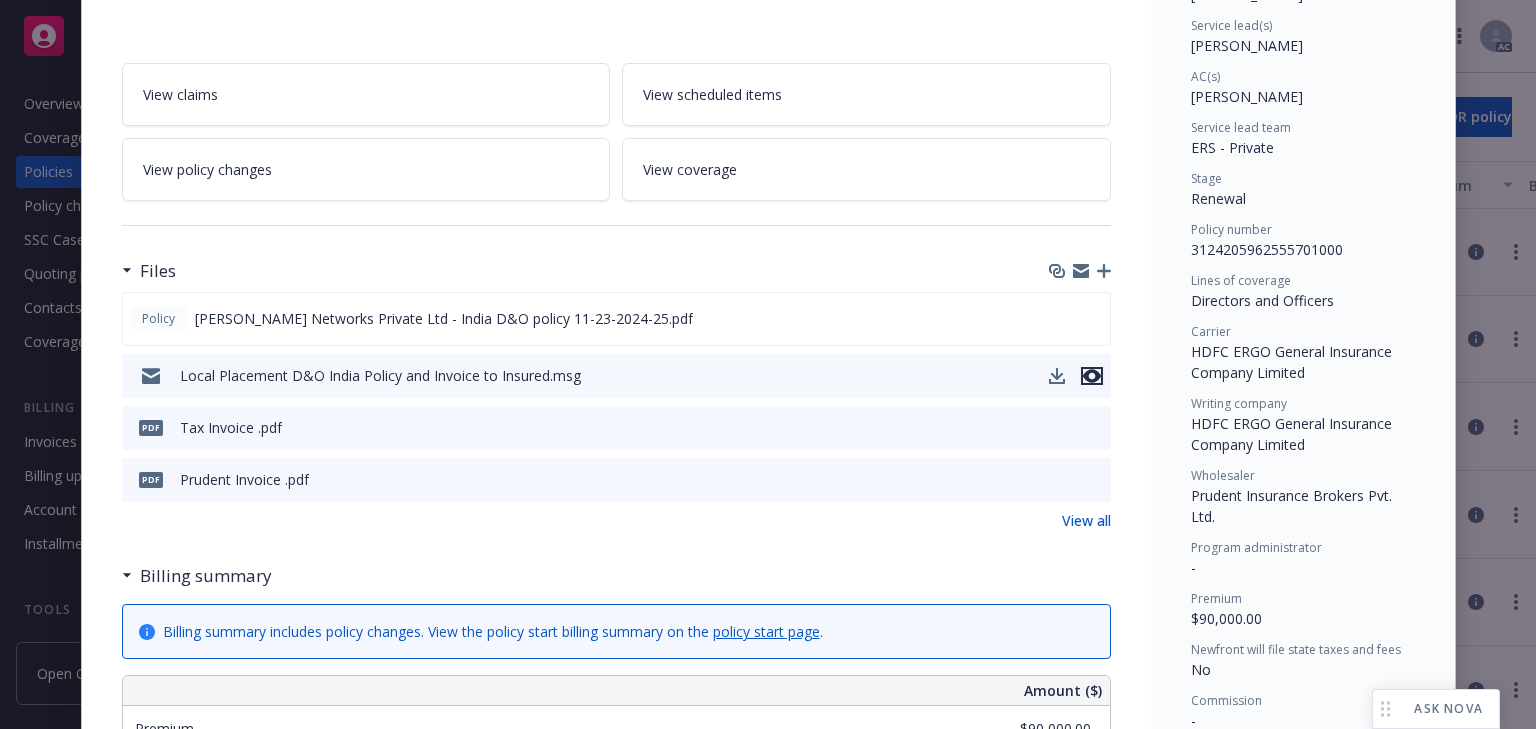 click 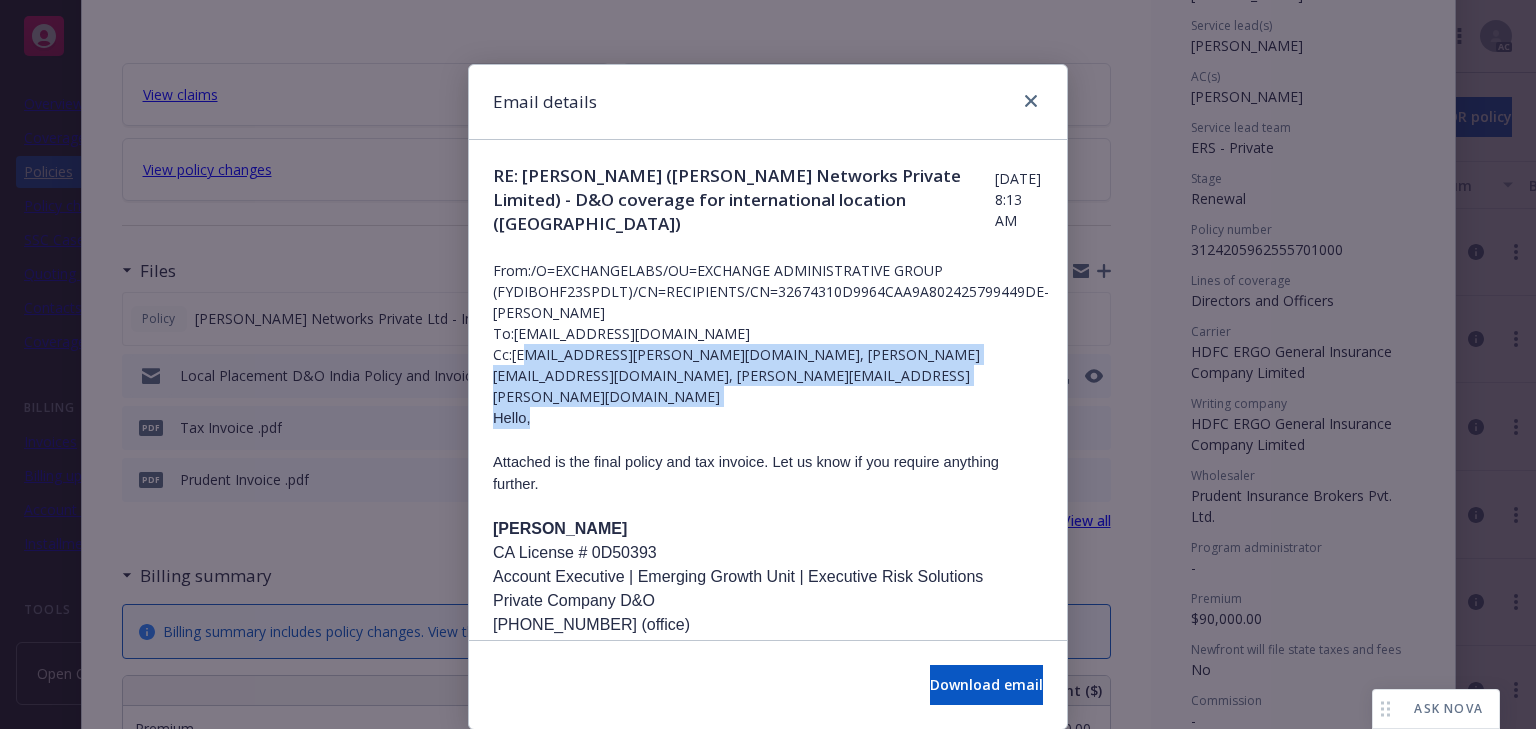 drag, startPoint x: 520, startPoint y: 343, endPoint x: 925, endPoint y: 355, distance: 405.17773 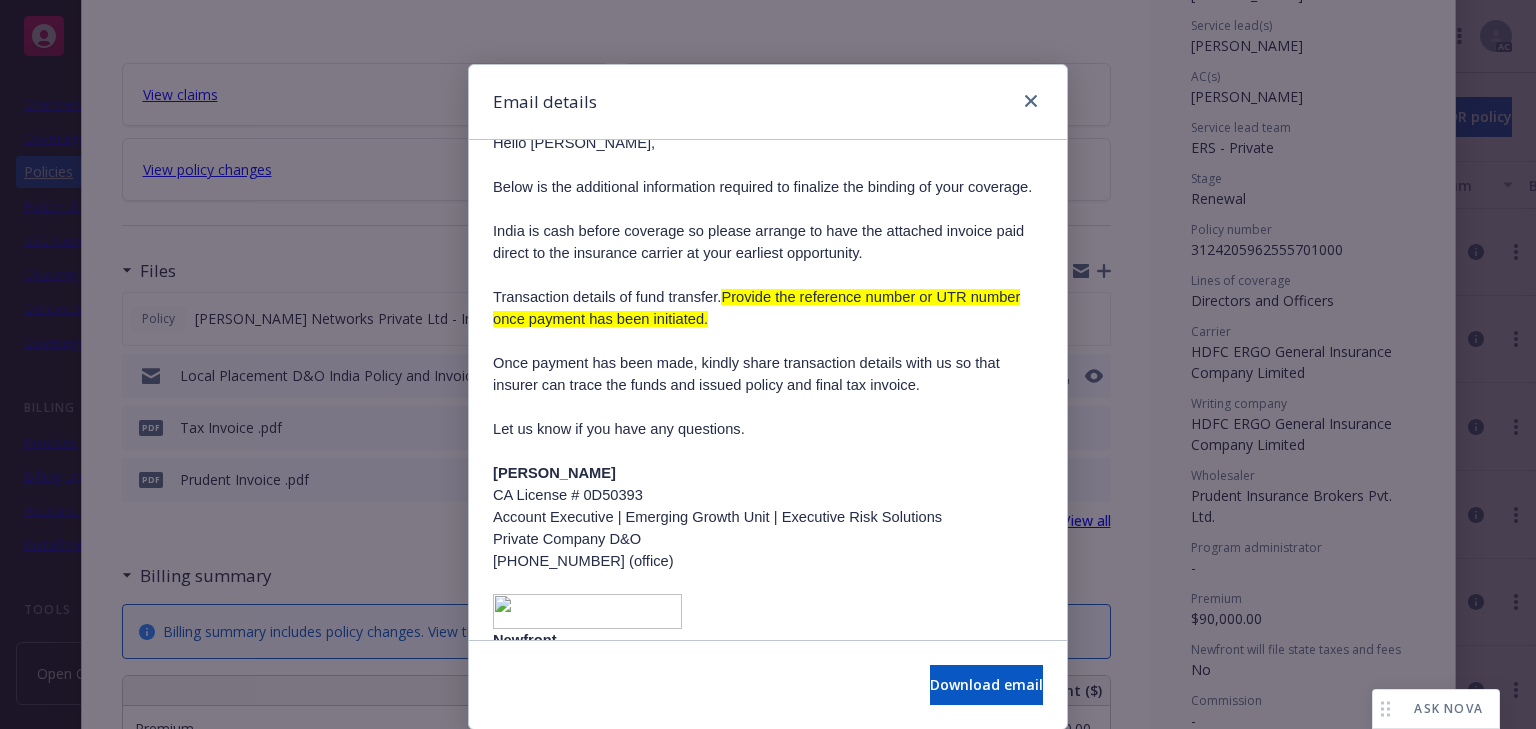 scroll, scrollTop: 3632, scrollLeft: 0, axis: vertical 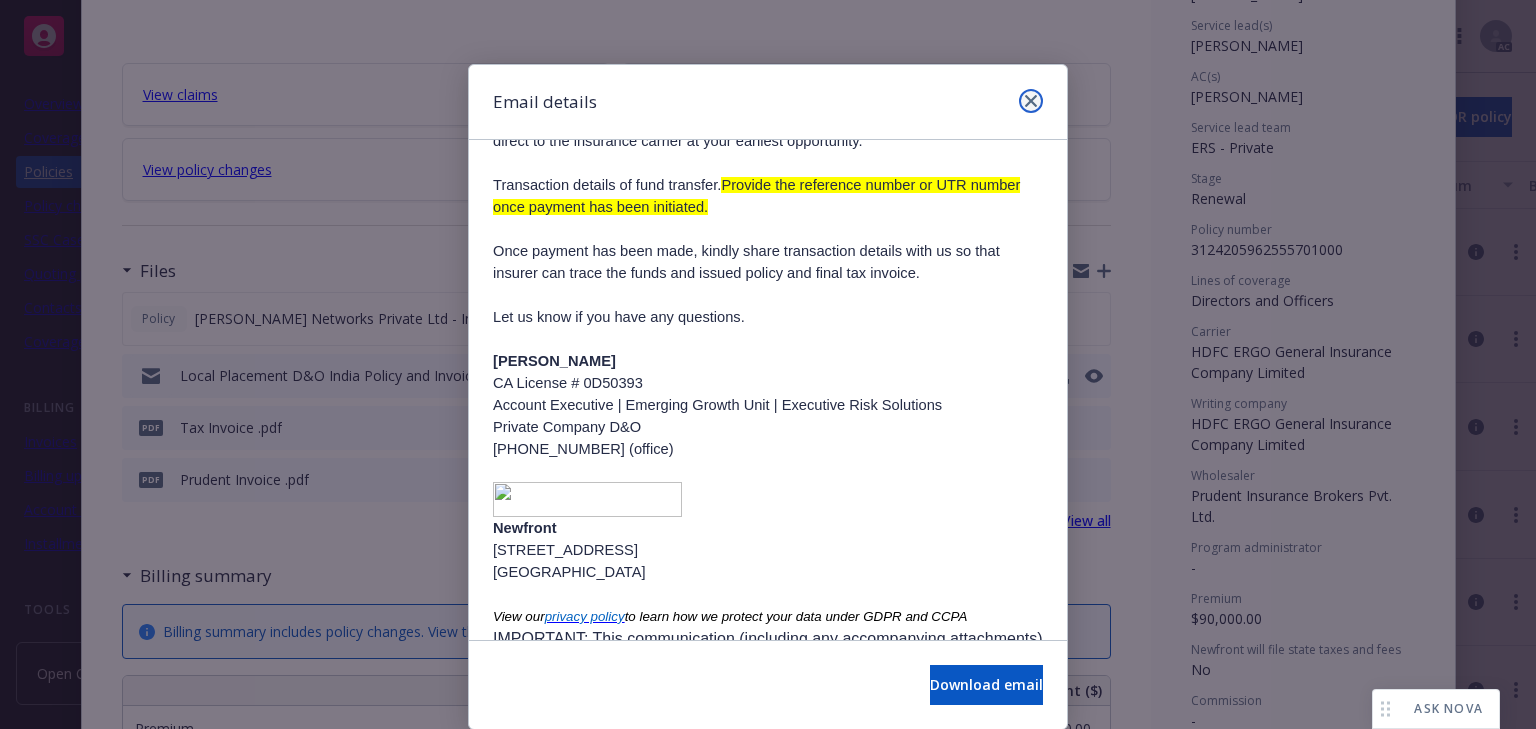 click 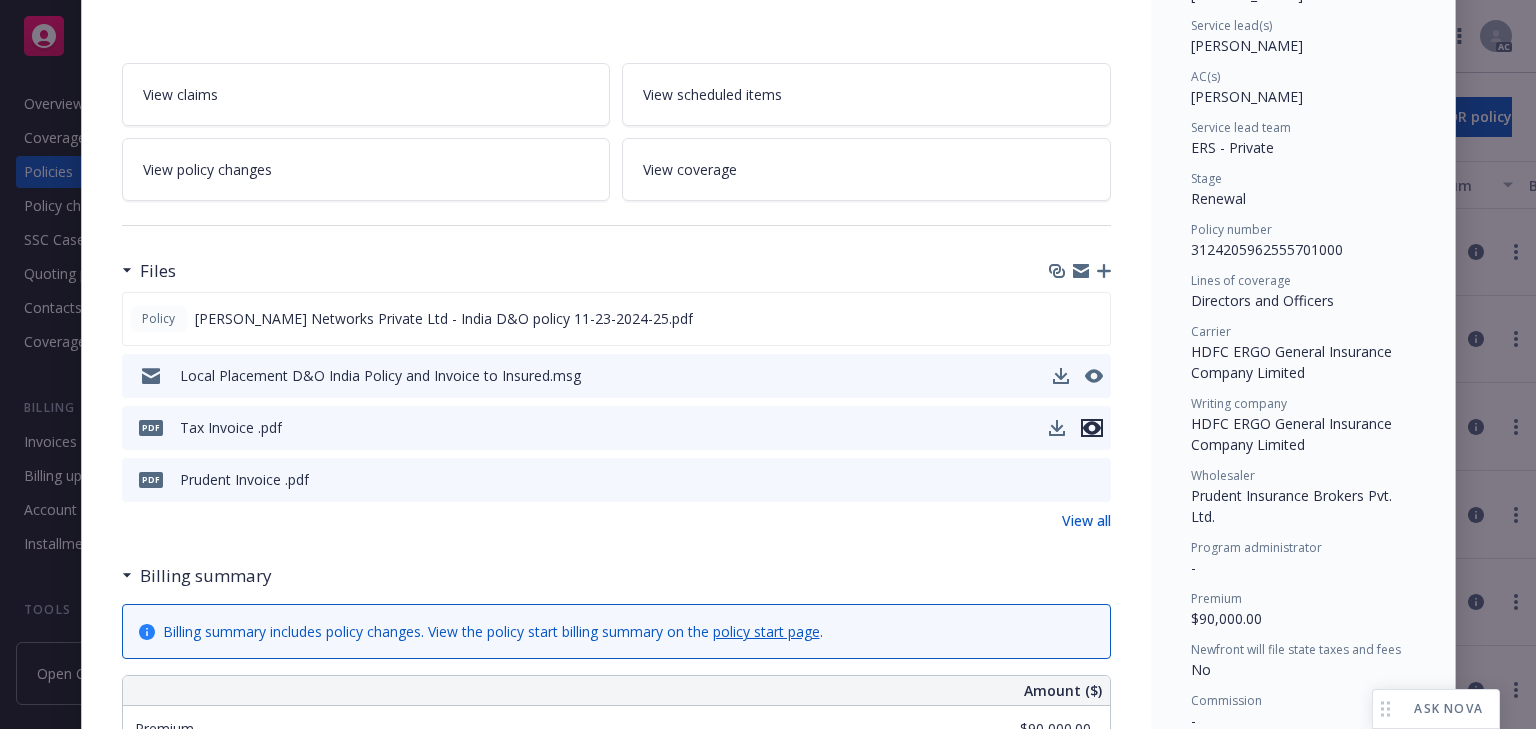 click 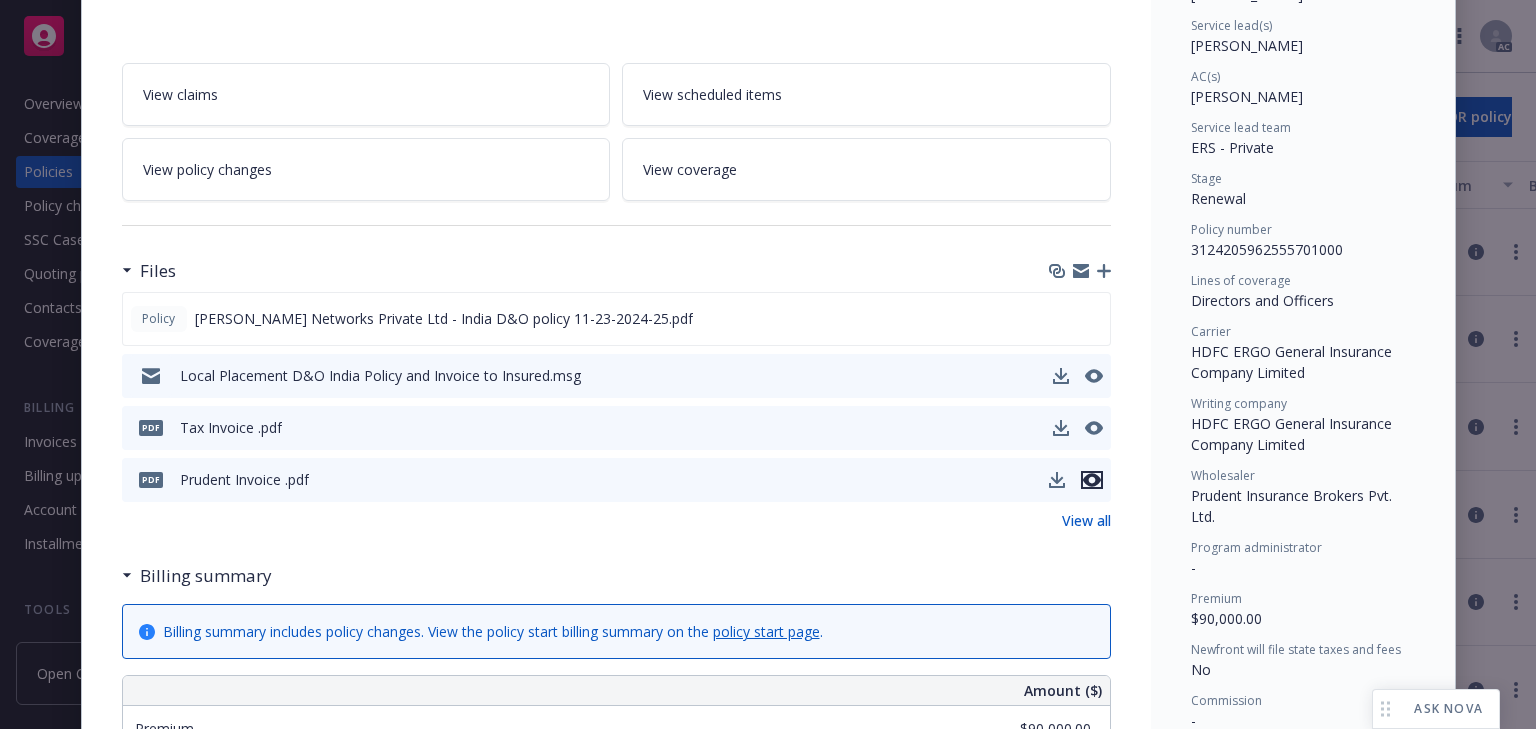 click 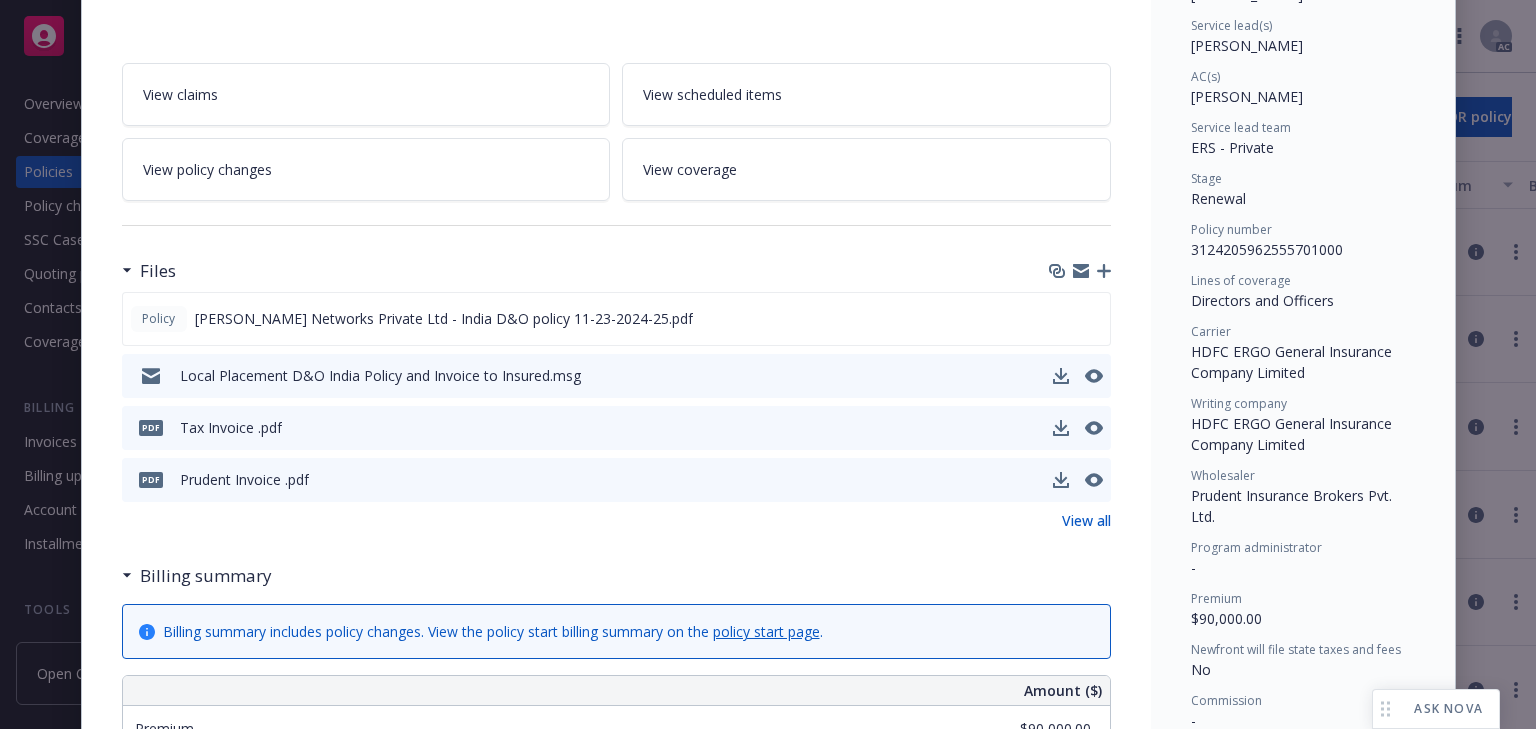 click on "Service lead team ERS - Private" at bounding box center (1303, 138) 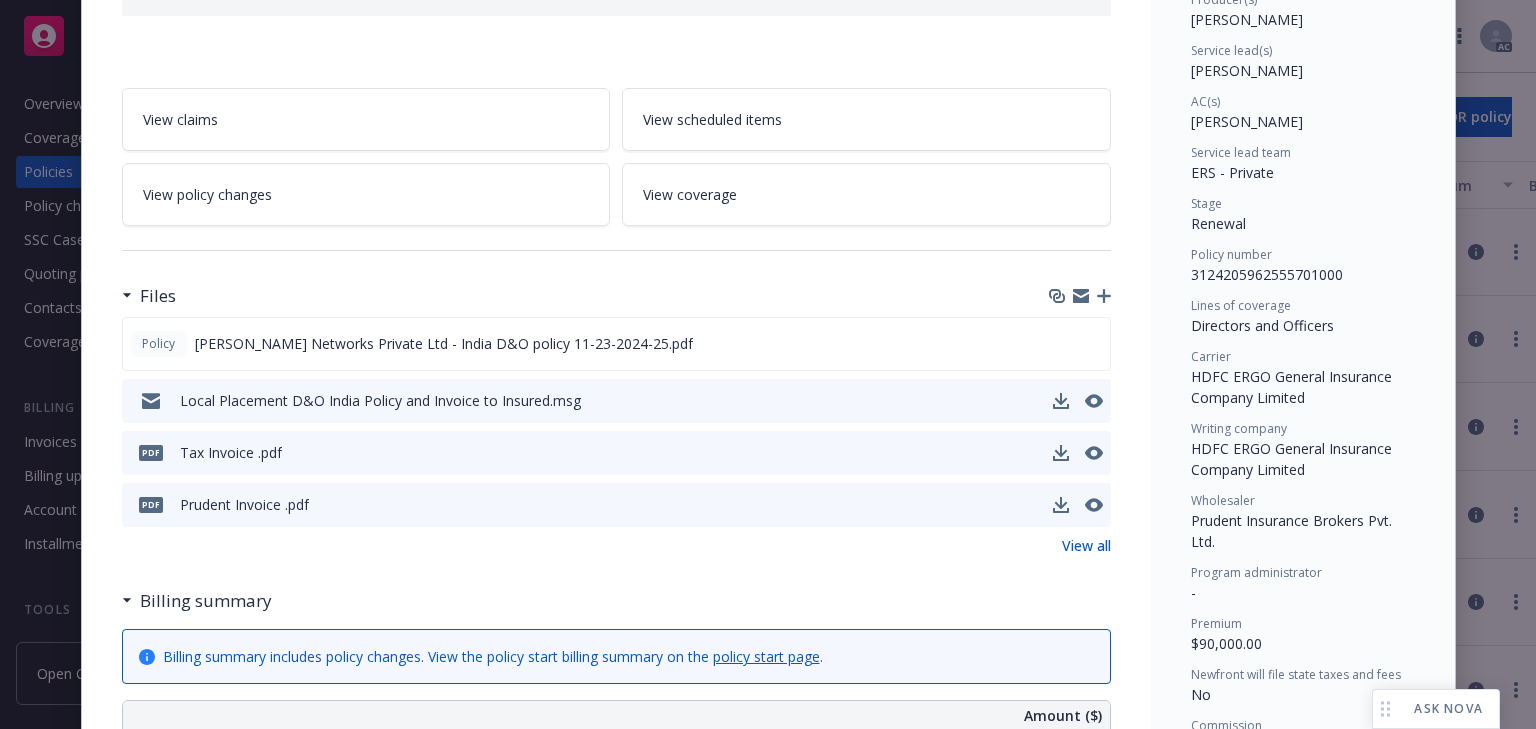 scroll, scrollTop: 240, scrollLeft: 0, axis: vertical 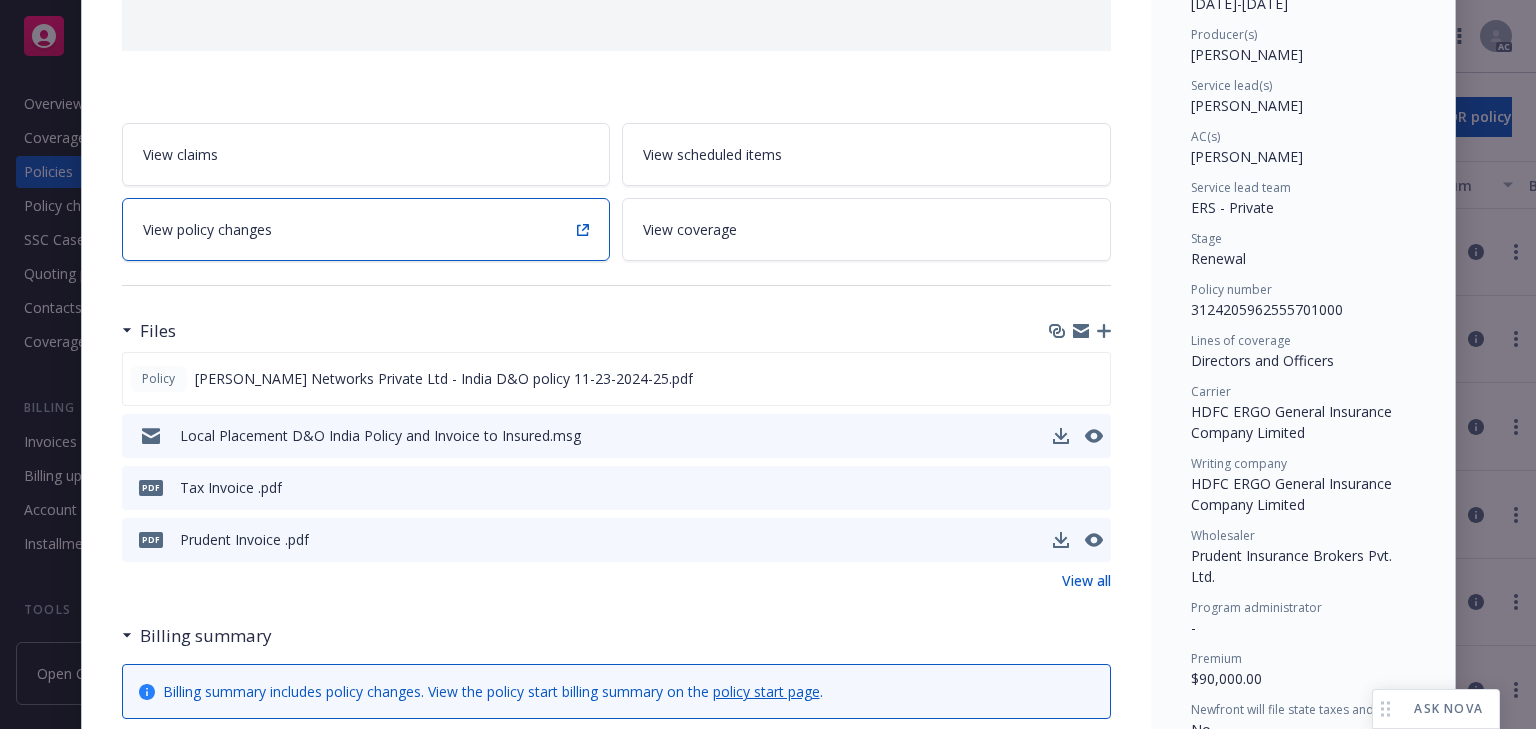 click on "View policy changes" at bounding box center (366, 229) 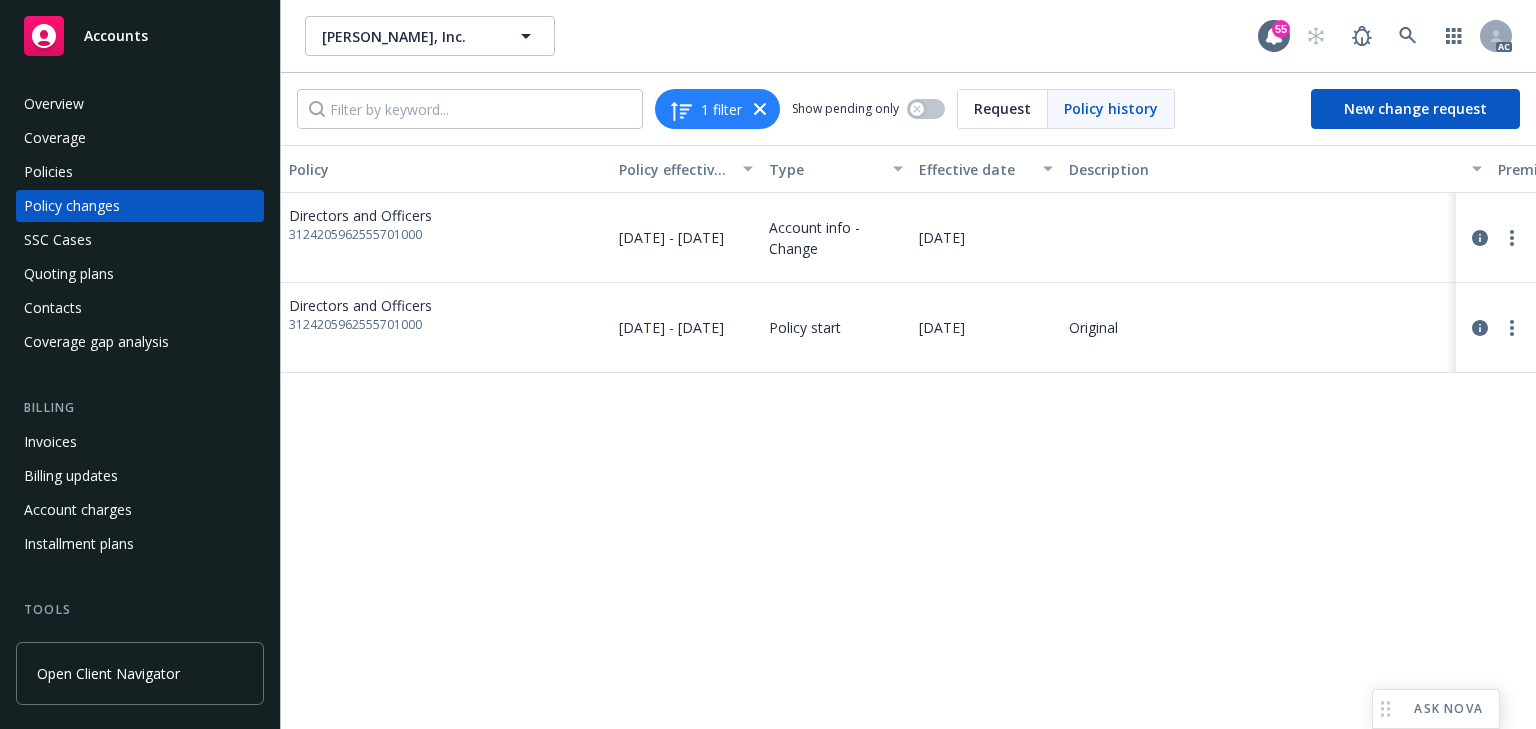 click on "Policy Policy effective dates Type Effective date Description Premium change Annualized total premium change Total premium Status Directors and Officers 3124205962555701000 [DATE]   -   [DATE] Account info - Change [DATE] - - $90,000.00 Initiated Directors and Officers 3124205962555701000 [DATE]   -   [DATE] Policy start [DATE] Original $90,000.00 $90,000.00 $90,000.00 Confirmed" at bounding box center (908, 437) 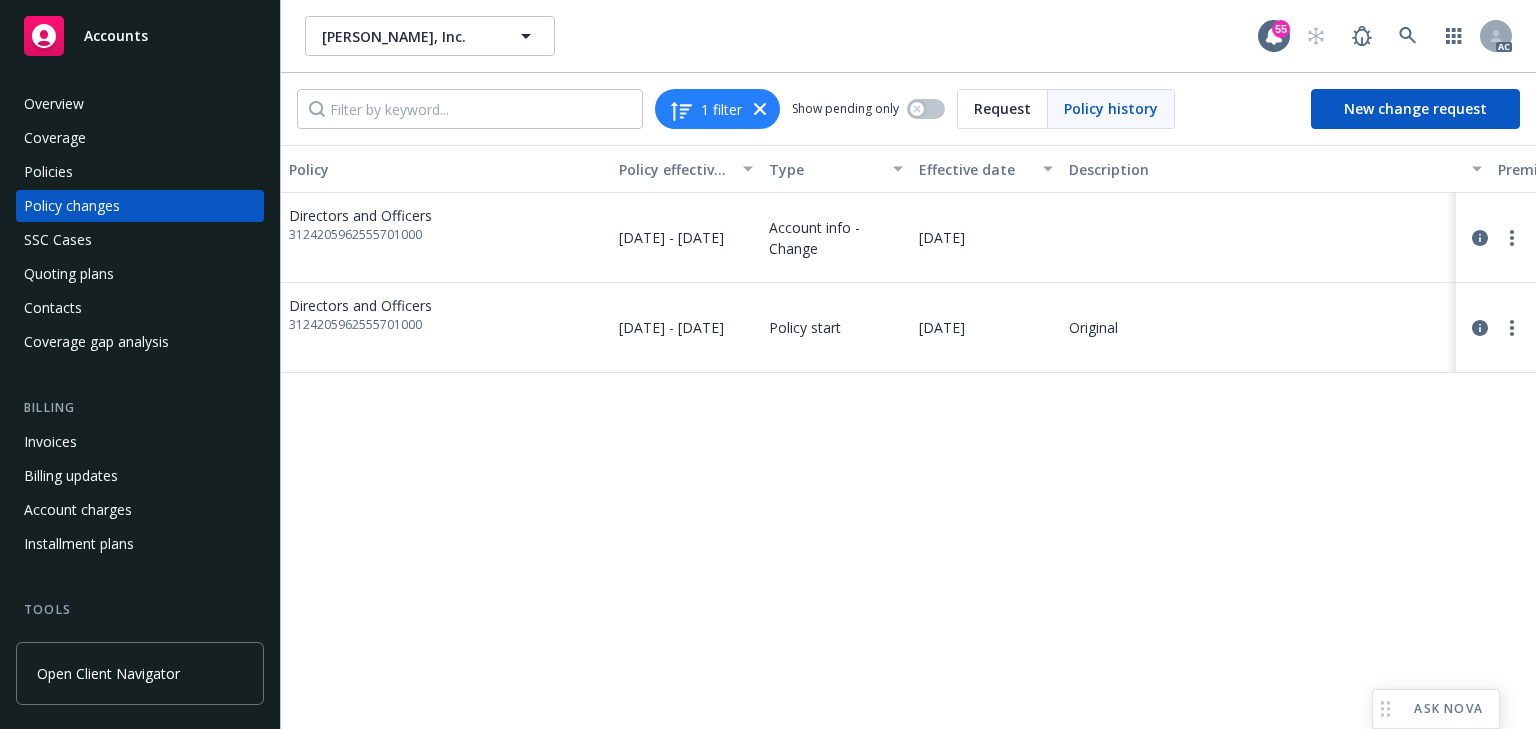 click on "Policy Policy effective dates Type Effective date Description Premium change Annualized total premium change Total premium Status Directors and Officers 3124205962555701000 [DATE]   -   [DATE] Account info - Change [DATE] - - $90,000.00 Initiated Directors and Officers 3124205962555701000 [DATE]   -   [DATE] Policy start [DATE] Original $90,000.00 $90,000.00 $90,000.00 Confirmed" at bounding box center [908, 437] 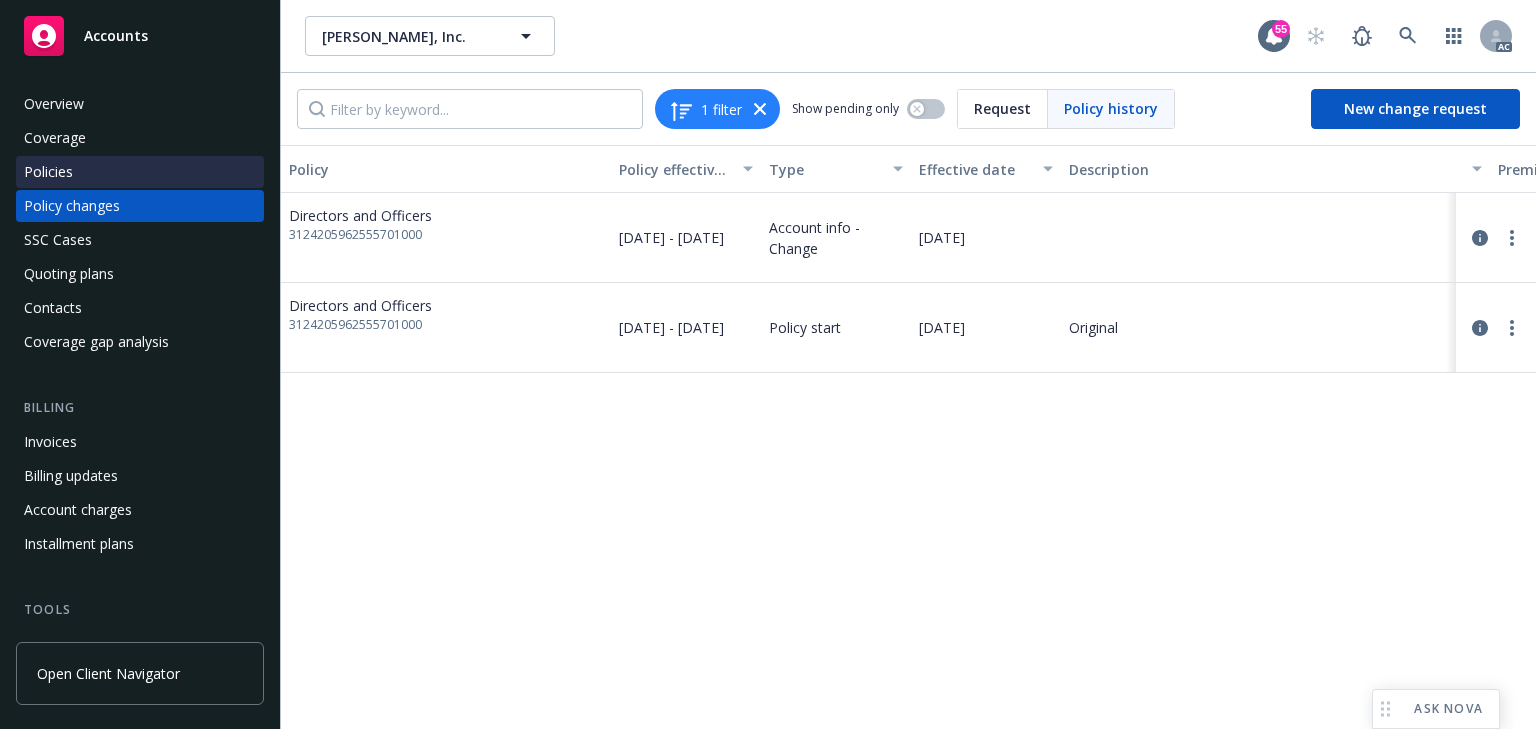 click on "Policies" at bounding box center [140, 172] 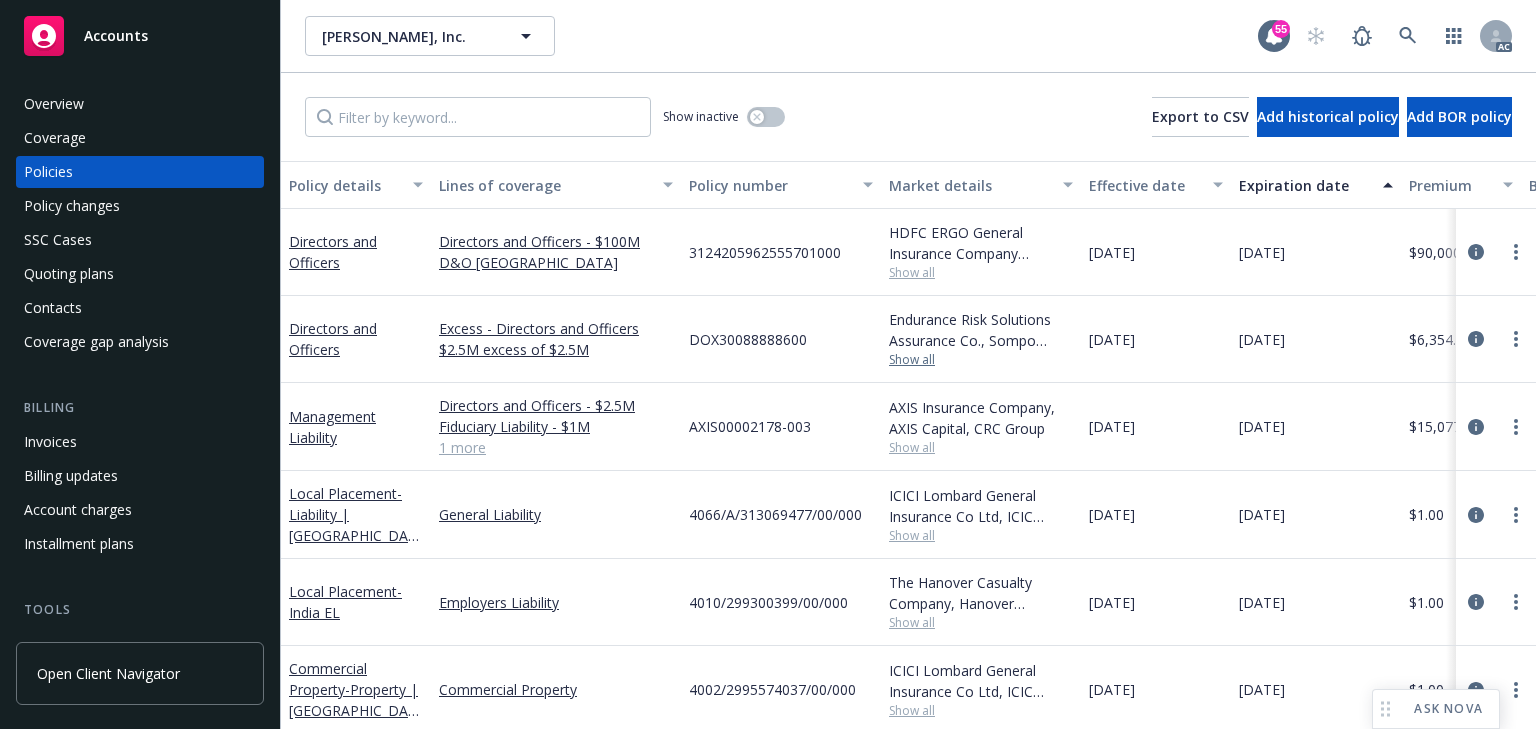click on "Show all" at bounding box center (981, 360) 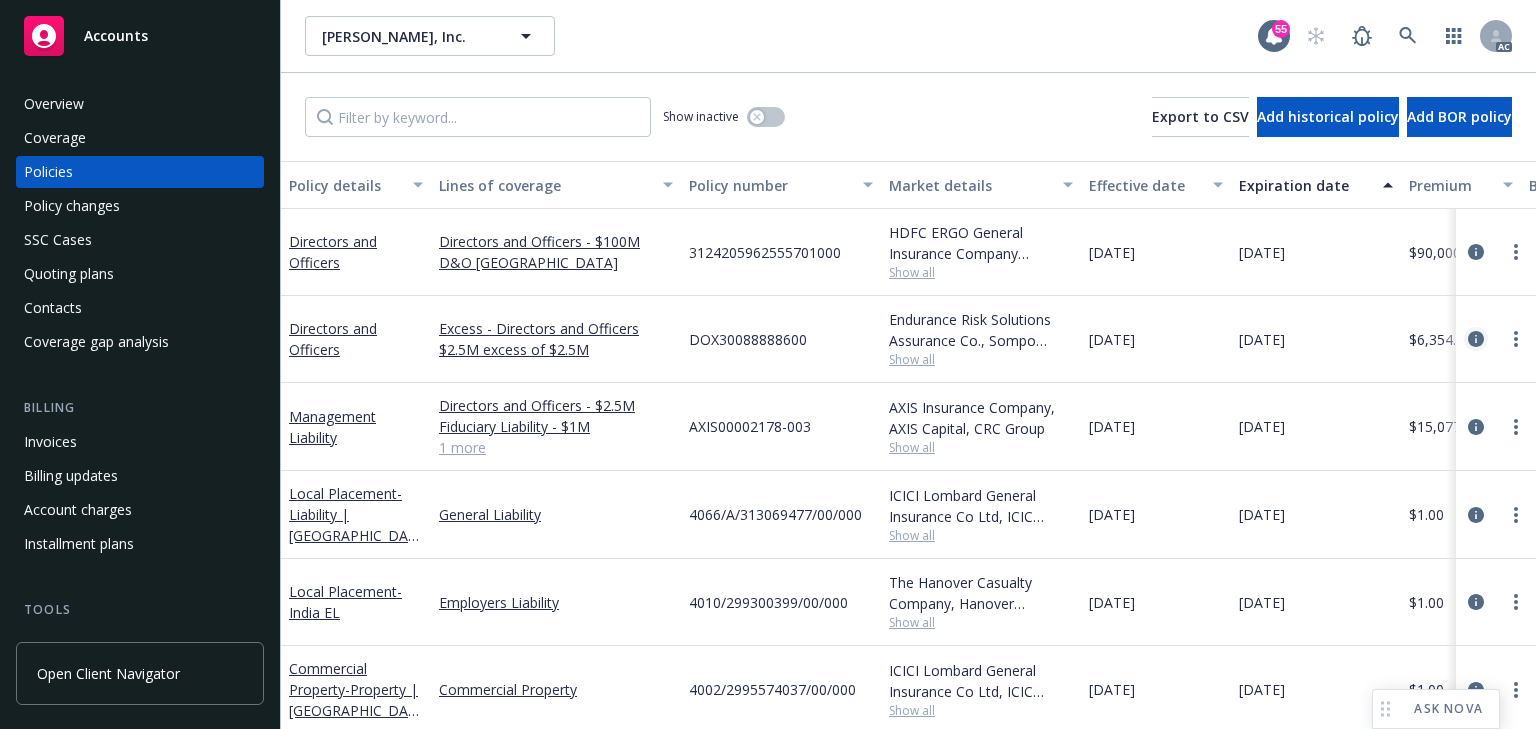 click 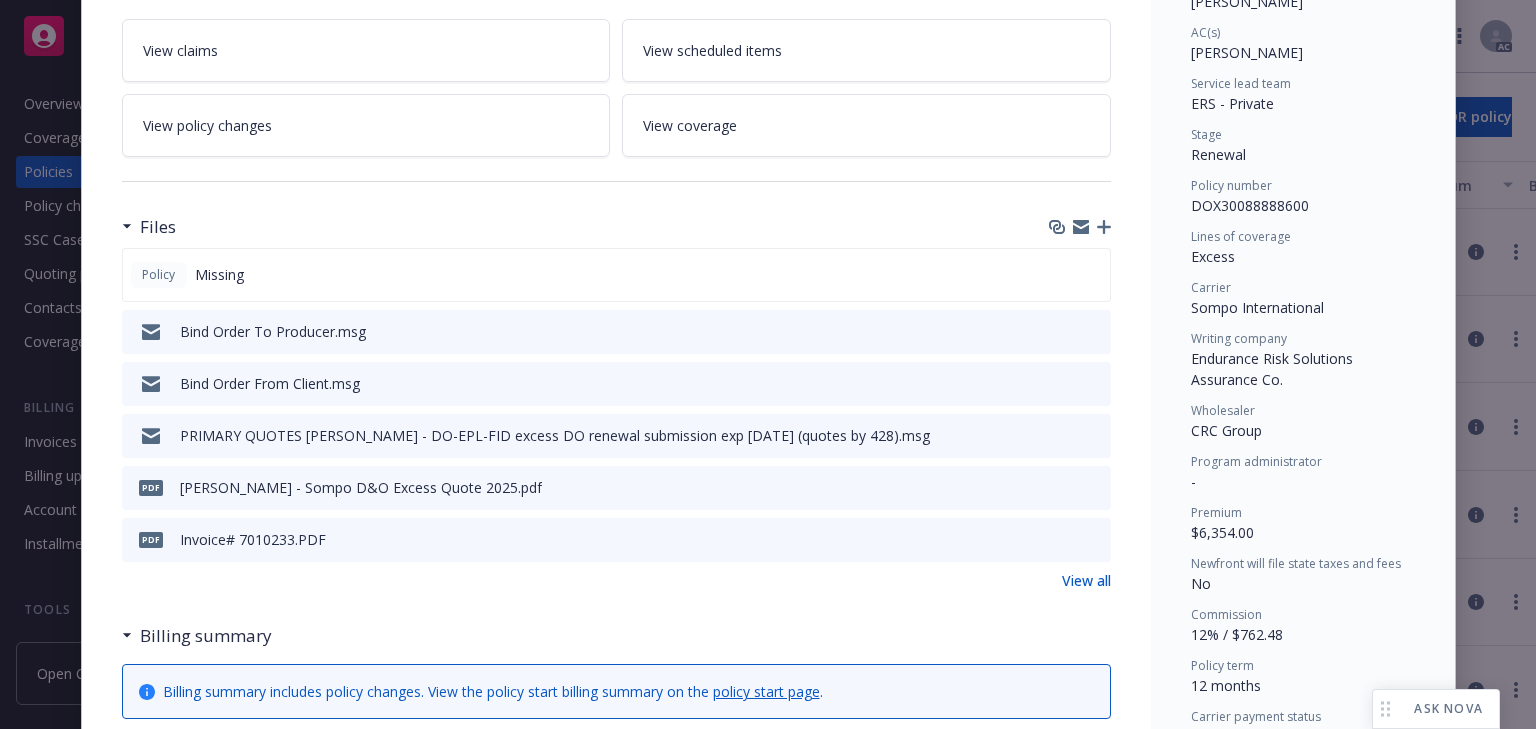 scroll, scrollTop: 384, scrollLeft: 0, axis: vertical 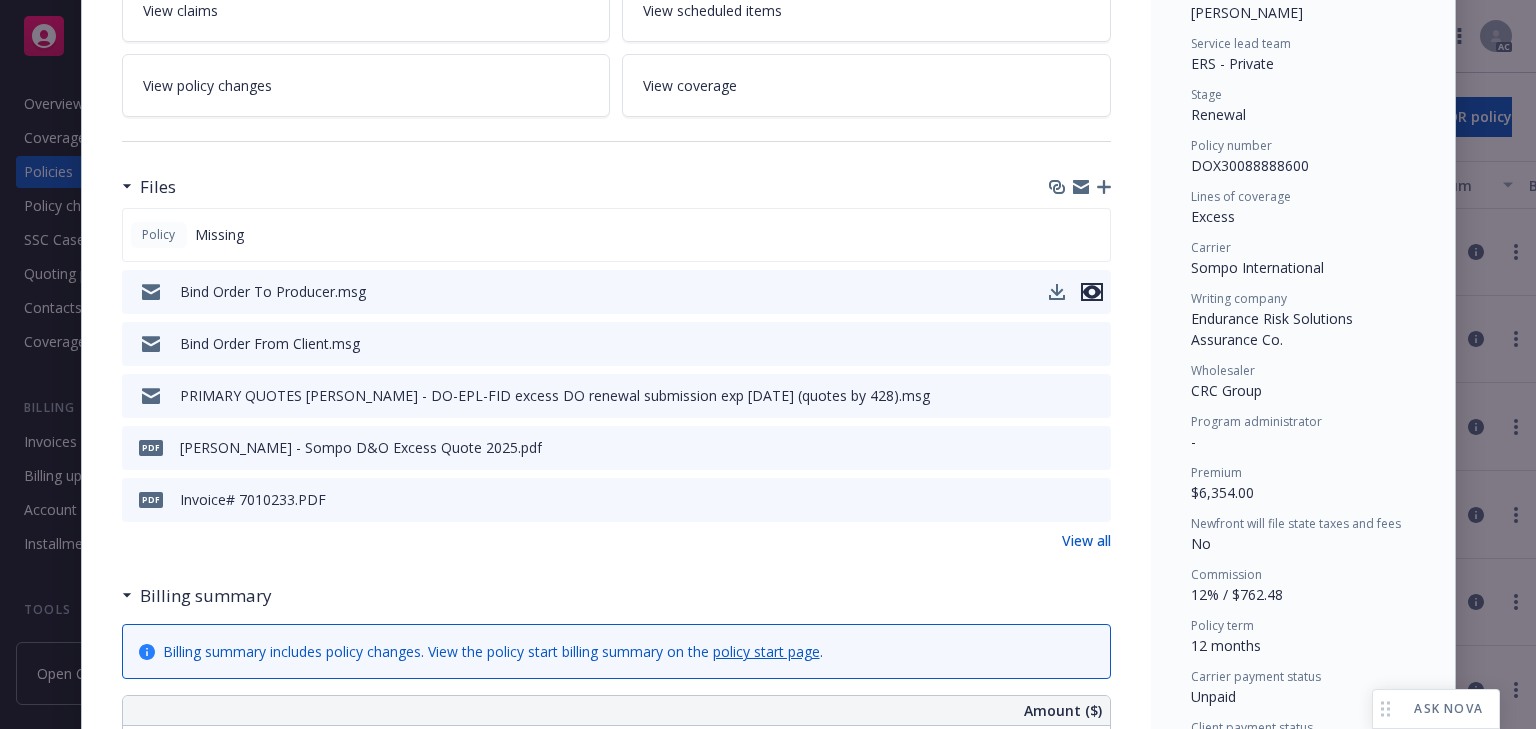 click 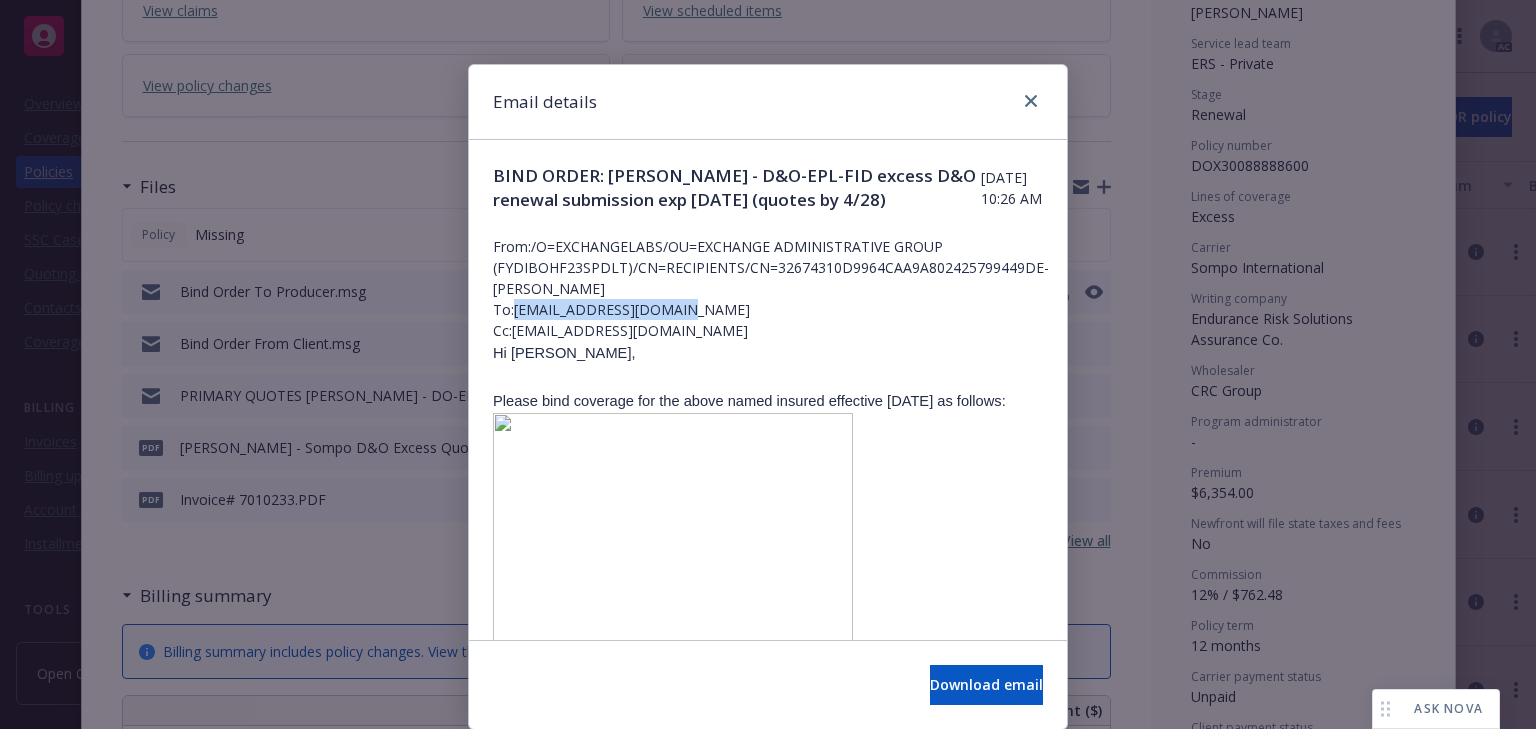 drag, startPoint x: 512, startPoint y: 334, endPoint x: 721, endPoint y: 331, distance: 209.02153 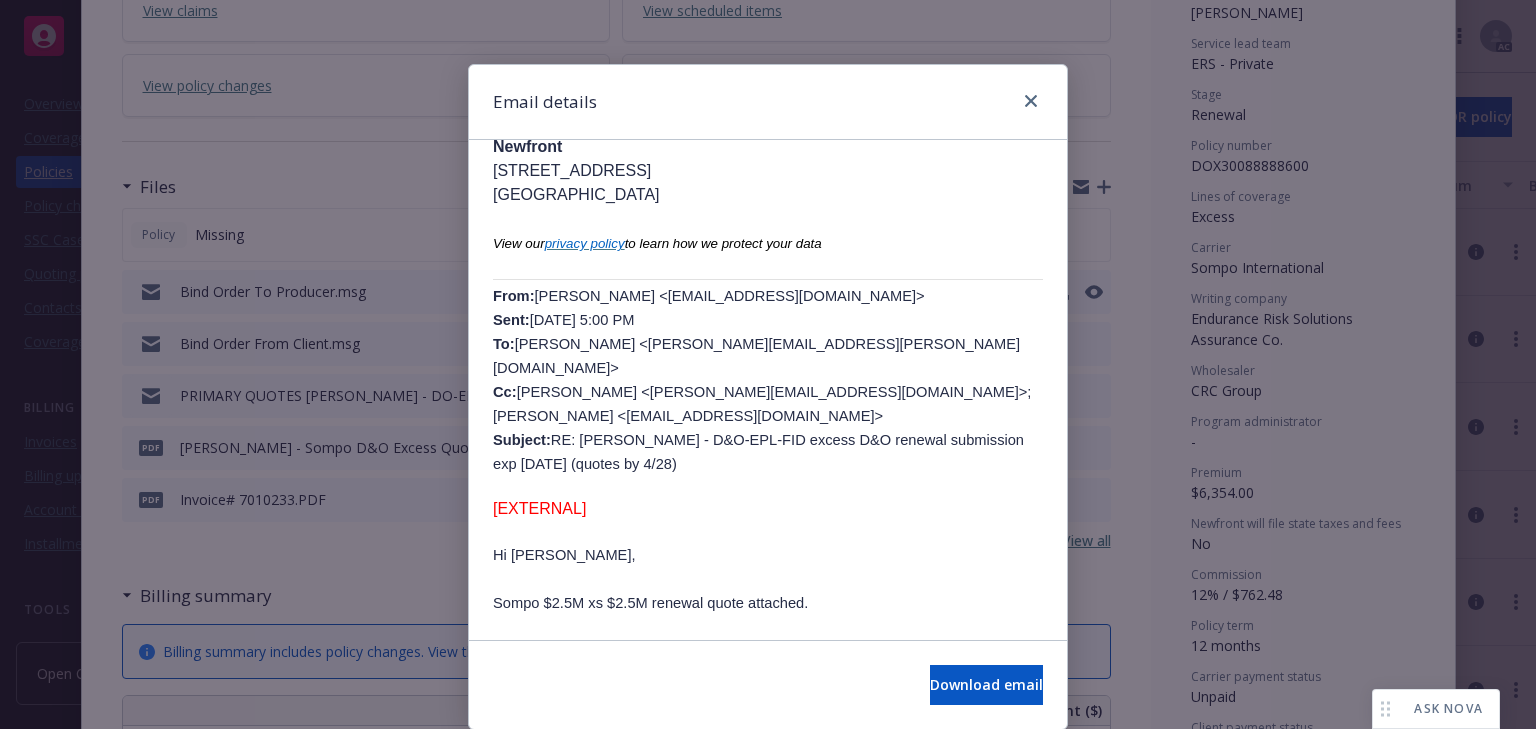 scroll, scrollTop: 1120, scrollLeft: 0, axis: vertical 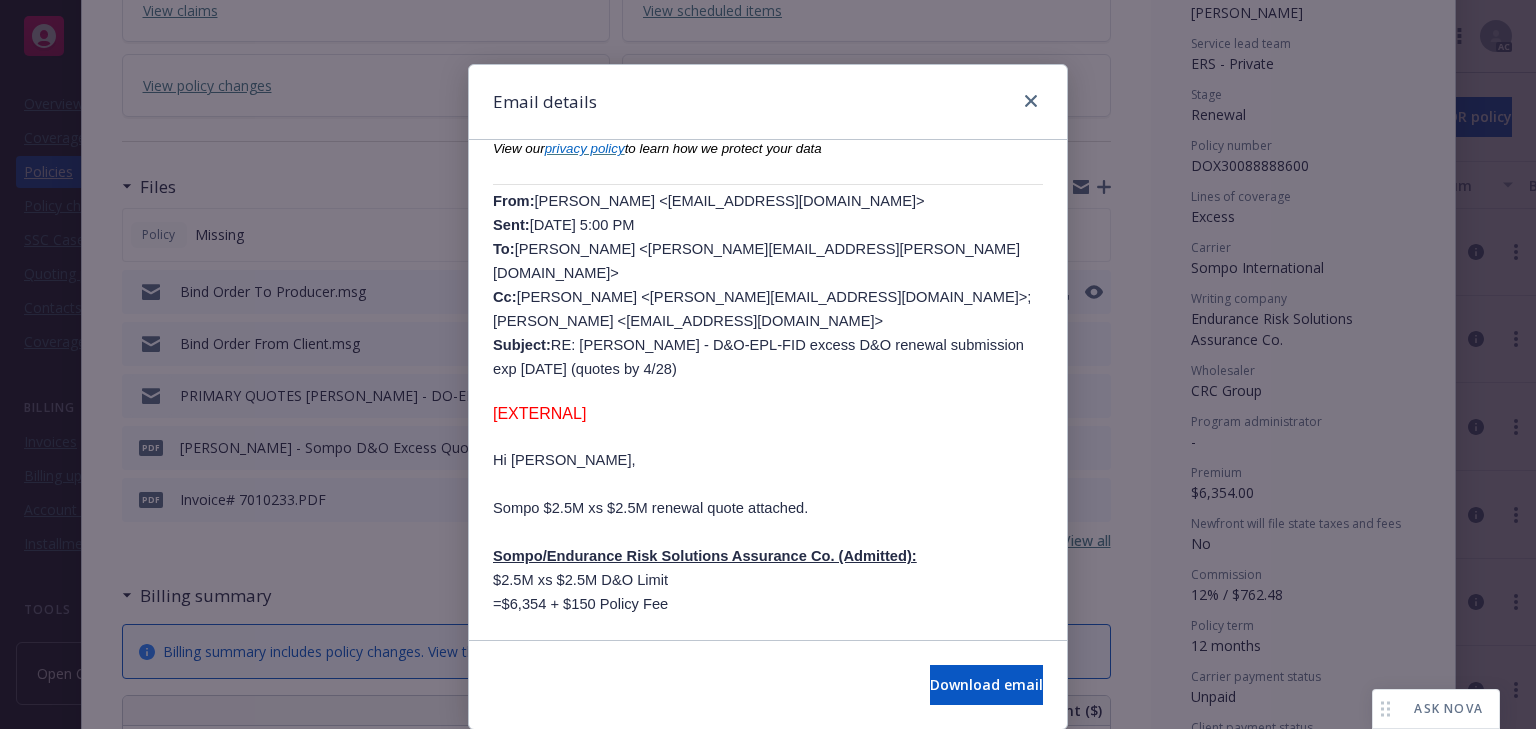 click on "From:  [PERSON_NAME] <[EMAIL_ADDRESS][DOMAIN_NAME]>  Sent:  [DATE] 5:00 PM To:  [PERSON_NAME] <[PERSON_NAME][EMAIL_ADDRESS][PERSON_NAME][DOMAIN_NAME]> Cc:  [PERSON_NAME] <[PERSON_NAME][EMAIL_ADDRESS][DOMAIN_NAME]>; [PERSON_NAME] <[EMAIL_ADDRESS][DOMAIN_NAME]> Subject:  RE: [PERSON_NAME] - D&O-EPL-FID excess D&O renewal submission exp [DATE] (quotes by 4/28)" at bounding box center [768, 285] 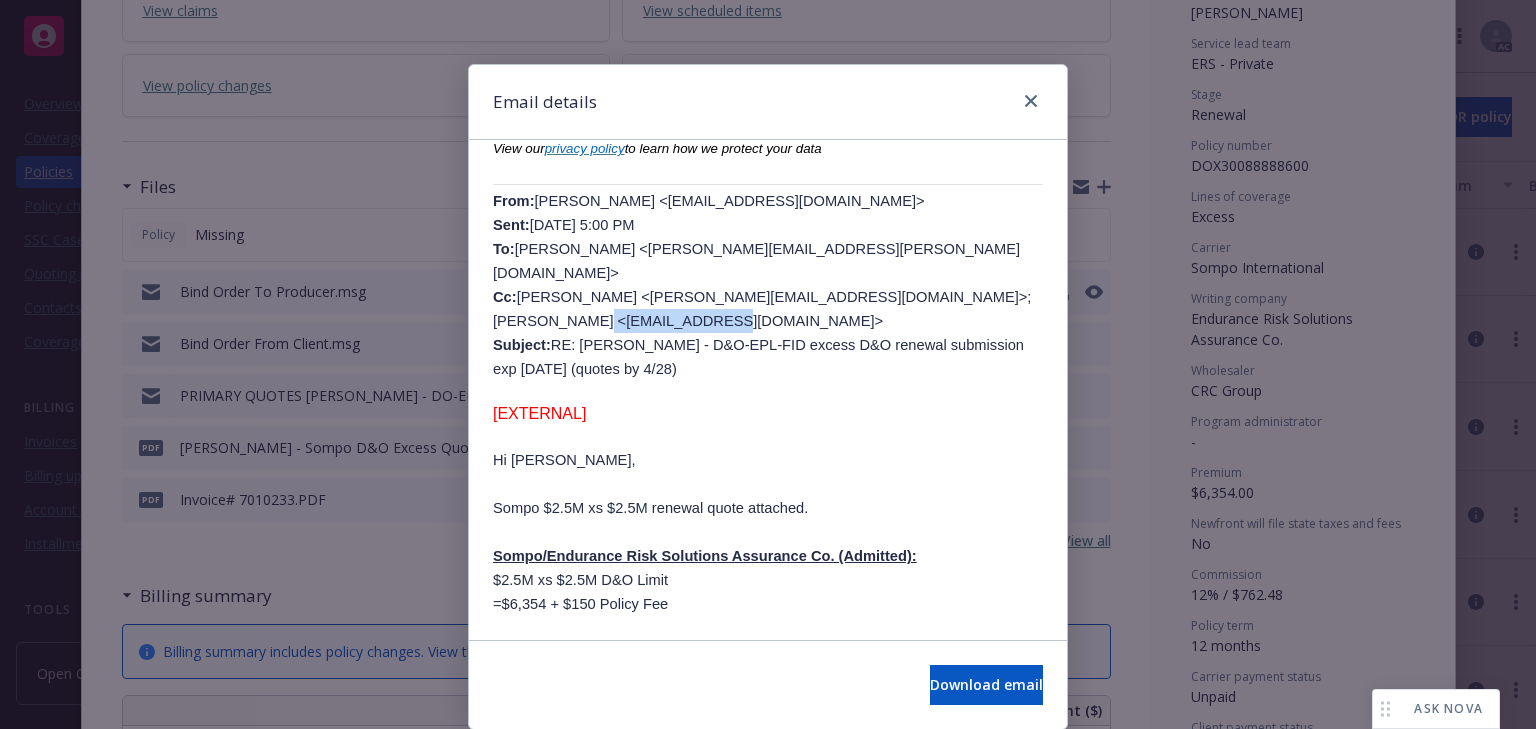 drag, startPoint x: 493, startPoint y: 324, endPoint x: 612, endPoint y: 320, distance: 119.06721 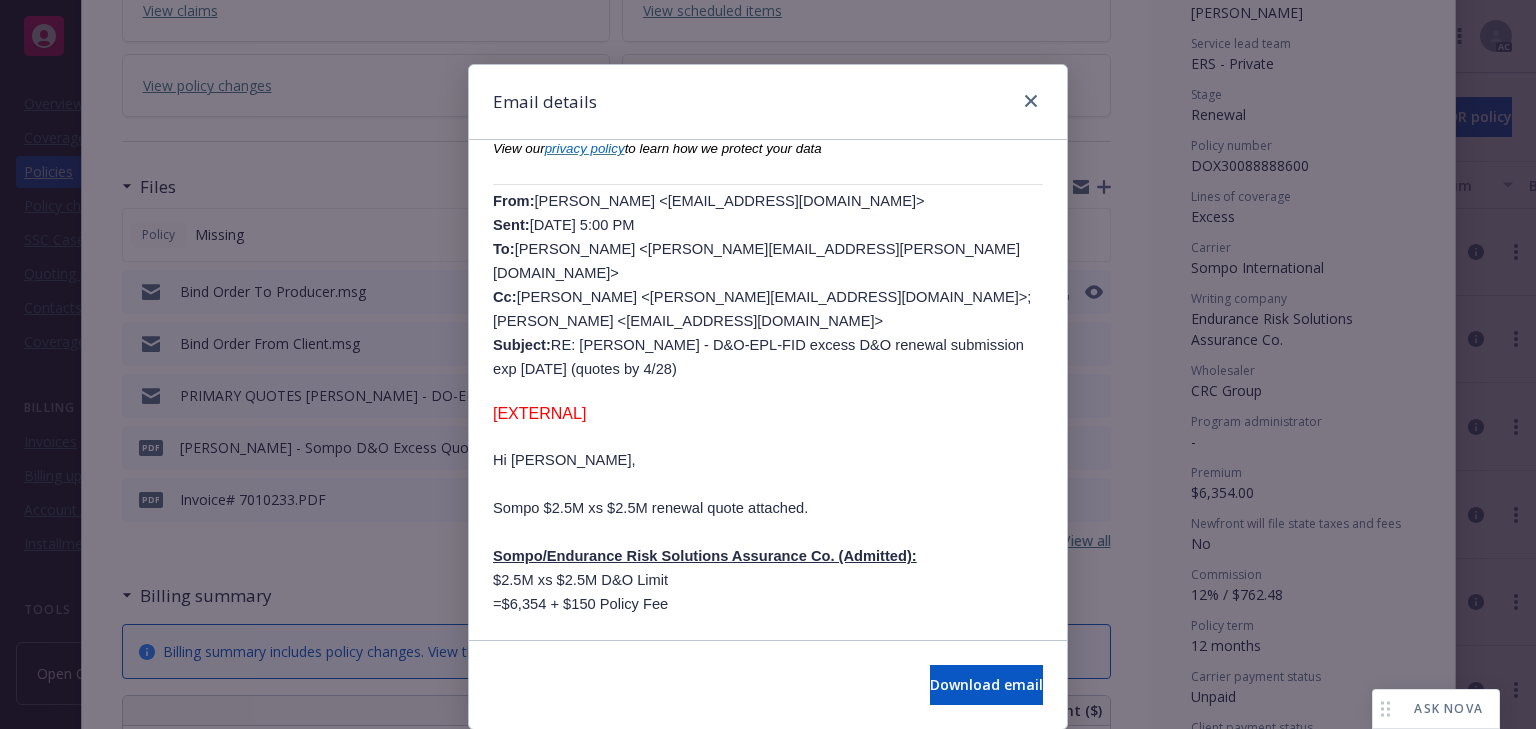 click at bounding box center (768, 484) 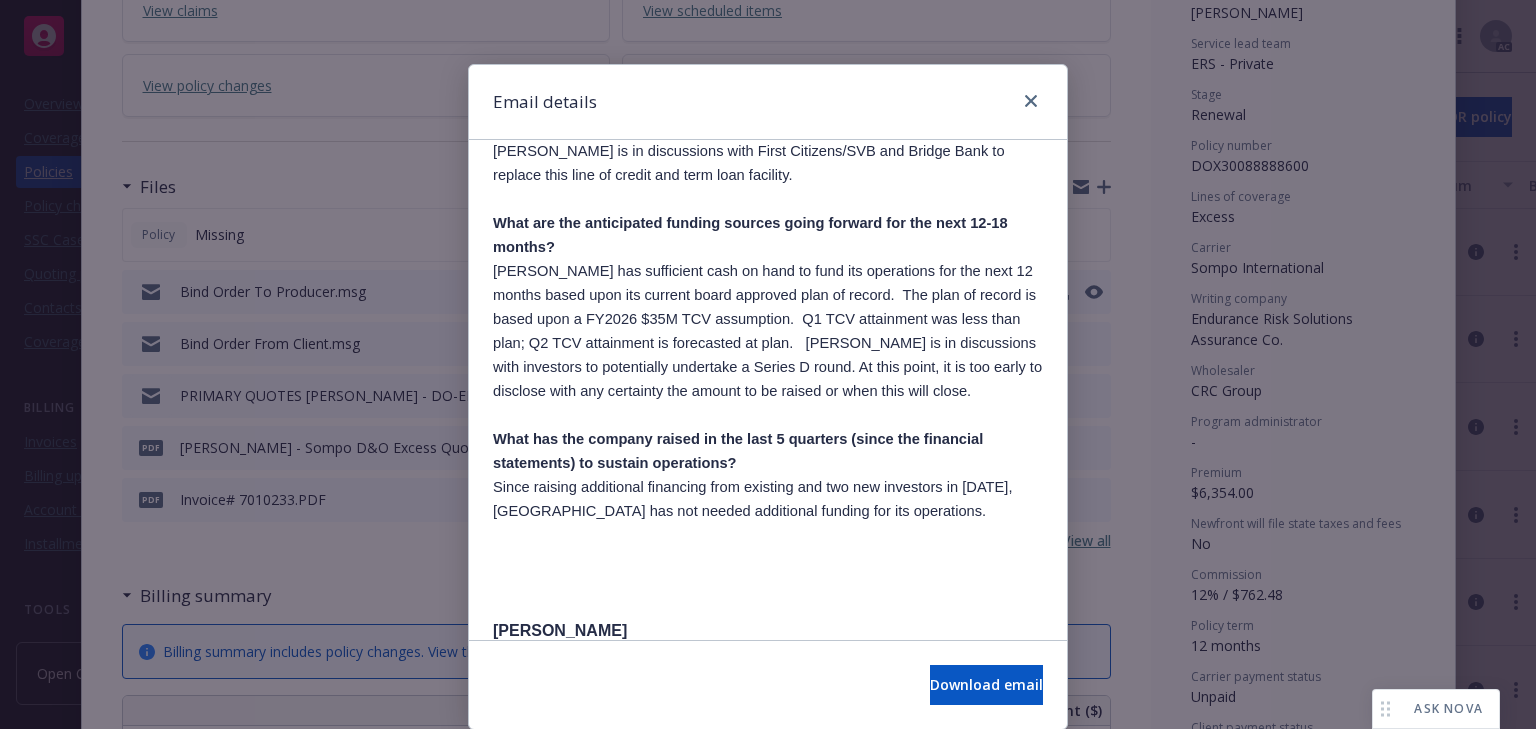 scroll, scrollTop: 3520, scrollLeft: 0, axis: vertical 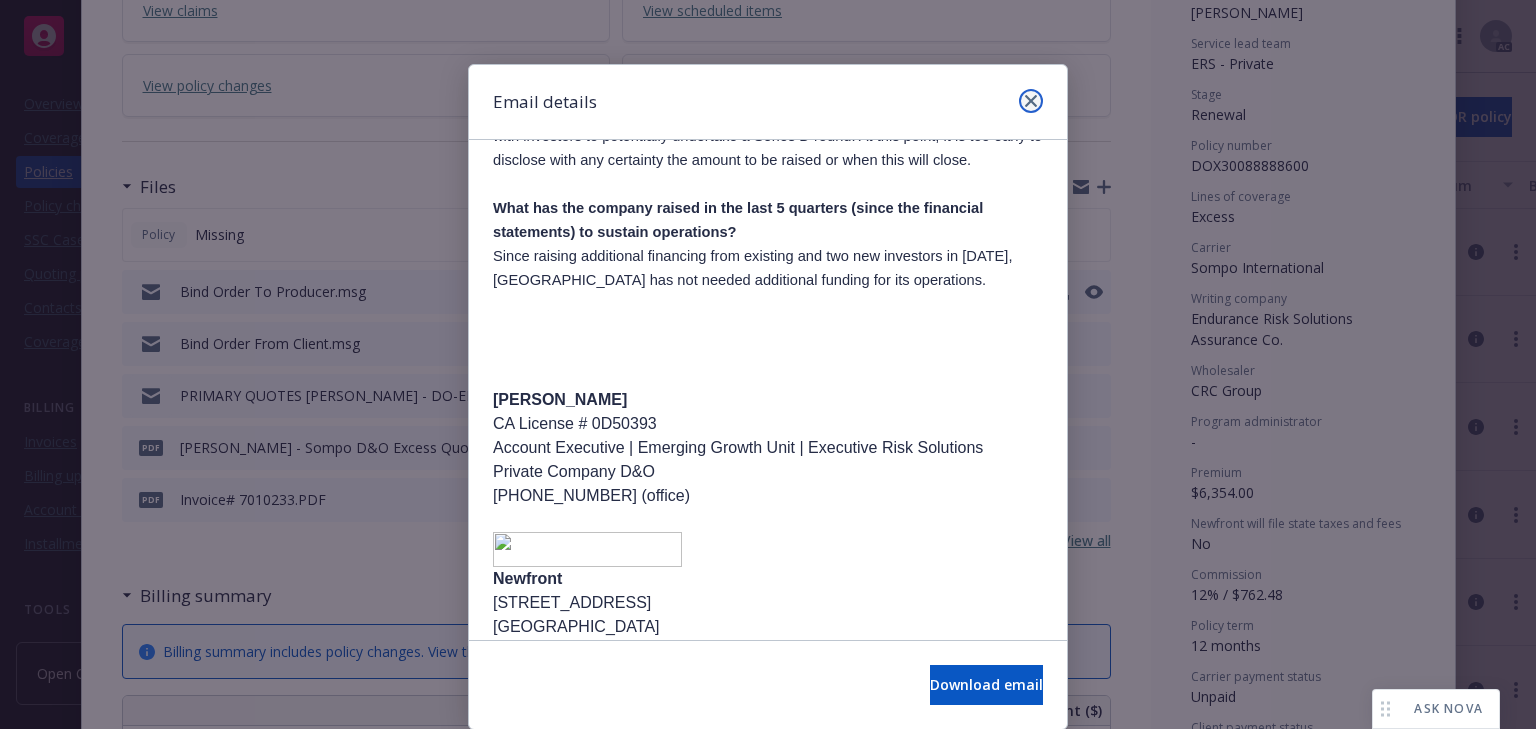 click 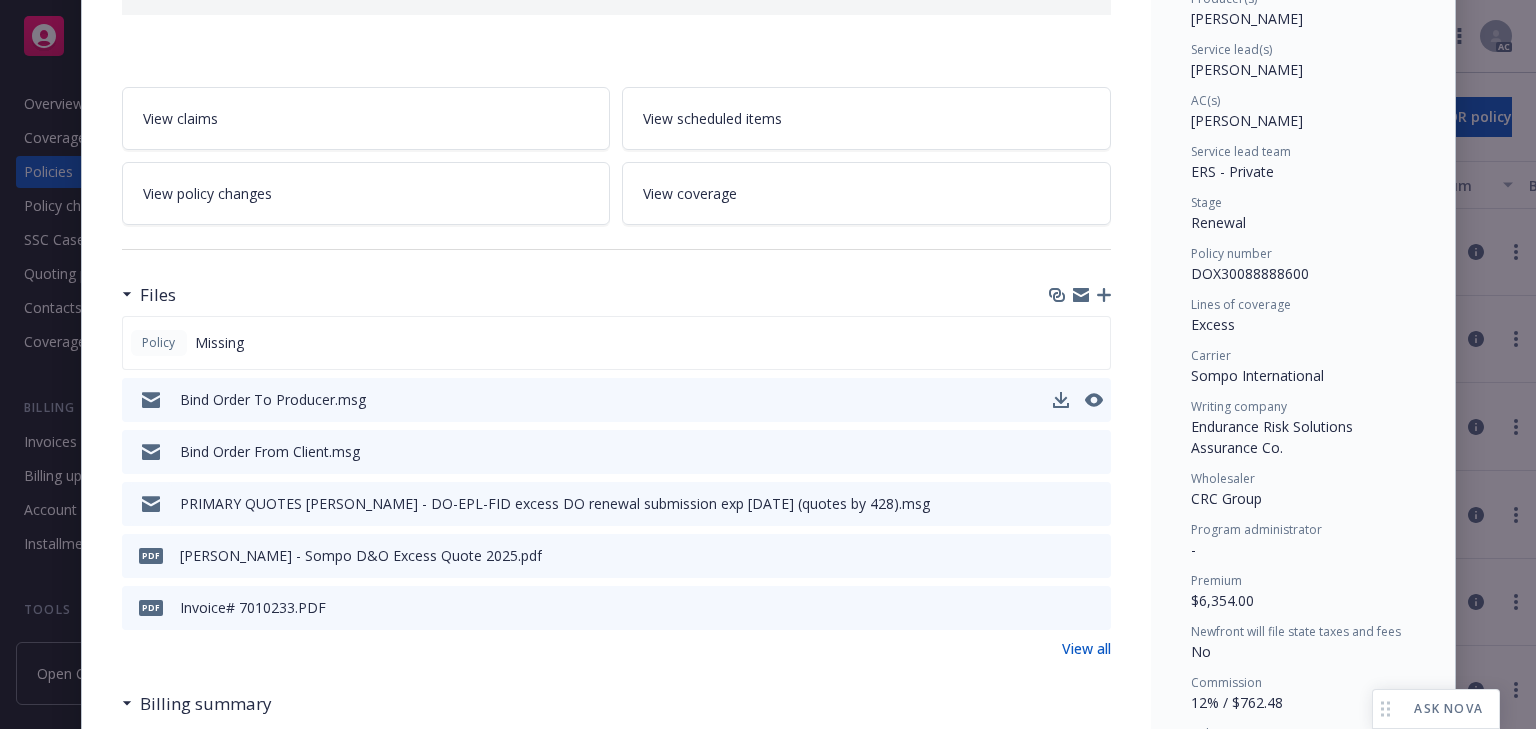 scroll, scrollTop: 0, scrollLeft: 0, axis: both 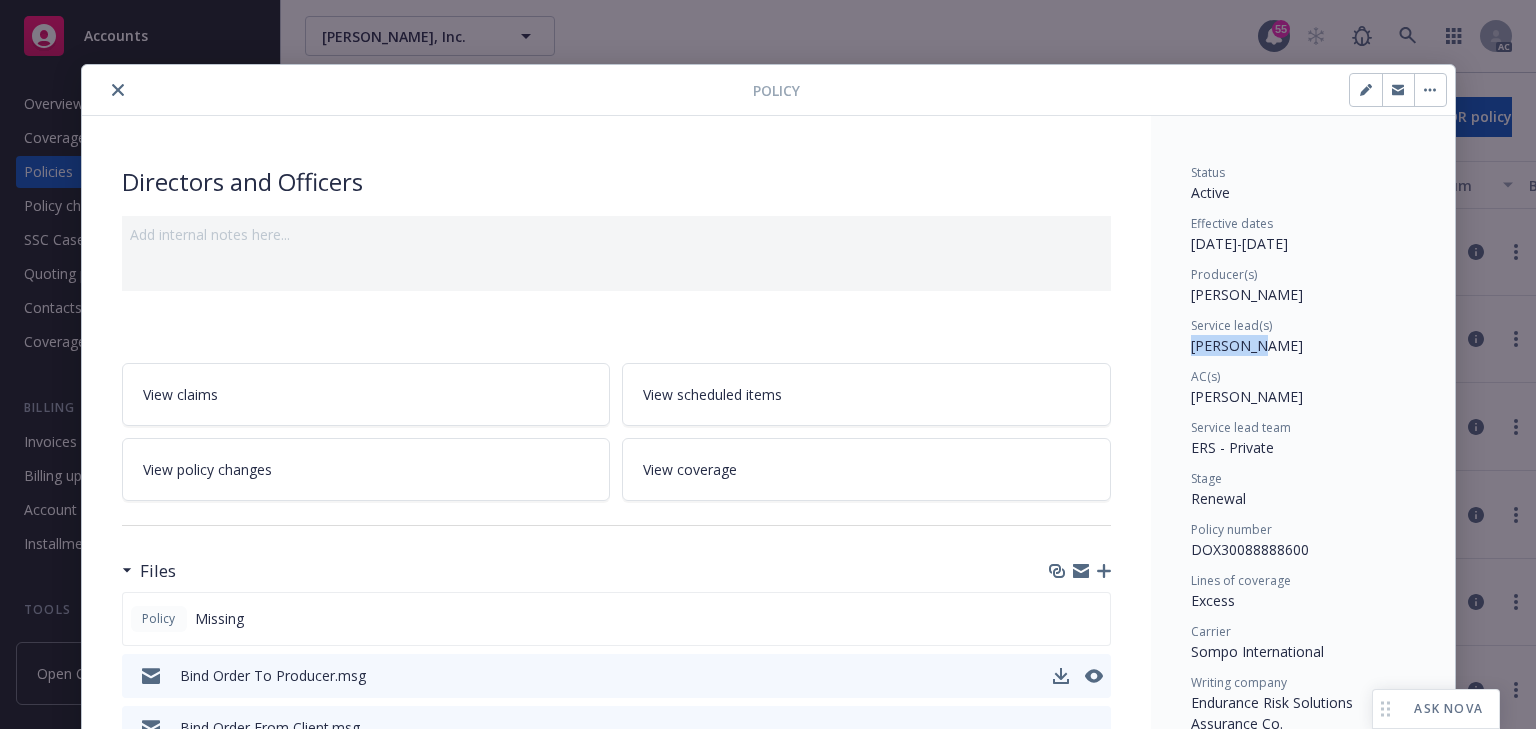 copy on "[PERSON_NAME]" 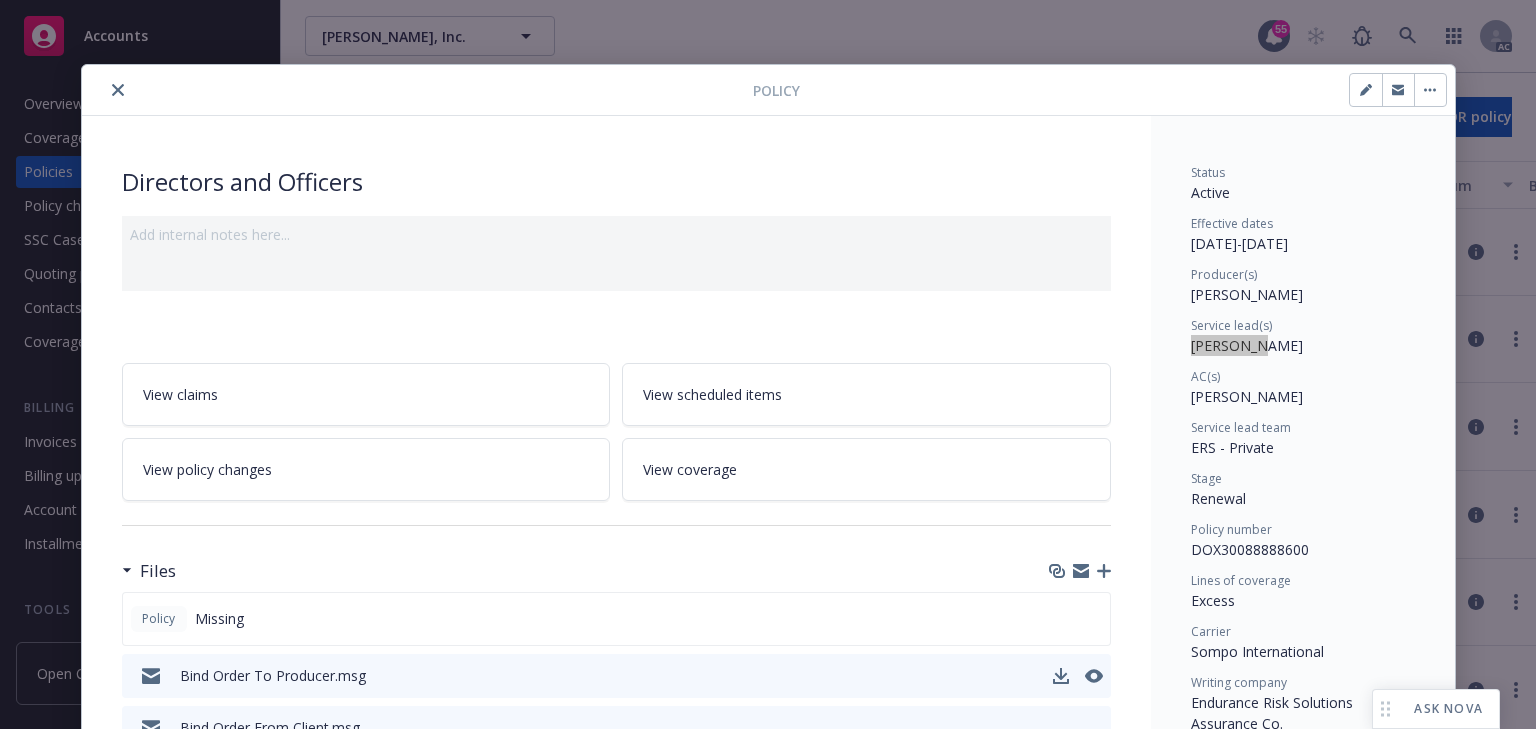 drag, startPoint x: 1180, startPoint y: 404, endPoint x: 1334, endPoint y: 398, distance: 154.11684 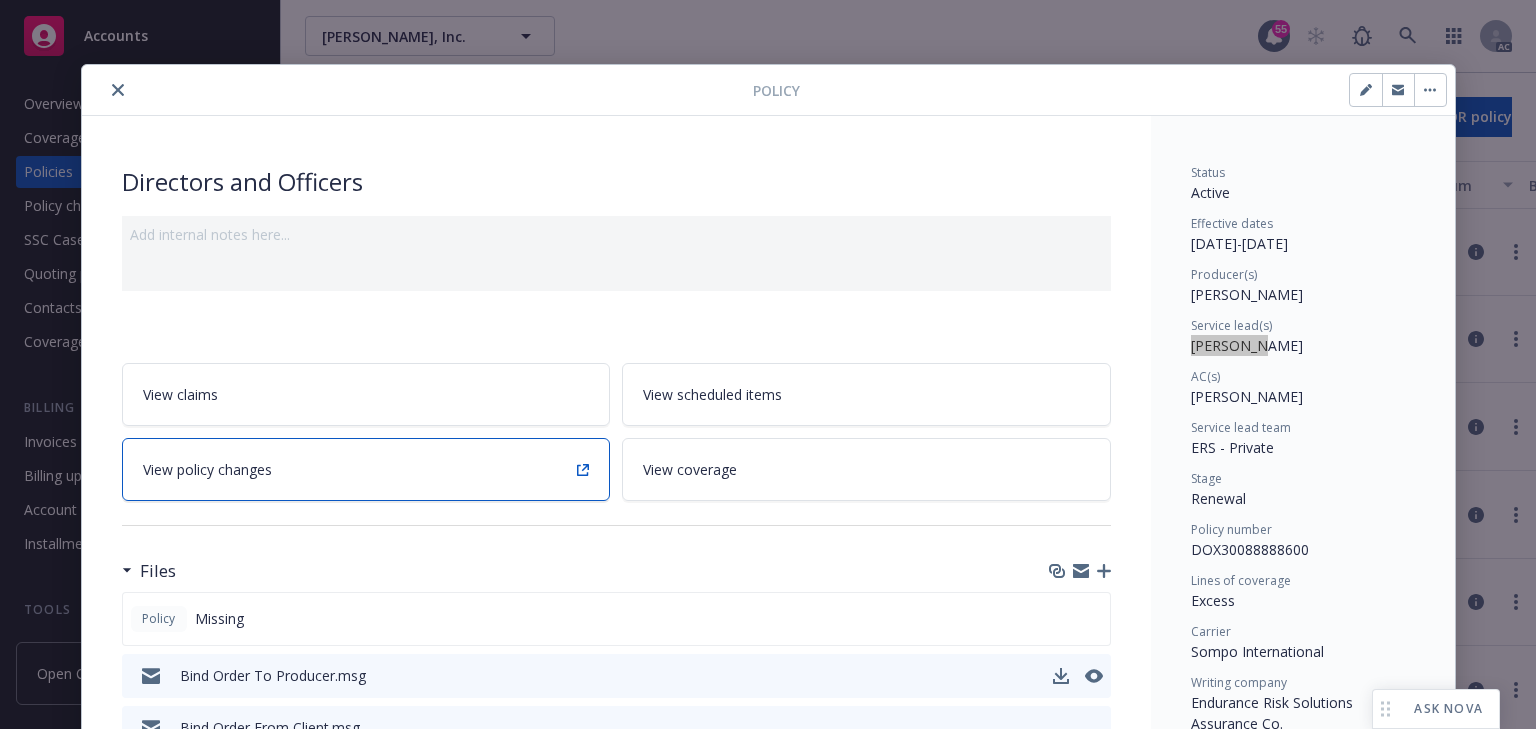 click on "View policy changes" at bounding box center [366, 469] 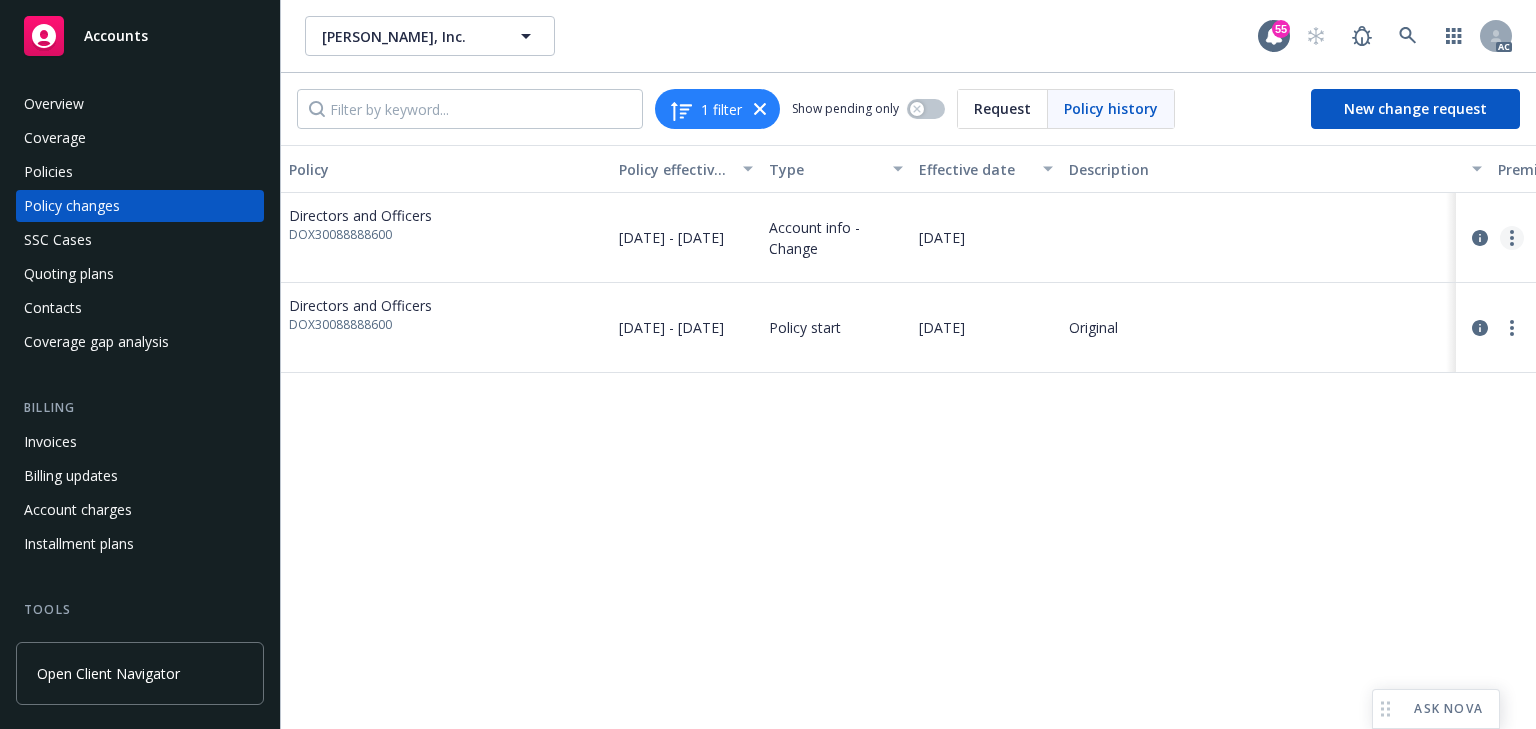 click 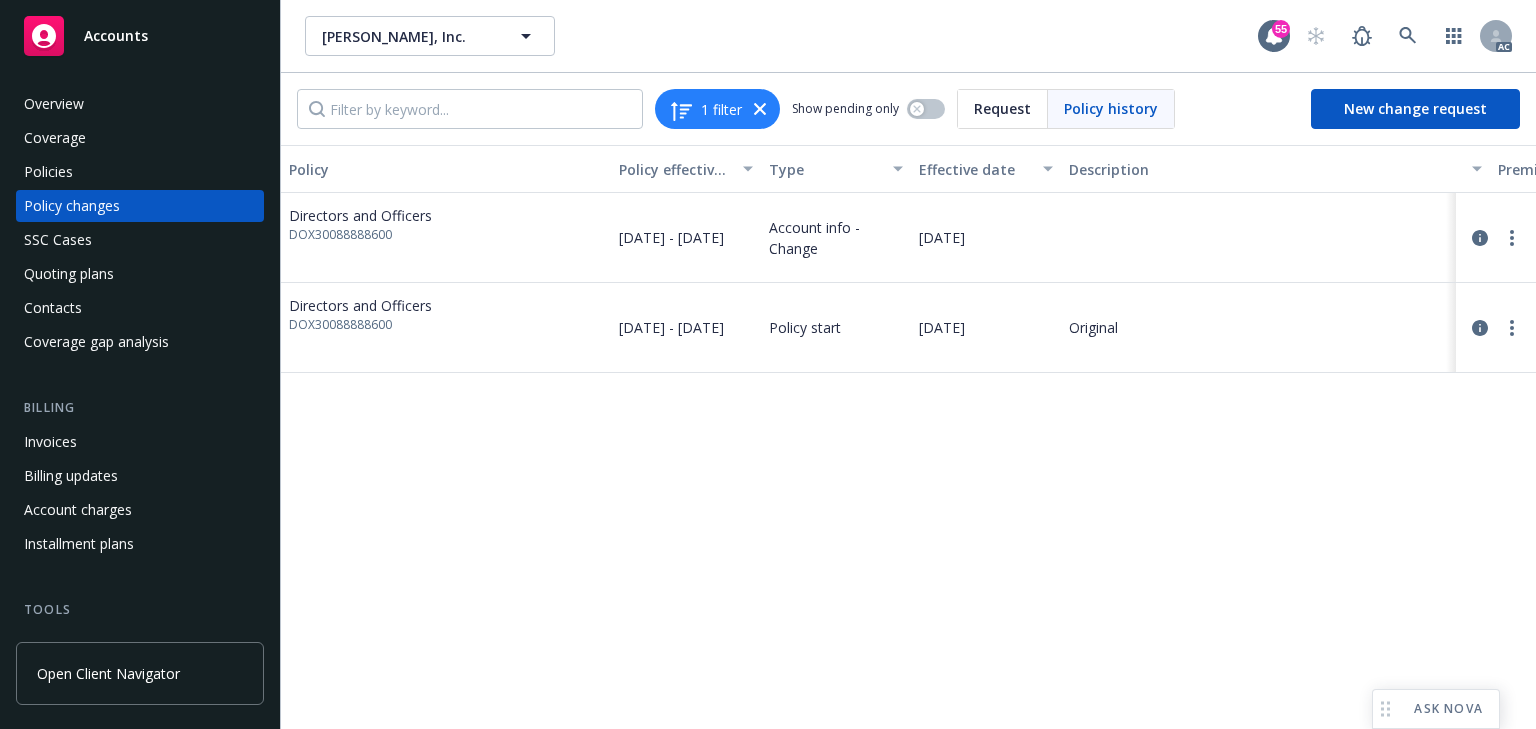 click on "Copy logging email" at bounding box center (1355, 279) 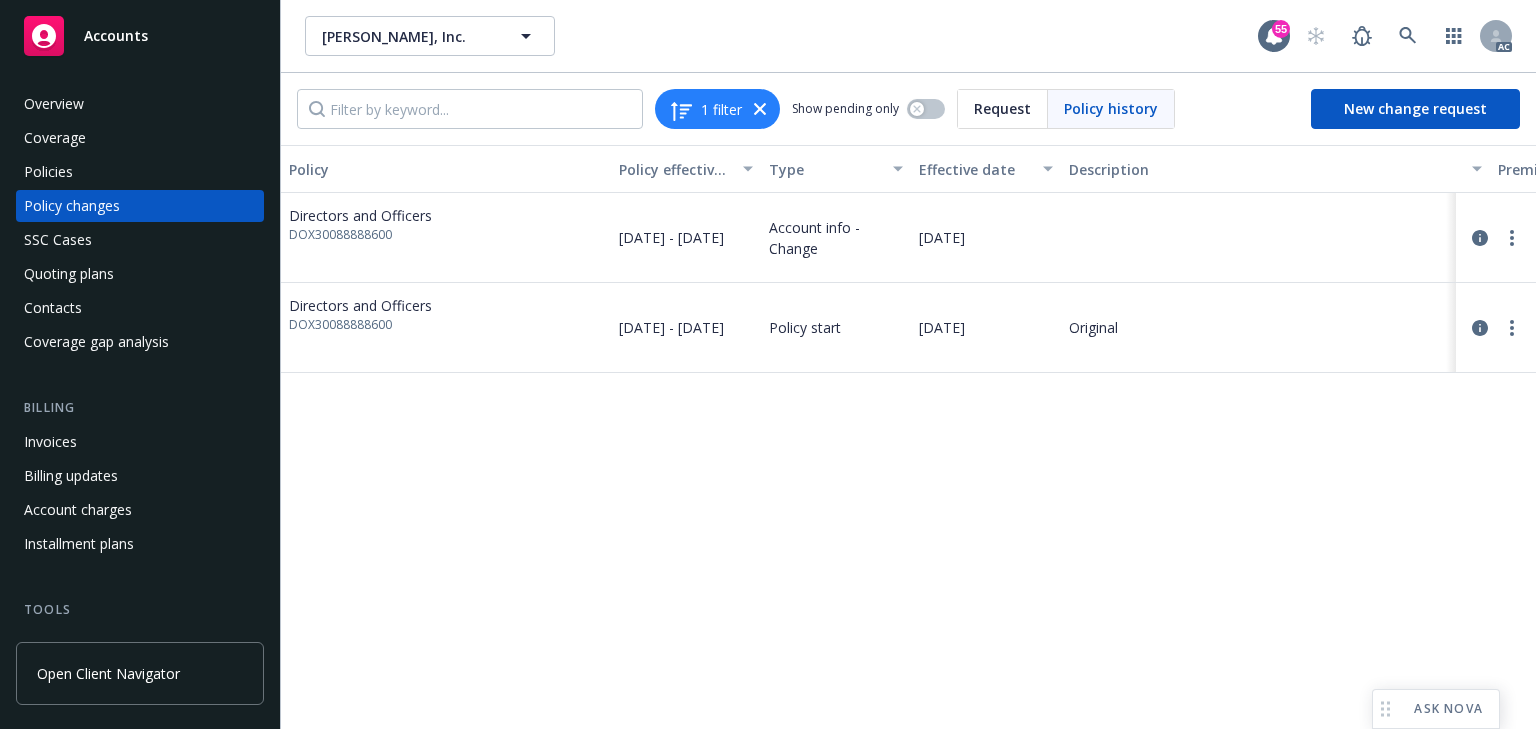 click on "Policy Policy effective dates Type Effective date Description Premium change Annualized total premium change Total premium Status Directors and Officers DOX30088888600 [DATE]   -   [DATE] Account info - Change [DATE] - - $6,354.00 Initiated Directors and Officers DOX30088888600 [DATE]   -   [DATE] Policy start [DATE] Original $6,354.00 $6,354.00 $6,354.00 Confirmed" at bounding box center [908, 437] 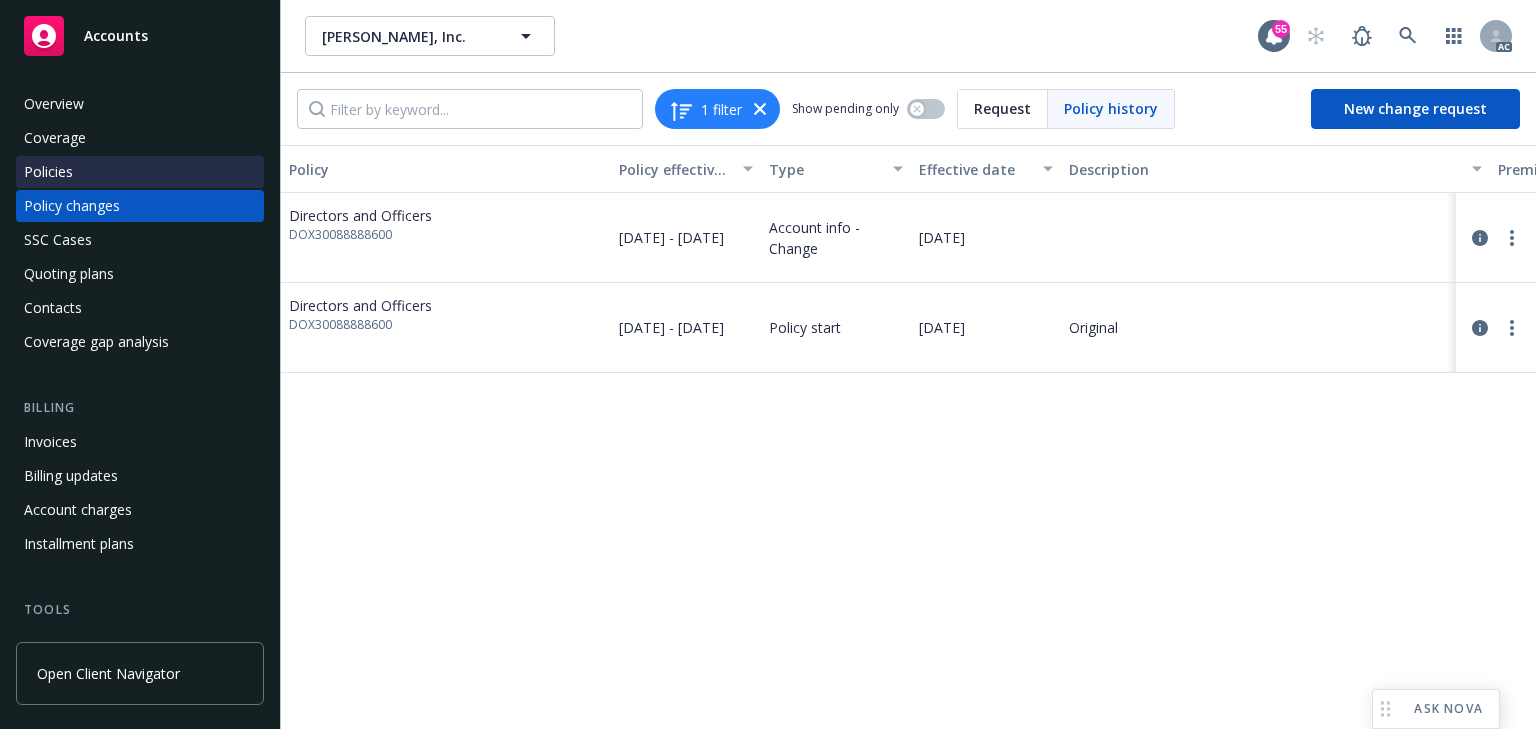 click on "Policies" at bounding box center (140, 172) 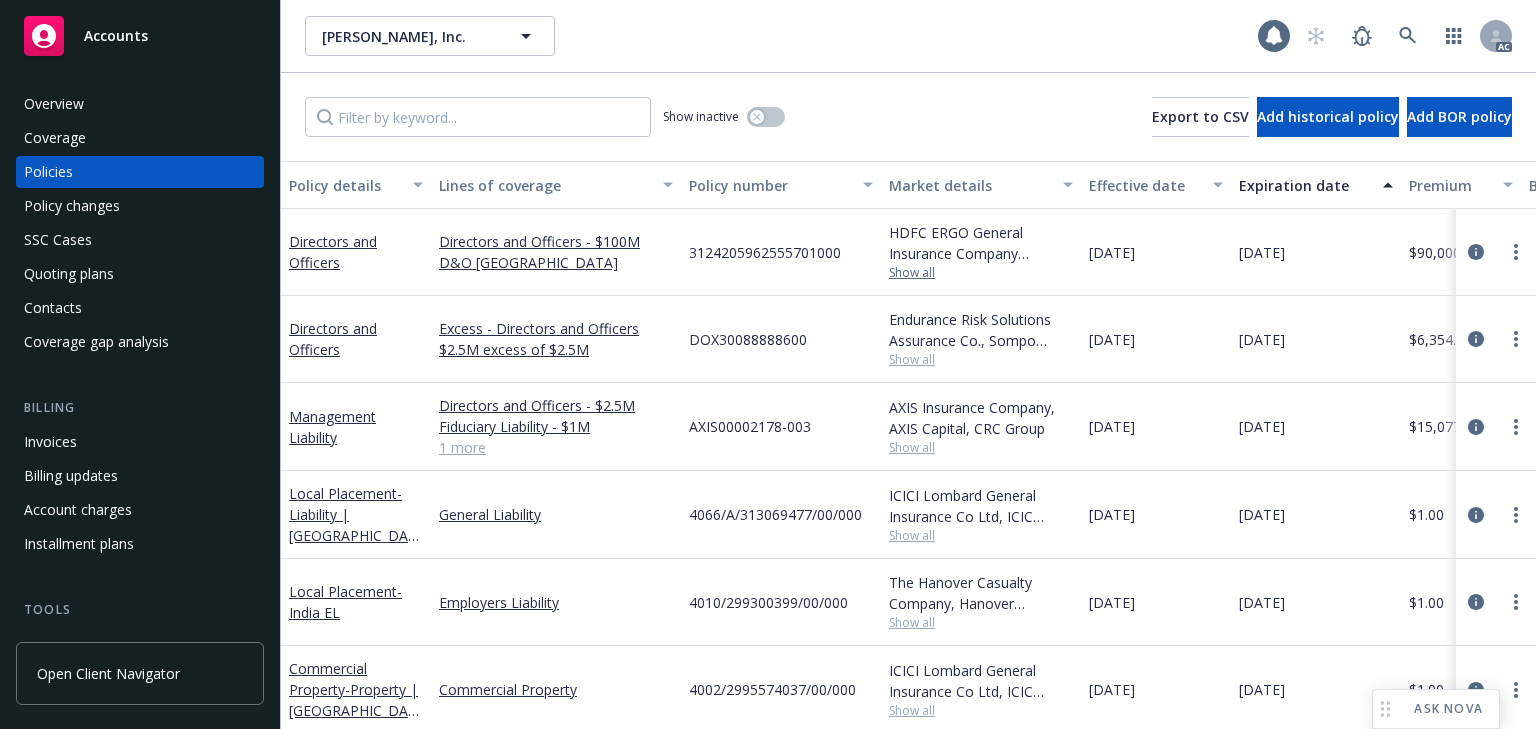 click on "Show all" at bounding box center [981, 273] 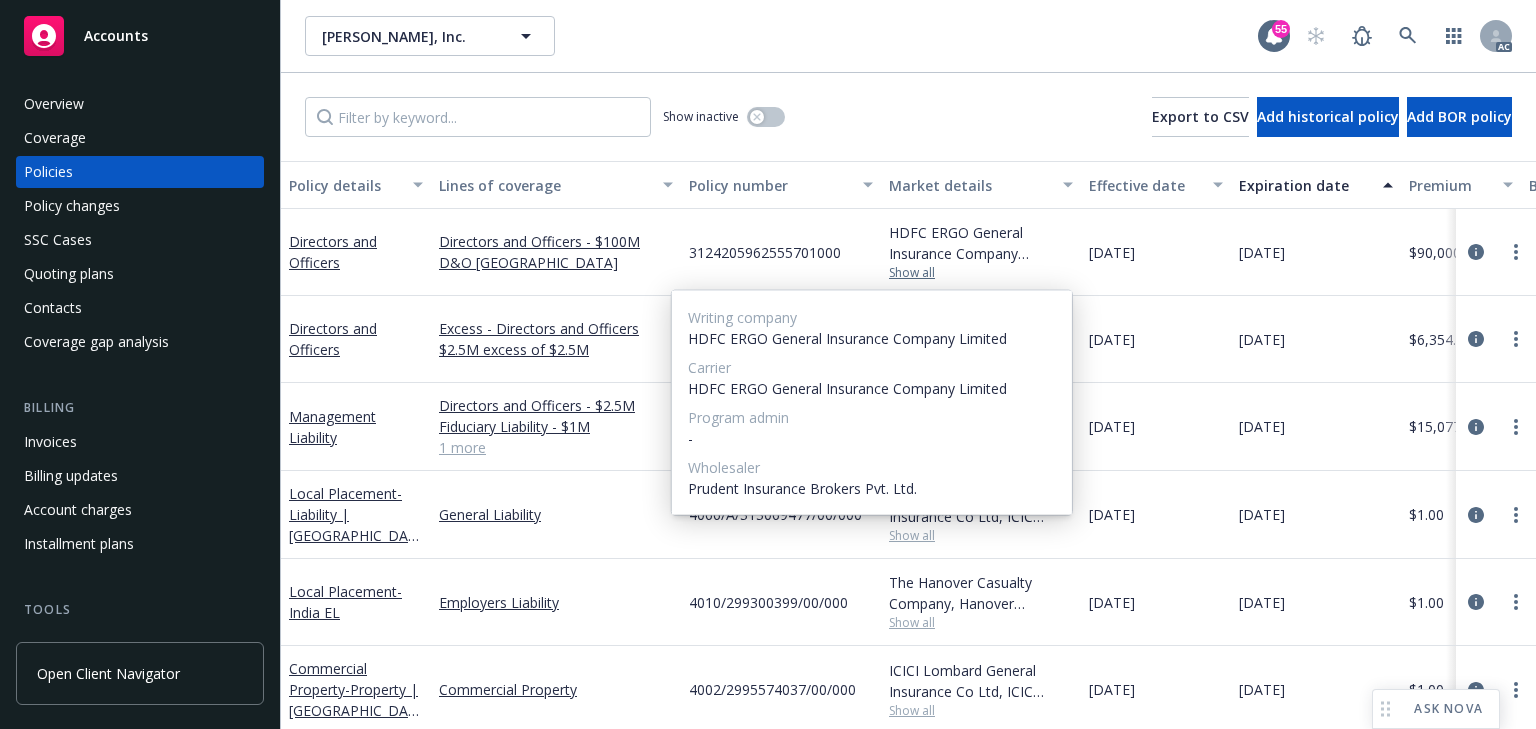 click on "Show all" at bounding box center [981, 273] 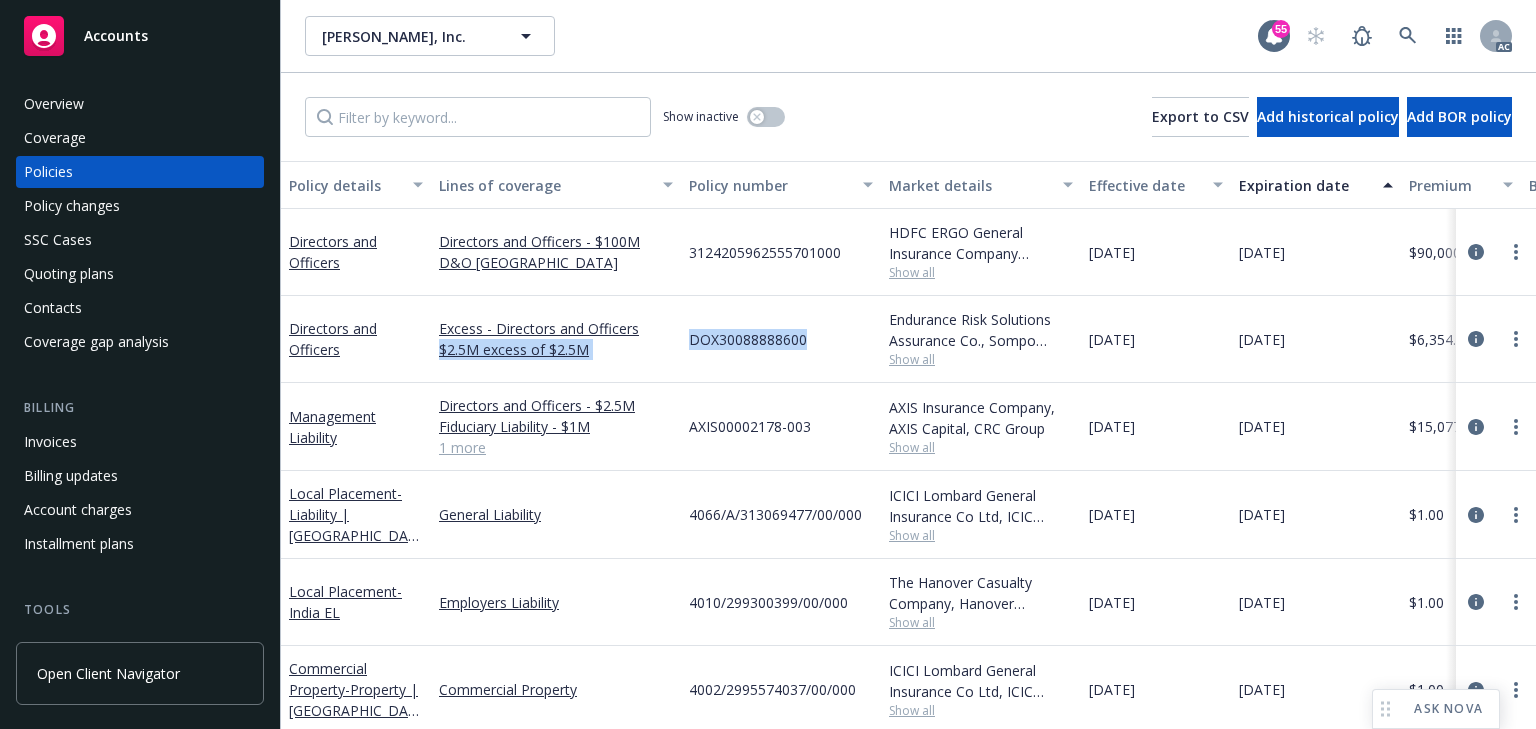 drag, startPoint x: 669, startPoint y: 337, endPoint x: 845, endPoint y: 344, distance: 176.13914 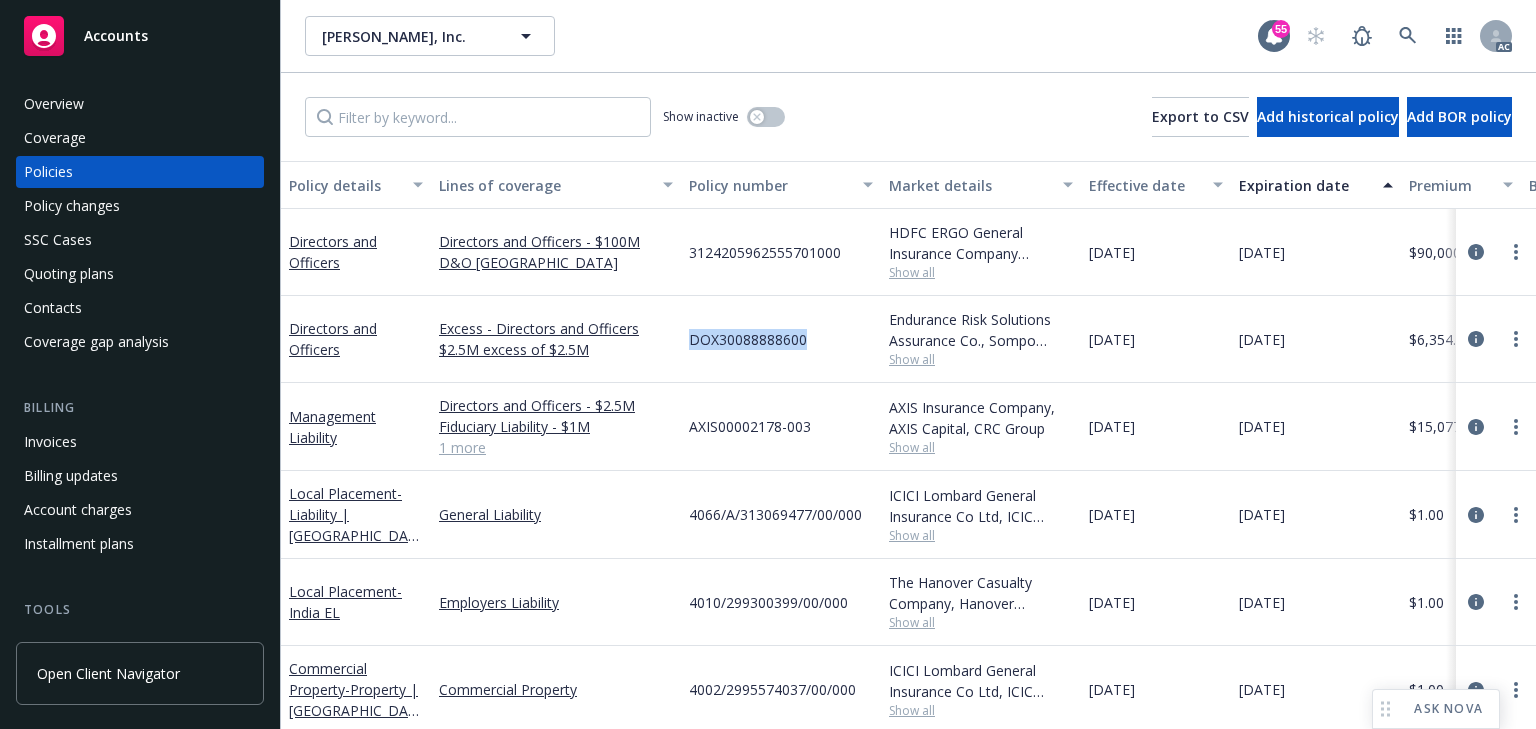 copy on "DOX30088888600" 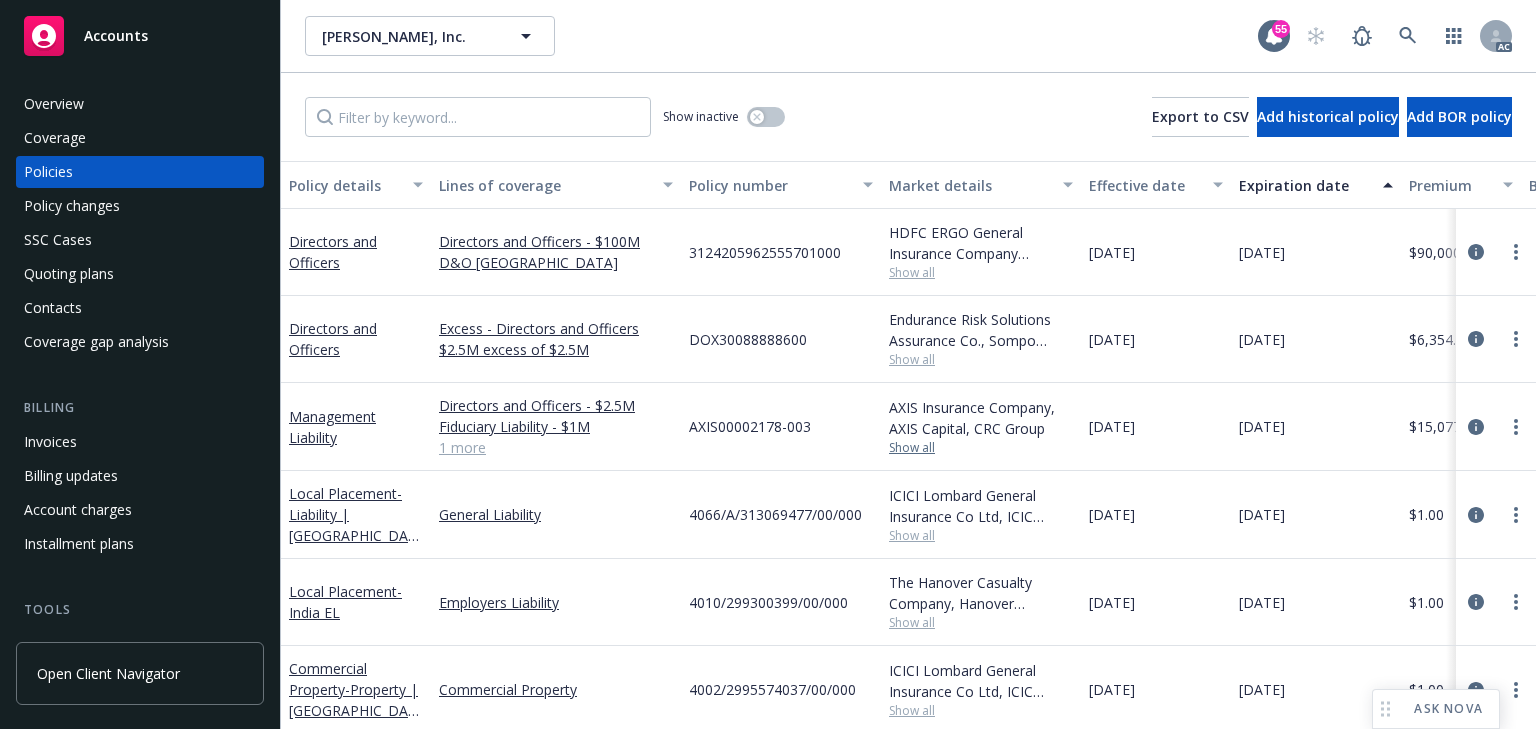 click on "Show all" at bounding box center (981, 448) 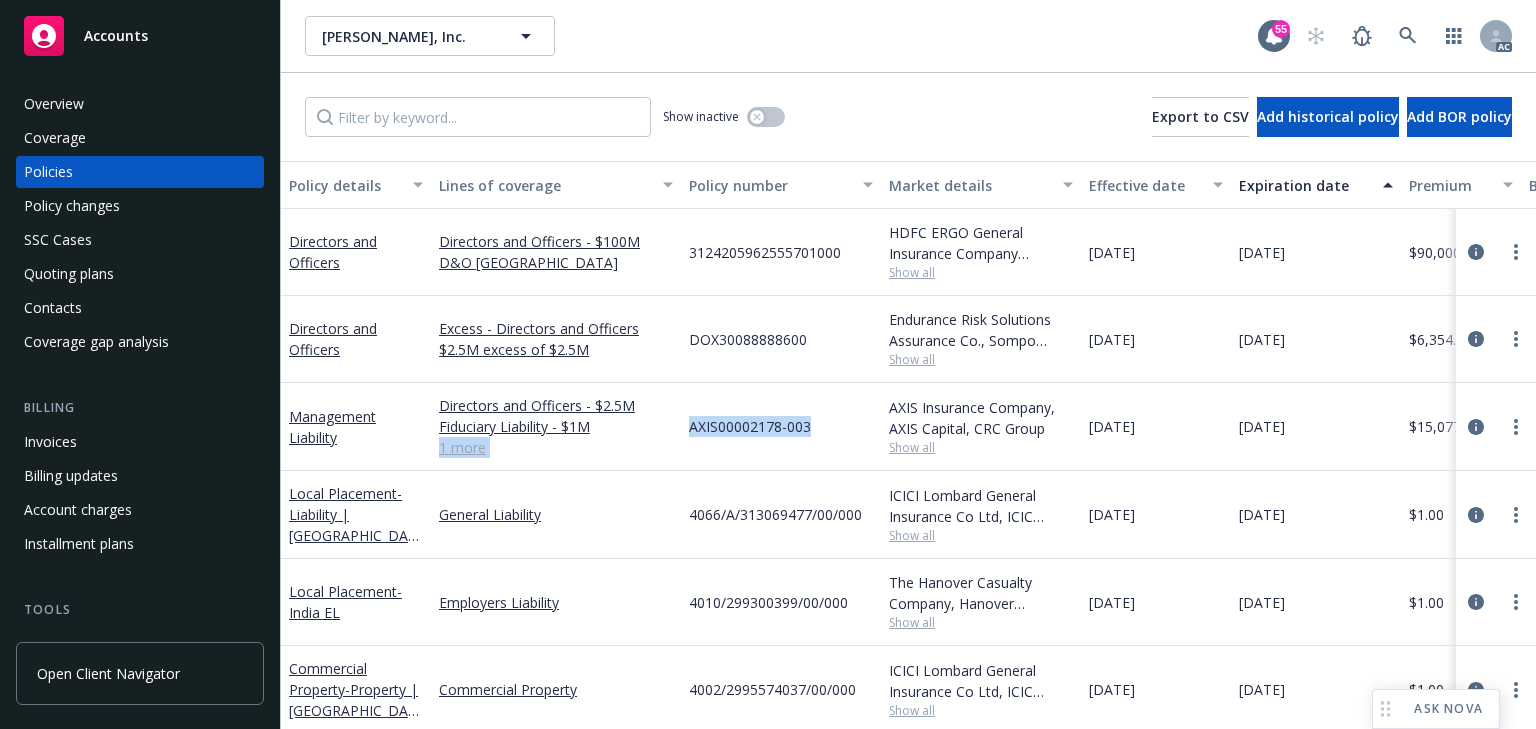 drag, startPoint x: 675, startPoint y: 420, endPoint x: 839, endPoint y: 424, distance: 164.04877 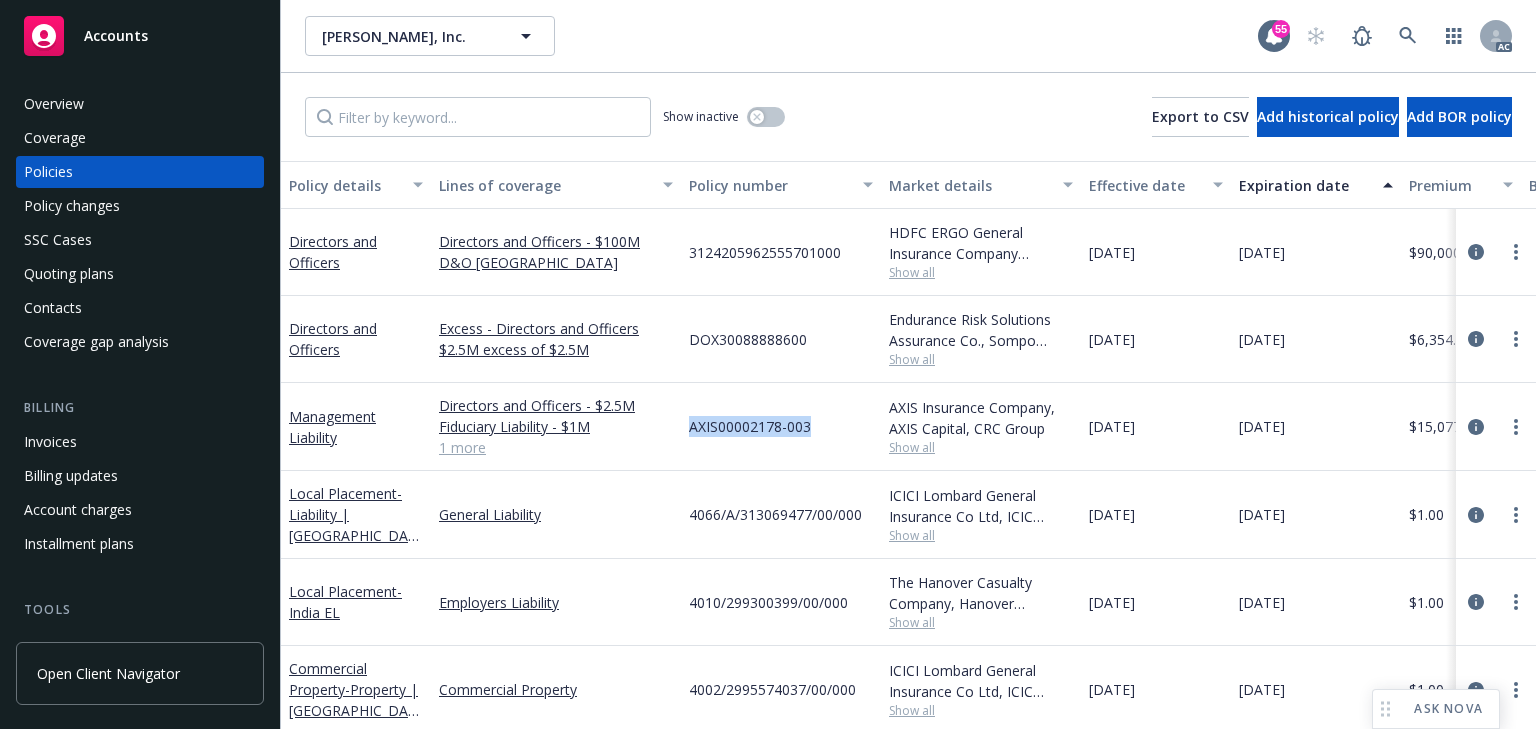 drag, startPoint x: 688, startPoint y: 419, endPoint x: 840, endPoint y: 419, distance: 152 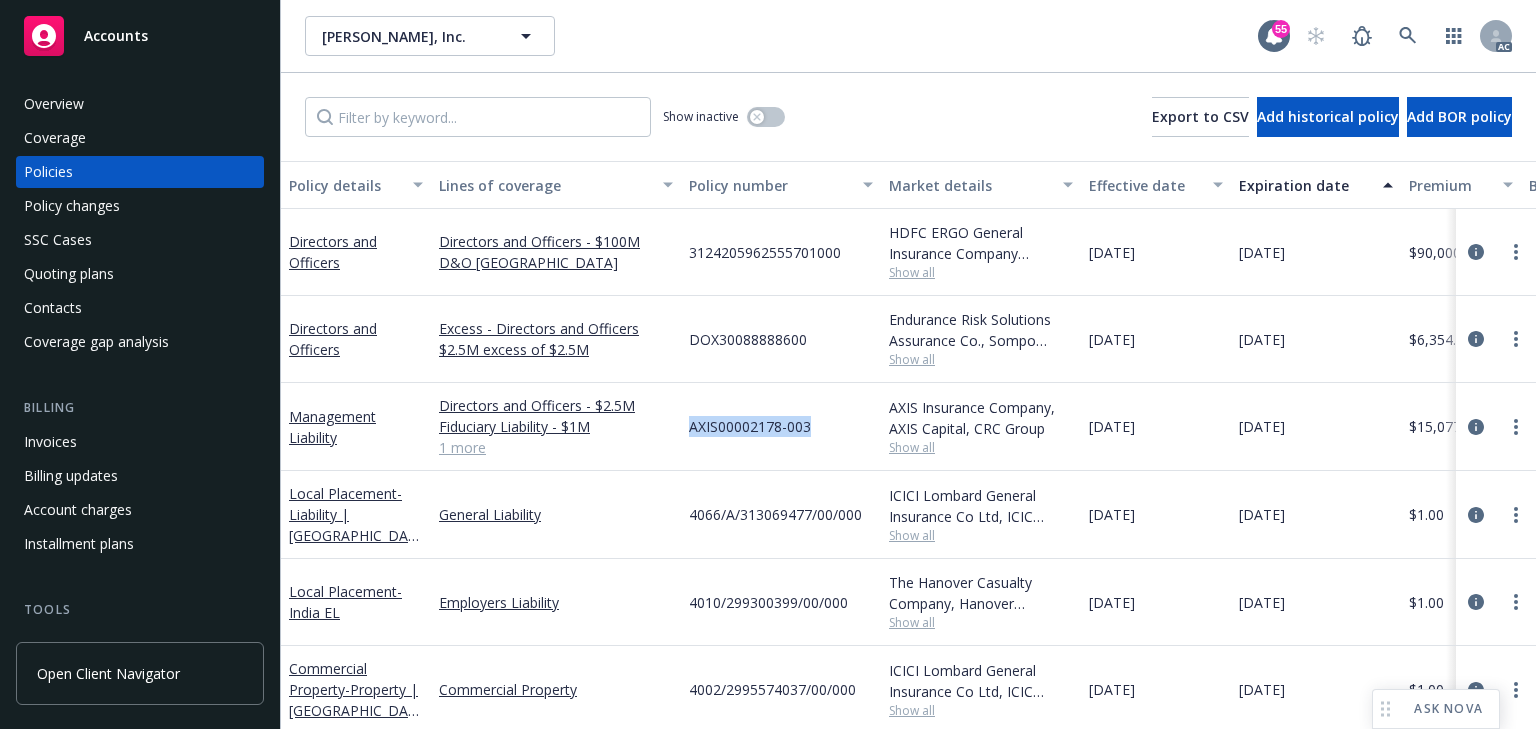 click on "AXIS00002178-003" at bounding box center [781, 427] 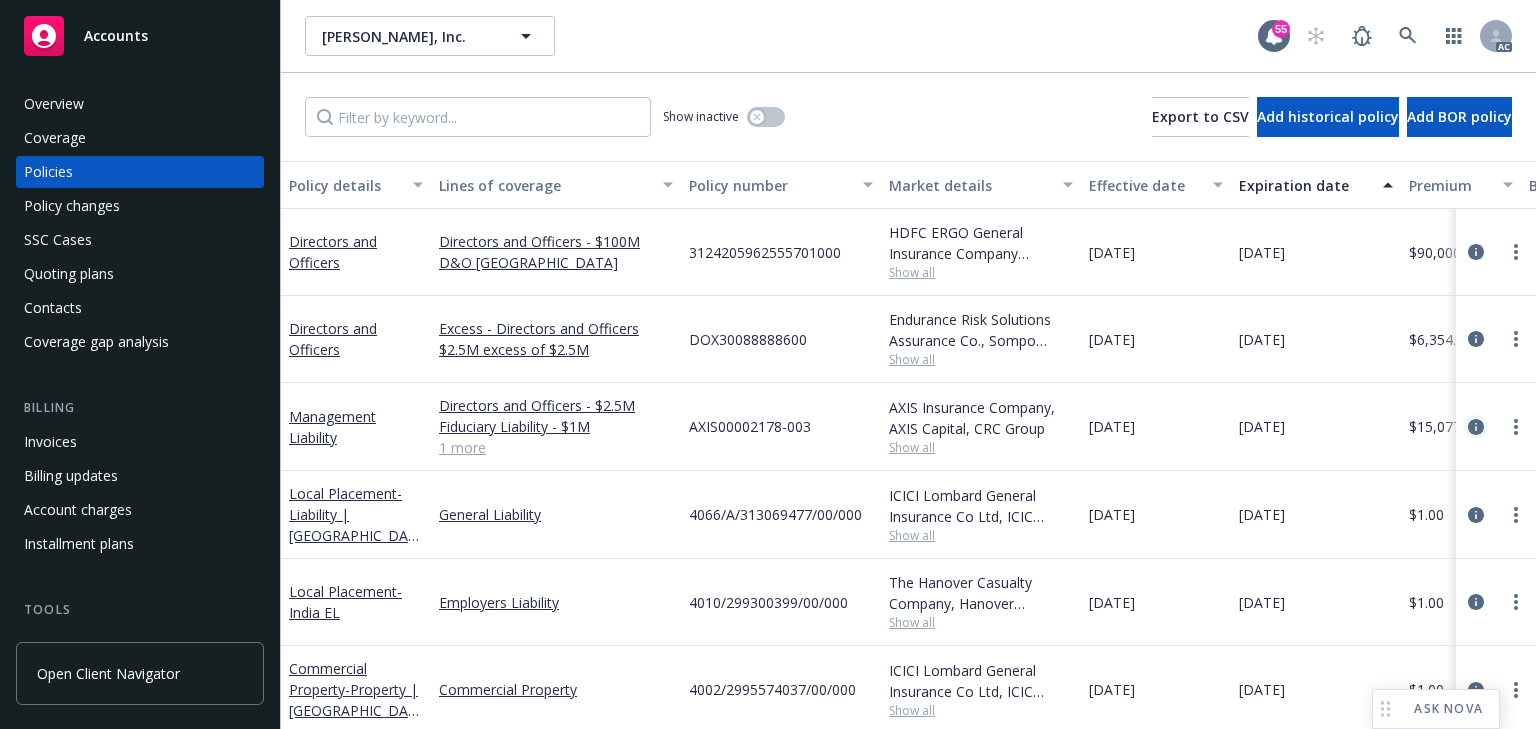 click 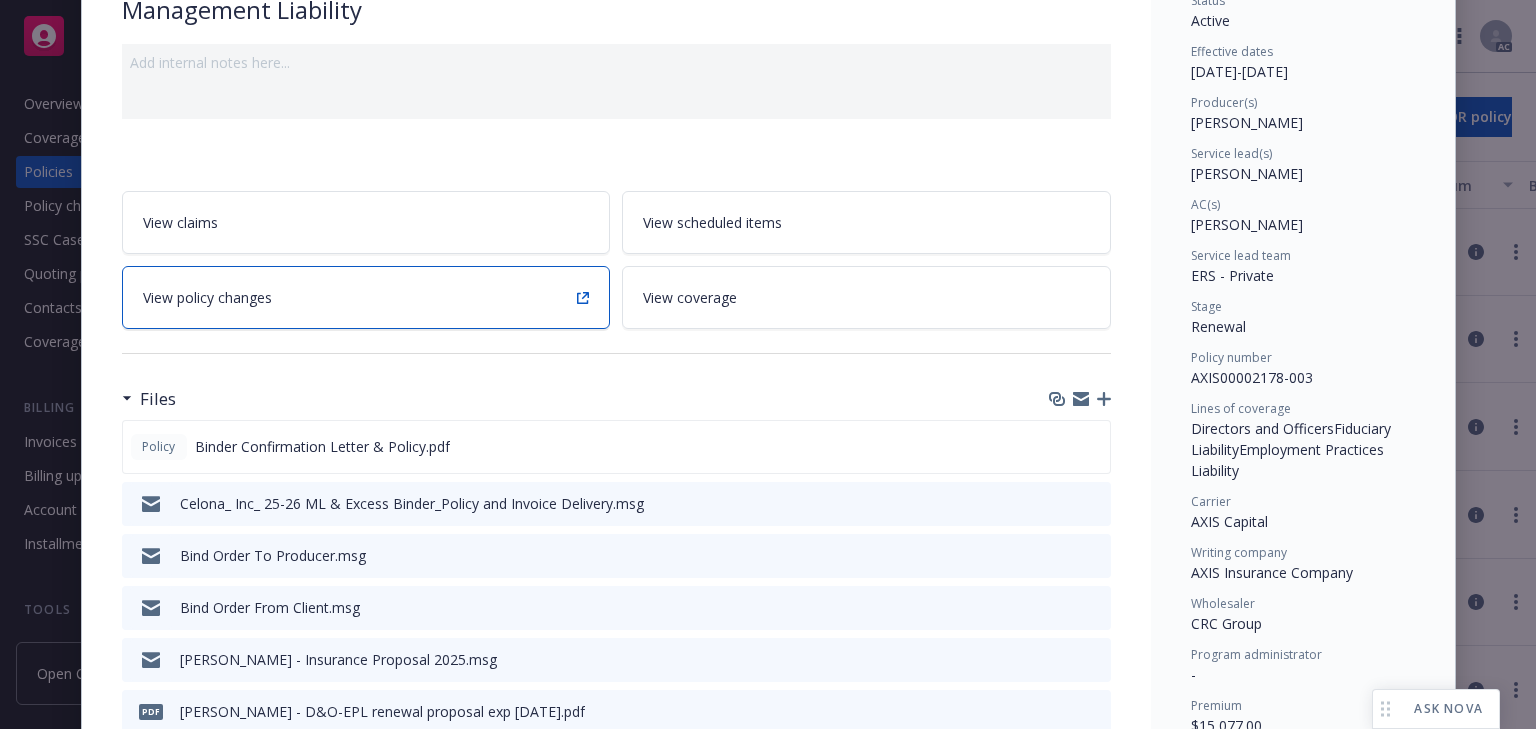 scroll, scrollTop: 240, scrollLeft: 0, axis: vertical 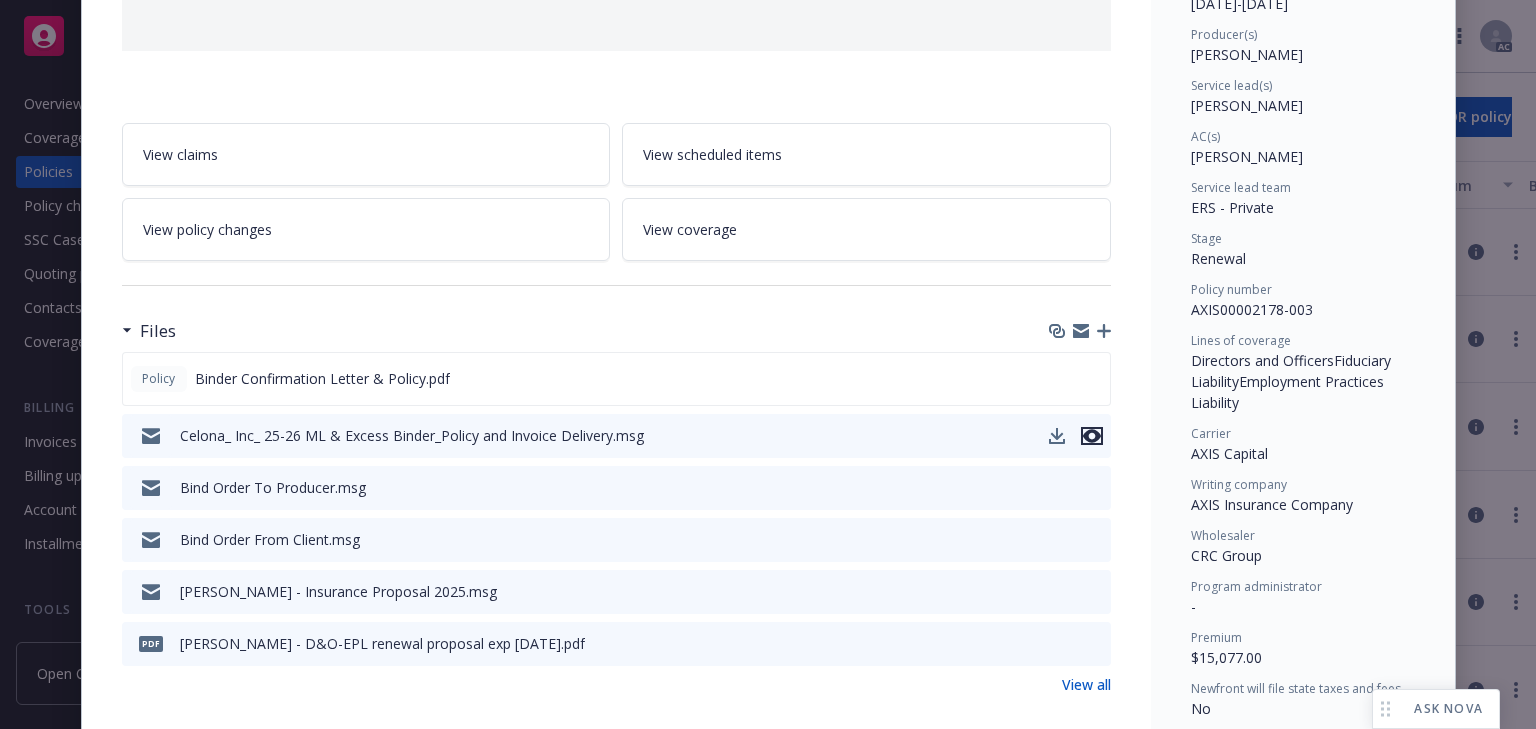 click 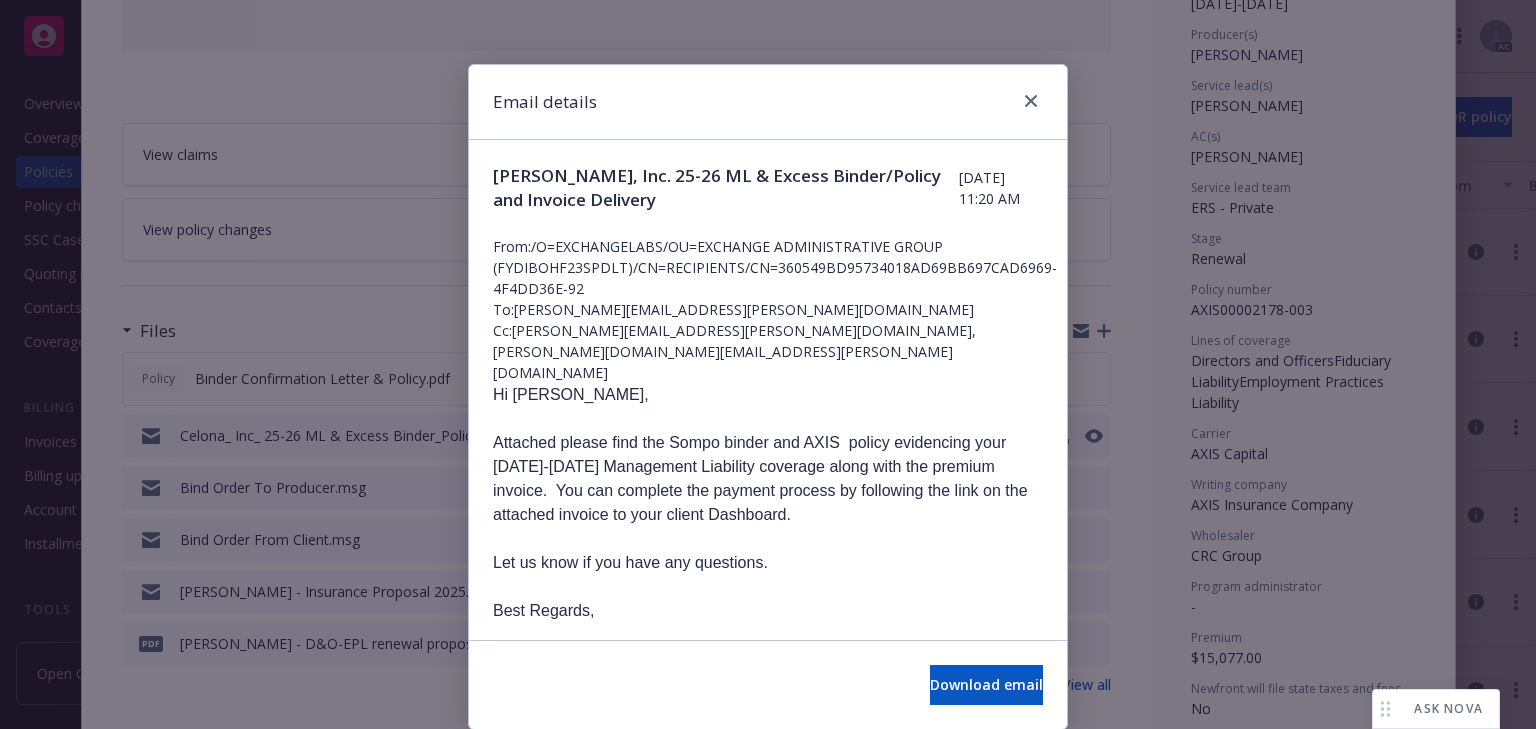 click on "Hi [PERSON_NAME]," at bounding box center [768, 395] 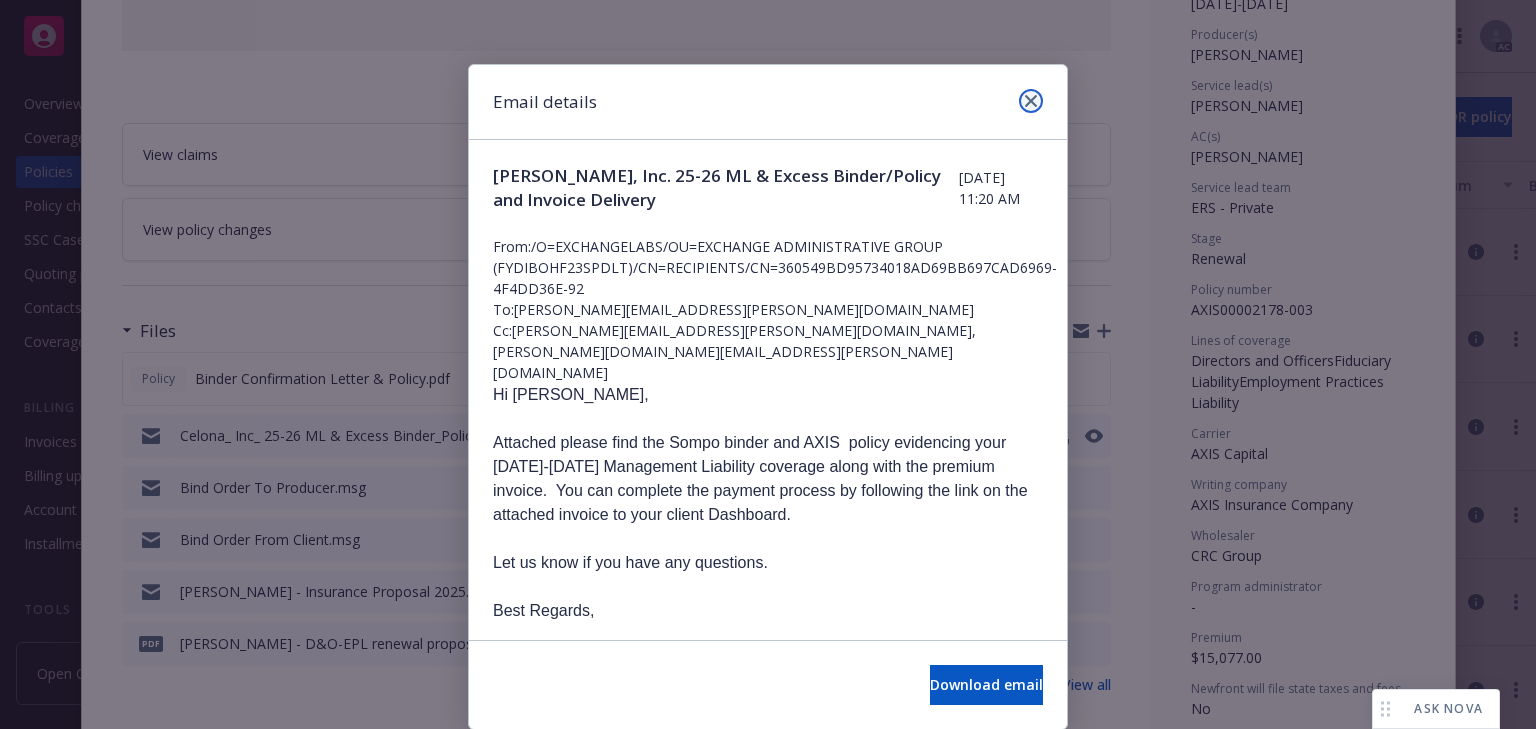 click at bounding box center (1031, 101) 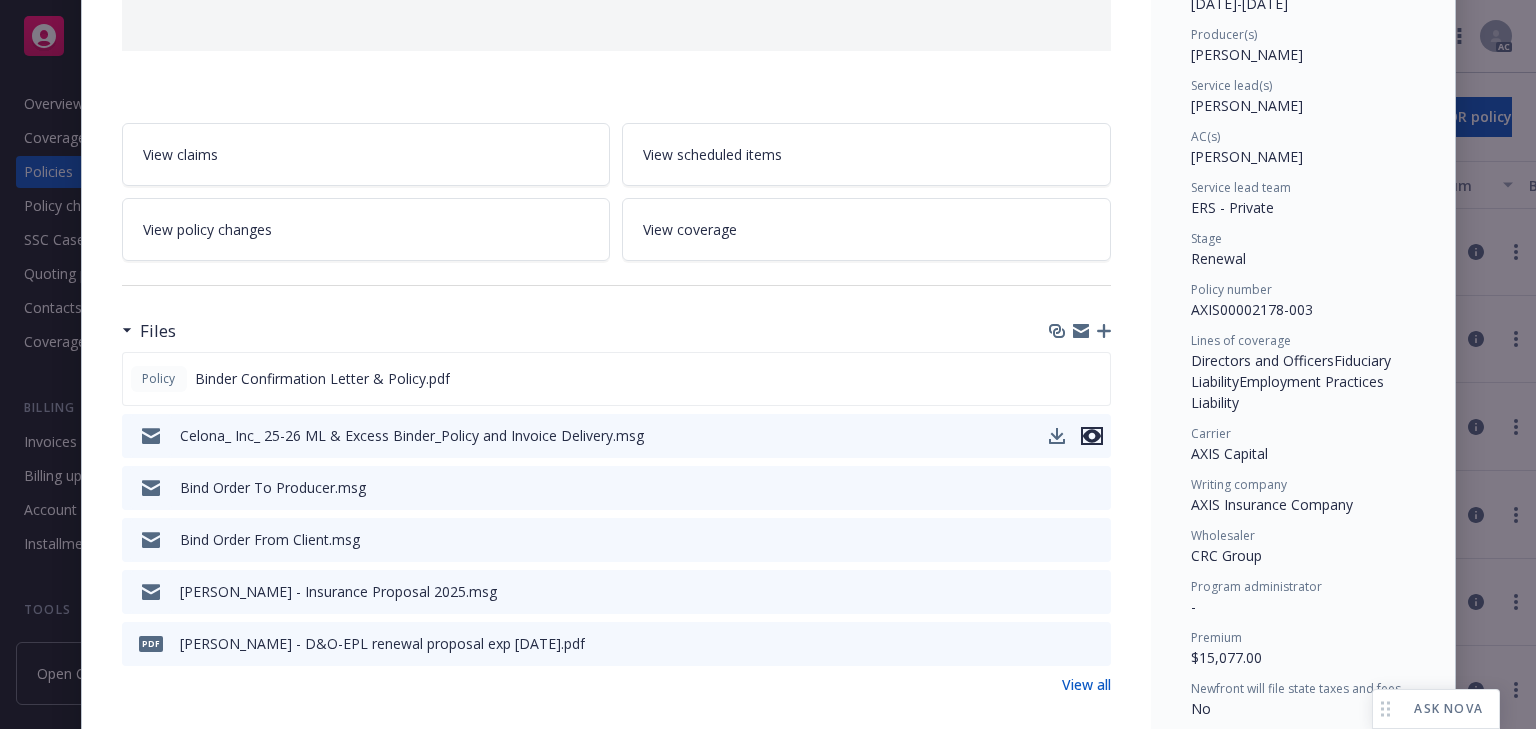 click 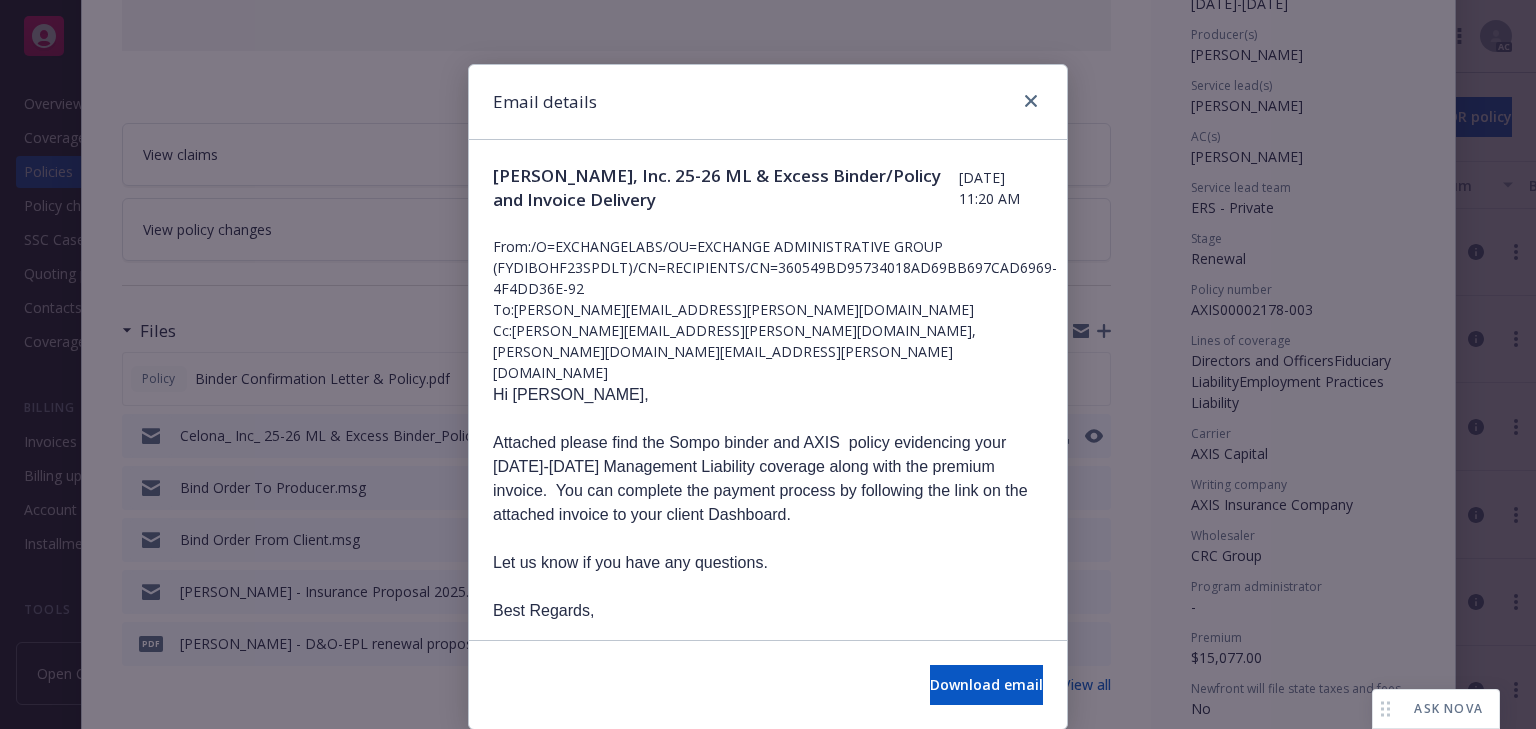 click on "Hi [PERSON_NAME]," at bounding box center [768, 395] 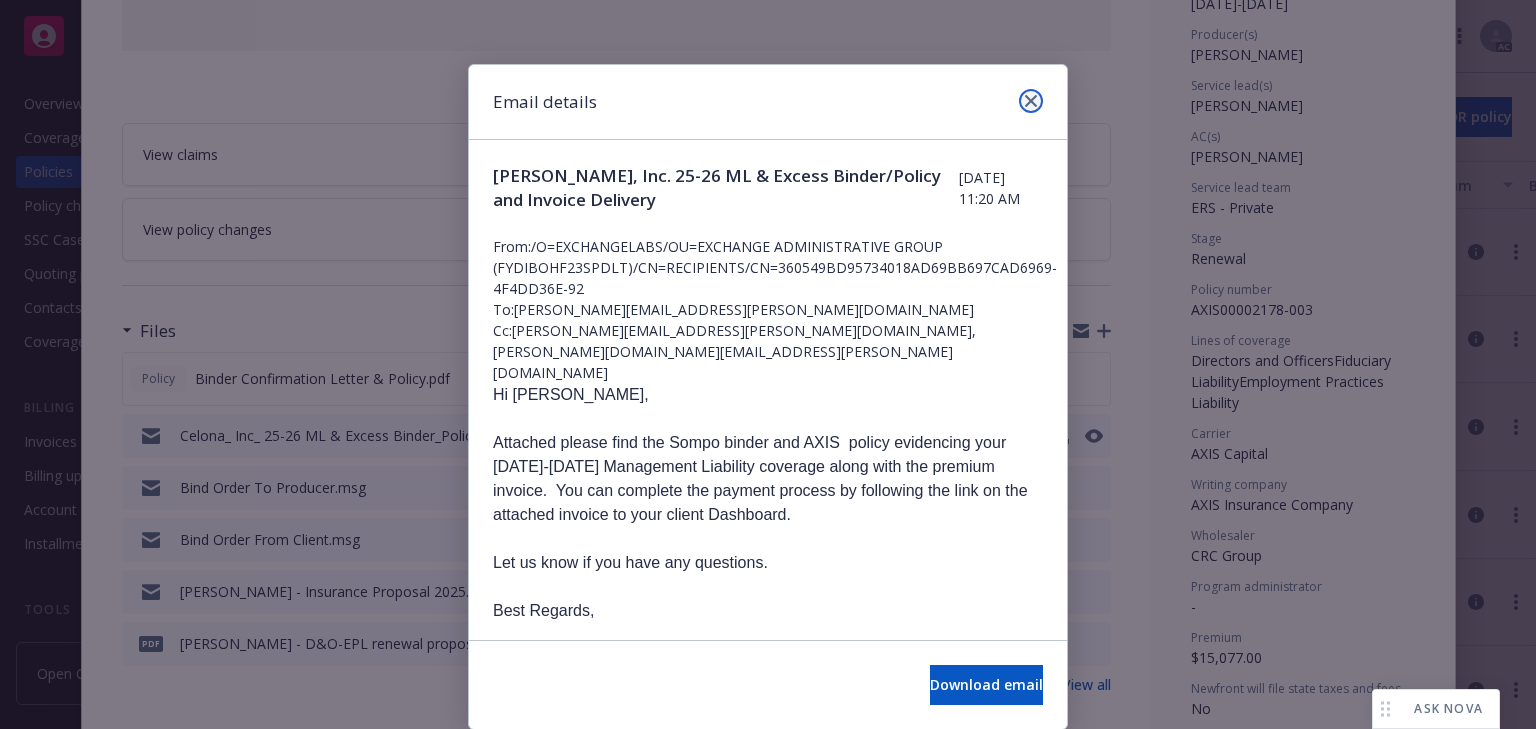 click 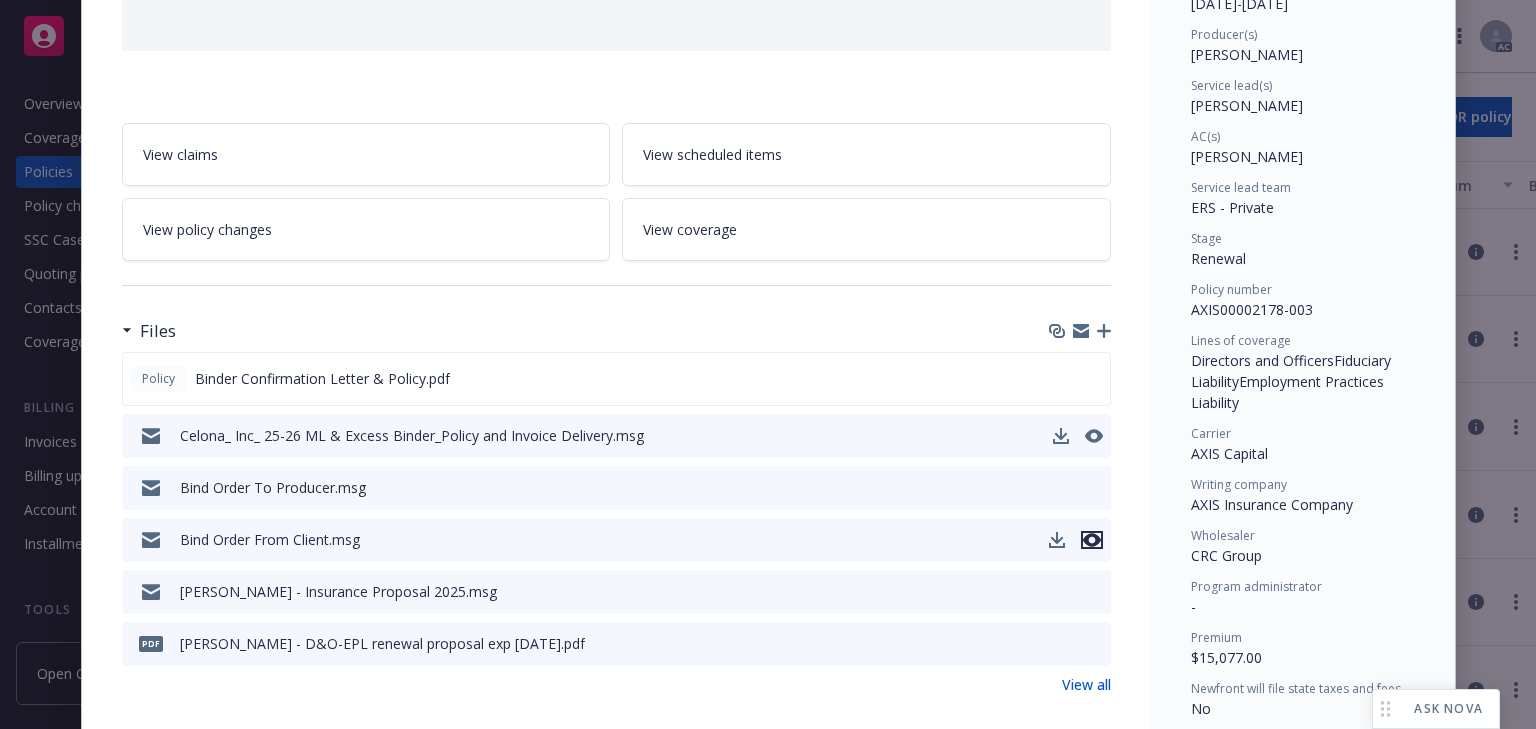 click 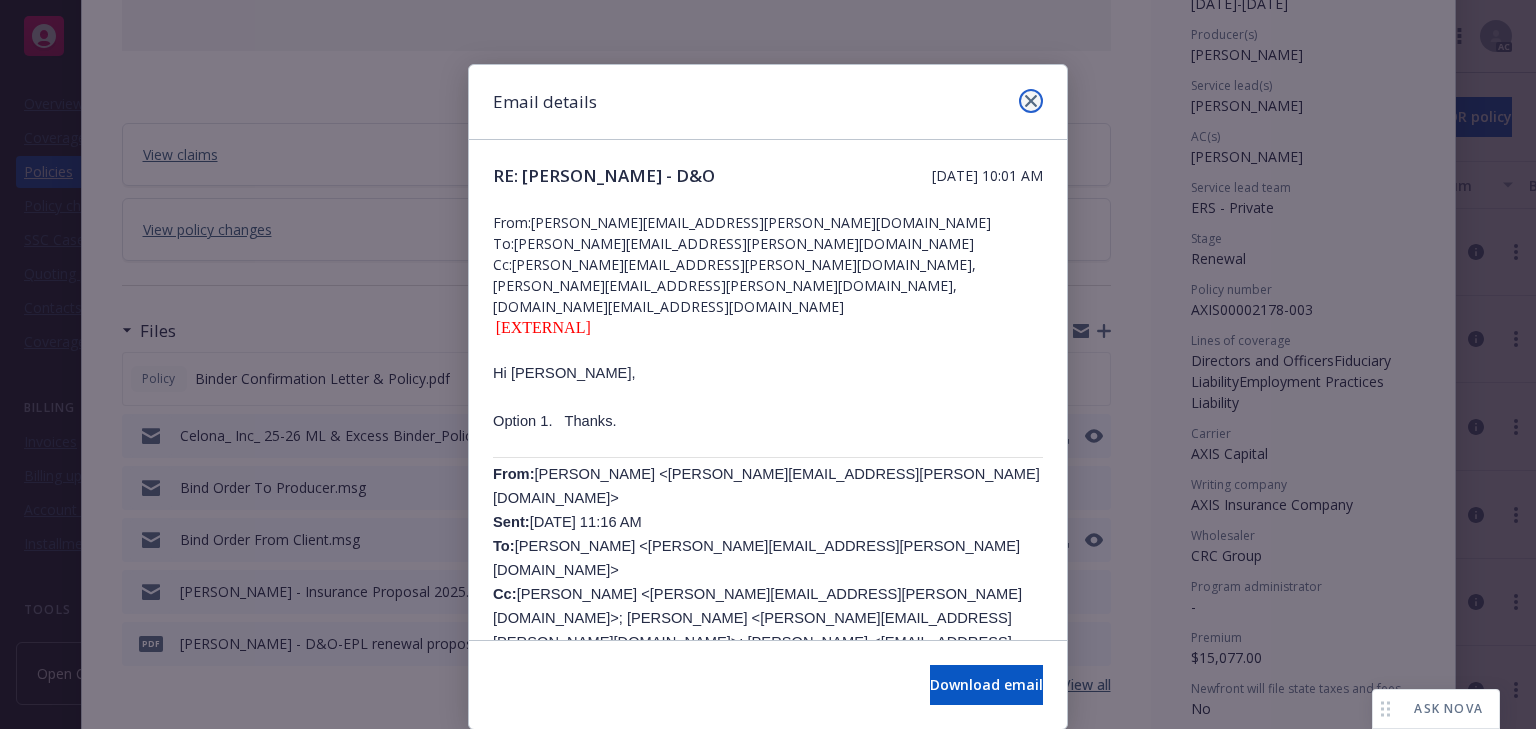 click 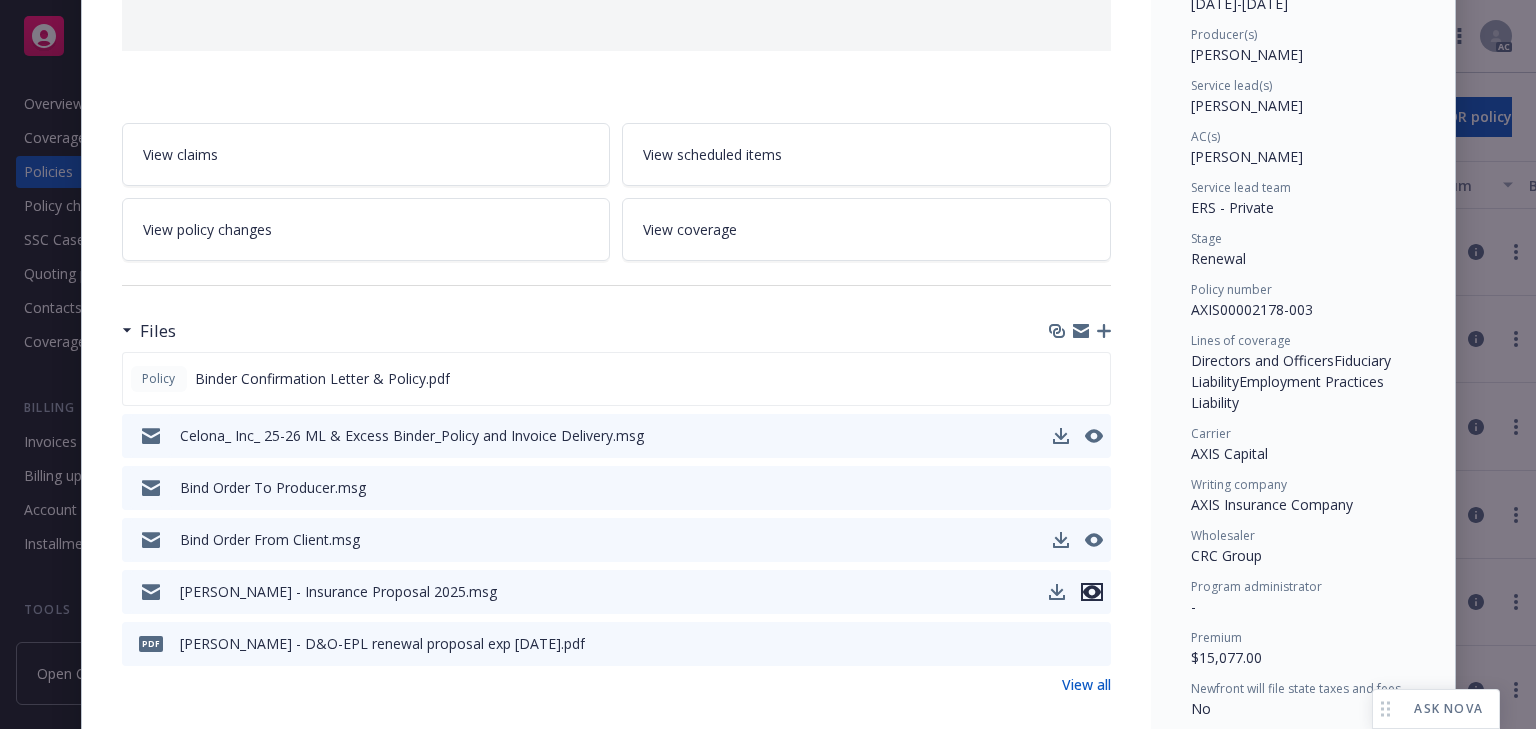 click 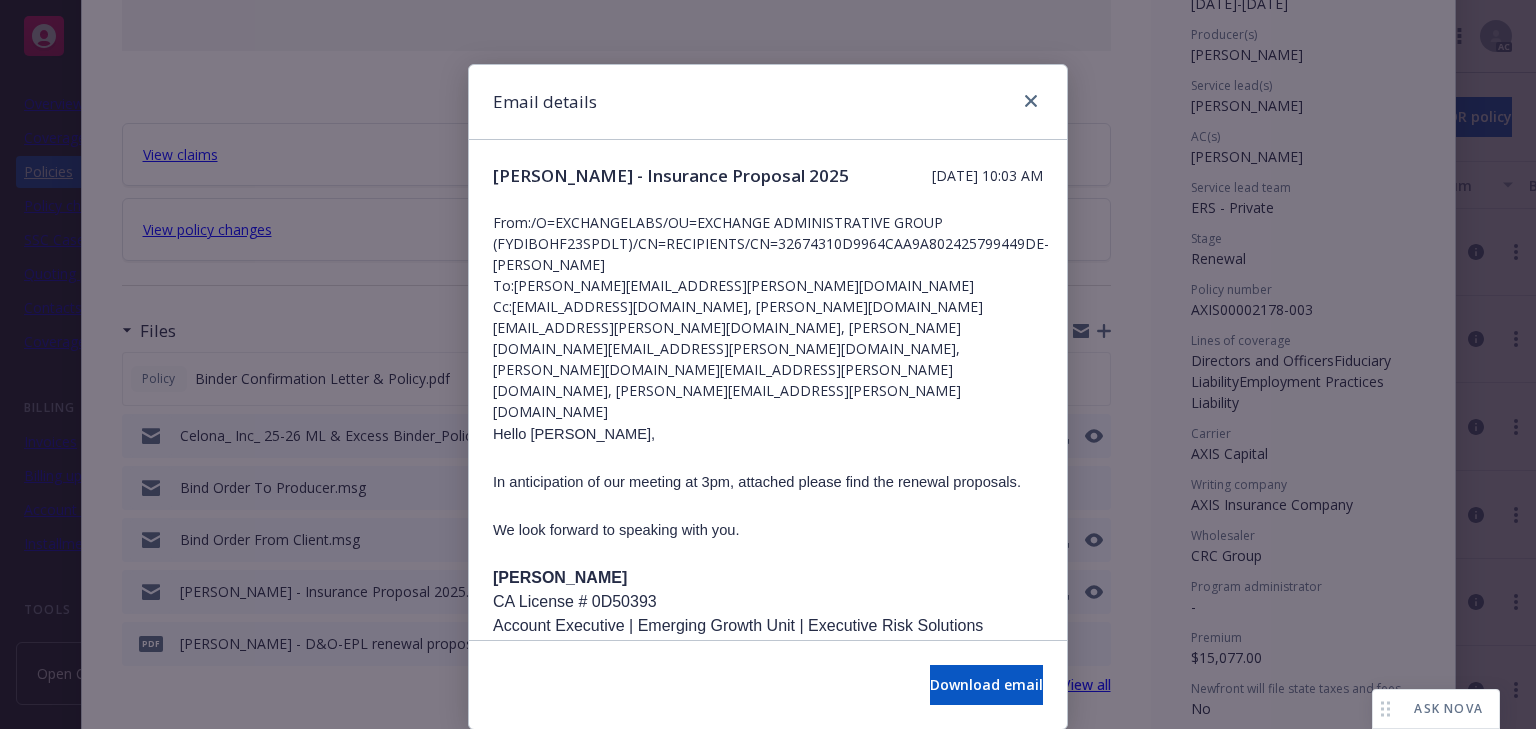 click on "Hello [PERSON_NAME]," at bounding box center (768, 434) 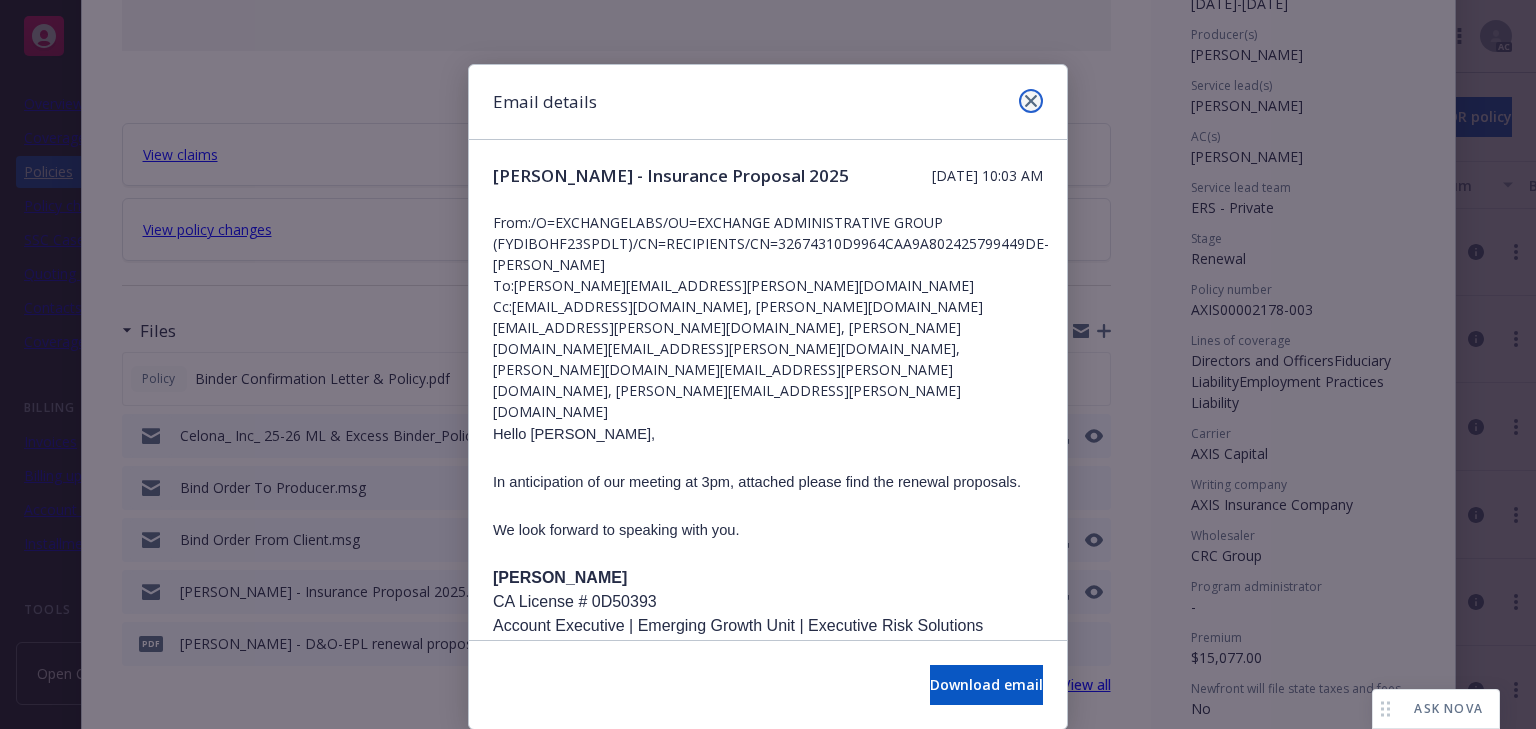 click at bounding box center [1031, 101] 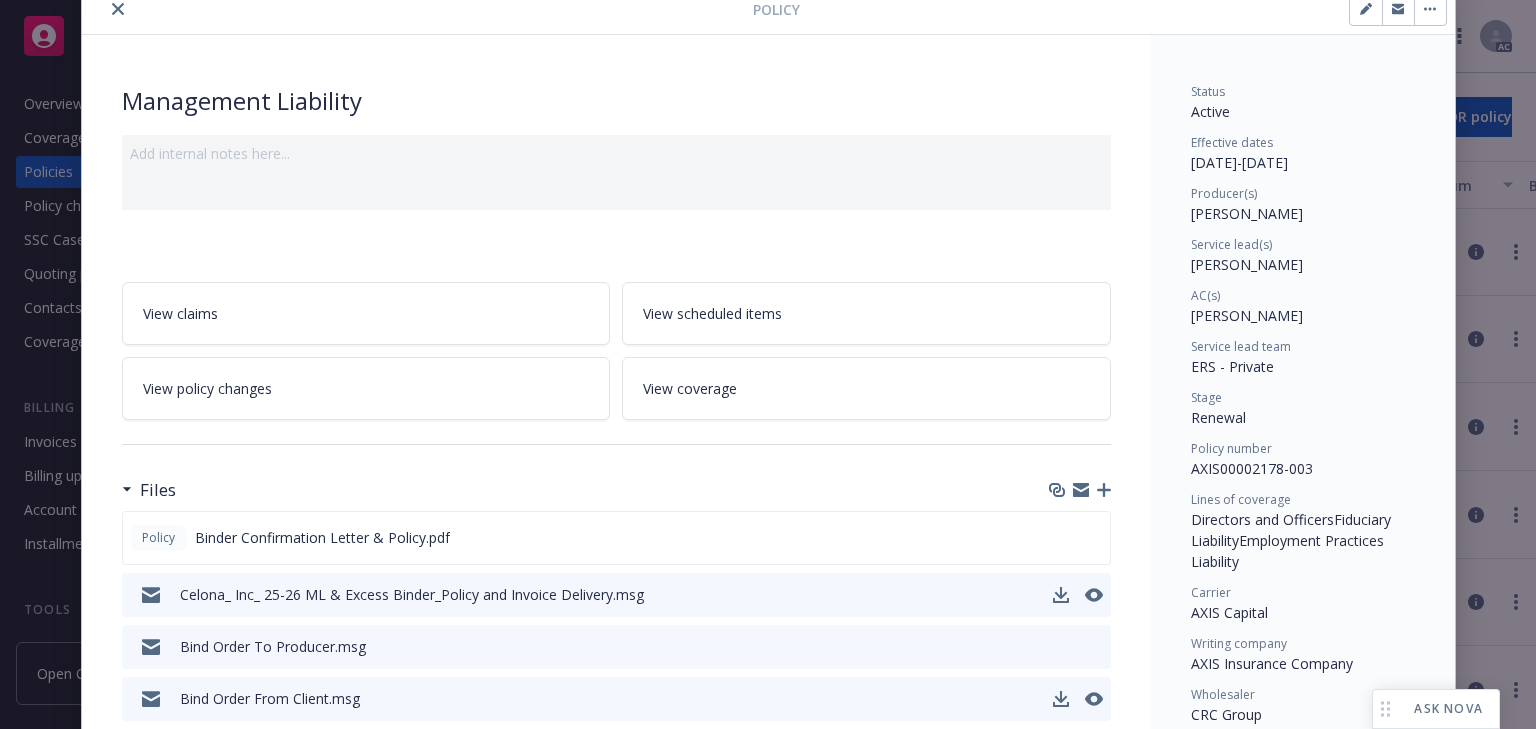 scroll, scrollTop: 0, scrollLeft: 0, axis: both 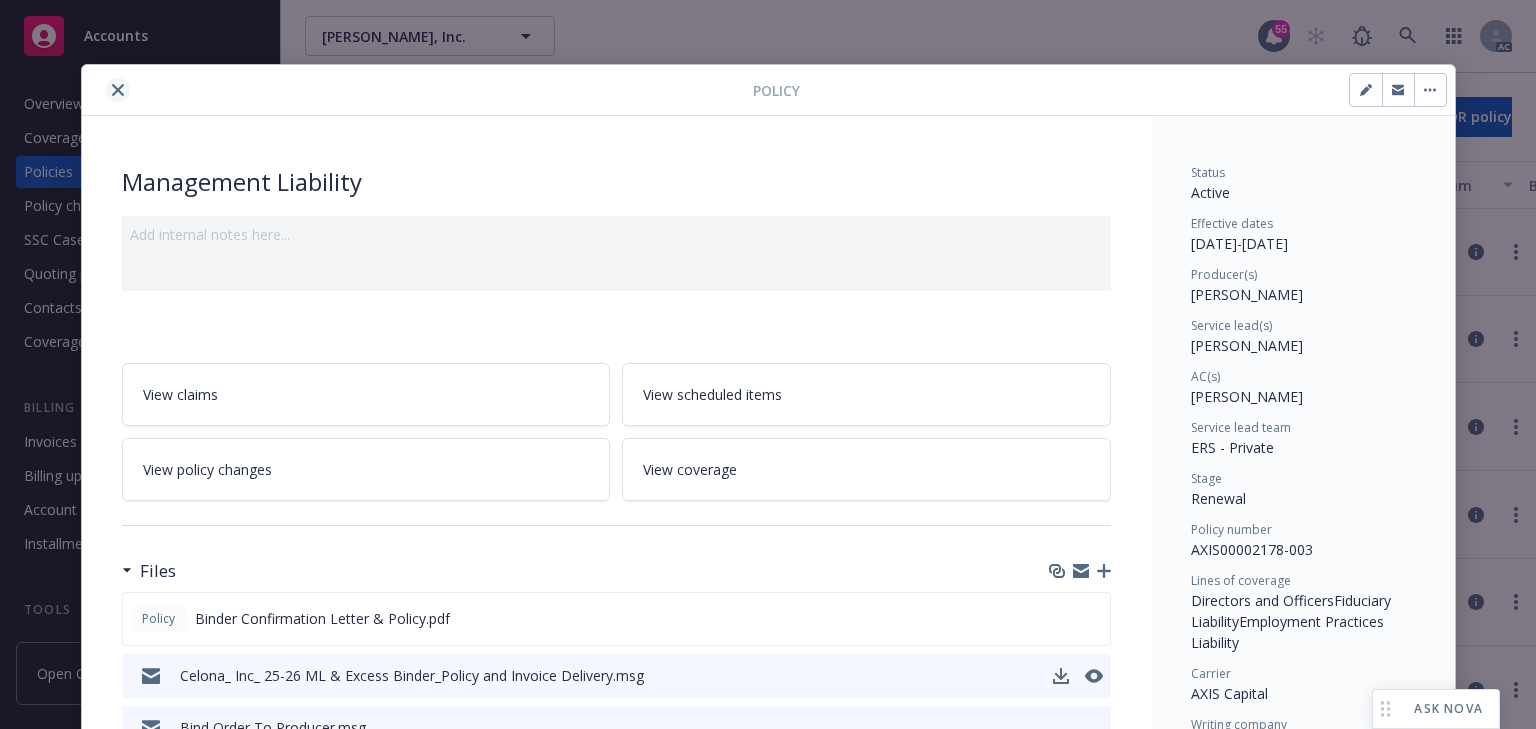 click 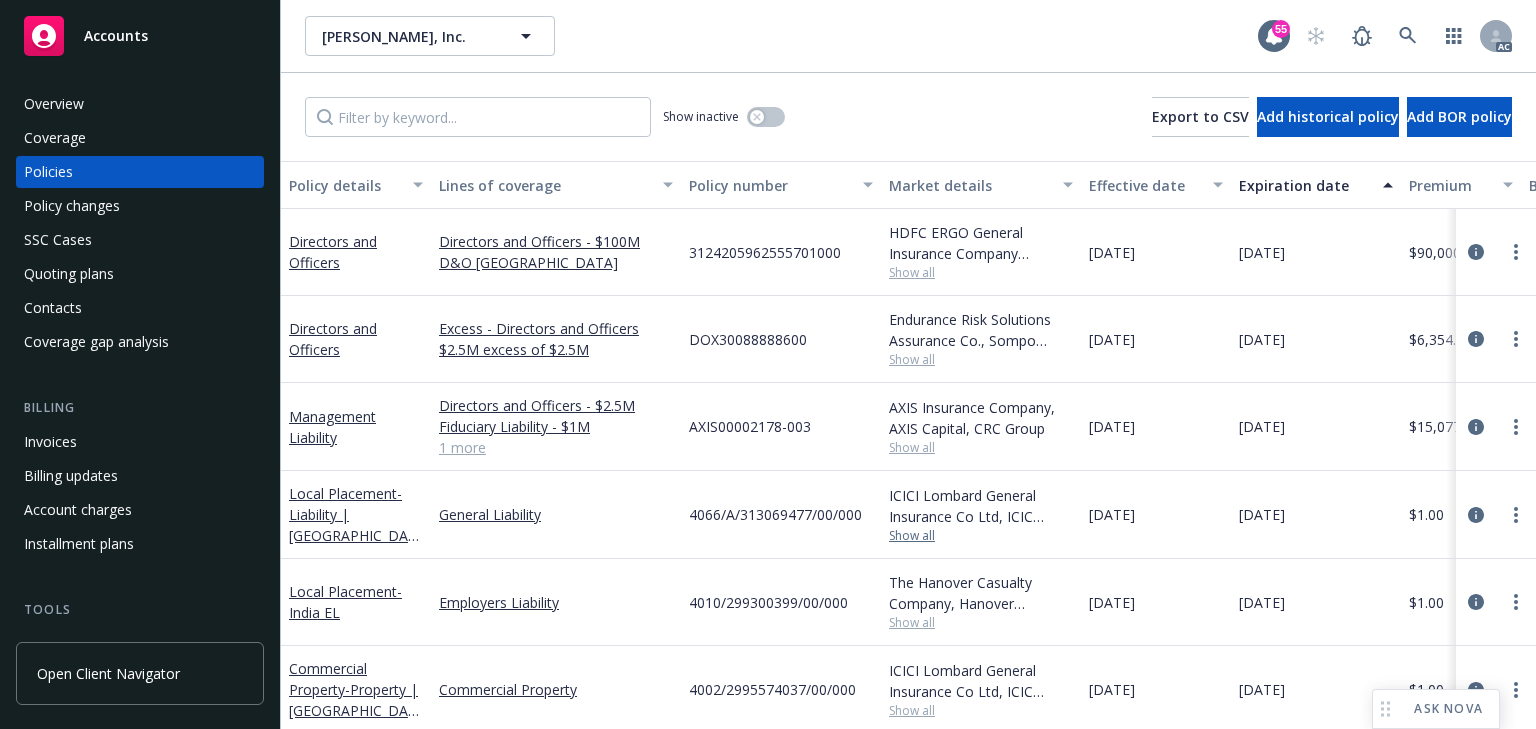 click on "Show all" at bounding box center [981, 536] 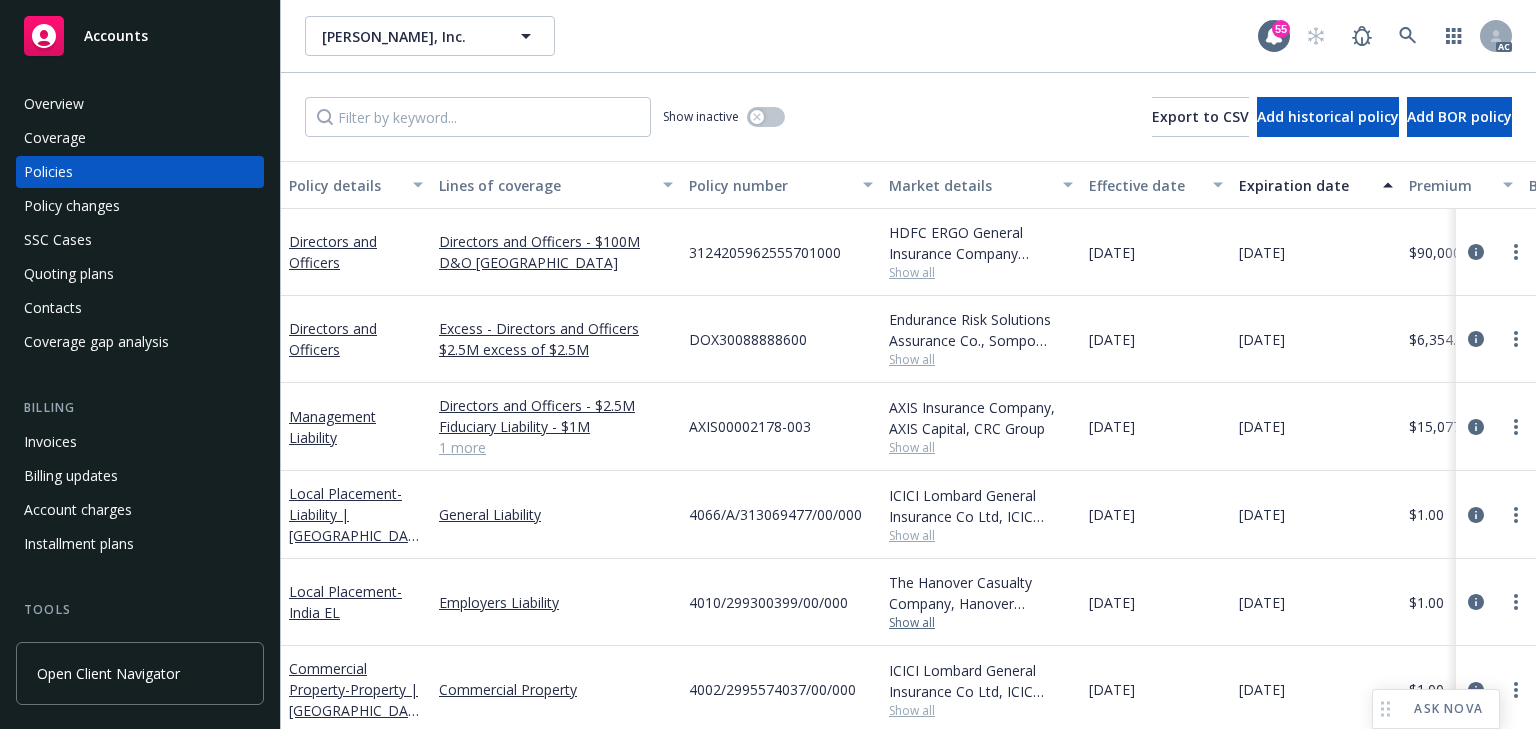 click on "Show all" at bounding box center [981, 623] 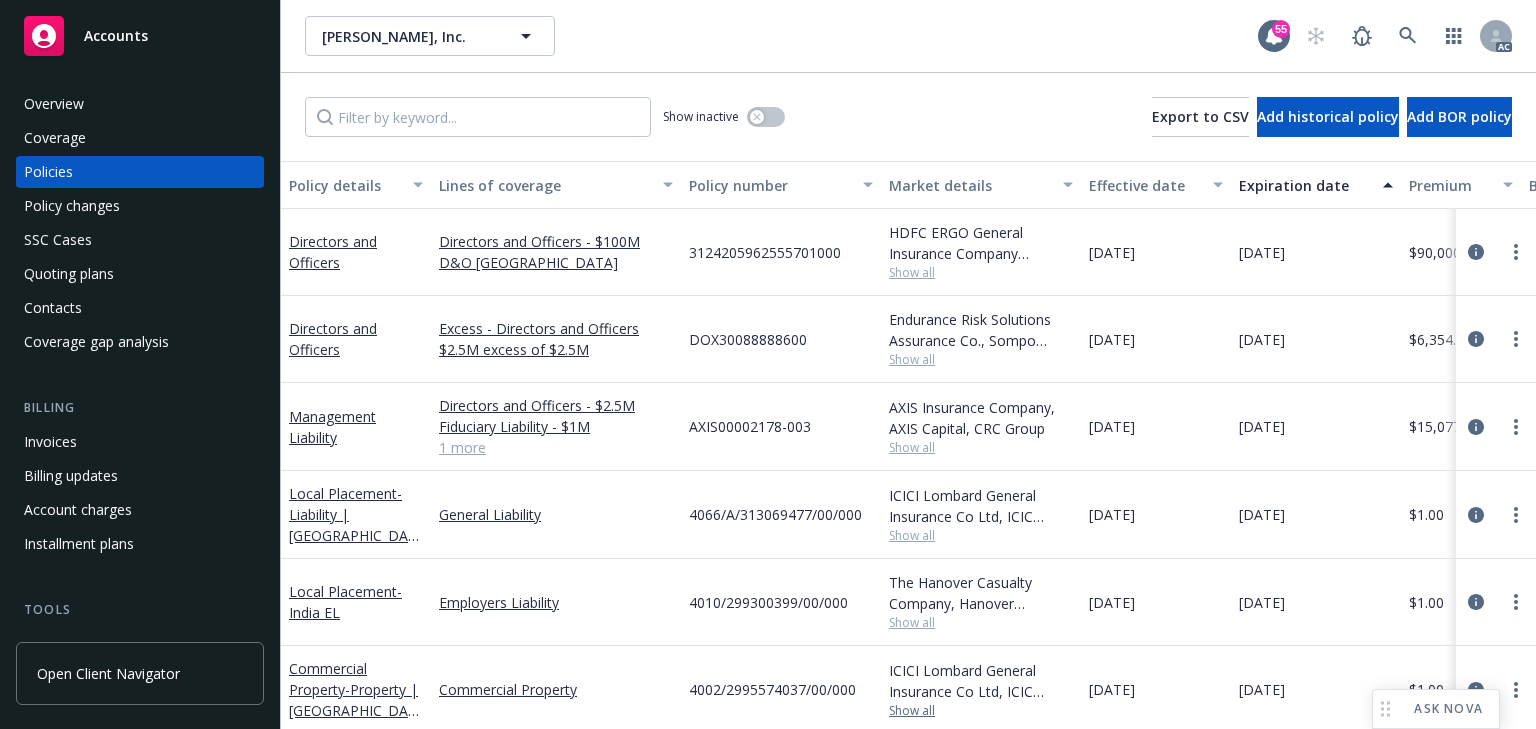 click on "Show all" at bounding box center [981, 711] 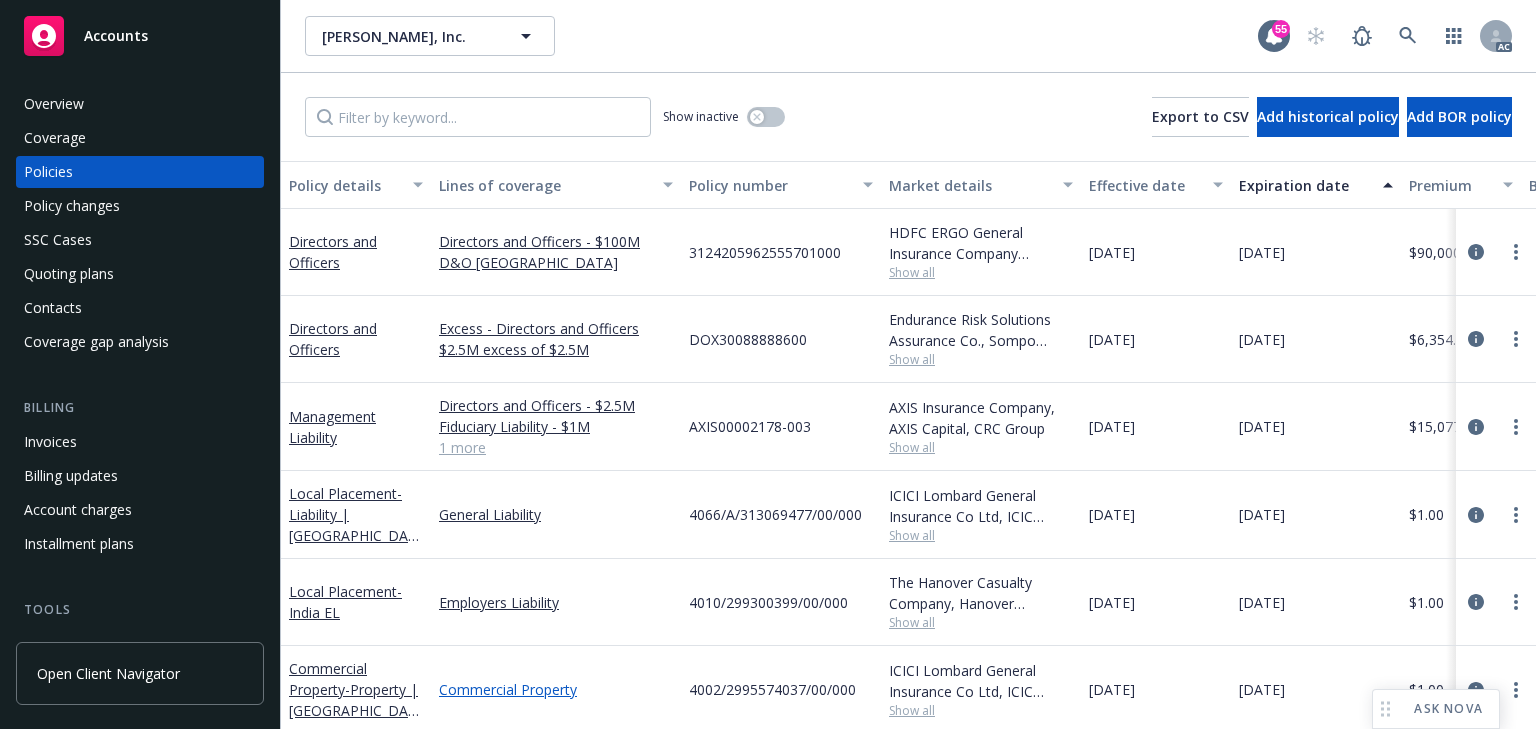 click on "Commercial Property" at bounding box center [556, 689] 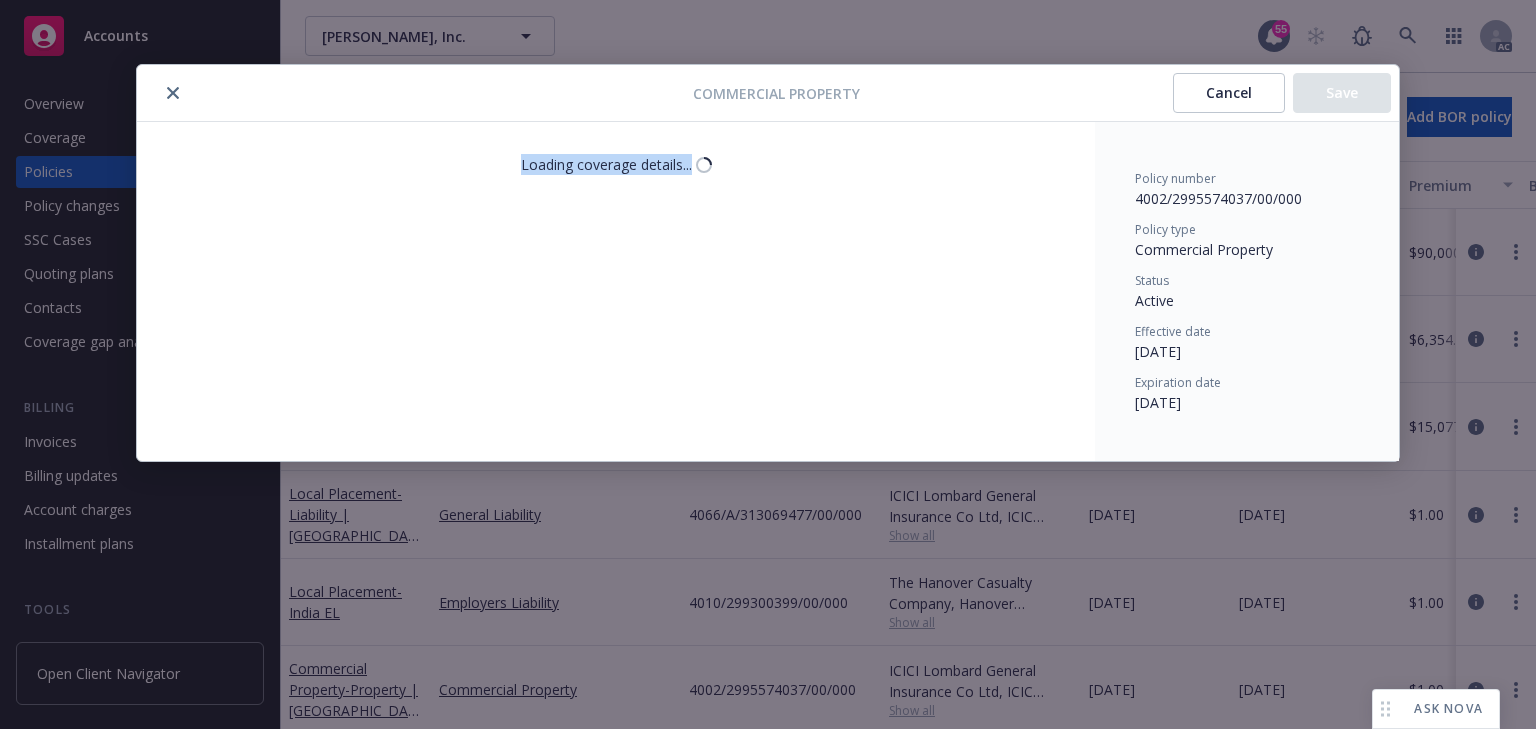 drag, startPoint x: 736, startPoint y: 681, endPoint x: 867, endPoint y: 684, distance: 131.03435 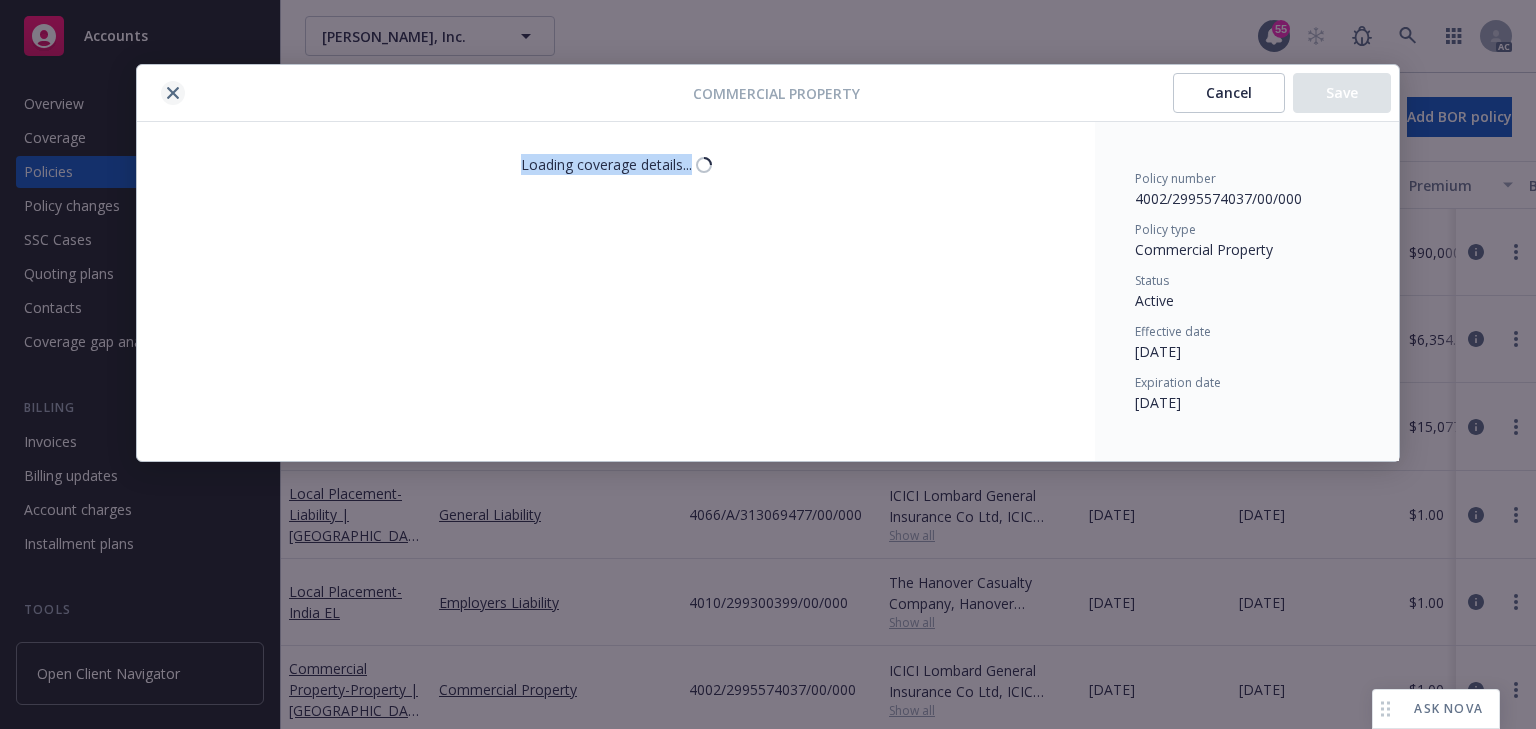 click 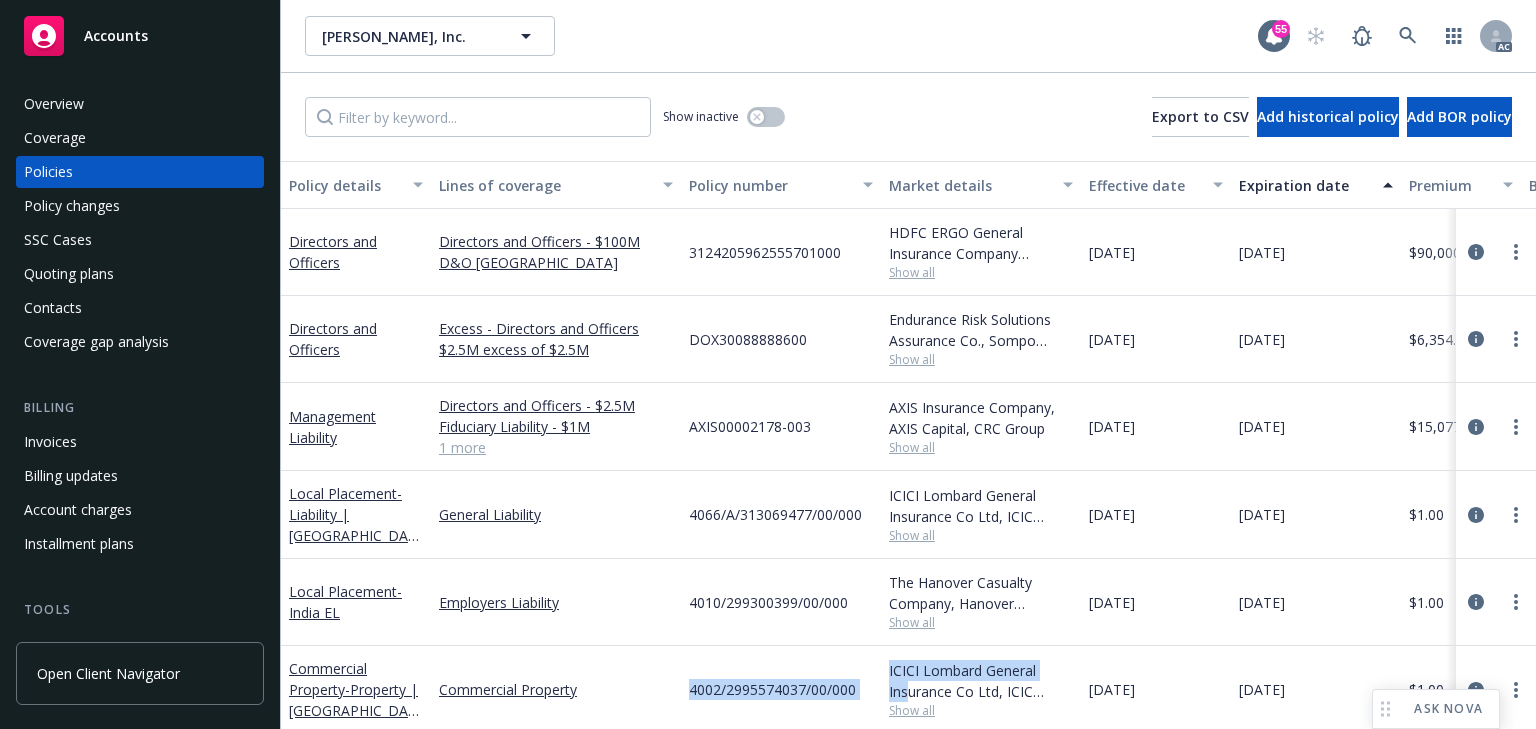 click on "Commercial Property  -  Property | [GEOGRAPHIC_DATA] Commercial Property 4002/2995574037/00/000 ICICI Lombard General Insurance Co Ltd, ICIC Lombard Show all [DATE] [DATE] $1.00 Direct Renewal Active [PERSON_NAME] AC [PERSON_NAME] AM 1 more" at bounding box center [1246, 690] 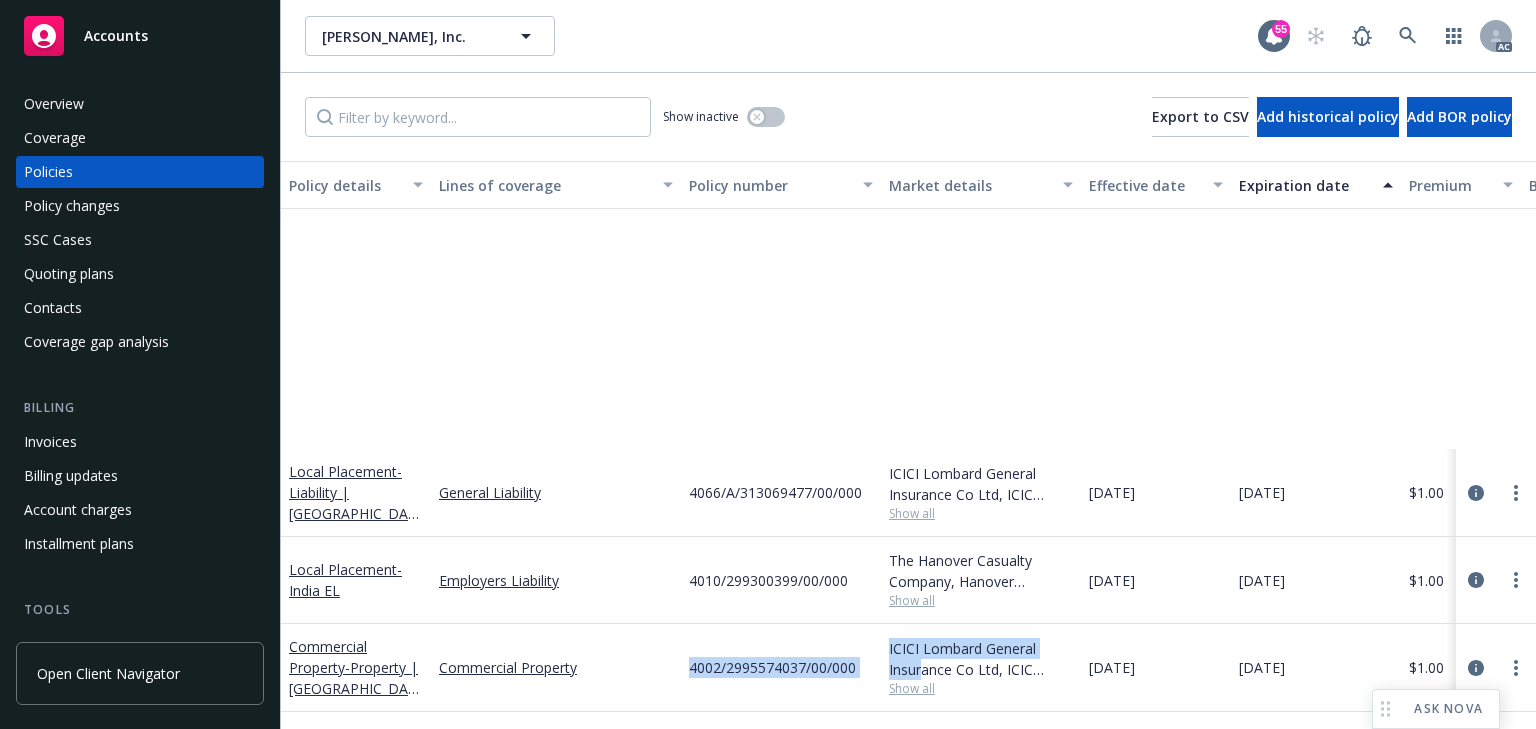 scroll, scrollTop: 452, scrollLeft: 0, axis: vertical 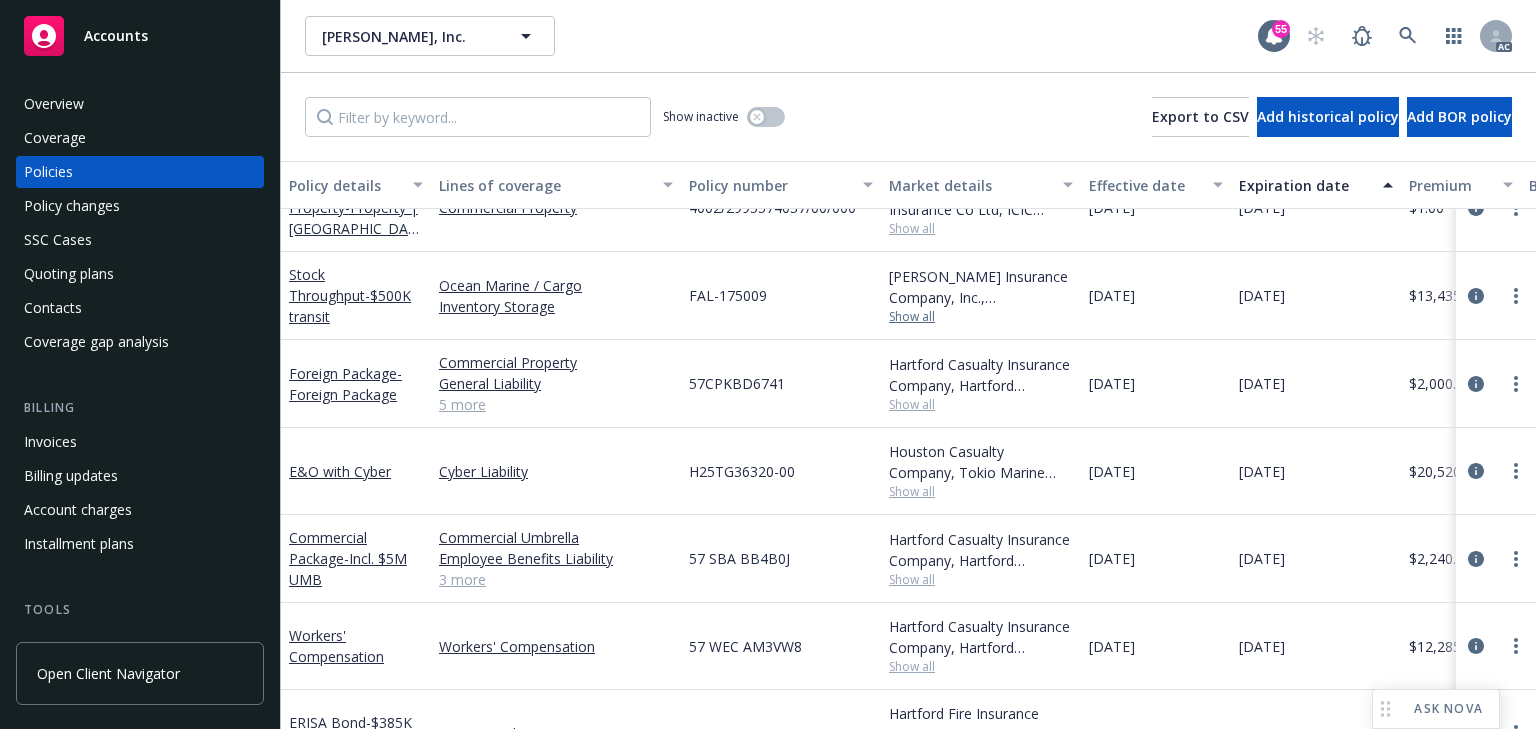 click on "Show all" at bounding box center (981, 317) 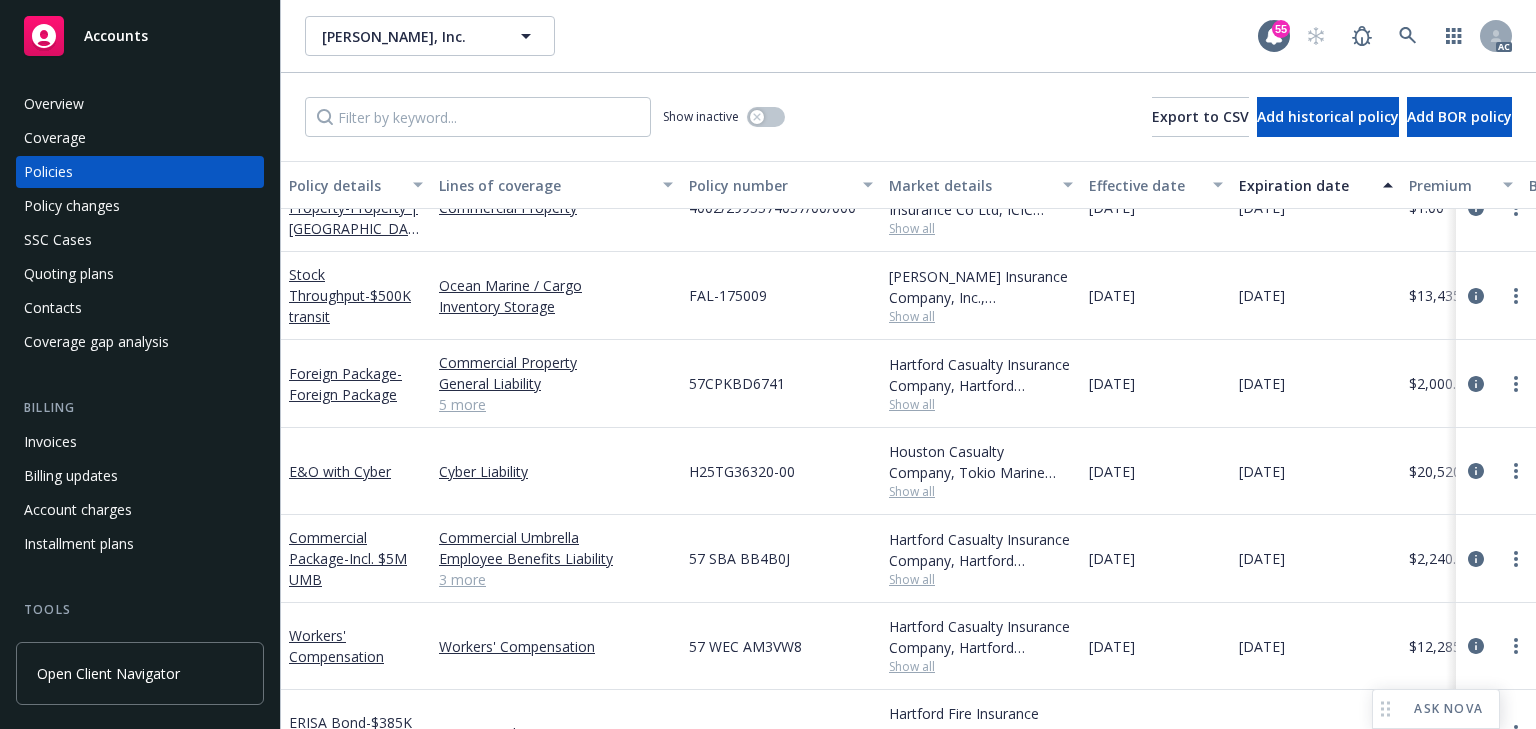 click on "FAL-175009" at bounding box center (781, 296) 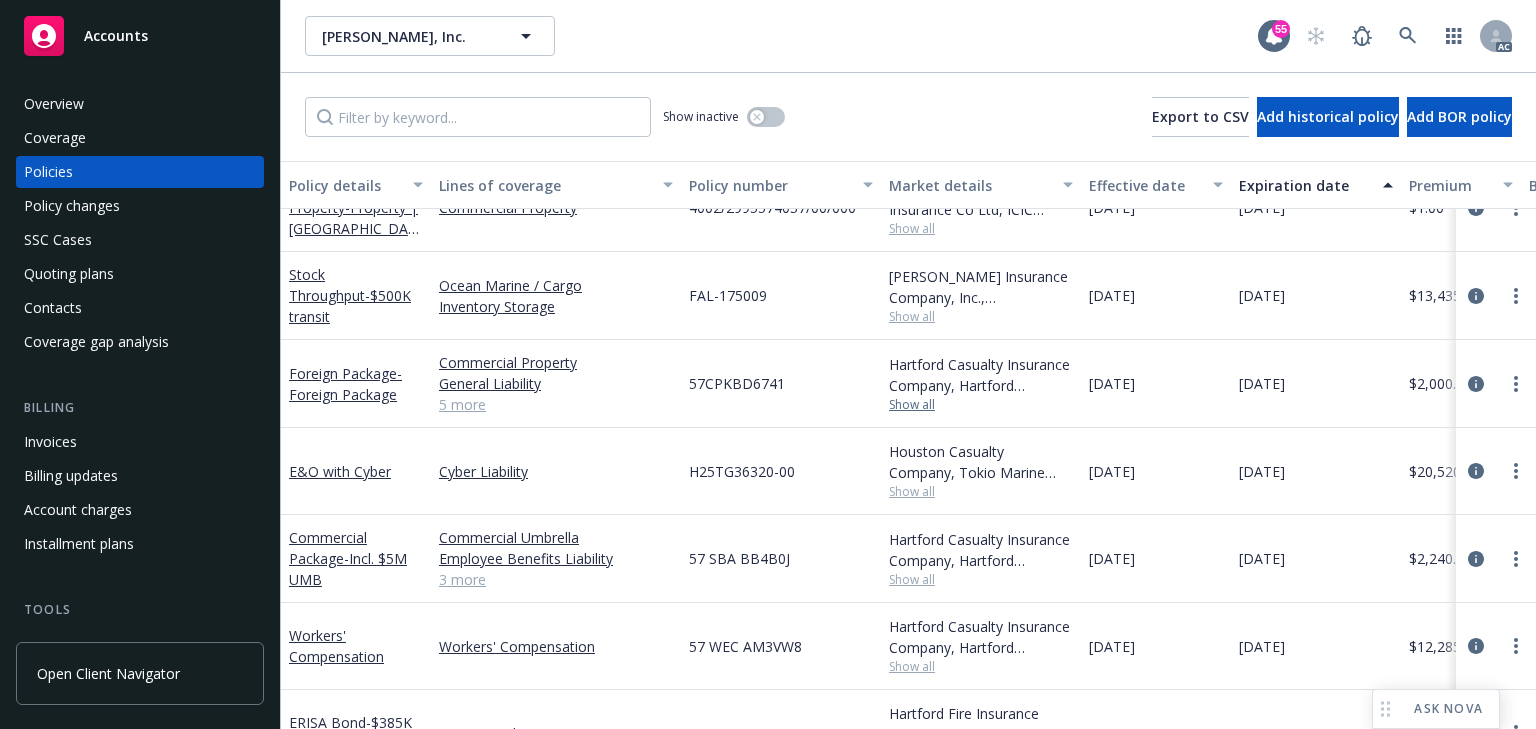 click on "Show all" at bounding box center (981, 405) 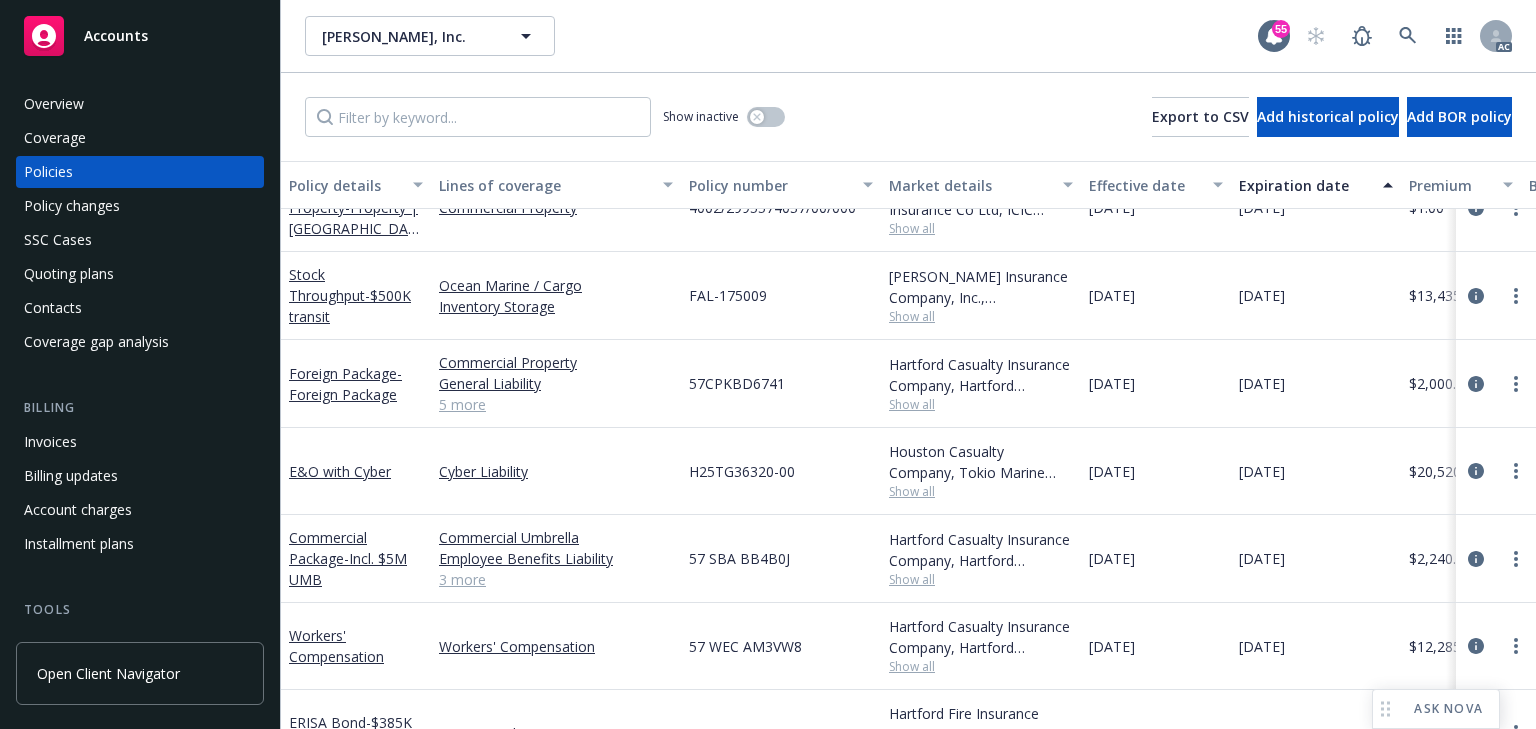 click on "57CPKBD6741" at bounding box center [781, 384] 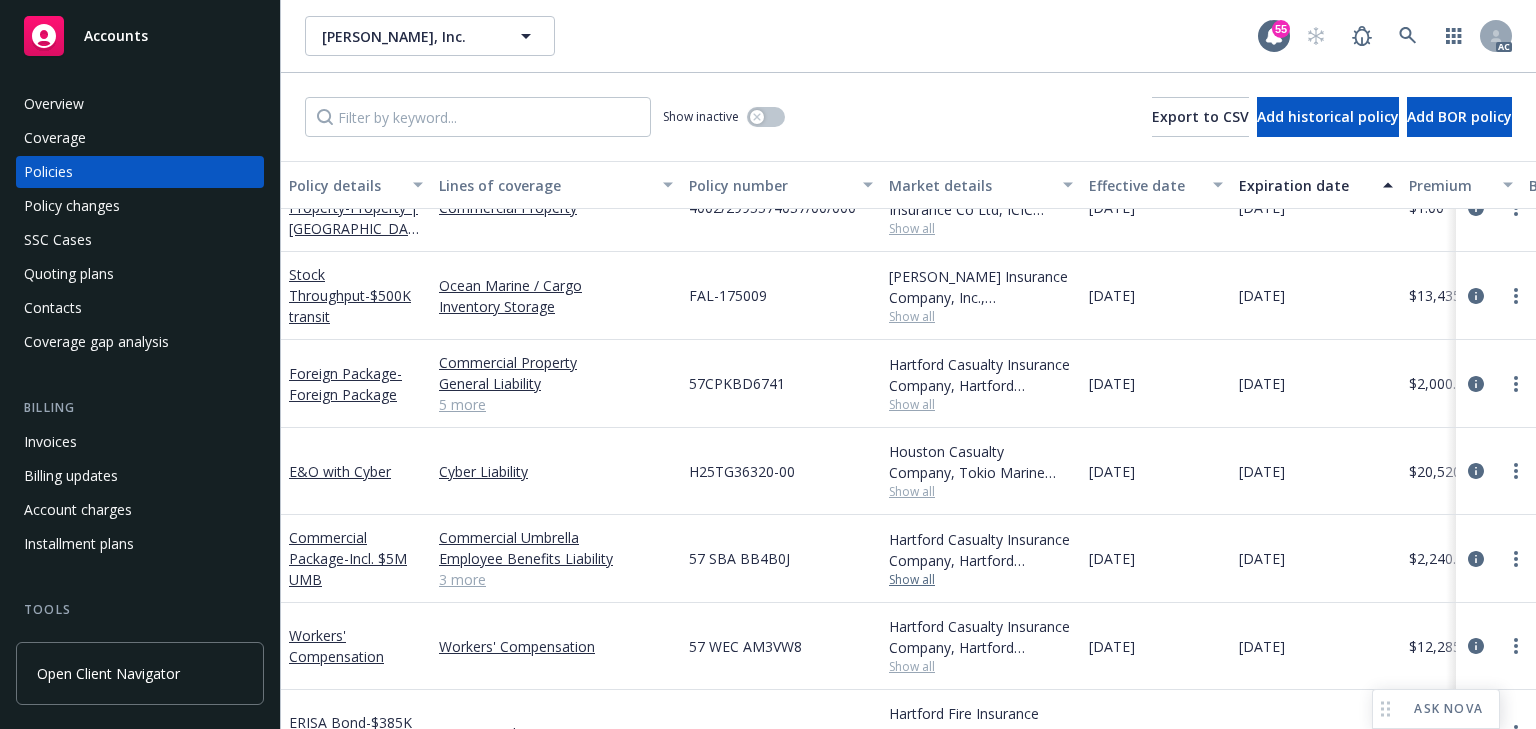 click on "Show all" at bounding box center (981, 580) 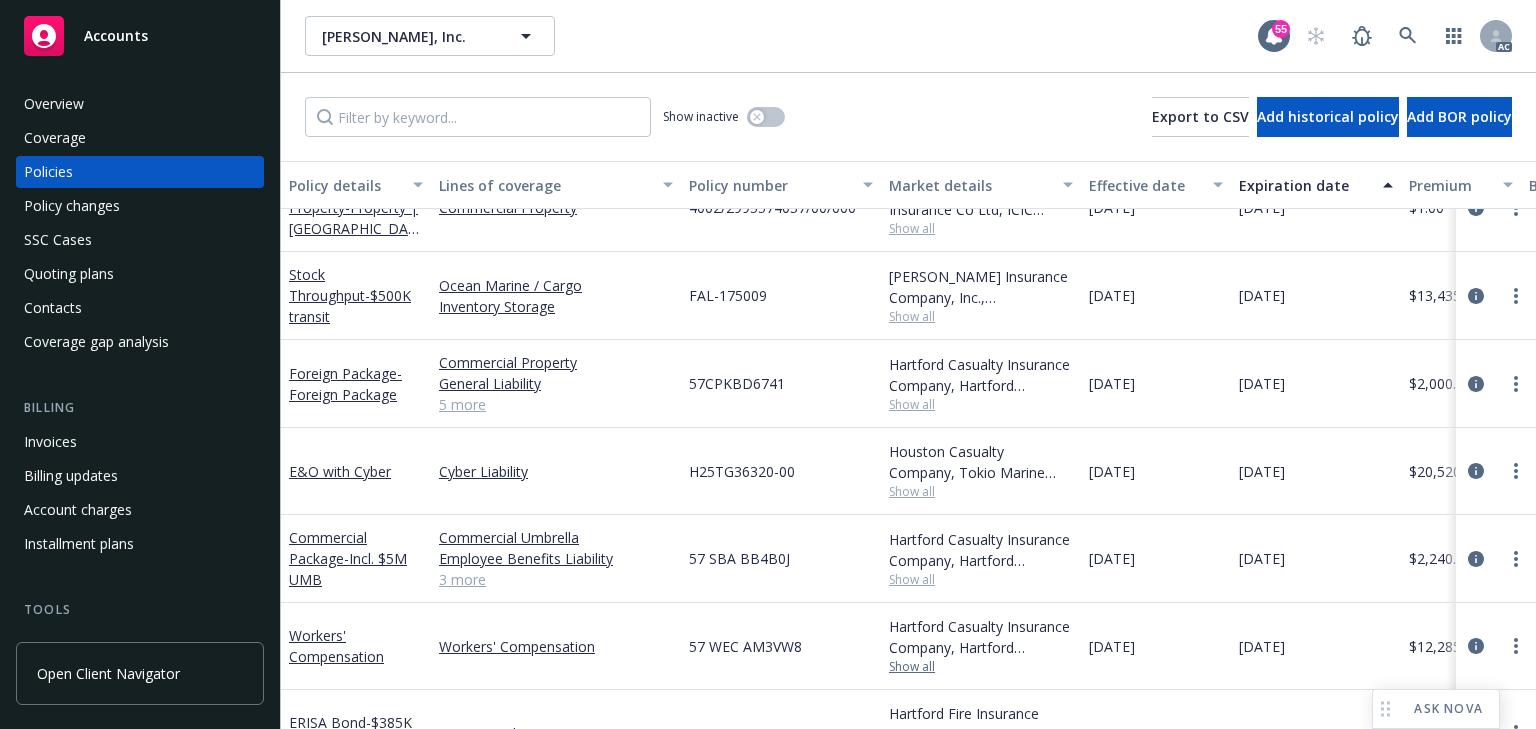 click on "Show all" at bounding box center [981, 667] 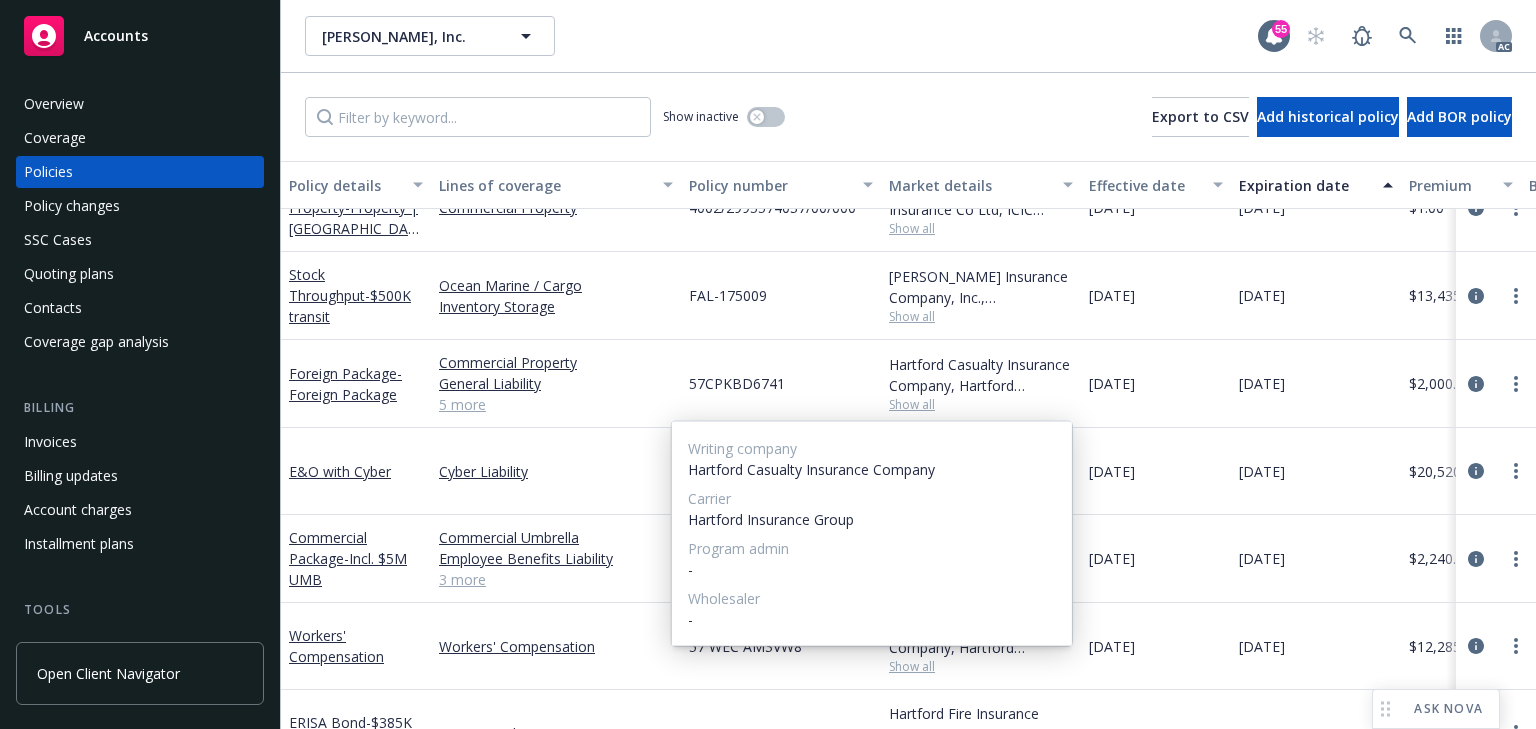 scroll, scrollTop: 502, scrollLeft: 0, axis: vertical 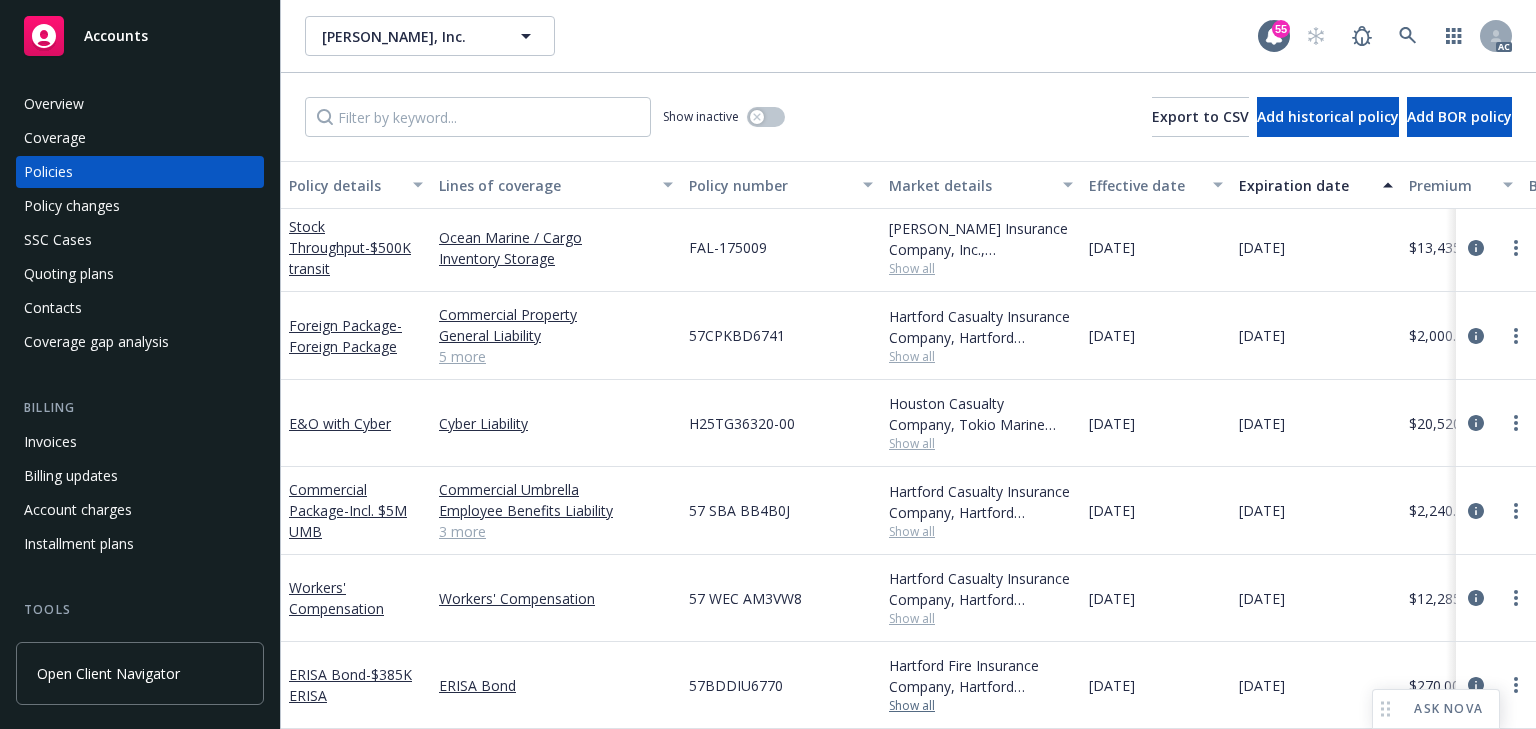 click on "Show all" at bounding box center [981, 706] 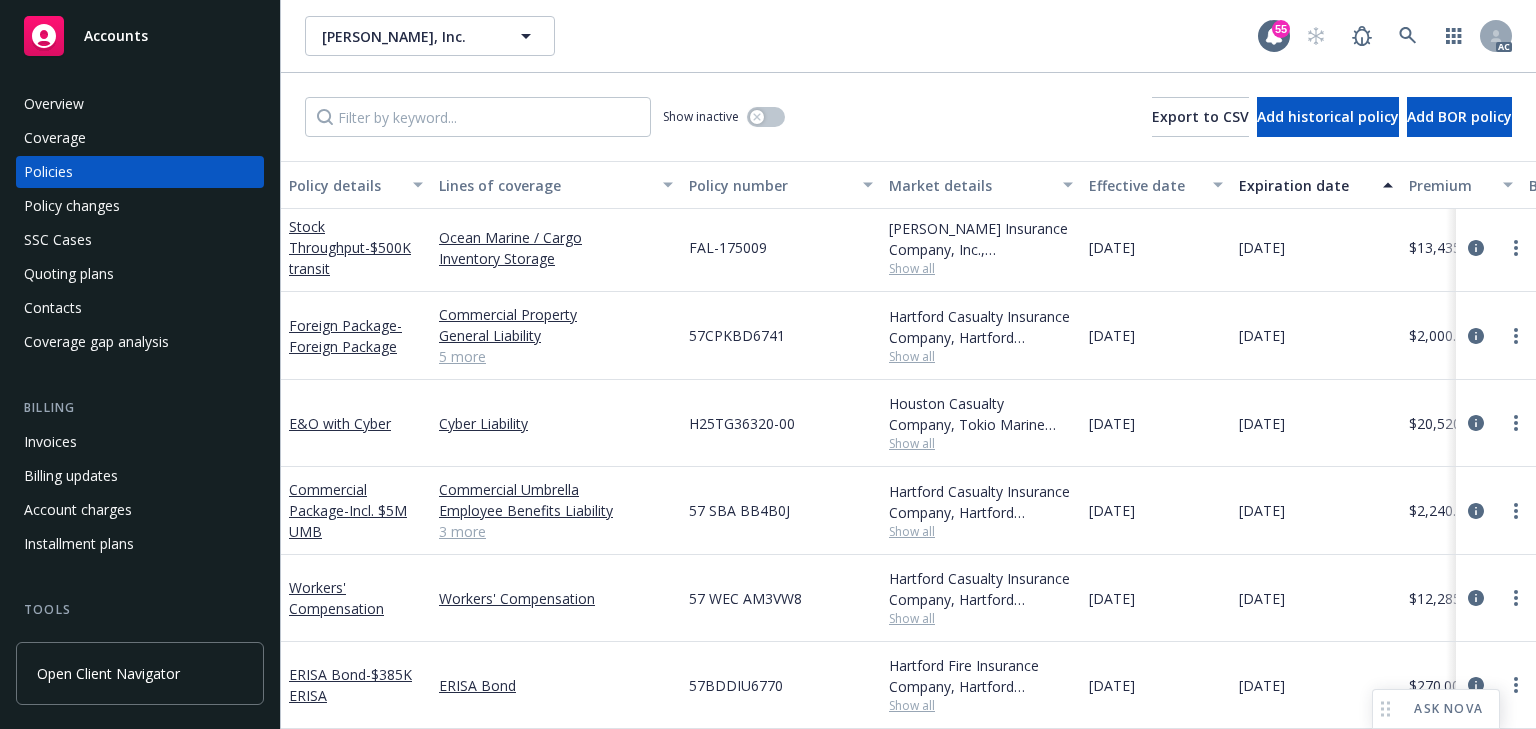 click on "Cyber Liability" at bounding box center (556, 423) 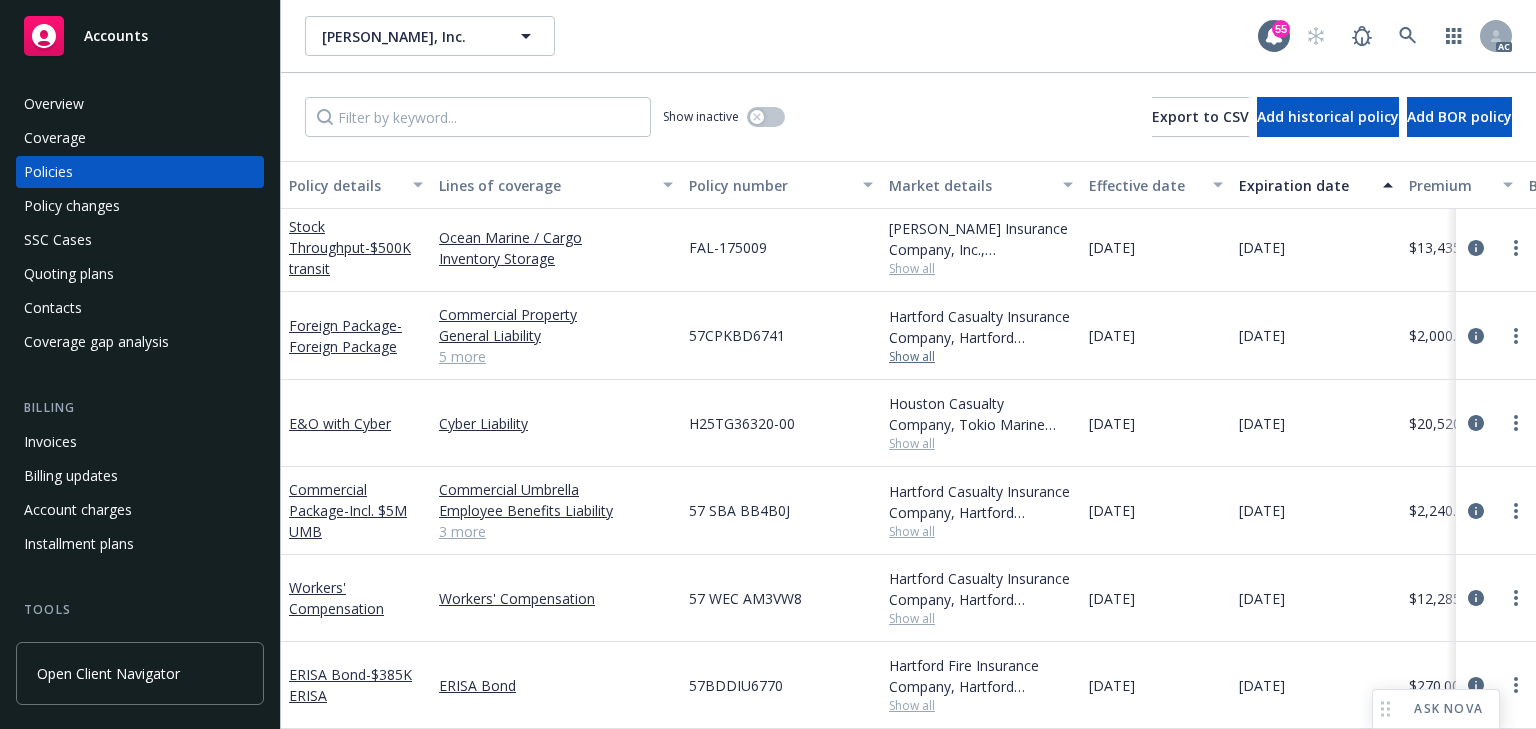 click on "Show all" at bounding box center [981, 357] 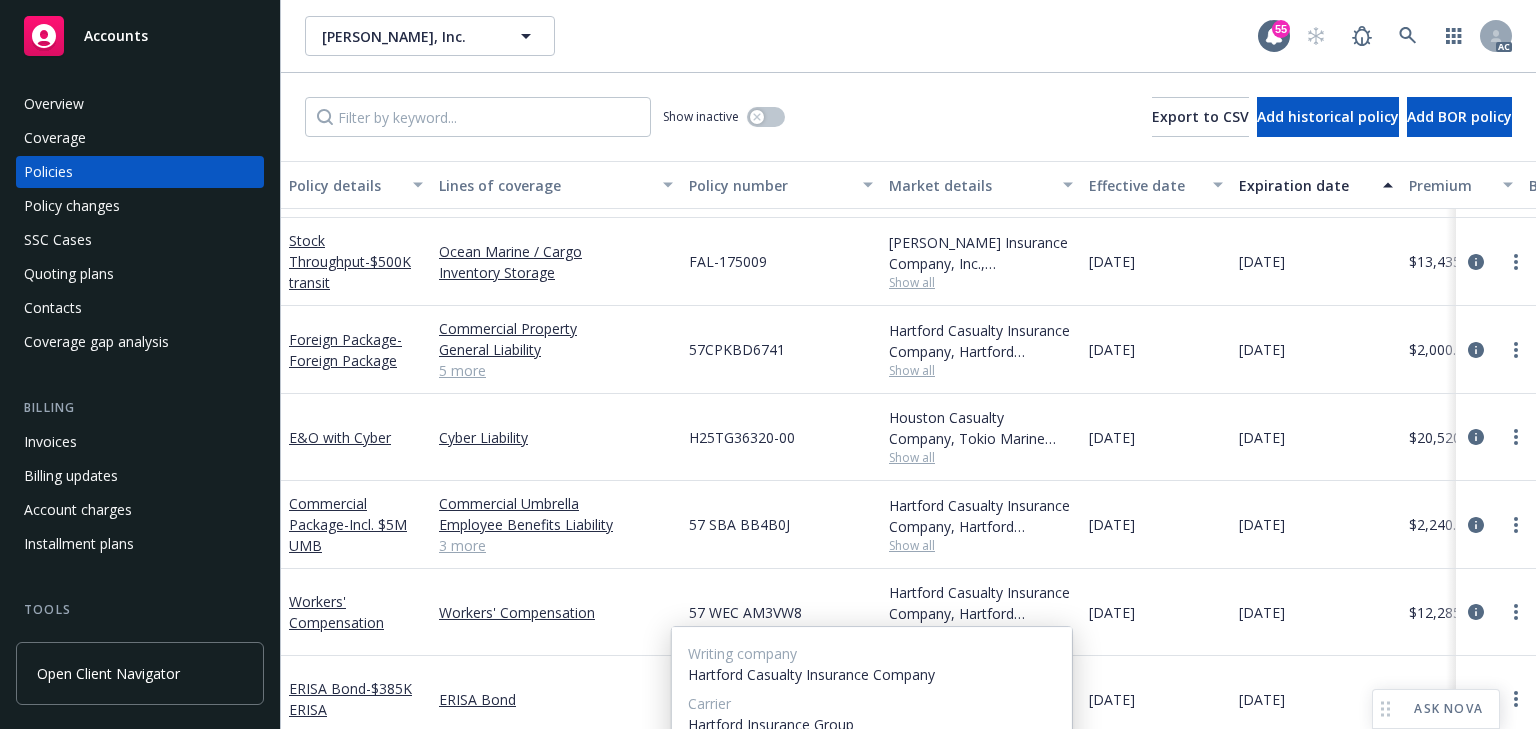 scroll, scrollTop: 0, scrollLeft: 0, axis: both 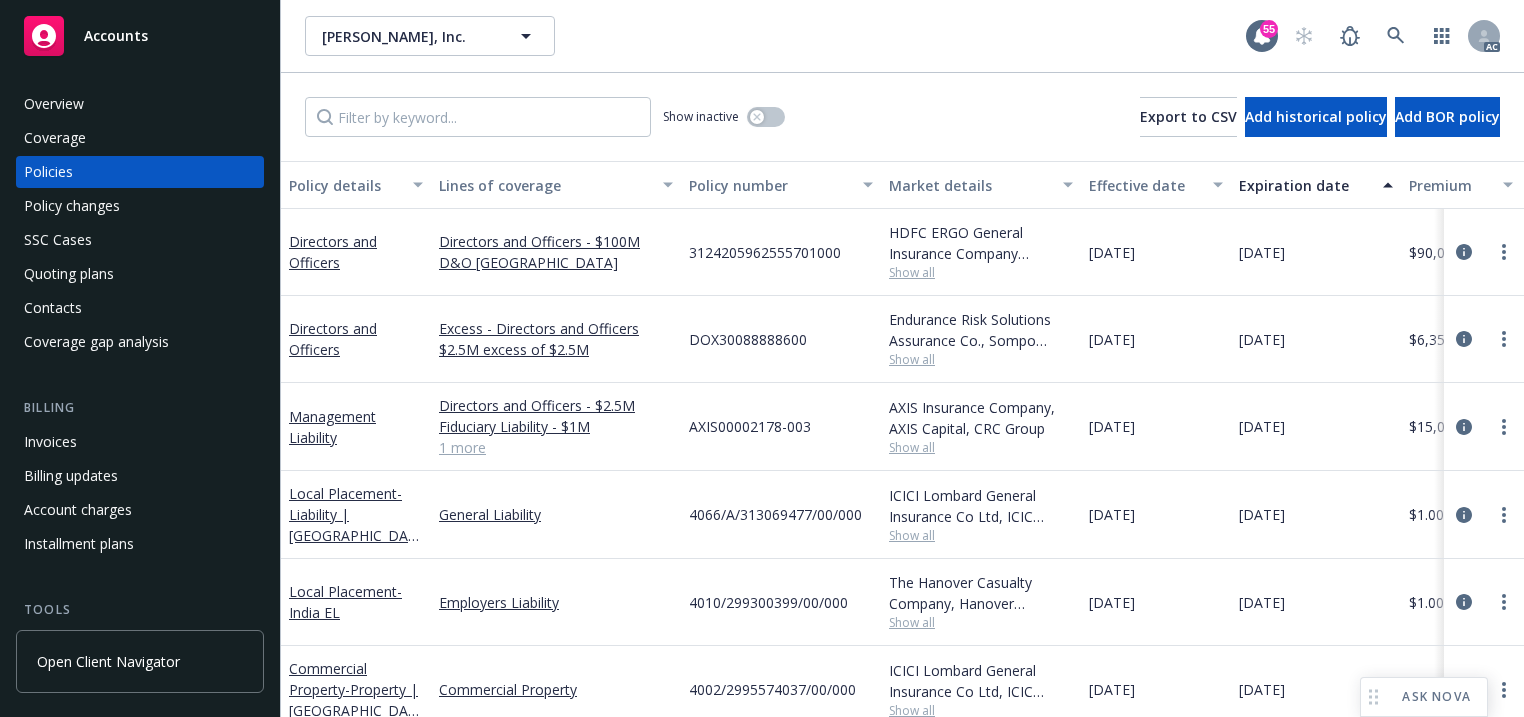 click on "[PERSON_NAME], Inc. [PERSON_NAME], Inc." at bounding box center (775, 36) 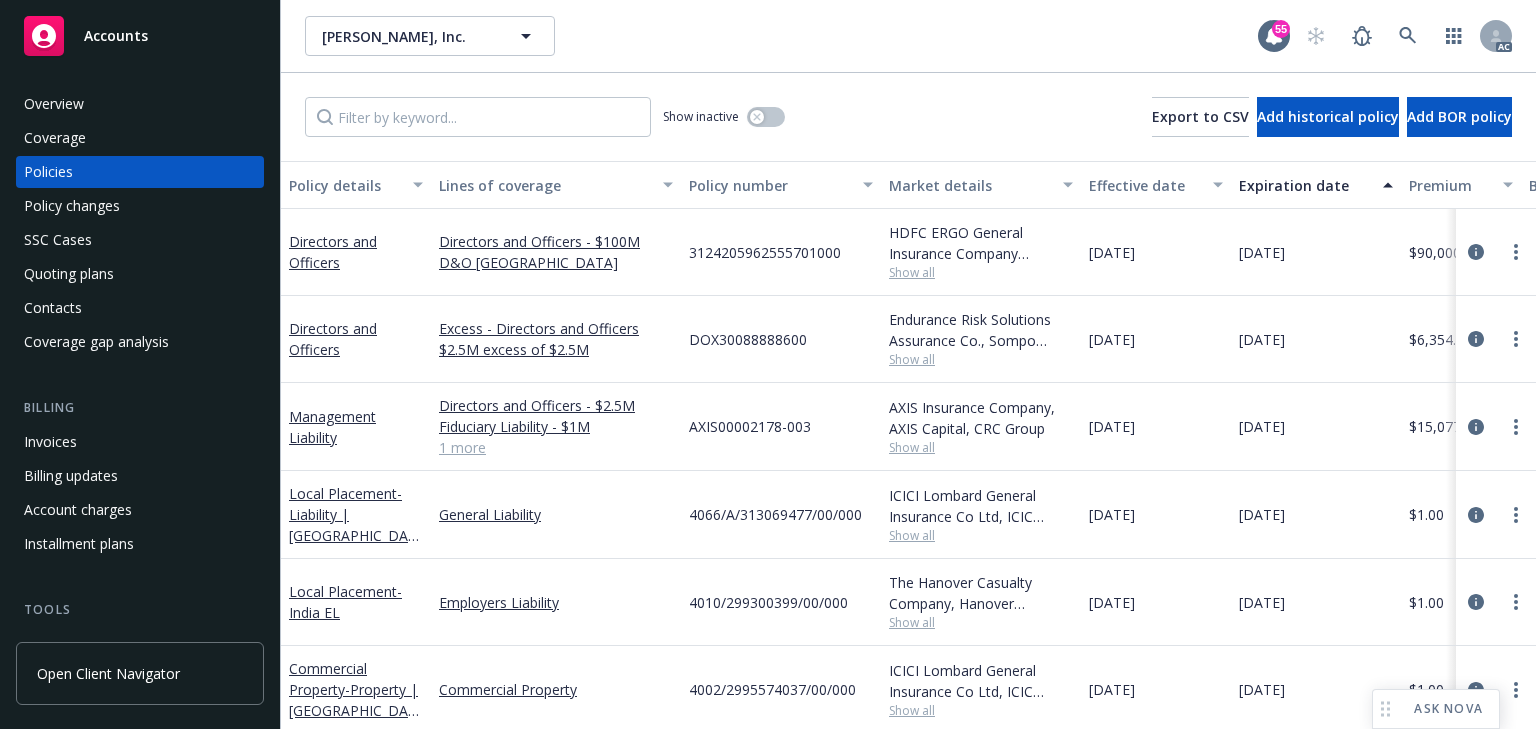 click on "Endurance Risk Solutions Assurance Co., Sompo International, CRC Group" at bounding box center [981, 330] 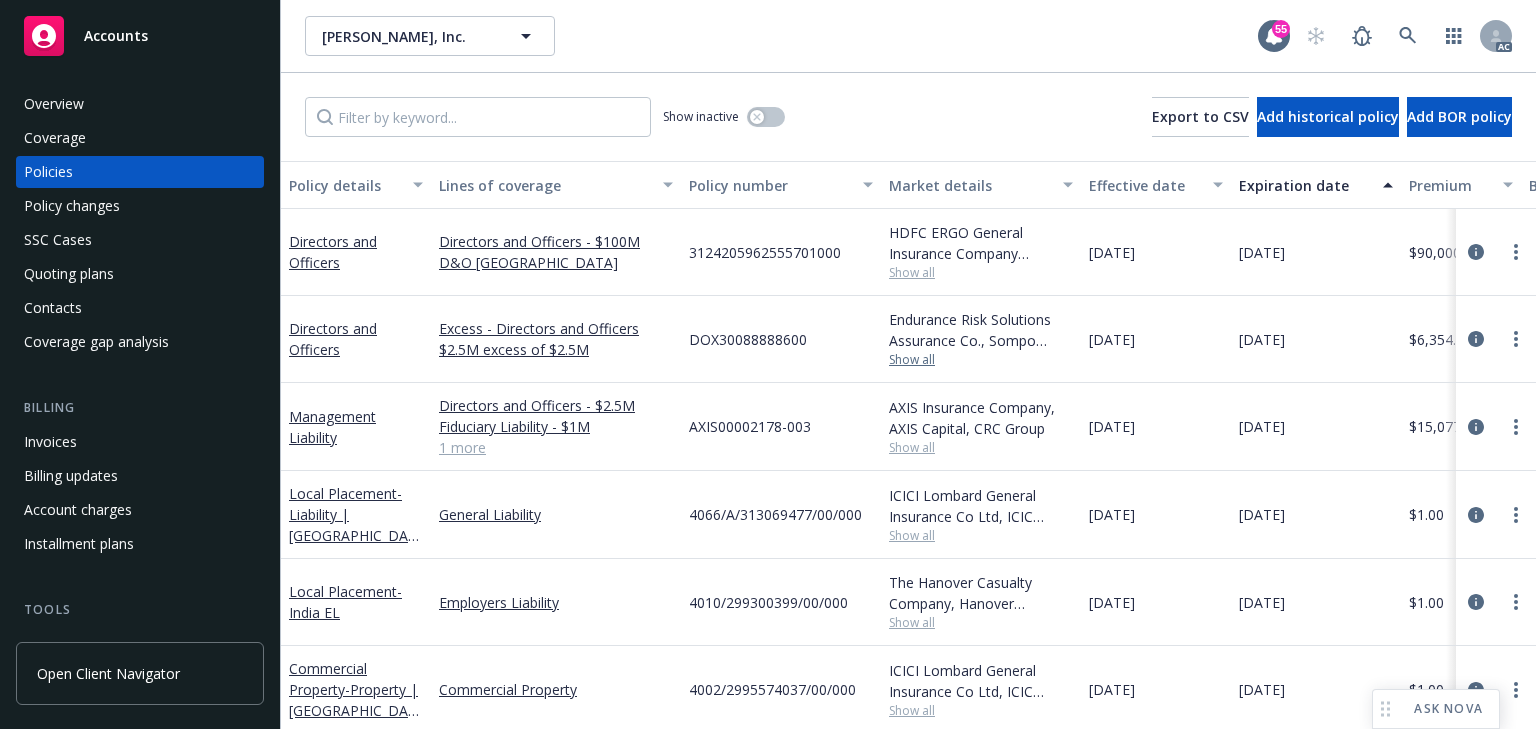 click on "Show all" at bounding box center [981, 360] 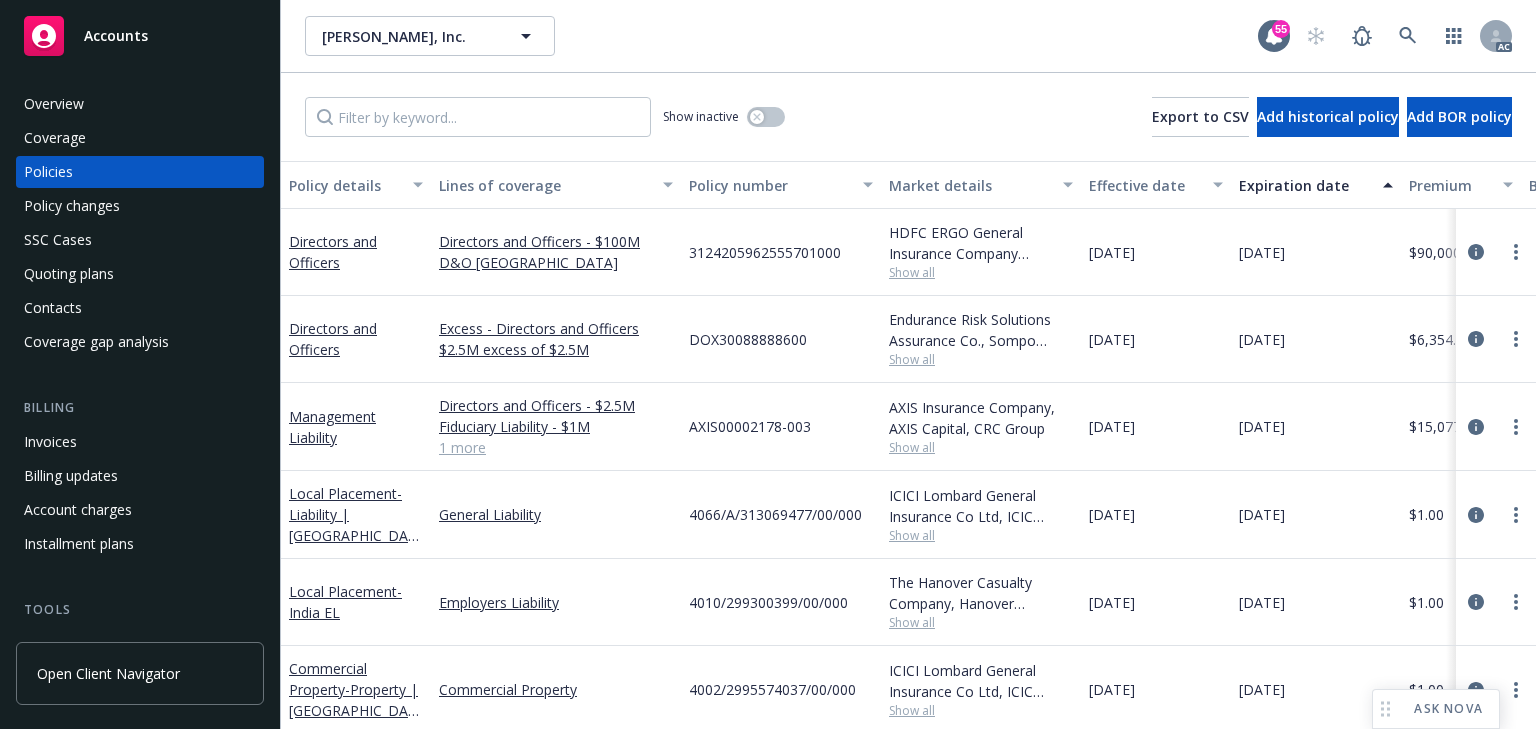 drag, startPoint x: 858, startPoint y: 356, endPoint x: 846, endPoint y: 376, distance: 23.323807 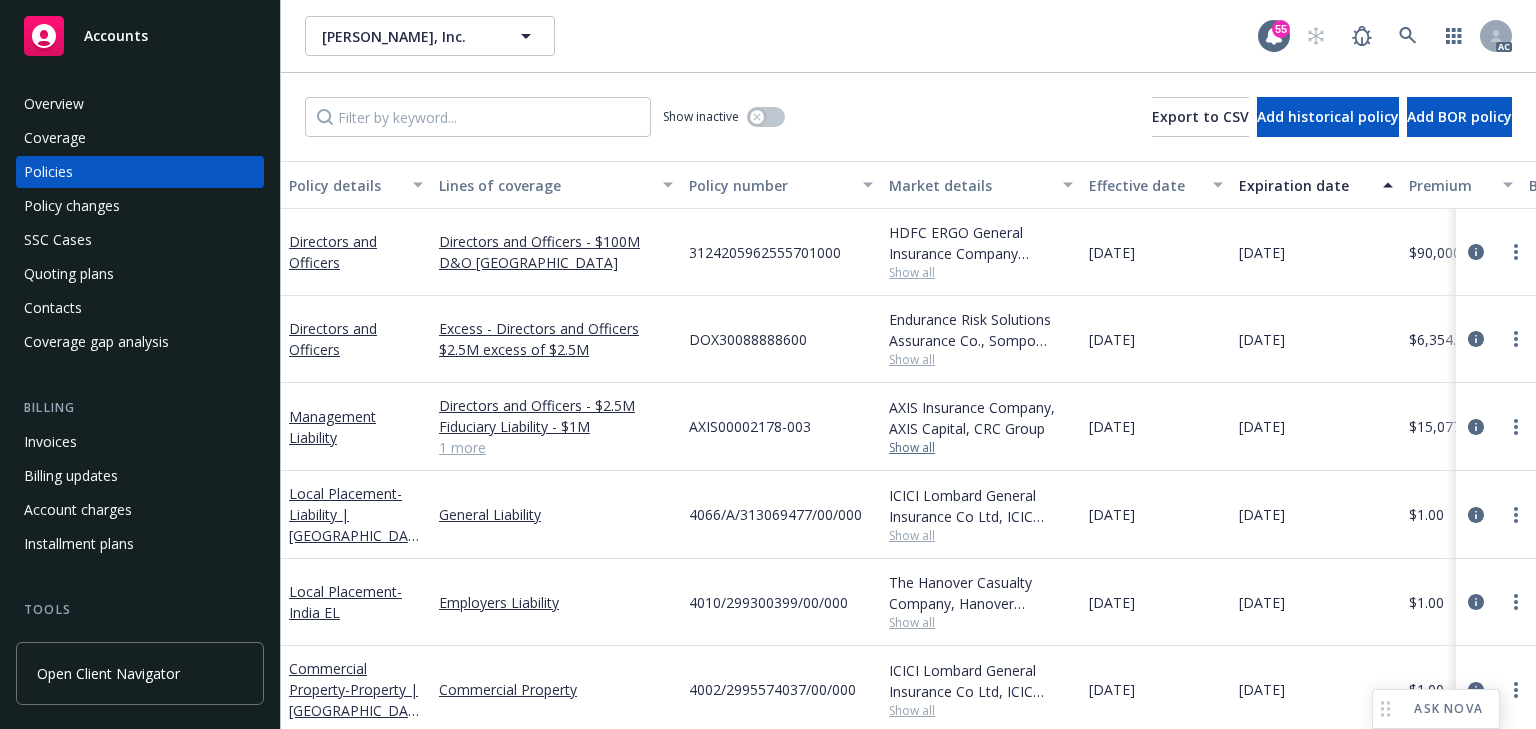 click on "Show all" at bounding box center [981, 448] 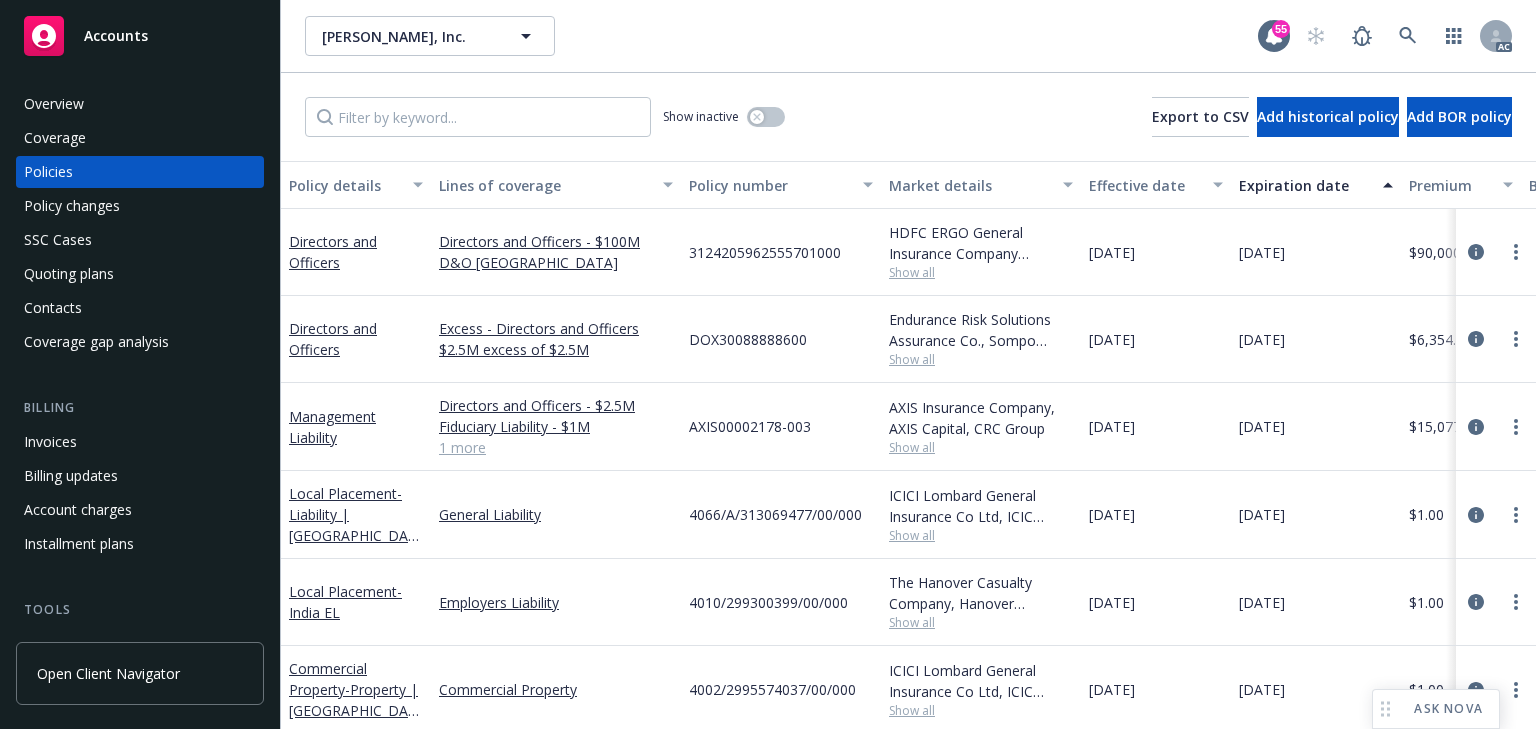 click on "AXIS00002178-003" at bounding box center (781, 427) 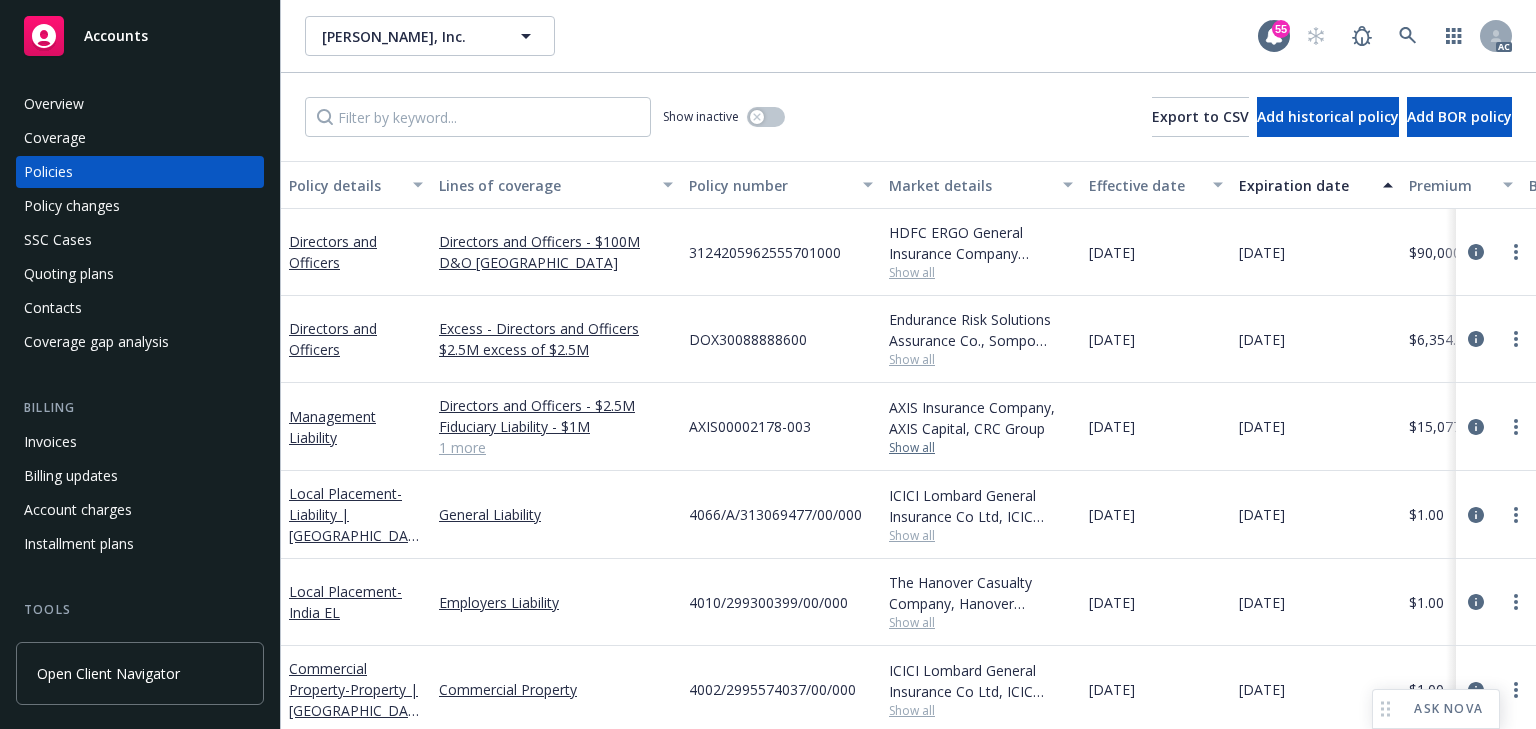 click on "Show all" at bounding box center (981, 448) 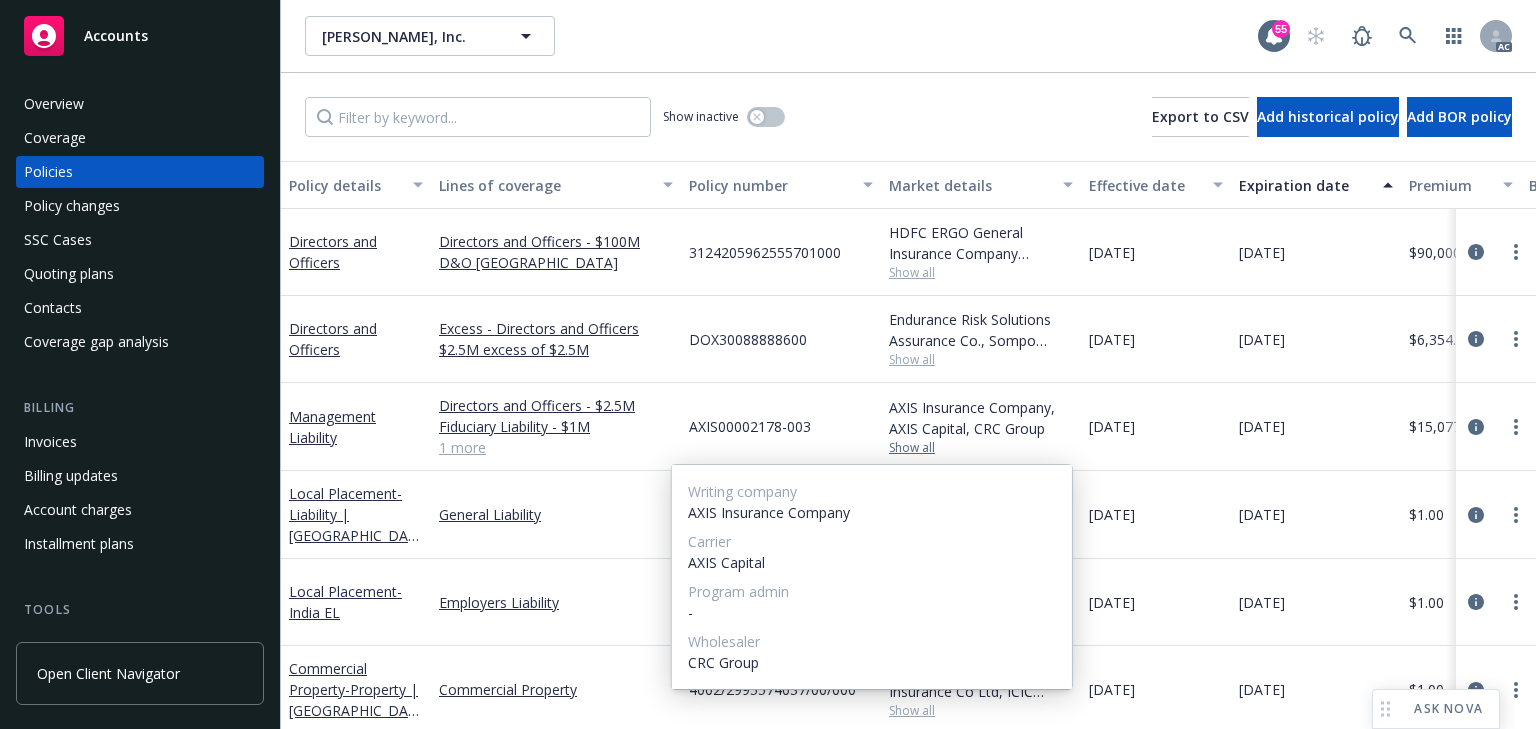 click on "Show all" at bounding box center [981, 448] 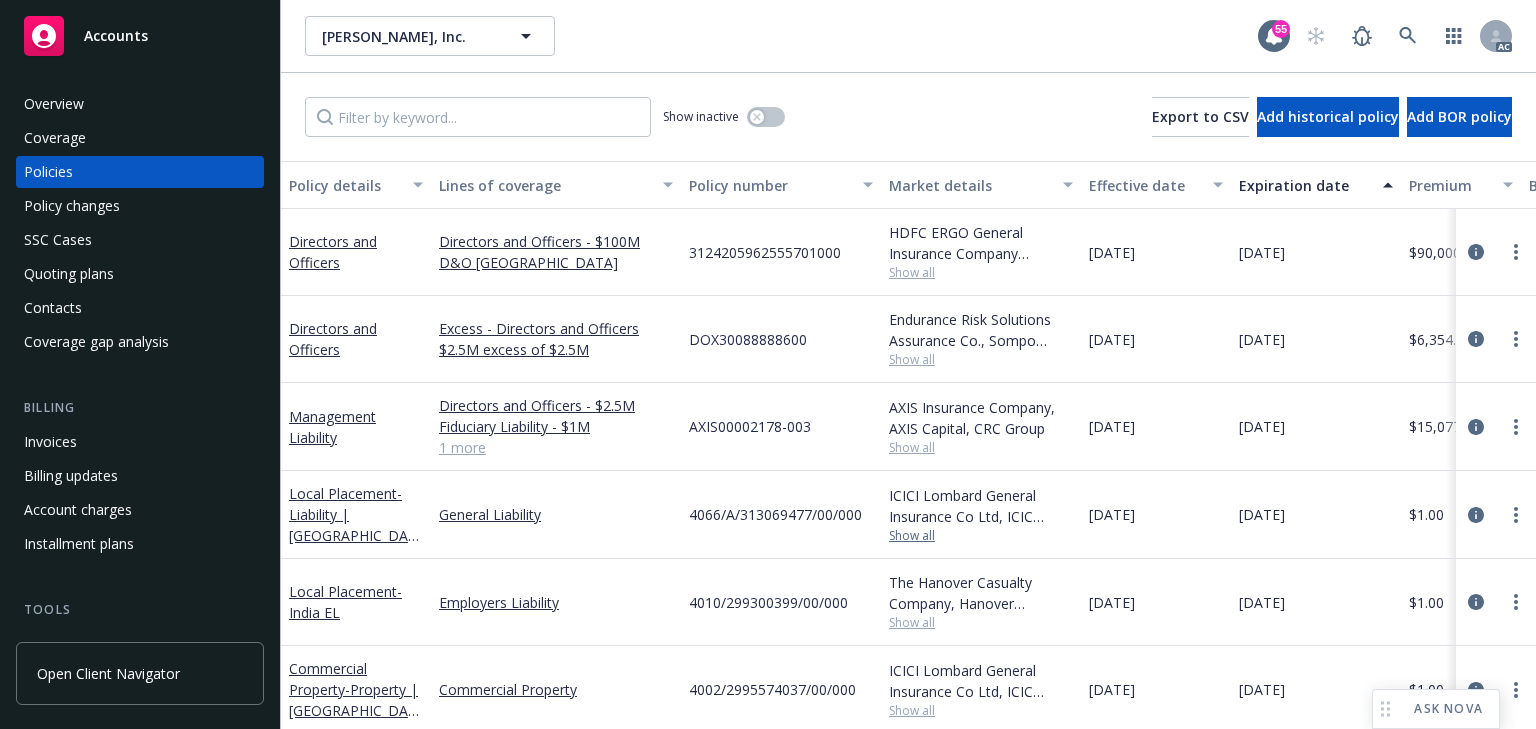 click on "Show all" at bounding box center (981, 536) 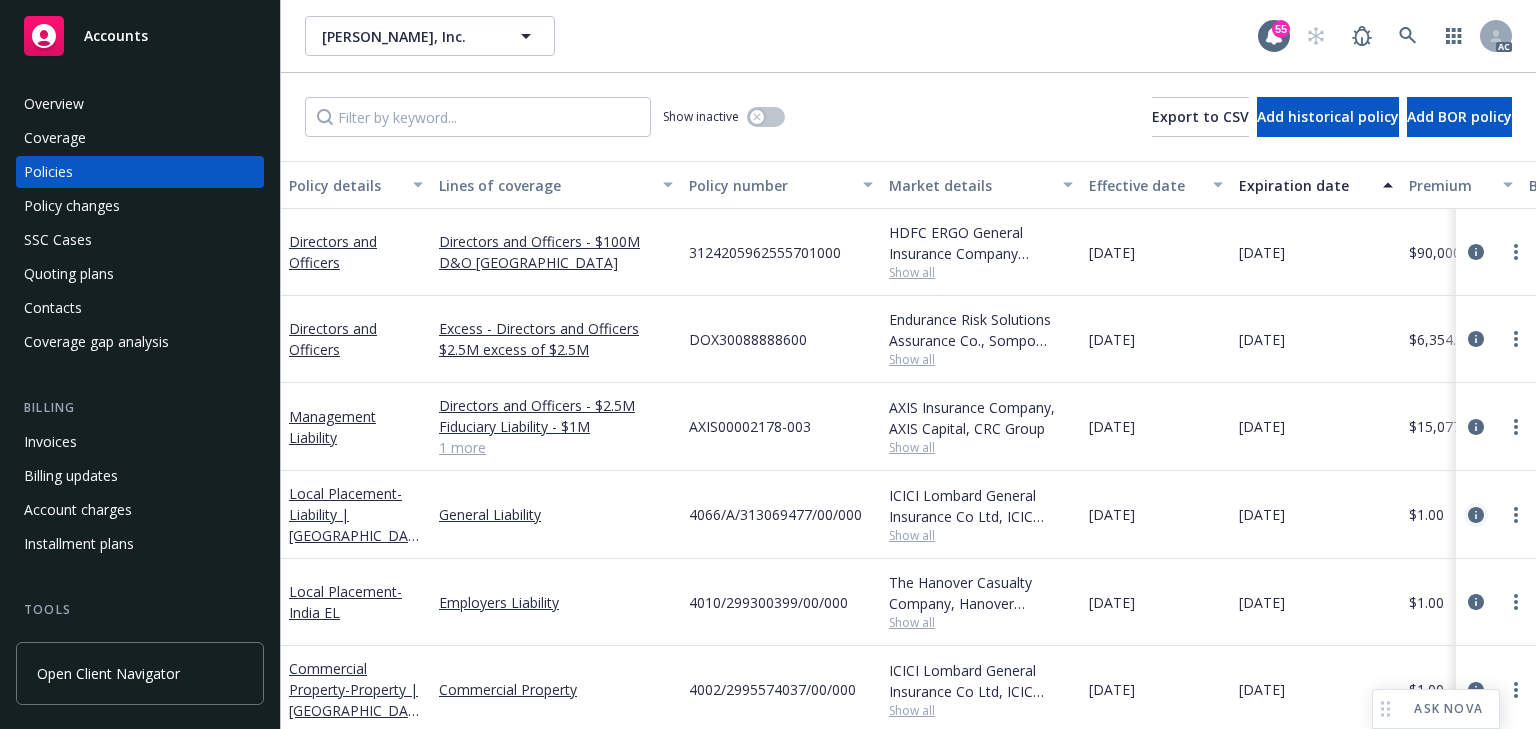 click 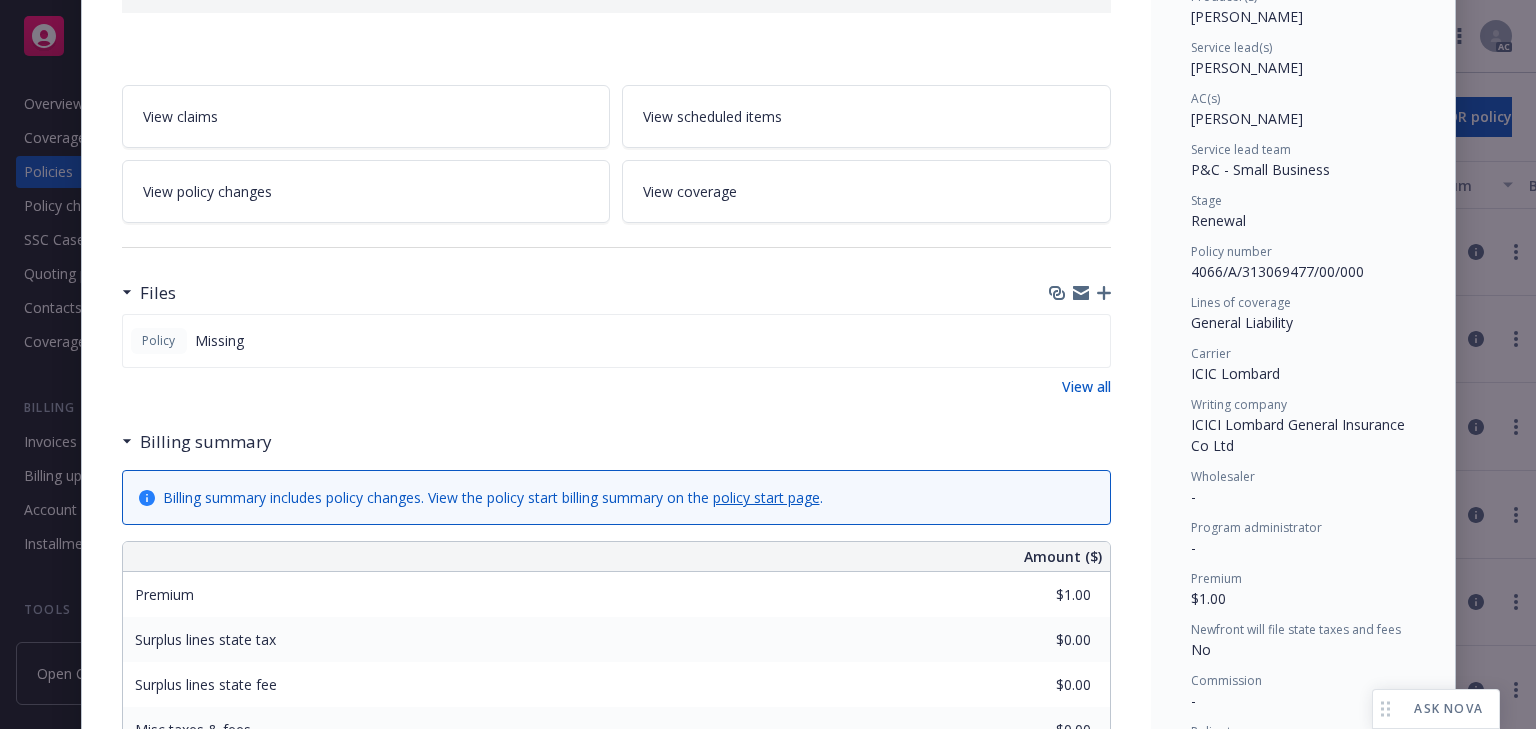 scroll, scrollTop: 240, scrollLeft: 0, axis: vertical 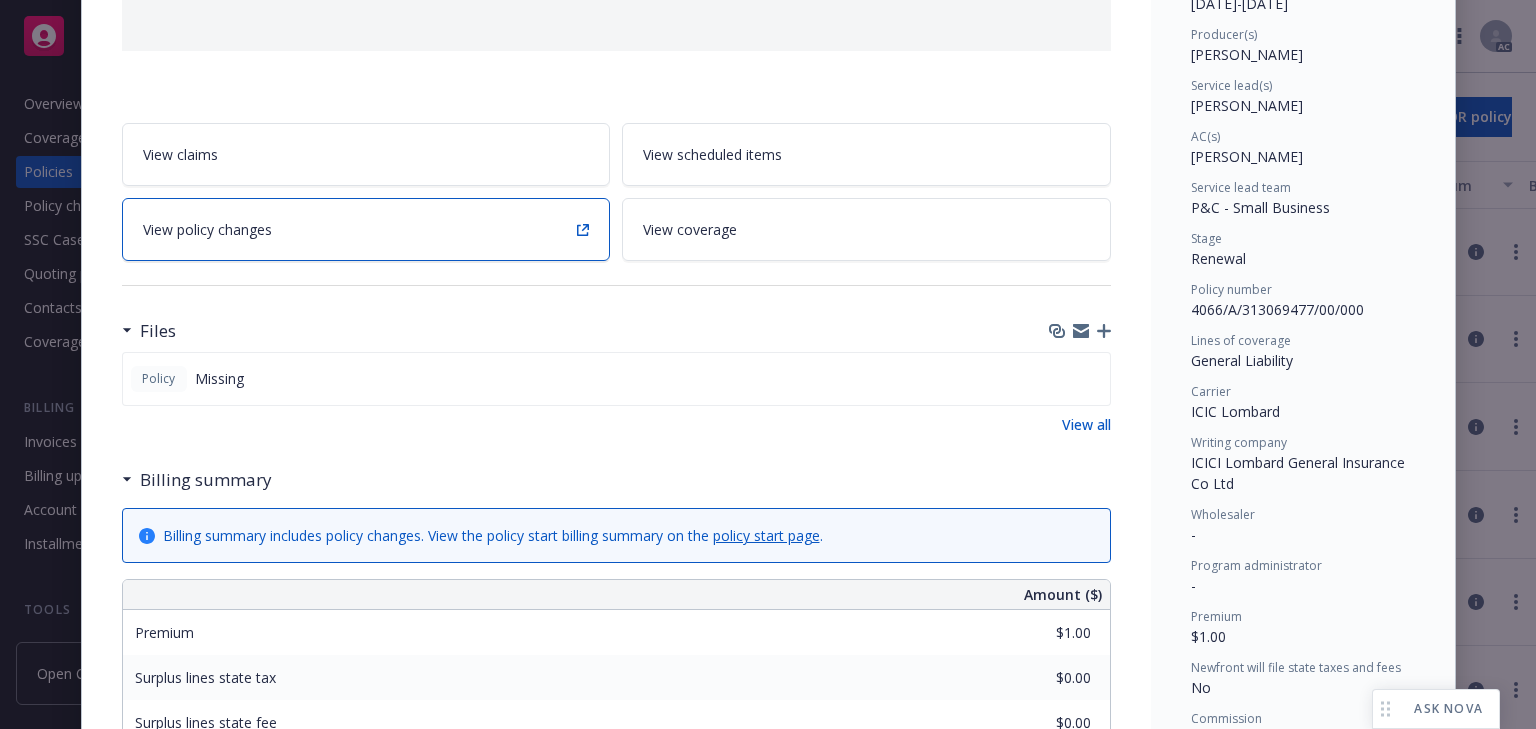 click on "View policy changes" at bounding box center (366, 229) 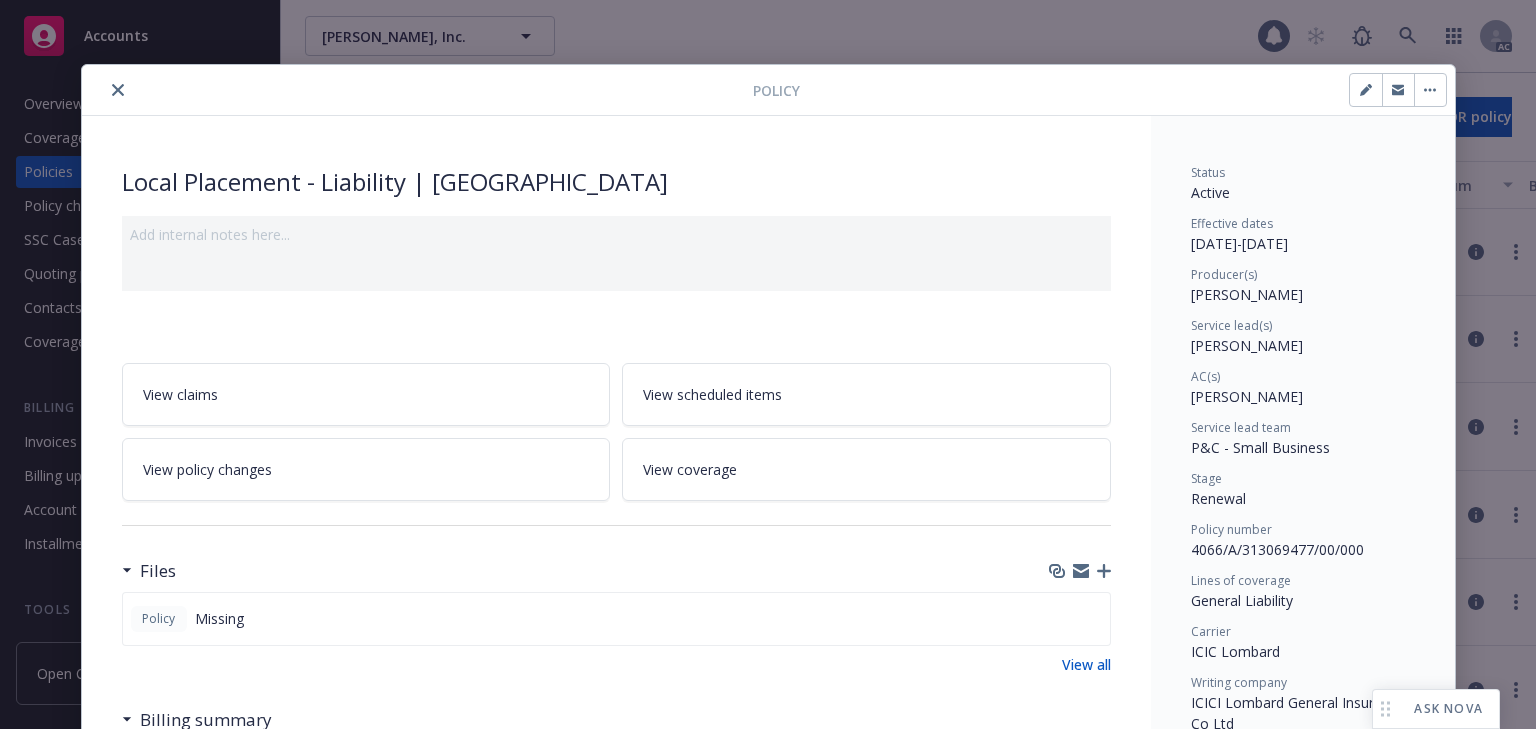 scroll, scrollTop: 60, scrollLeft: 0, axis: vertical 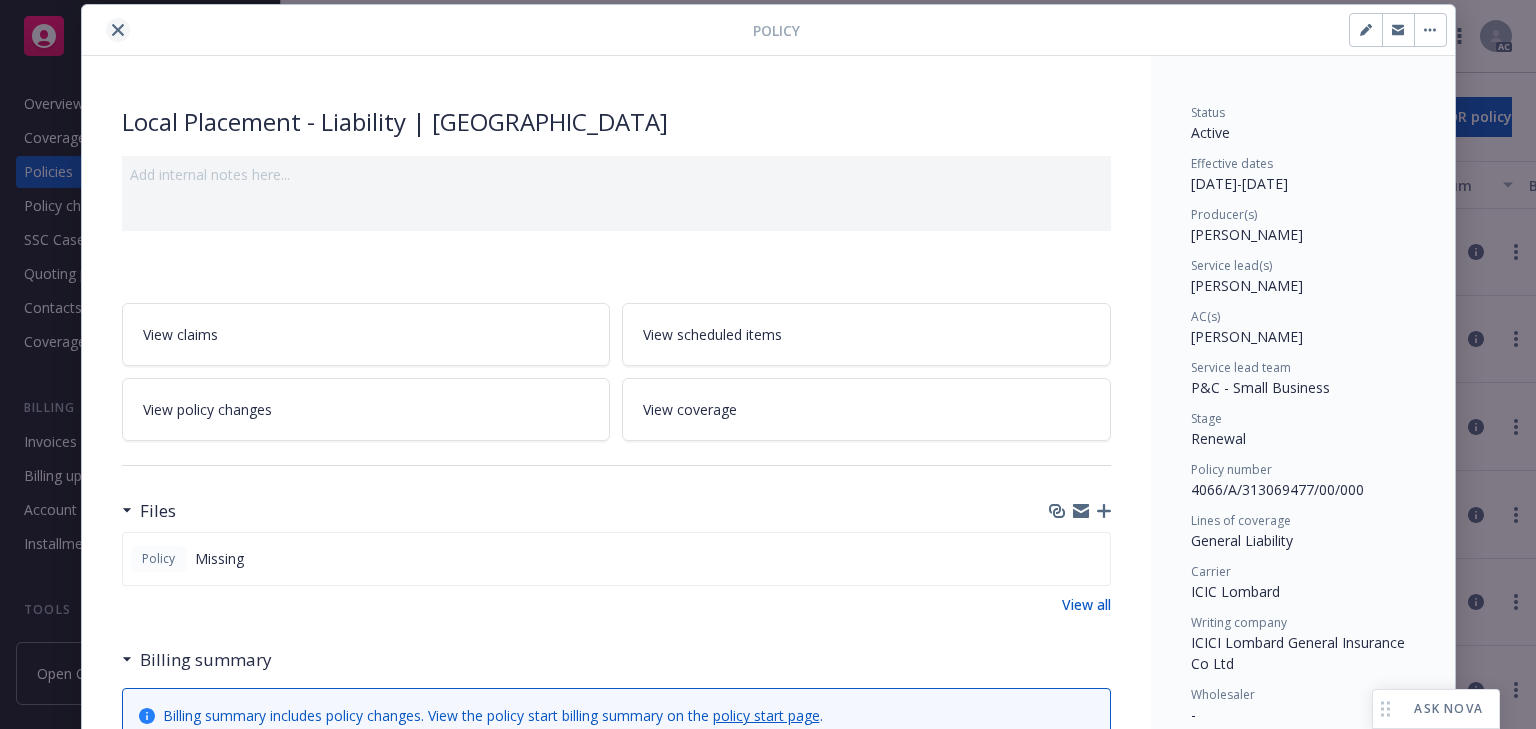 click at bounding box center (118, 30) 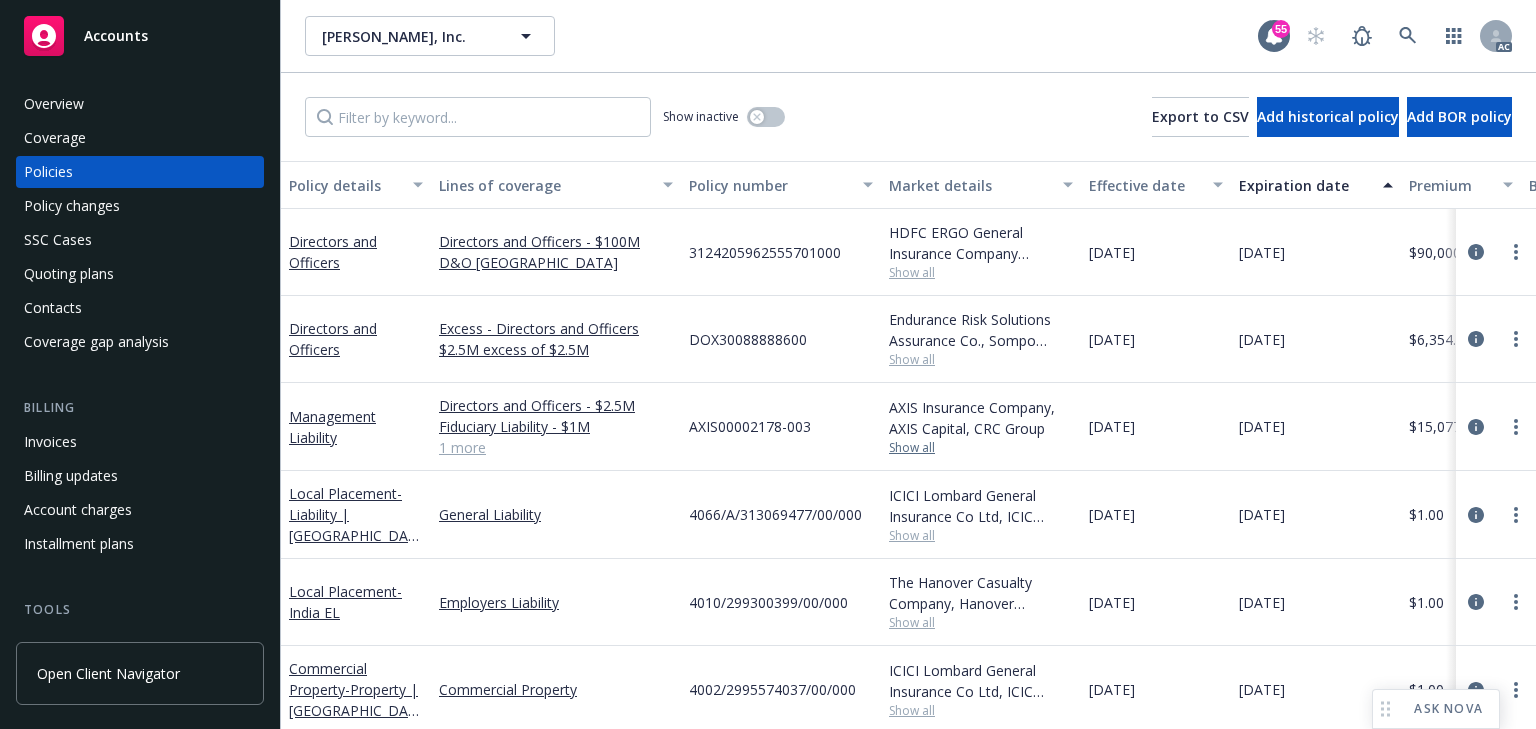 click on "Show all" at bounding box center [981, 448] 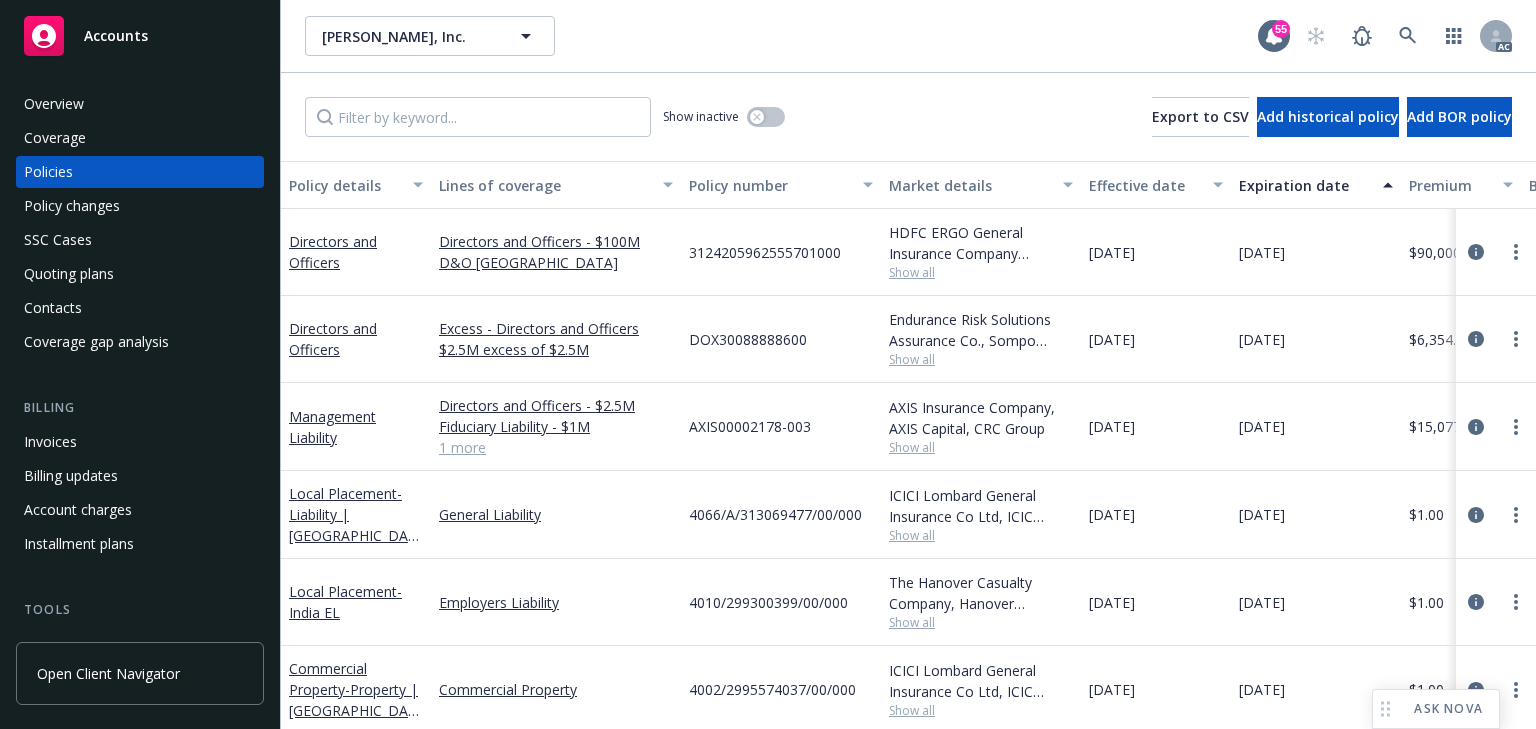 click on "AXIS00002178-003" at bounding box center [781, 427] 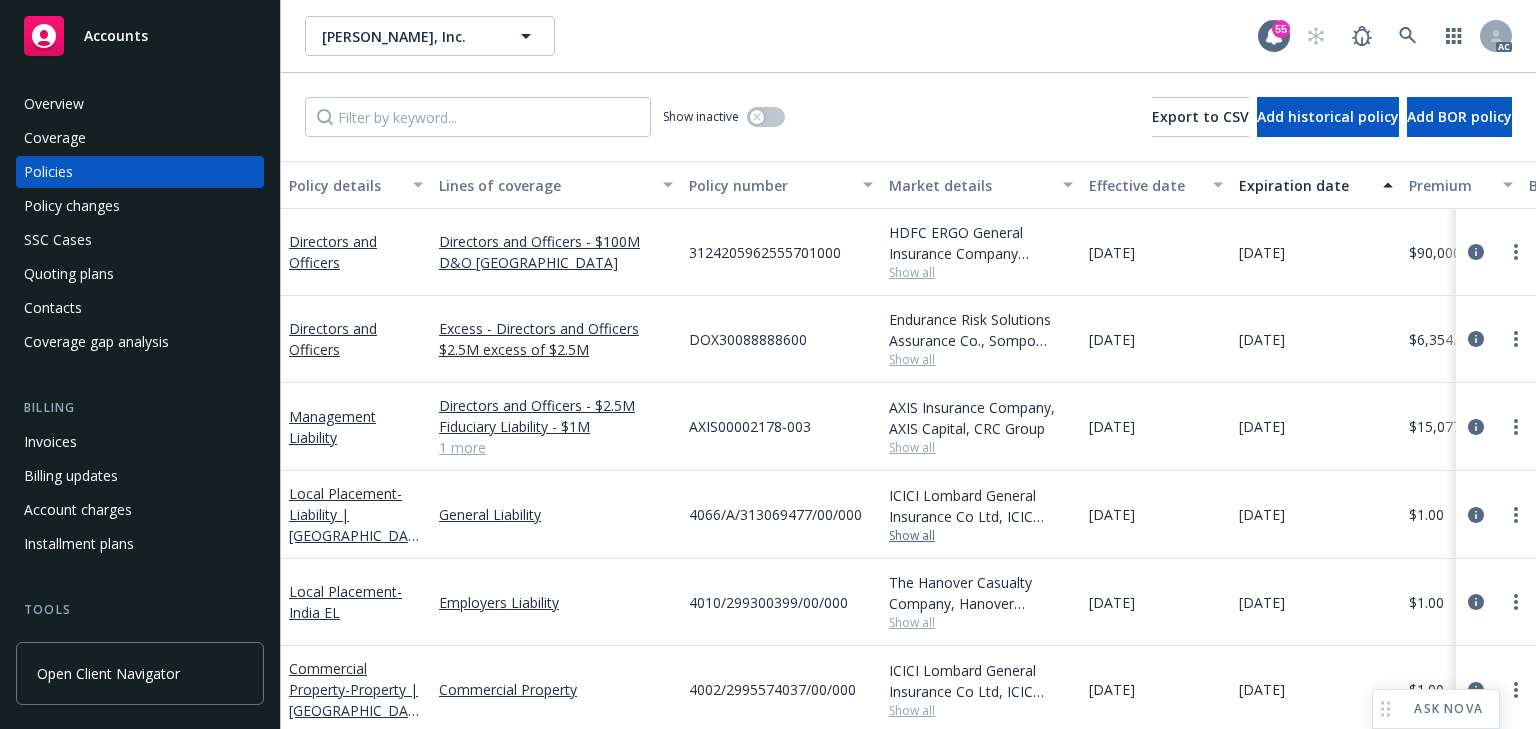 click on "Show all" at bounding box center [981, 536] 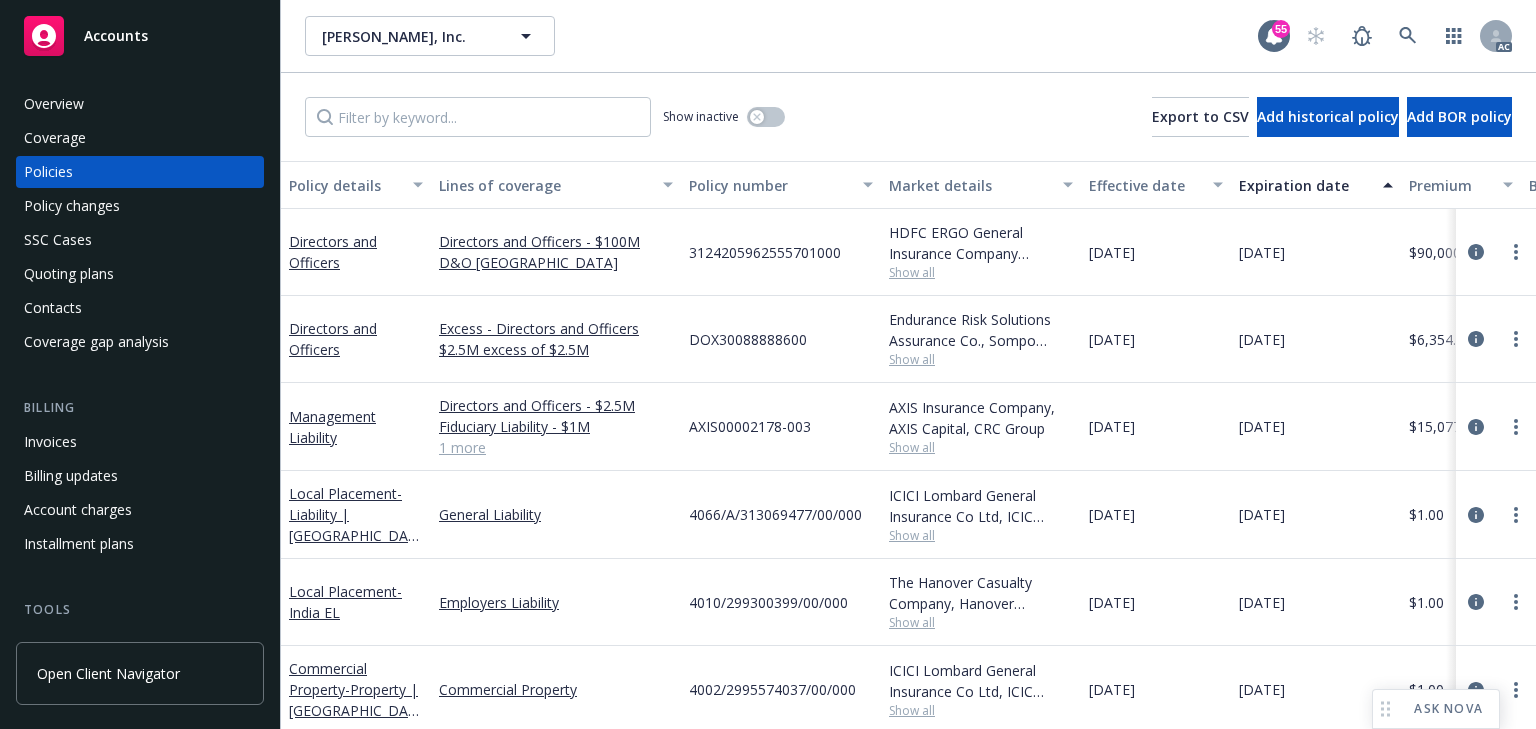 click on "4010/299300399/00/000" at bounding box center (781, 602) 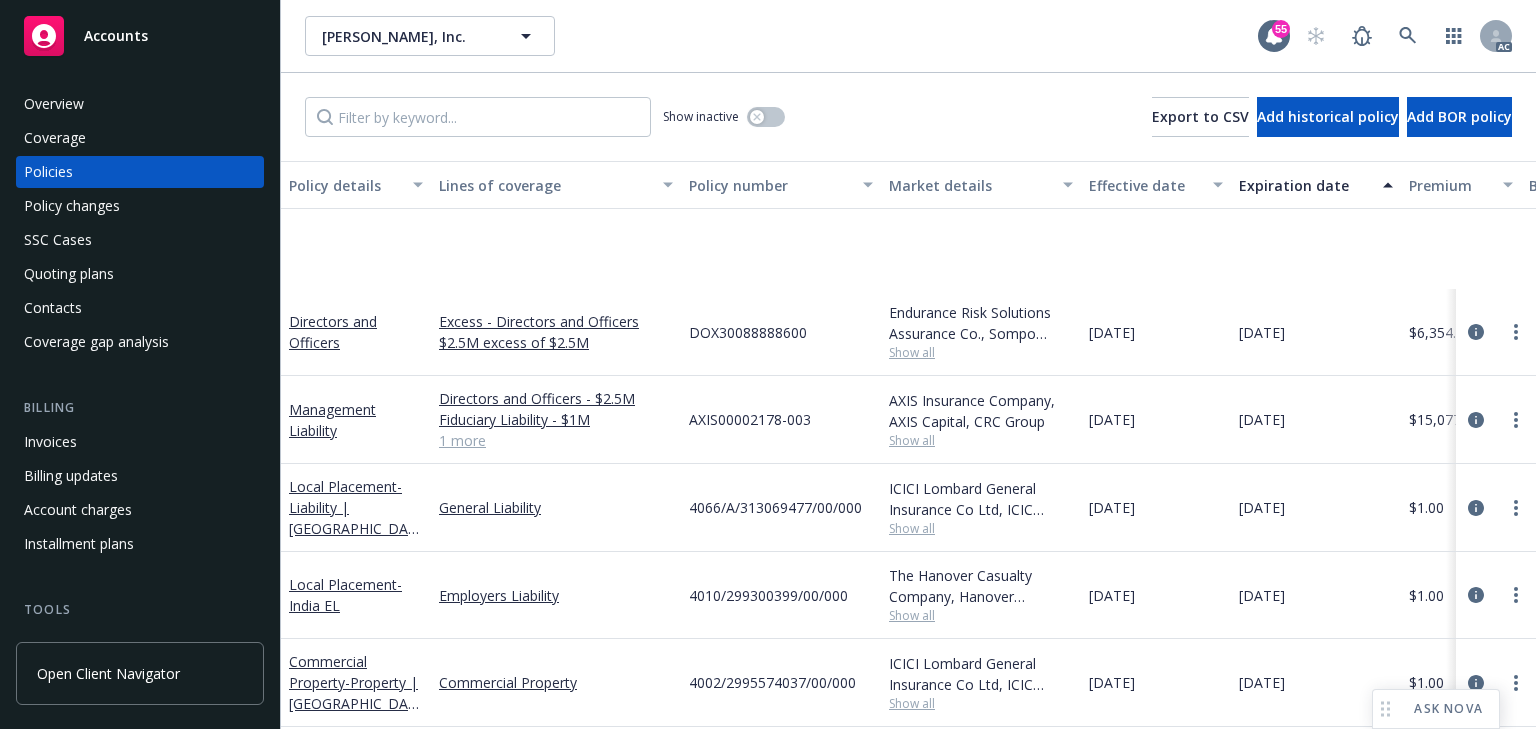scroll, scrollTop: 160, scrollLeft: 0, axis: vertical 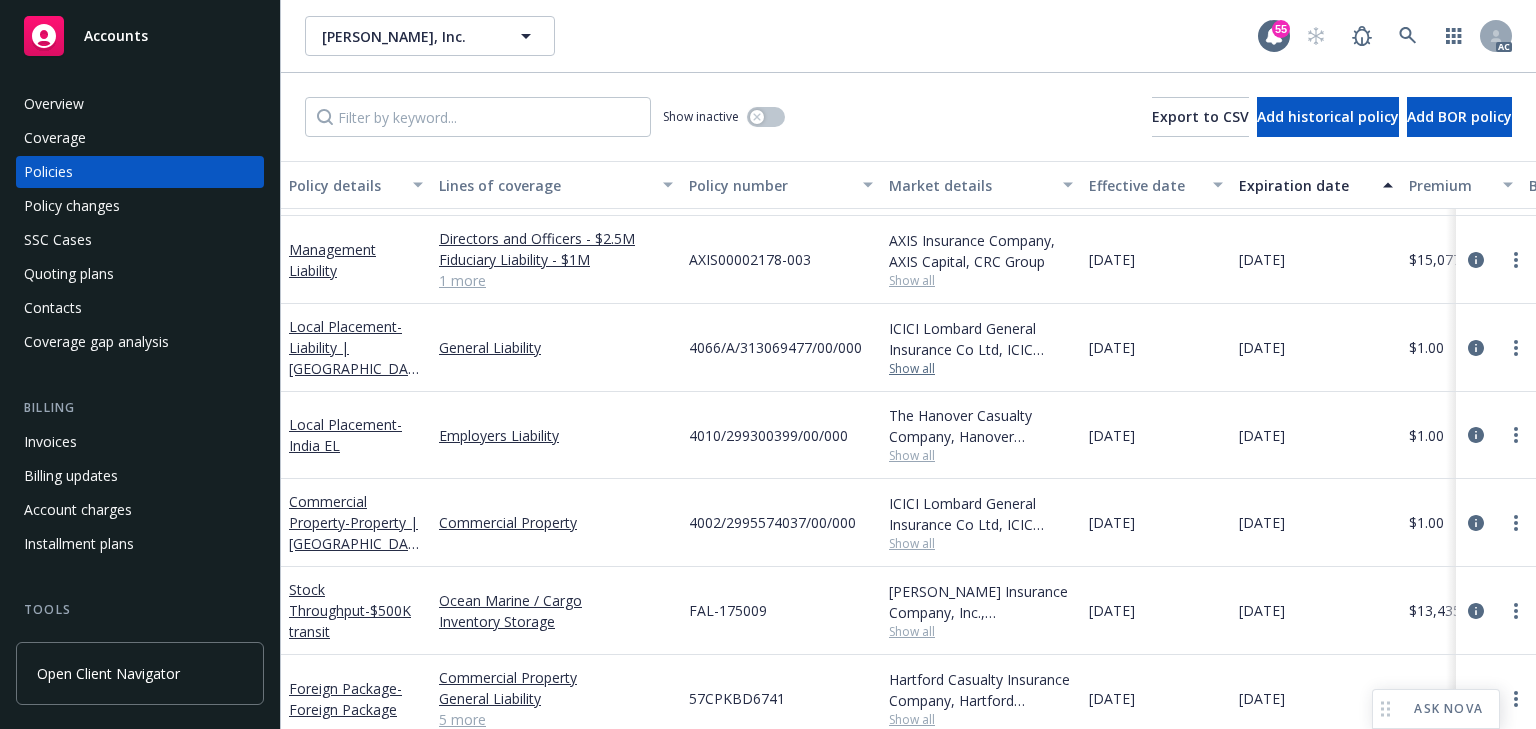 click on "Show all" at bounding box center (981, 369) 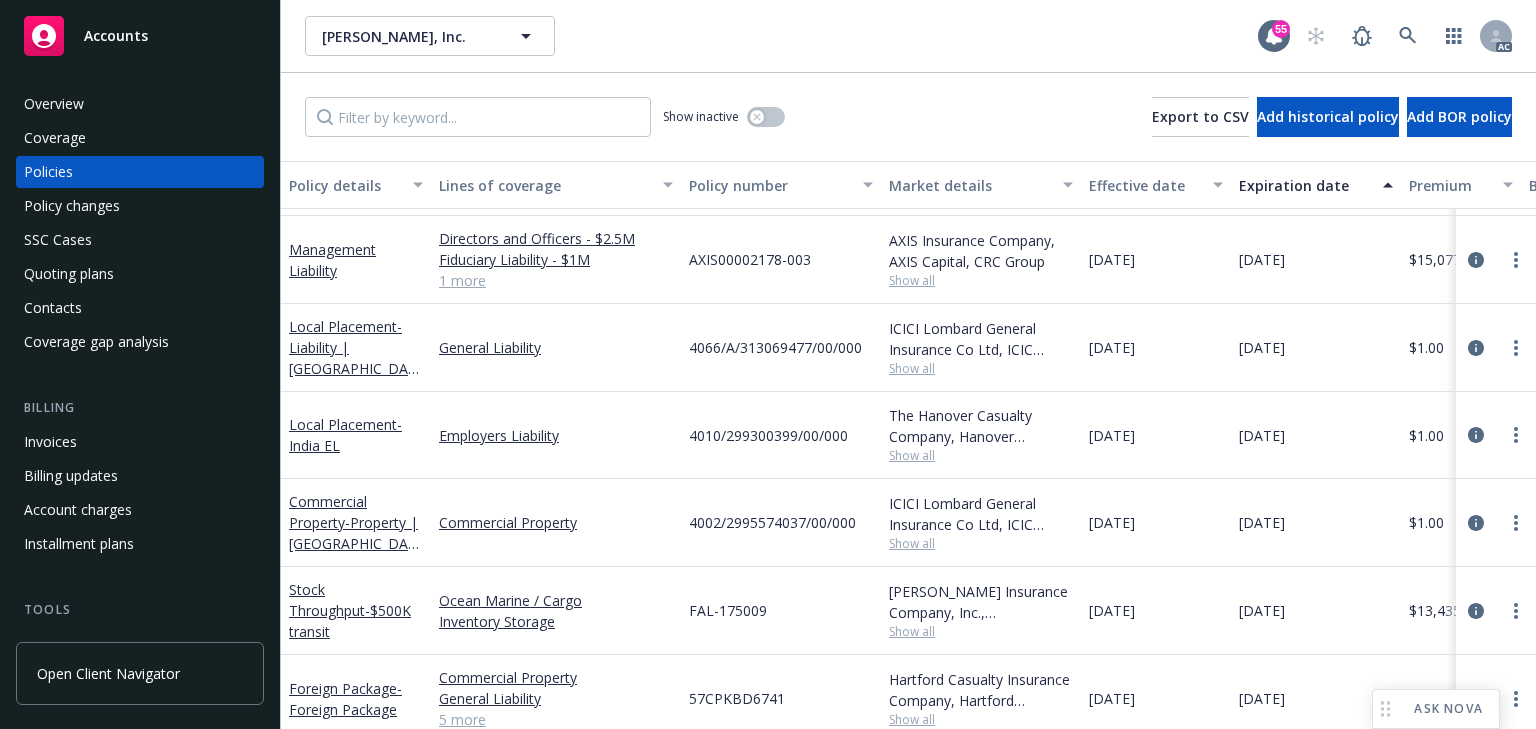 click on "4066/A/313069477/00/000" at bounding box center (781, 348) 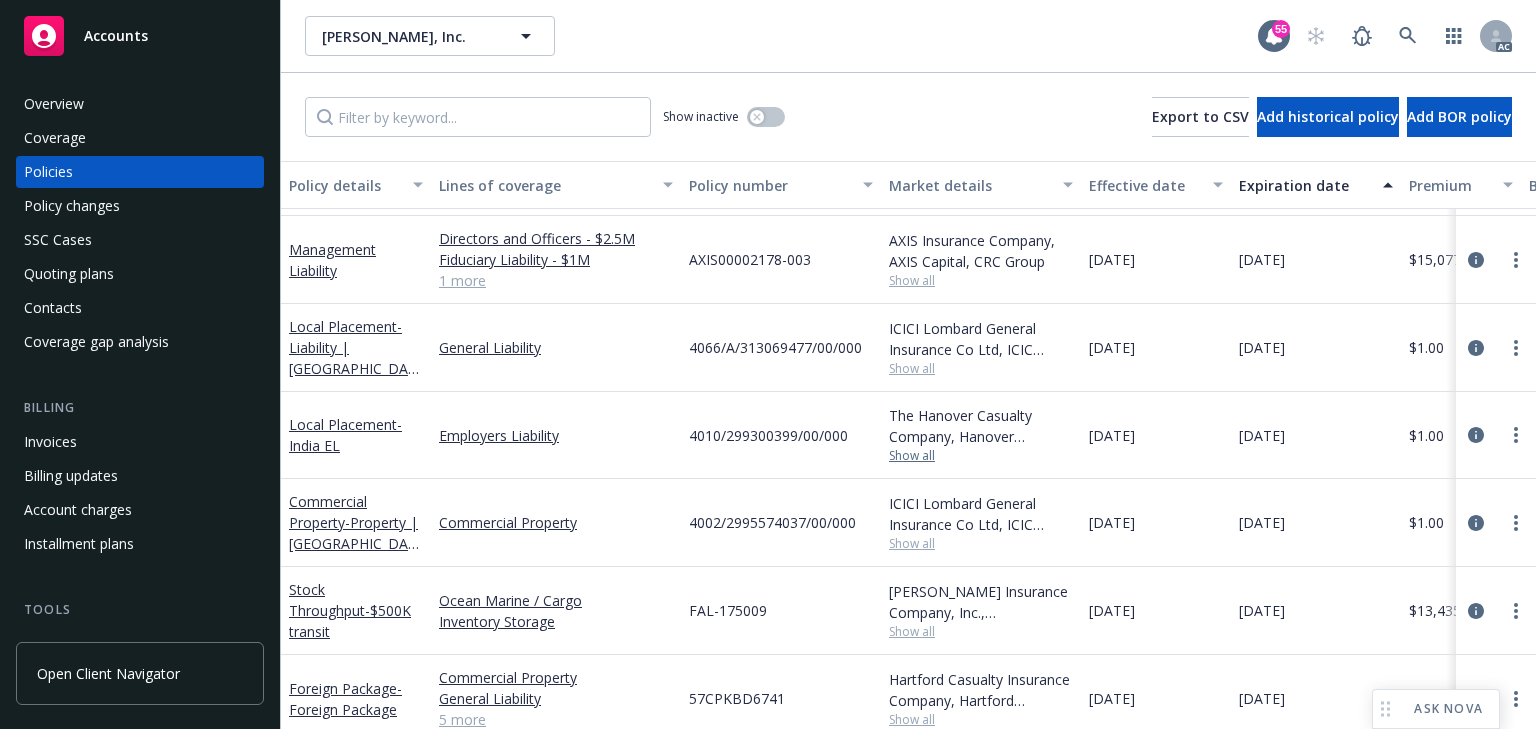 click on "Show all" at bounding box center (981, 456) 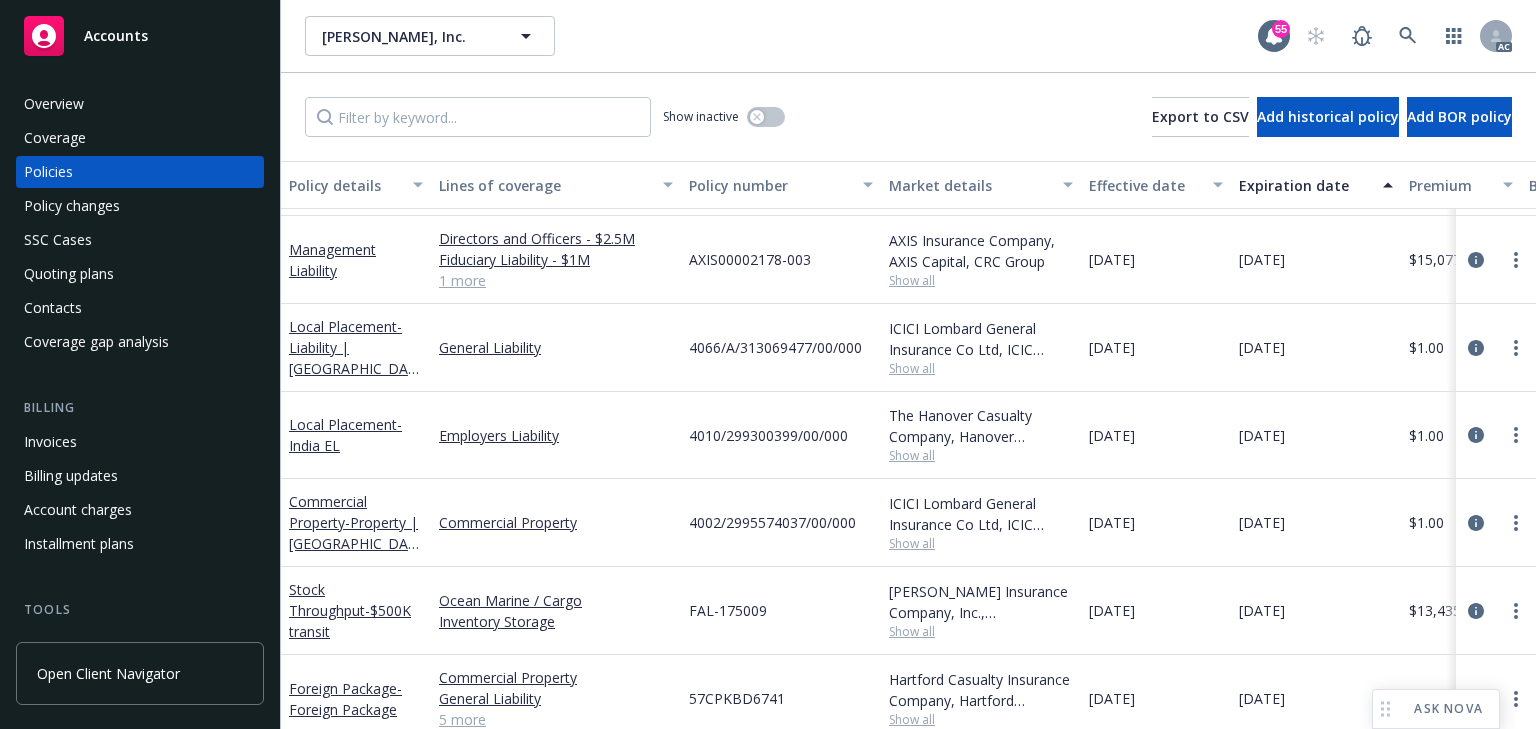 click on "4010/299300399/00/000" at bounding box center (781, 435) 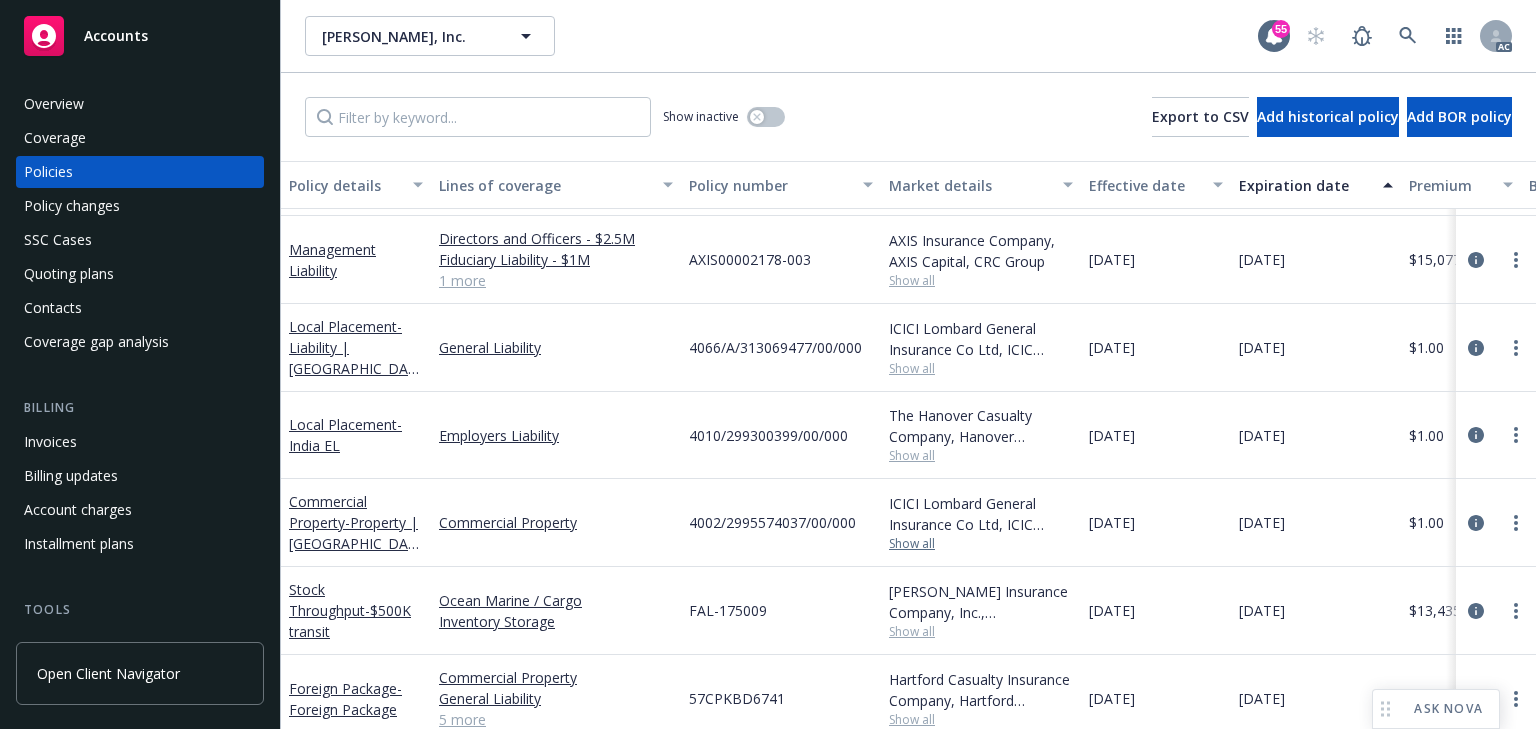 click on "Show all" at bounding box center [981, 544] 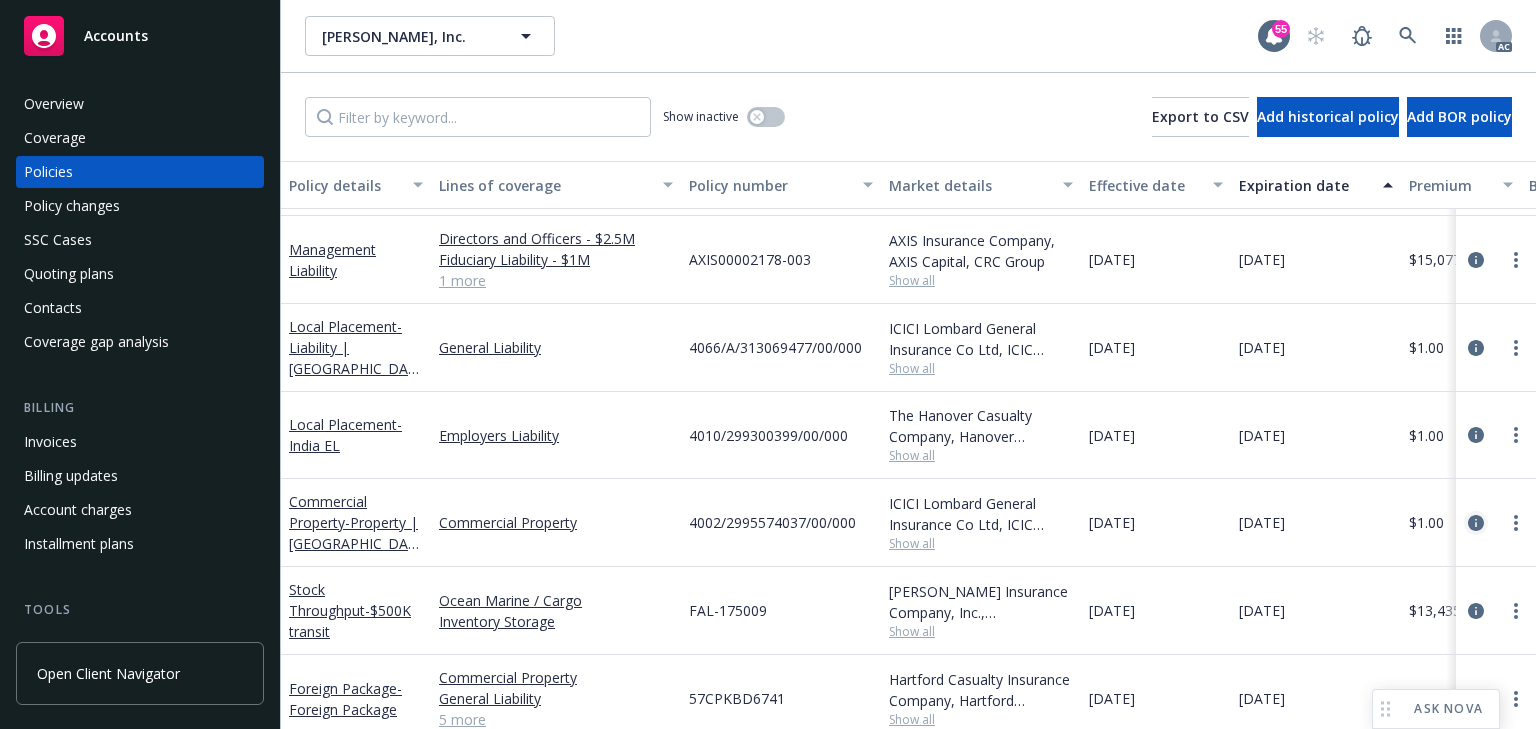click 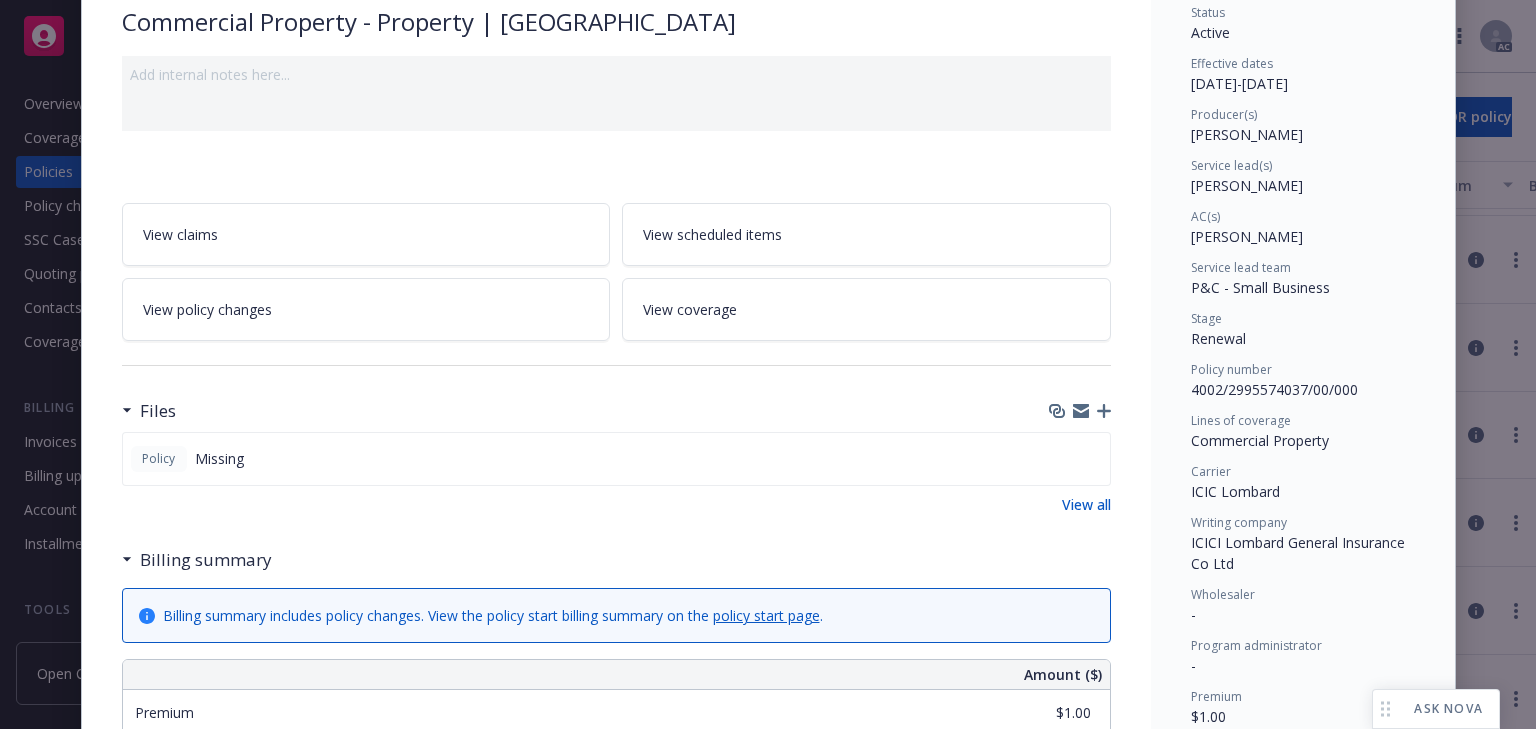scroll, scrollTop: 160, scrollLeft: 0, axis: vertical 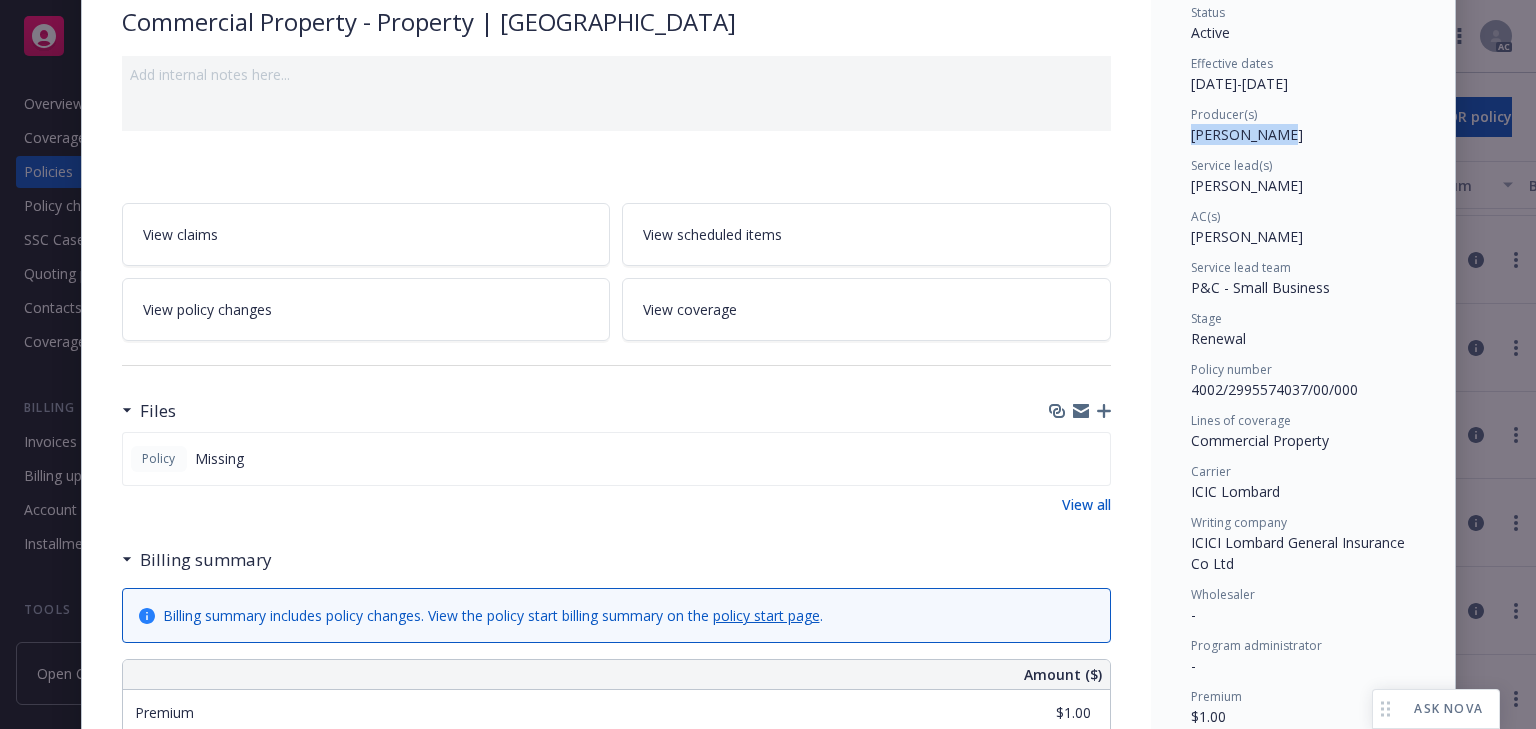 drag, startPoint x: 1183, startPoint y: 140, endPoint x: 1301, endPoint y: 146, distance: 118.15244 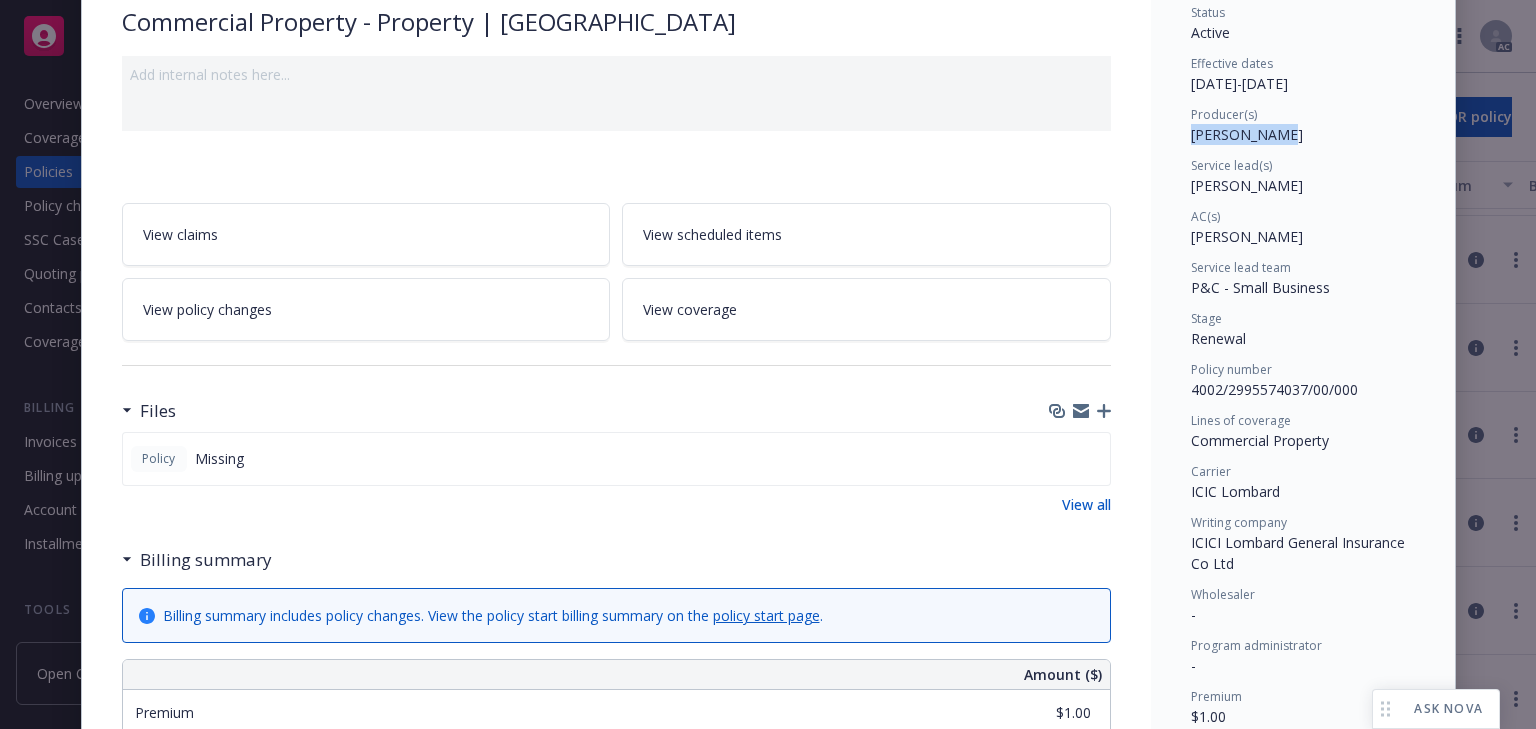 copy on "[PERSON_NAME]" 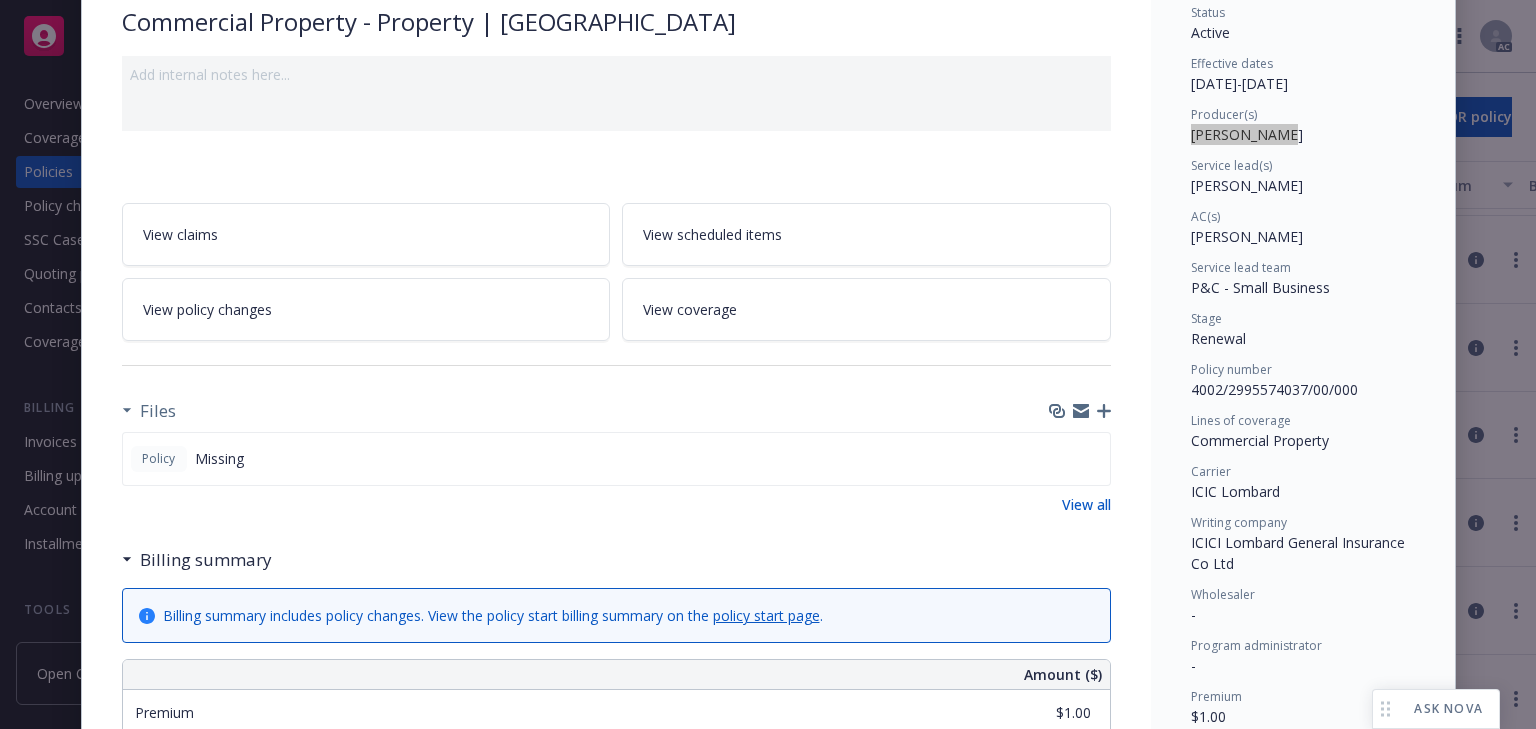 scroll, scrollTop: 0, scrollLeft: 0, axis: both 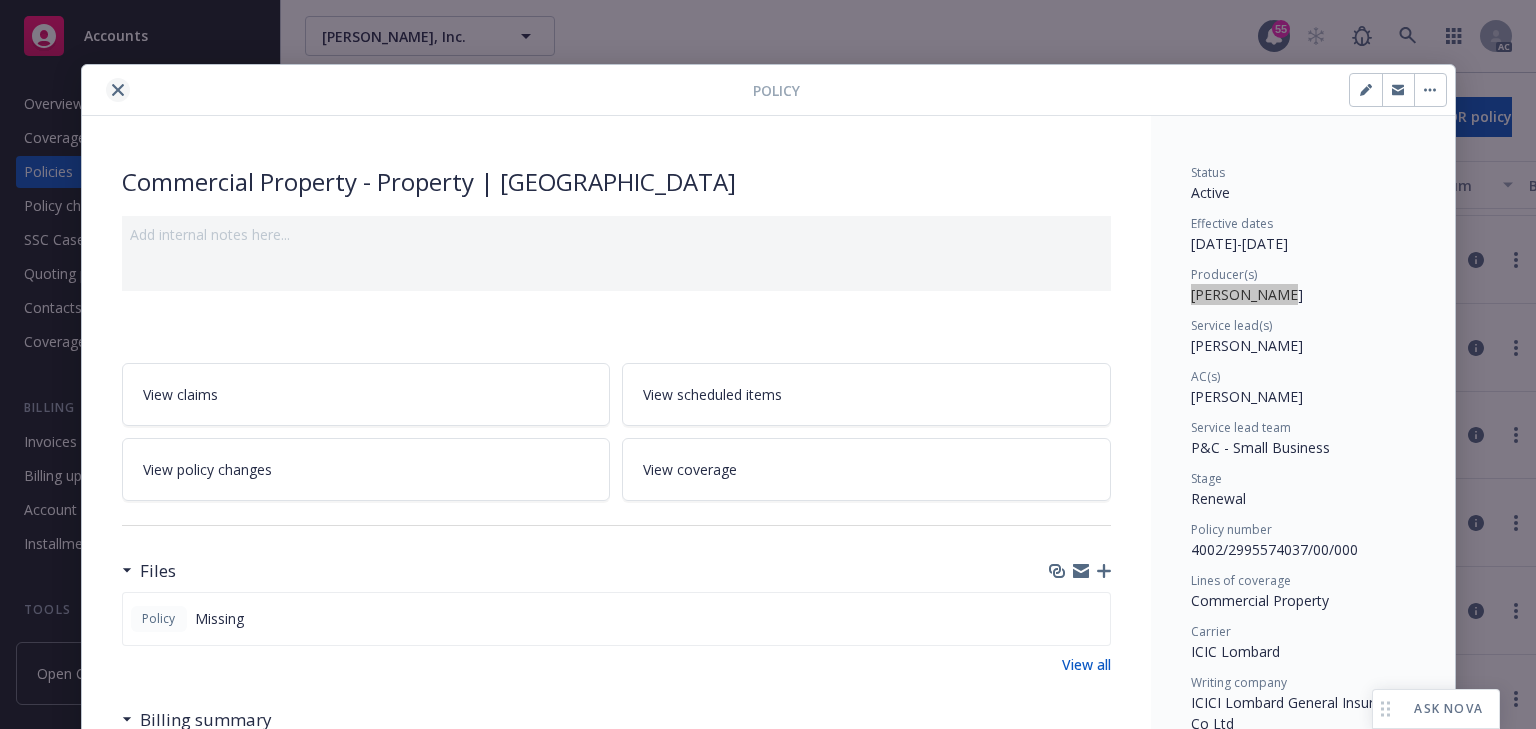 click 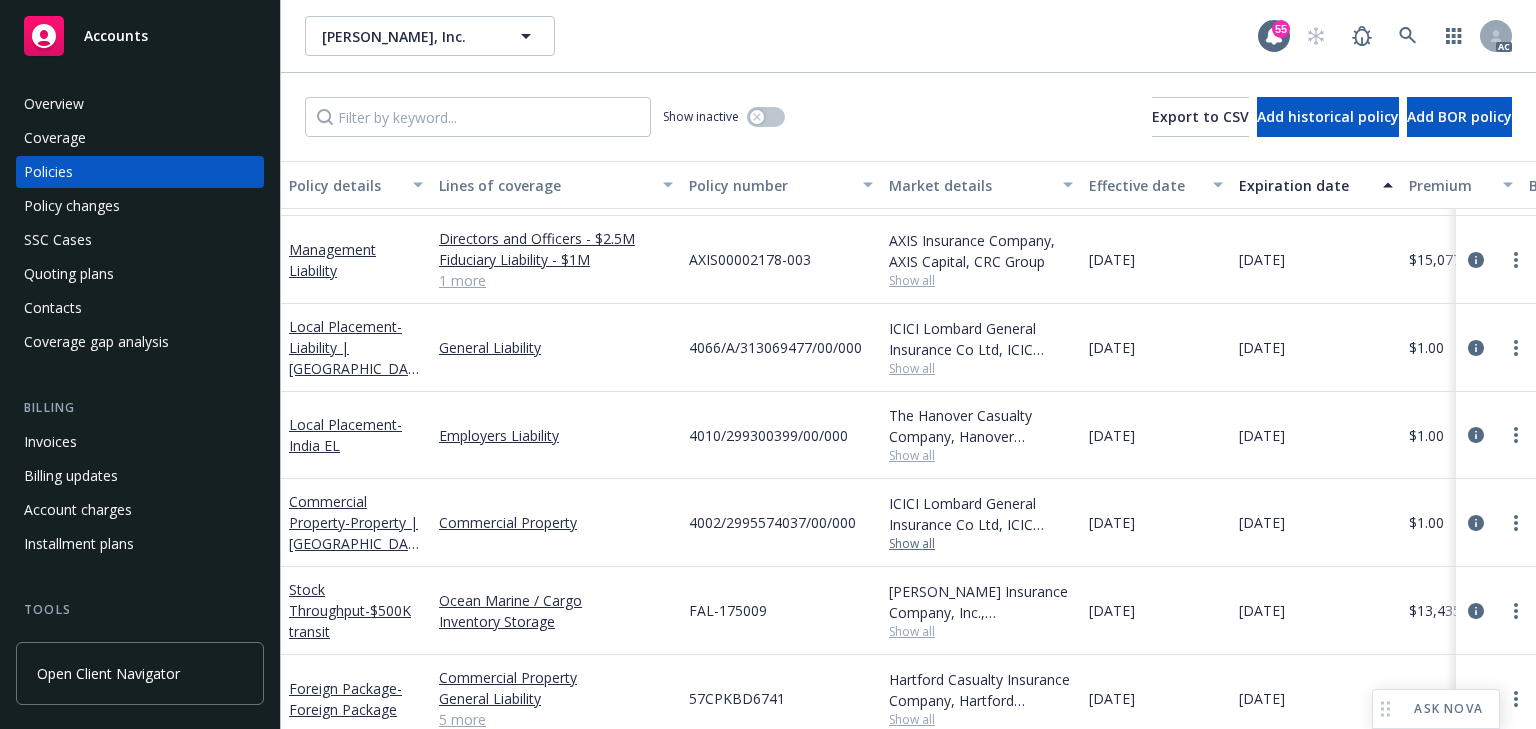 click on "Show all" at bounding box center (981, 544) 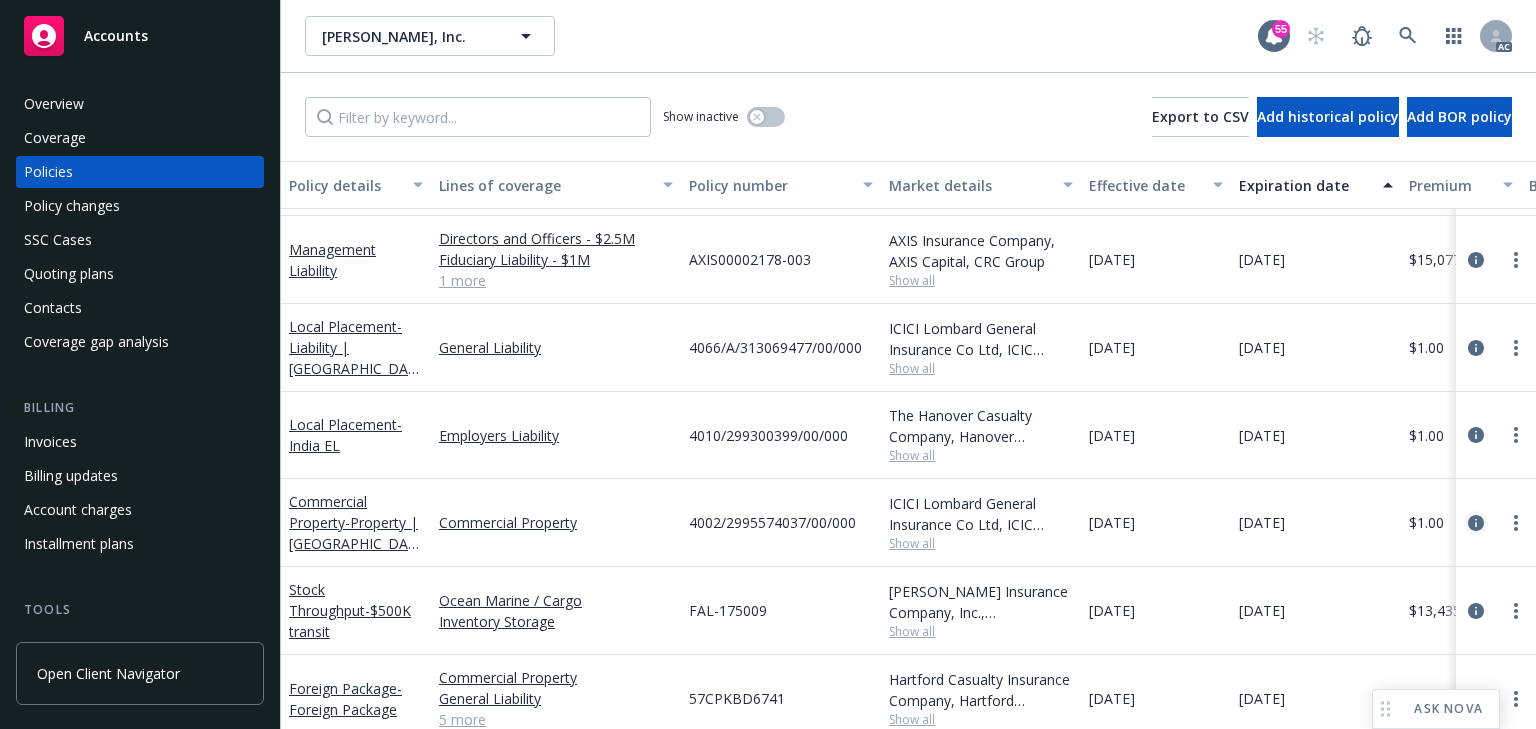 click 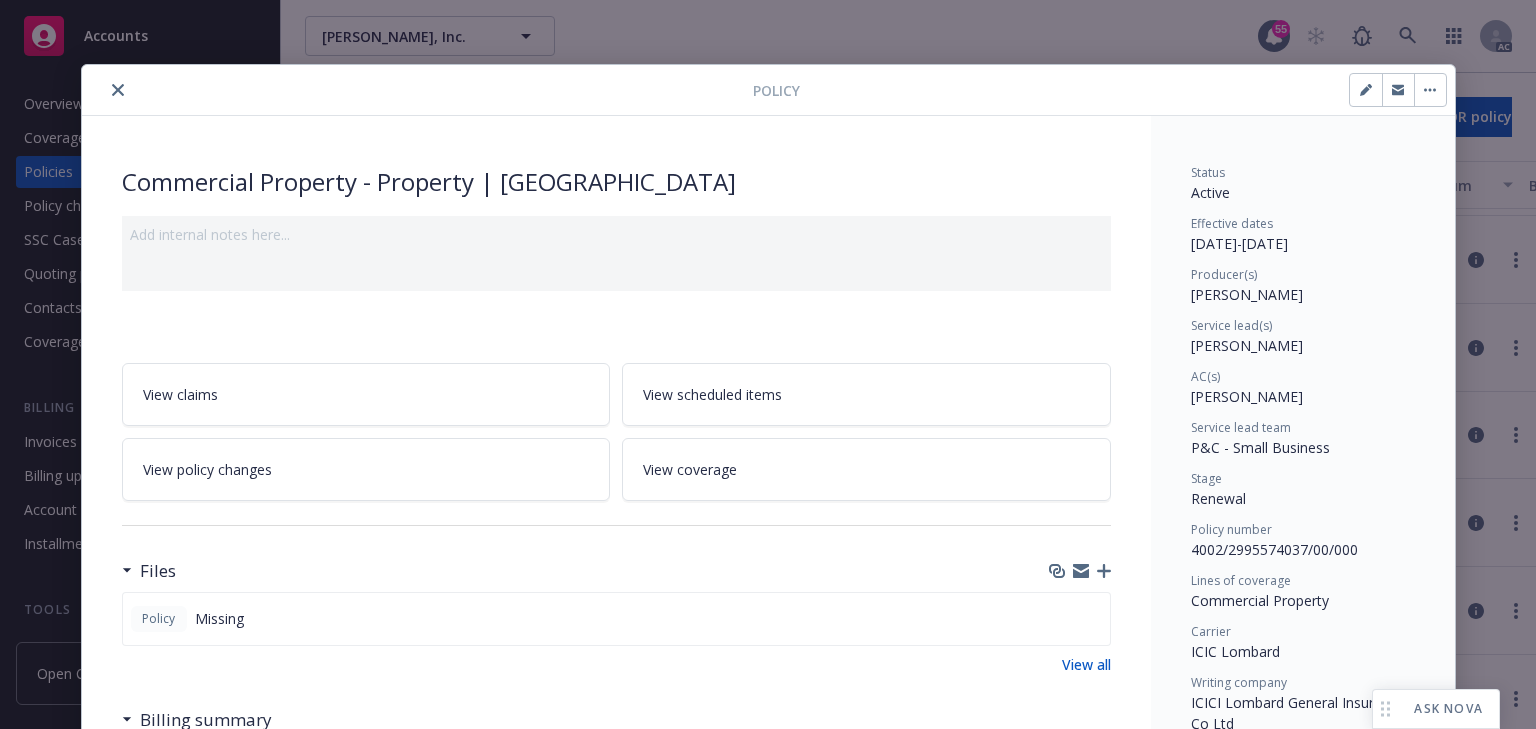 scroll, scrollTop: 60, scrollLeft: 0, axis: vertical 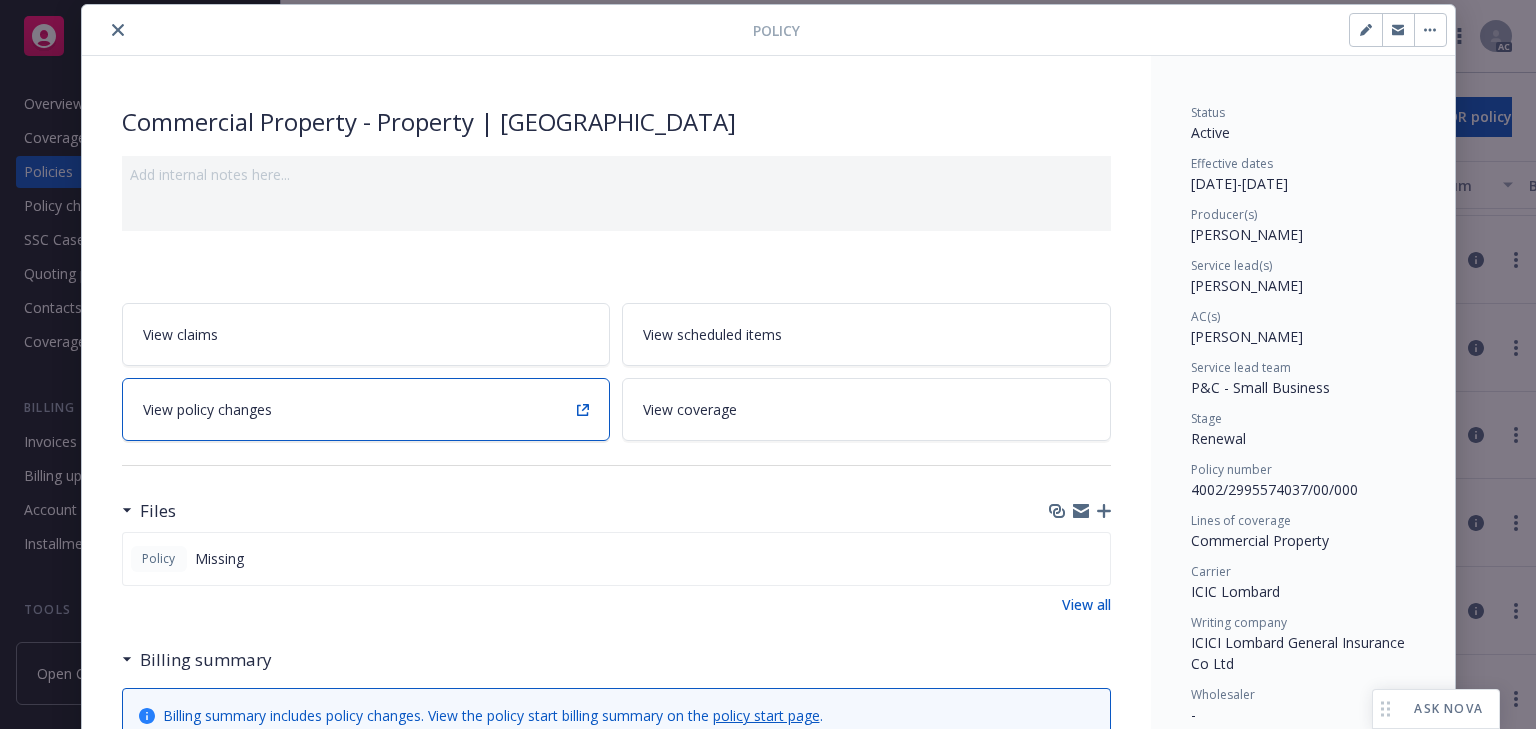 click on "View policy changes" at bounding box center (366, 409) 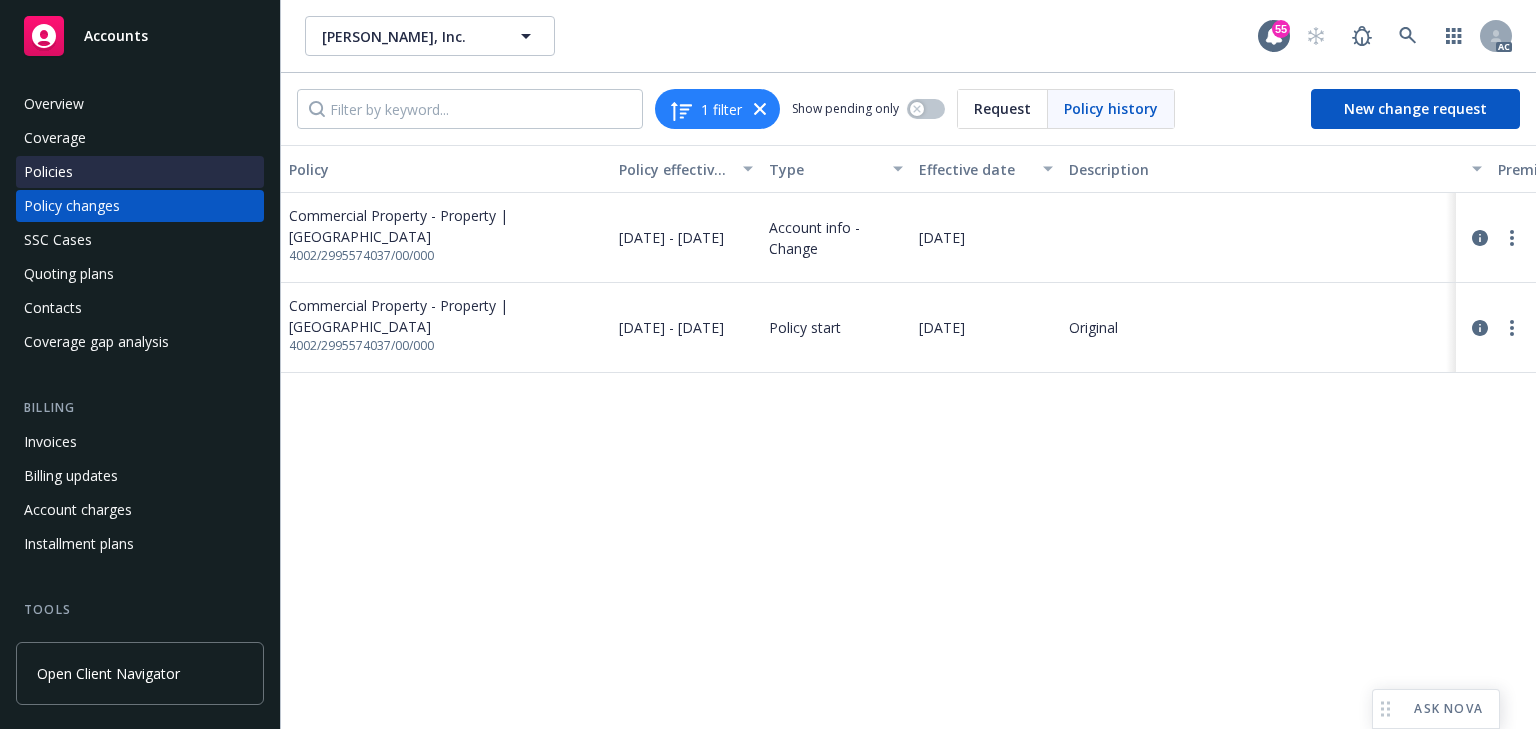 click on "Policies" at bounding box center [140, 172] 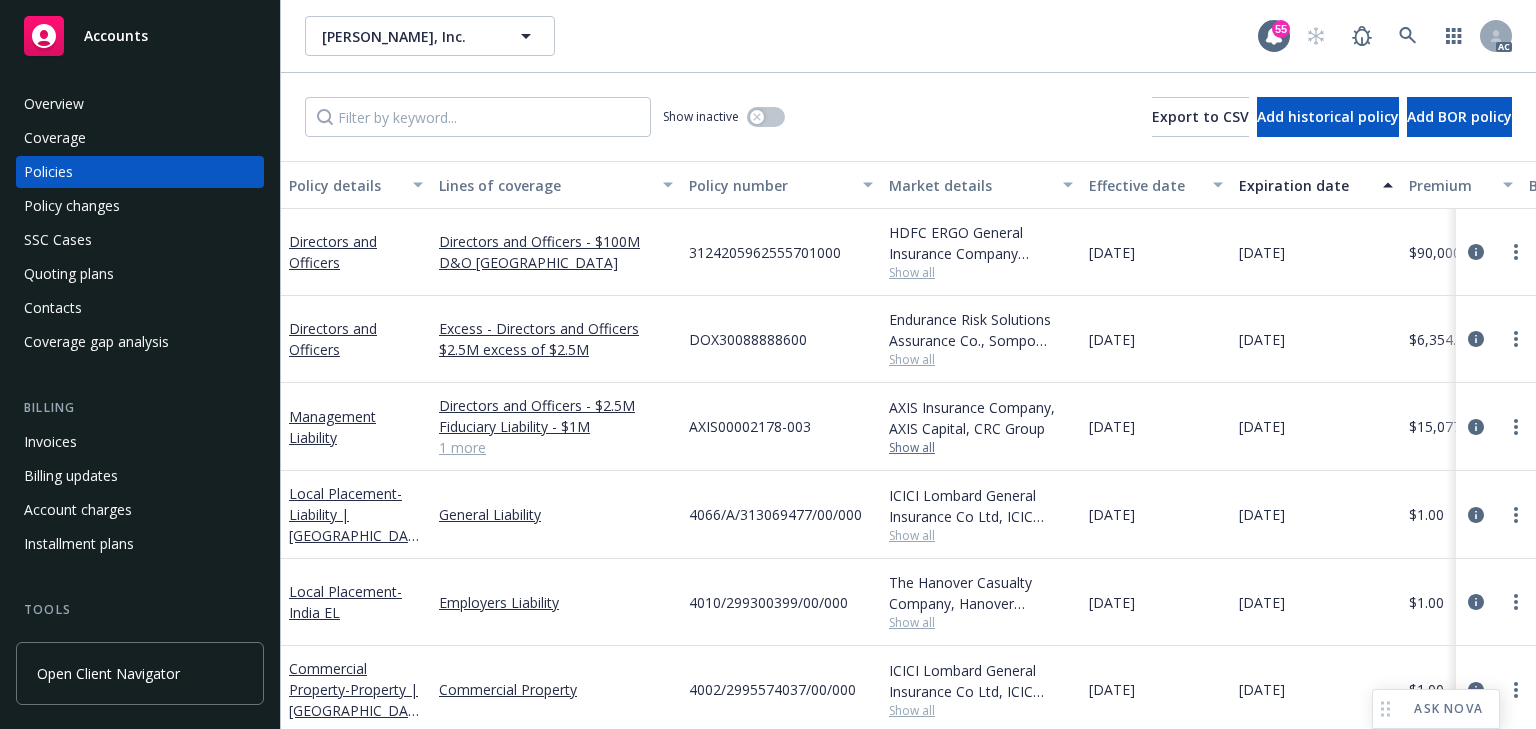 click on "Show all" at bounding box center (981, 448) 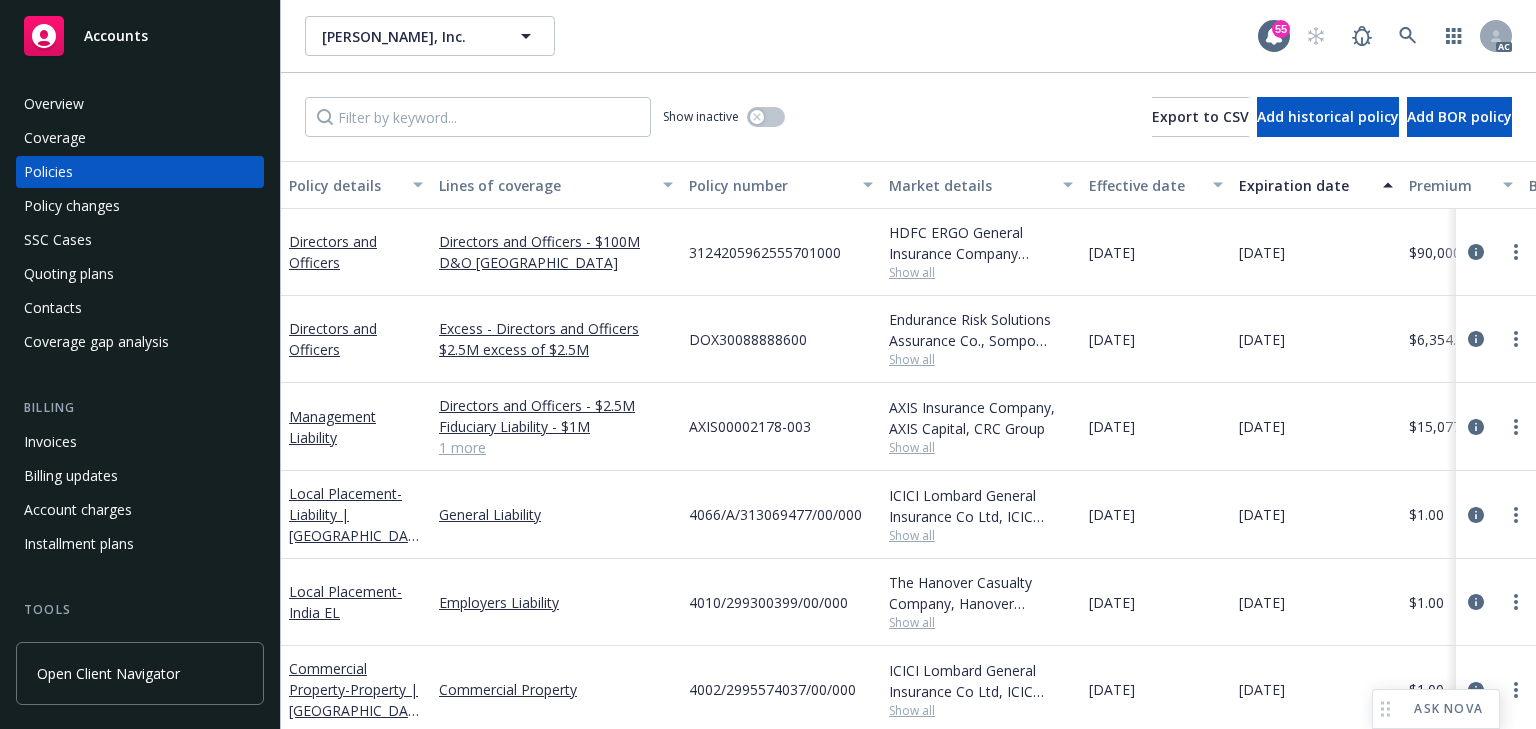 click on "AXIS00002178-003" at bounding box center (781, 427) 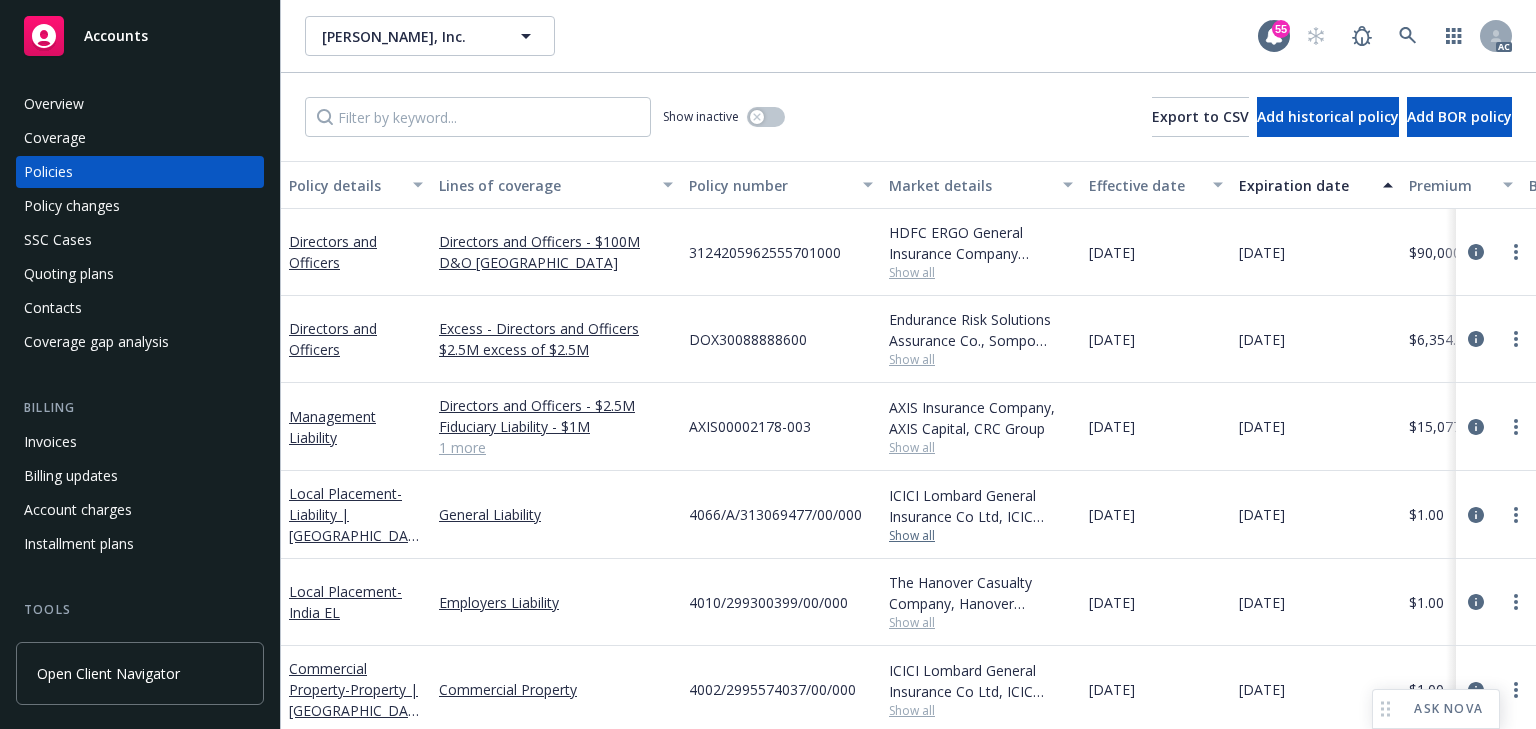 click on "Show all" at bounding box center [981, 536] 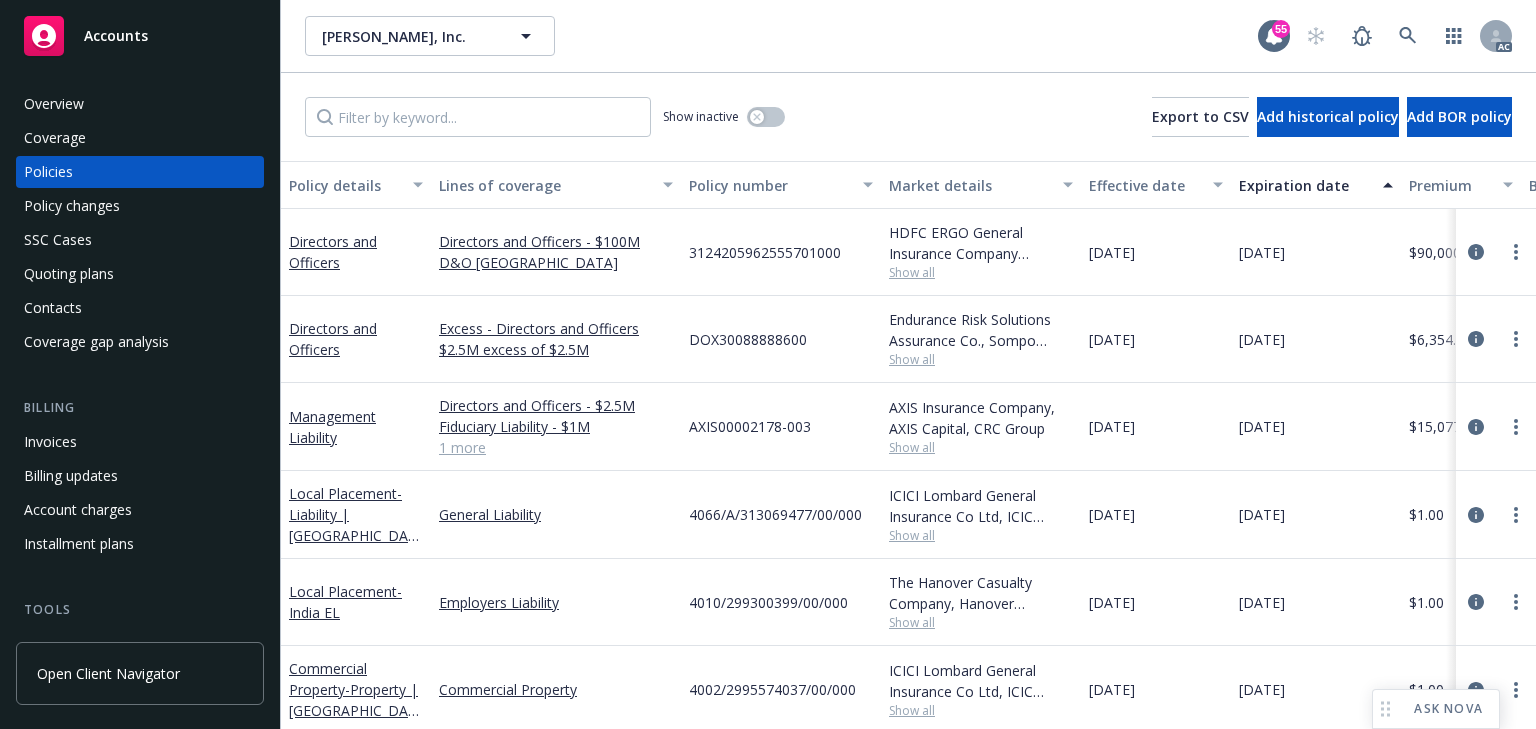 click on "4066/A/313069477/00/000" at bounding box center [781, 515] 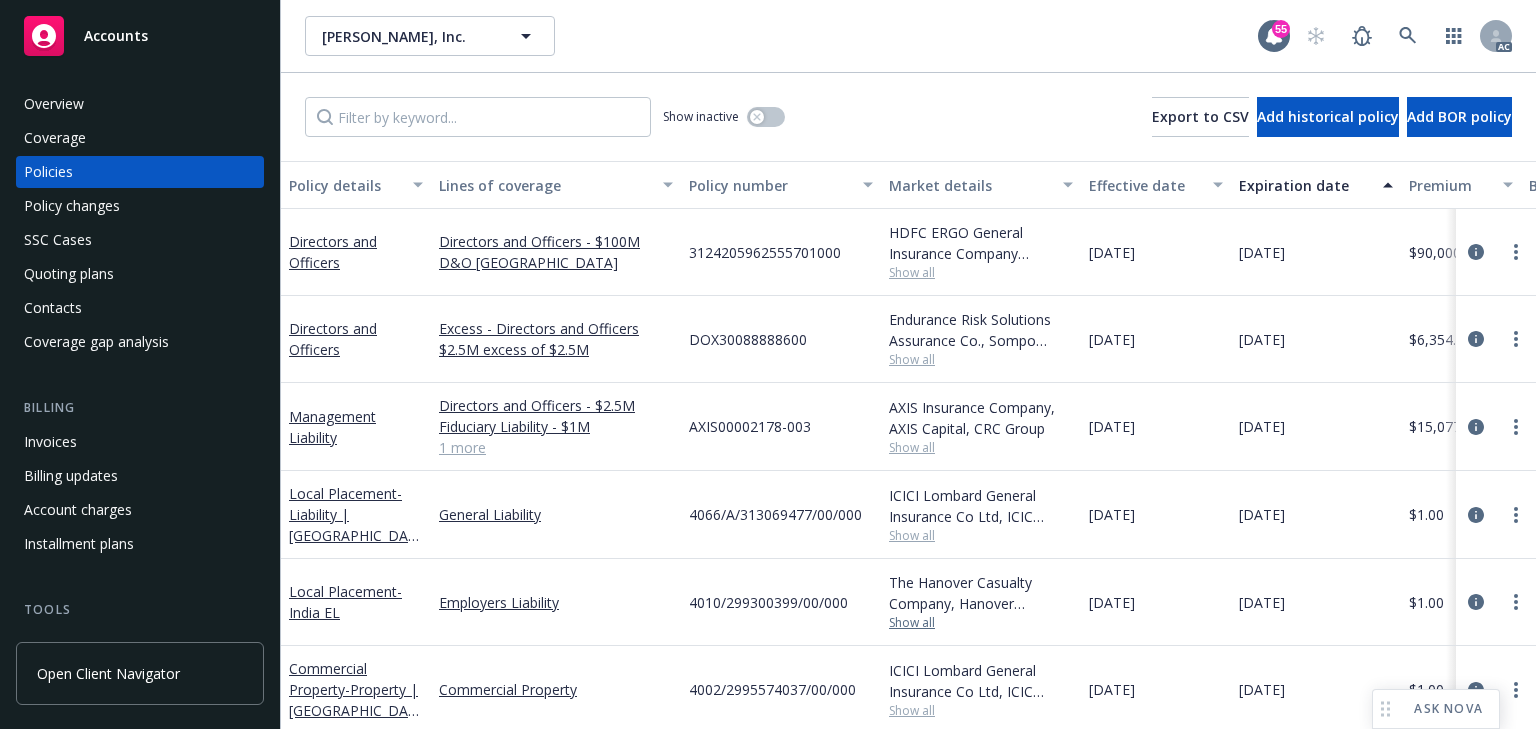 click on "Show all" at bounding box center [981, 623] 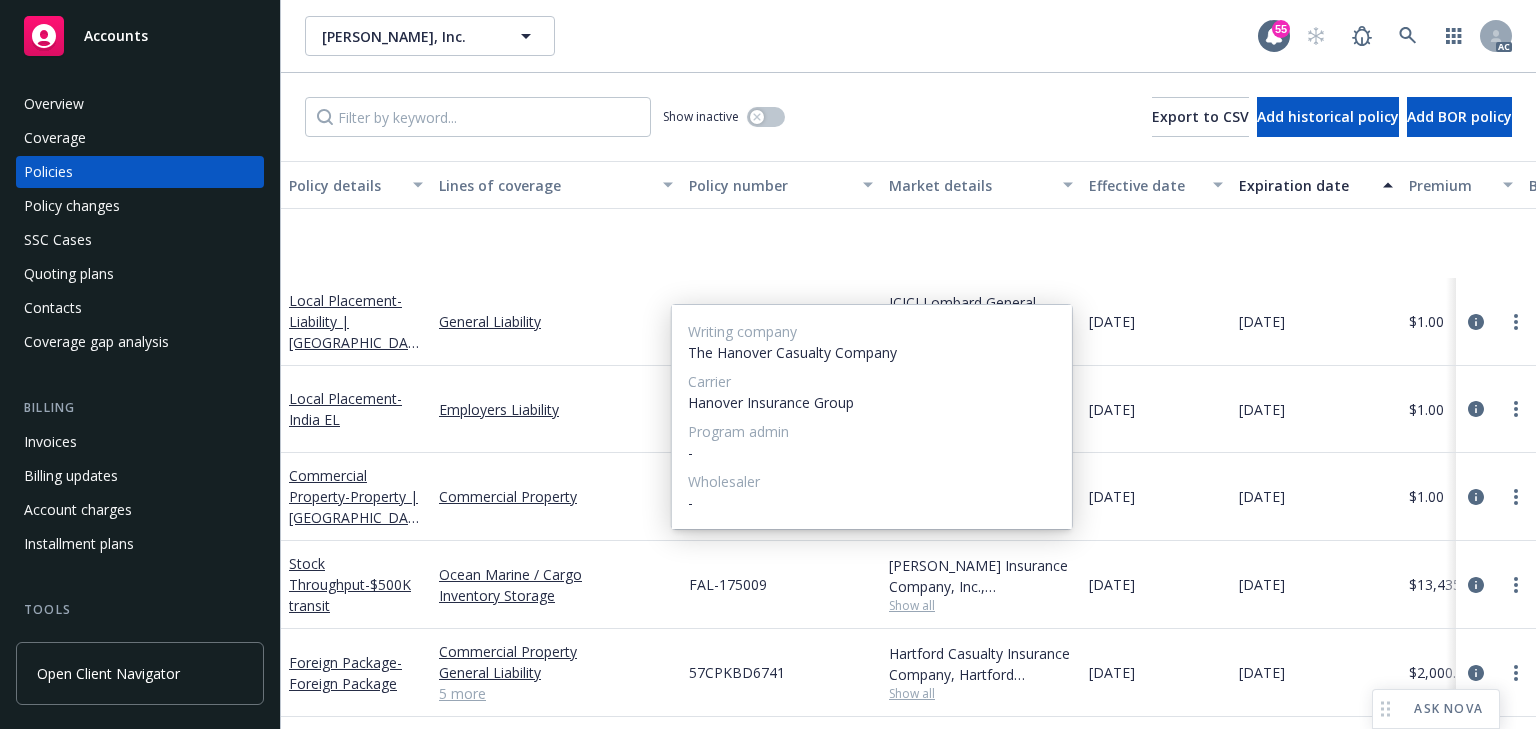 scroll, scrollTop: 320, scrollLeft: 0, axis: vertical 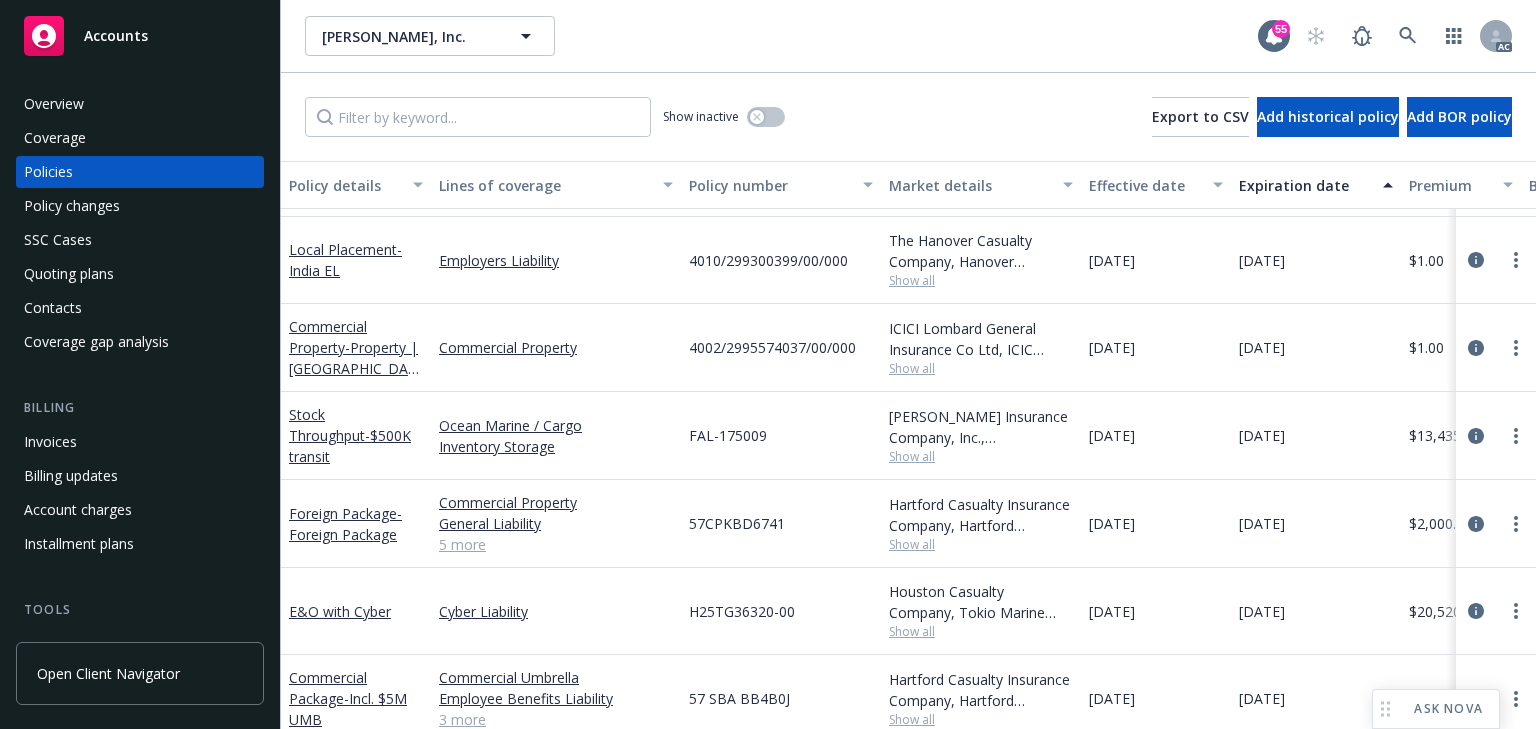 click on "Employers Liability" at bounding box center [556, 260] 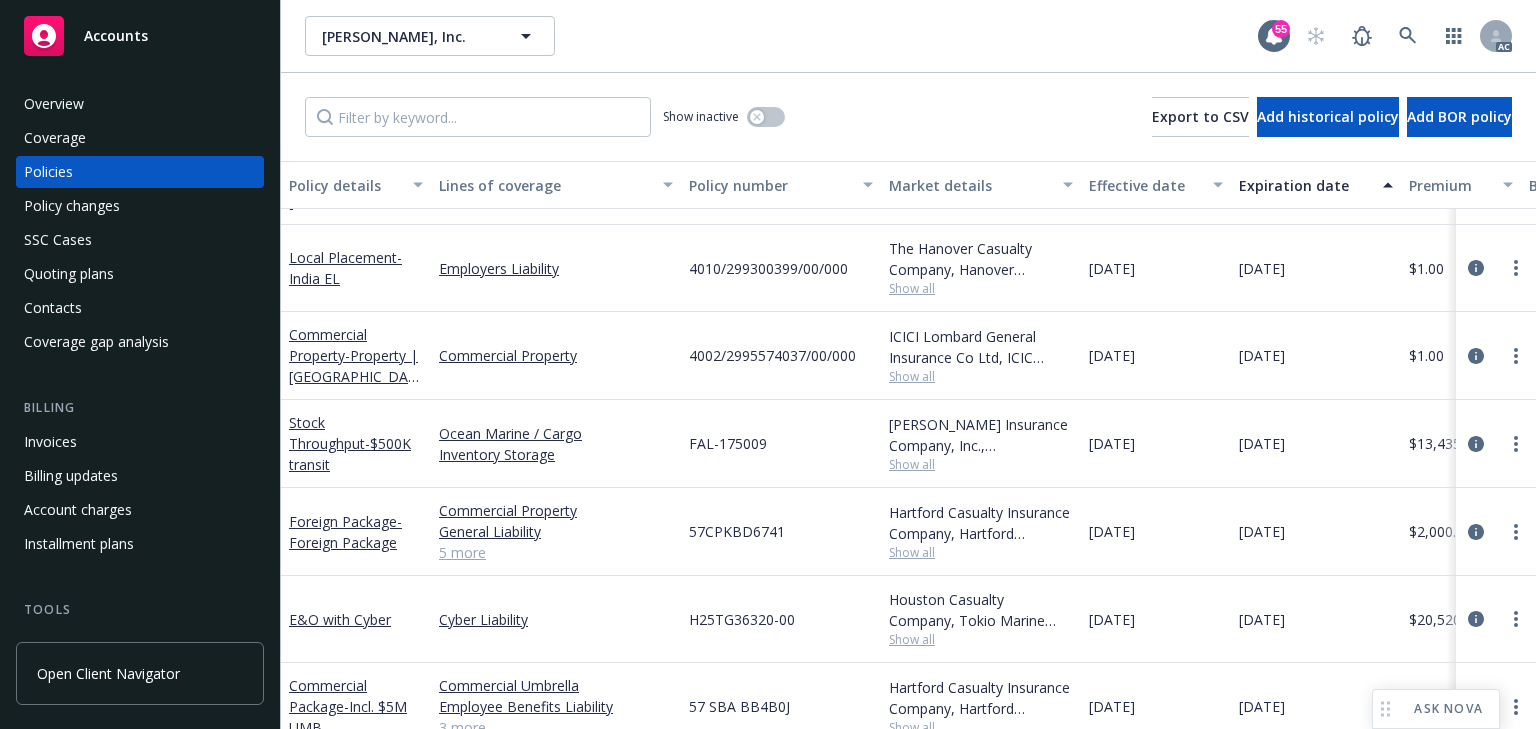 scroll, scrollTop: 240, scrollLeft: 0, axis: vertical 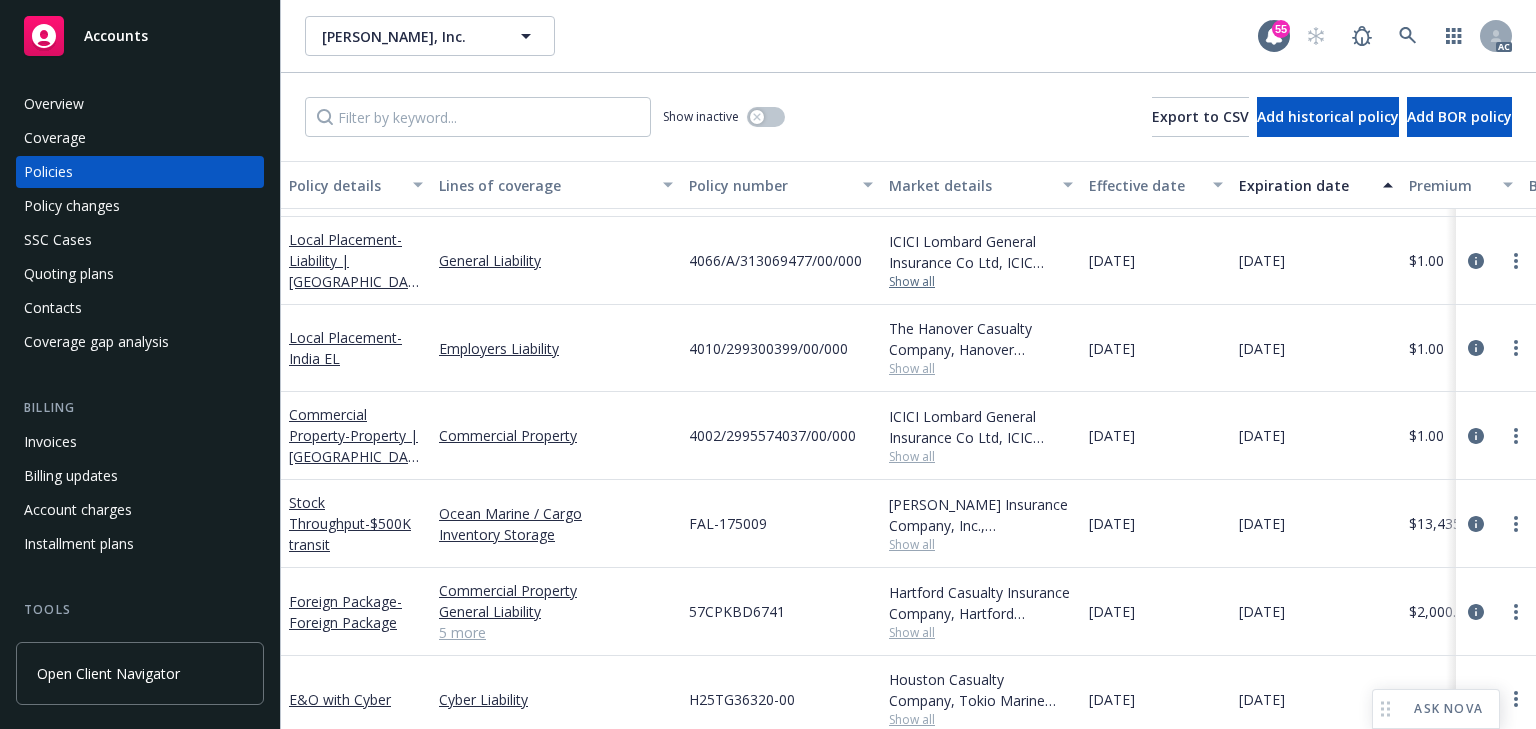 click on "Show all" at bounding box center (981, 282) 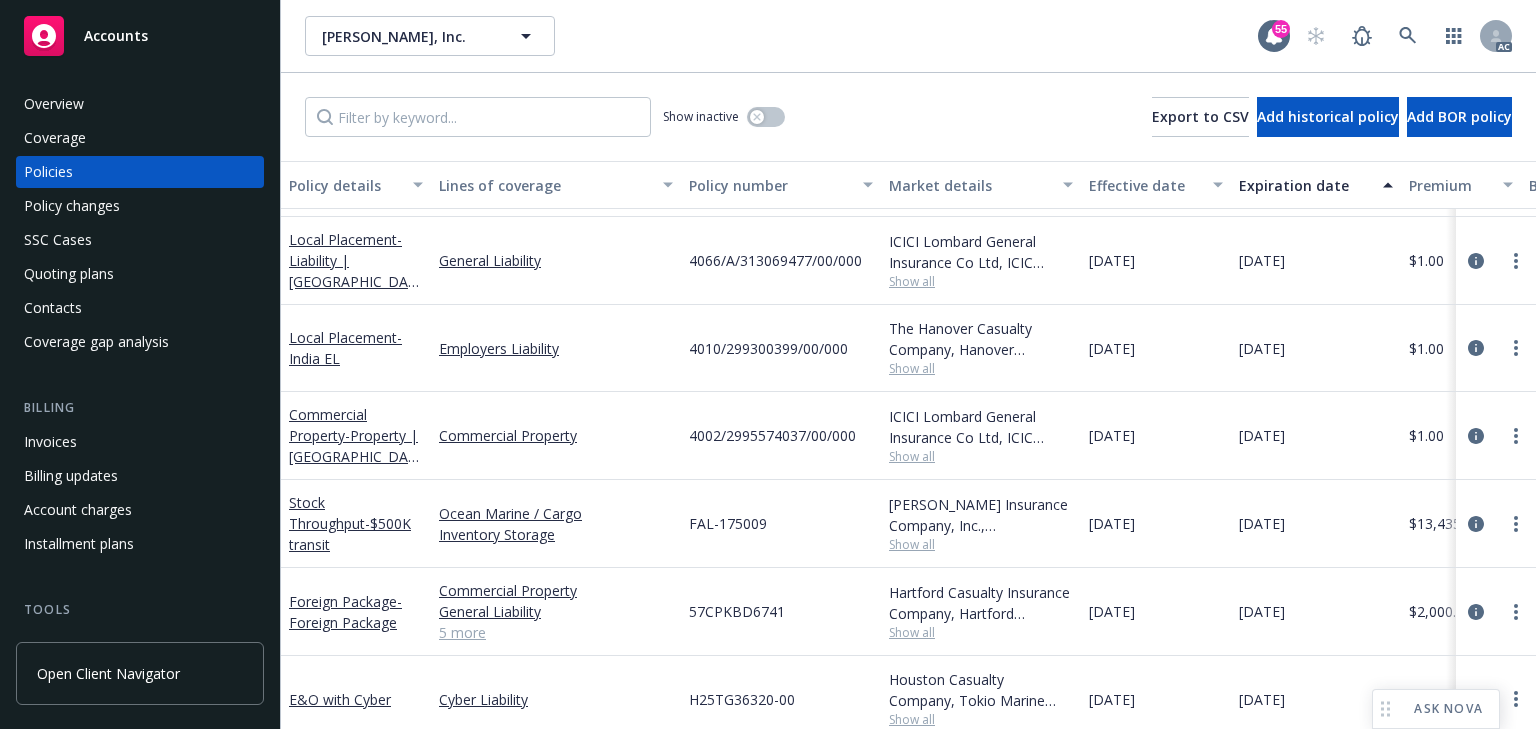 click on "Employers Liability" at bounding box center (556, 348) 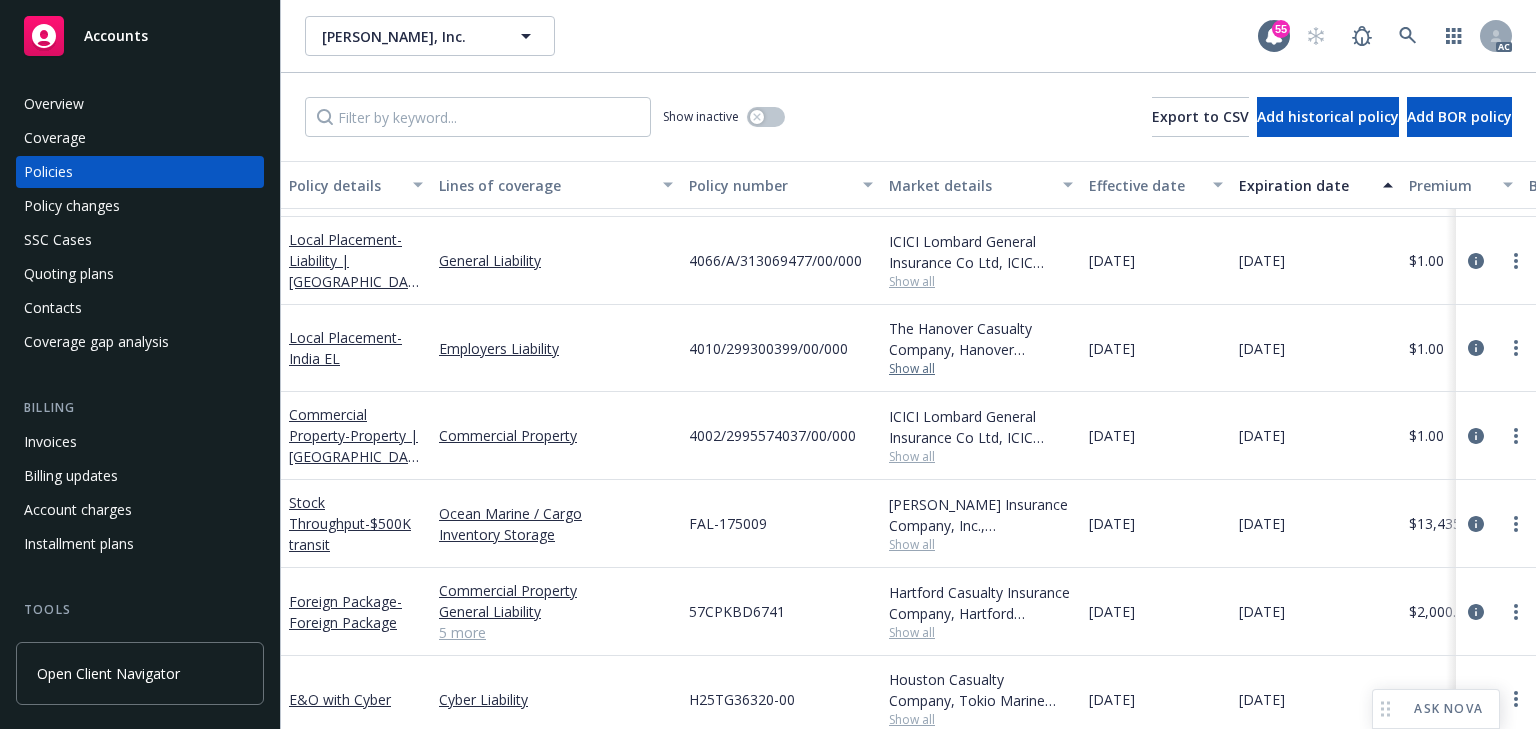click on "Show all" at bounding box center [981, 369] 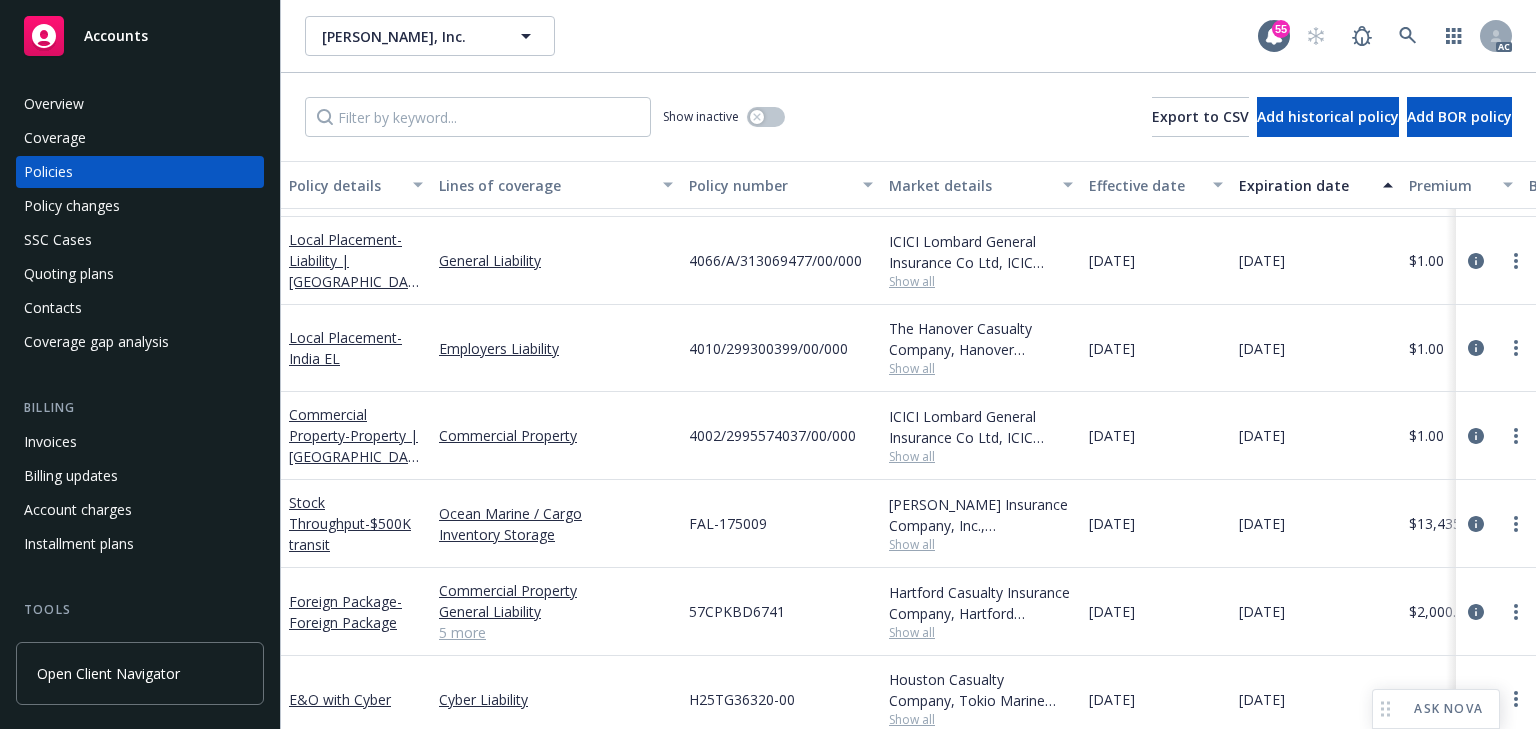 click on "Ocean Marine / Cargo Inventory Storage" at bounding box center (556, 524) 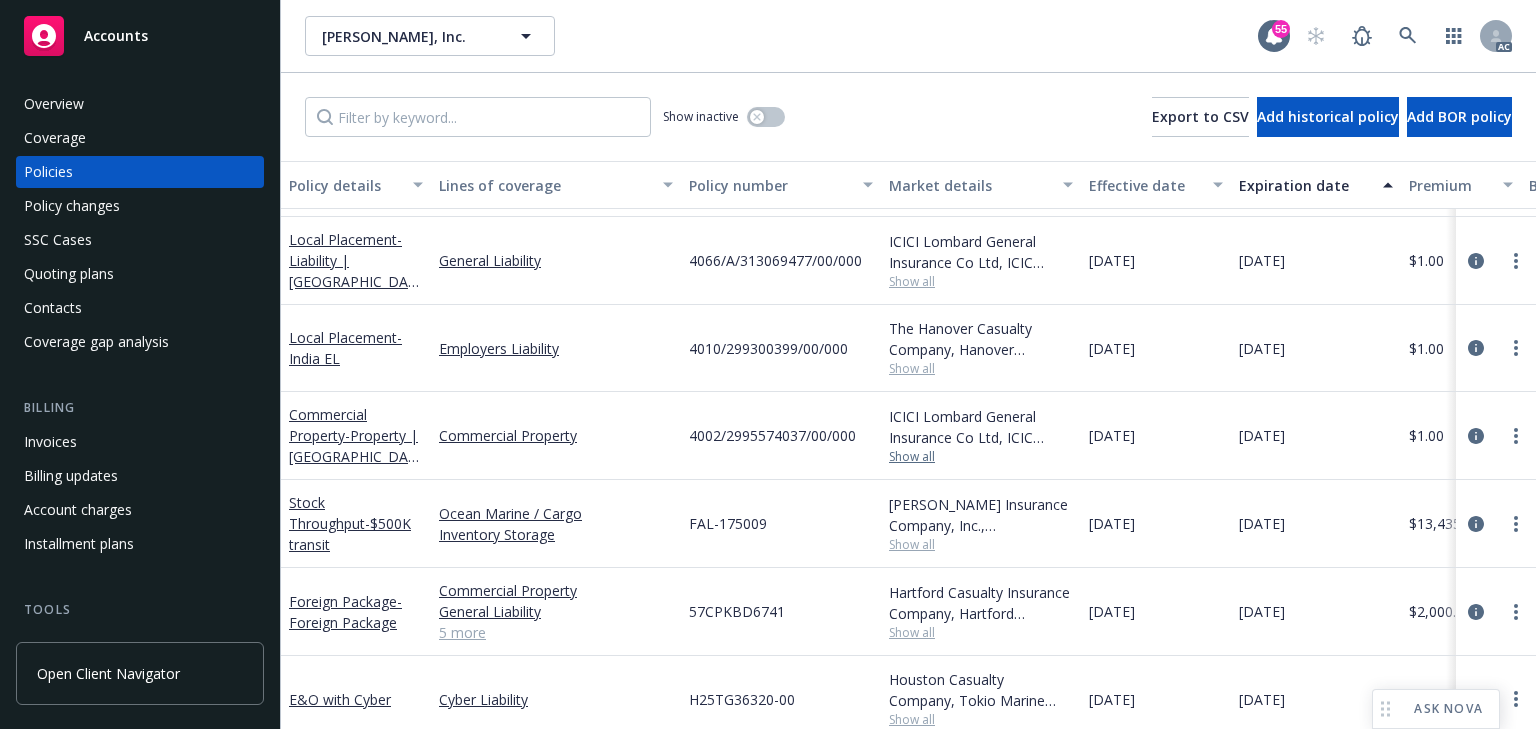 click on "Show all" at bounding box center (981, 457) 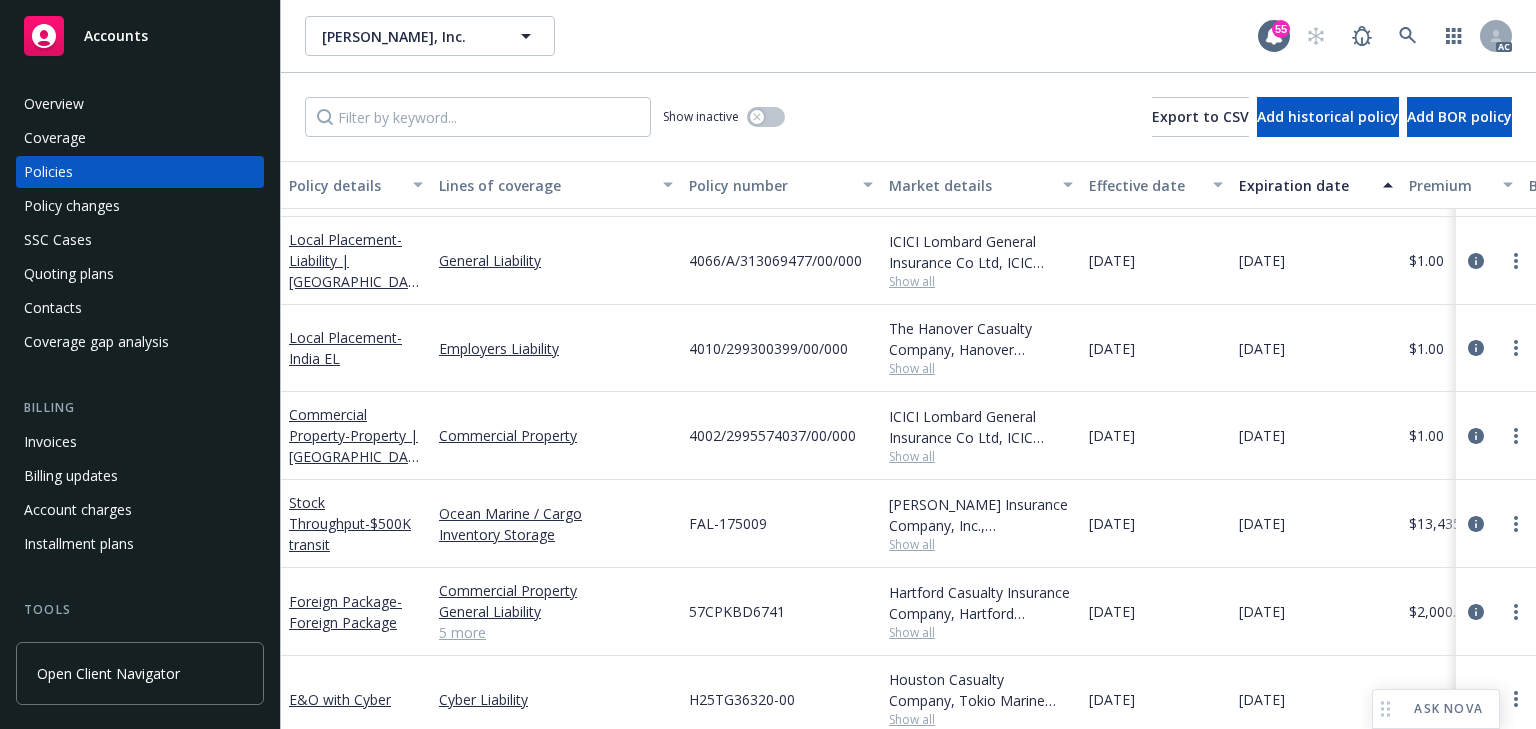 click on "4002/2995574037/00/000" at bounding box center [781, 436] 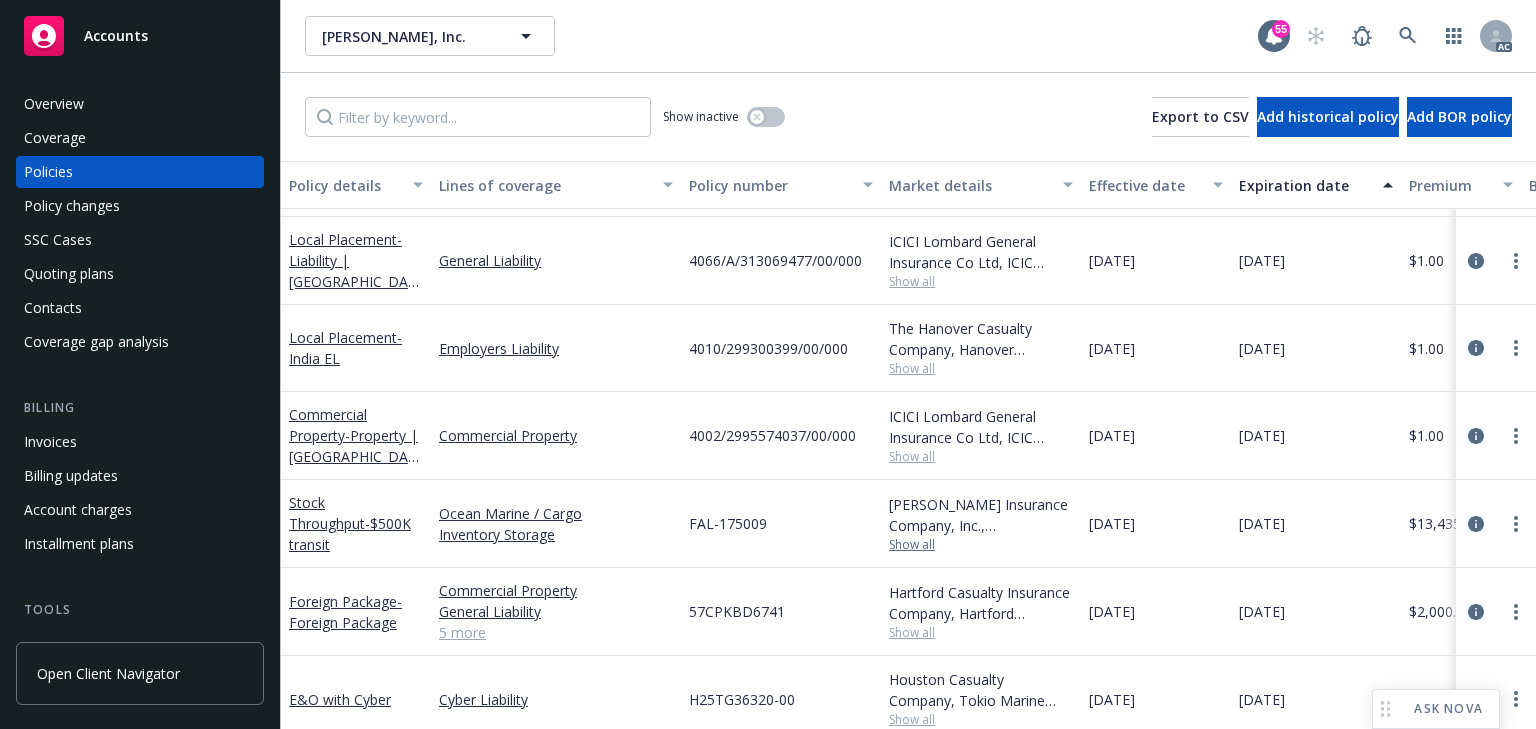 click on "Show all" at bounding box center [981, 545] 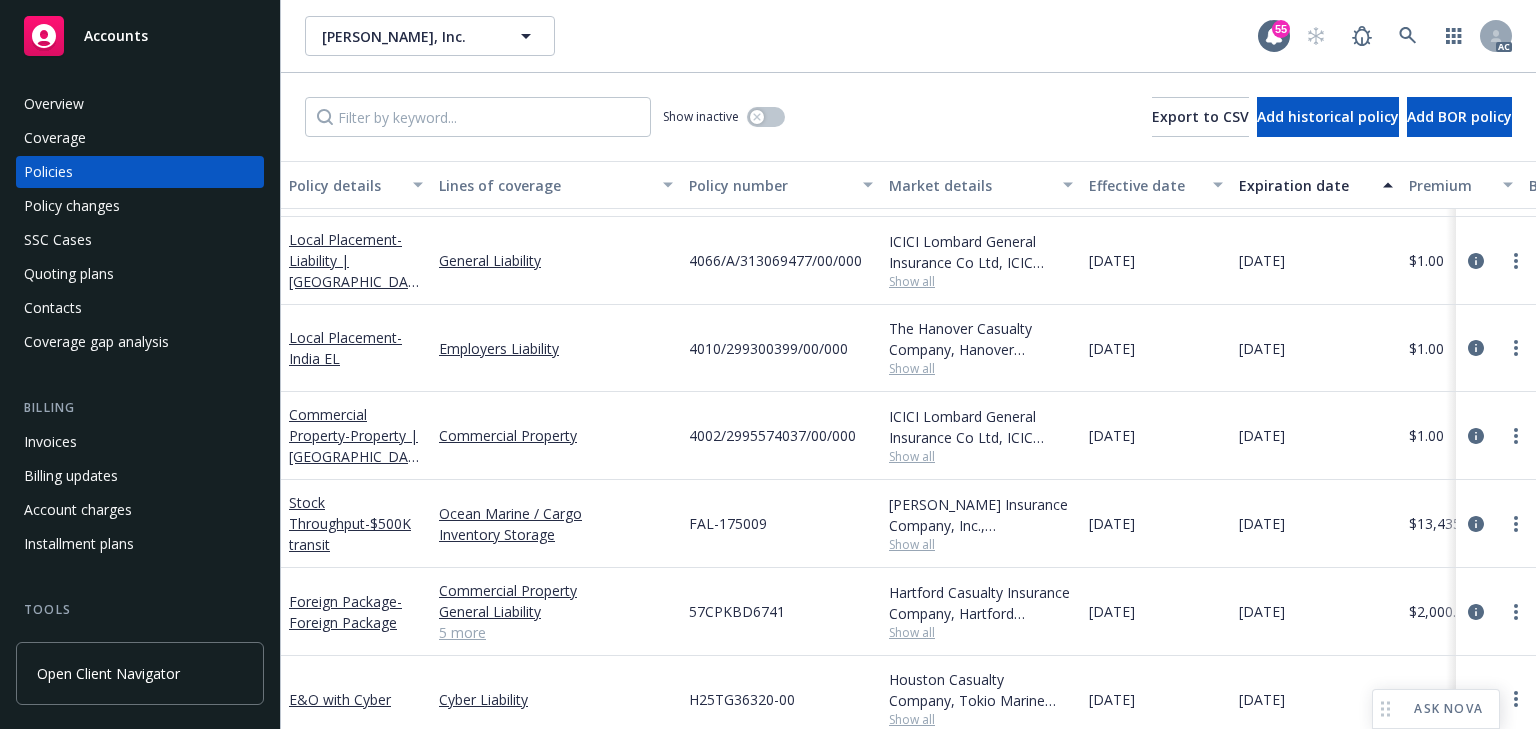 click on "FAL-175009" at bounding box center (781, 524) 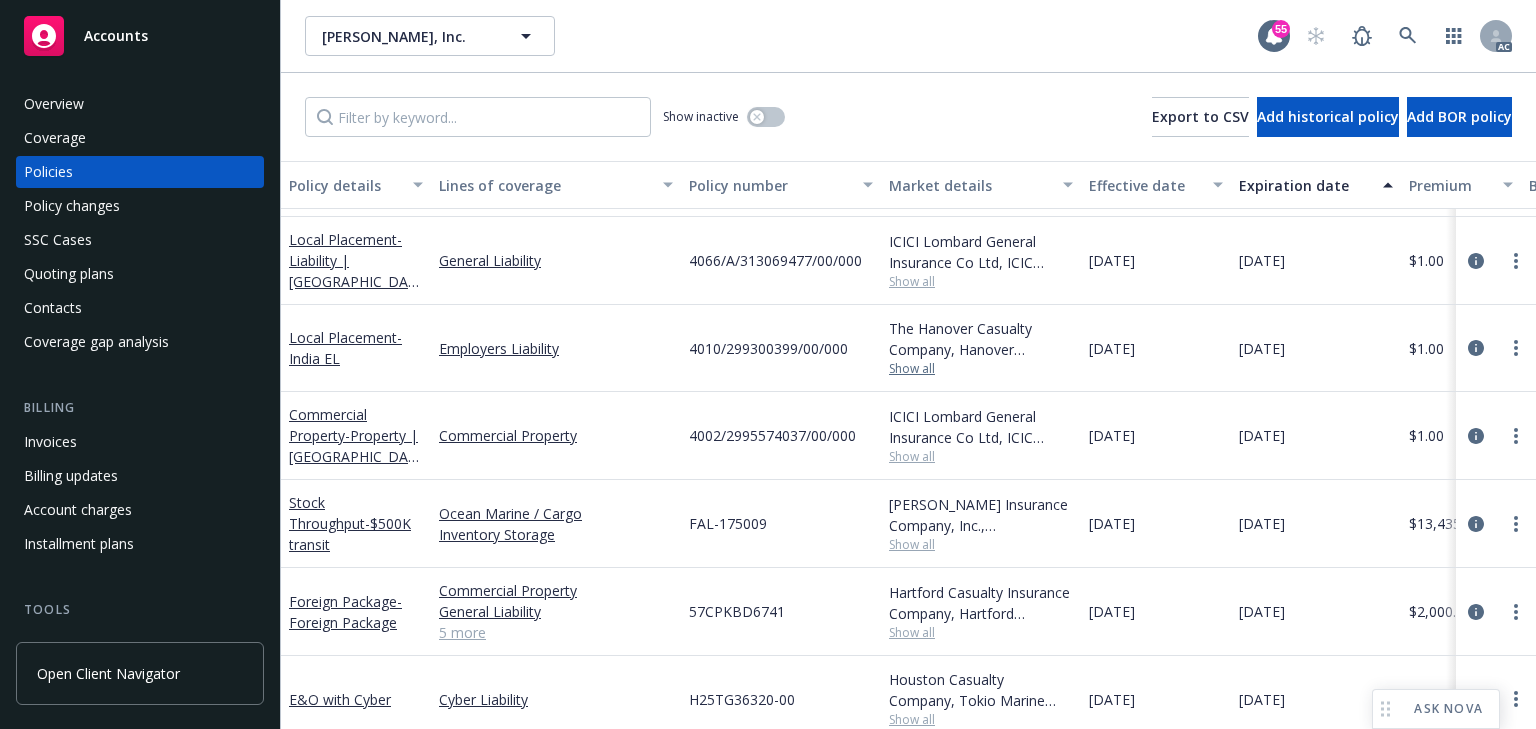 click on "Show all" at bounding box center (981, 369) 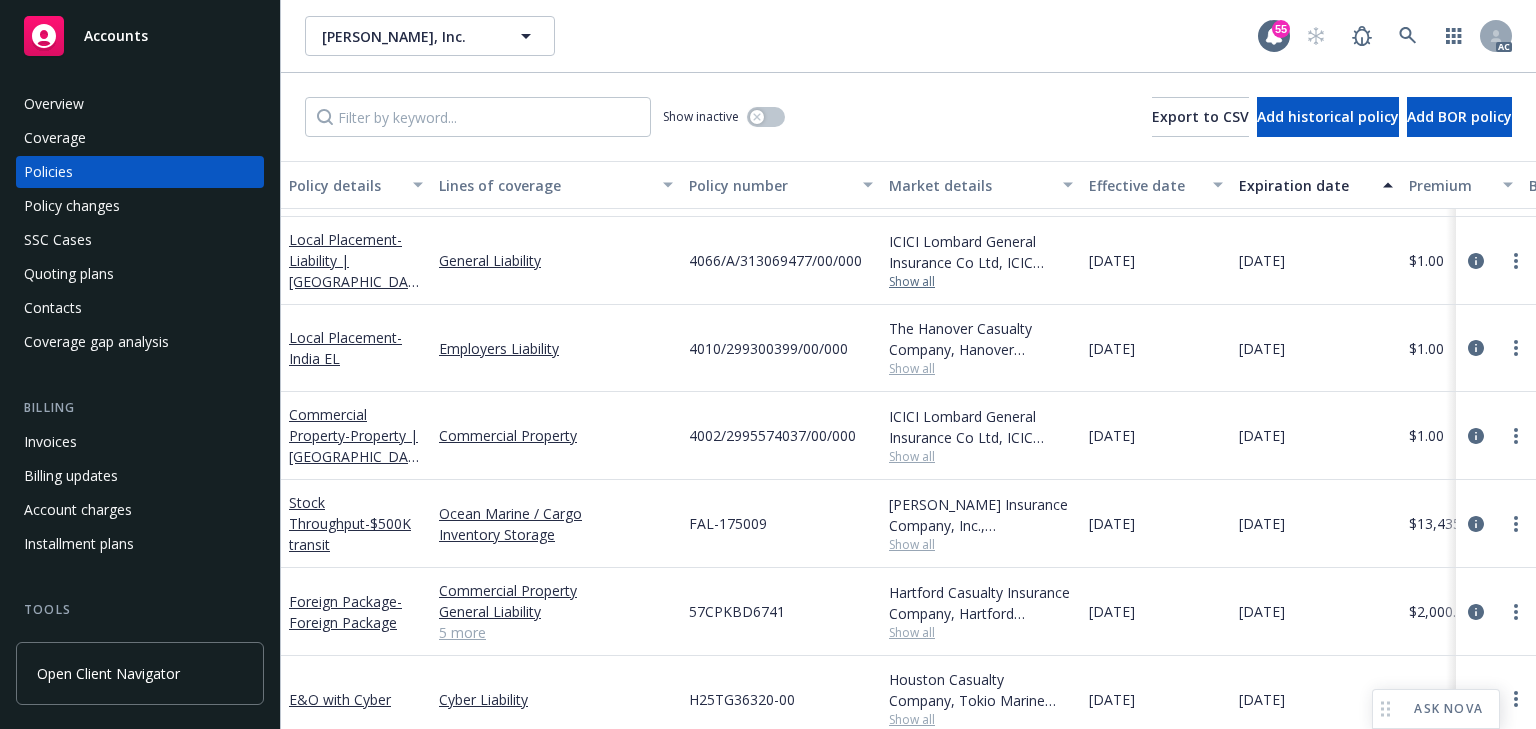 click on "Show all" at bounding box center (981, 282) 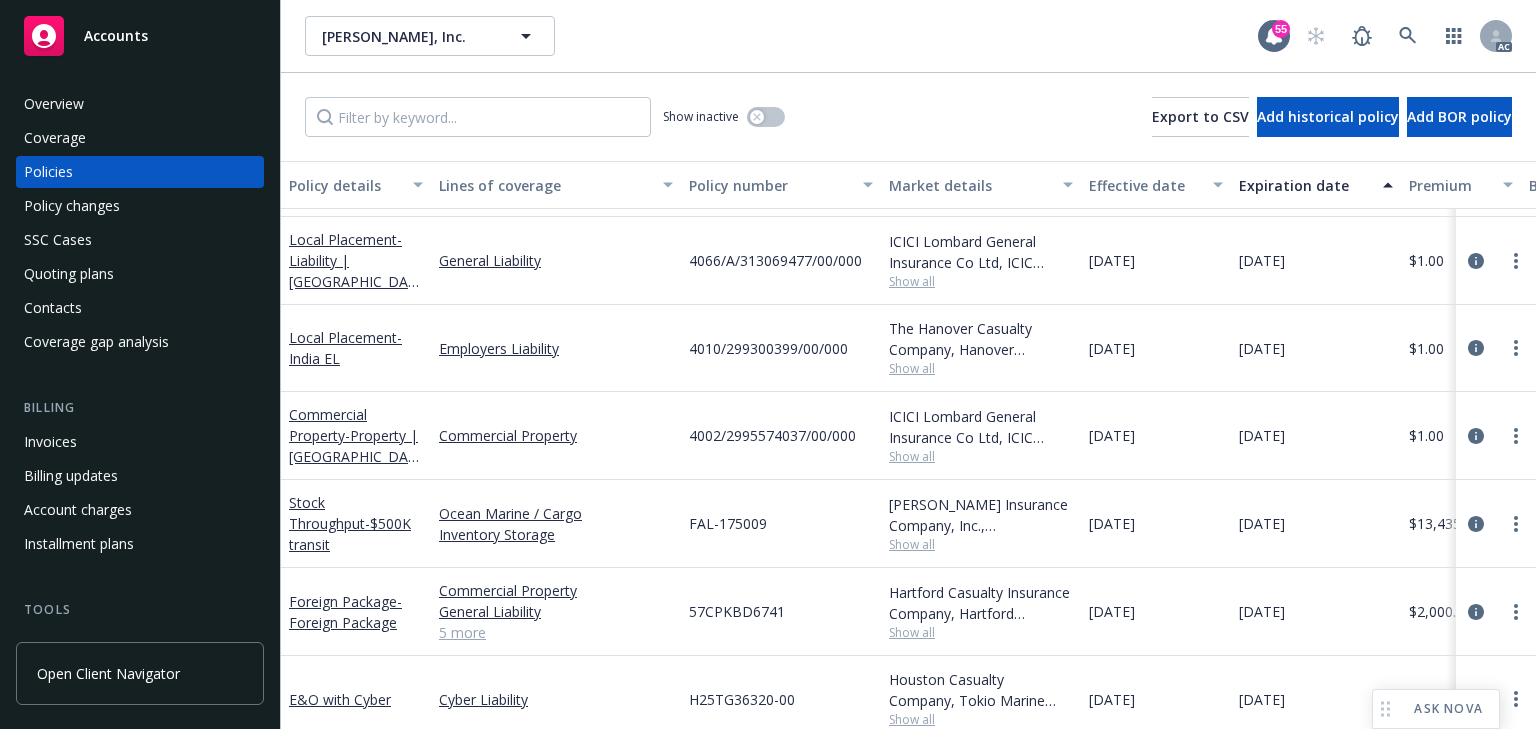click on "4066/A/313069477/00/000" at bounding box center [781, 261] 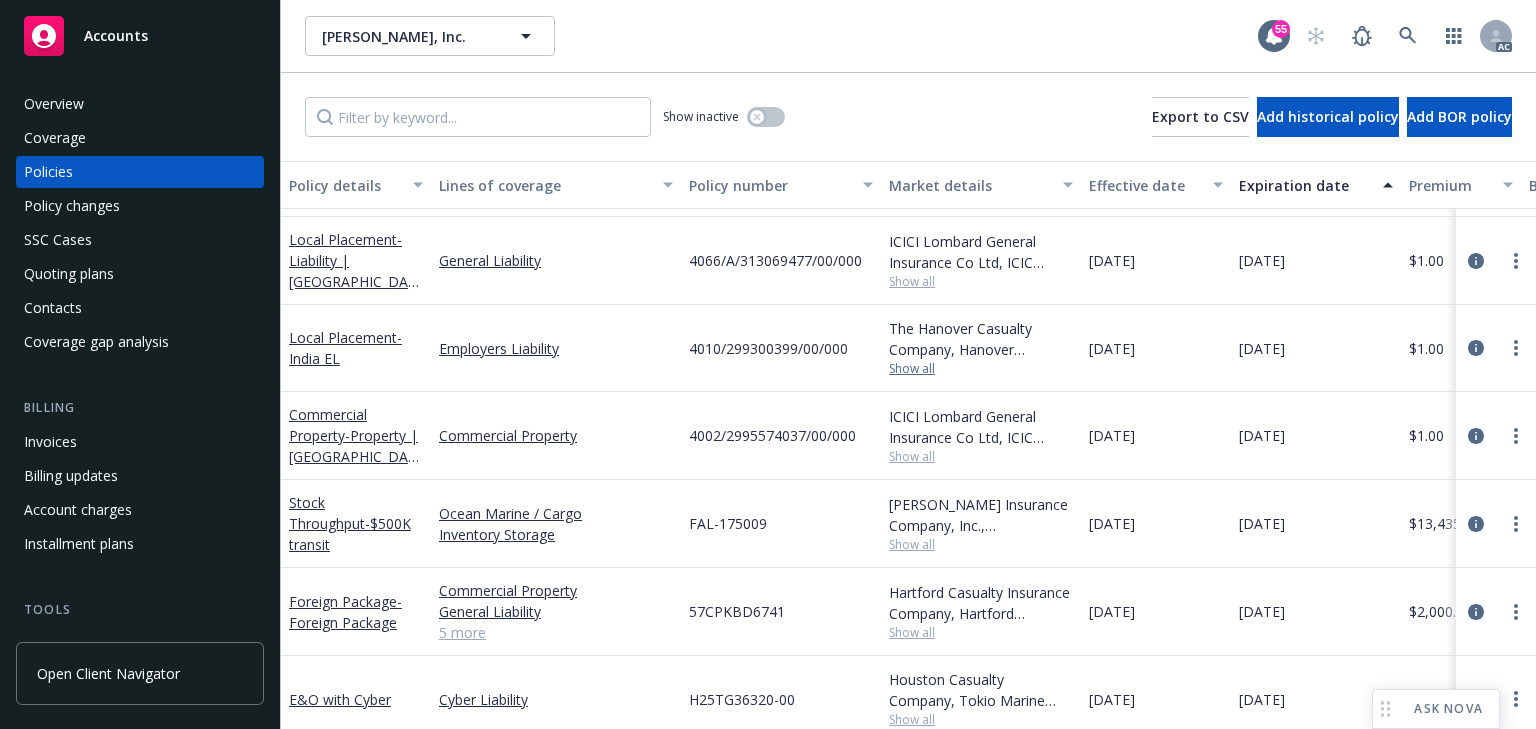 click on "Show all" at bounding box center (981, 369) 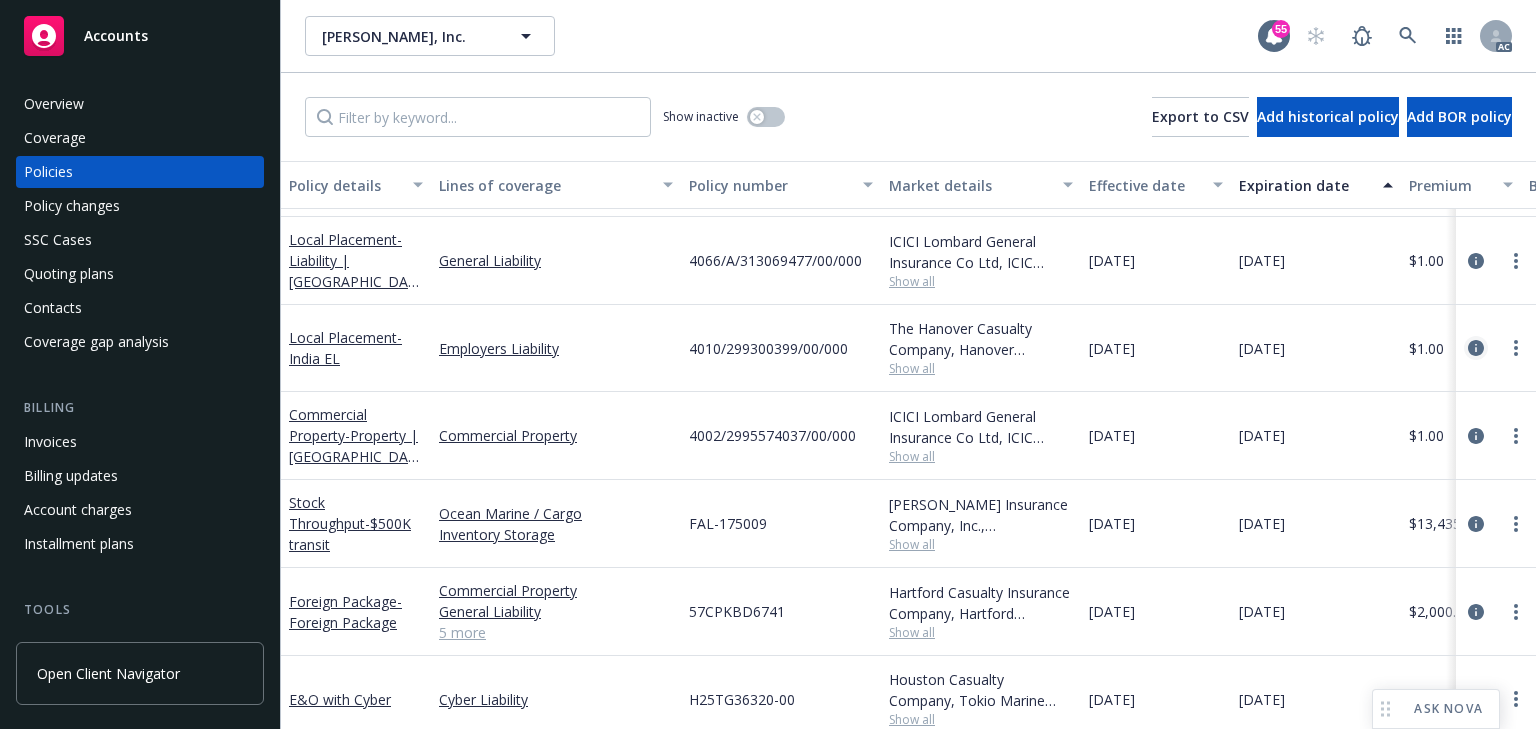click 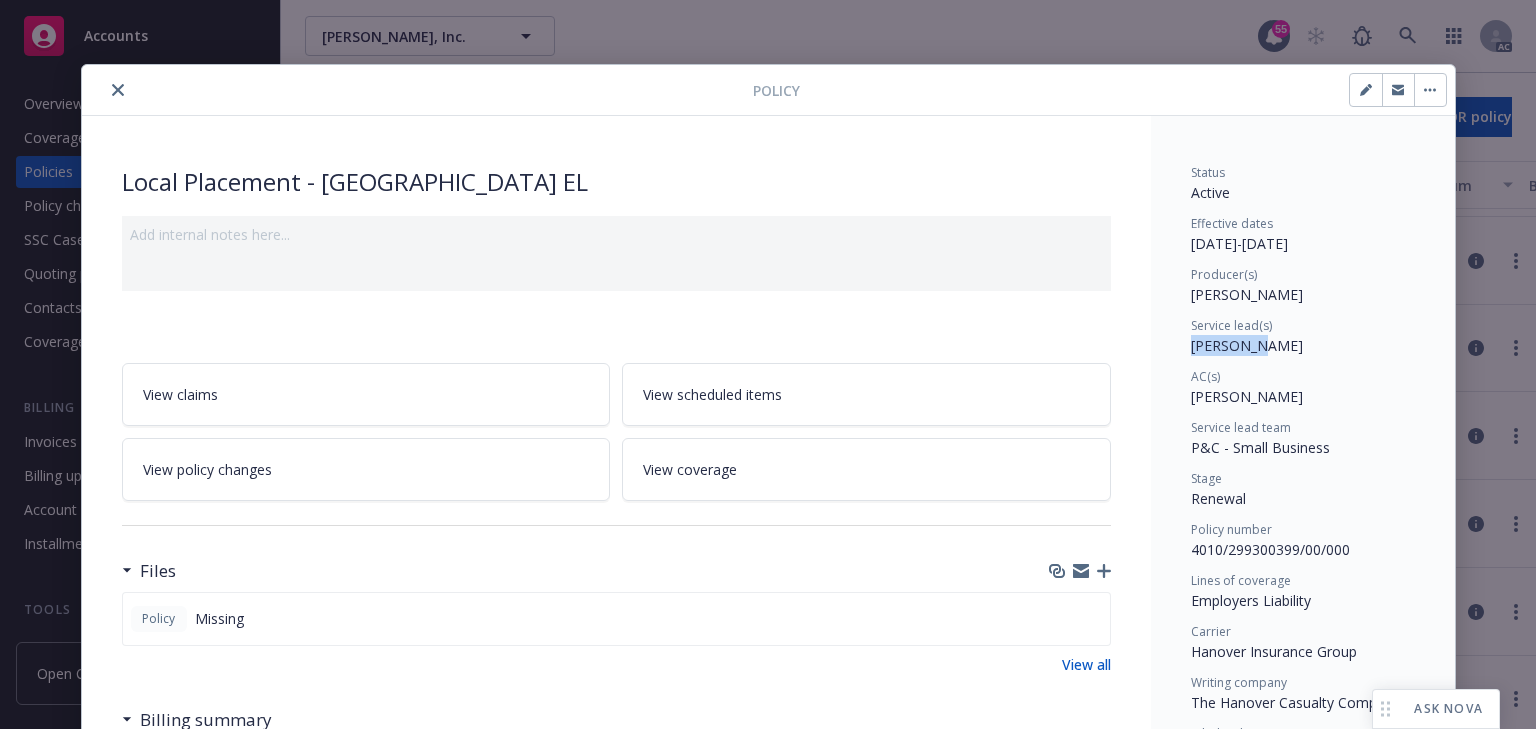 drag, startPoint x: 1165, startPoint y: 342, endPoint x: 1244, endPoint y: 344, distance: 79.025314 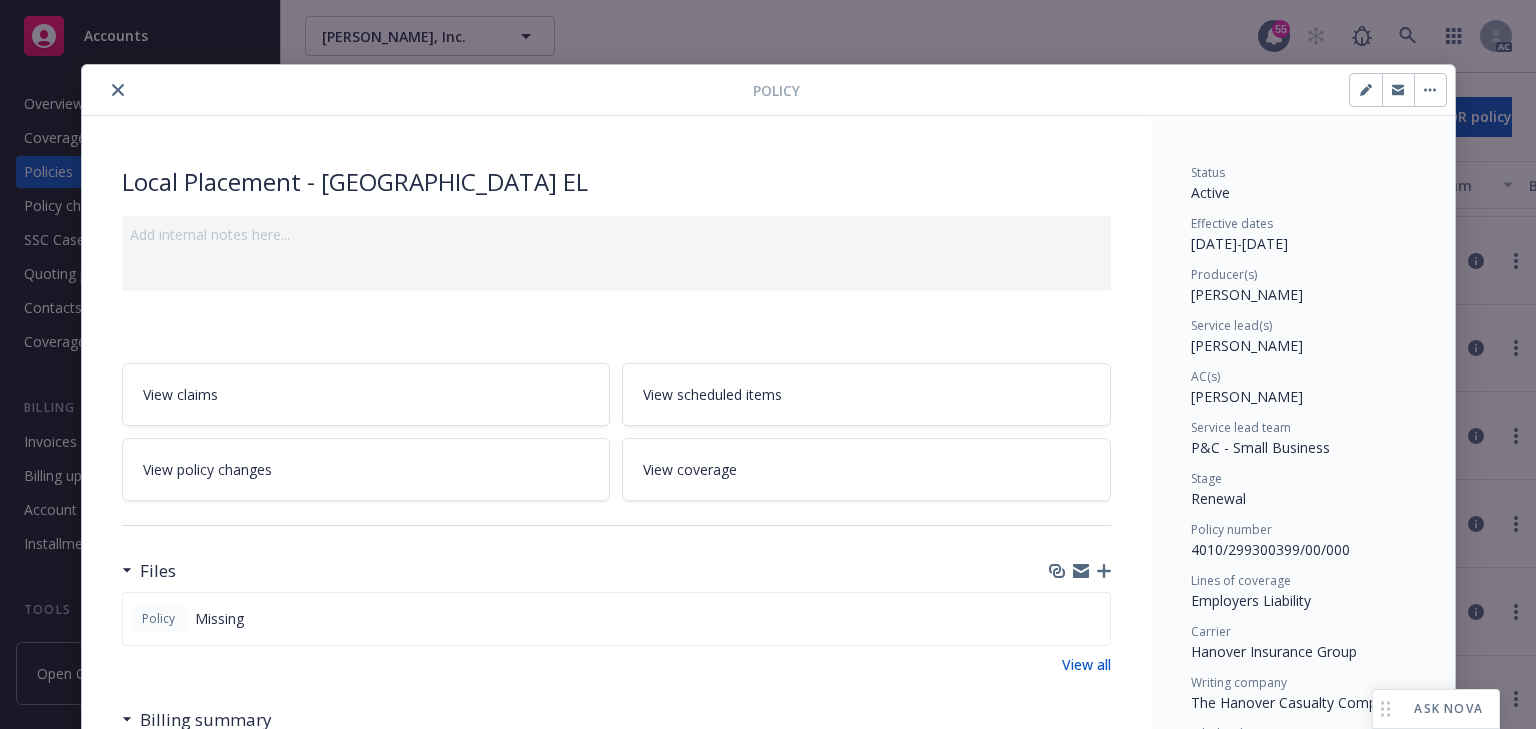 click on "Status Active Effective dates [DATE]  -  [DATE] Producer(s) [PERSON_NAME] Service lead(s) [PERSON_NAME] AC(s) [PERSON_NAME] Service lead team P&C - Small Business Stage Renewal Policy number 4010/299300399/00/000 Lines of coverage Employers Liability Carrier Hanover Insurance Group Writing company The Hanover Casualty Company Wholesaler - Program administrator - Premium $1.00 Newfront will file state taxes and fees No Commission - Policy term 12 months Carrier payment status - Client payment status -" at bounding box center (1303, 971) 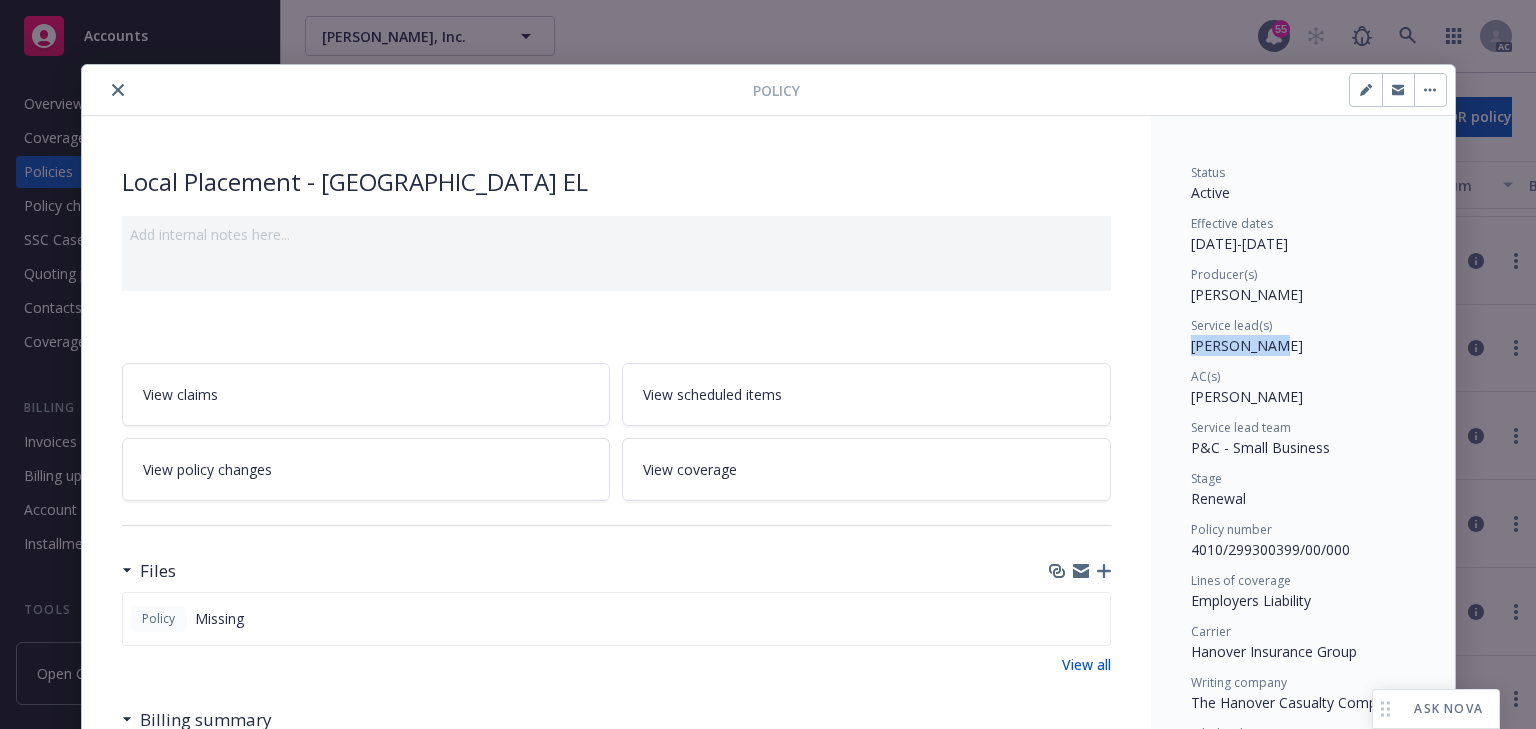 drag, startPoint x: 1236, startPoint y: 347, endPoint x: 1321, endPoint y: 349, distance: 85.02353 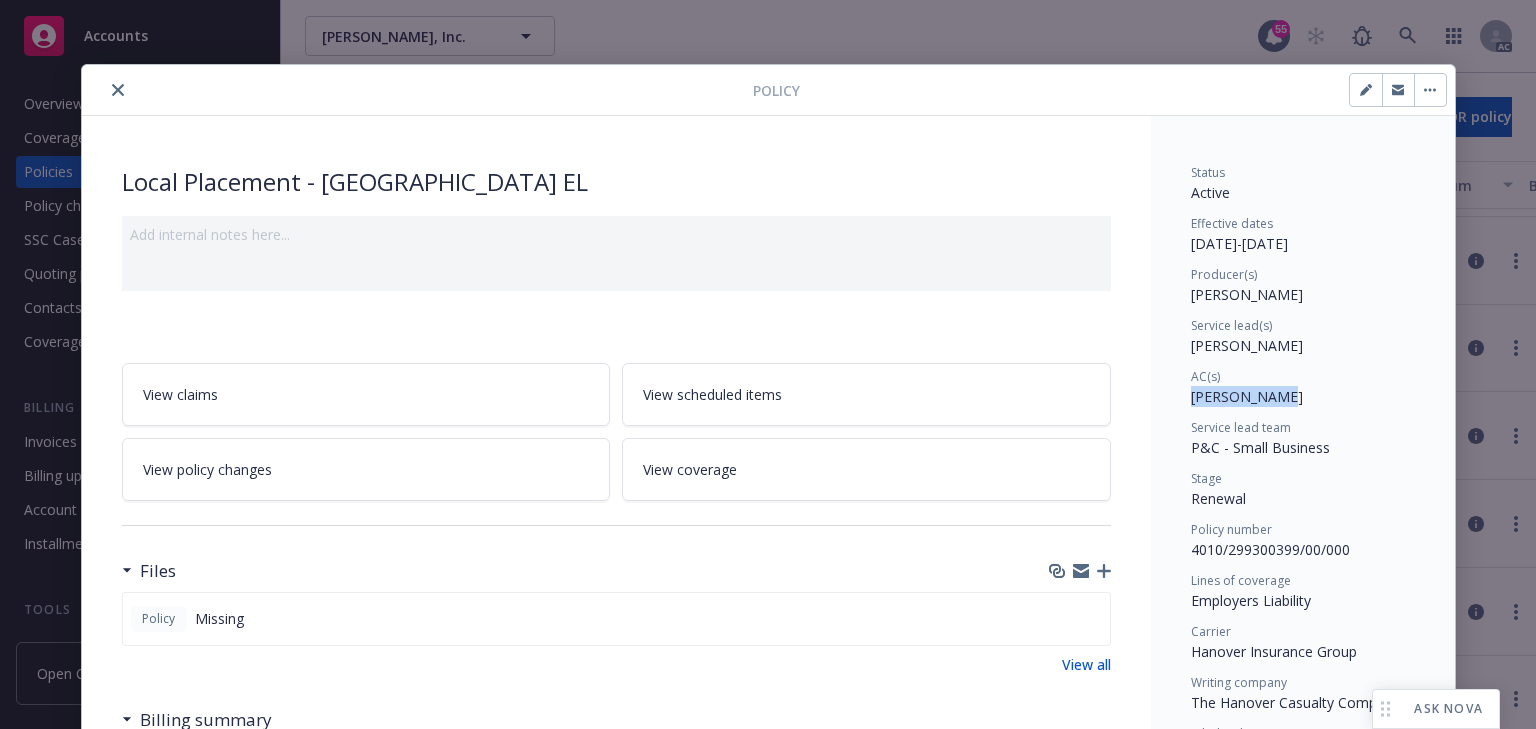 drag, startPoint x: 1176, startPoint y: 398, endPoint x: 1286, endPoint y: 395, distance: 110.0409 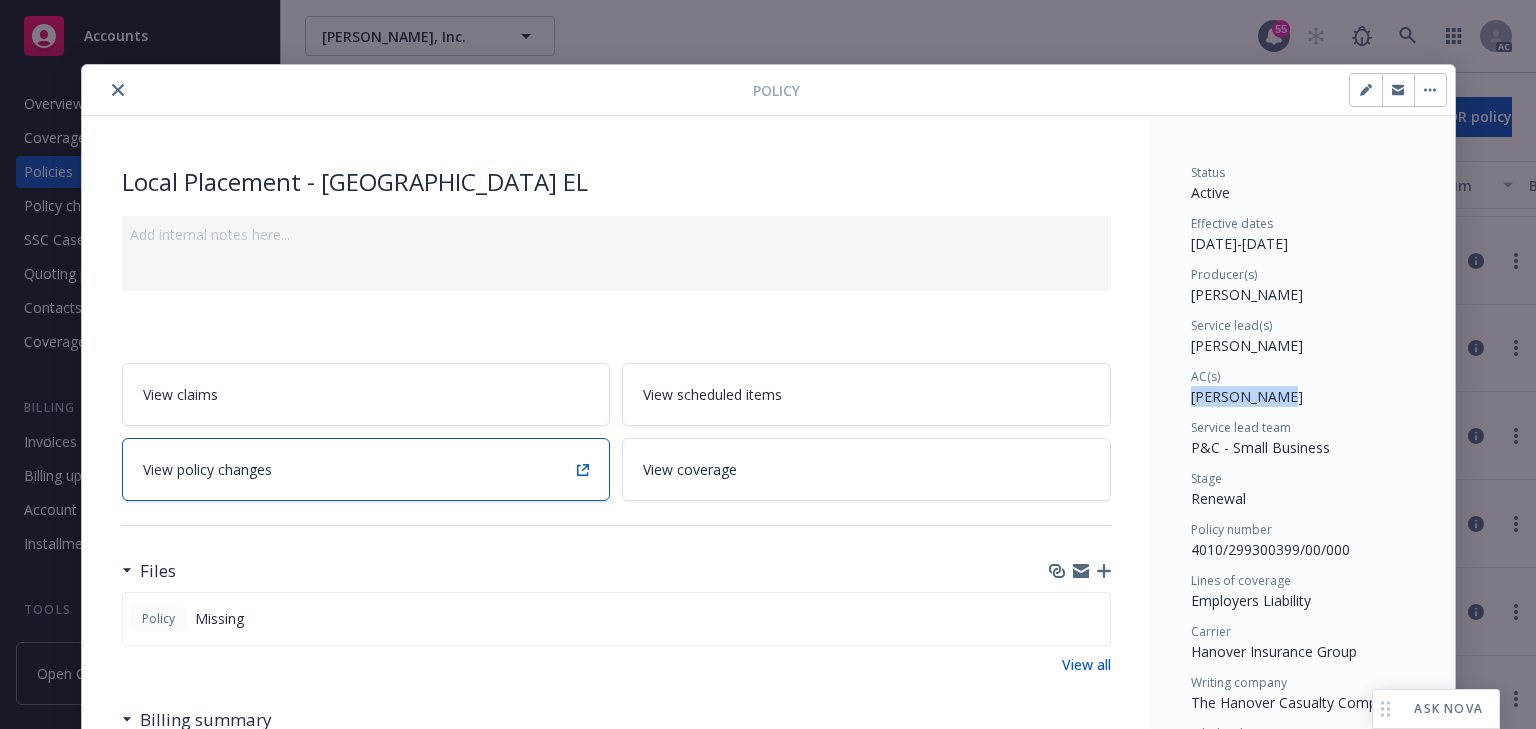 click on "View policy changes" at bounding box center (207, 469) 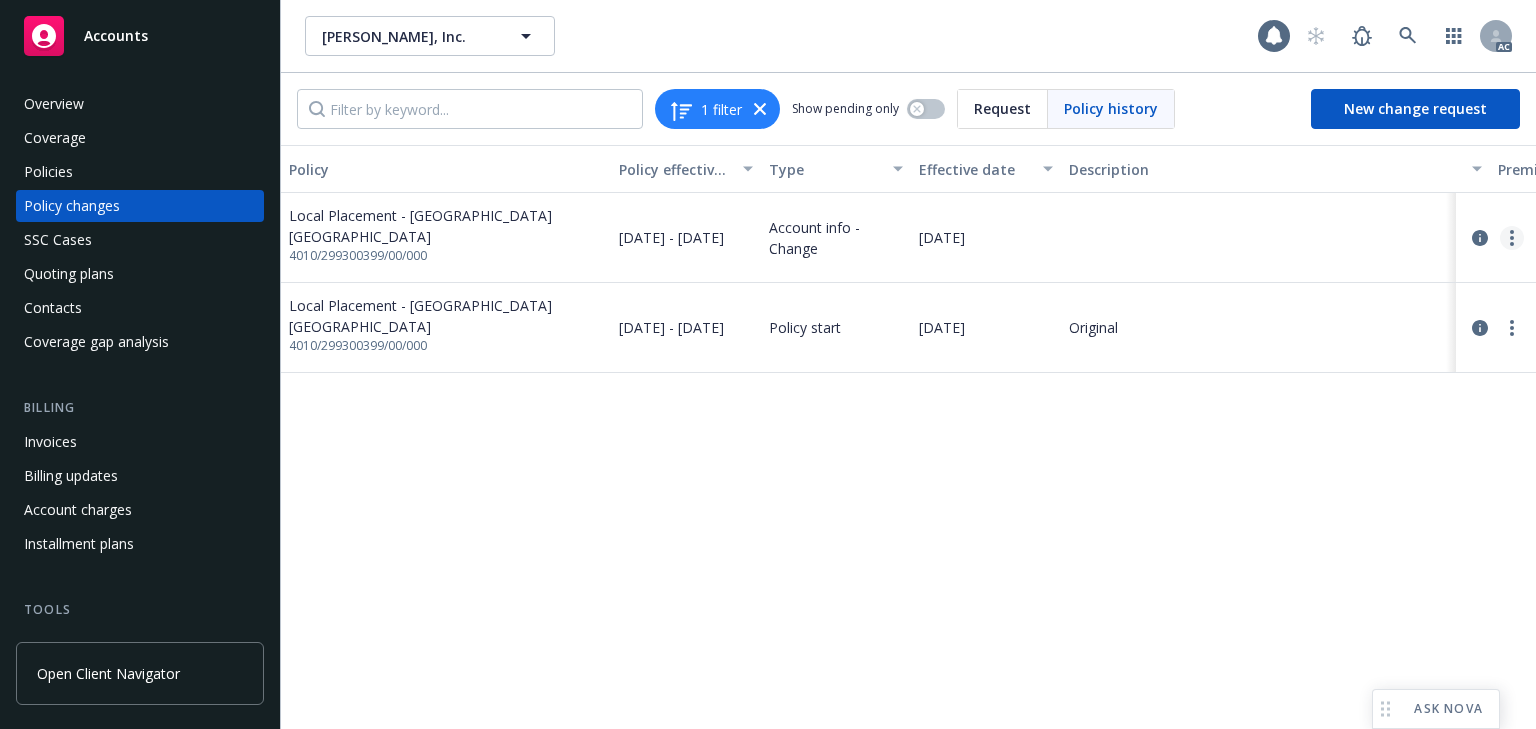 click 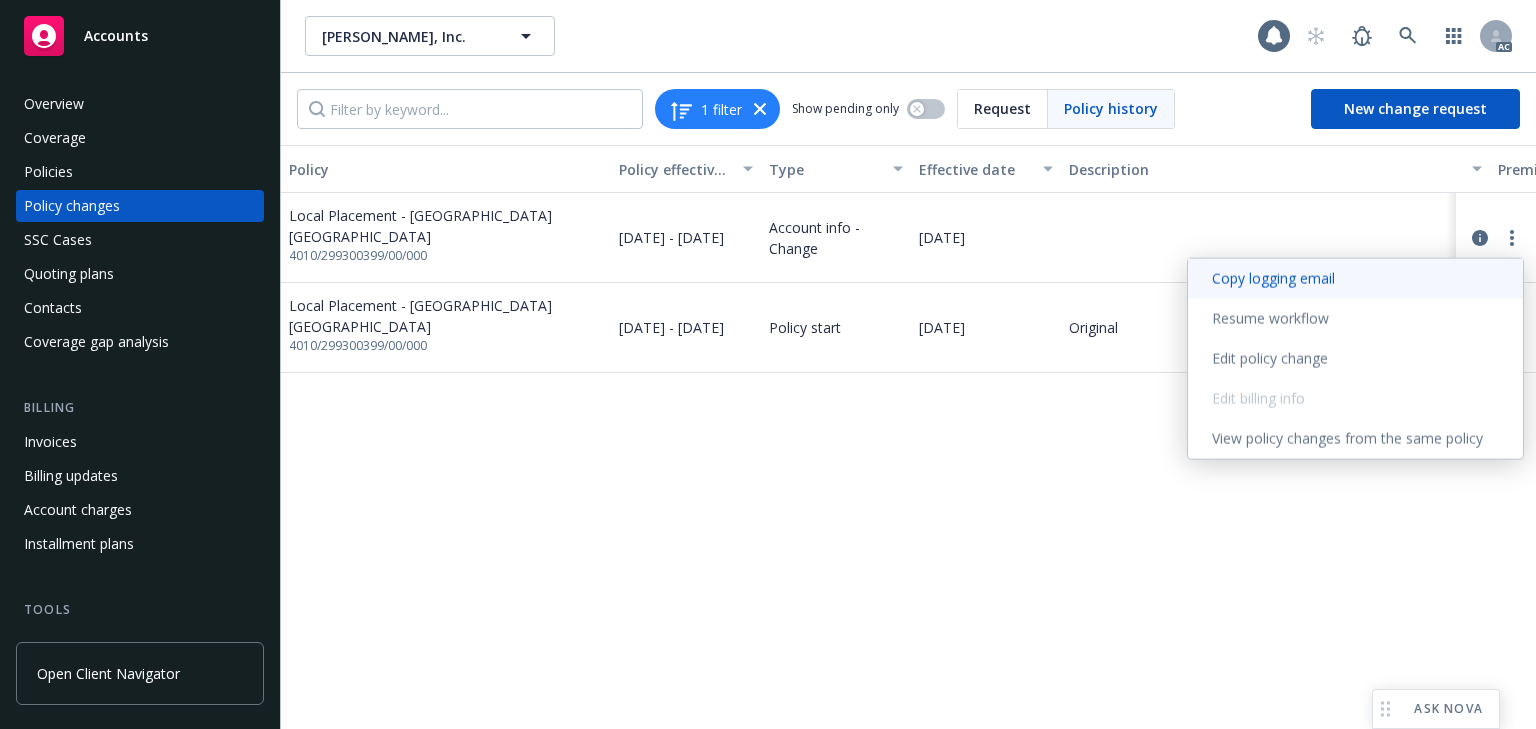 click on "Copy logging email" at bounding box center (1355, 279) 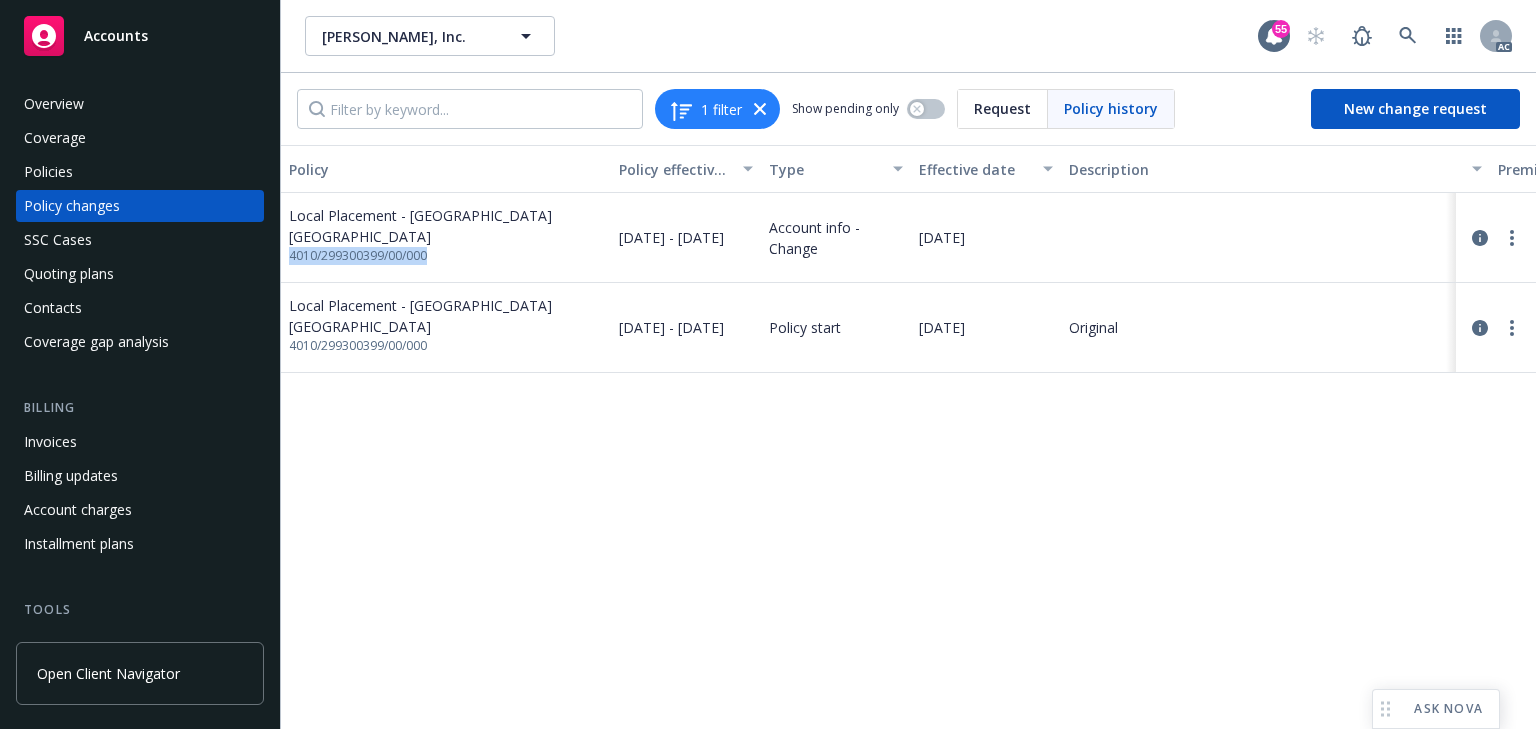 drag, startPoint x: 446, startPoint y: 241, endPoint x: 291, endPoint y: 240, distance: 155.00322 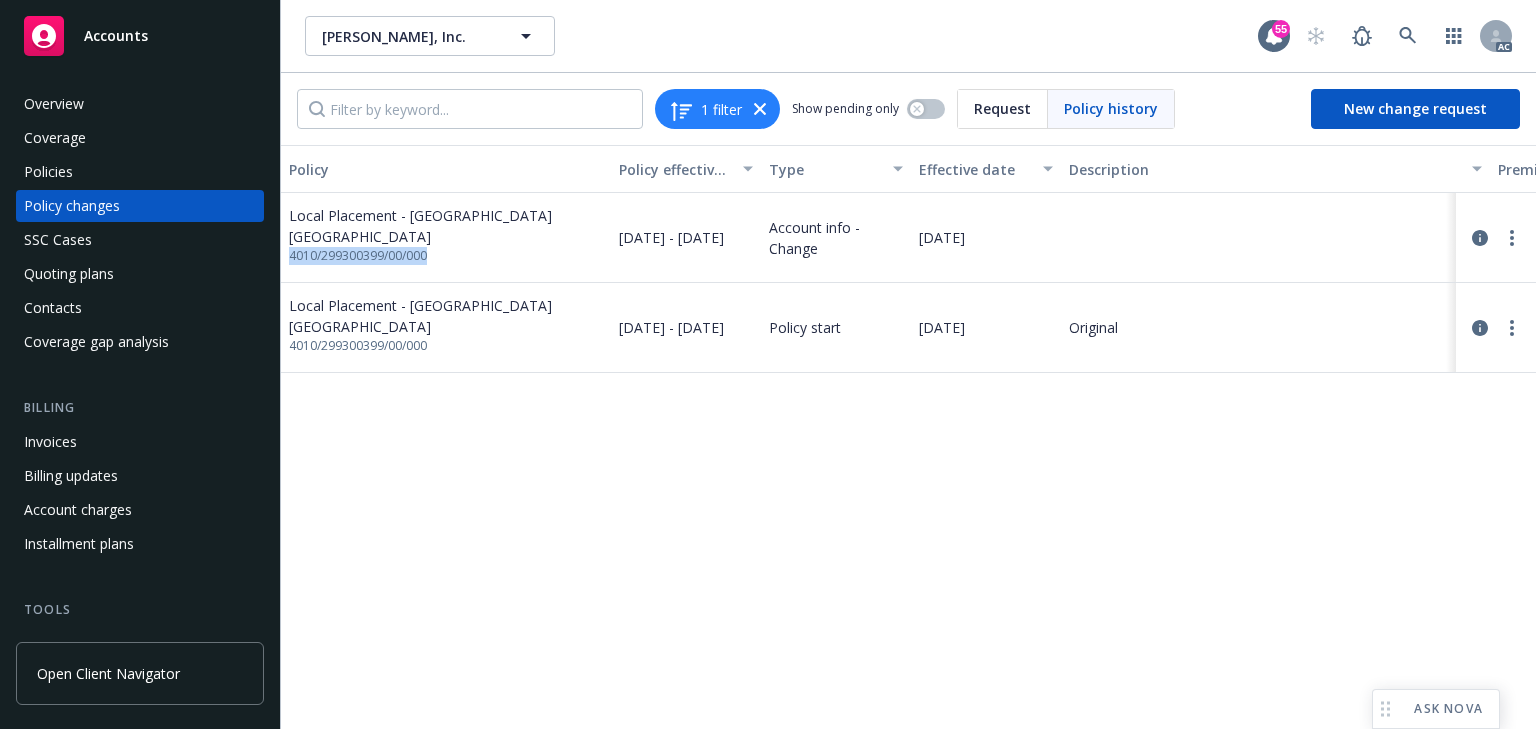 click on "4010/299300399/00/000" at bounding box center [446, 256] 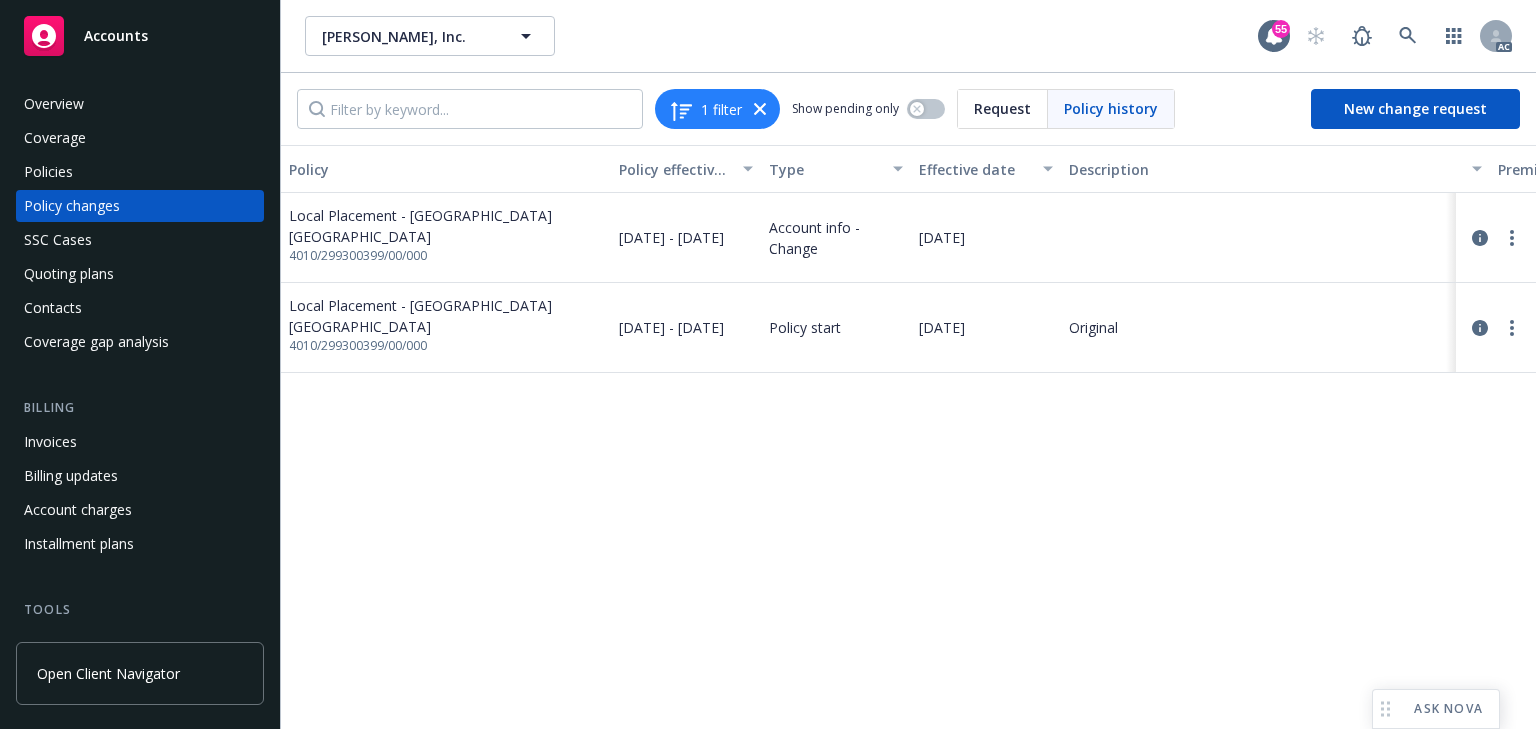 click on "Policy Policy effective dates Type Effective date Description Premium change Annualized total premium change Total premium Status Local Placement - [GEOGRAPHIC_DATA] EL 4010/299300399/00/000 [DATE]   -   [DATE] Account info - Change [DATE] - - $1.00 Initiated Local Placement - [GEOGRAPHIC_DATA] EL 4010/299300399/00/000 [DATE]   -   [DATE] Policy start [DATE] Original $1.00 $1.00 $1.00 Confirmed" at bounding box center (908, 437) 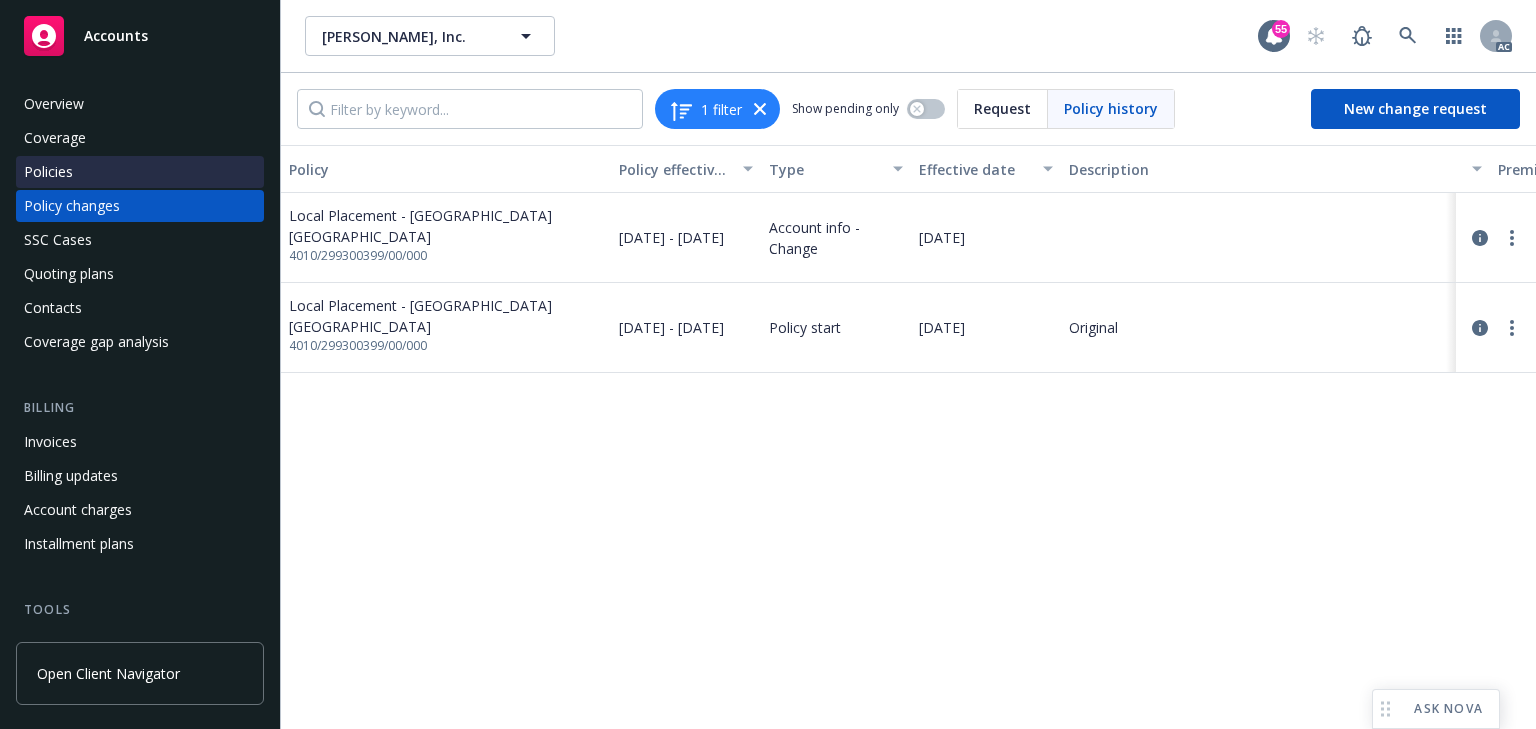click on "Policies" at bounding box center (140, 172) 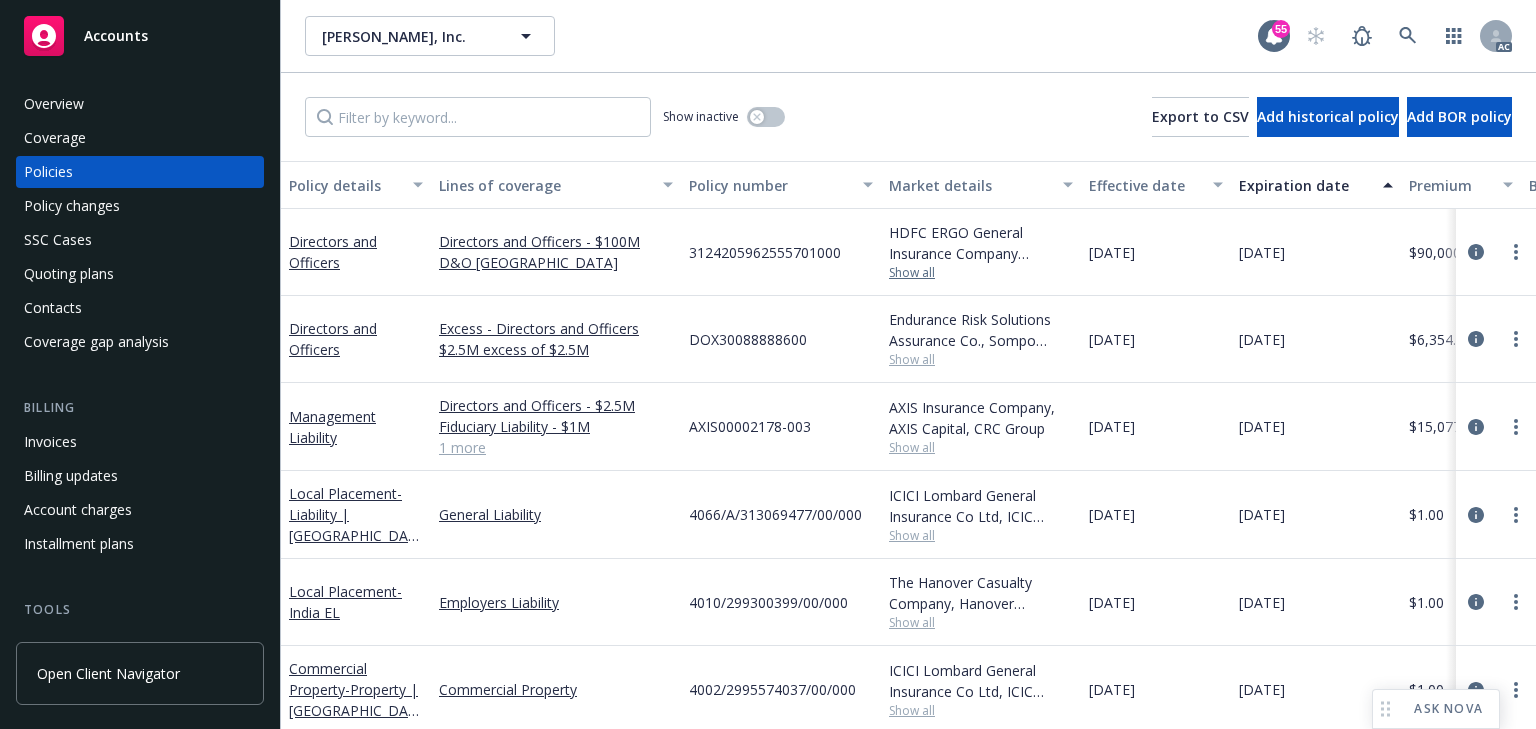 click on "Show all" at bounding box center [981, 273] 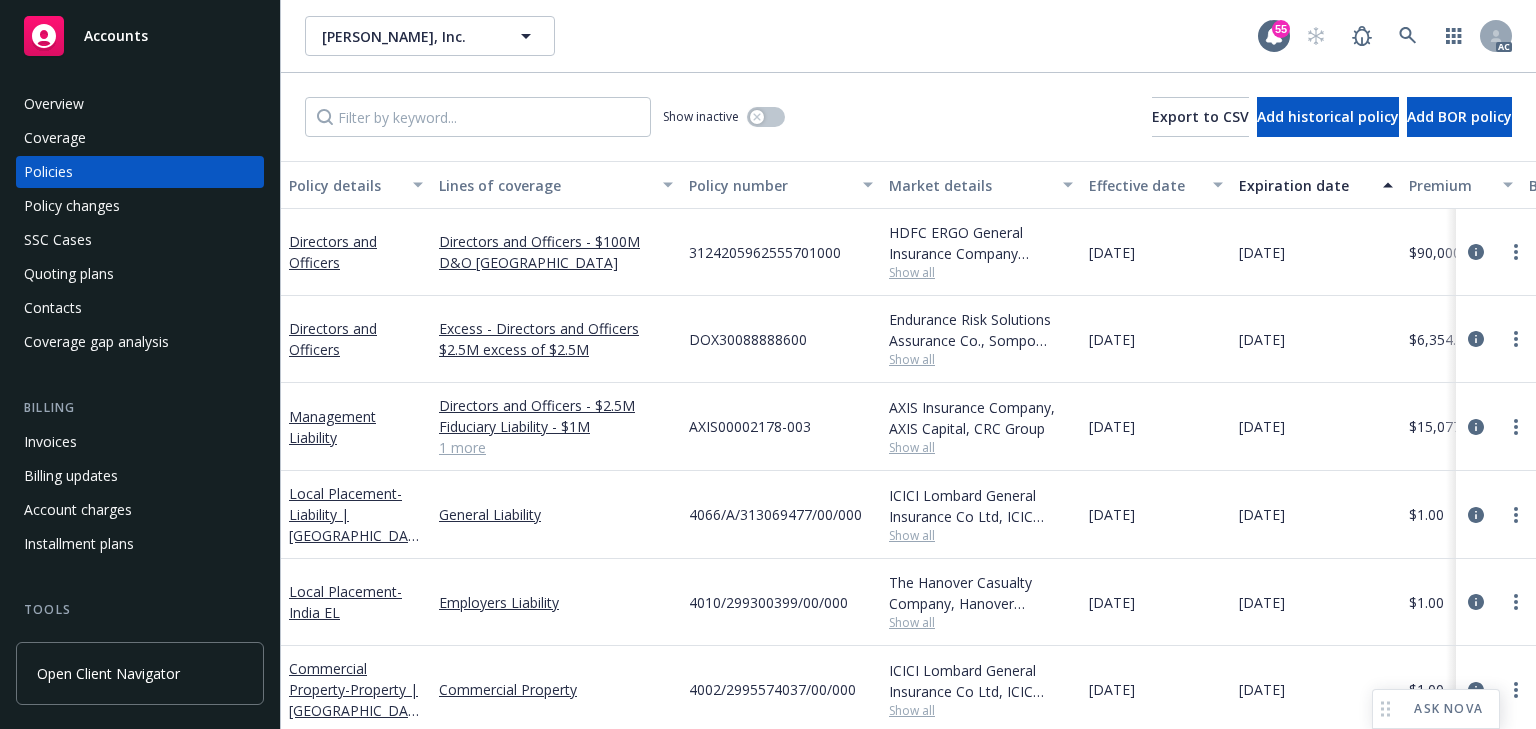 click on "3124205962555701000" at bounding box center (781, 252) 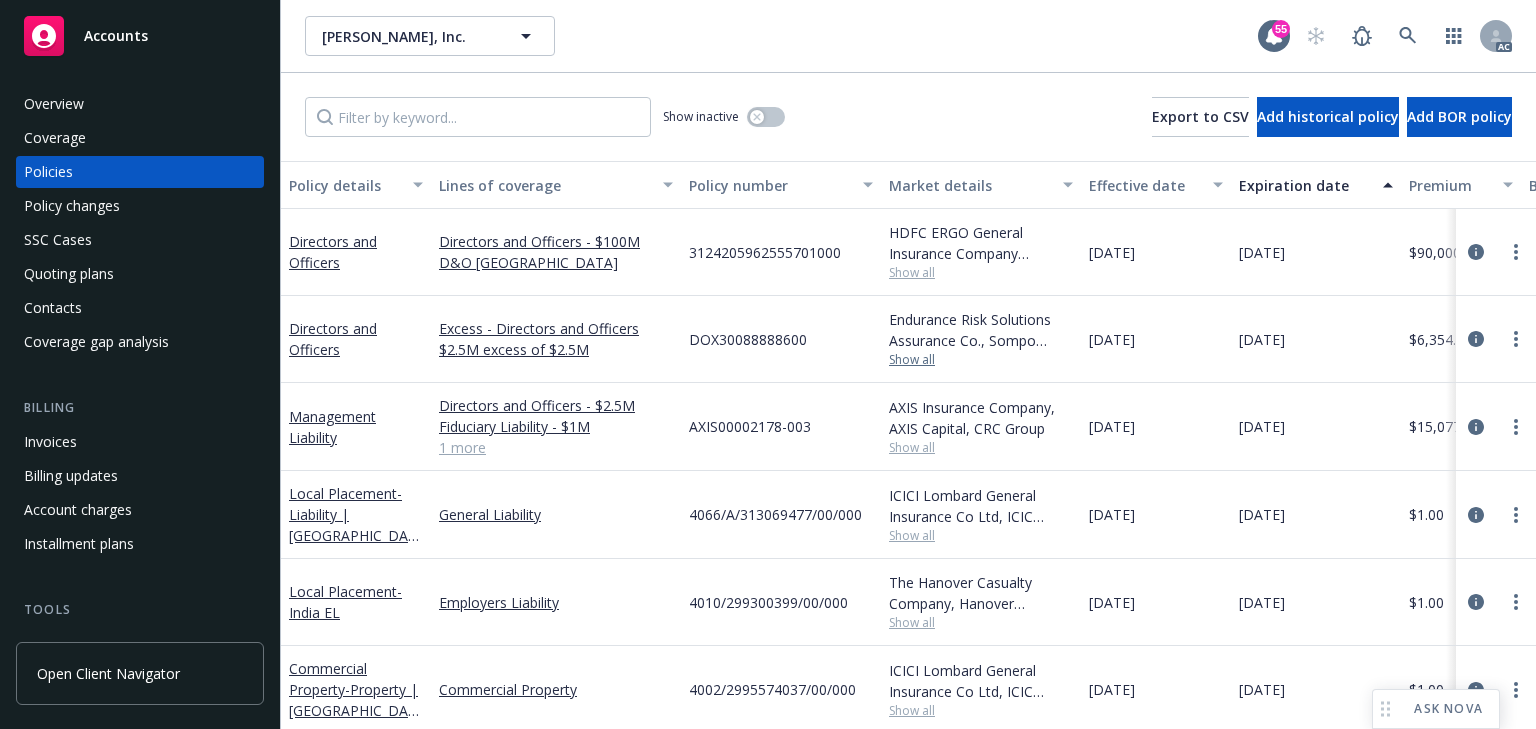 click on "Show all" at bounding box center (981, 360) 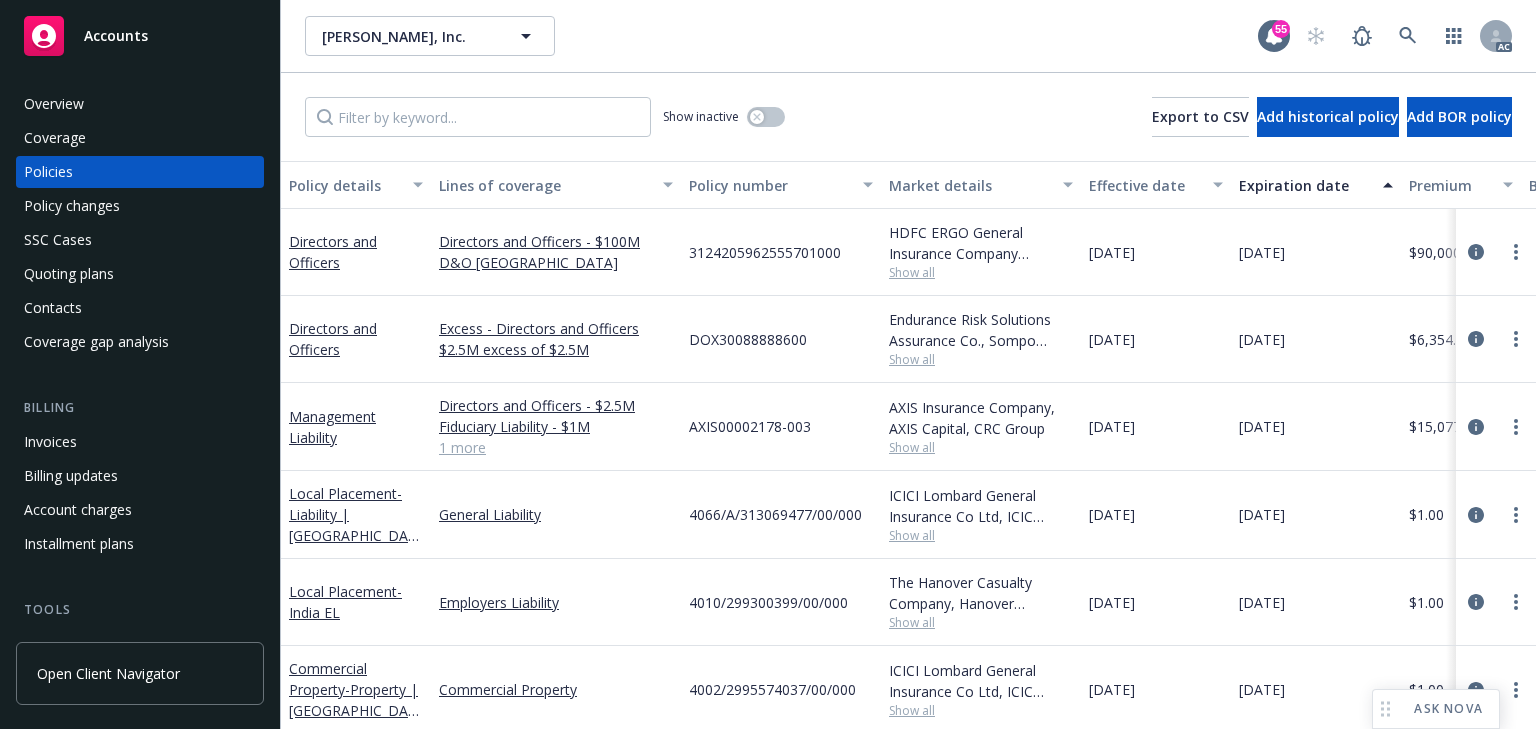 click on "DOX30088888600" at bounding box center (781, 339) 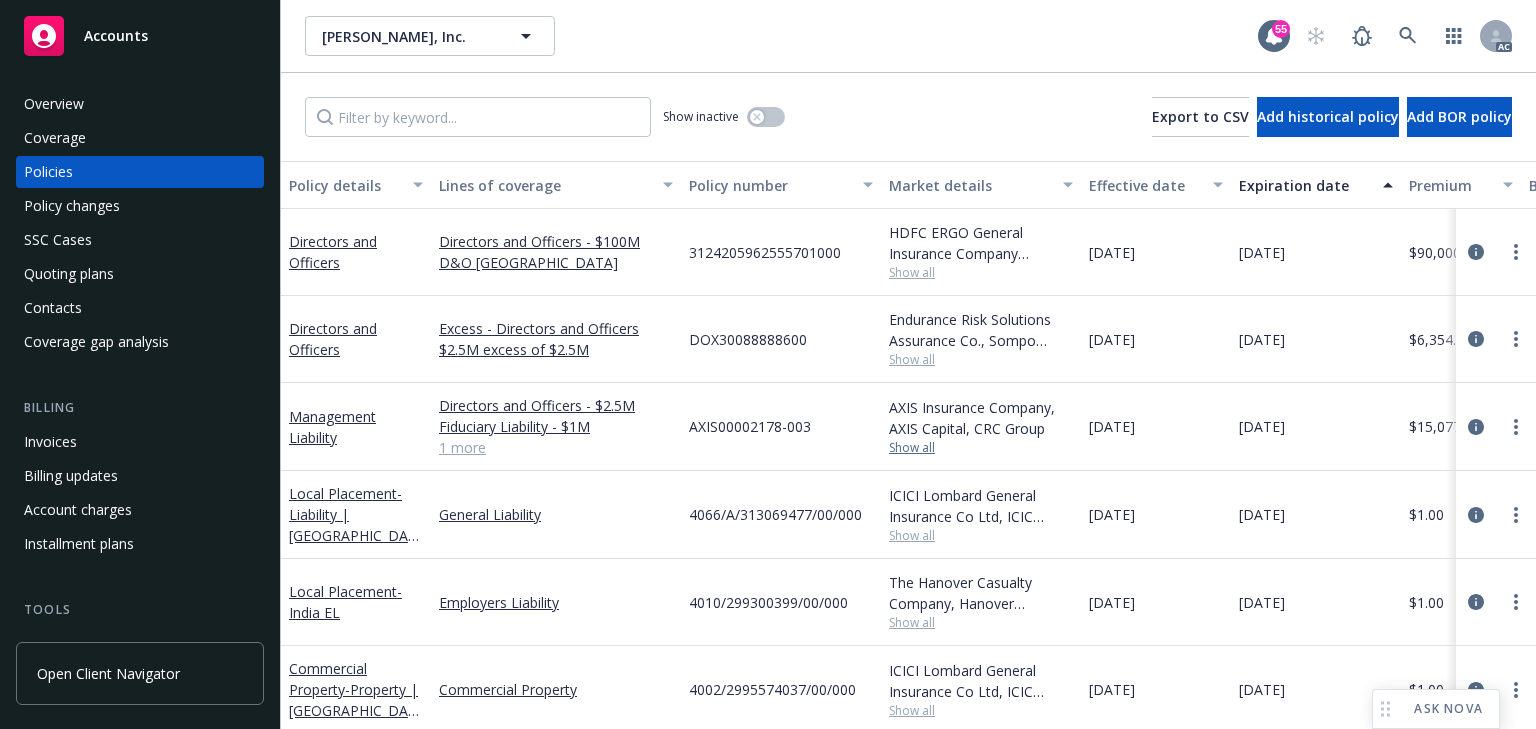 click on "Show all" at bounding box center [981, 448] 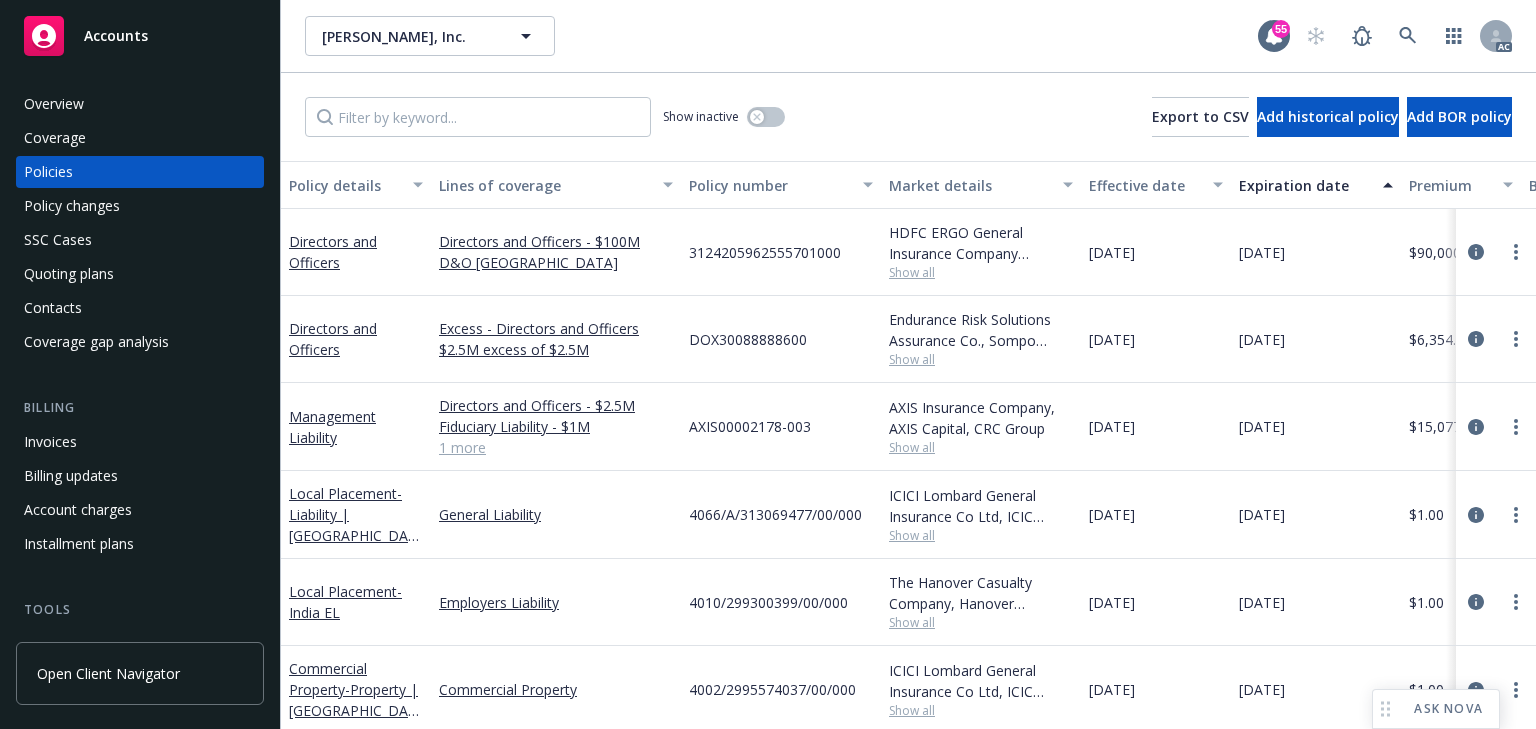 click on "AXIS00002178-003" at bounding box center (781, 427) 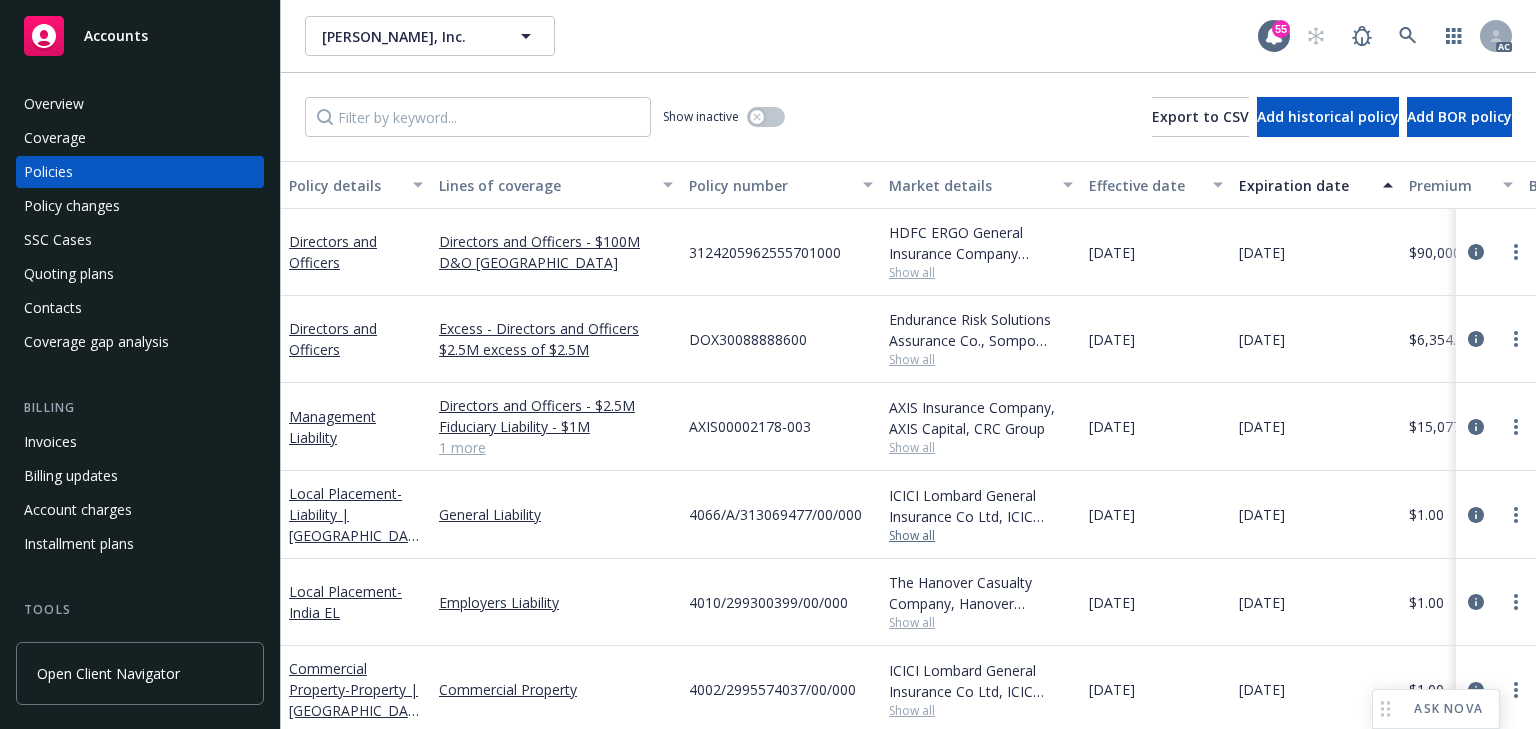 click on "Show all" at bounding box center [981, 536] 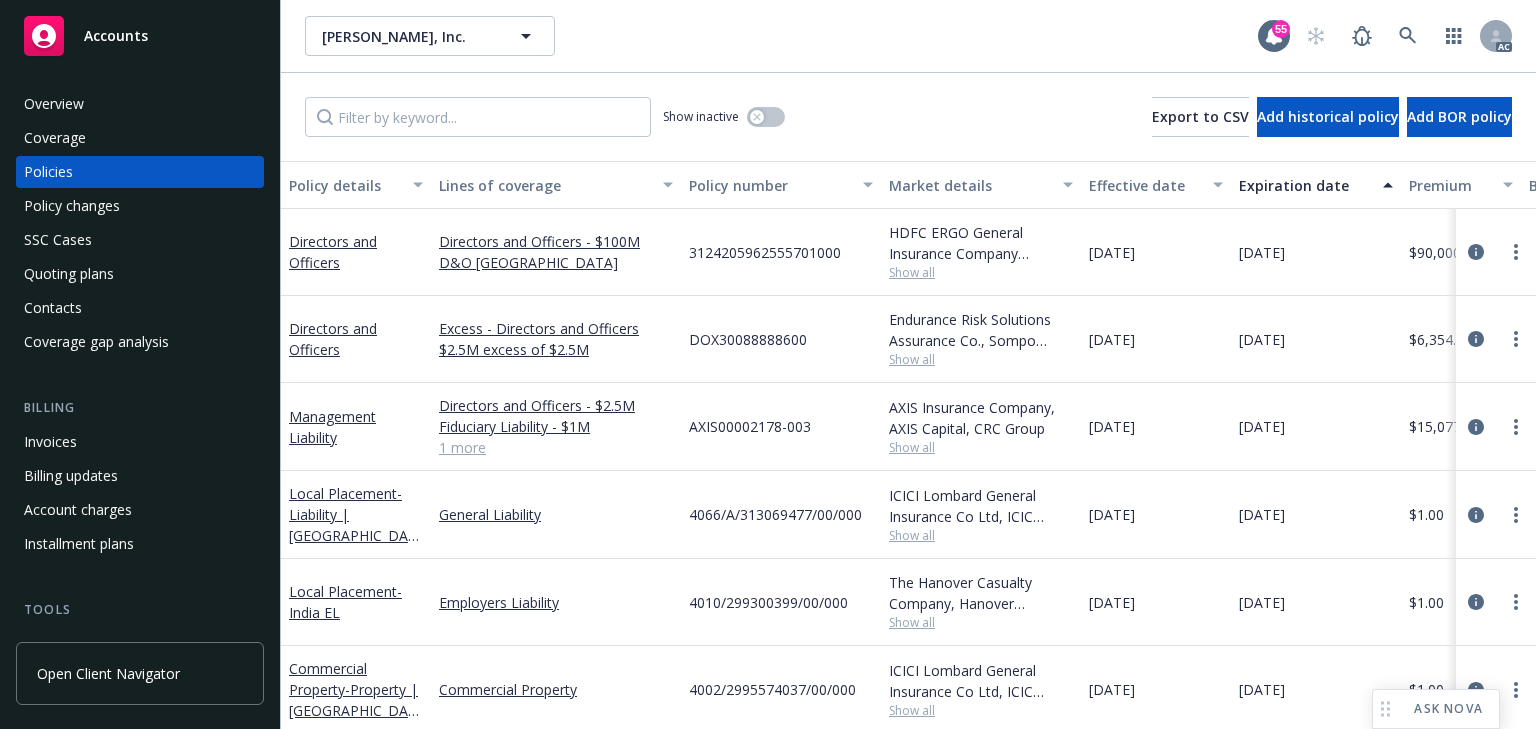 click on "4066/A/313069477/00/000" at bounding box center [781, 515] 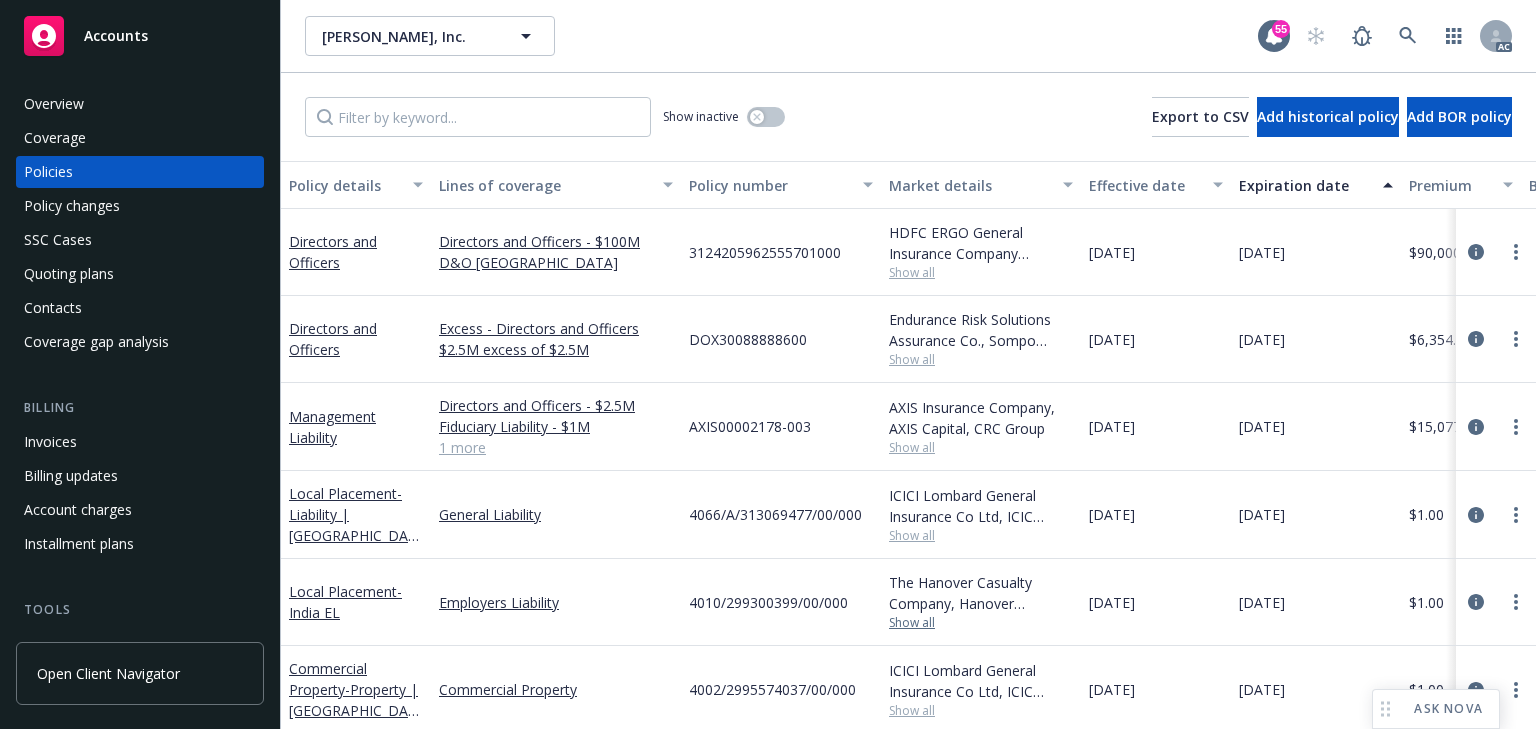 click on "Show all" at bounding box center (981, 623) 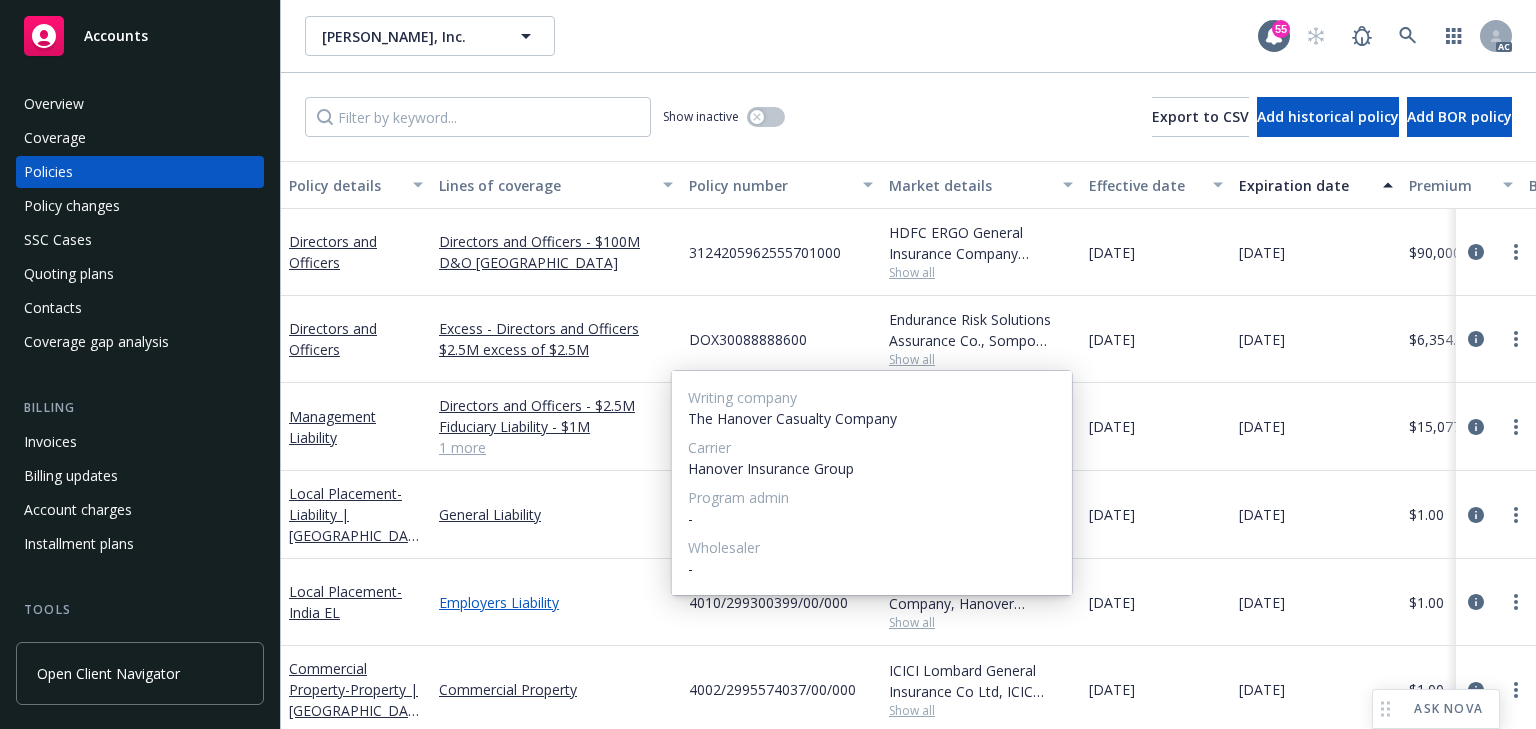 drag, startPoint x: 414, startPoint y: 570, endPoint x: 577, endPoint y: 602, distance: 166.1114 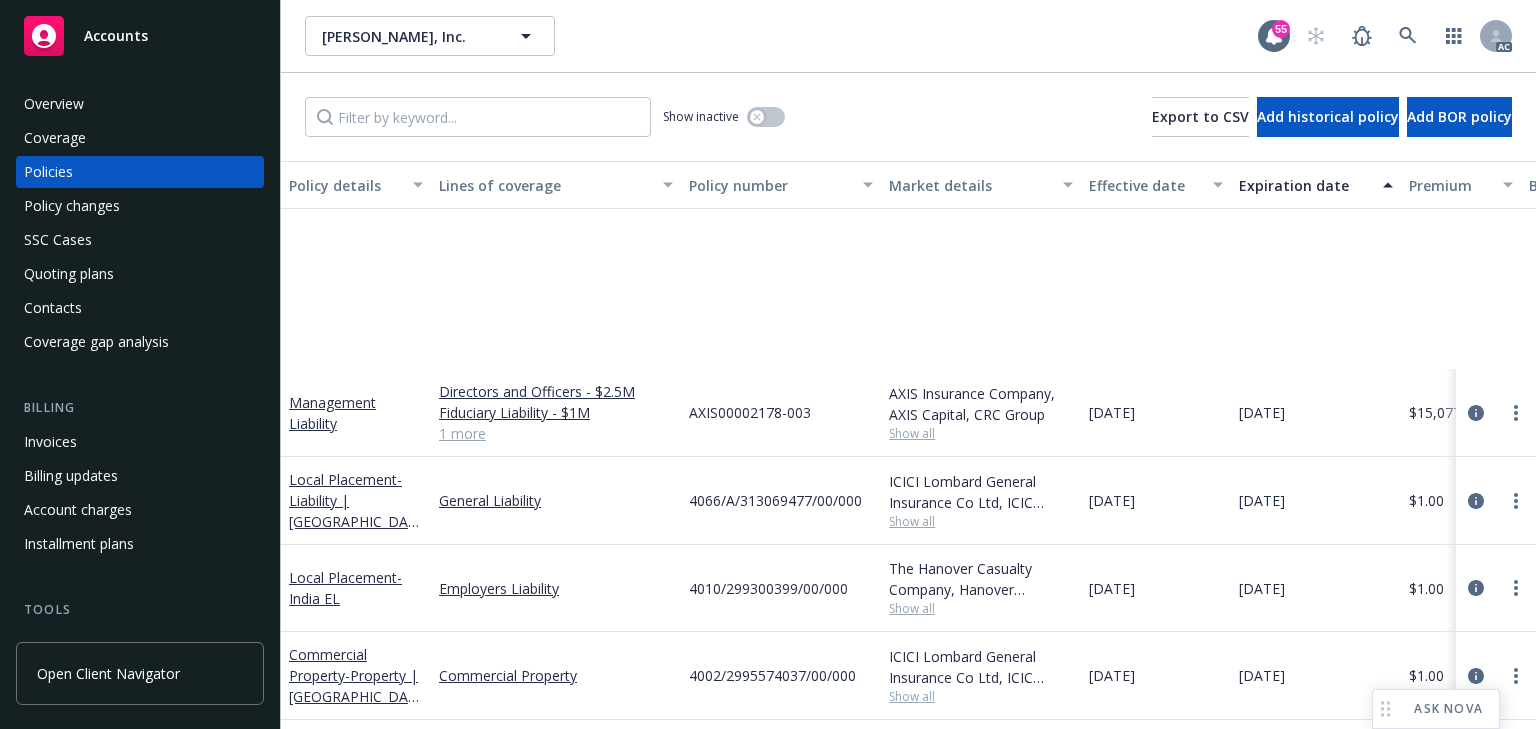 scroll, scrollTop: 320, scrollLeft: 0, axis: vertical 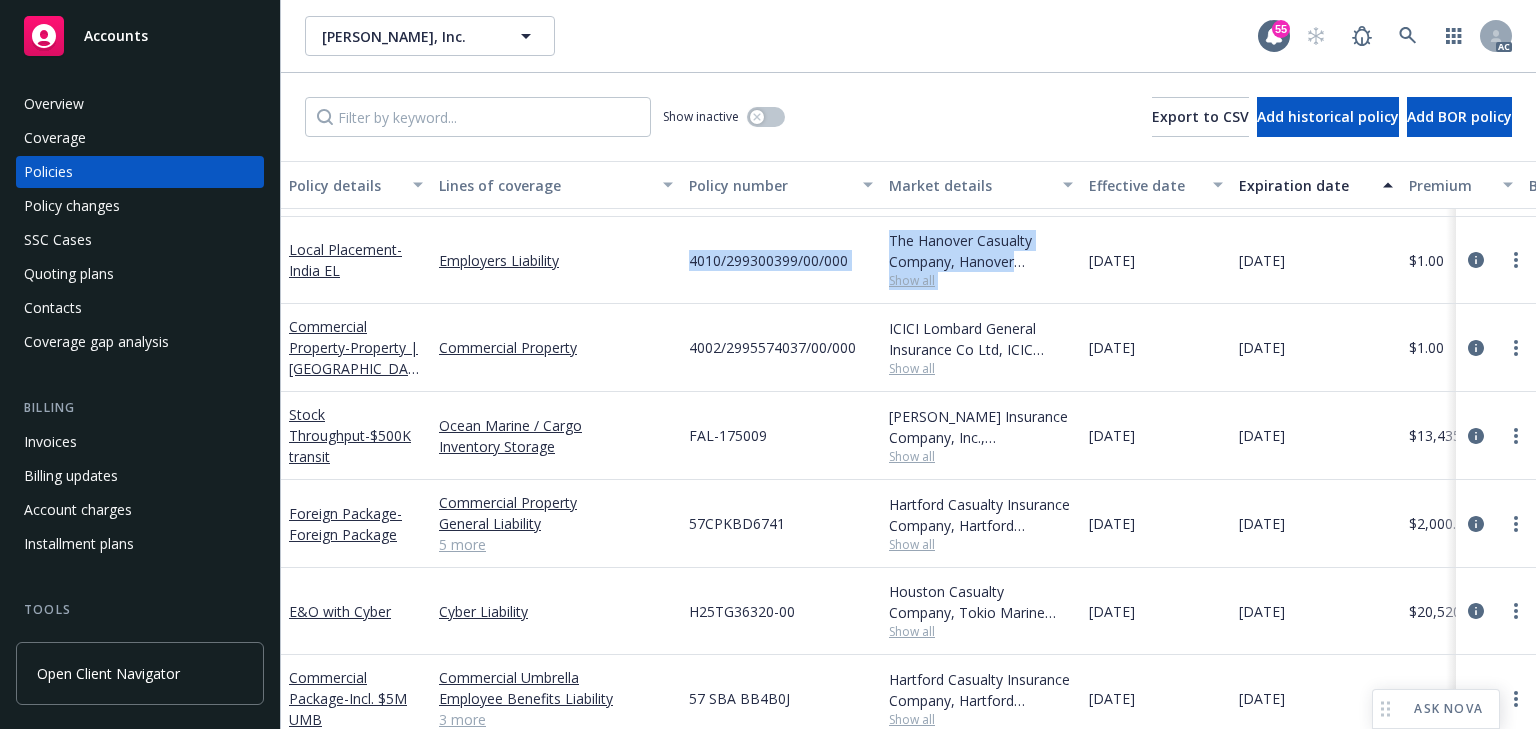 drag, startPoint x: 700, startPoint y: 257, endPoint x: 1084, endPoint y: 268, distance: 384.15753 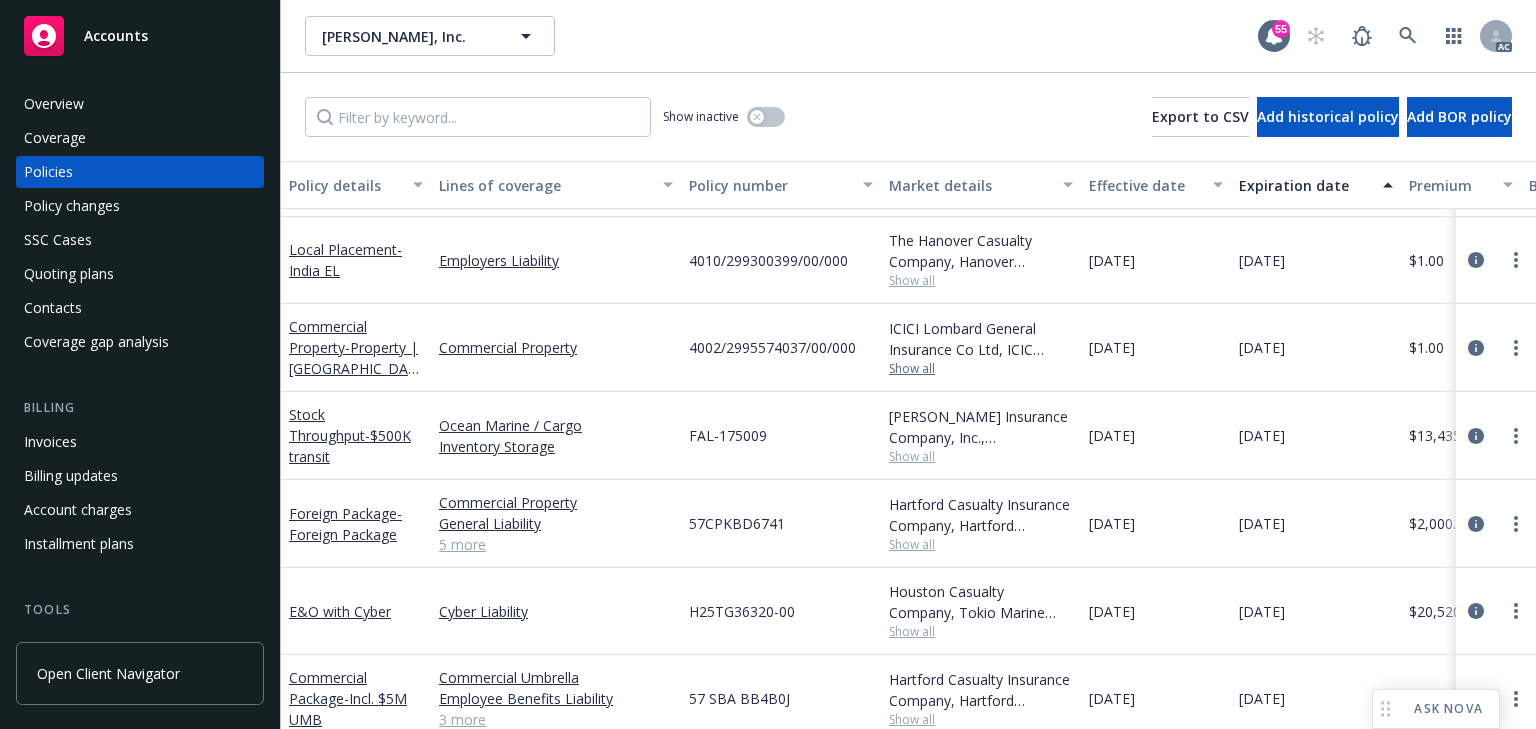 click on "Show all" at bounding box center [981, 369] 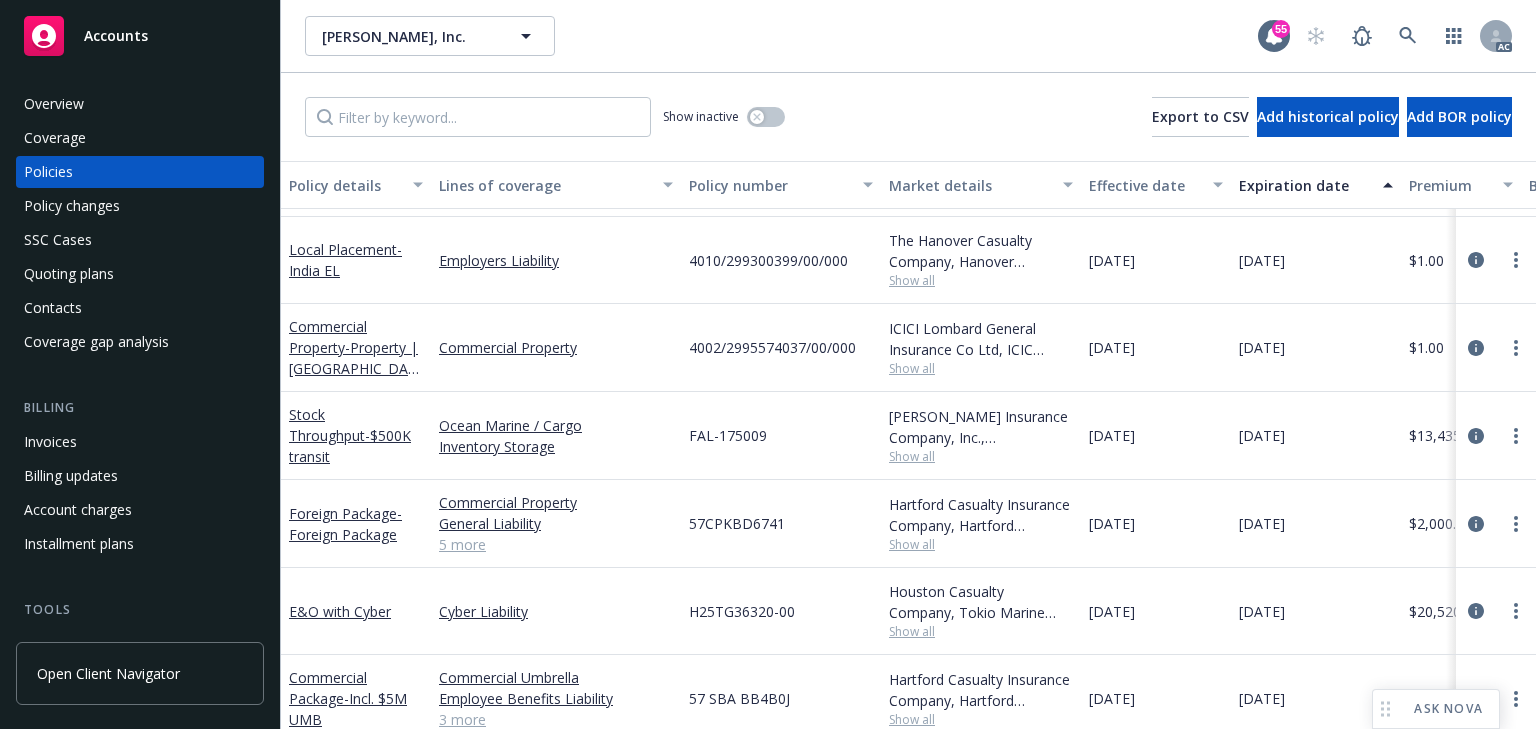 click on "4002/2995574037/00/000" at bounding box center (781, 348) 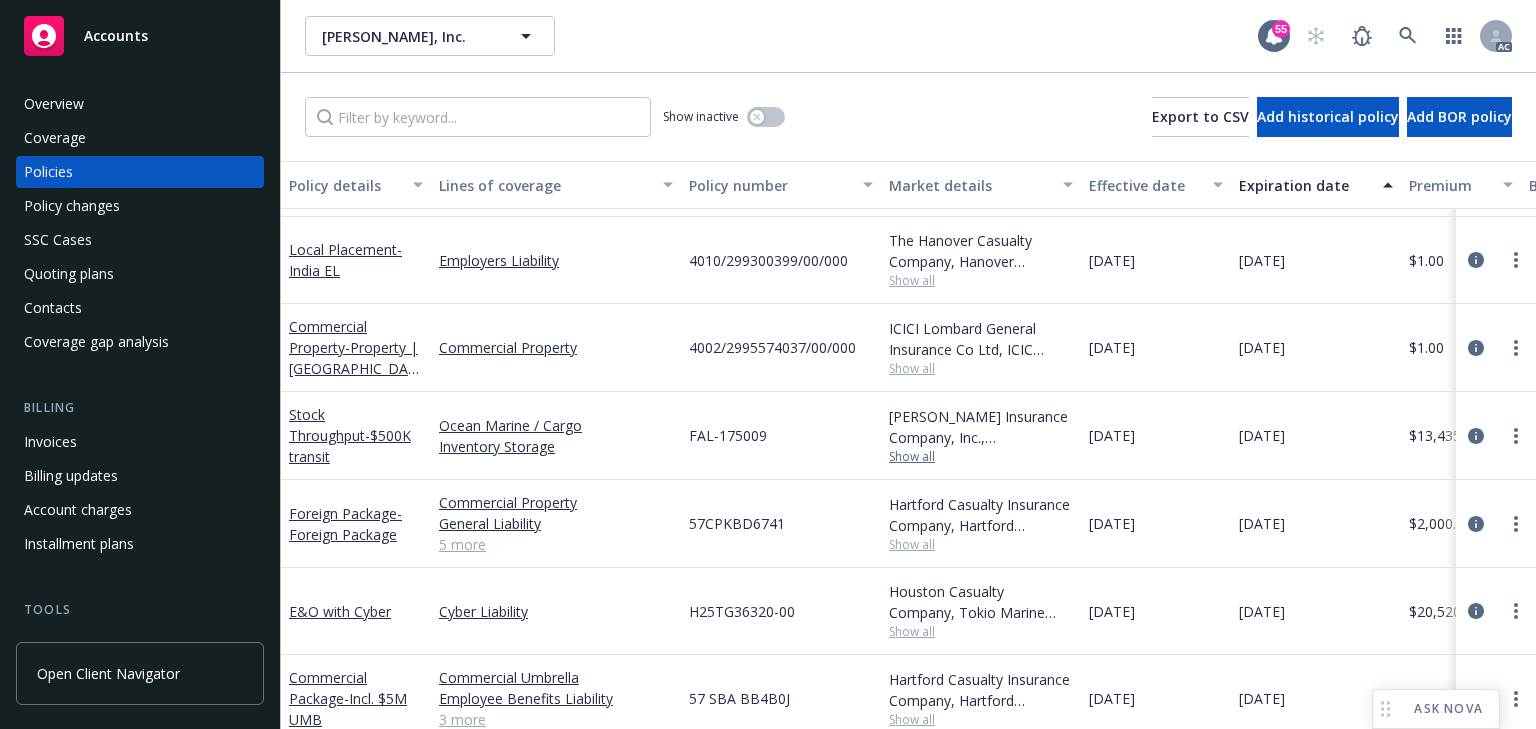 click on "Show all" at bounding box center [981, 457] 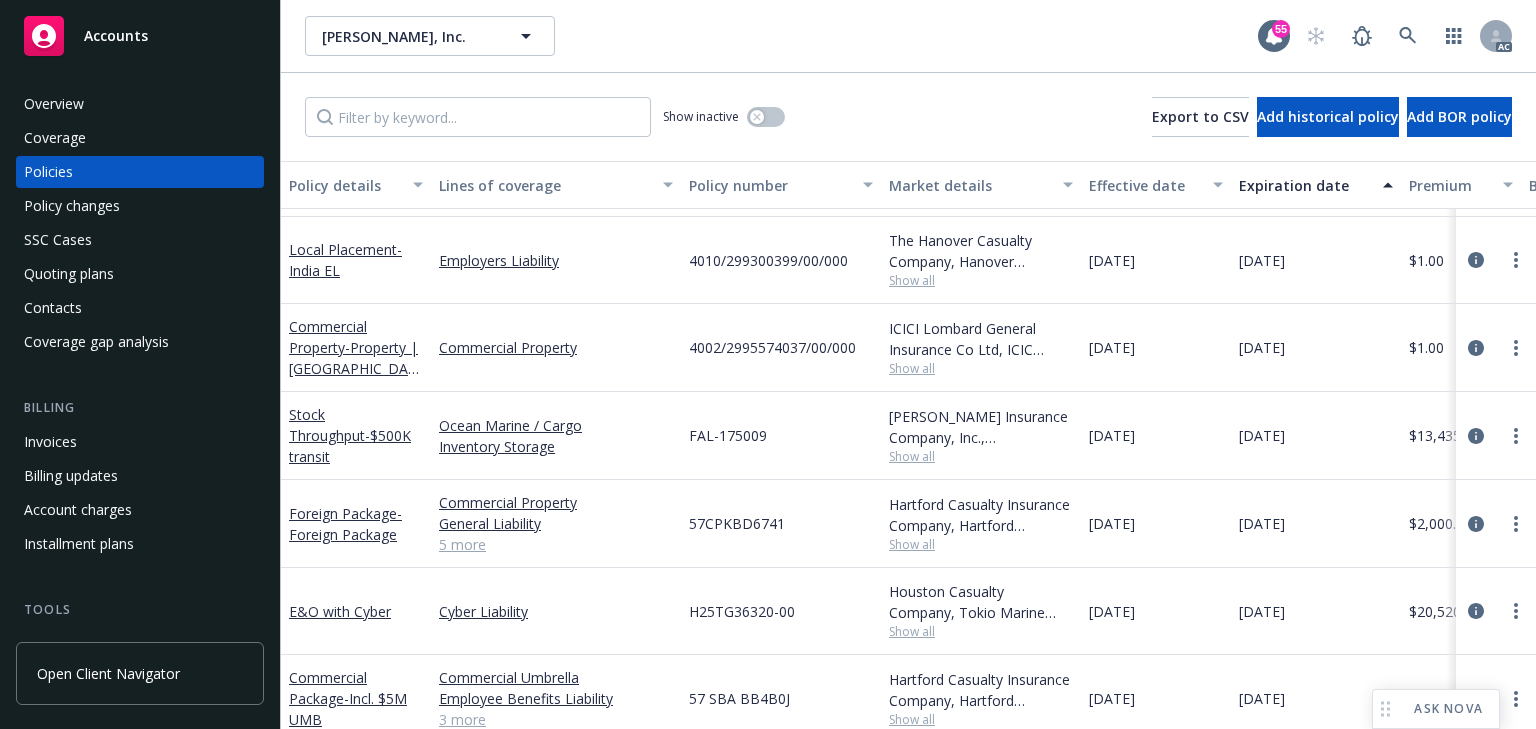 click on "FAL-175009" at bounding box center (781, 436) 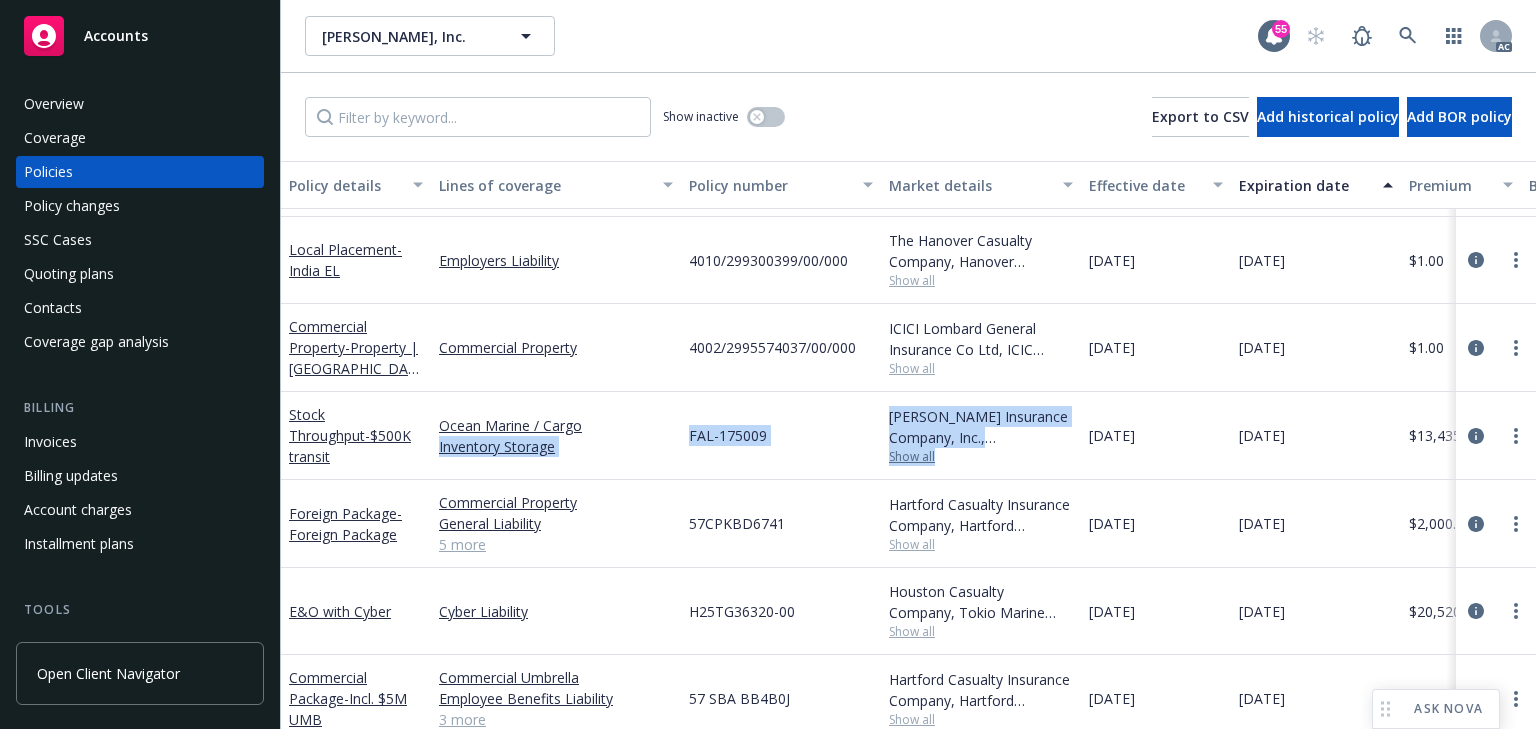 drag, startPoint x: 642, startPoint y: 427, endPoint x: 1059, endPoint y: 444, distance: 417.34637 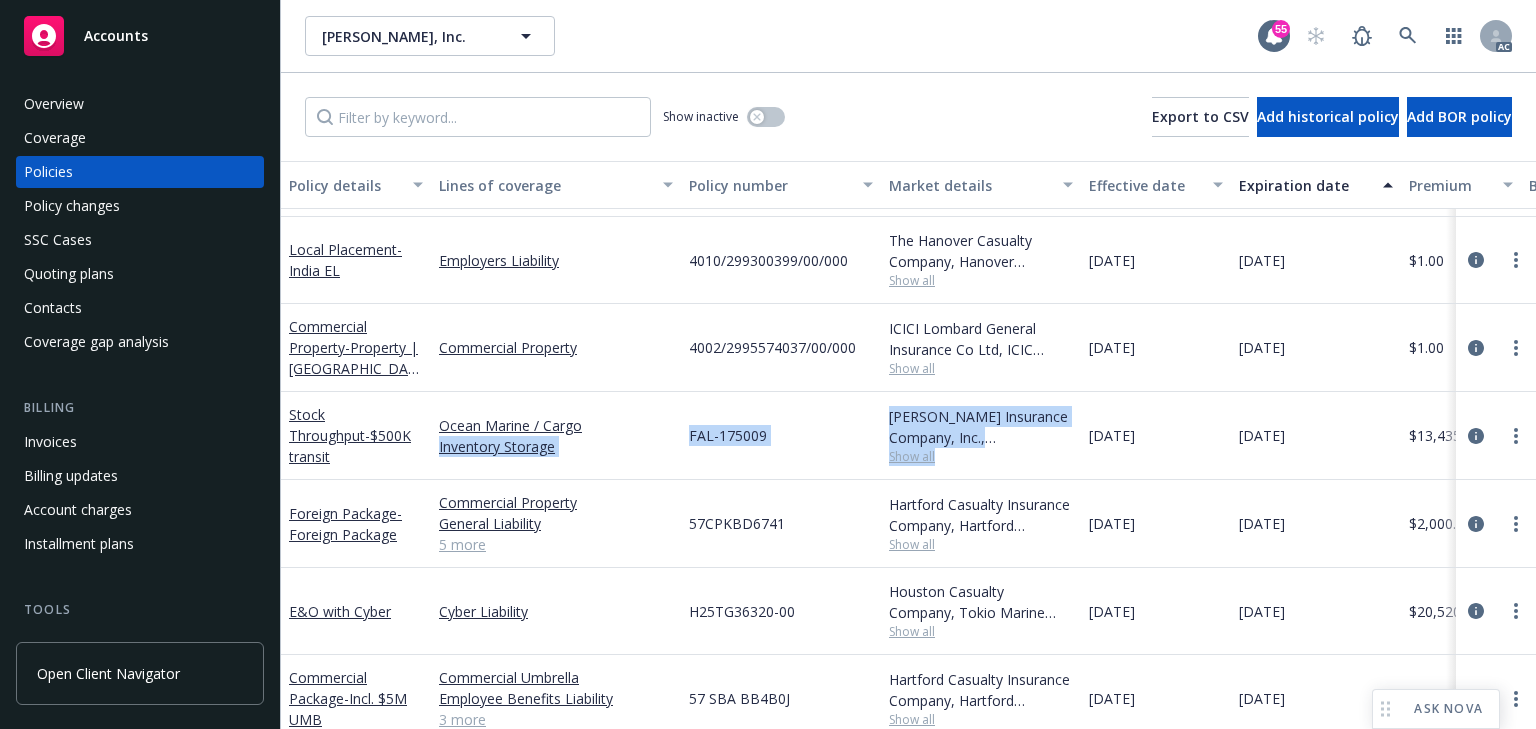 click on "[PERSON_NAME] Insurance Company, Inc., [PERSON_NAME] Group, [PERSON_NAME] Cargo Show all" at bounding box center (981, 436) 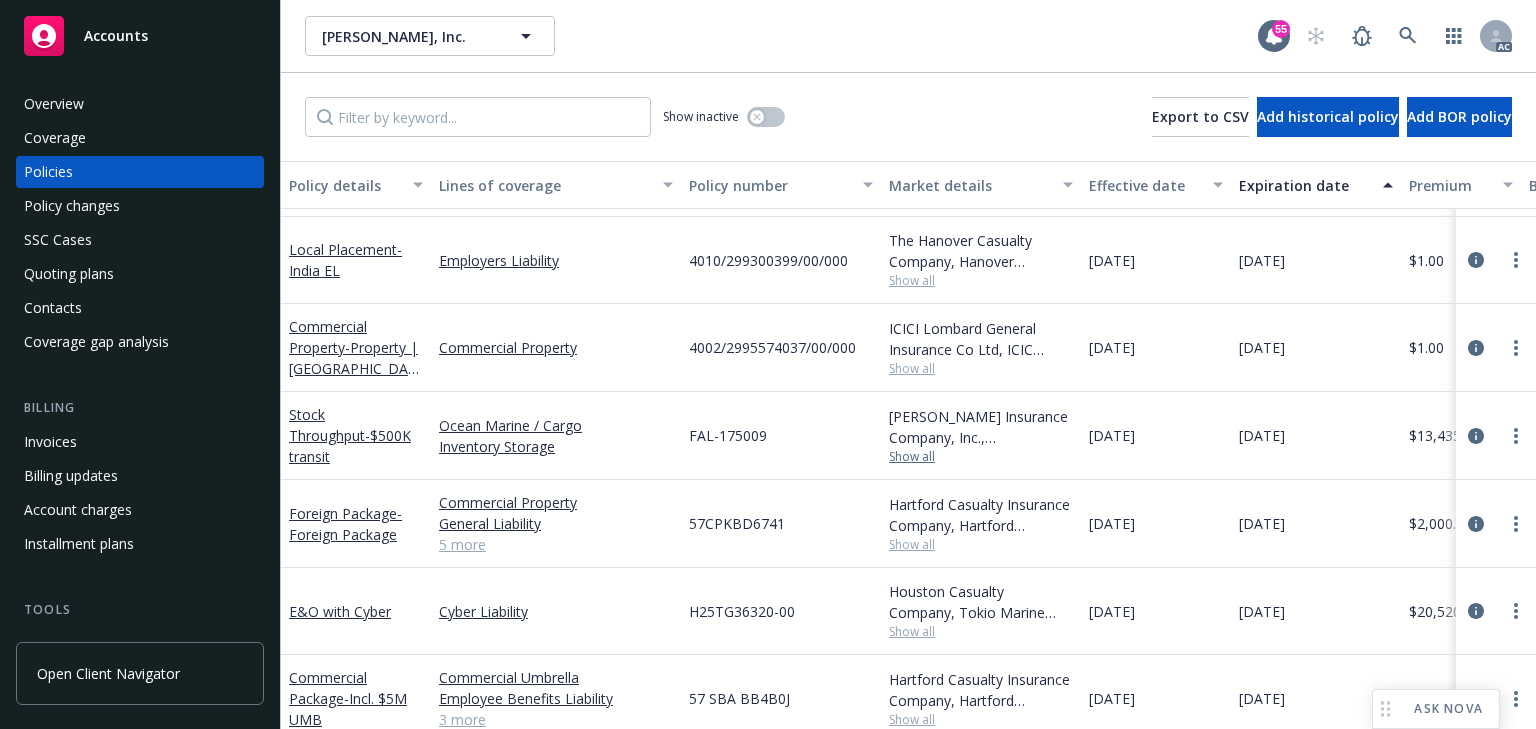 click on "Show all" at bounding box center (981, 457) 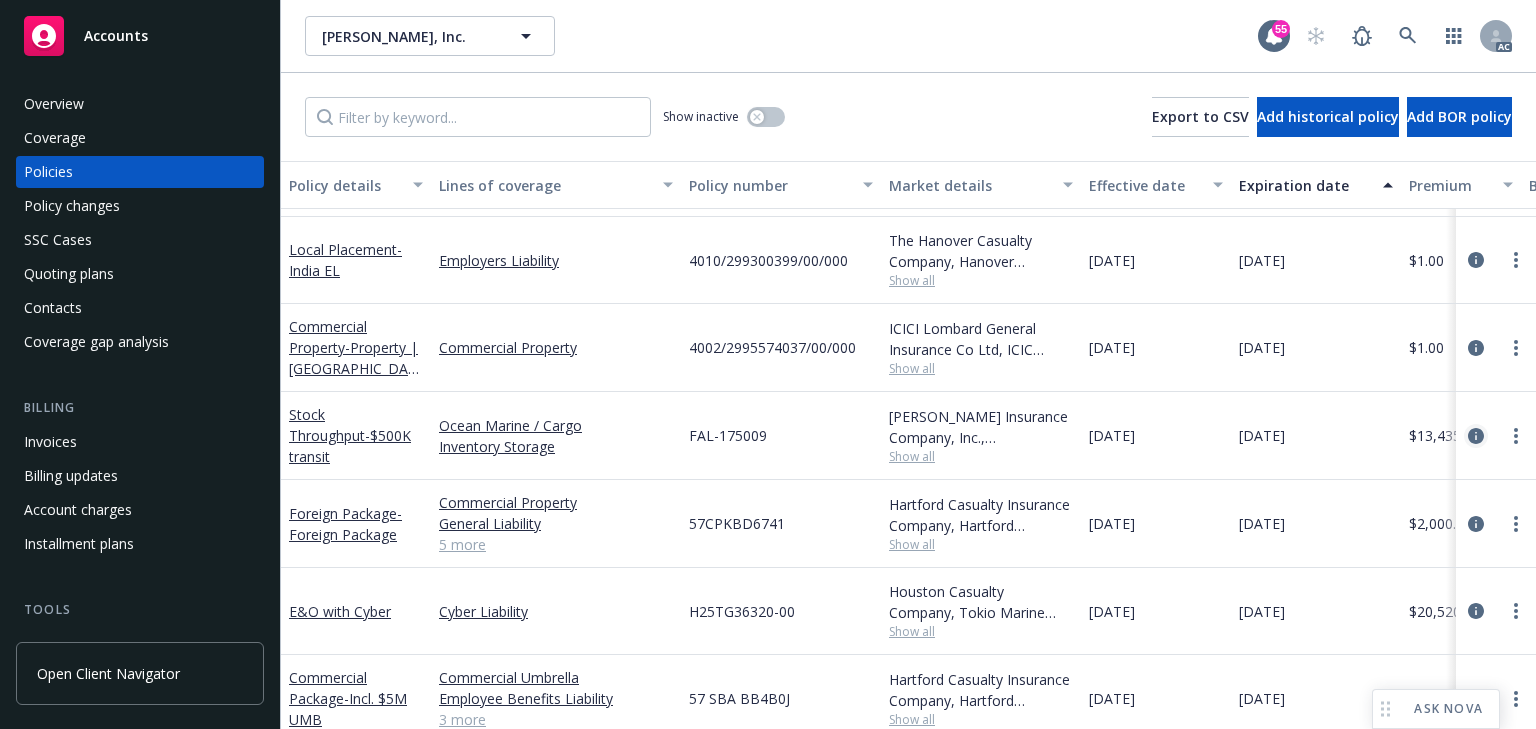 click 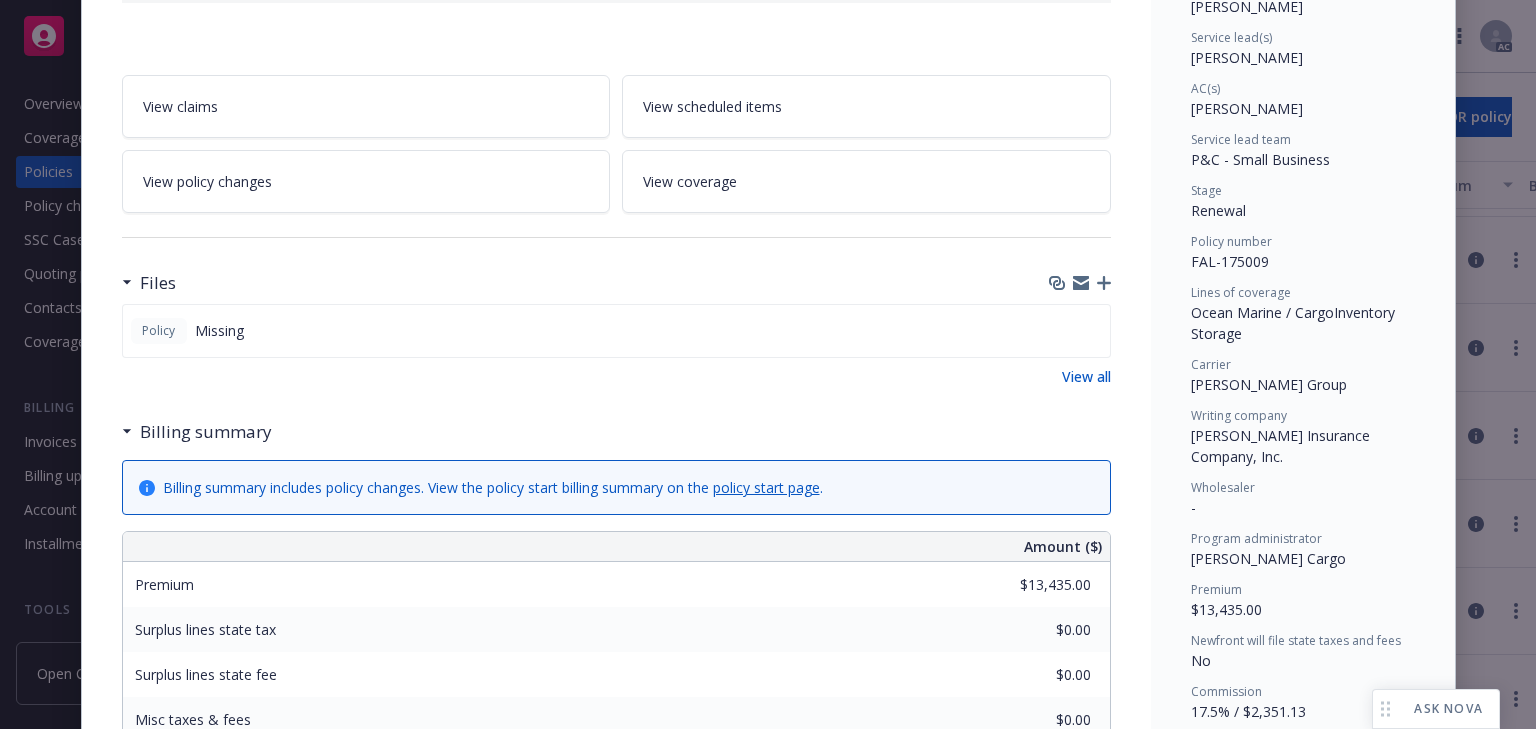 scroll, scrollTop: 320, scrollLeft: 0, axis: vertical 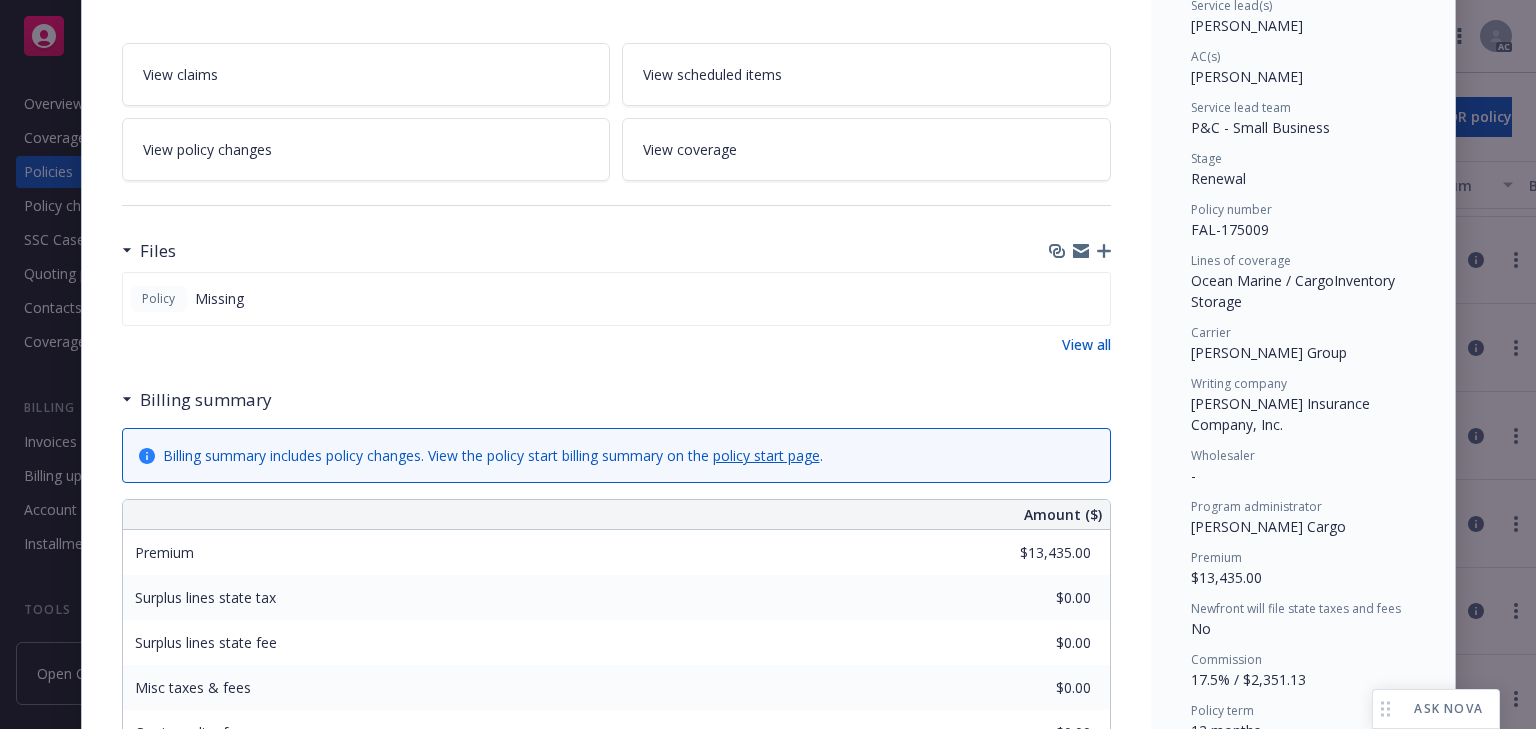 click on "View claims View scheduled items View policy changes View coverage" at bounding box center [616, 112] 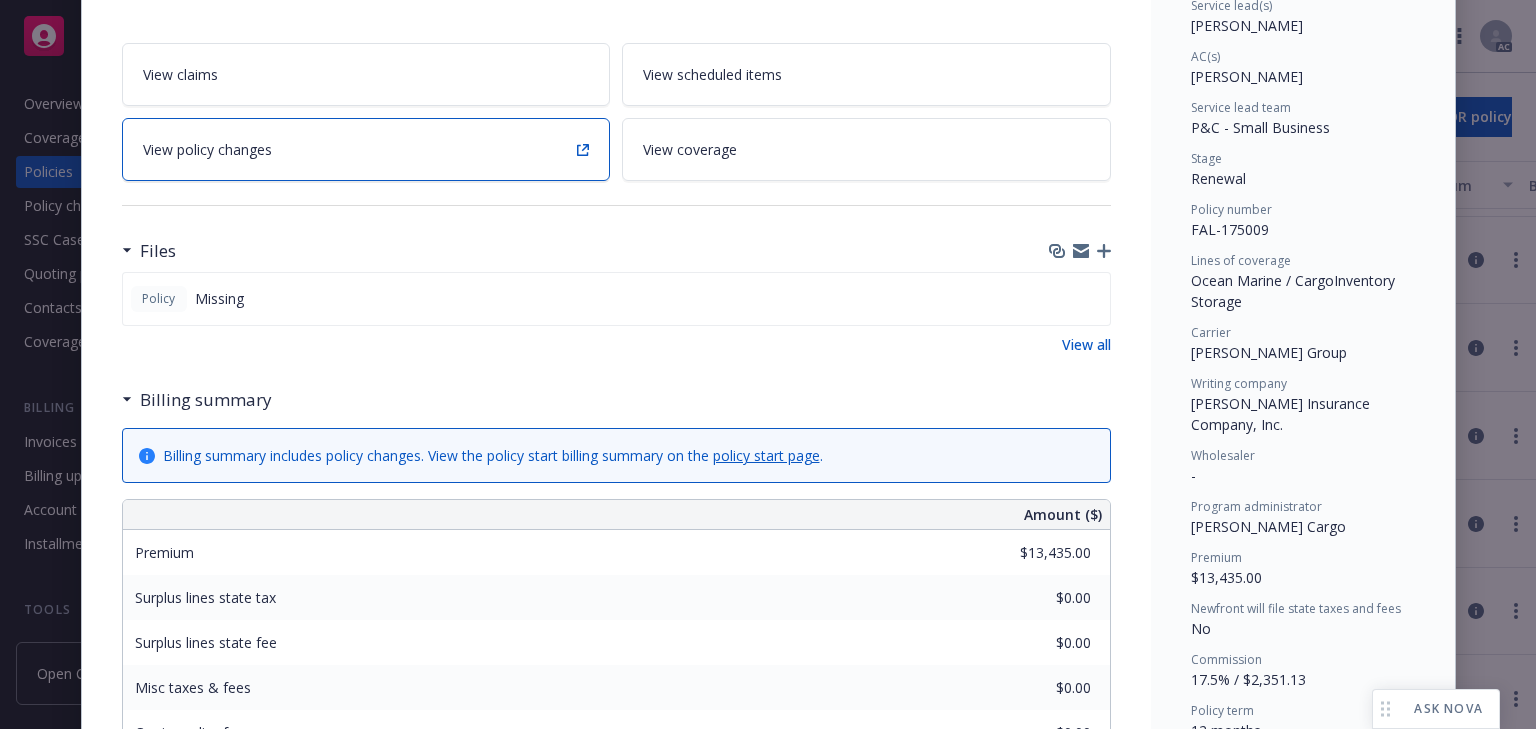 click on "View policy changes" at bounding box center (366, 149) 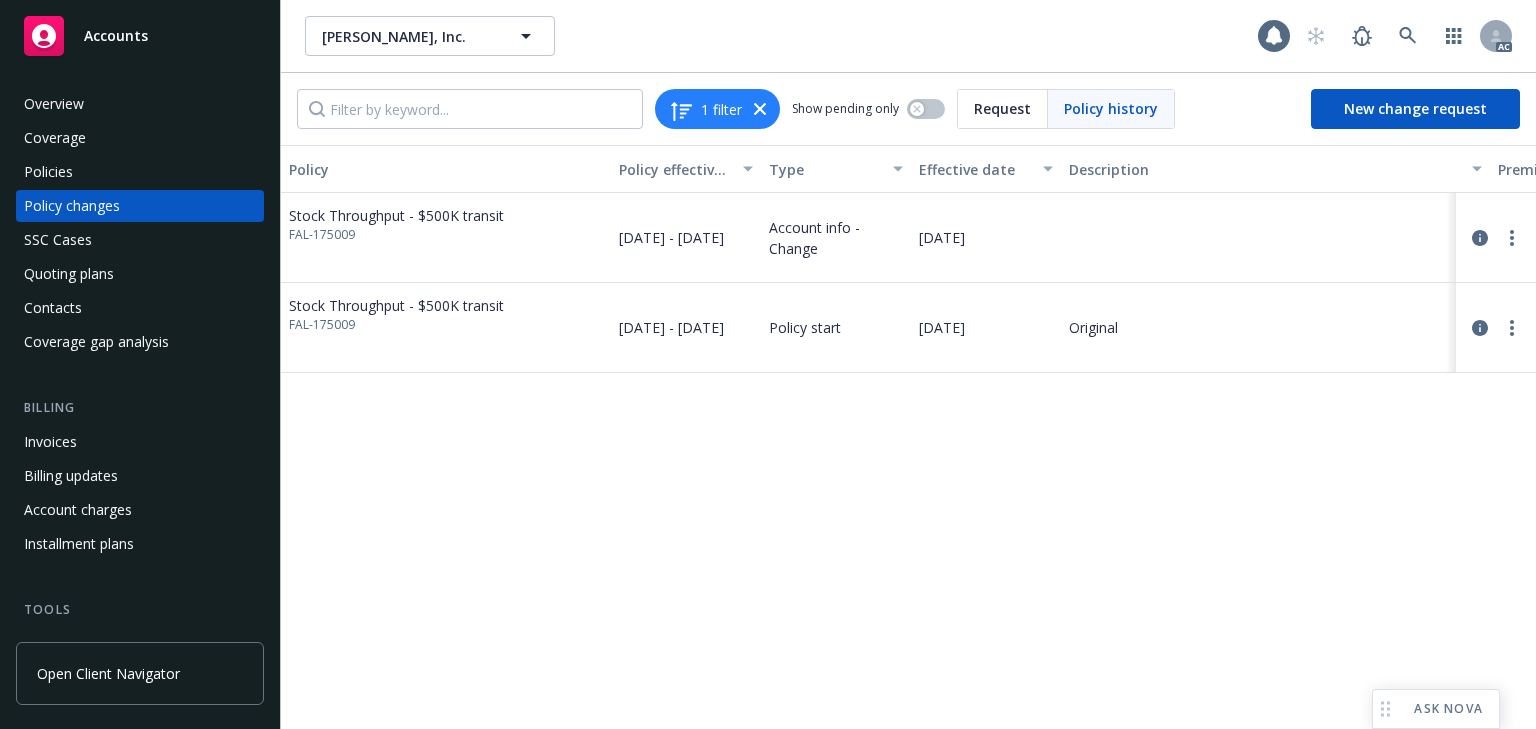 click on "Policy Policy effective dates Type Effective date Description Premium change Annualized total premium change Total premium Status Stock Throughput - $500K transit FAL-175009 [DATE]   -   [DATE] Account info - Change [DATE] - - $13,435.00 Initiated Stock Throughput - $500K transit FAL-175009 [DATE]   -   [DATE] Policy start [DATE] Original $13,435.00 $13,435.00 $13,435.00 Confirmed" at bounding box center (908, 437) 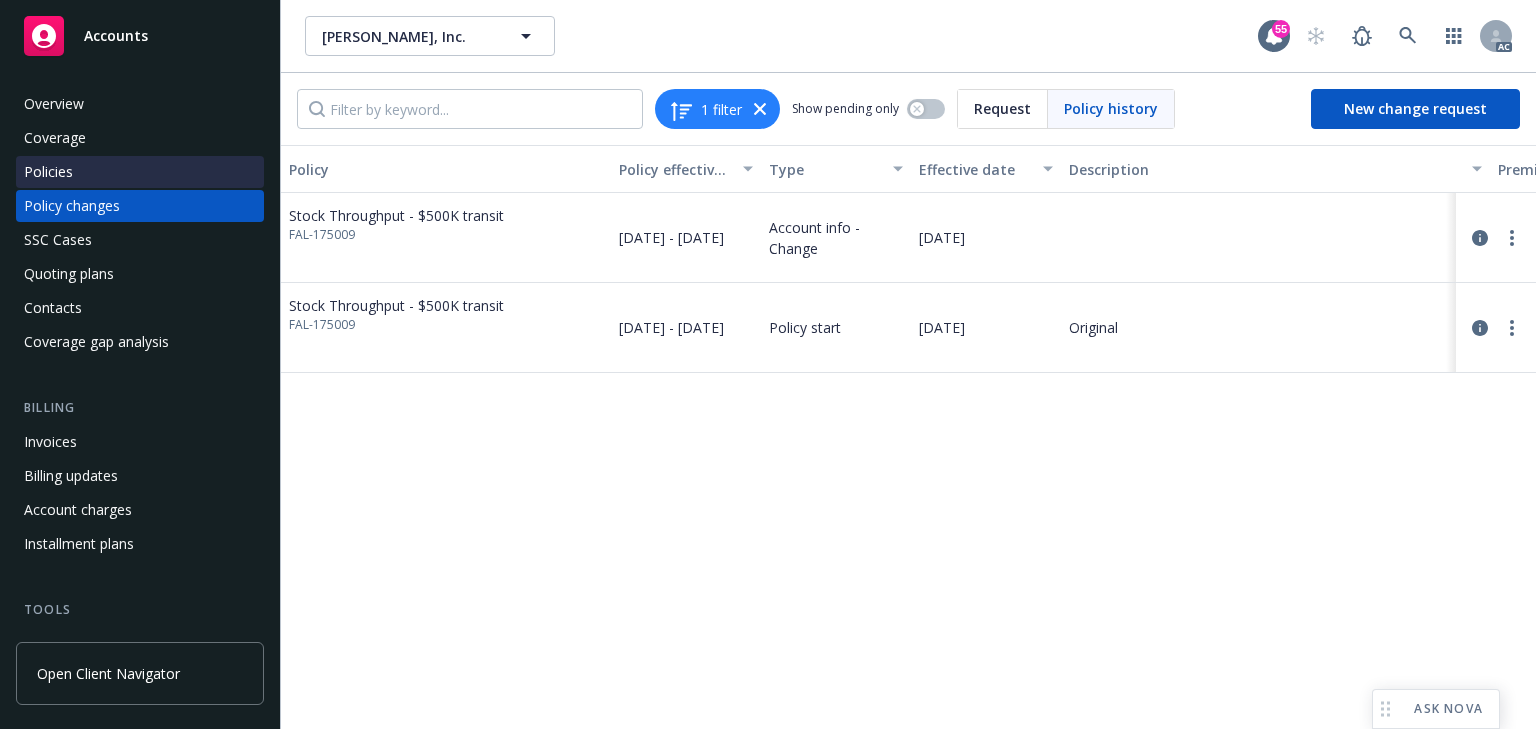 click on "Policies" at bounding box center [140, 172] 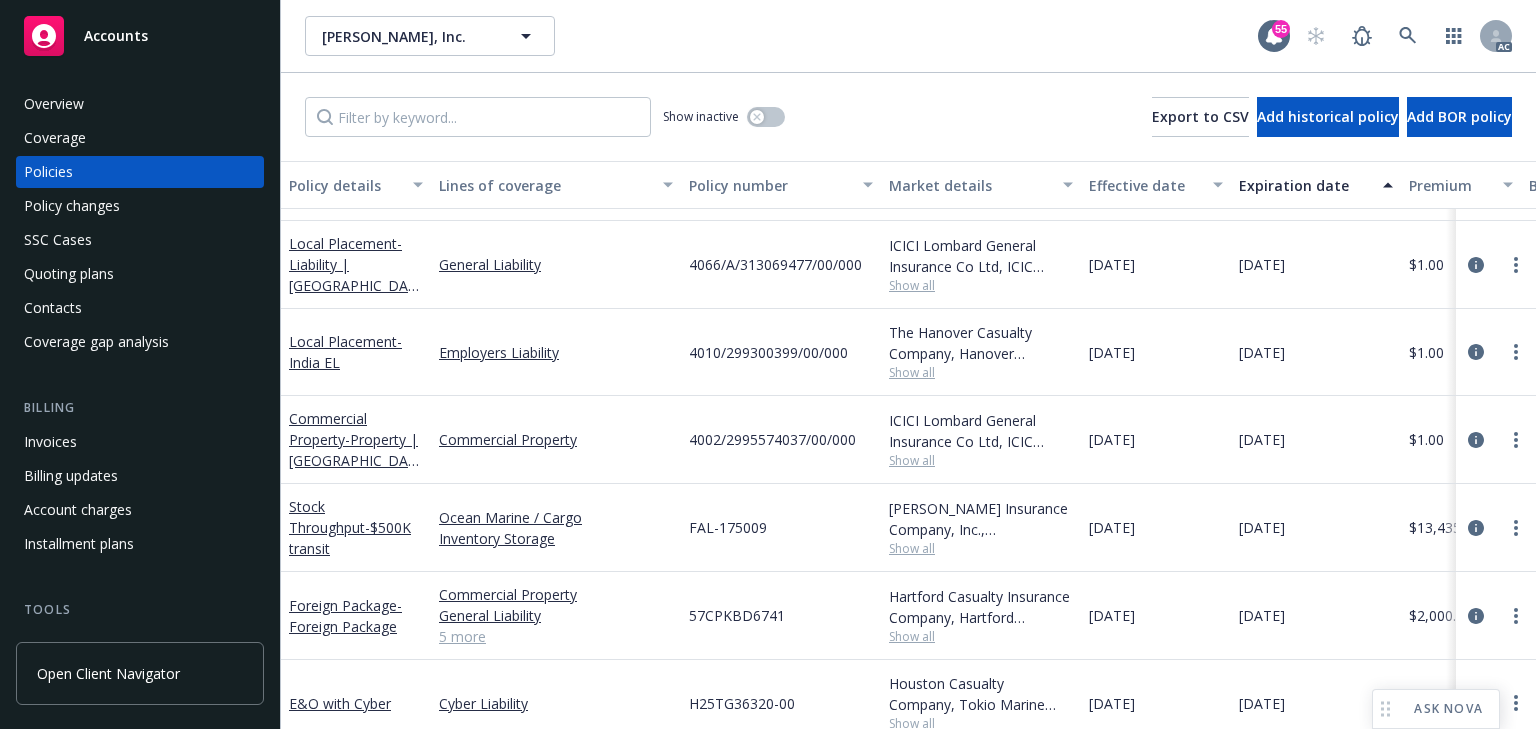 scroll, scrollTop: 160, scrollLeft: 0, axis: vertical 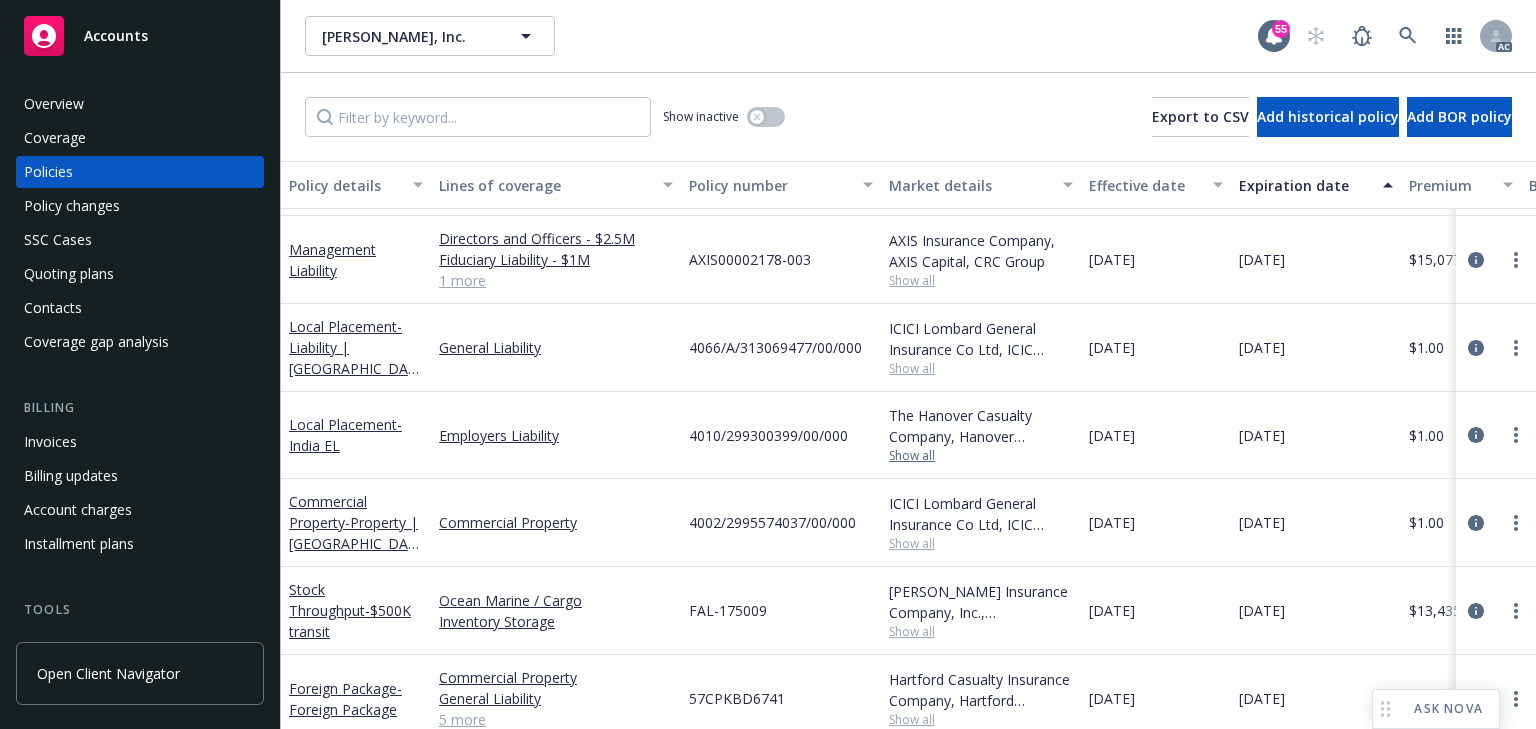 click on "Show all" at bounding box center [981, 456] 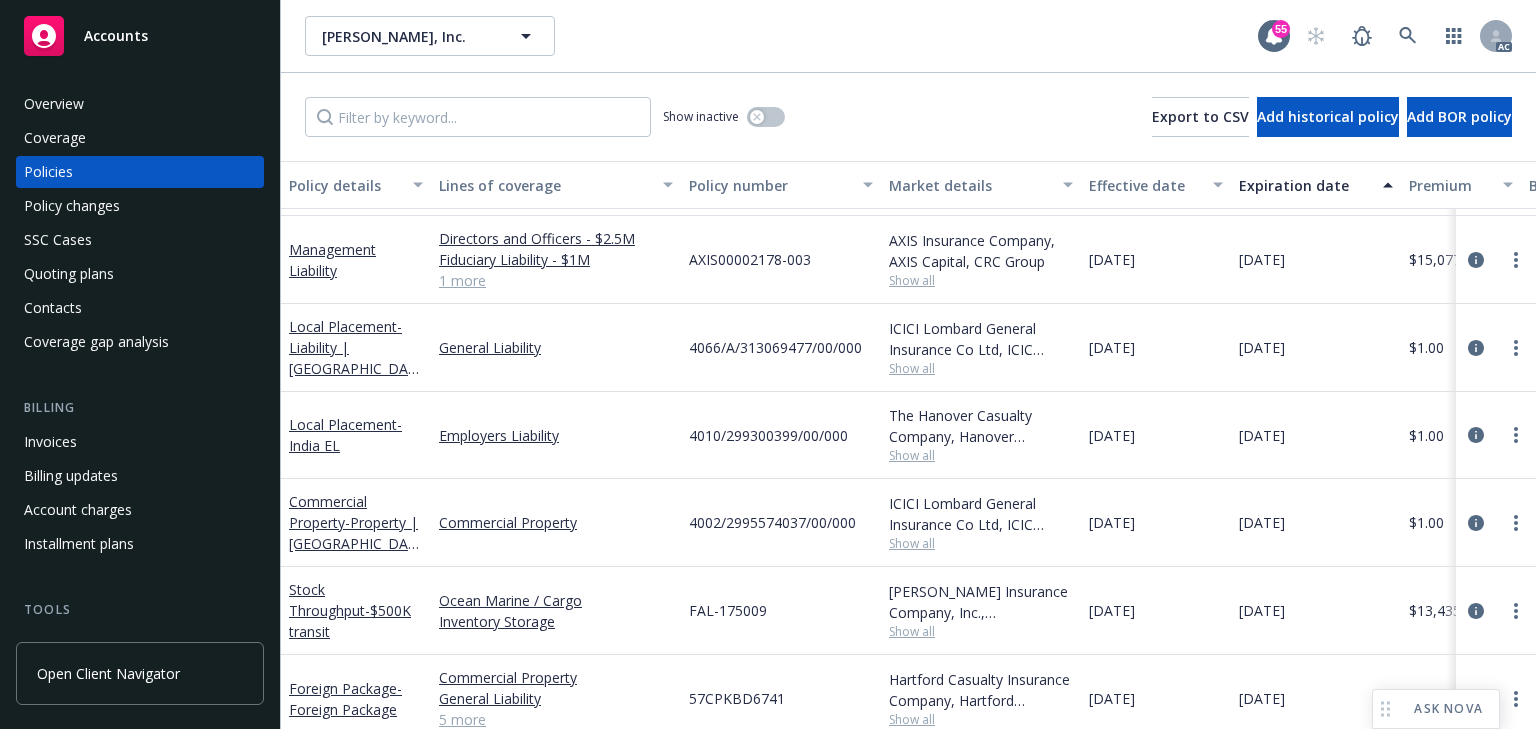 click on "4010/299300399/00/000" at bounding box center (781, 435) 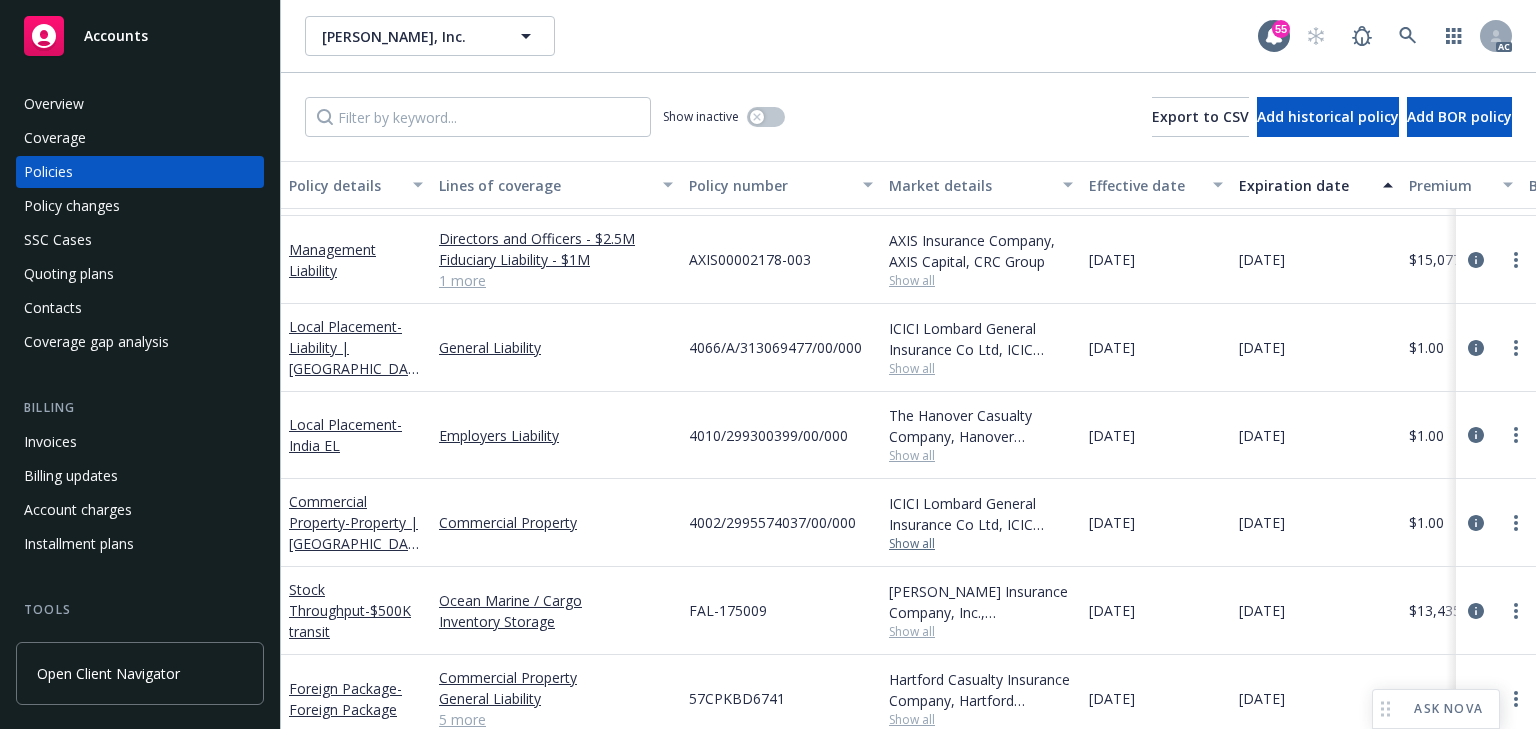 click on "Show all" at bounding box center [981, 544] 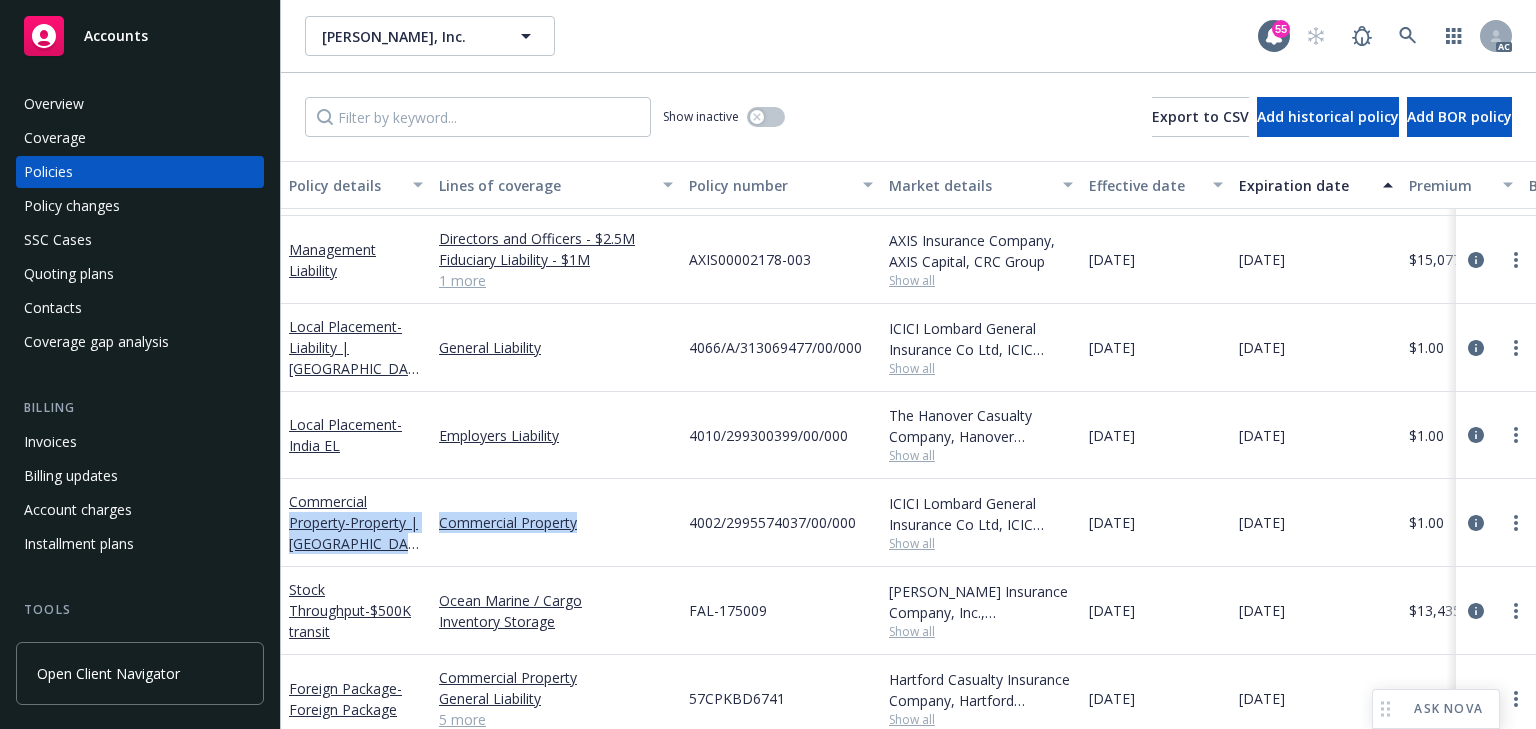 drag, startPoint x: 452, startPoint y: 502, endPoint x: 619, endPoint y: 539, distance: 171.0497 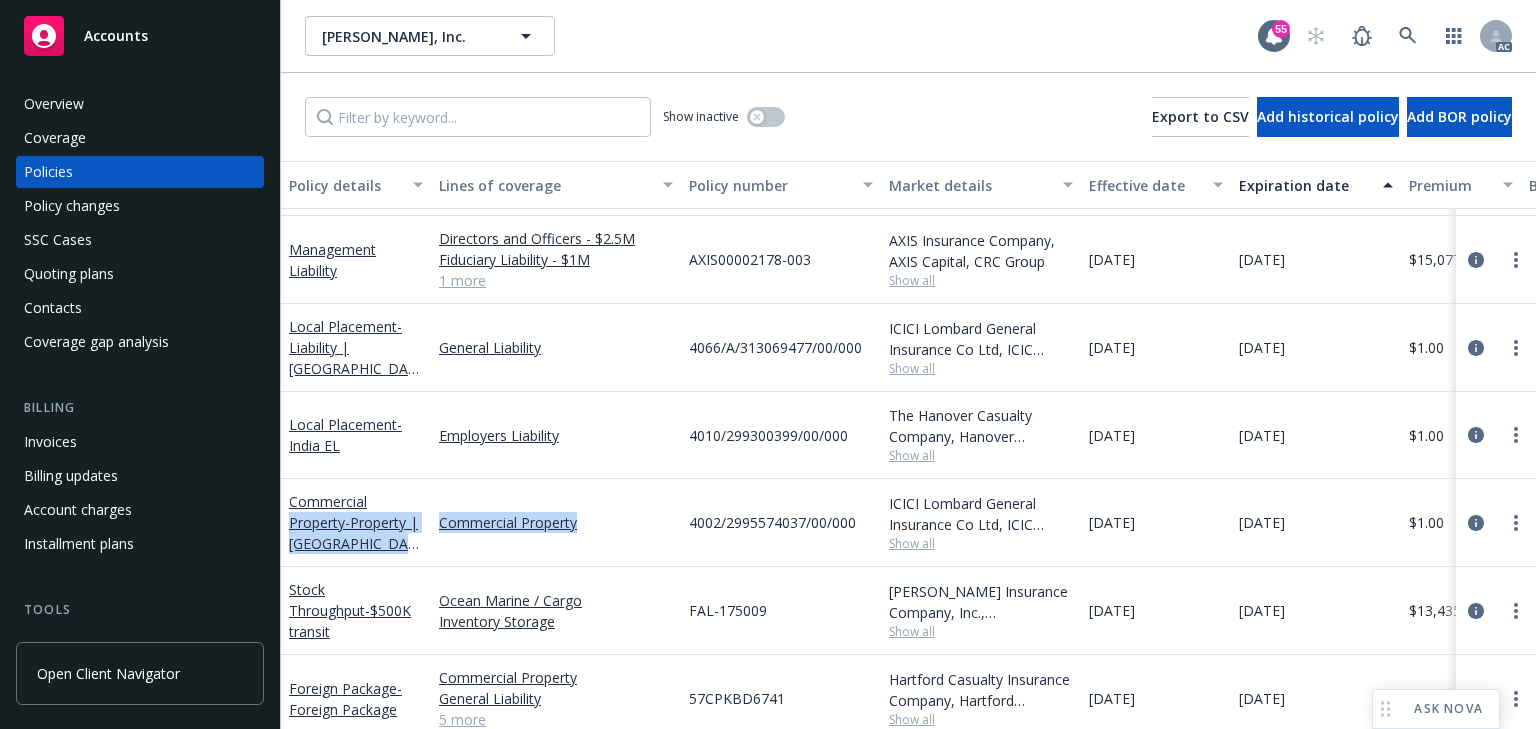 click on "Commercial Property  -  Property | [GEOGRAPHIC_DATA] Commercial Property 4002/2995574037/00/000 ICICI Lombard General Insurance Co Ltd, ICIC Lombard Show all [DATE] [DATE] $1.00 Direct Renewal Active [PERSON_NAME] AC [PERSON_NAME] AM 1 more" at bounding box center [1246, 523] 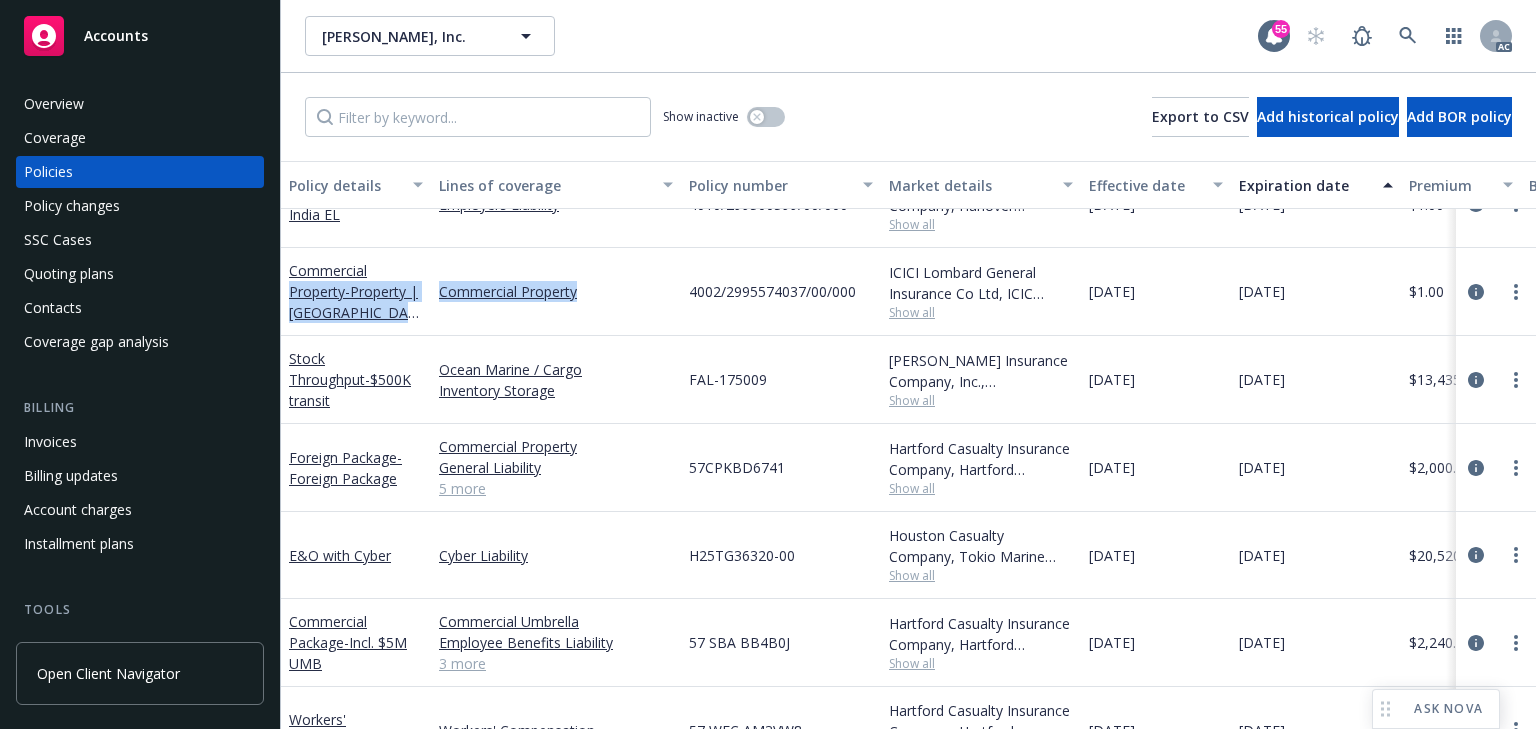 scroll, scrollTop: 372, scrollLeft: 0, axis: vertical 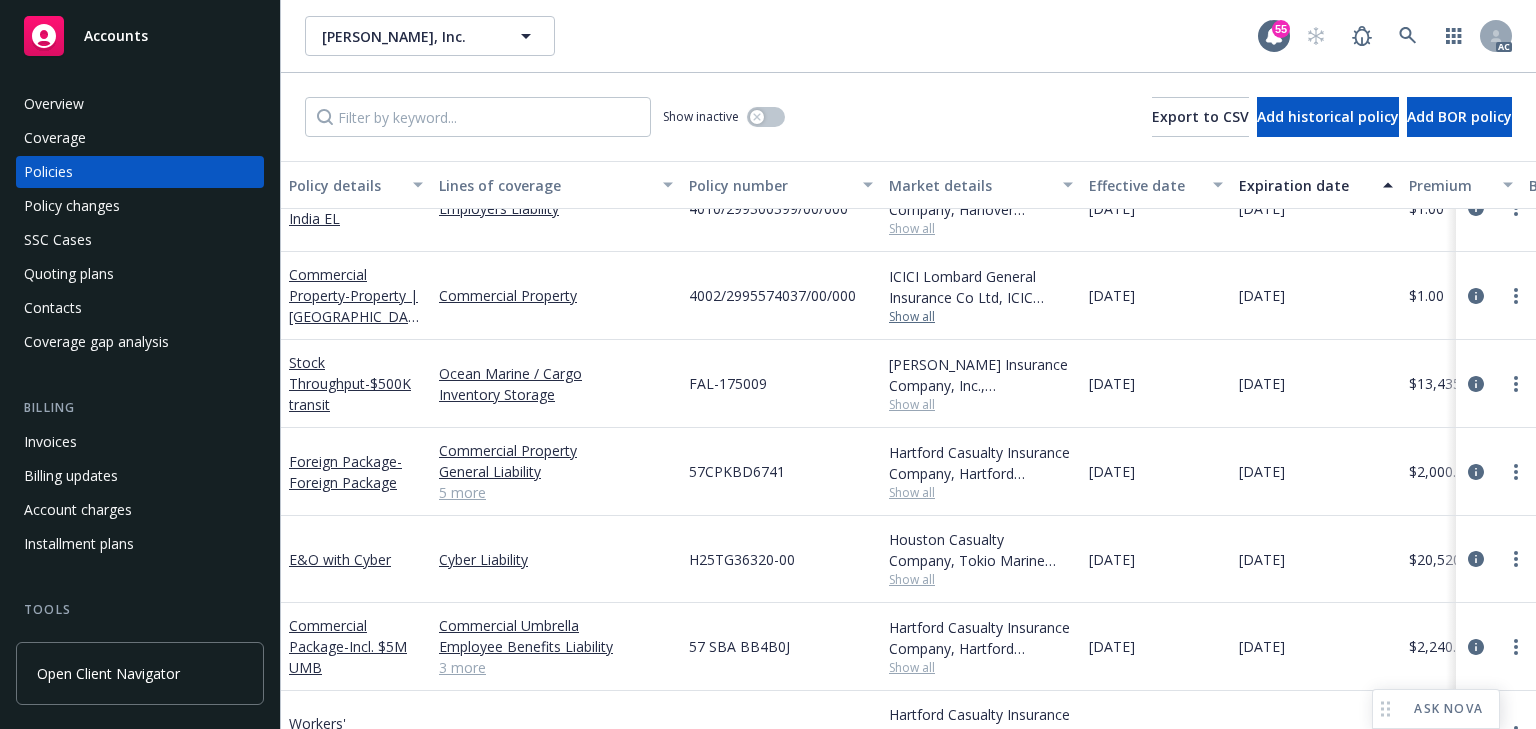 click on "Show all" at bounding box center [981, 317] 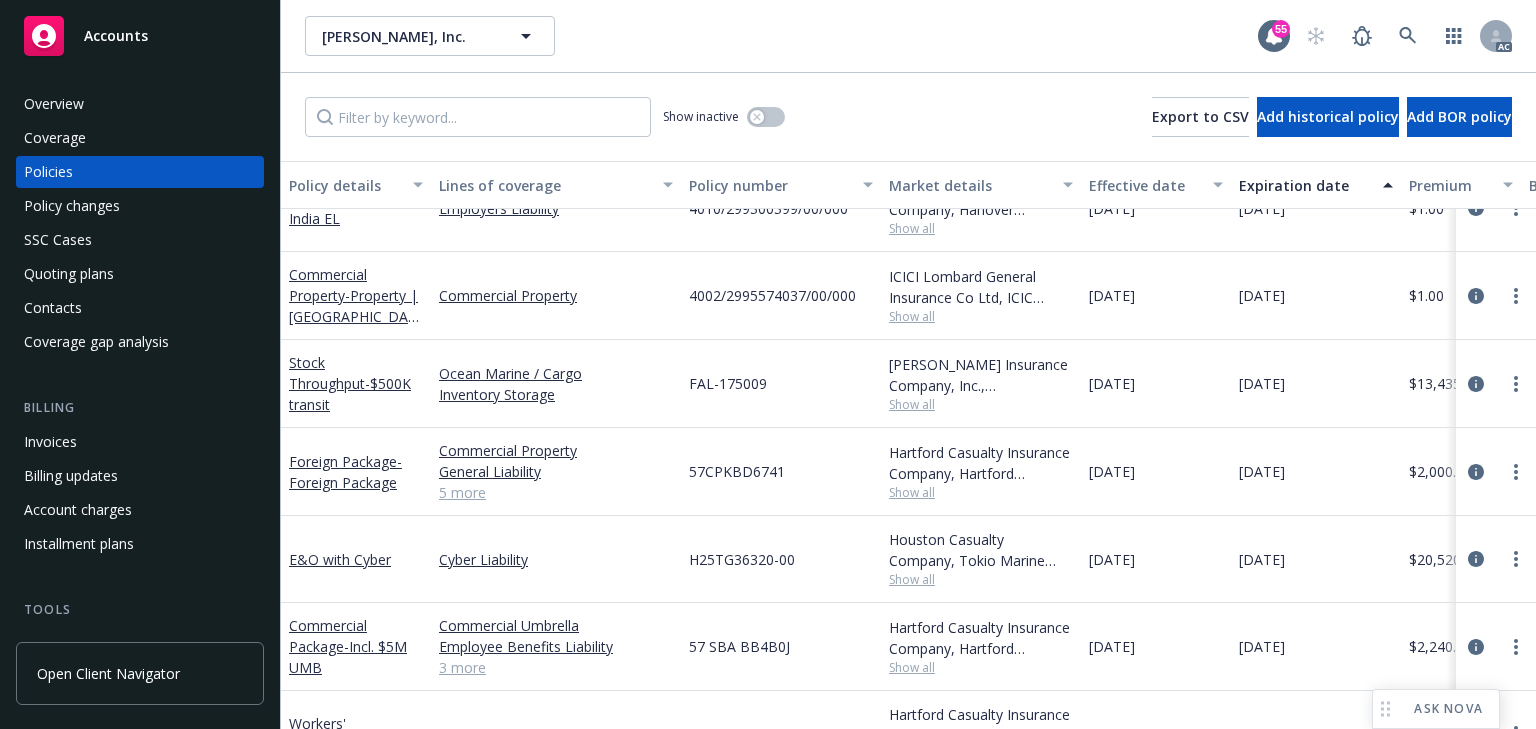click on "4002/2995574037/00/000" at bounding box center (781, 296) 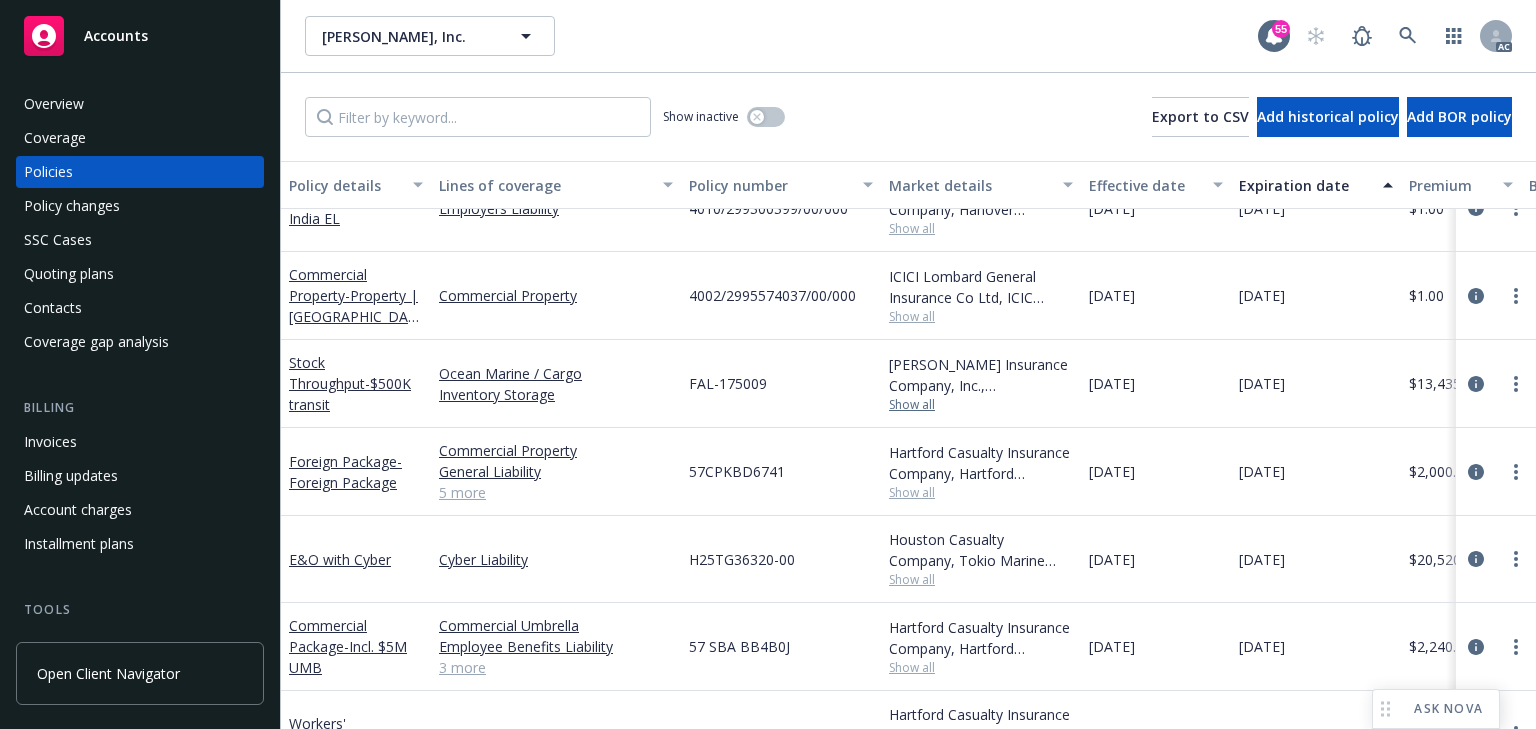 click on "Show all" at bounding box center [981, 405] 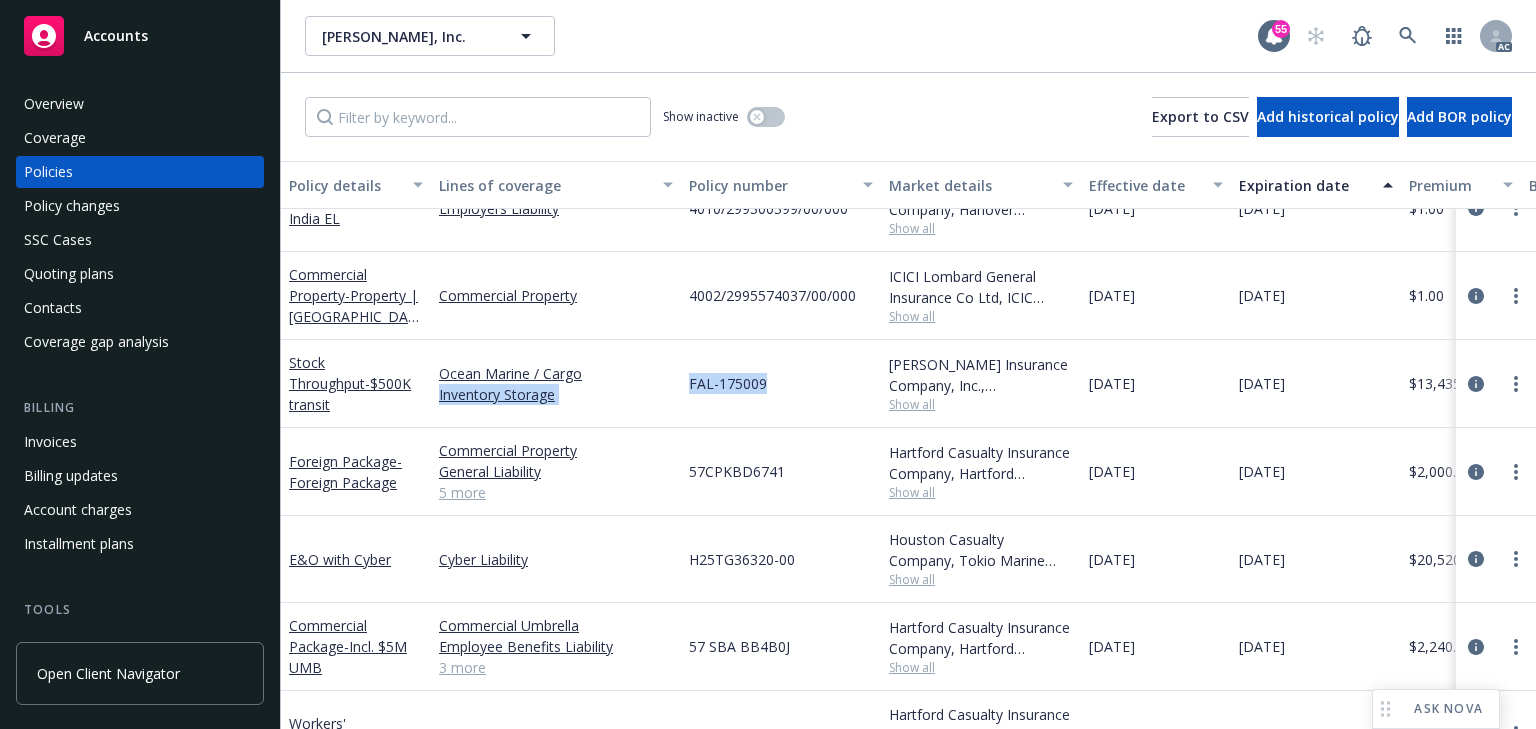 drag, startPoint x: 740, startPoint y: 383, endPoint x: 833, endPoint y: 391, distance: 93.34345 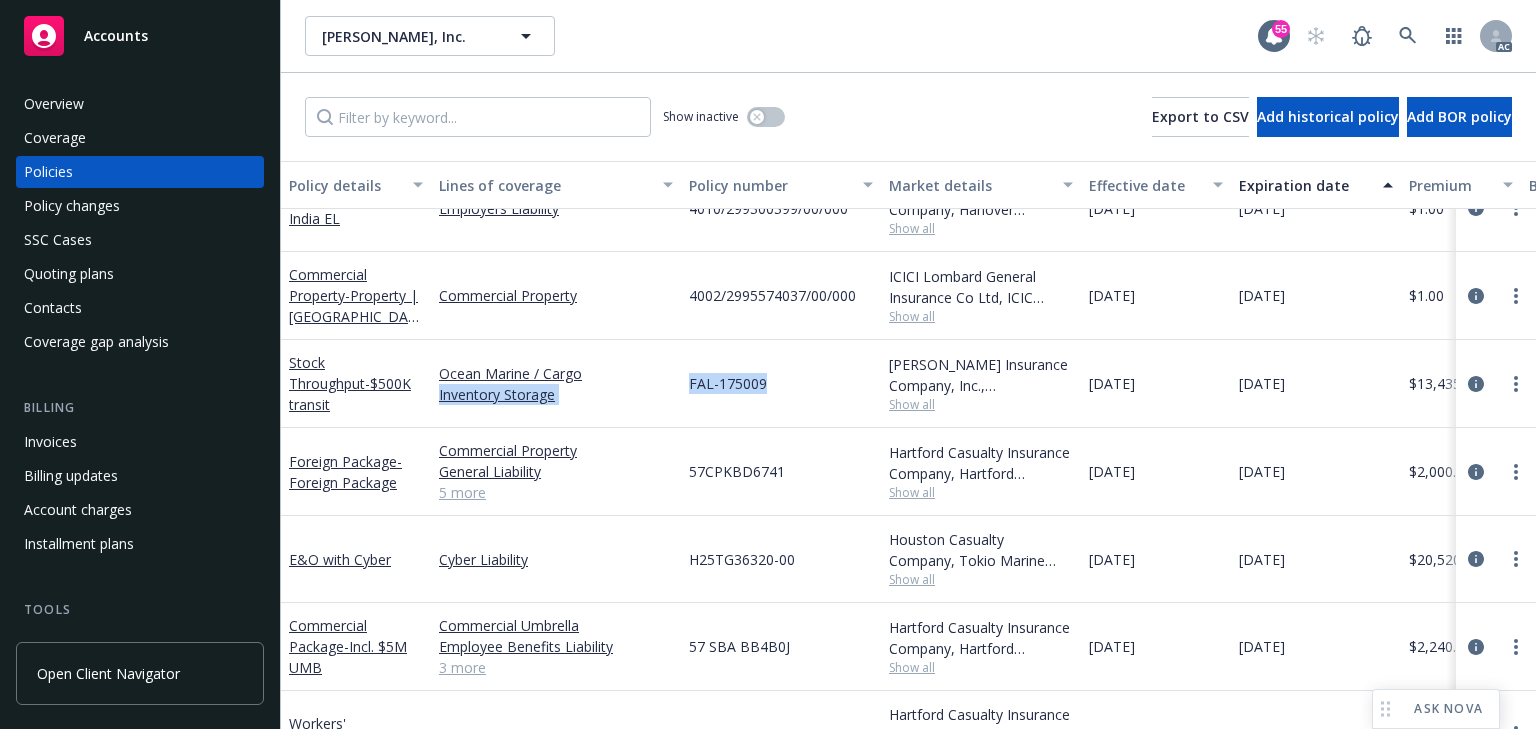 click on "Stock Throughput  -  $500K transit Ocean Marine / Cargo Inventory Storage FAL-175009 [PERSON_NAME] Insurance Company, Inc., [PERSON_NAME] Group, [PERSON_NAME] Cargo Show all [DATE] [DATE] $13,435.00 Agency - Pay in full Renewal Active [PERSON_NAME] AC [PERSON_NAME] AM 1 more" at bounding box center (1246, 384) 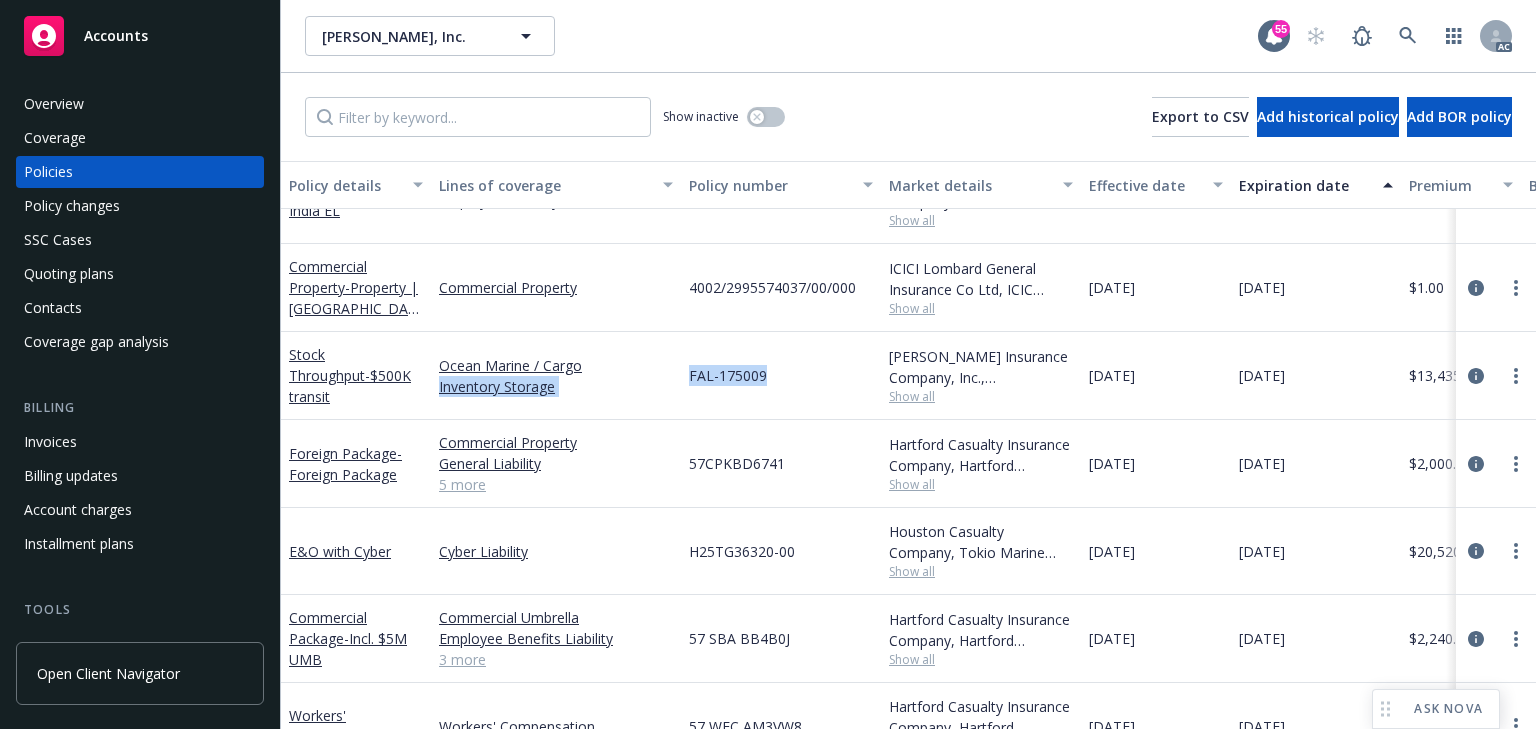 scroll, scrollTop: 502, scrollLeft: 0, axis: vertical 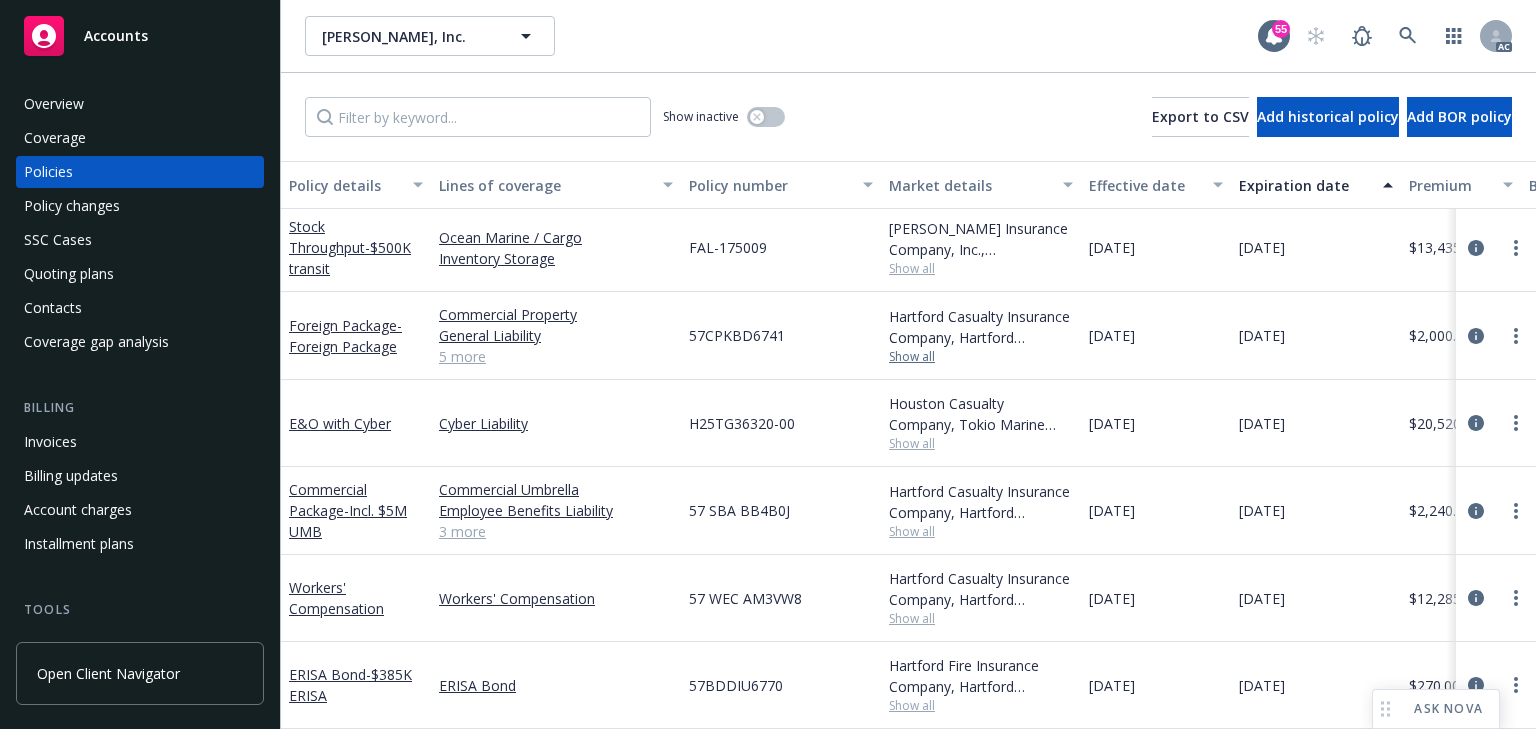 click on "Show all" at bounding box center (981, 357) 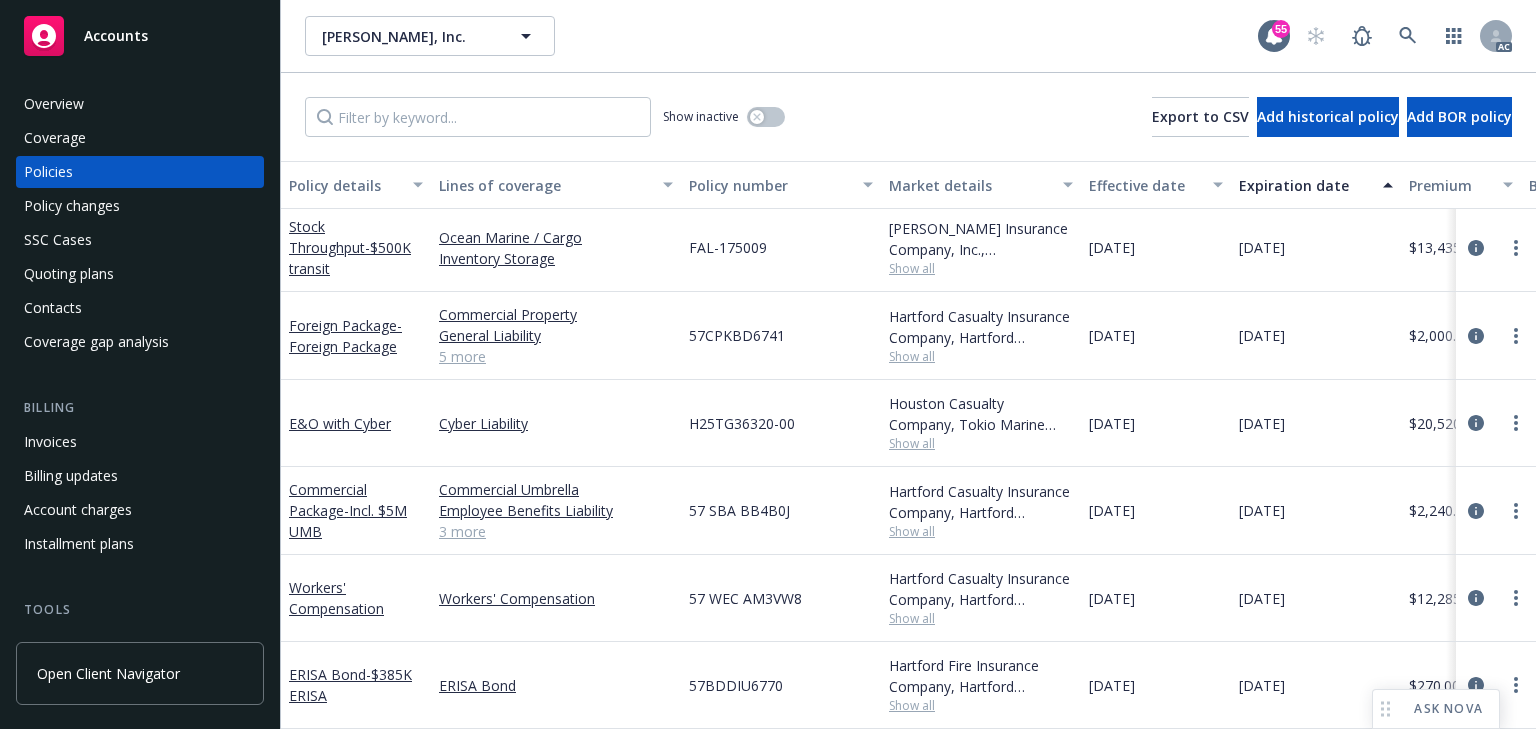click on "57CPKBD6741" at bounding box center (781, 336) 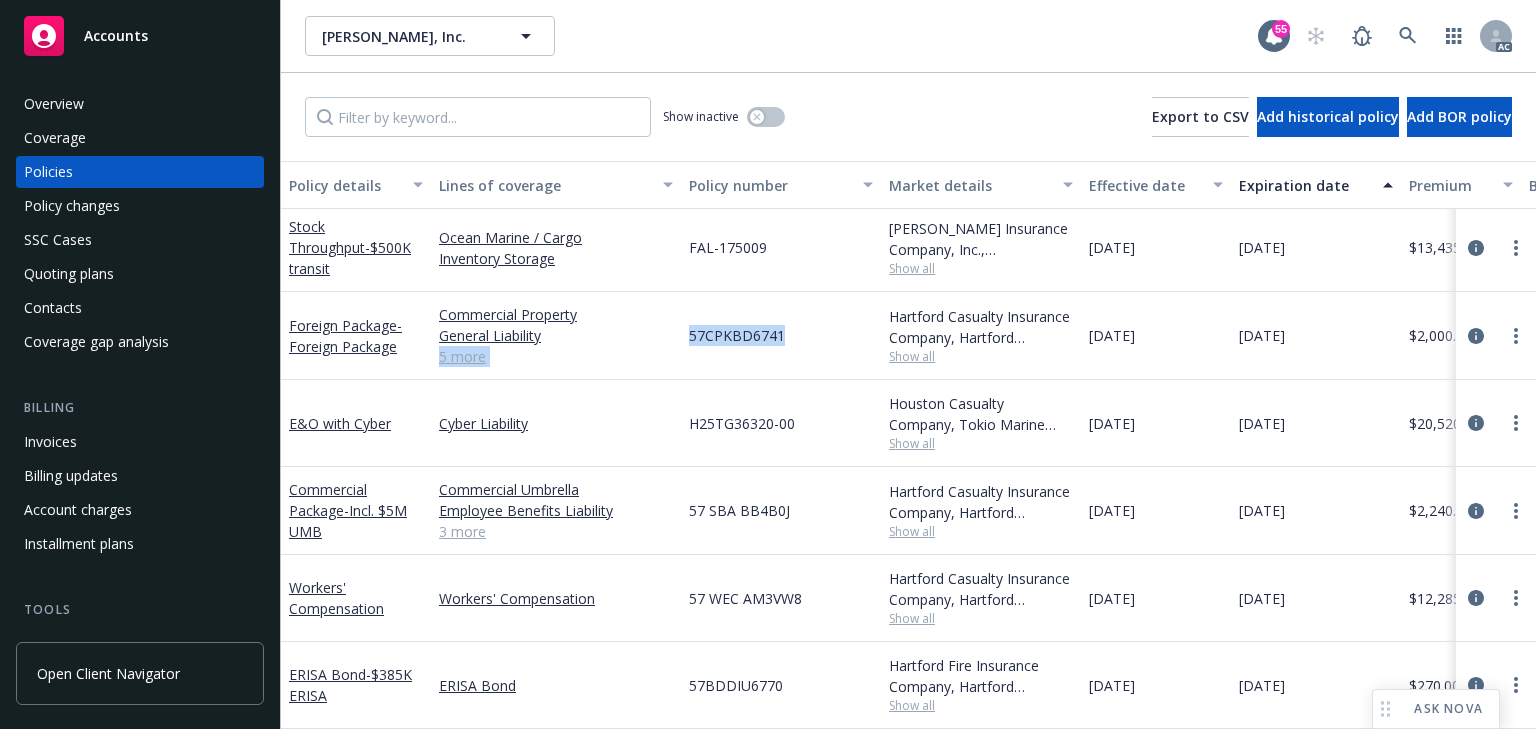 drag, startPoint x: 679, startPoint y: 322, endPoint x: 846, endPoint y: 330, distance: 167.19151 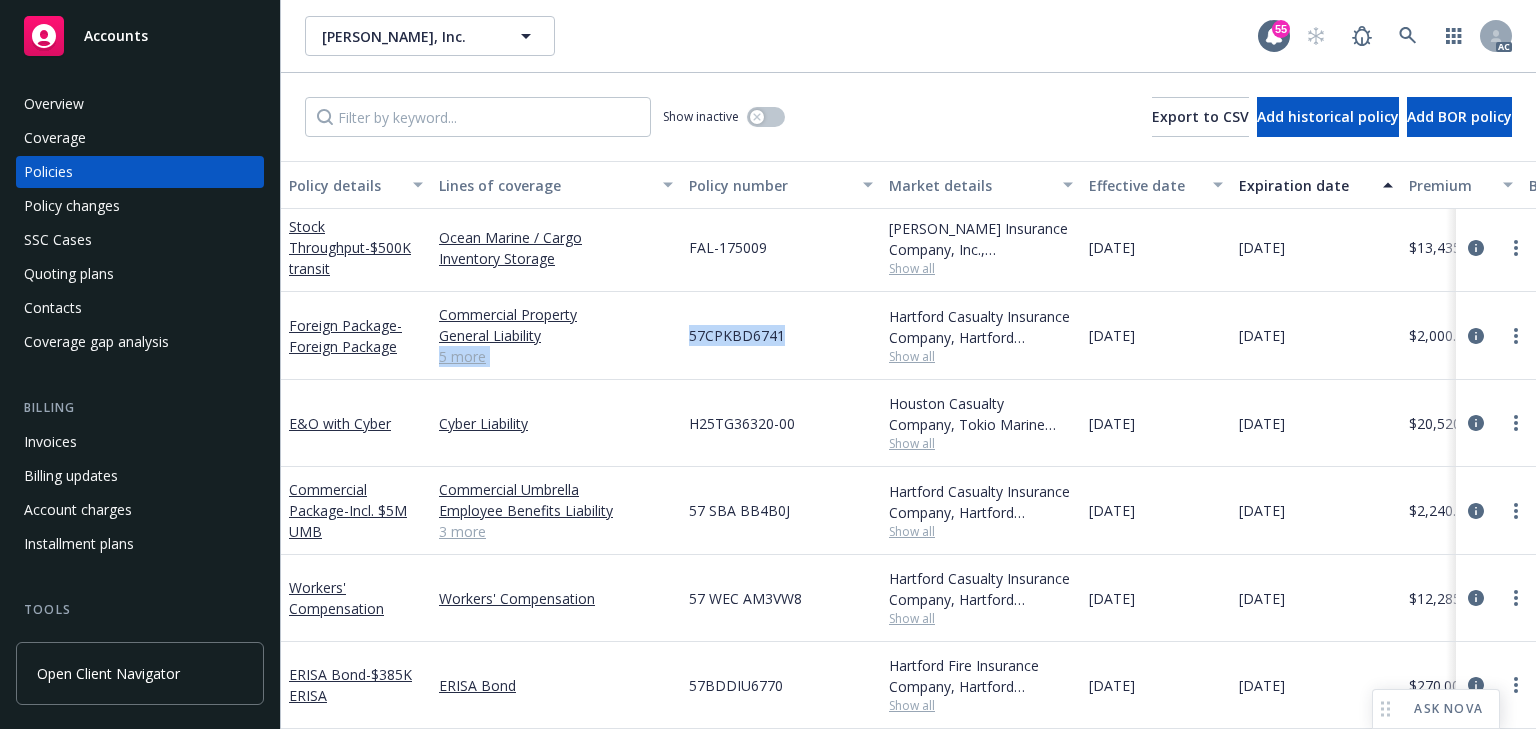click on "Foreign Package  -  Foreign Package Commercial Property General Liability Commercial Auto Liability Foreign Voluntary Workers Compensation Business Travel Accident Kidnap and [PERSON_NAME] Employee Benefits Liability 5 more 57CPKBD6741 Hartford Casualty Insurance Company, Hartford Insurance Group Show all [DATE] [DATE] $2,000.00 Agency - Pay in full Renewal Active [PERSON_NAME] AC [PERSON_NAME] AM 1 more" at bounding box center [1246, 336] 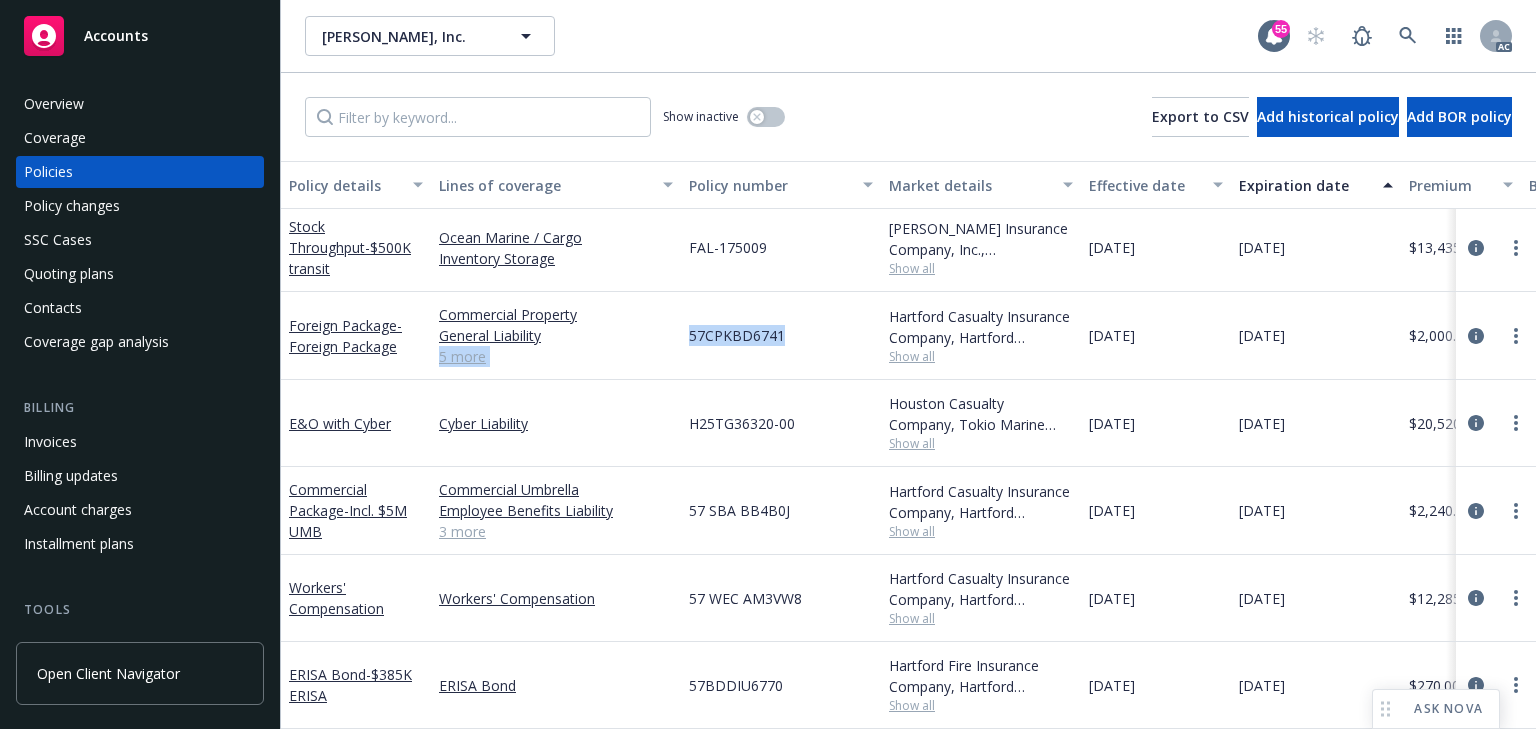 drag, startPoint x: 803, startPoint y: 364, endPoint x: 825, endPoint y: 361, distance: 22.203604 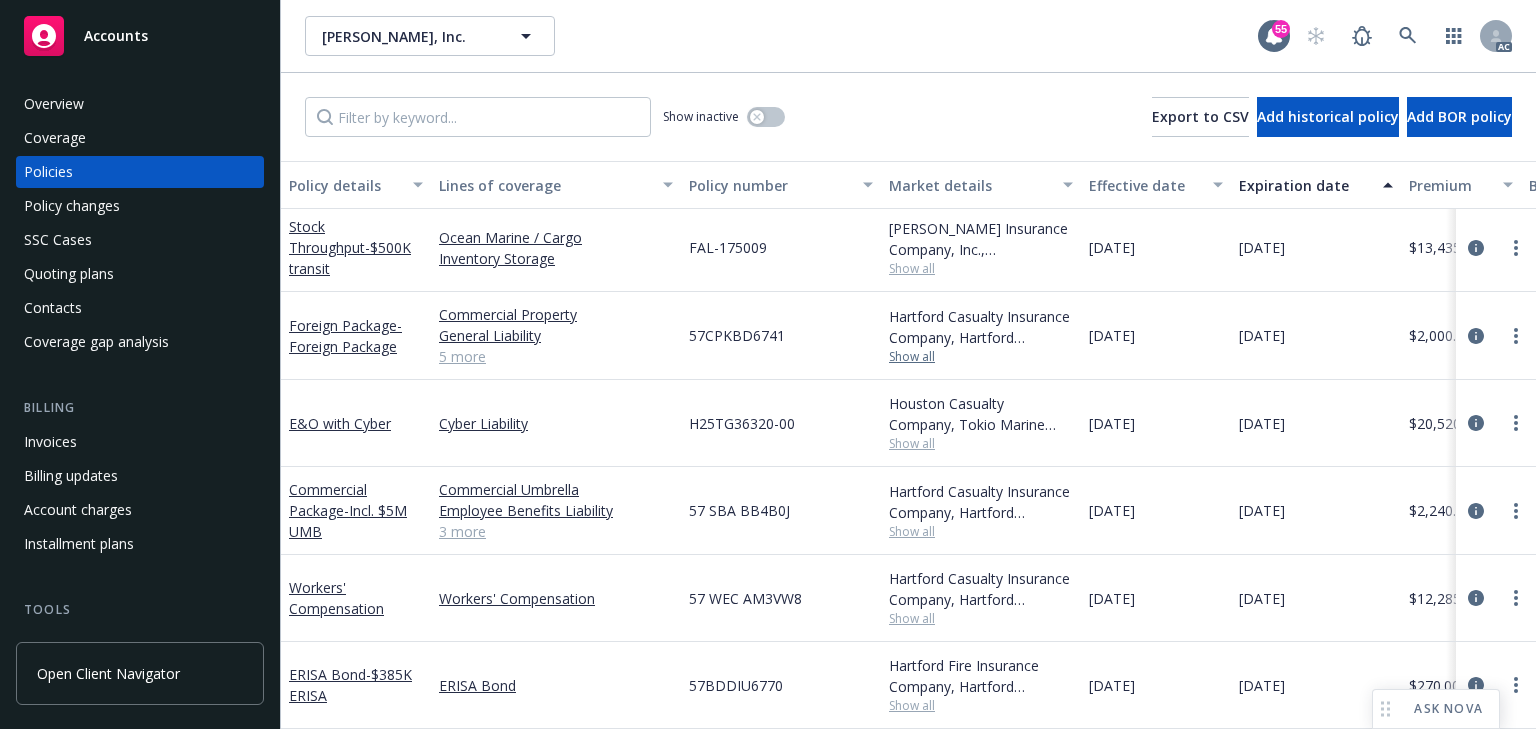 click on "Show all" at bounding box center [981, 357] 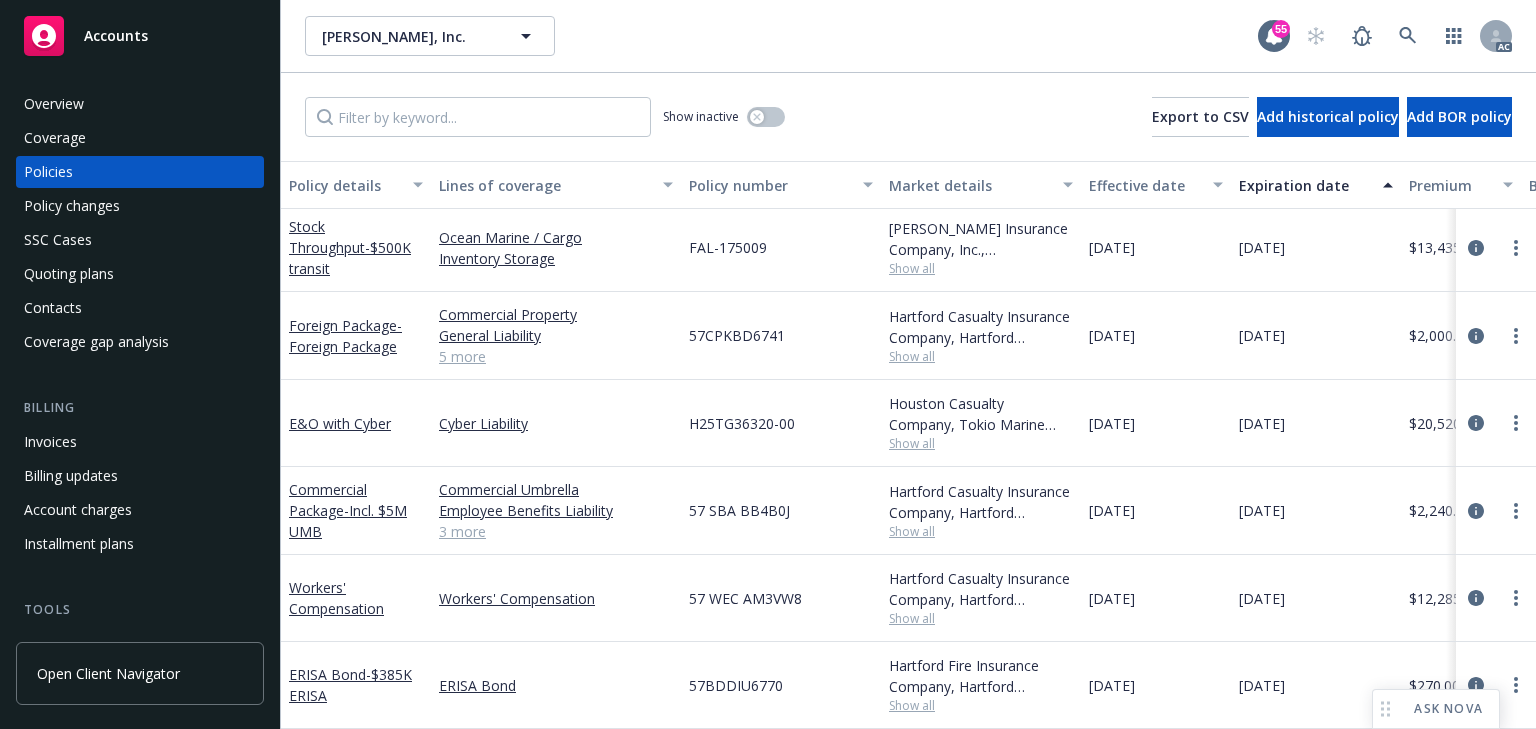 click on "5 more" at bounding box center (556, 356) 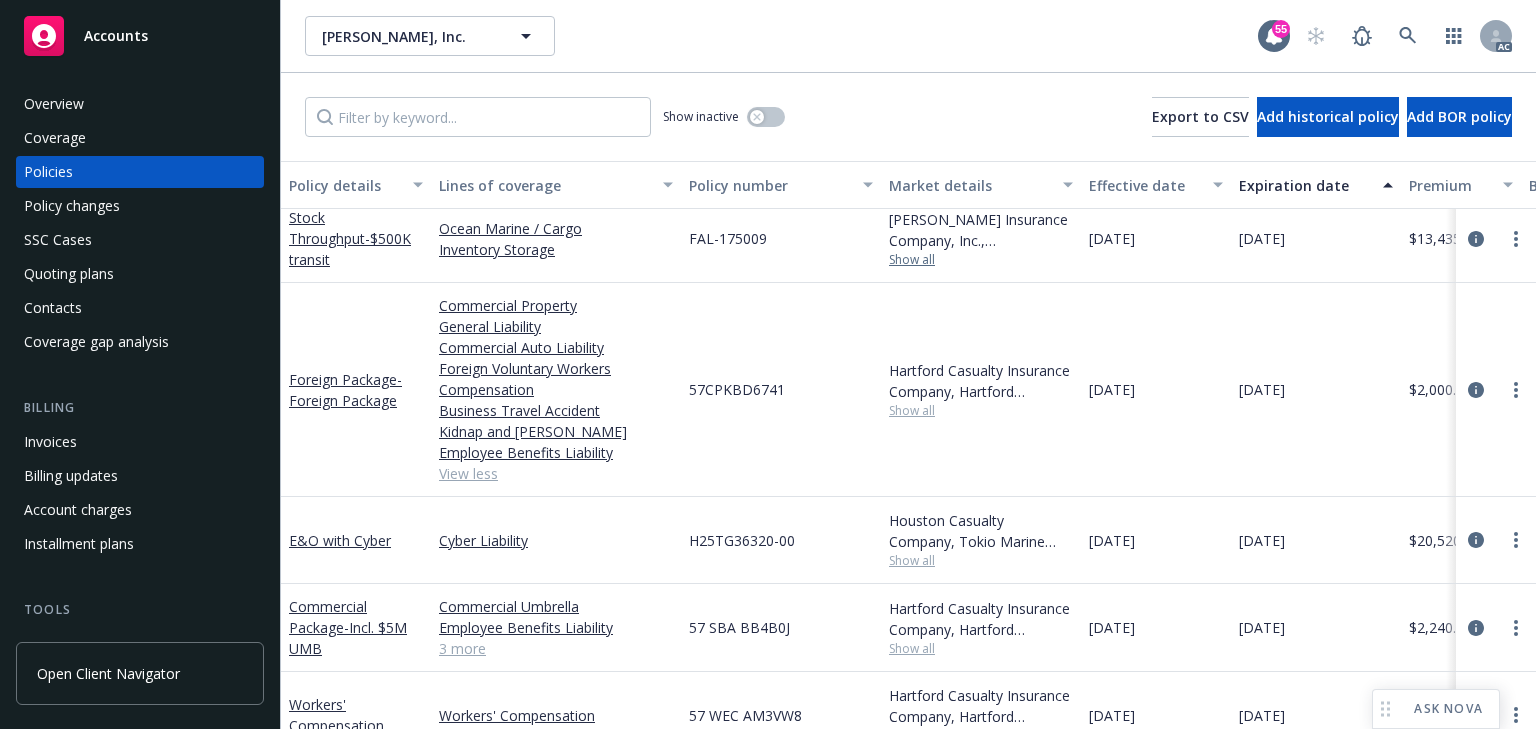 click on "Show all" at bounding box center [981, 260] 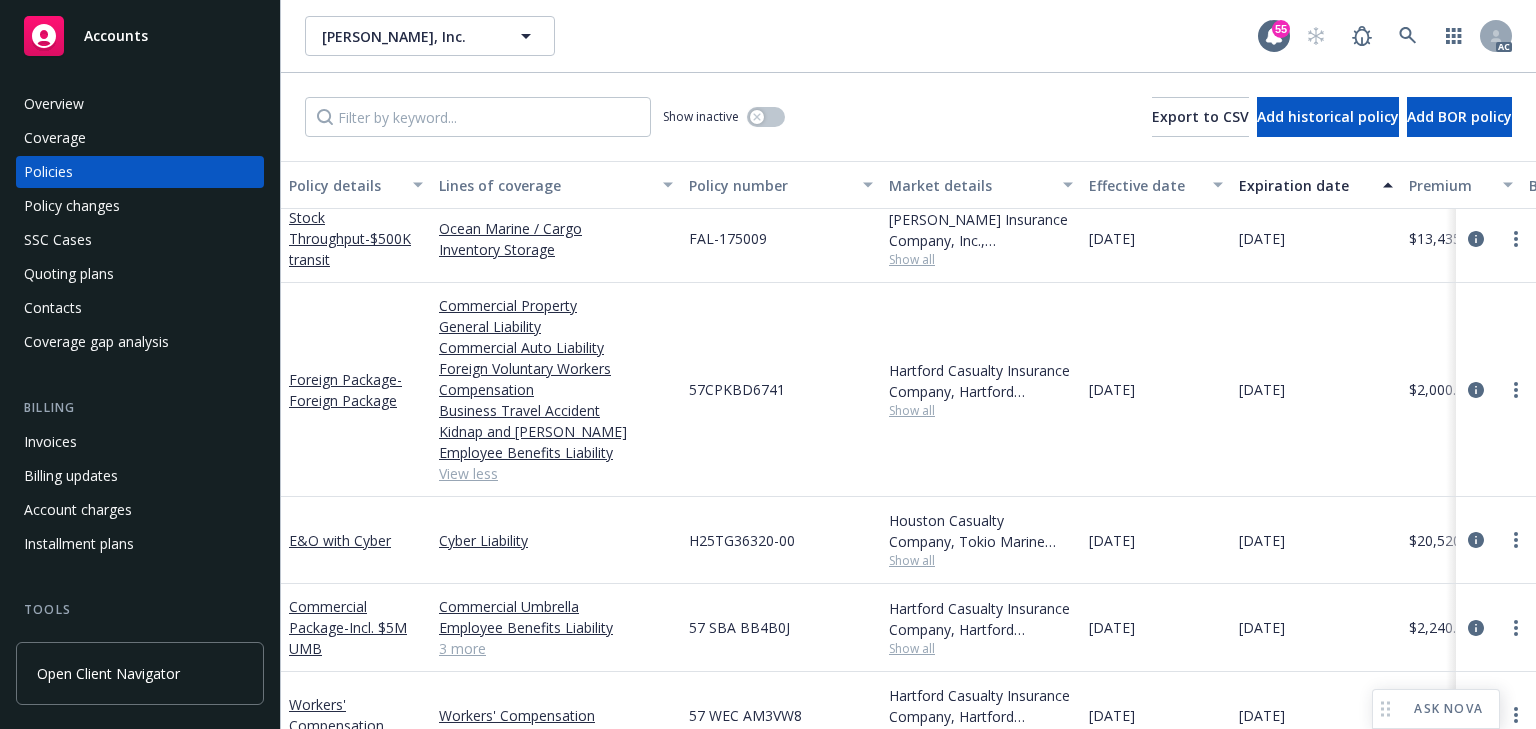 click on "FAL-175009" at bounding box center (781, 239) 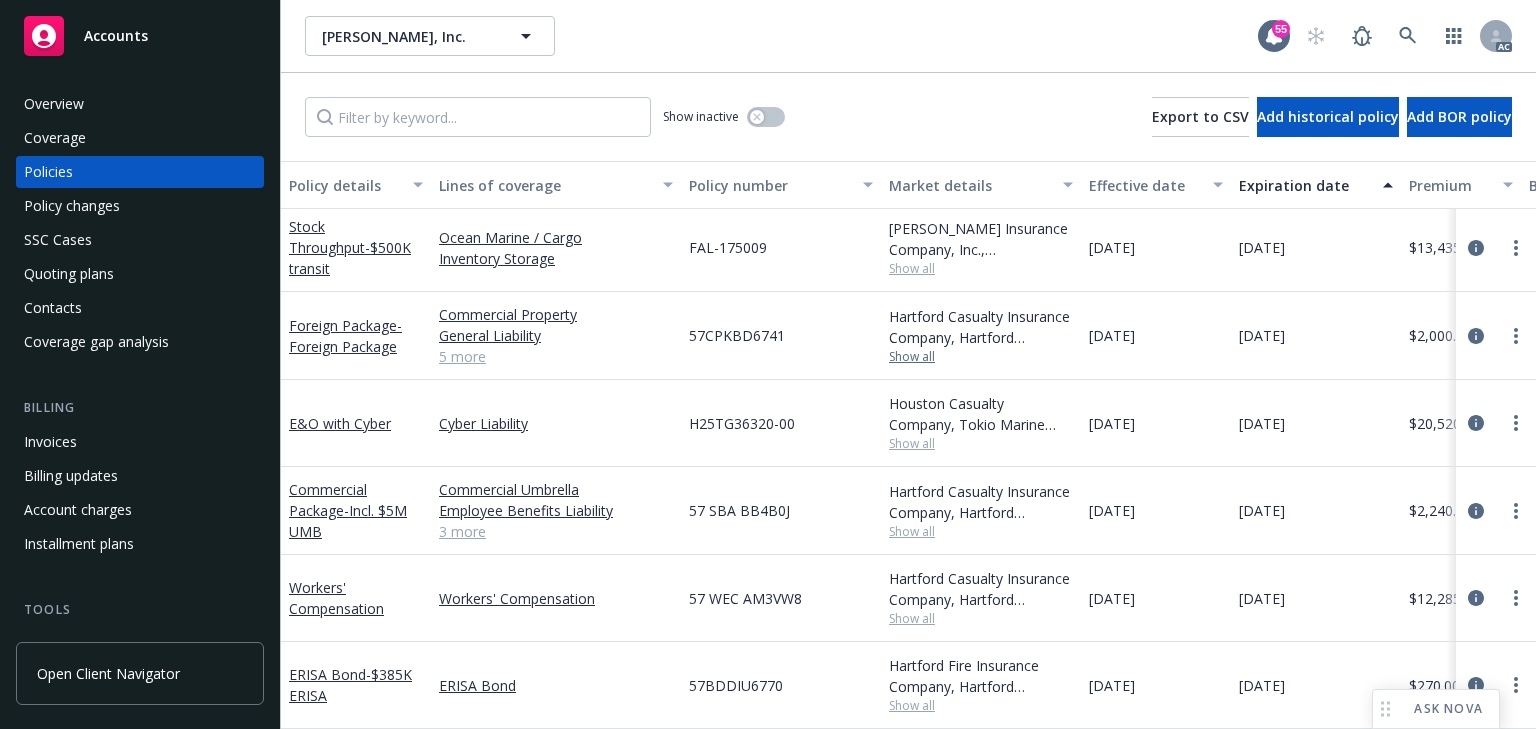 click on "Show all" at bounding box center [981, 357] 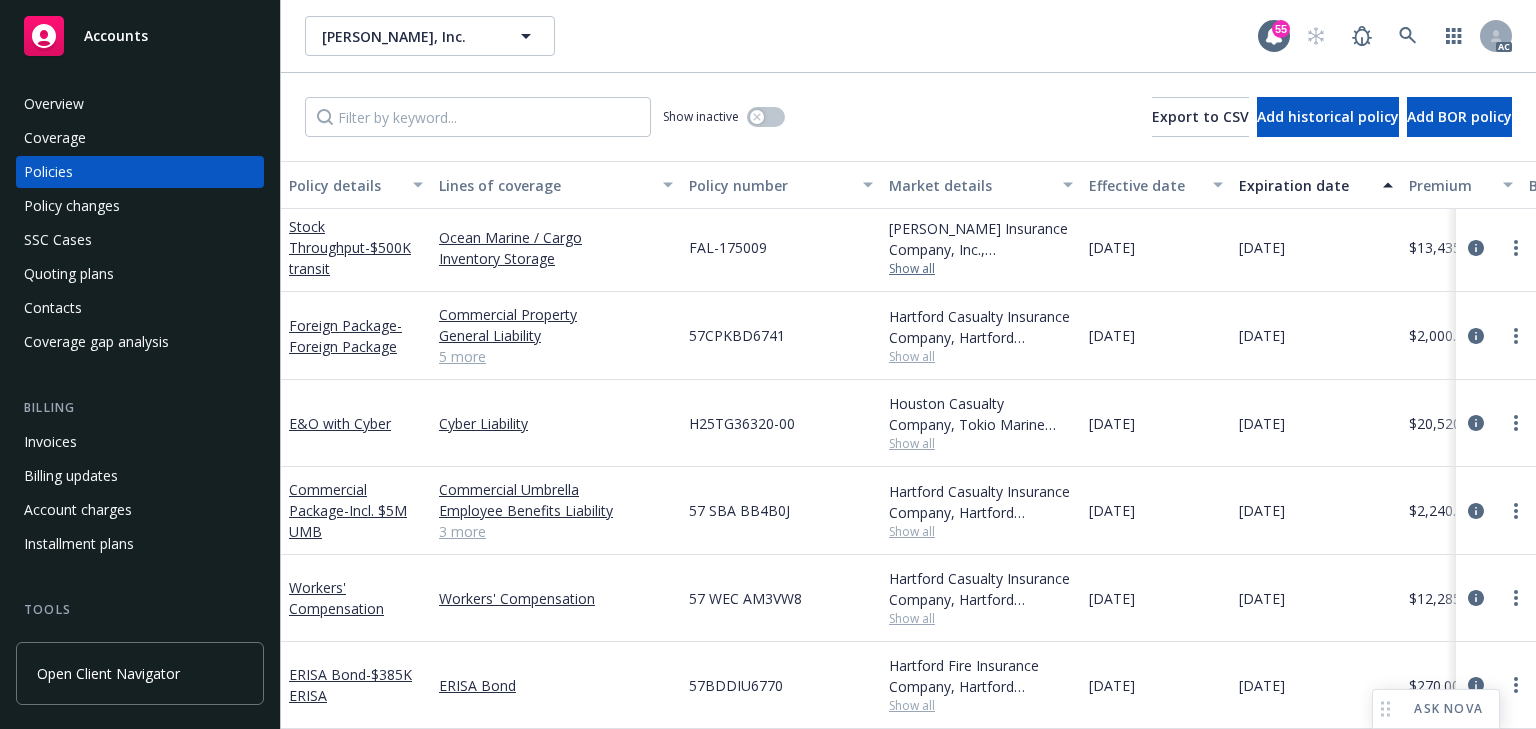 click on "Show all" at bounding box center [981, 269] 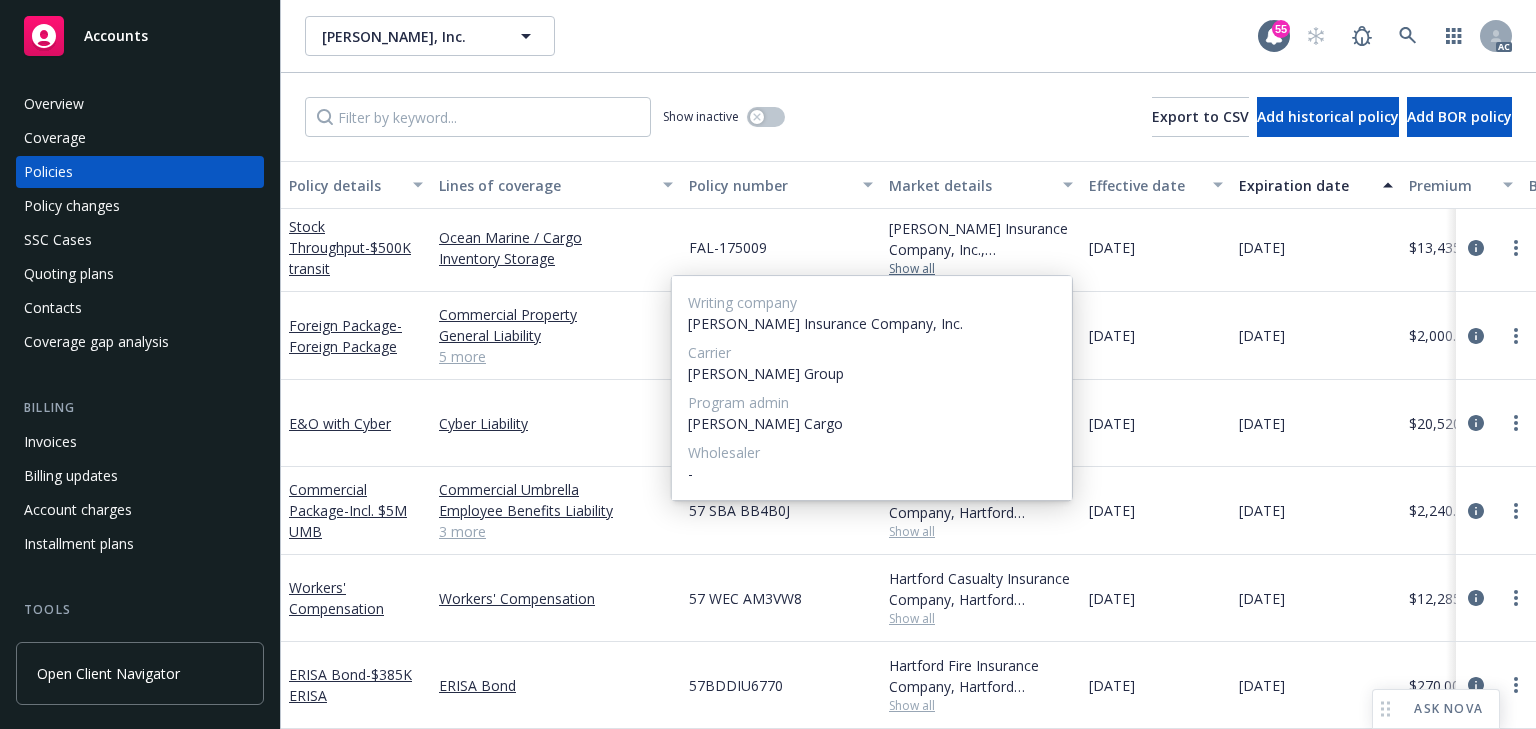 click on "Show all" at bounding box center [981, 269] 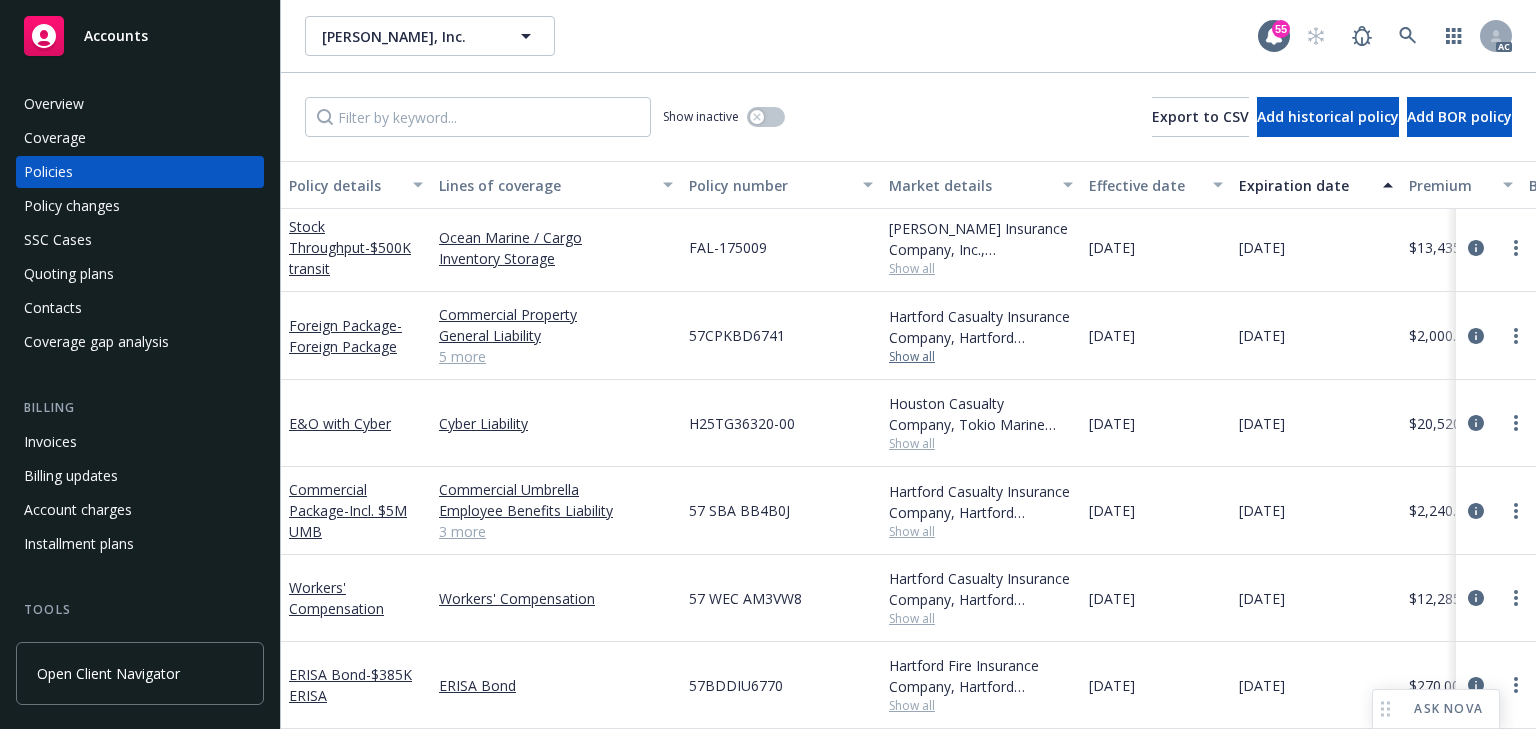 click on "Show all" at bounding box center [981, 357] 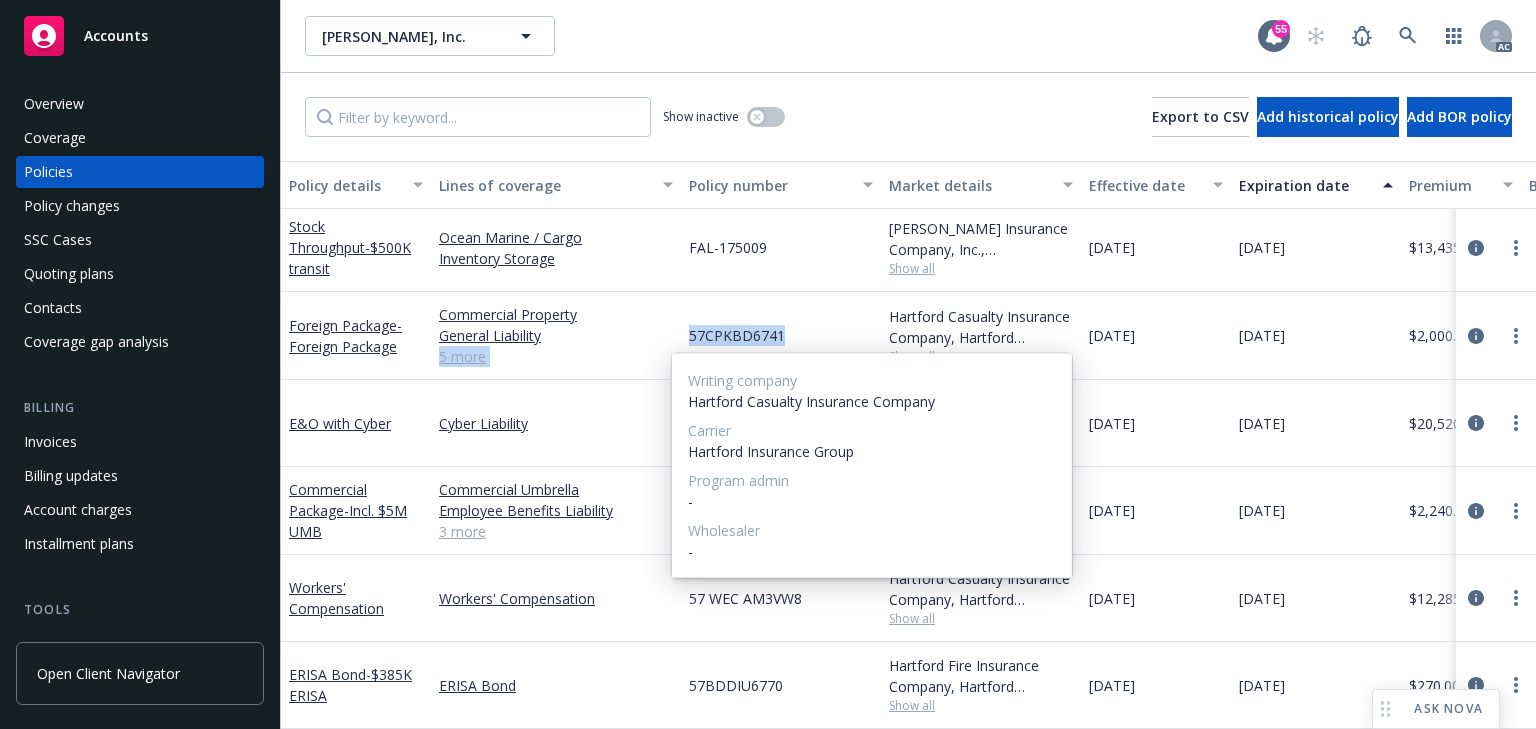 drag, startPoint x: 655, startPoint y: 322, endPoint x: 785, endPoint y: 327, distance: 130.09612 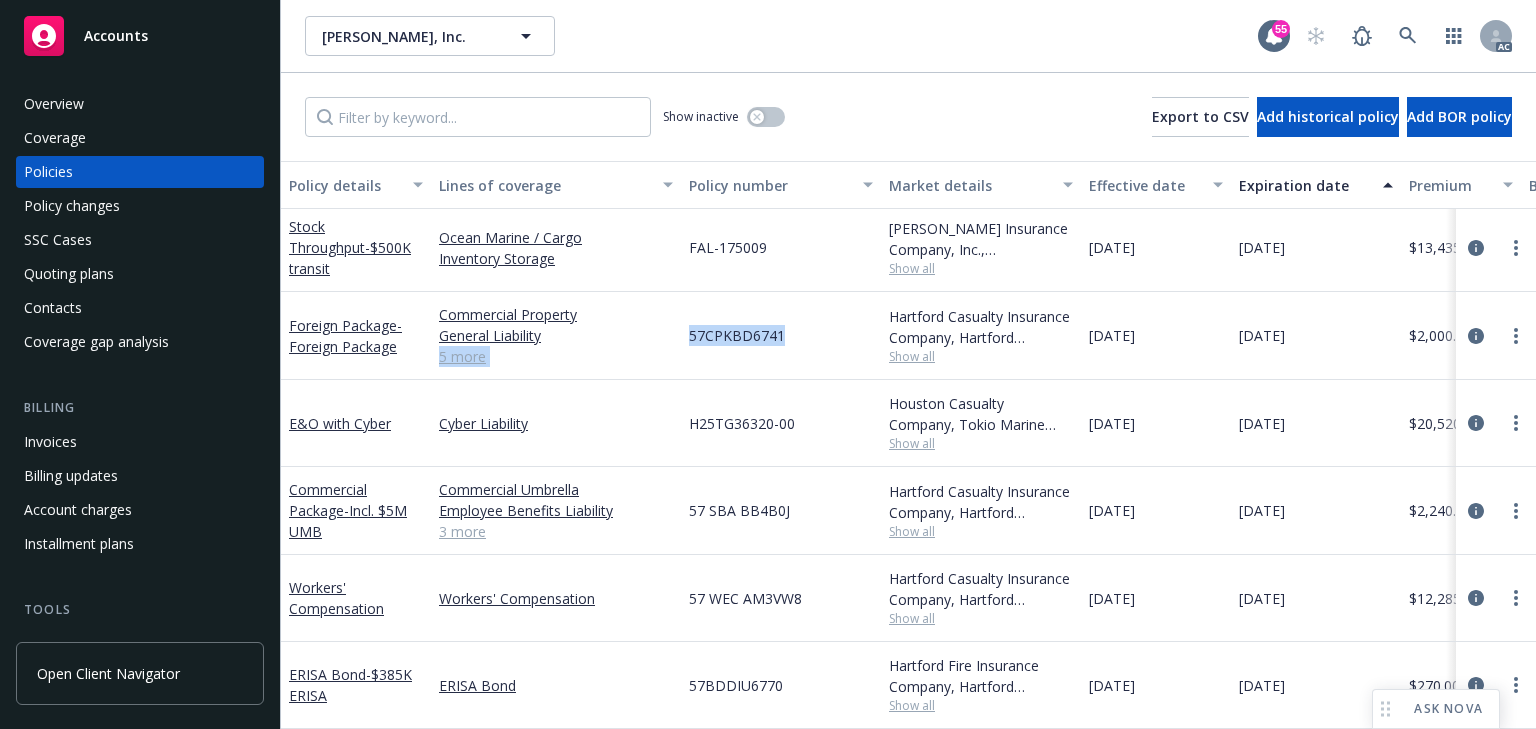 click on "Commercial Property General Liability Commercial Auto Liability Foreign Voluntary Workers Compensation Business Travel Accident Kidnap and [PERSON_NAME] Employee Benefits Liability 5 more" at bounding box center (556, 336) 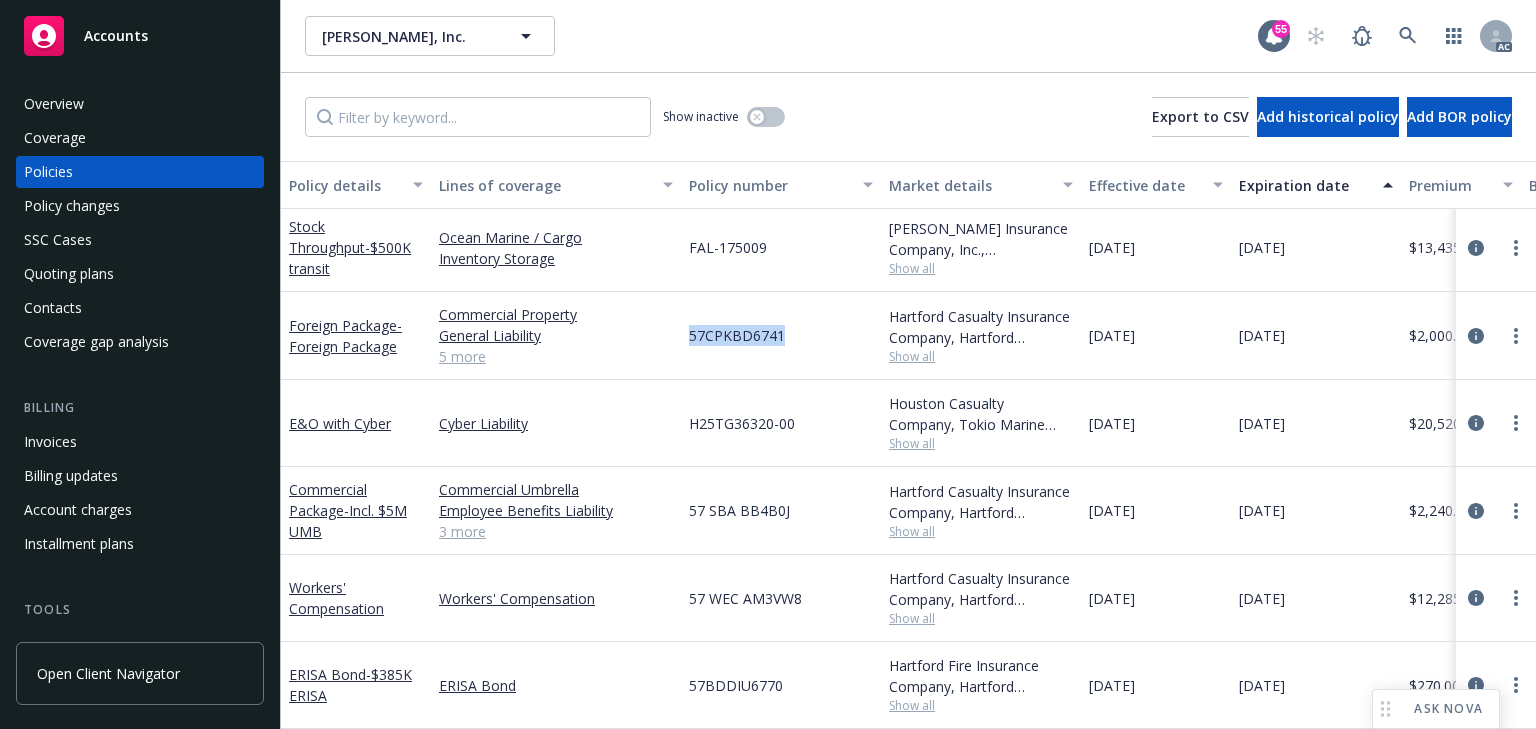 drag, startPoint x: 804, startPoint y: 323, endPoint x: 692, endPoint y: 321, distance: 112.01785 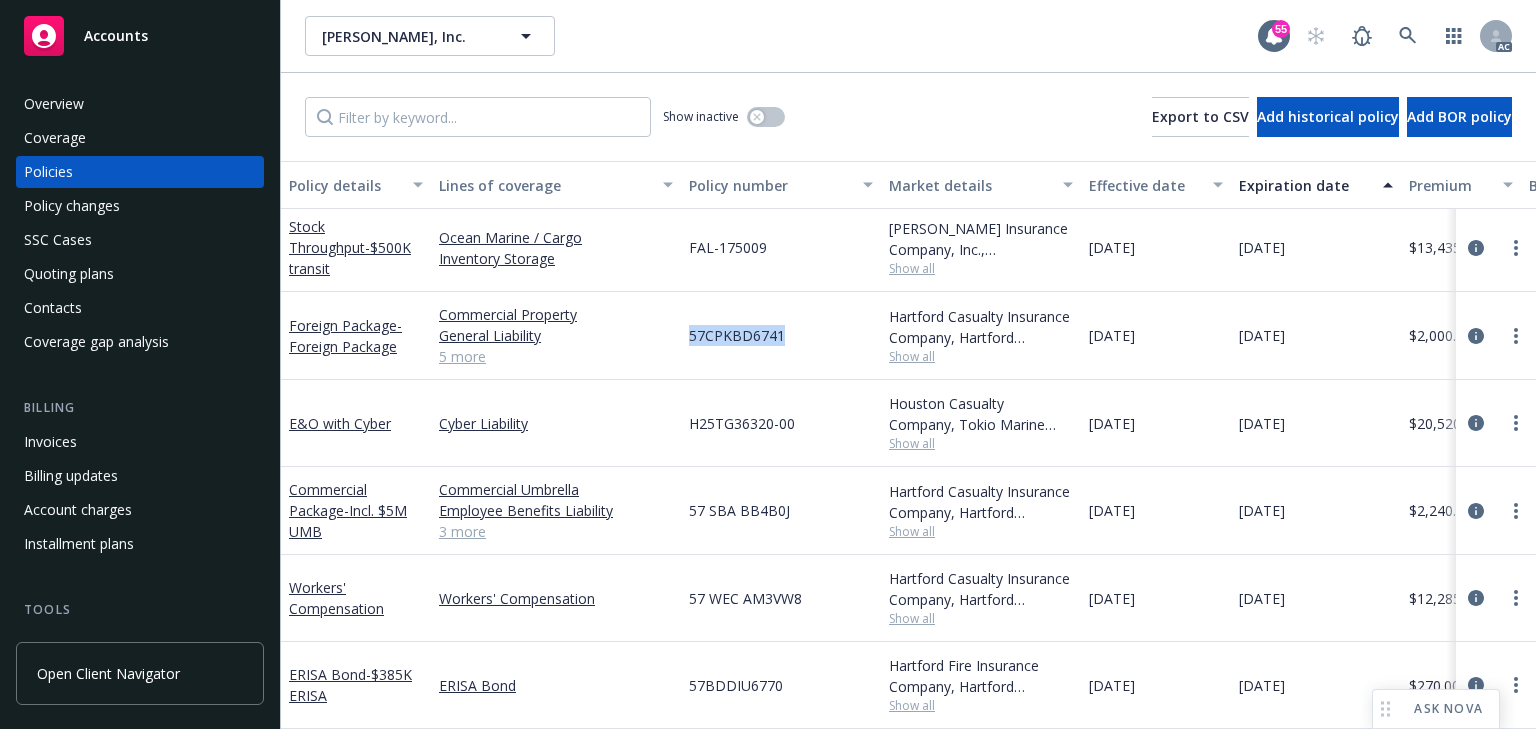 click on "57CPKBD6741" at bounding box center (781, 336) 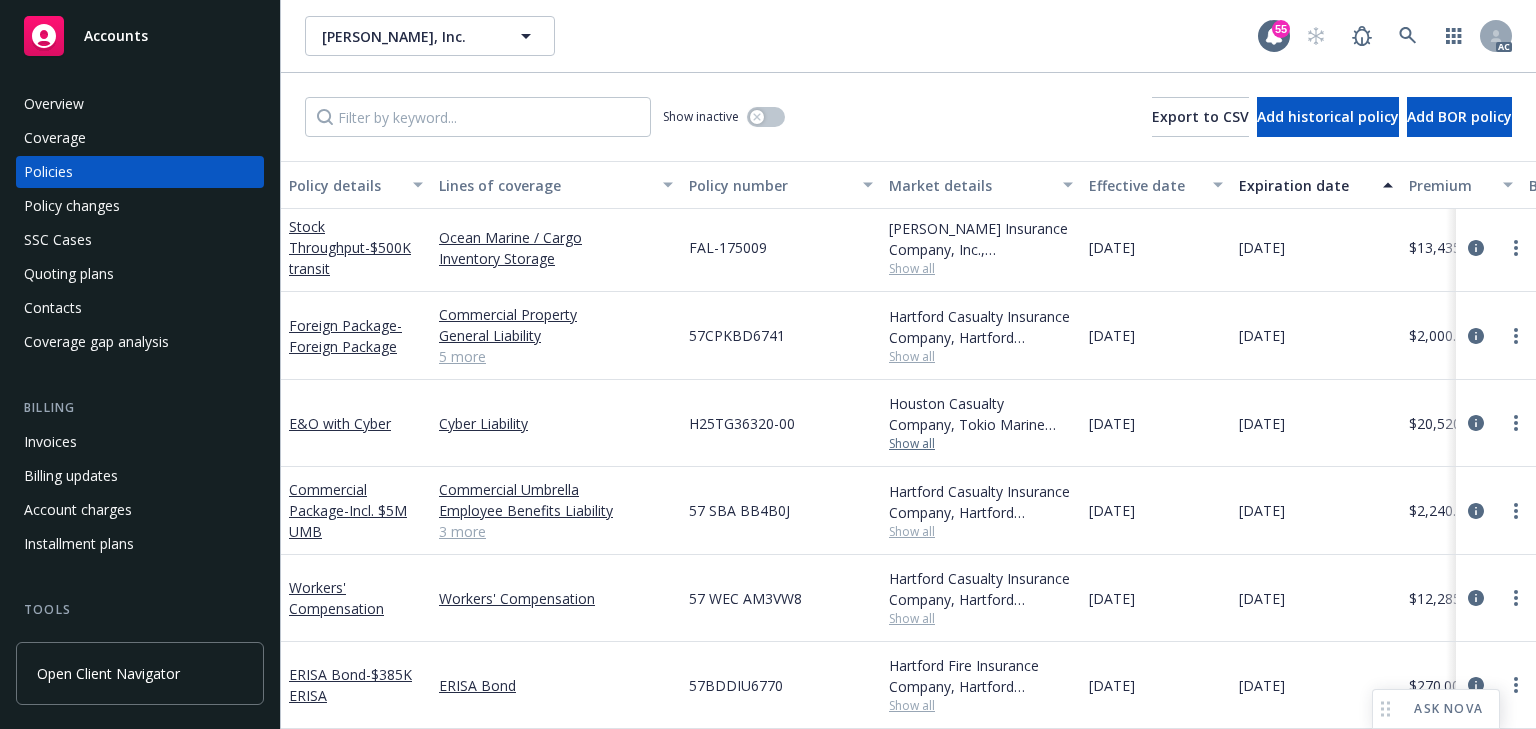 click on "Show all" at bounding box center (981, 444) 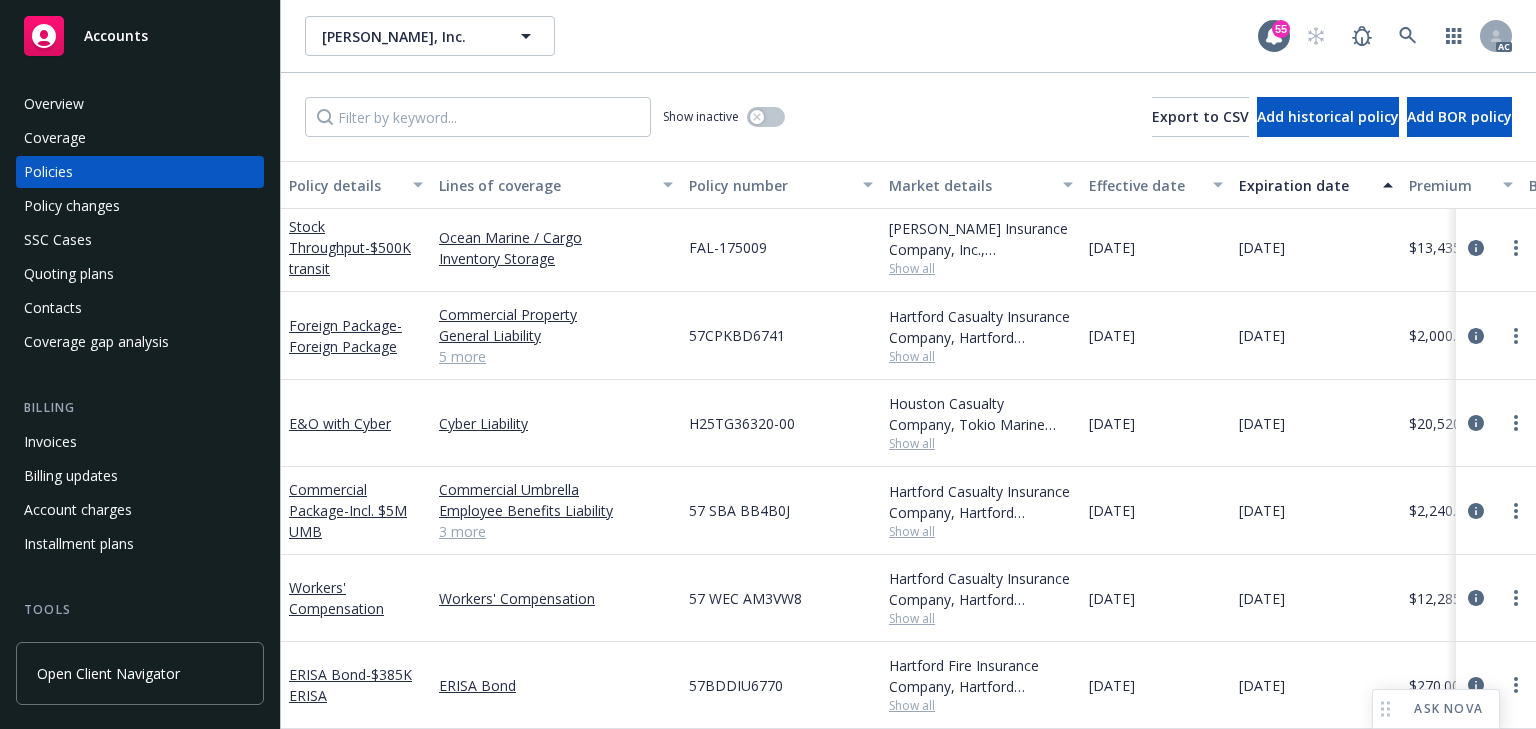 click on "H25TG36320-00" at bounding box center [781, 423] 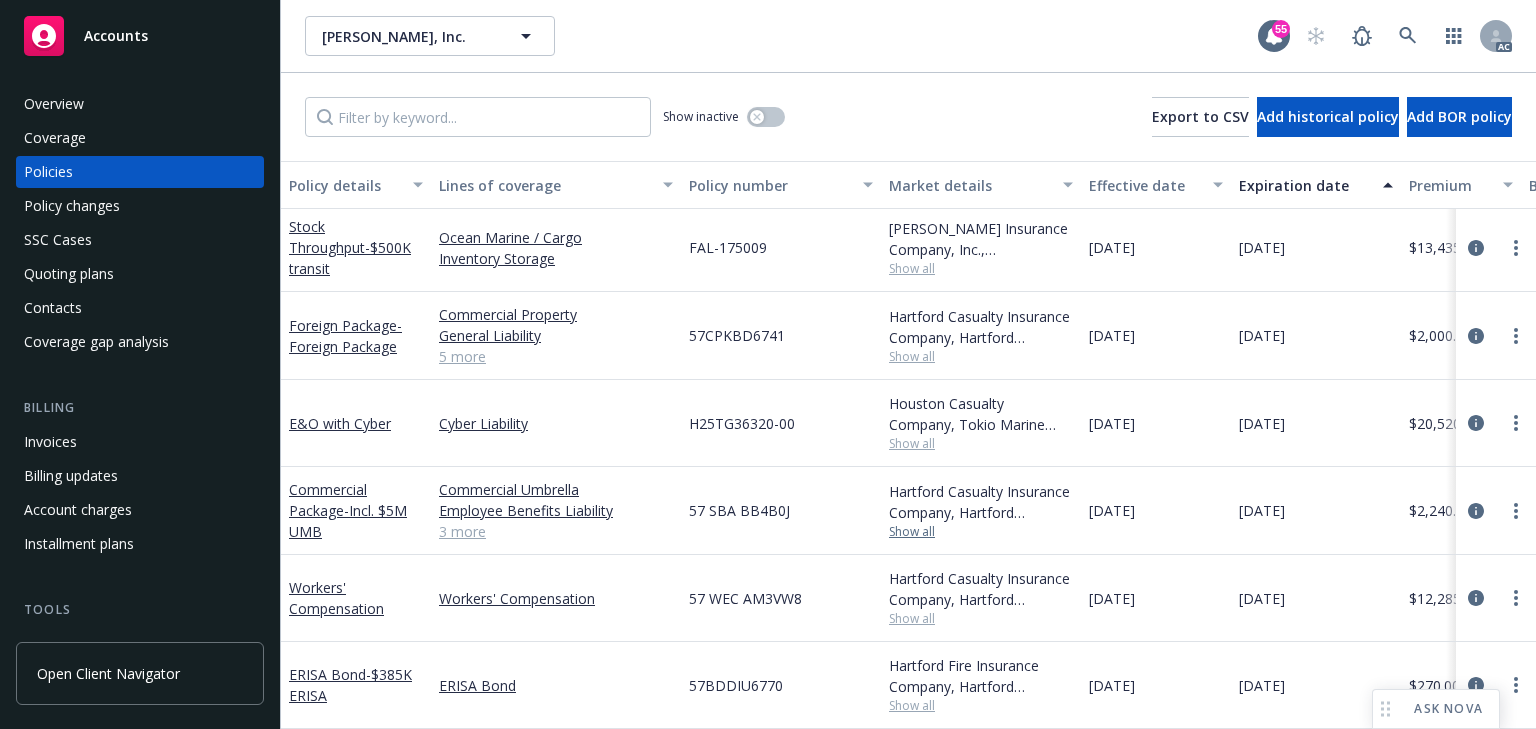 click on "Show all" at bounding box center (981, 532) 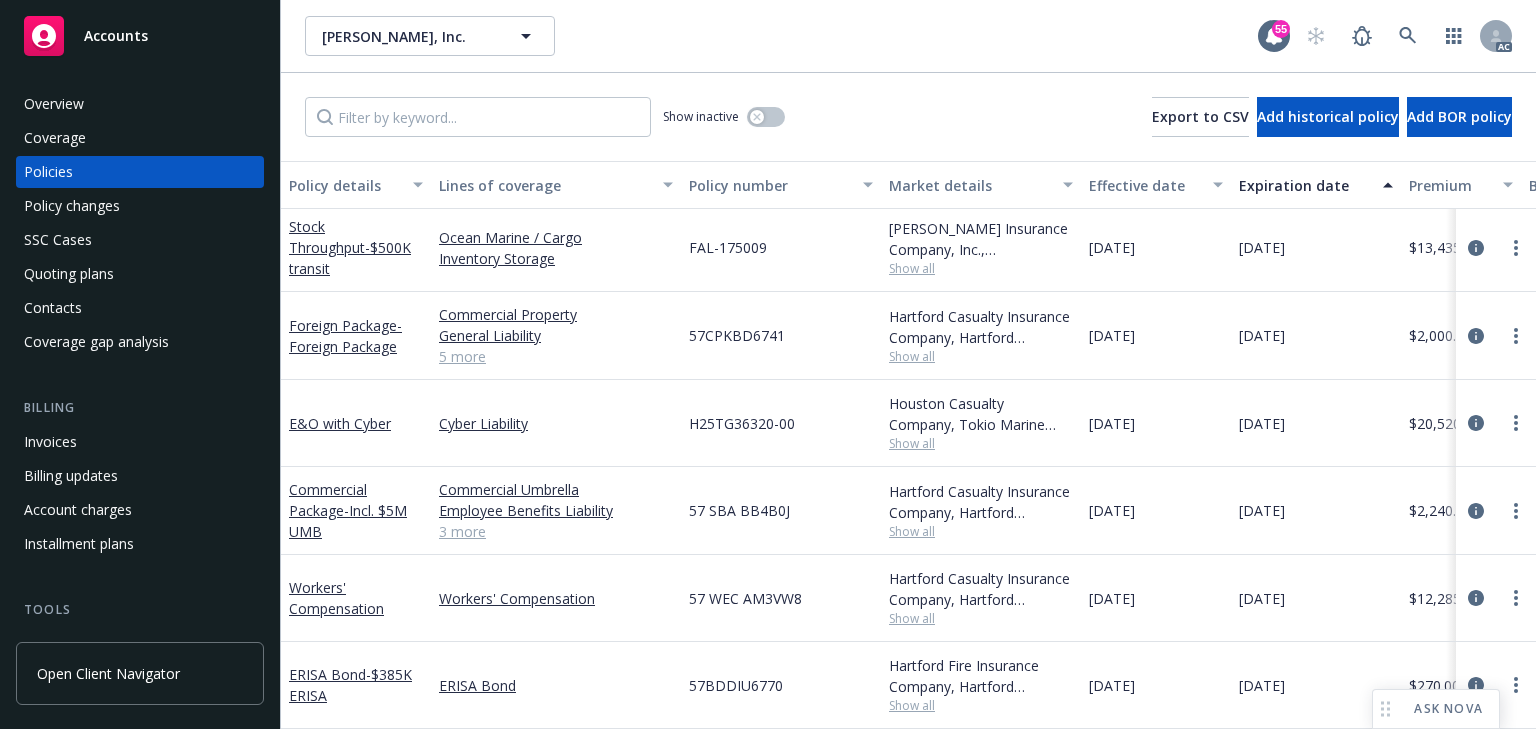 click on "57 WEC AM3VW8" at bounding box center [781, 598] 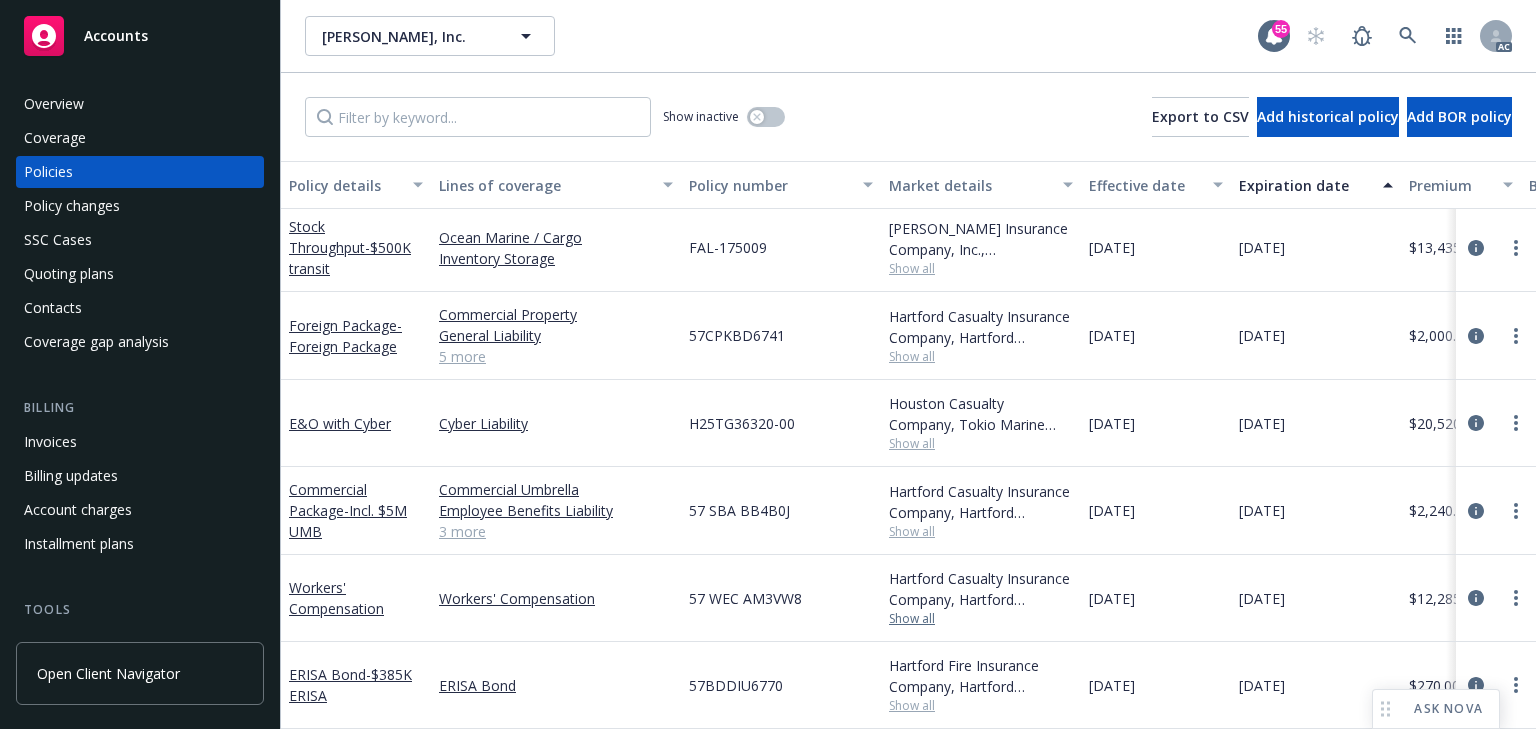 click on "Show all" at bounding box center (981, 619) 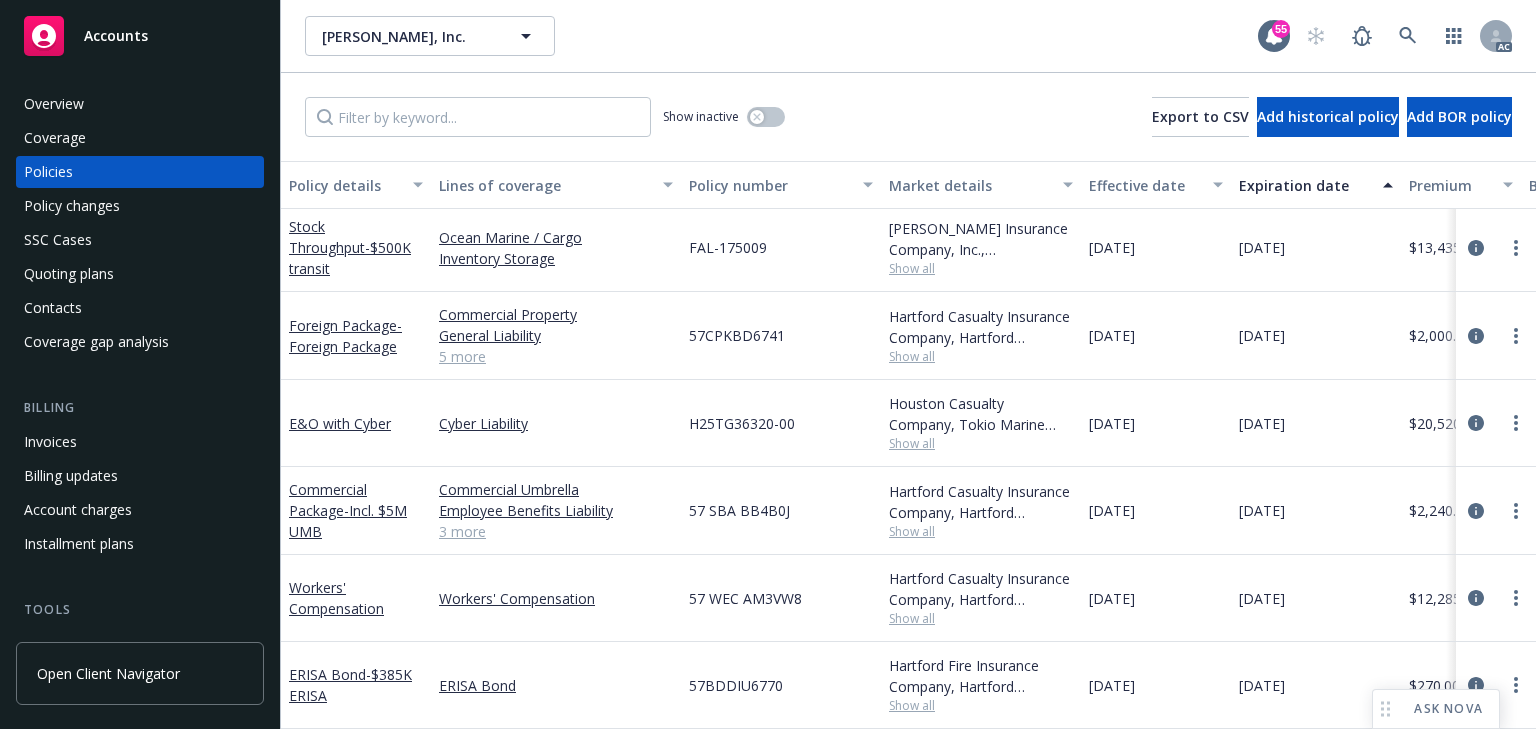 click on "57 WEC AM3VW8" at bounding box center [781, 598] 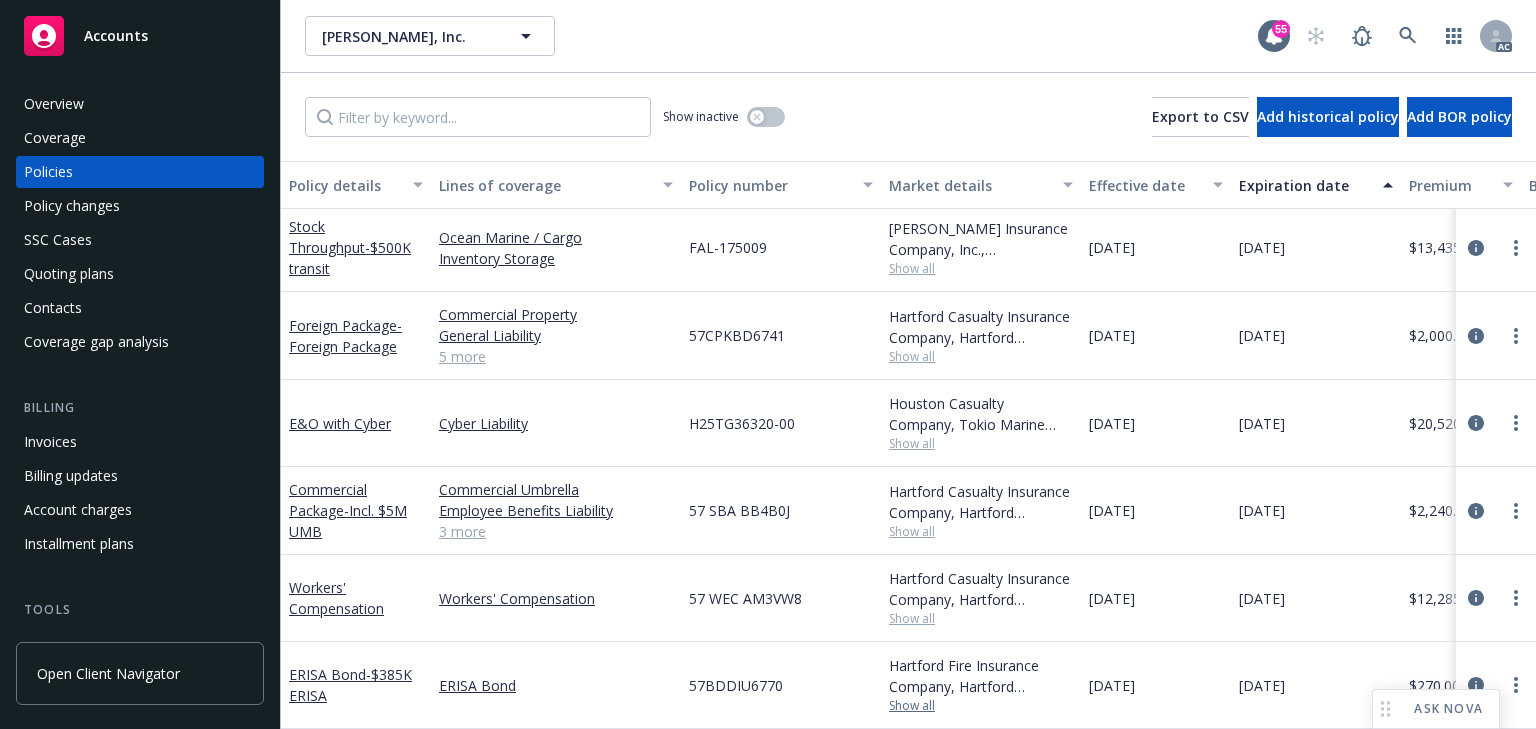 click on "Show all" at bounding box center (981, 706) 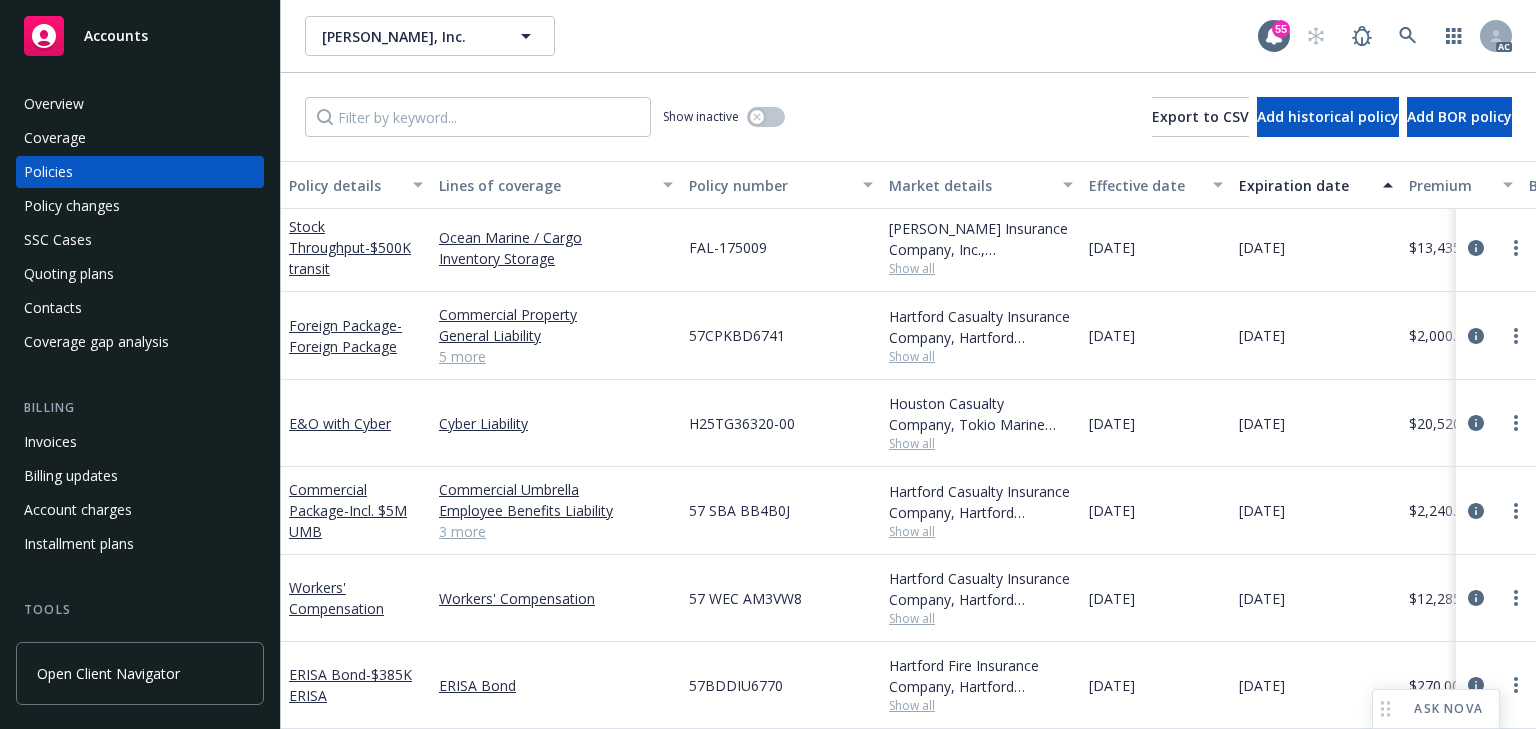 click on "57BDDIU6770" at bounding box center [781, 685] 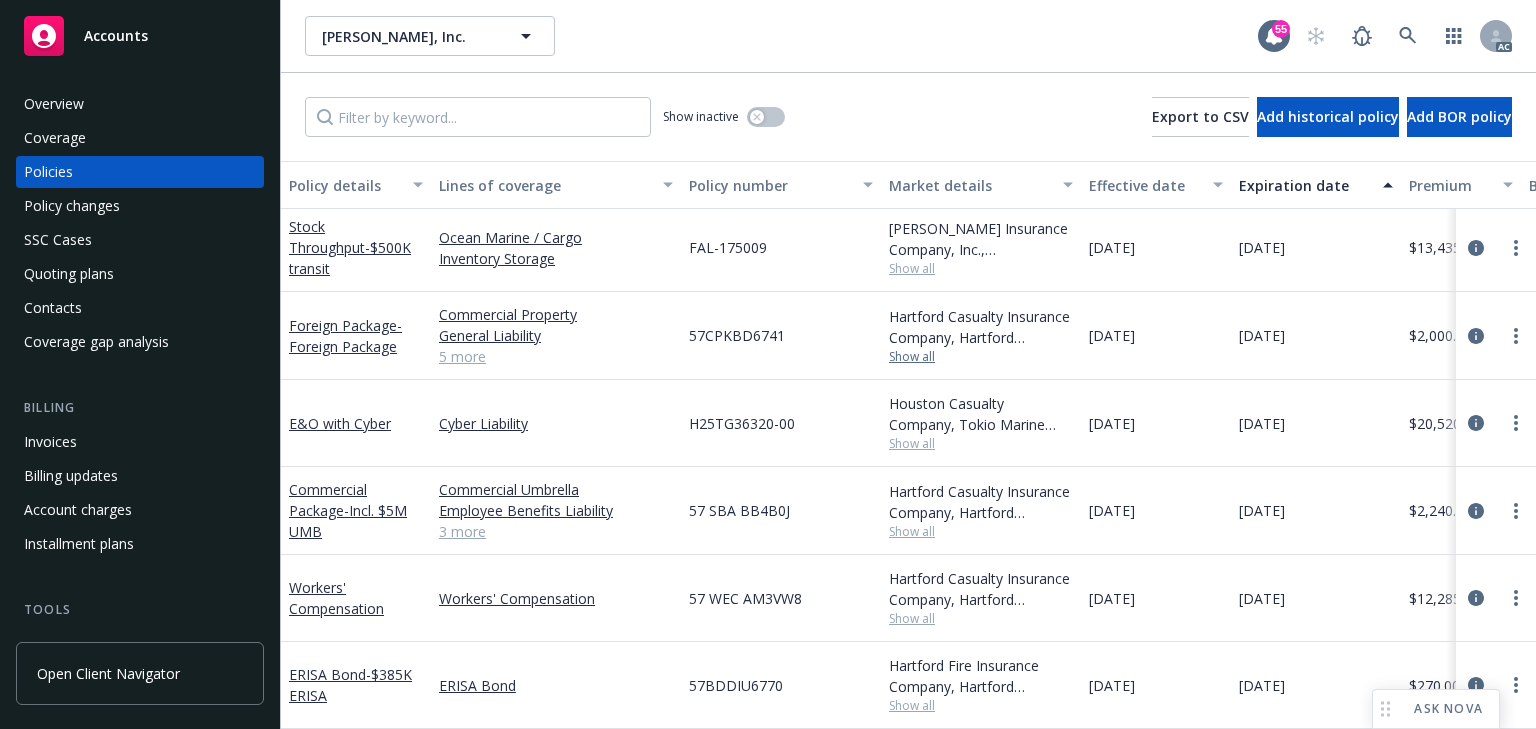 click on "Show all" at bounding box center [981, 357] 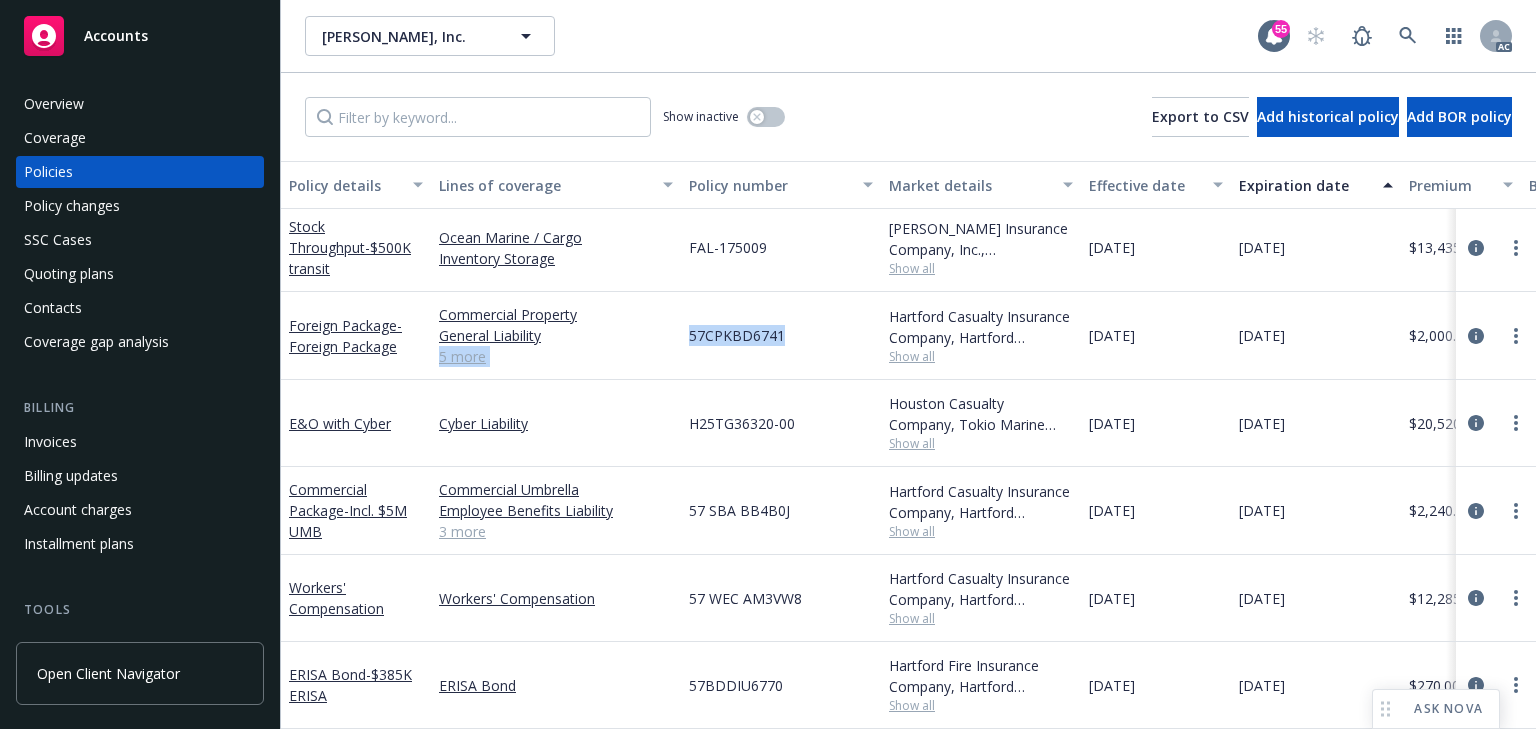 drag, startPoint x: 663, startPoint y: 321, endPoint x: 800, endPoint y: 326, distance: 137.09122 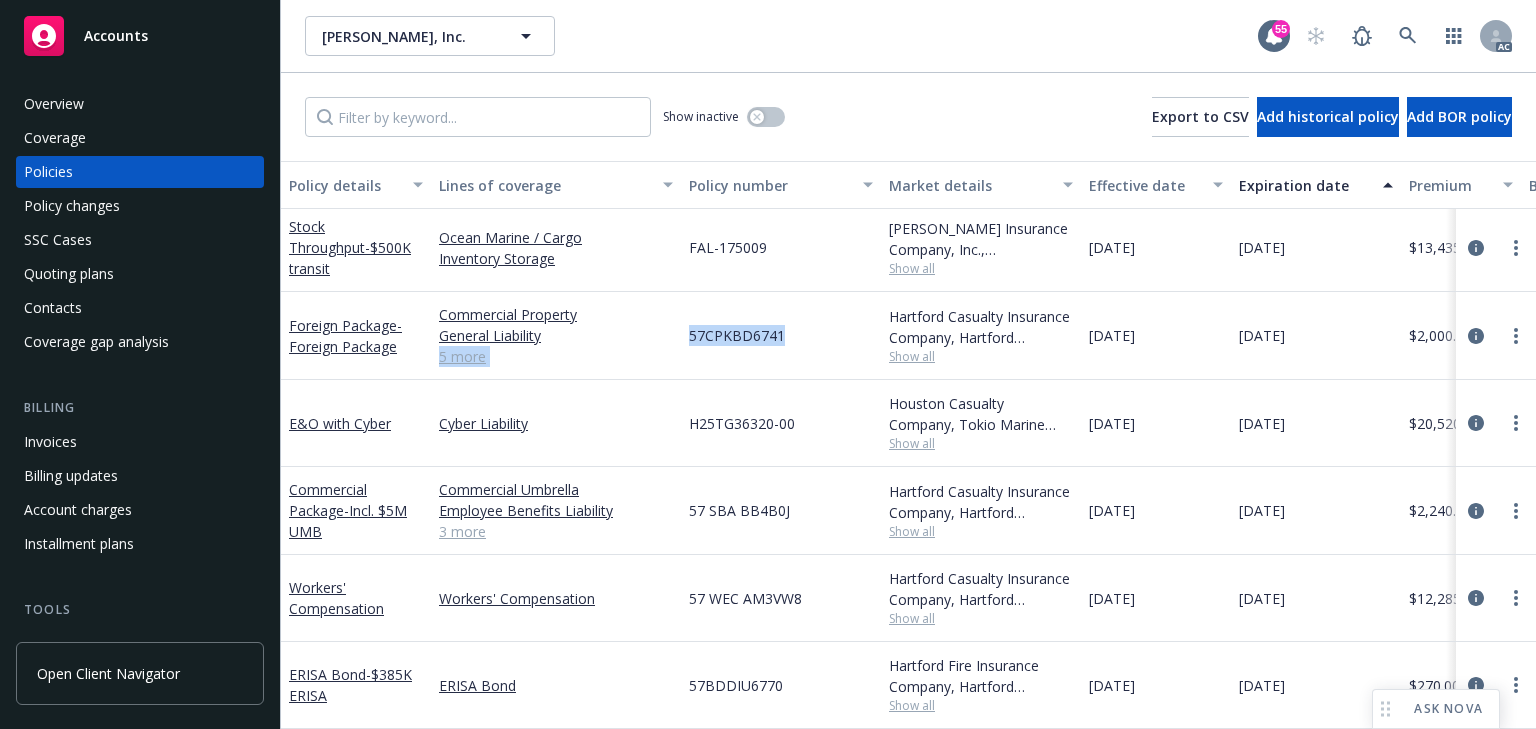 click on "Foreign Package  -  Foreign Package Commercial Property General Liability Commercial Auto Liability Foreign Voluntary Workers Compensation Business Travel Accident Kidnap and [PERSON_NAME] Employee Benefits Liability 5 more 57CPKBD6741 Hartford Casualty Insurance Company, Hartford Insurance Group Show all [DATE] [DATE] $2,000.00 Agency - Pay in full Renewal Active [PERSON_NAME] AC [PERSON_NAME] AM 1 more" at bounding box center [1246, 336] 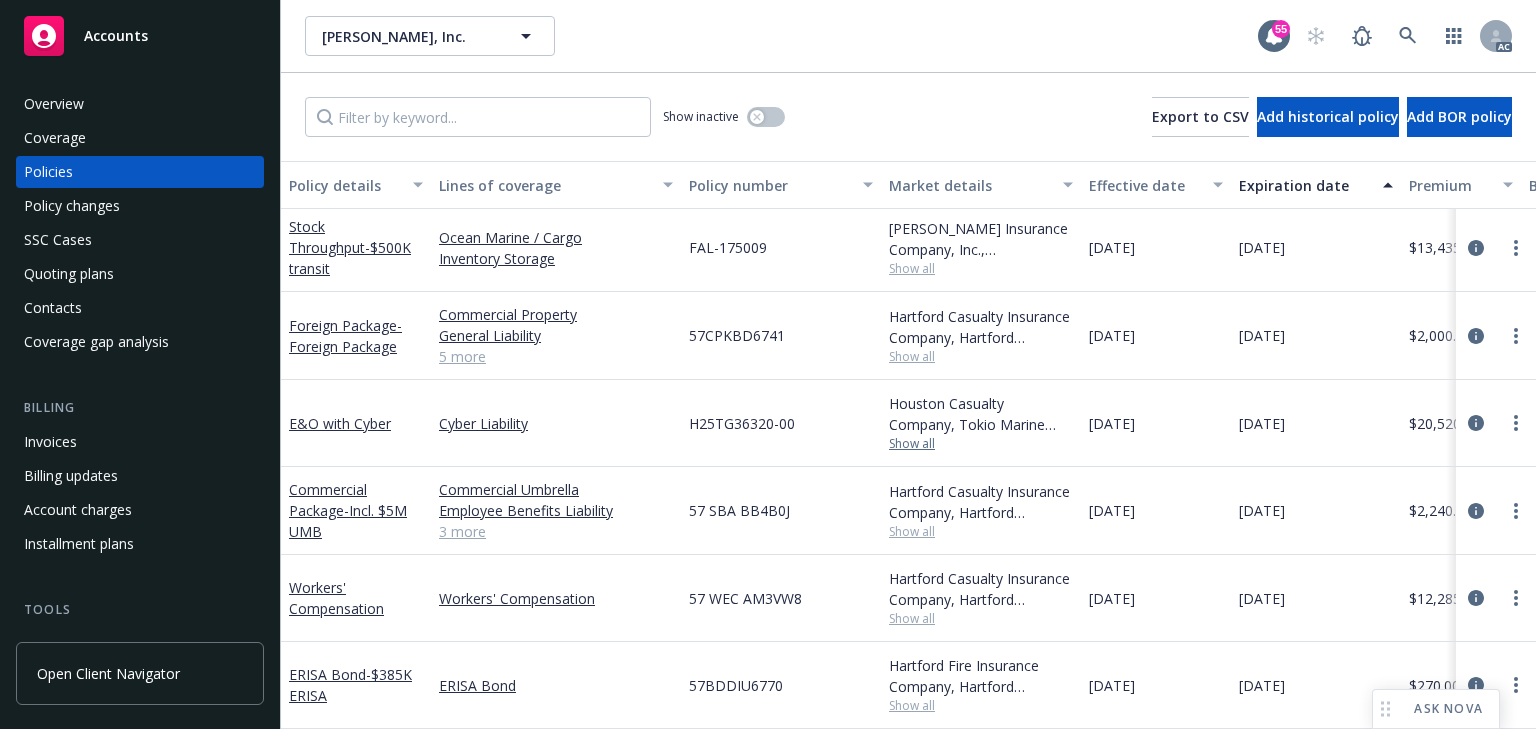click on "Show all" at bounding box center (981, 444) 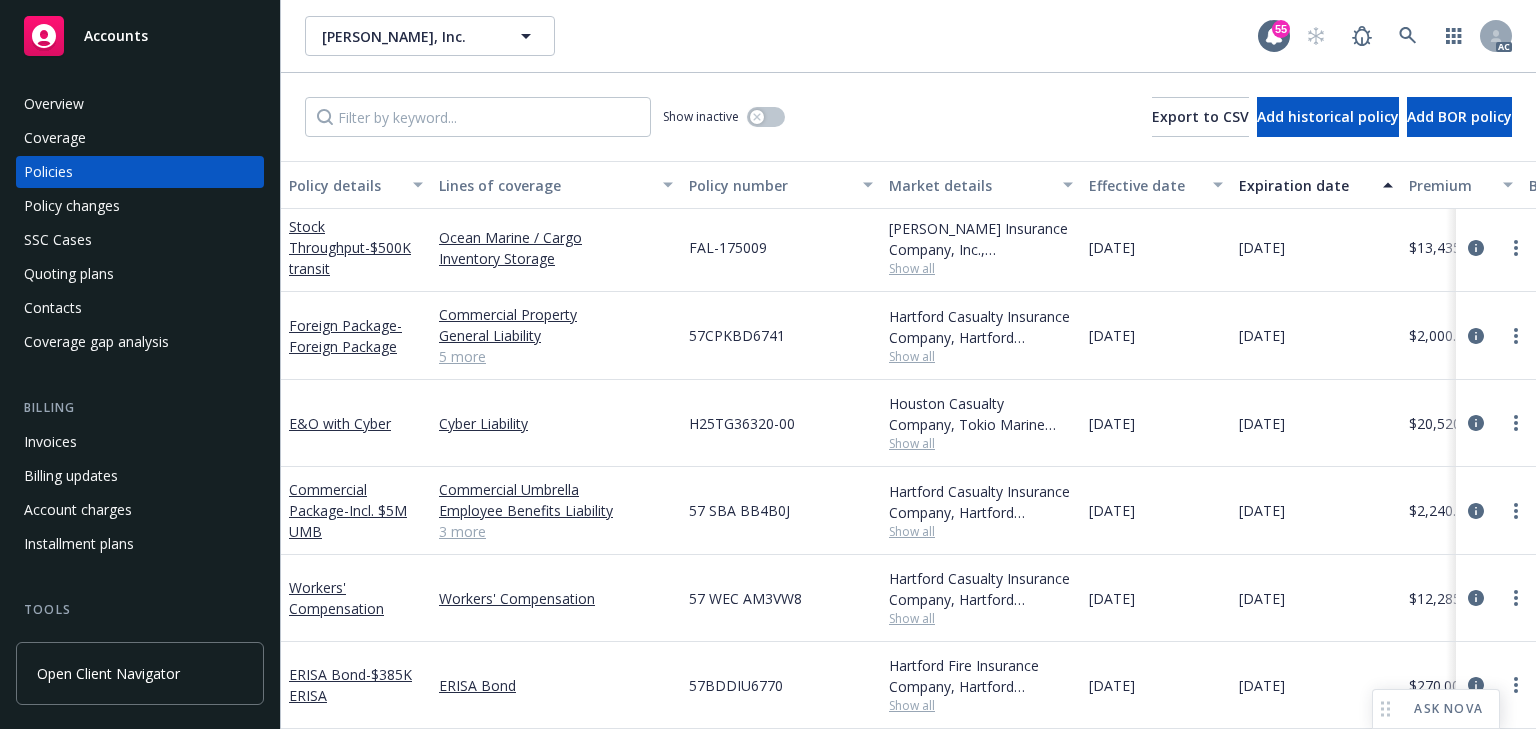 click on "H25TG36320-00" at bounding box center [781, 423] 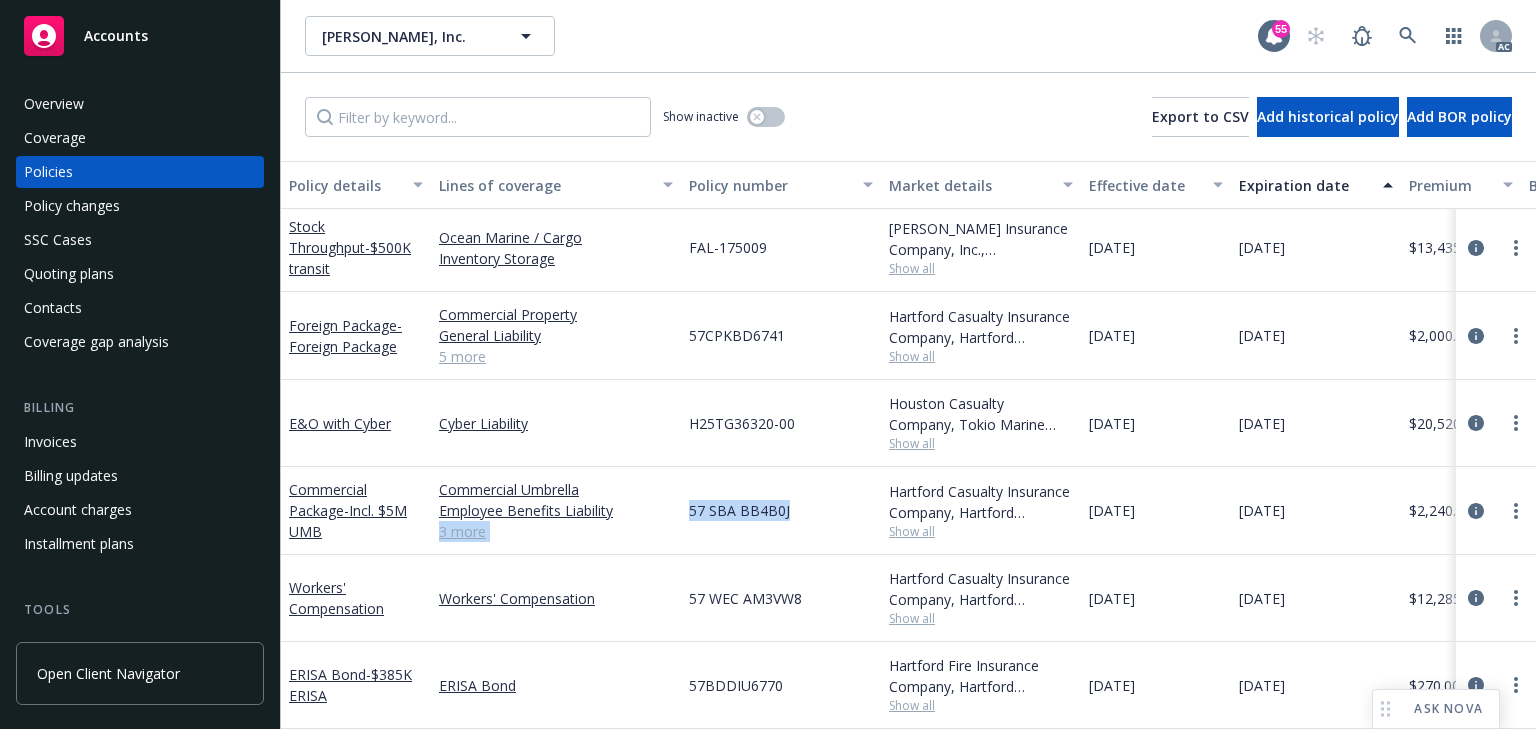 drag, startPoint x: 774, startPoint y: 500, endPoint x: 791, endPoint y: 500, distance: 17 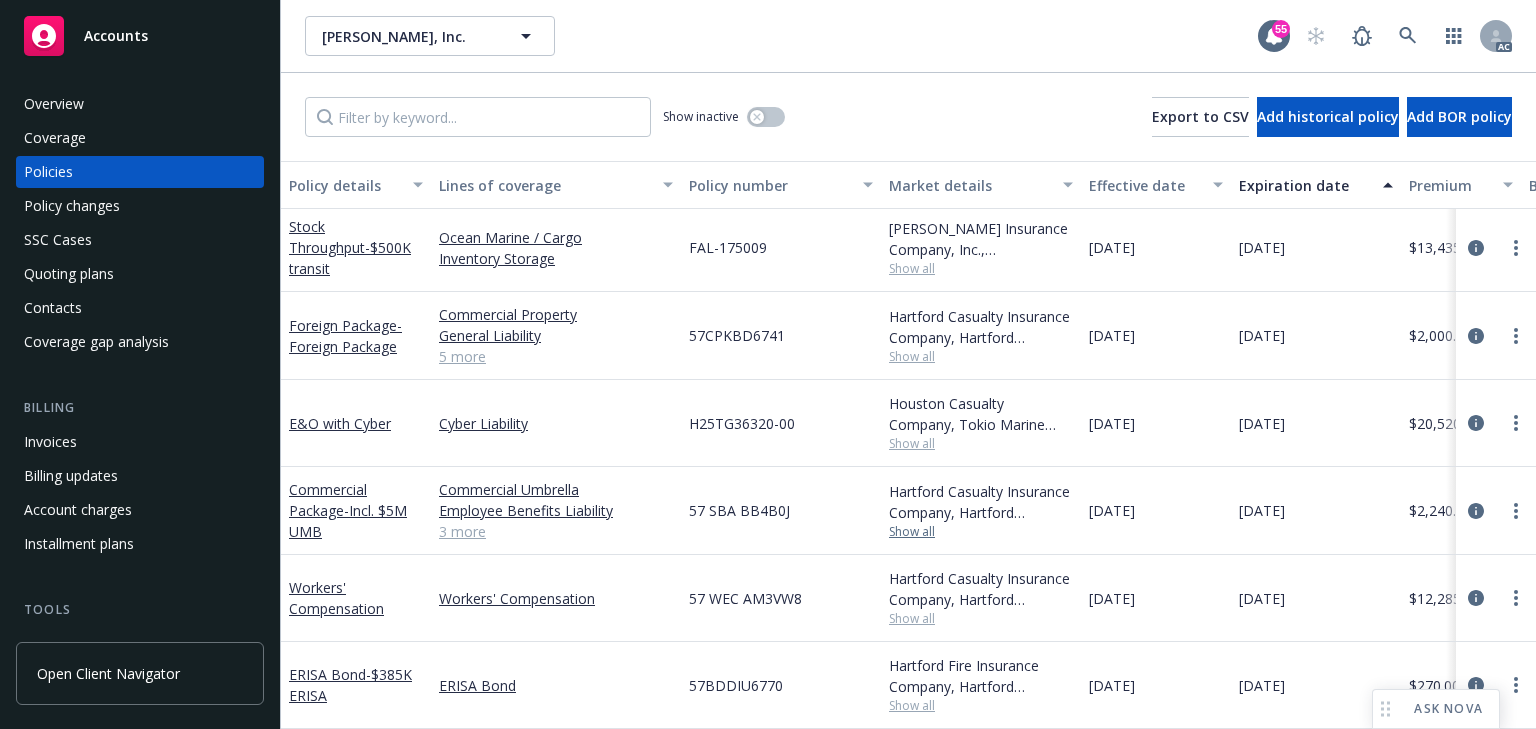 click on "Show all" at bounding box center (981, 532) 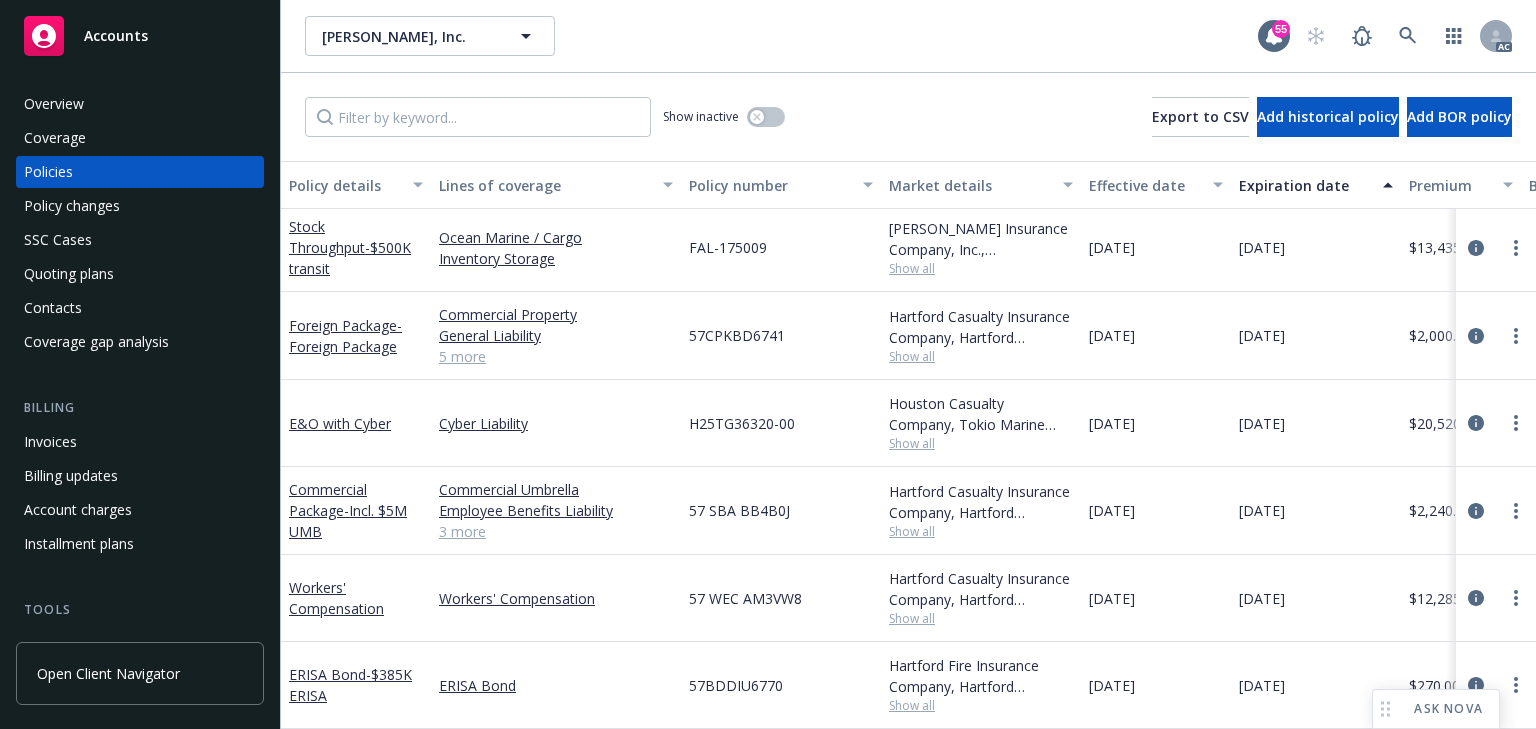 click on "57 SBA BB4B0J" at bounding box center [781, 511] 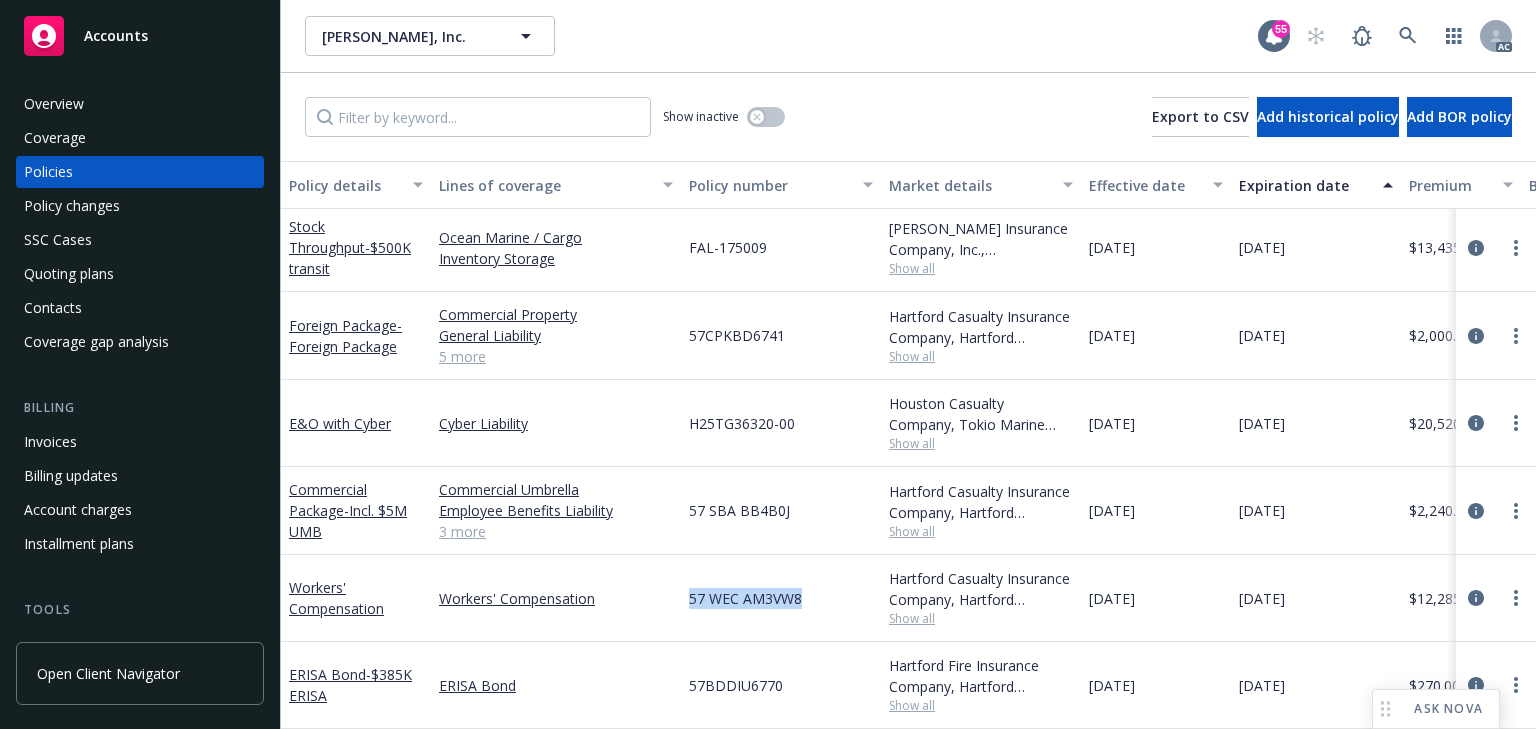 drag, startPoint x: 652, startPoint y: 597, endPoint x: 806, endPoint y: 600, distance: 154.02922 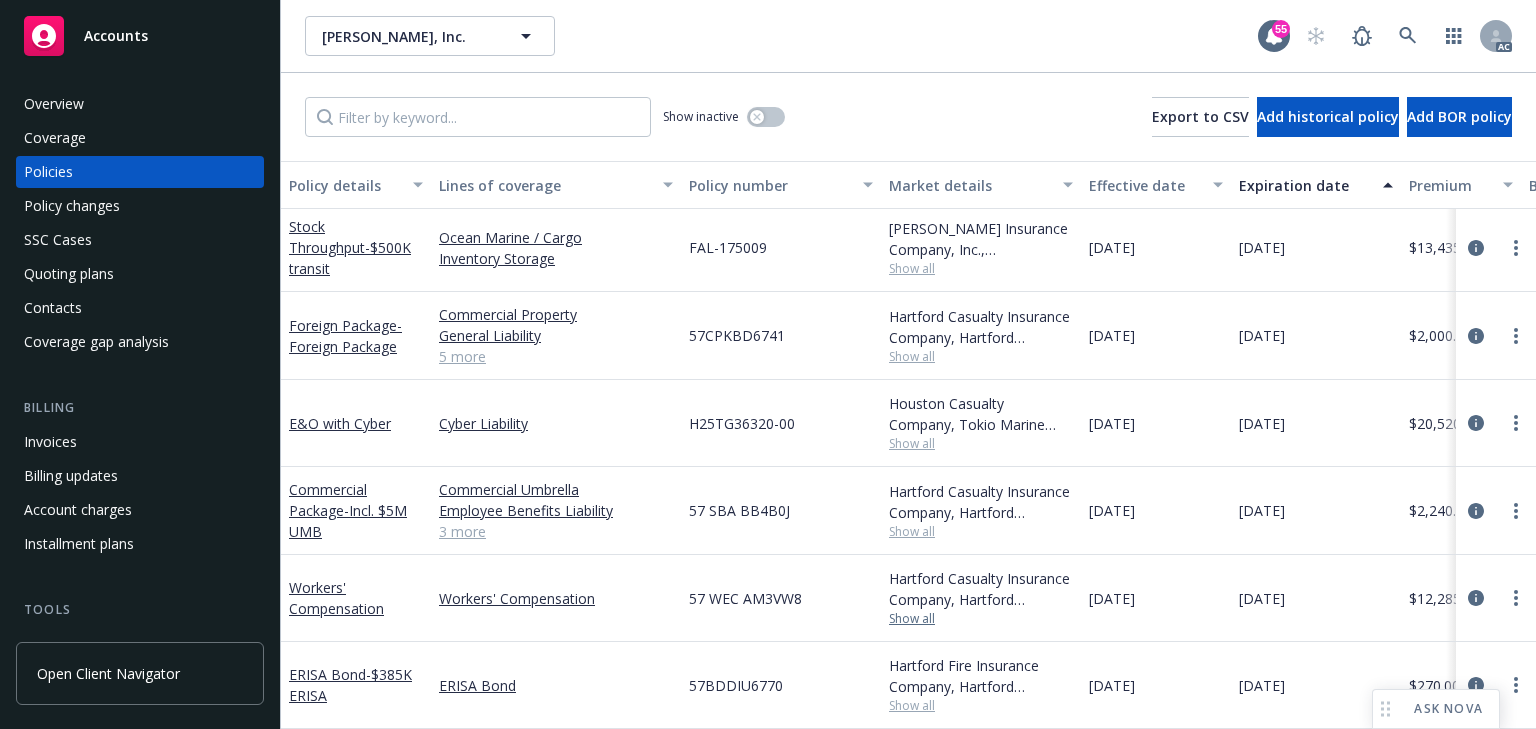 click on "Show all" at bounding box center [981, 619] 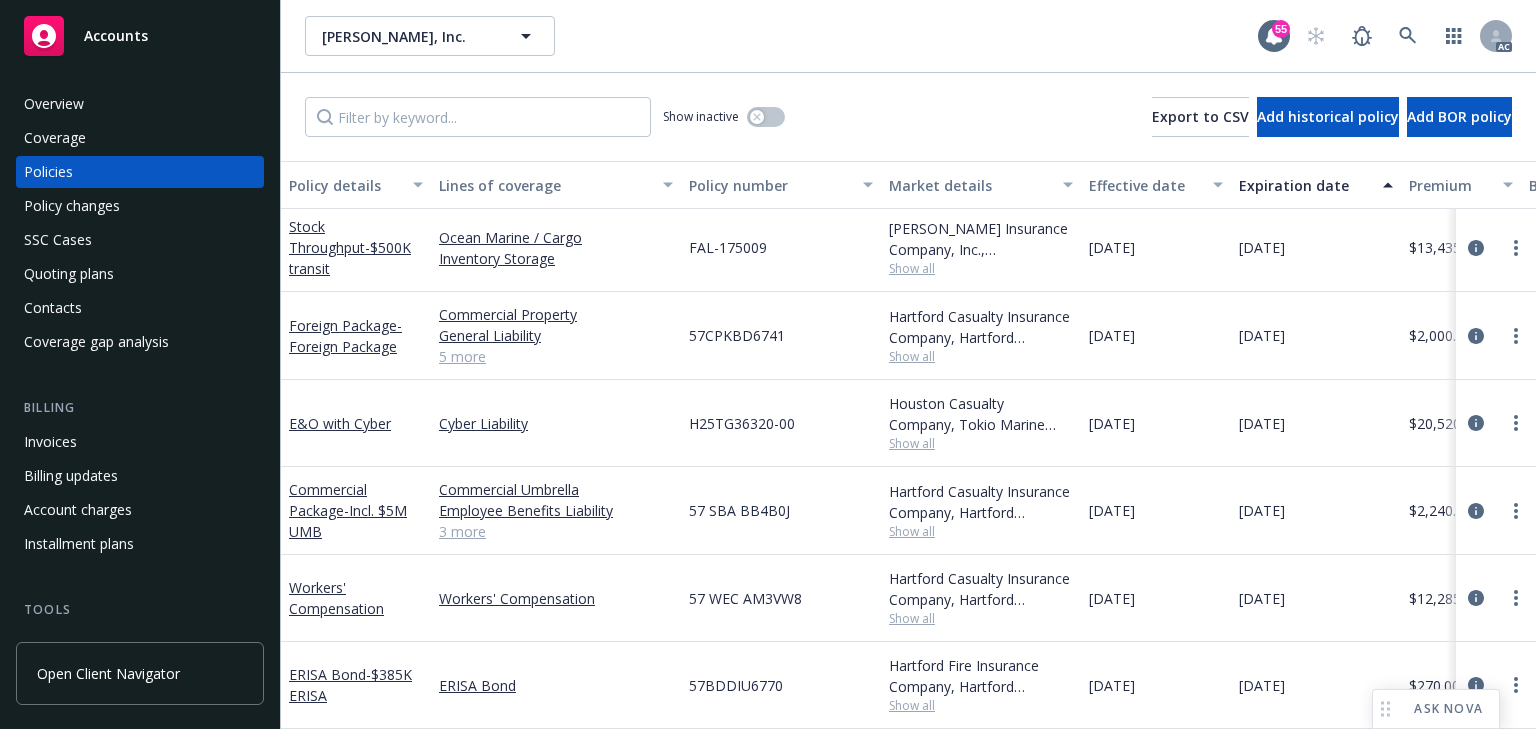 click on "57 WEC AM3VW8" at bounding box center (781, 598) 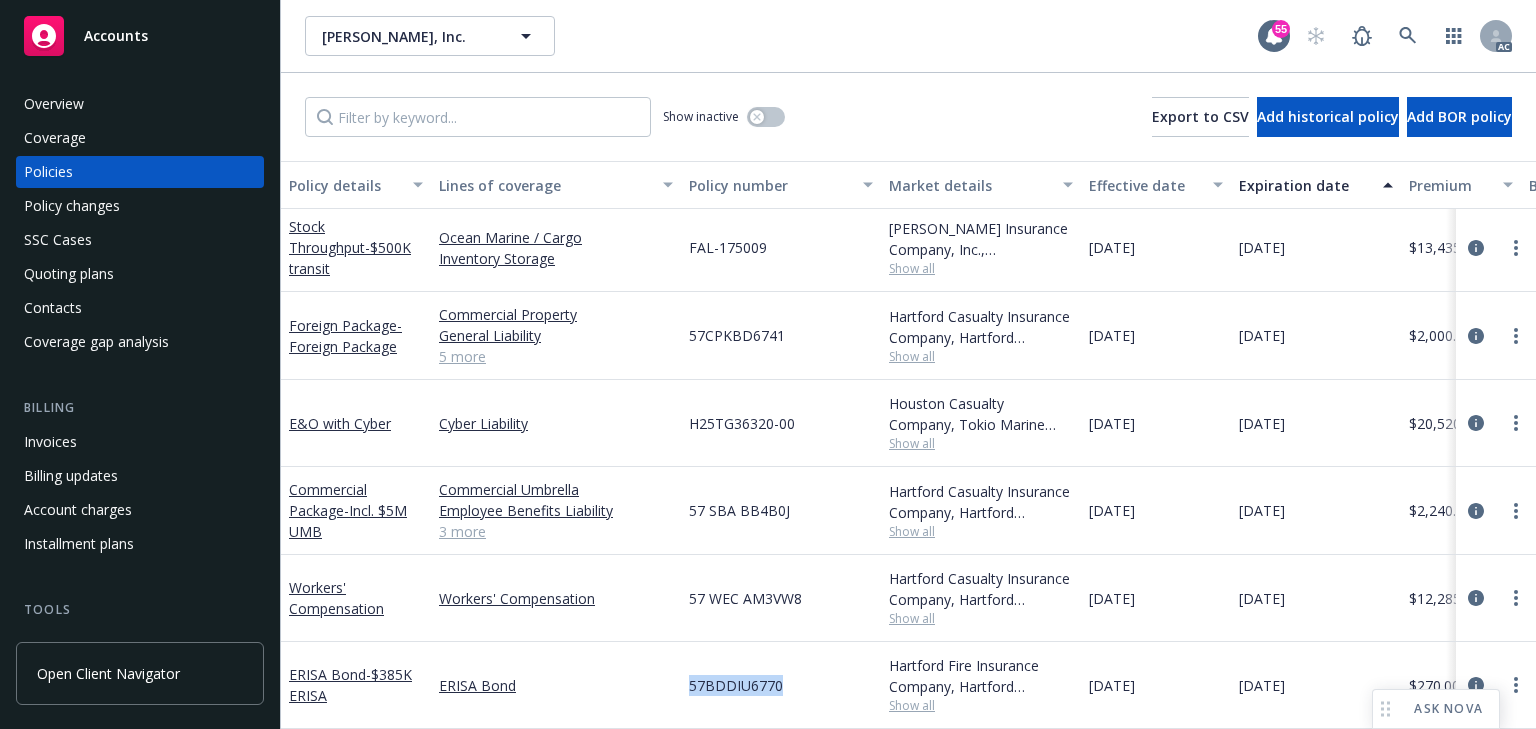 drag, startPoint x: 664, startPoint y: 670, endPoint x: 795, endPoint y: 680, distance: 131.38112 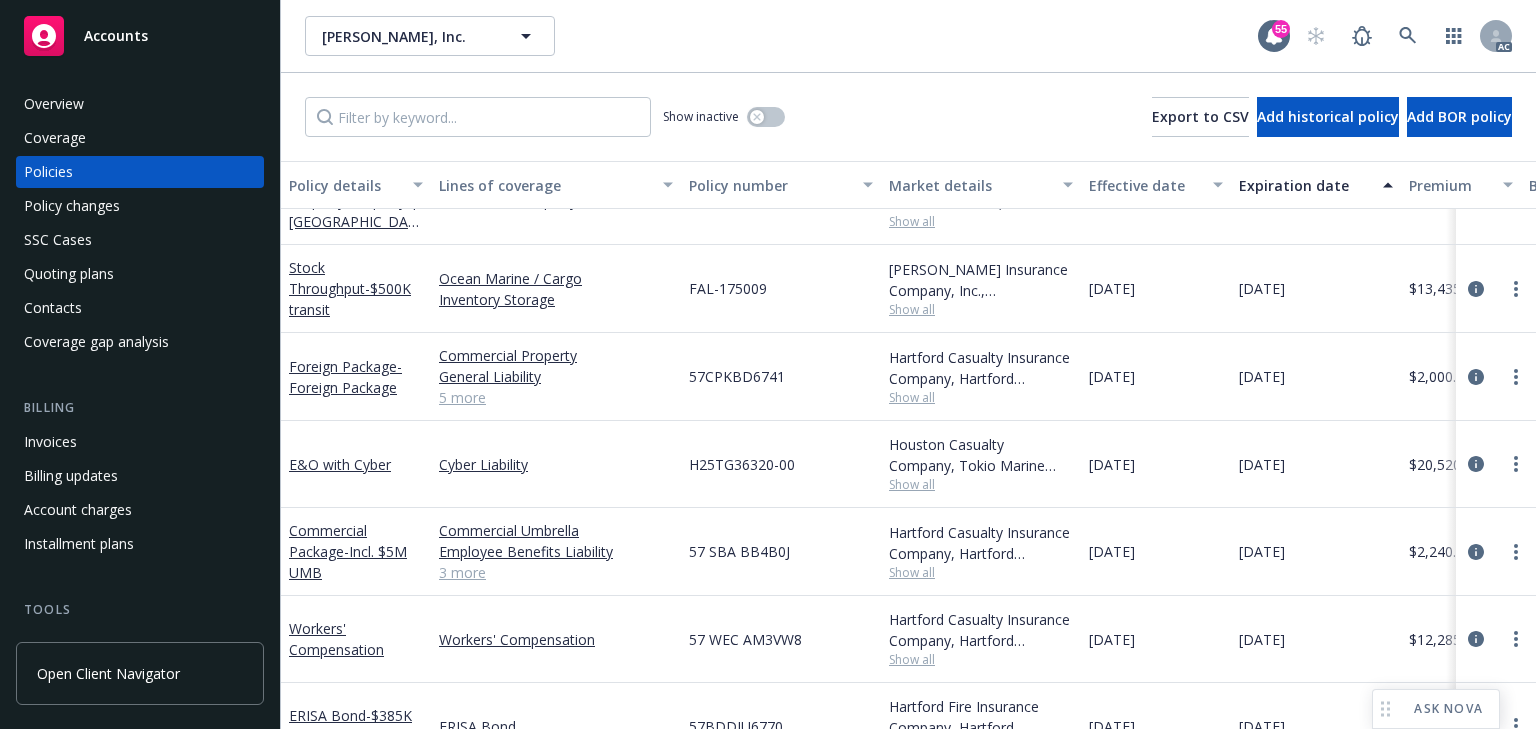 scroll, scrollTop: 502, scrollLeft: 0, axis: vertical 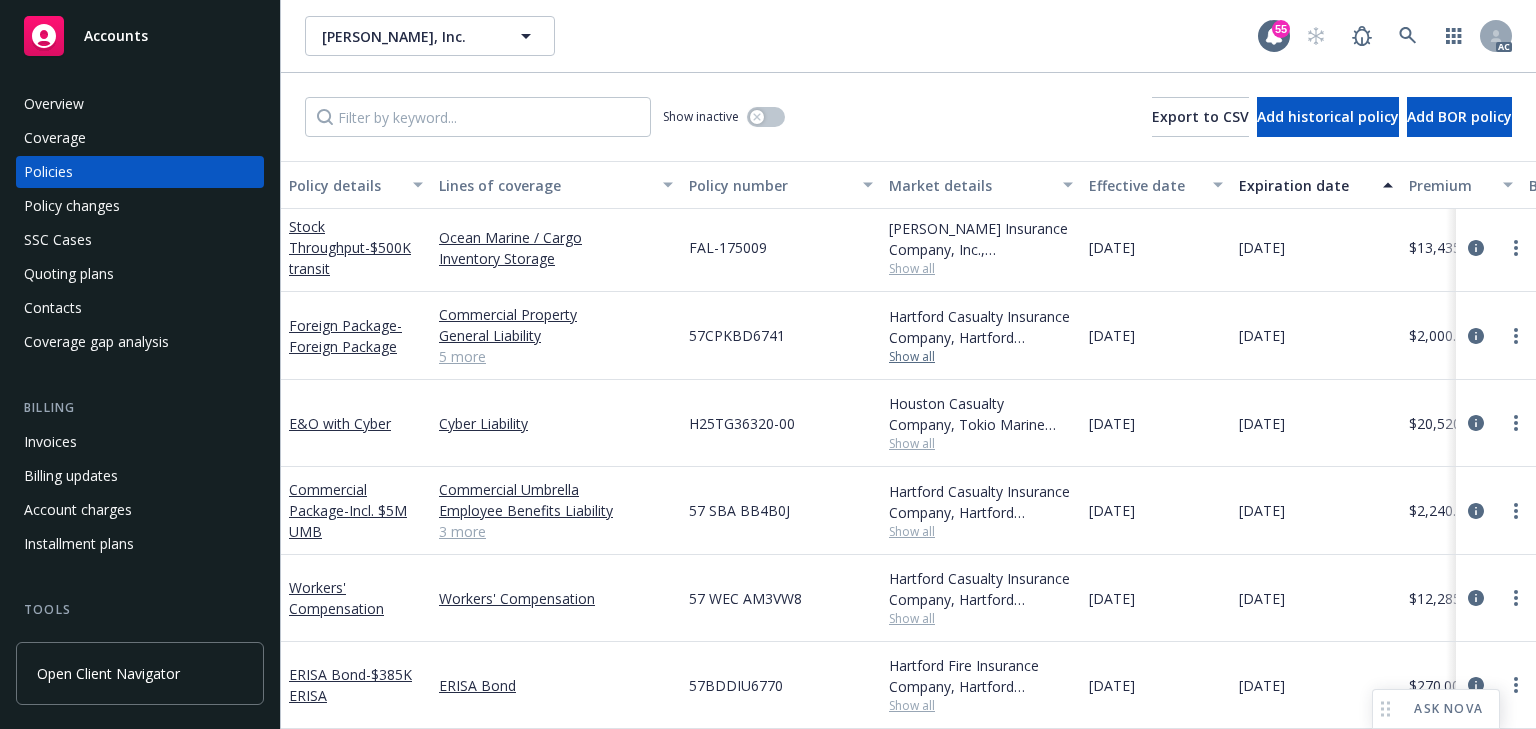 click on "Show all" at bounding box center (981, 357) 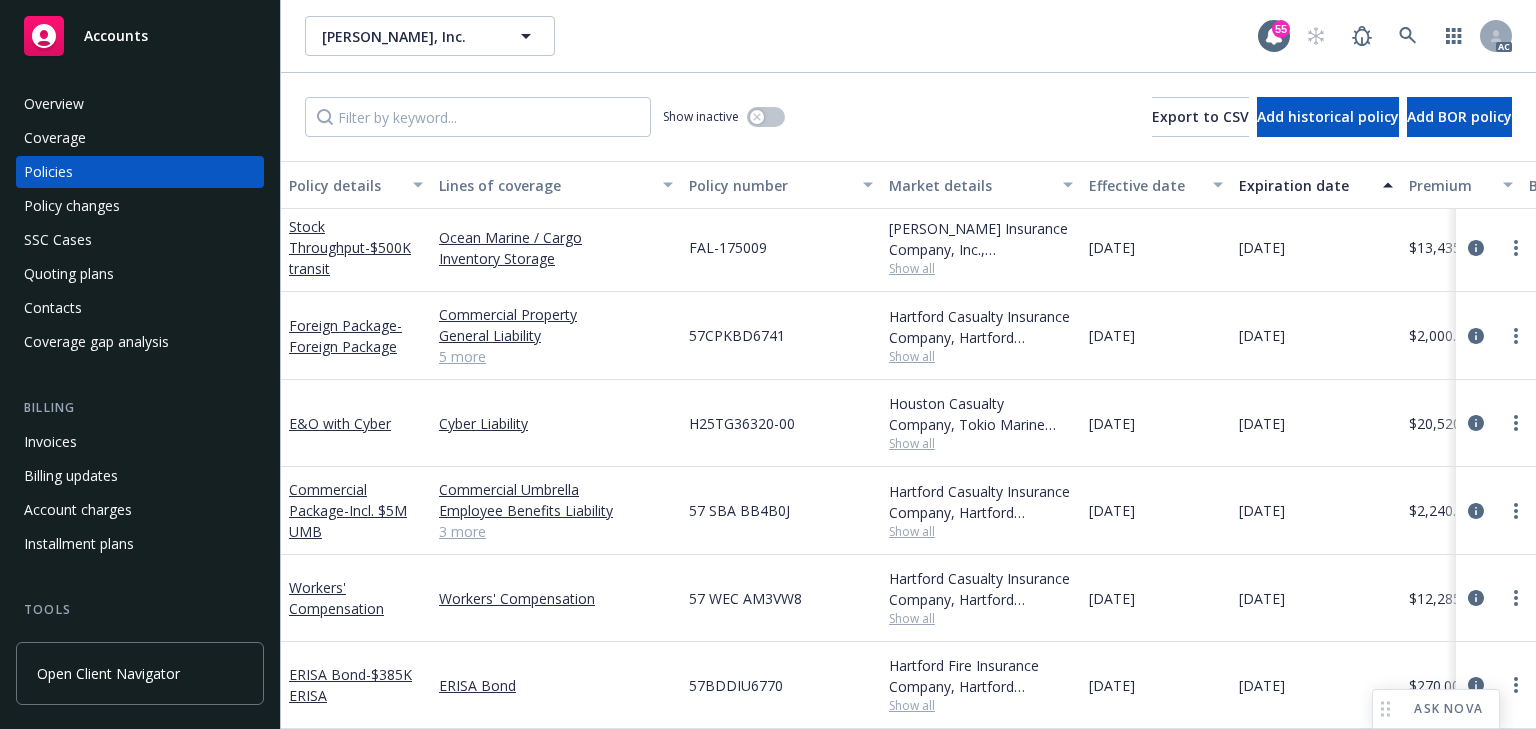 click on "57CPKBD6741" at bounding box center (781, 336) 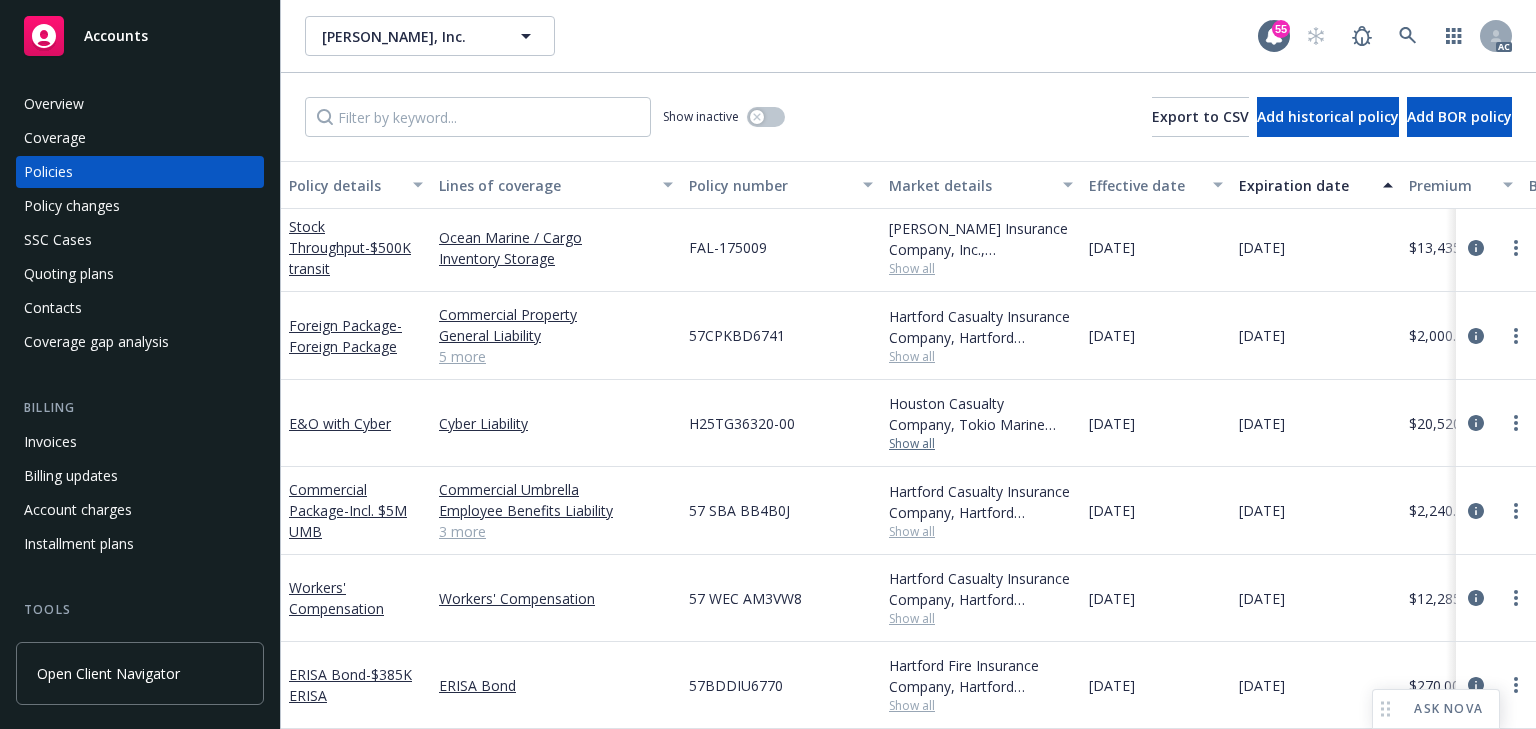 click on "Show all" at bounding box center (981, 444) 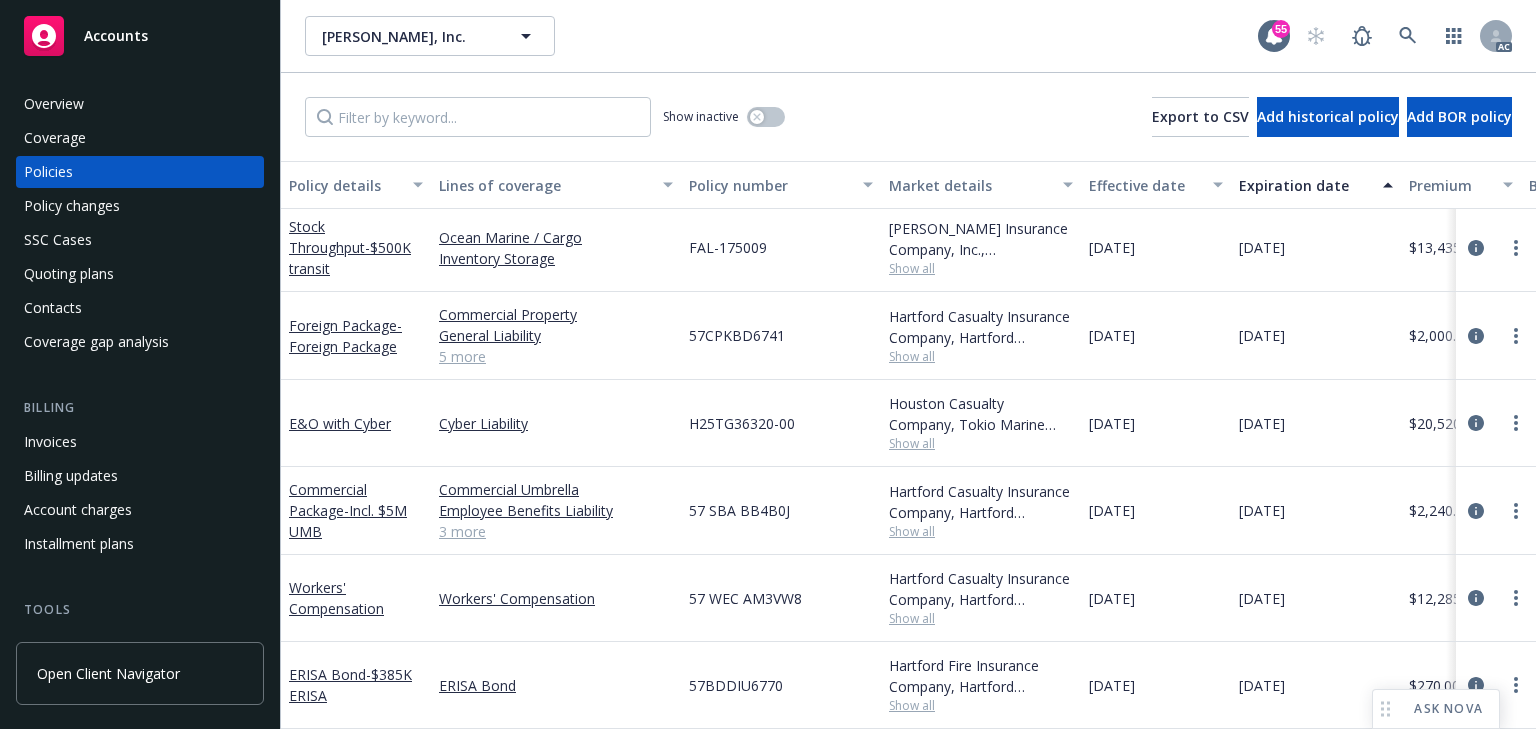 click on "H25TG36320-00" at bounding box center (781, 423) 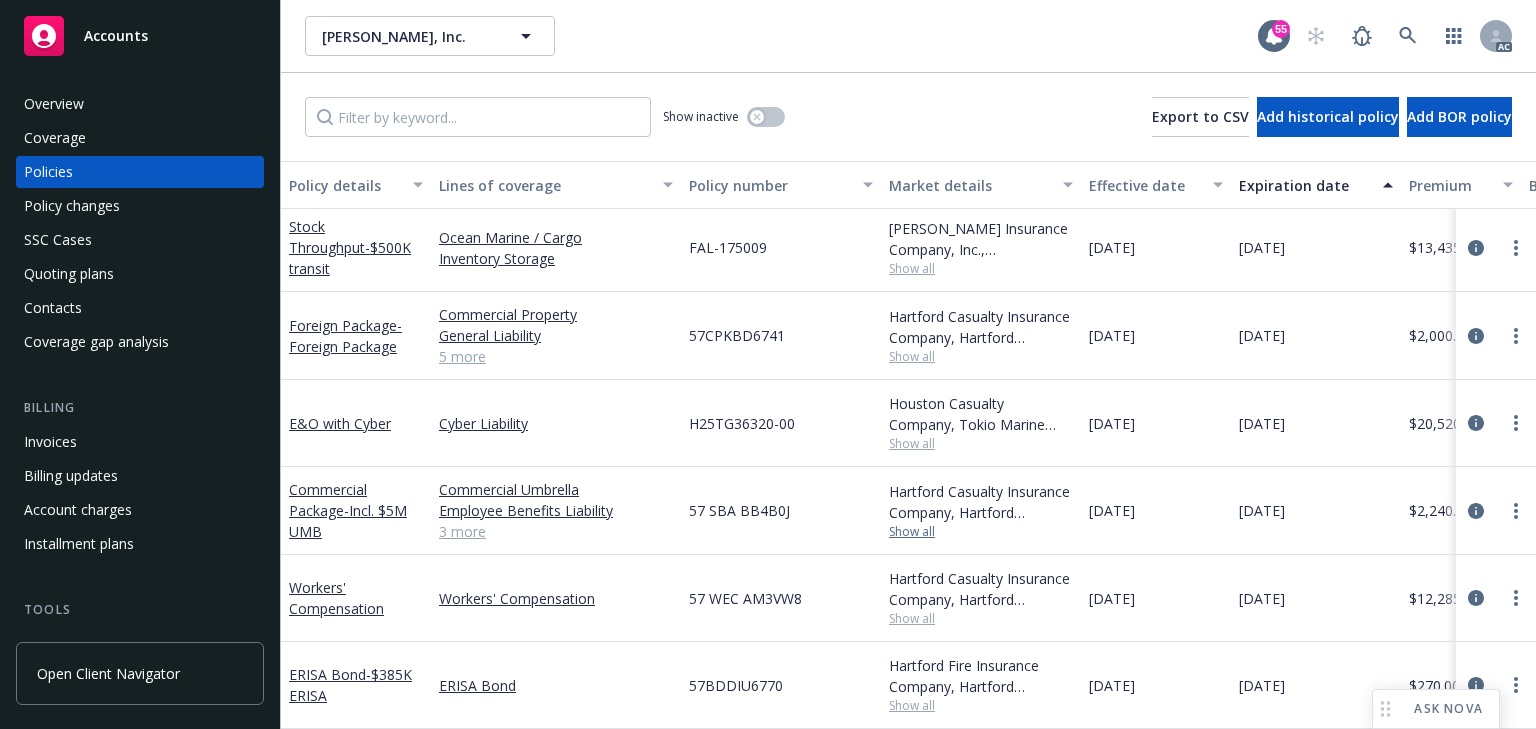 click on "Show all" at bounding box center (981, 532) 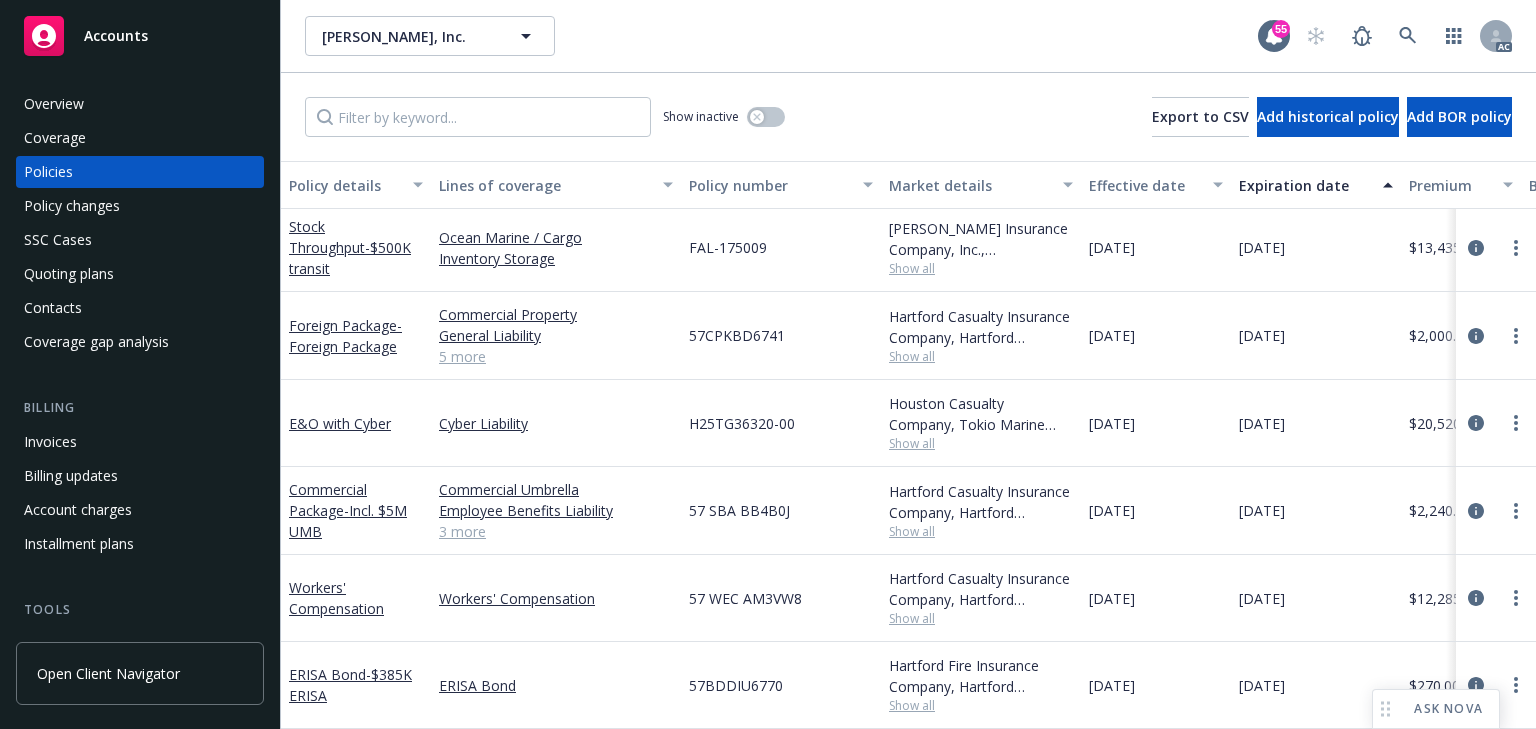 click on "57 SBA BB4B0J" at bounding box center [781, 511] 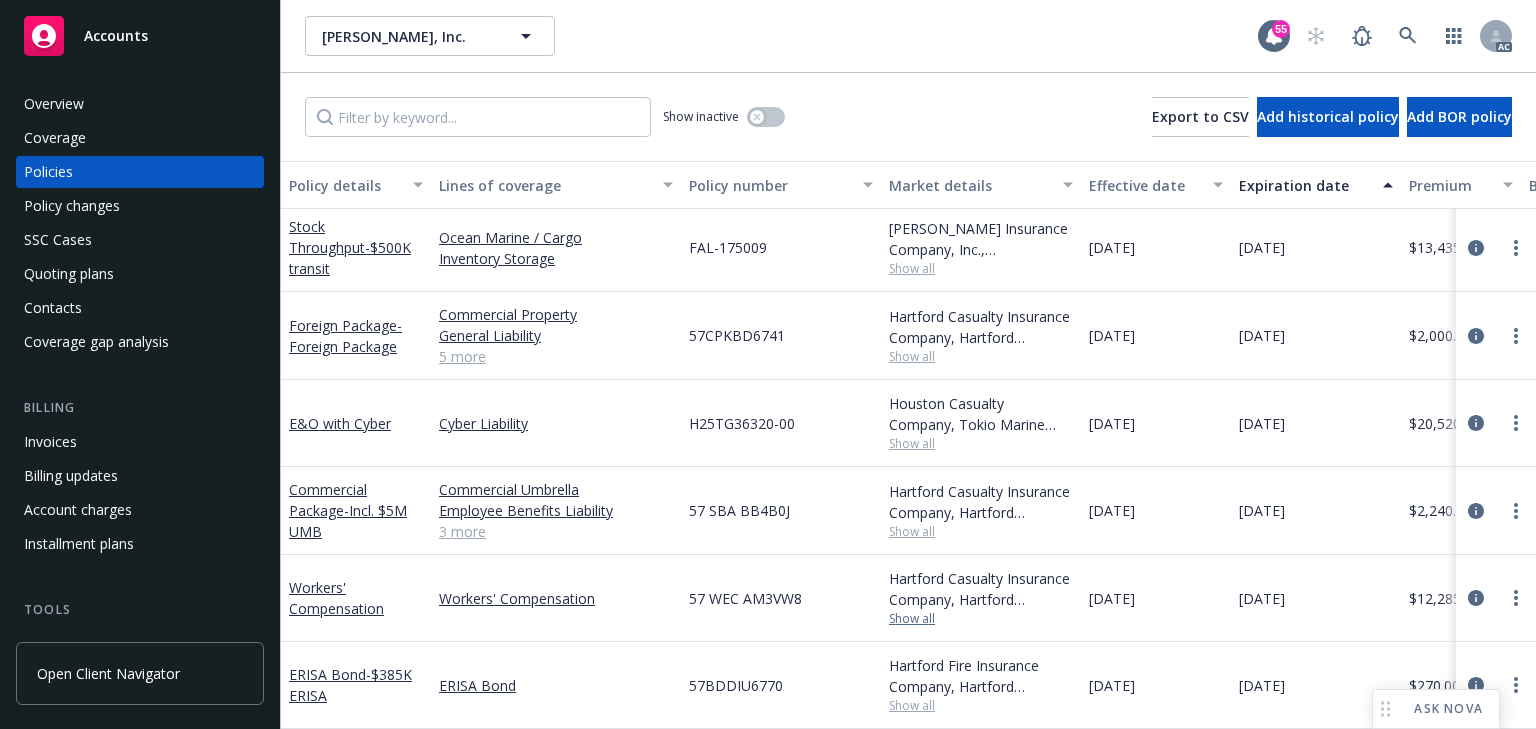 click on "Show all" at bounding box center (981, 619) 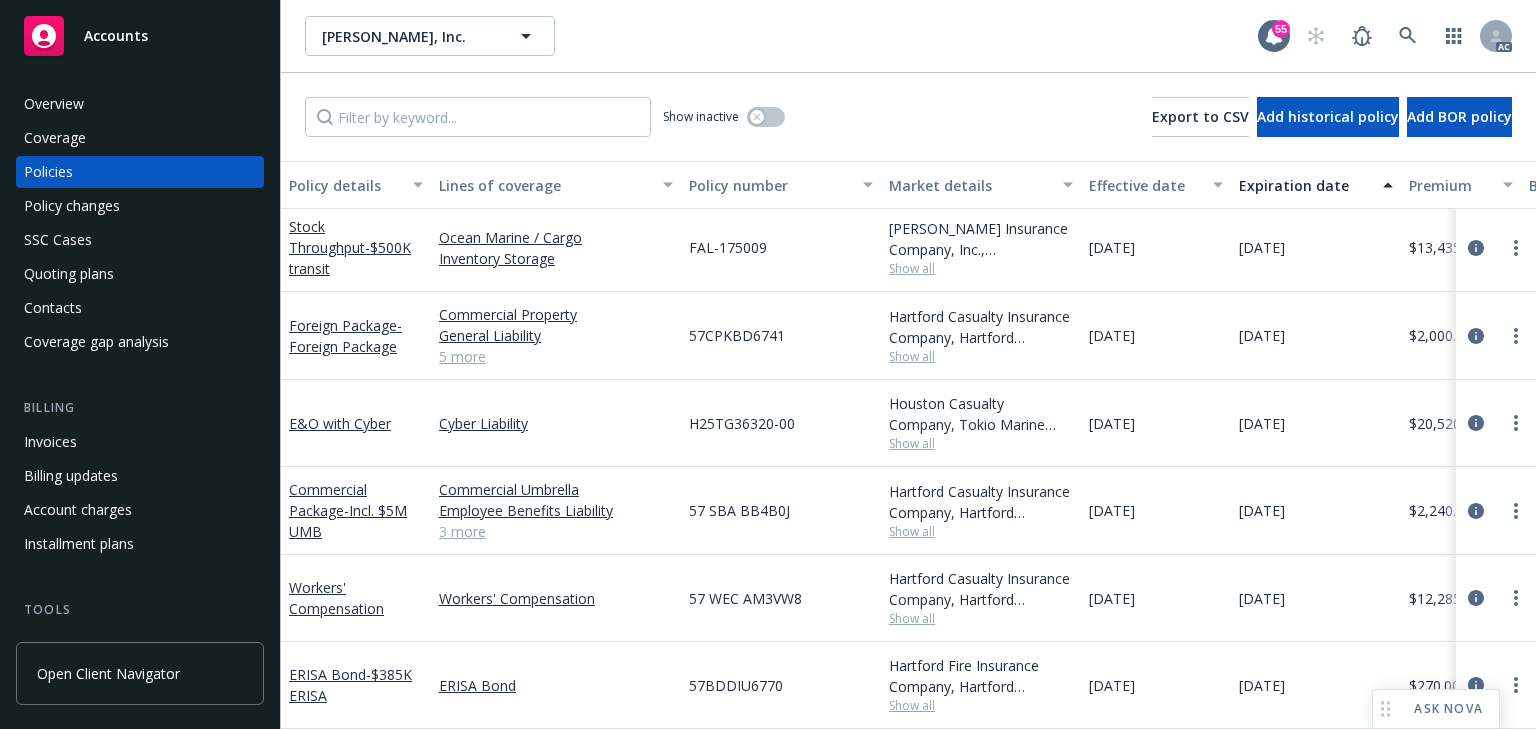 click on "57 WEC AM3VW8" at bounding box center (781, 598) 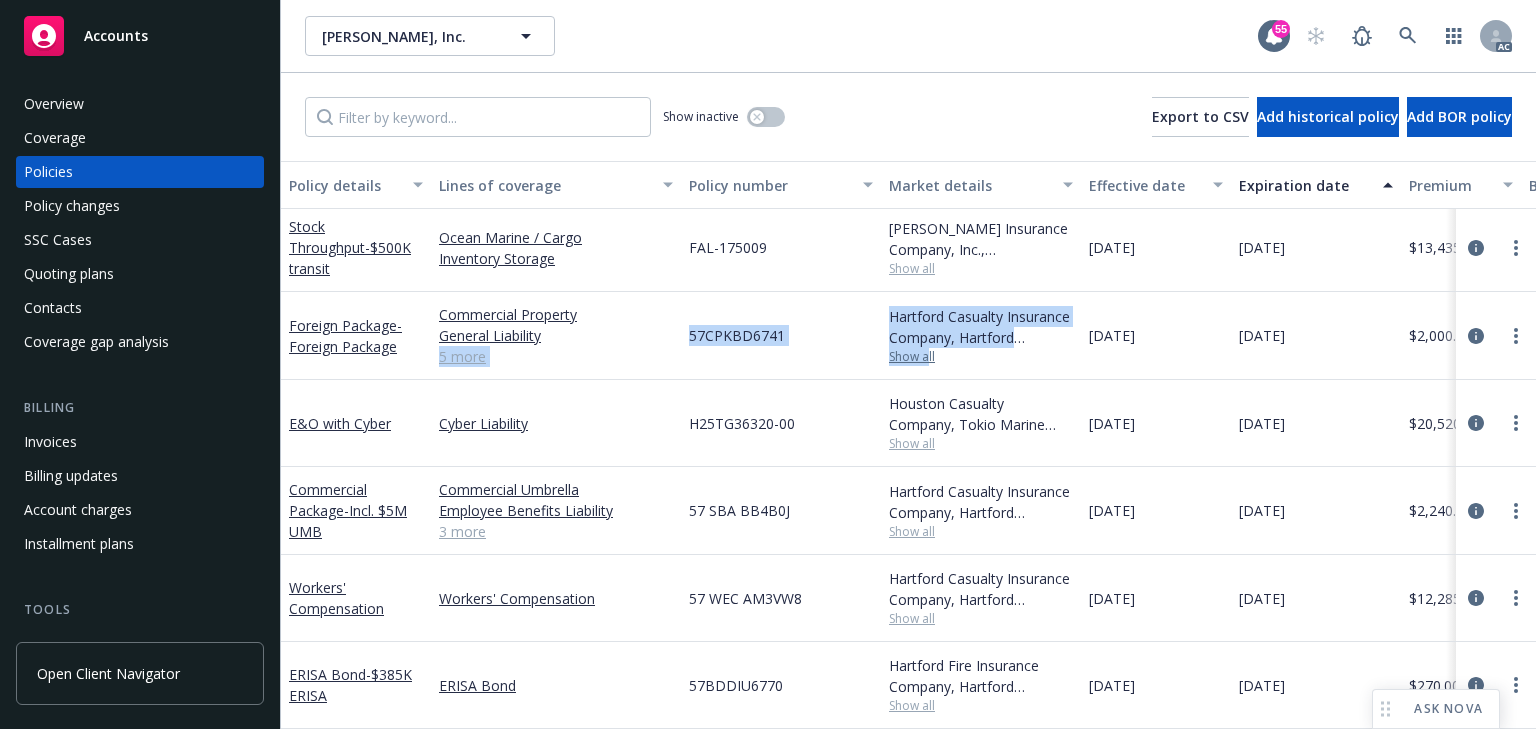 drag, startPoint x: 679, startPoint y: 331, endPoint x: 930, endPoint y: 354, distance: 252.05157 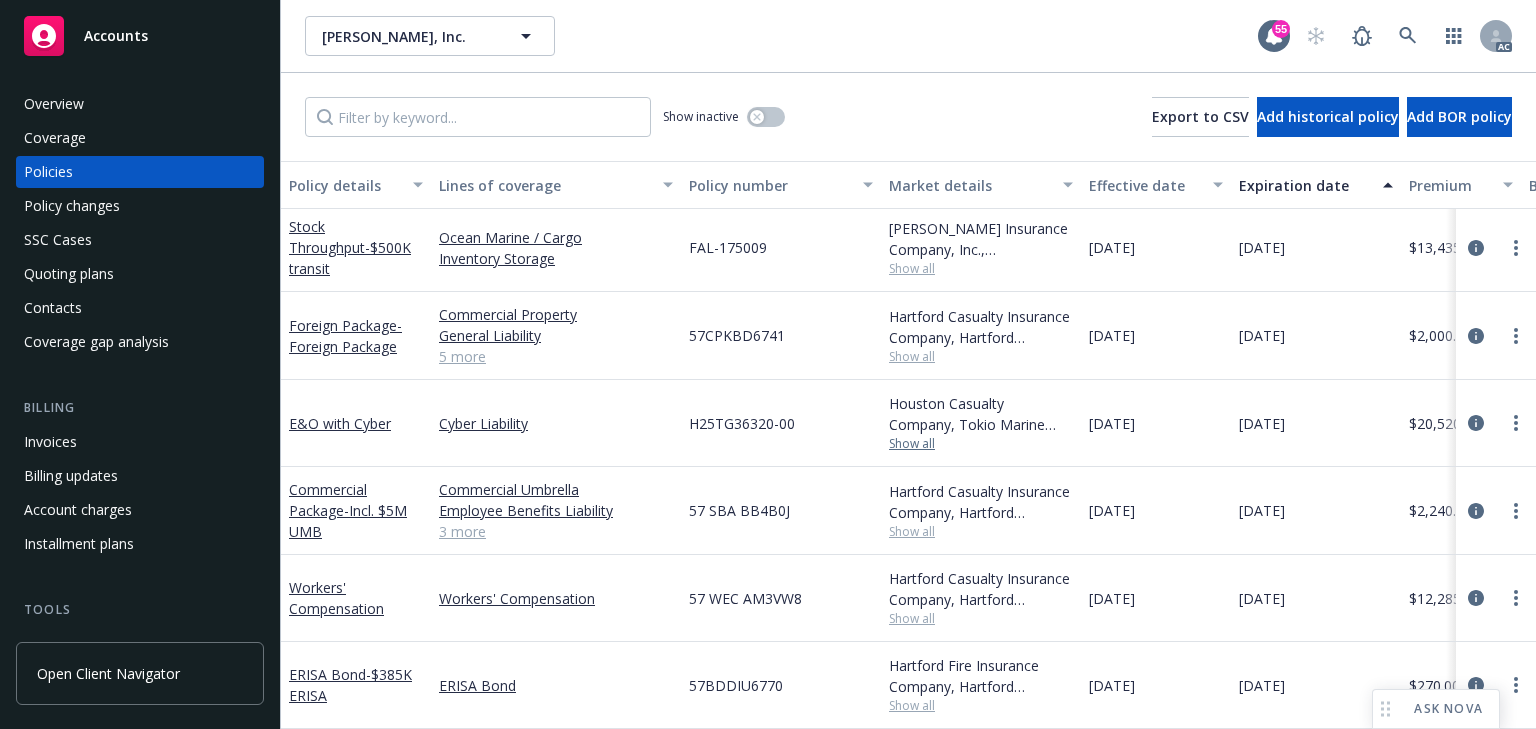 click on "Show all" at bounding box center (981, 444) 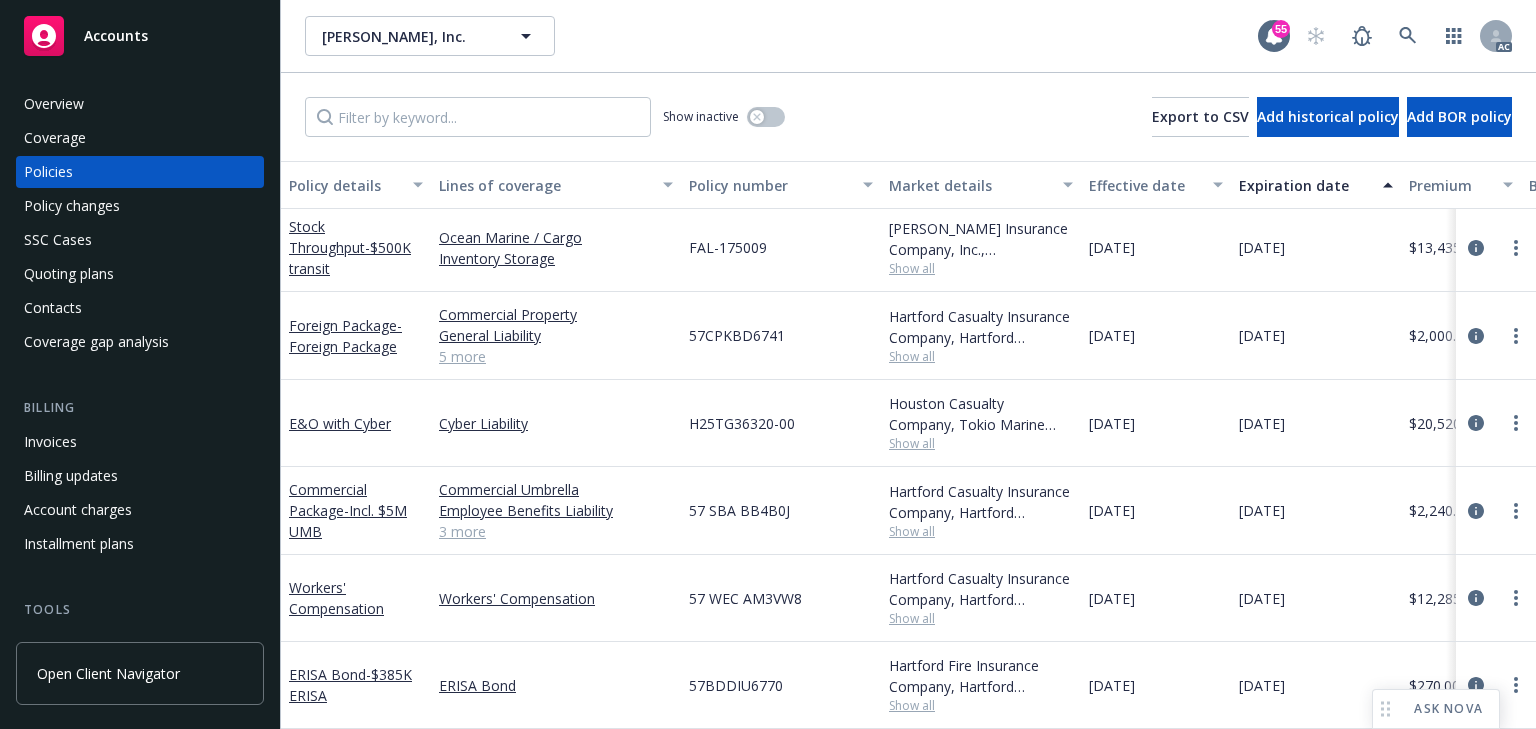 click on "H25TG36320-00" at bounding box center (781, 423) 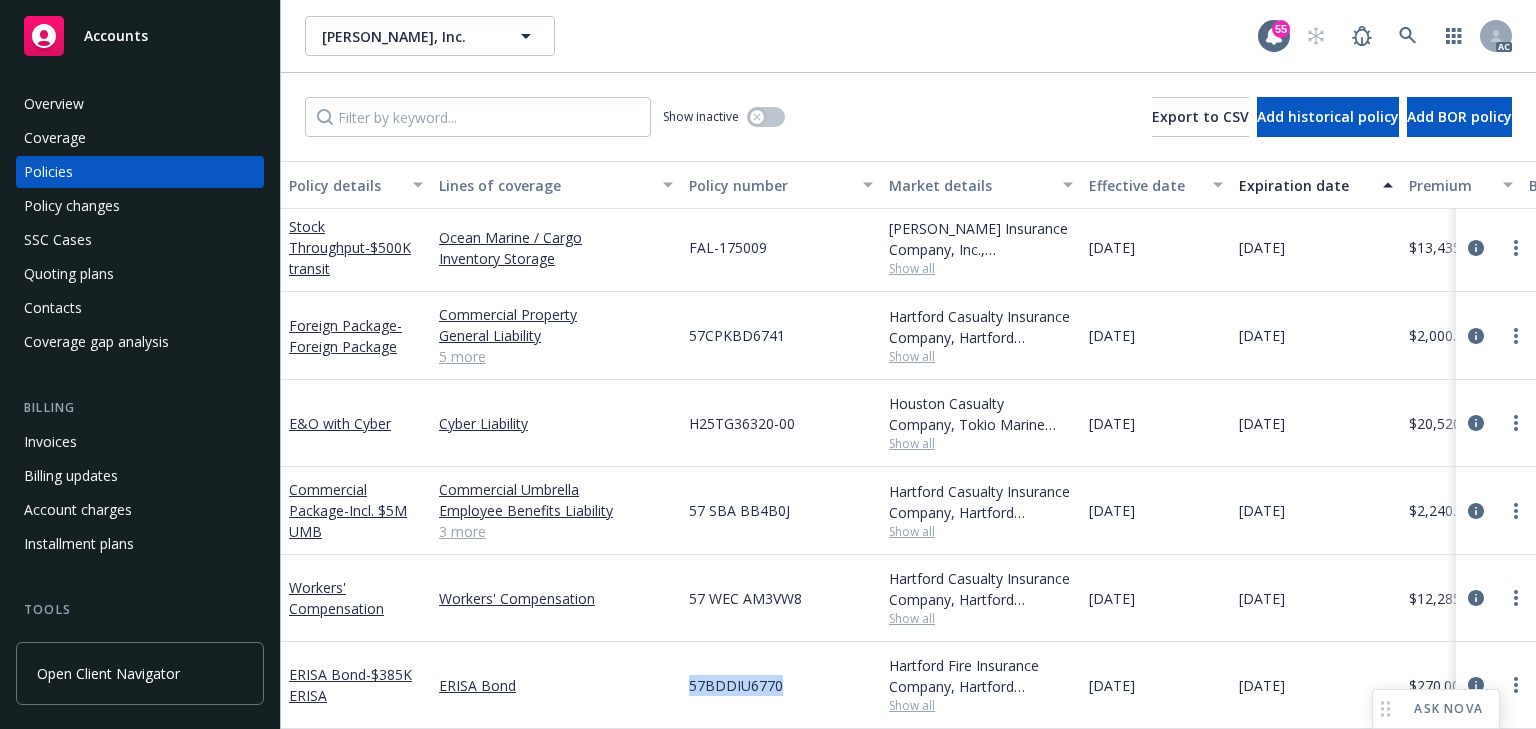 drag, startPoint x: 642, startPoint y: 677, endPoint x: 827, endPoint y: 684, distance: 185.13239 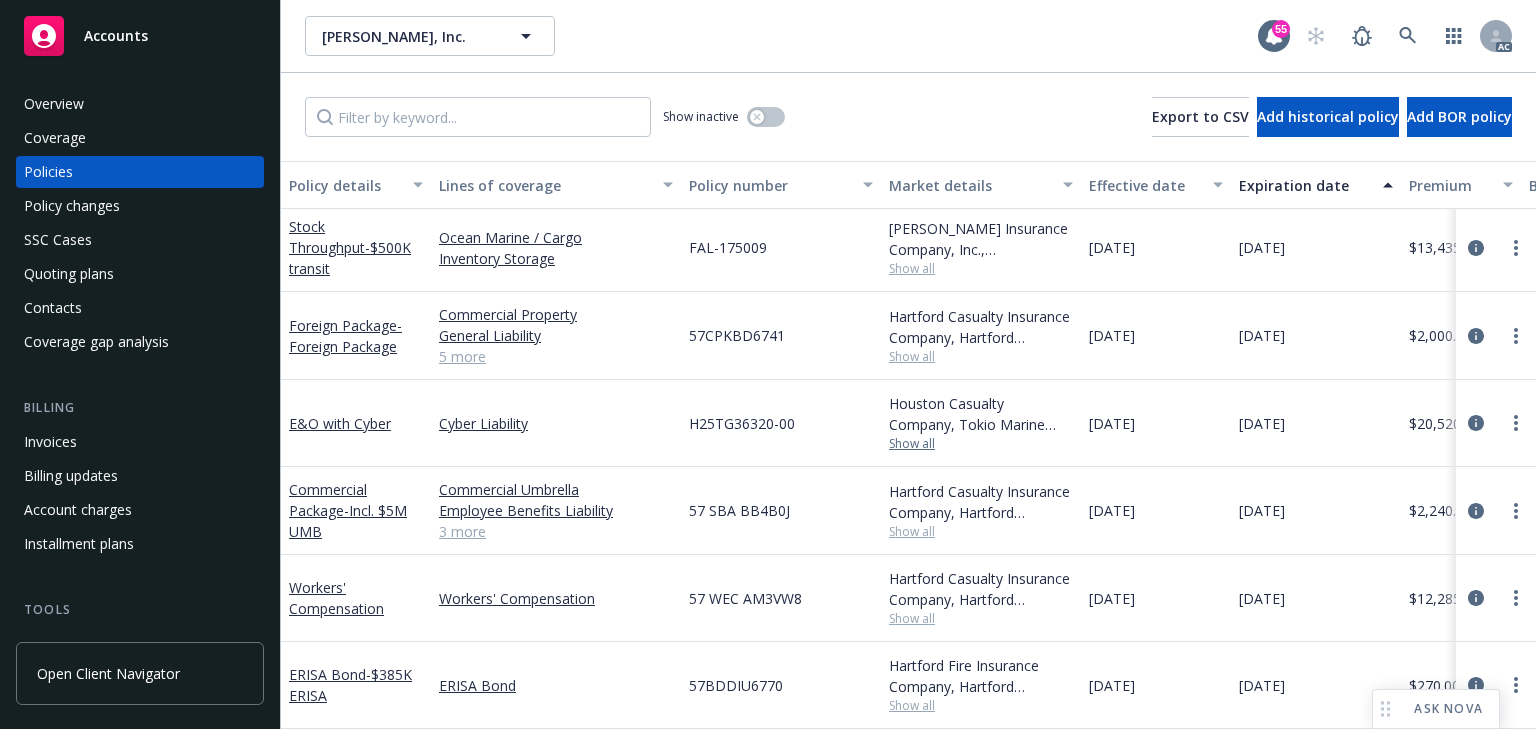 click on "Show all" at bounding box center [981, 444] 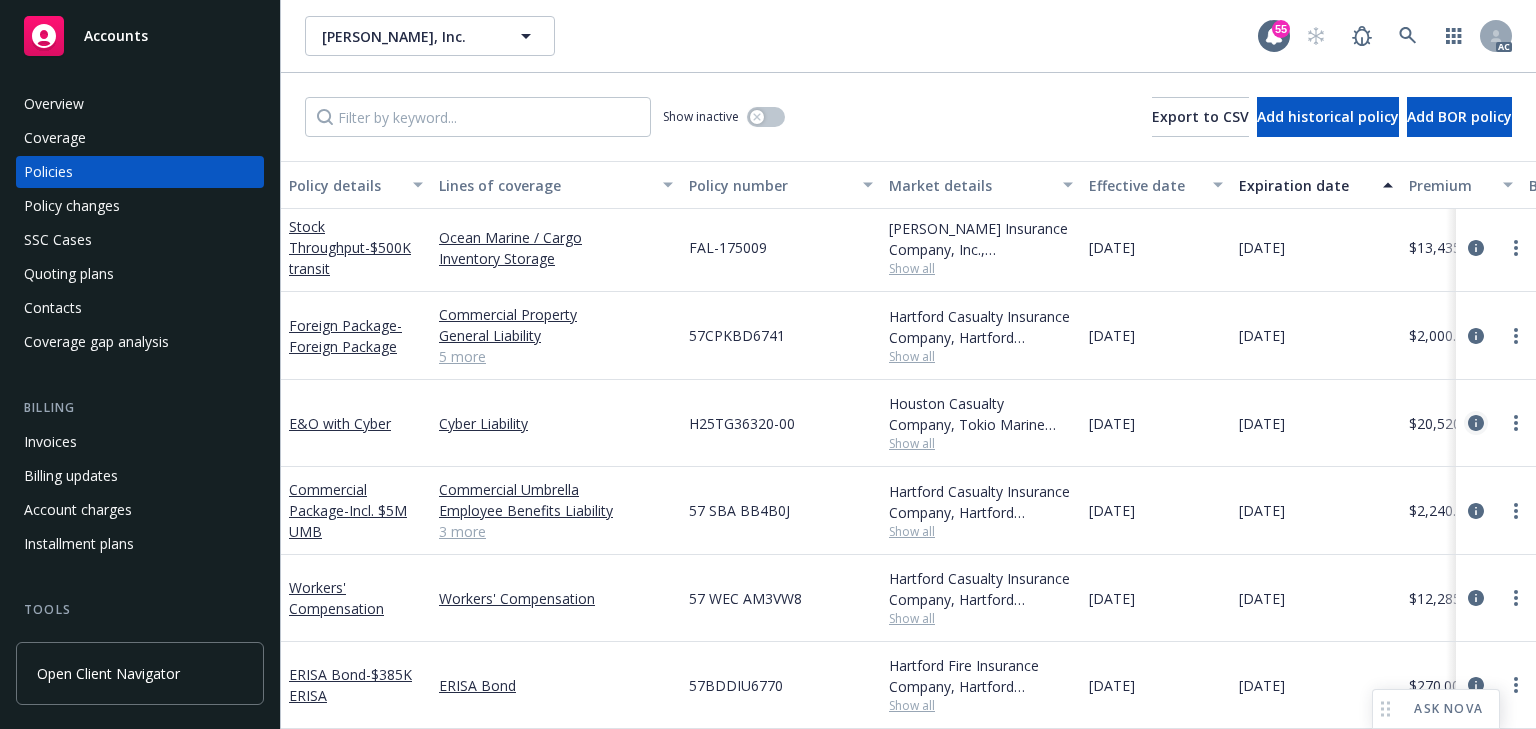 click 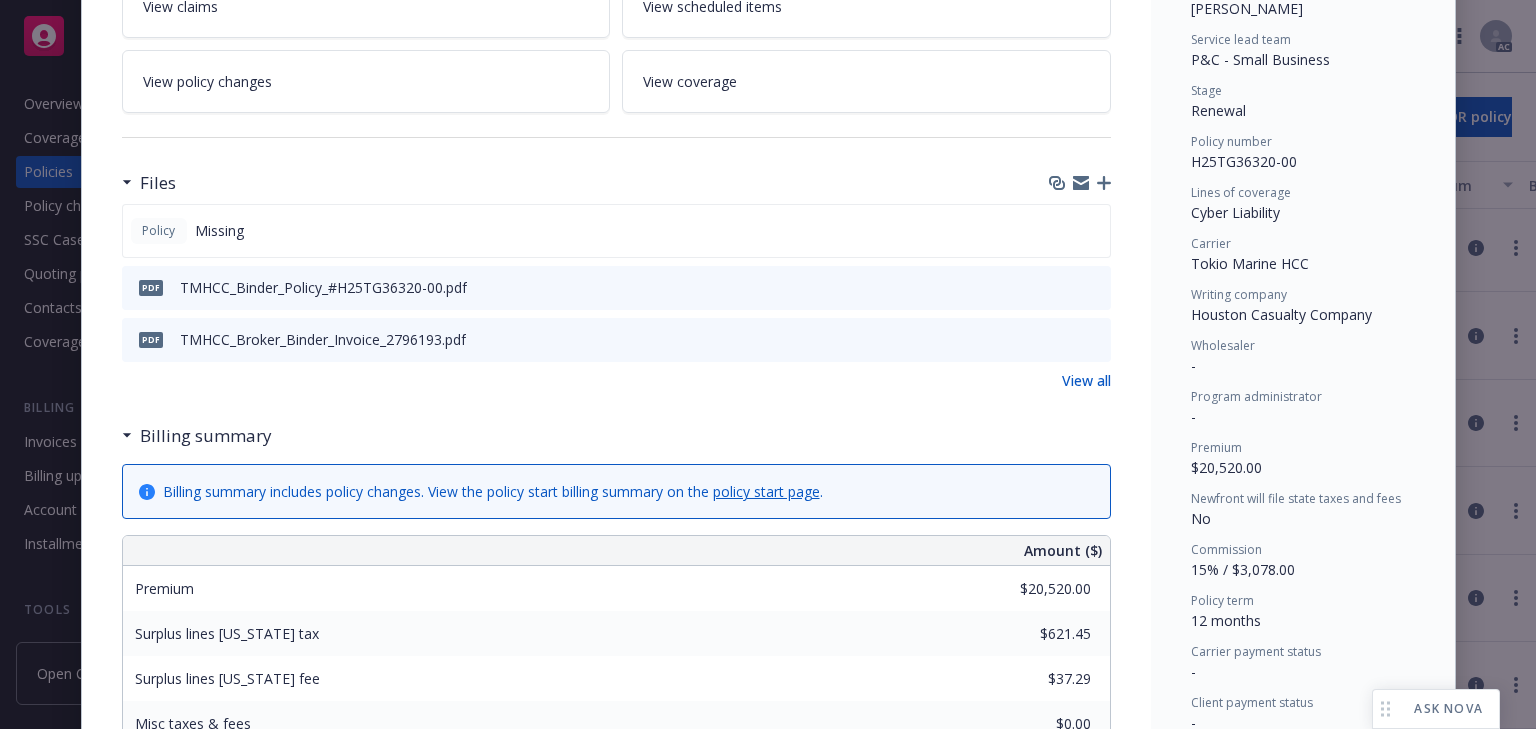 scroll, scrollTop: 400, scrollLeft: 0, axis: vertical 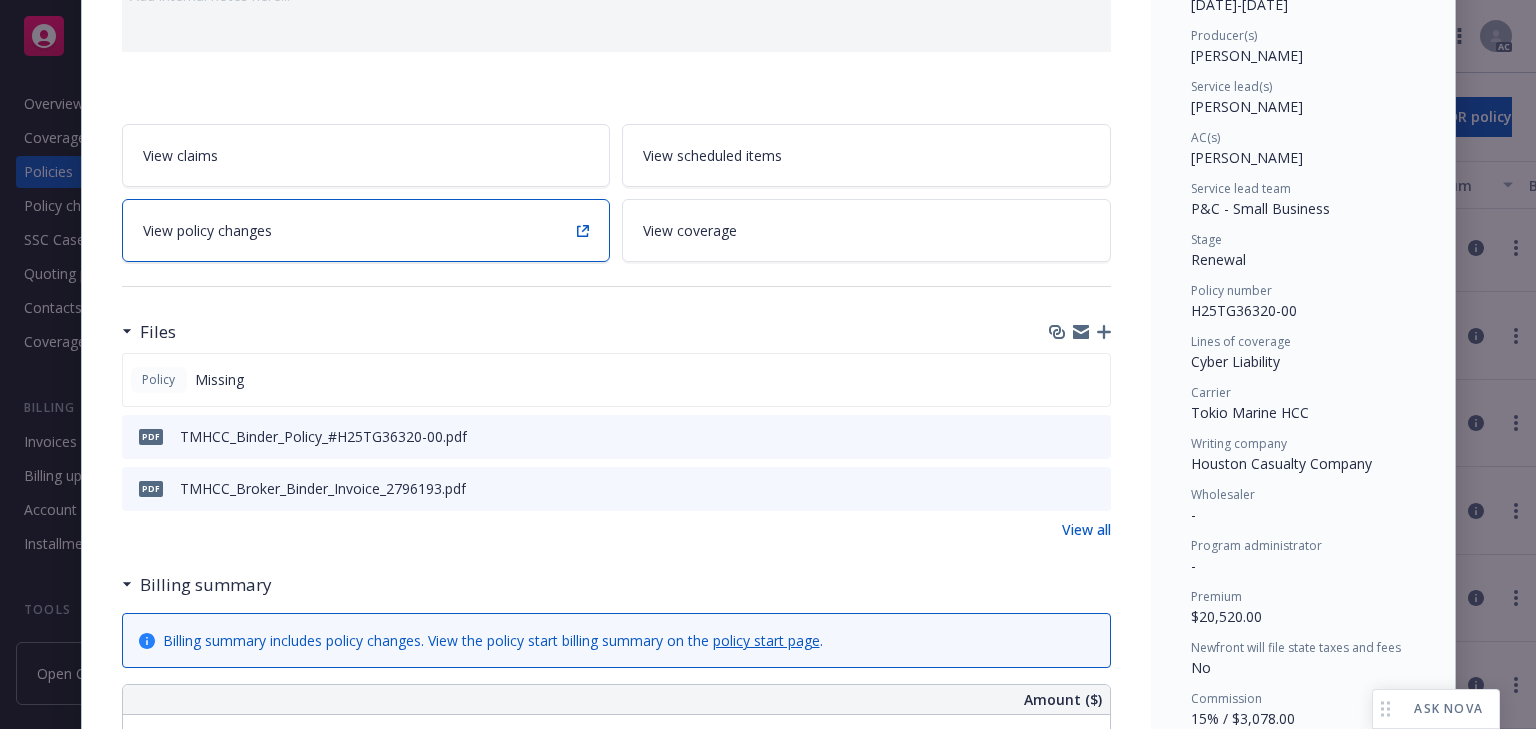 click at bounding box center (616, 286) 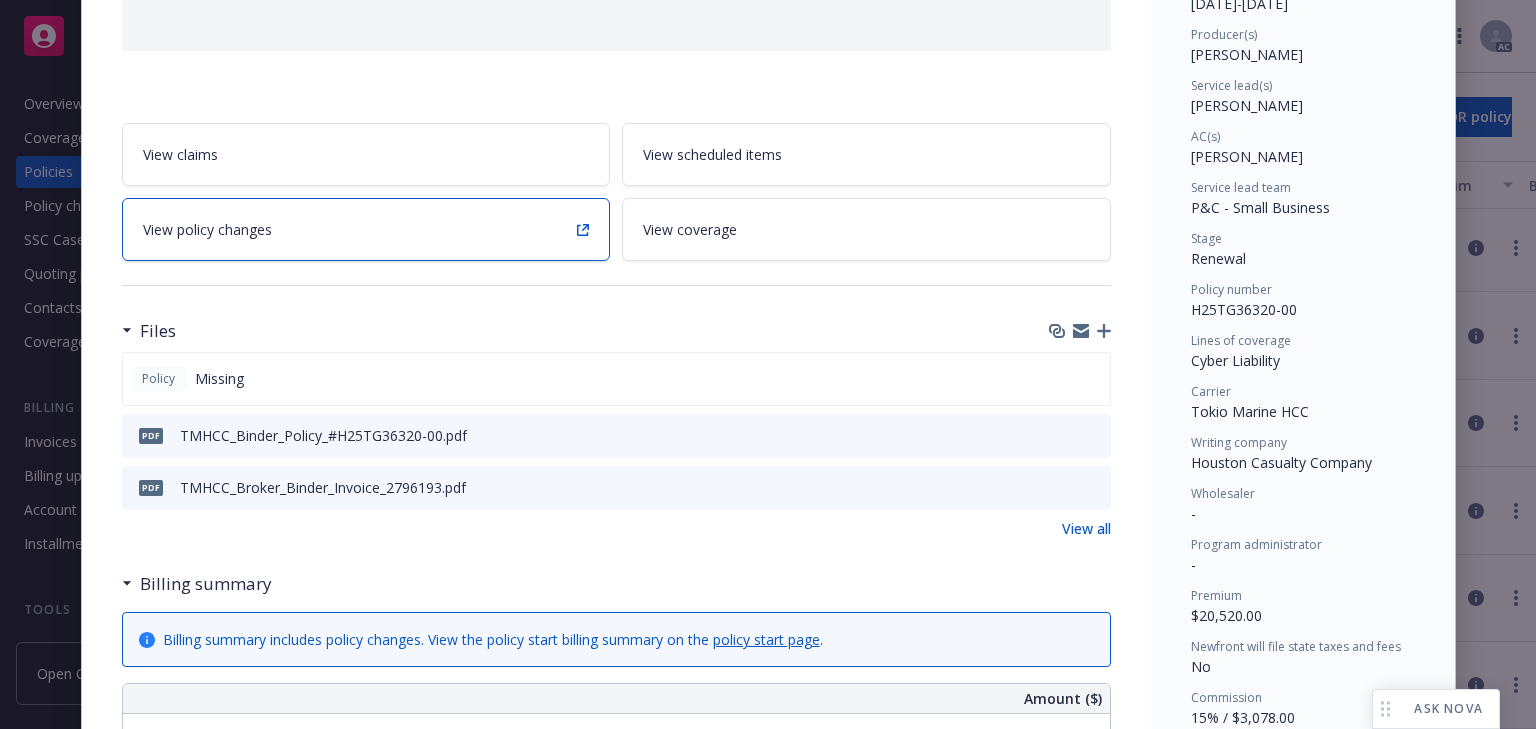 click on "View policy changes" at bounding box center [207, 229] 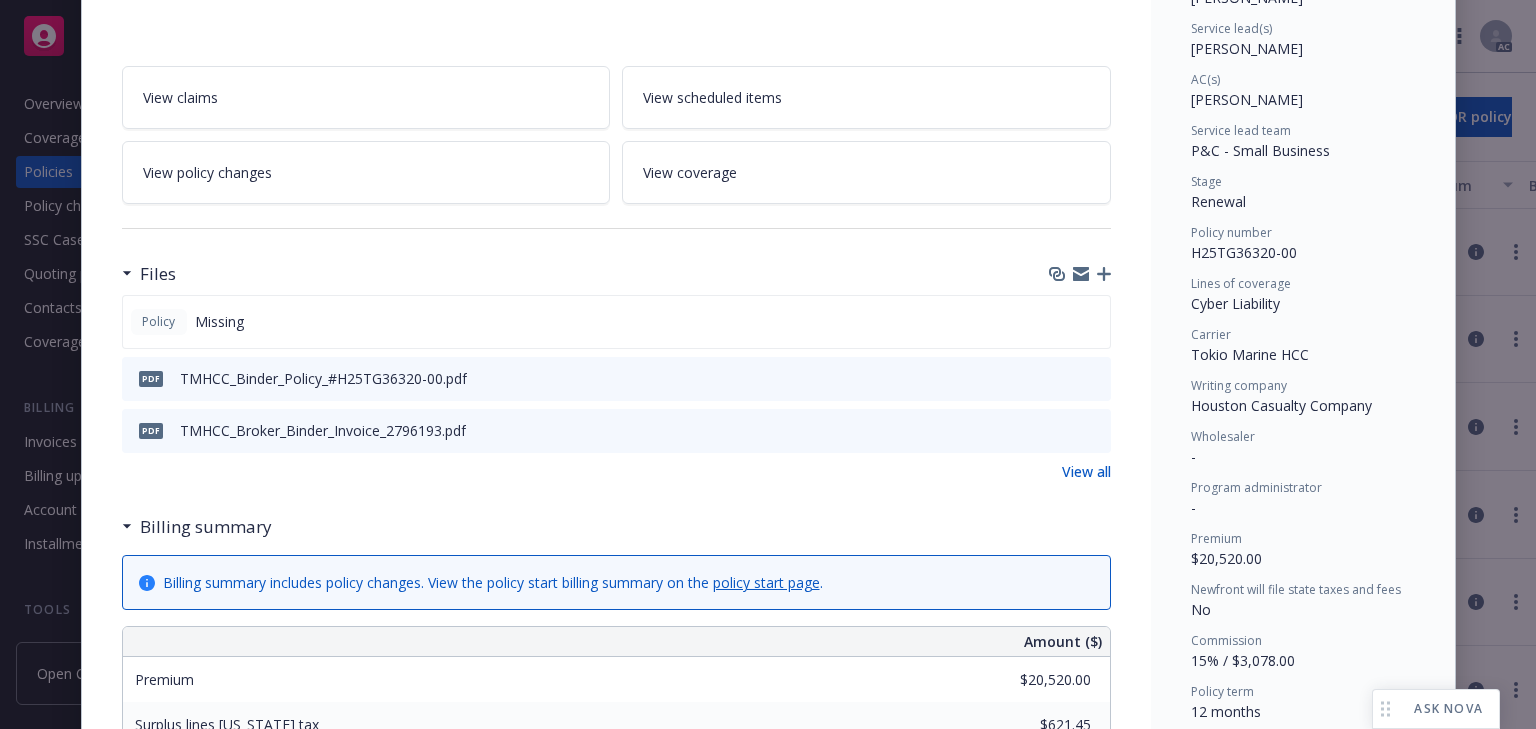 scroll, scrollTop: 300, scrollLeft: 0, axis: vertical 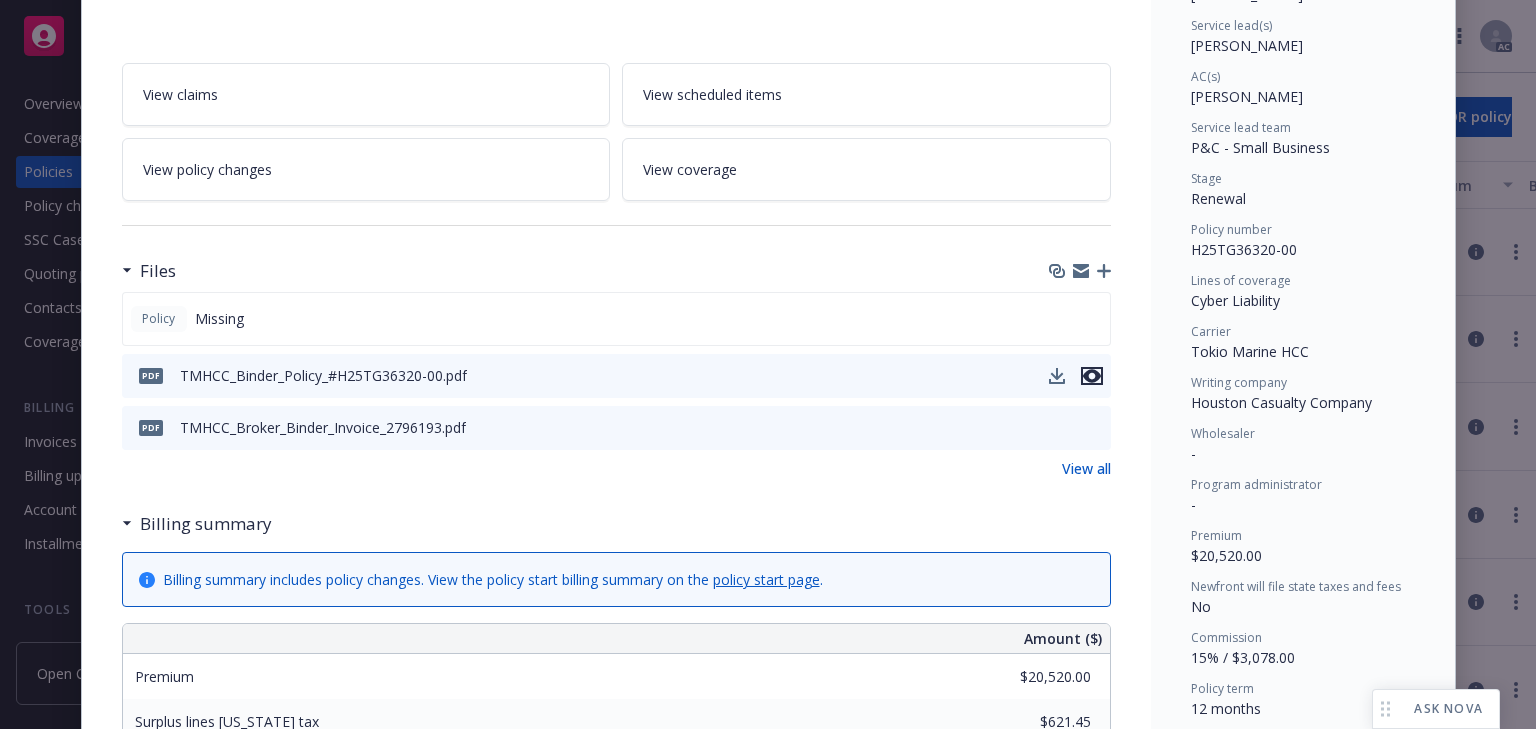 click 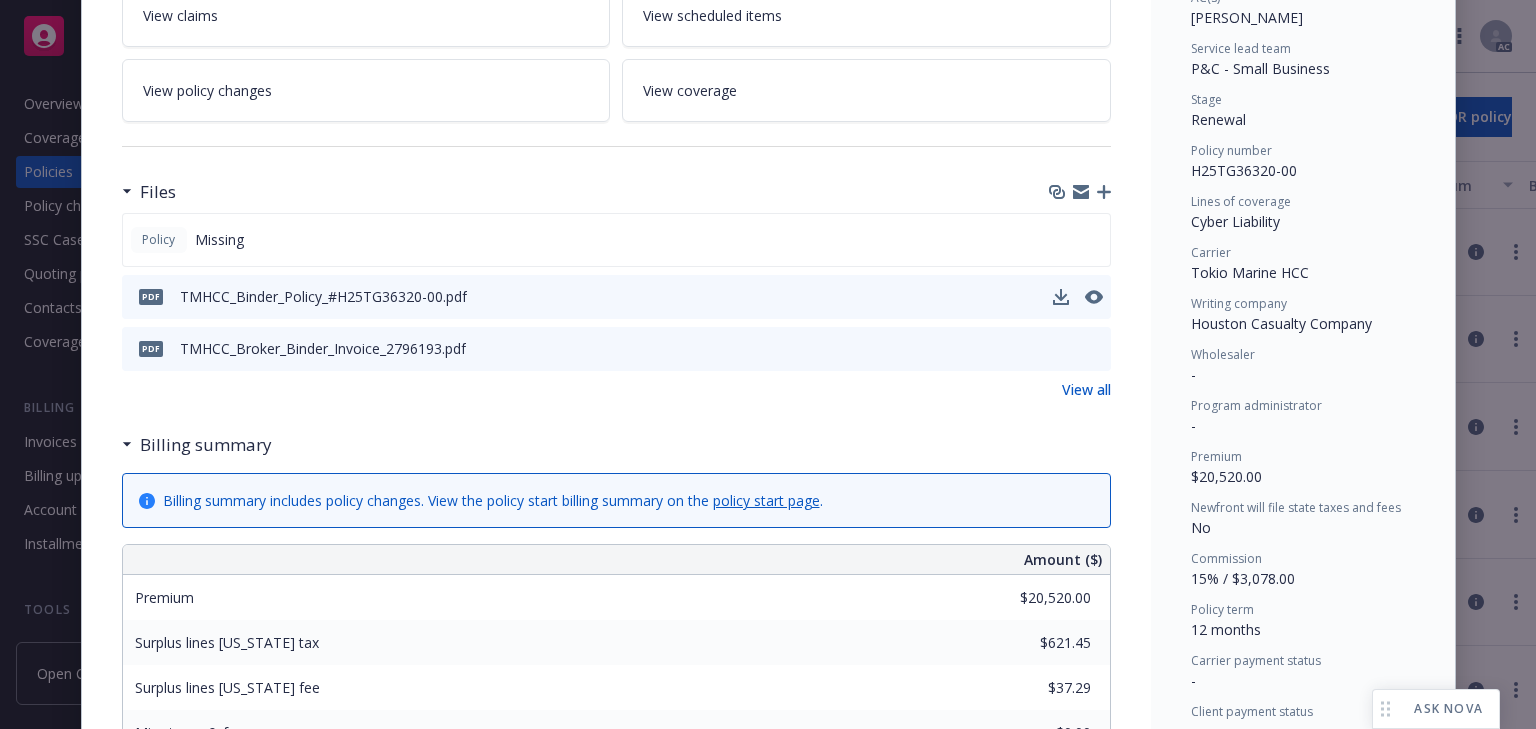 scroll, scrollTop: 380, scrollLeft: 0, axis: vertical 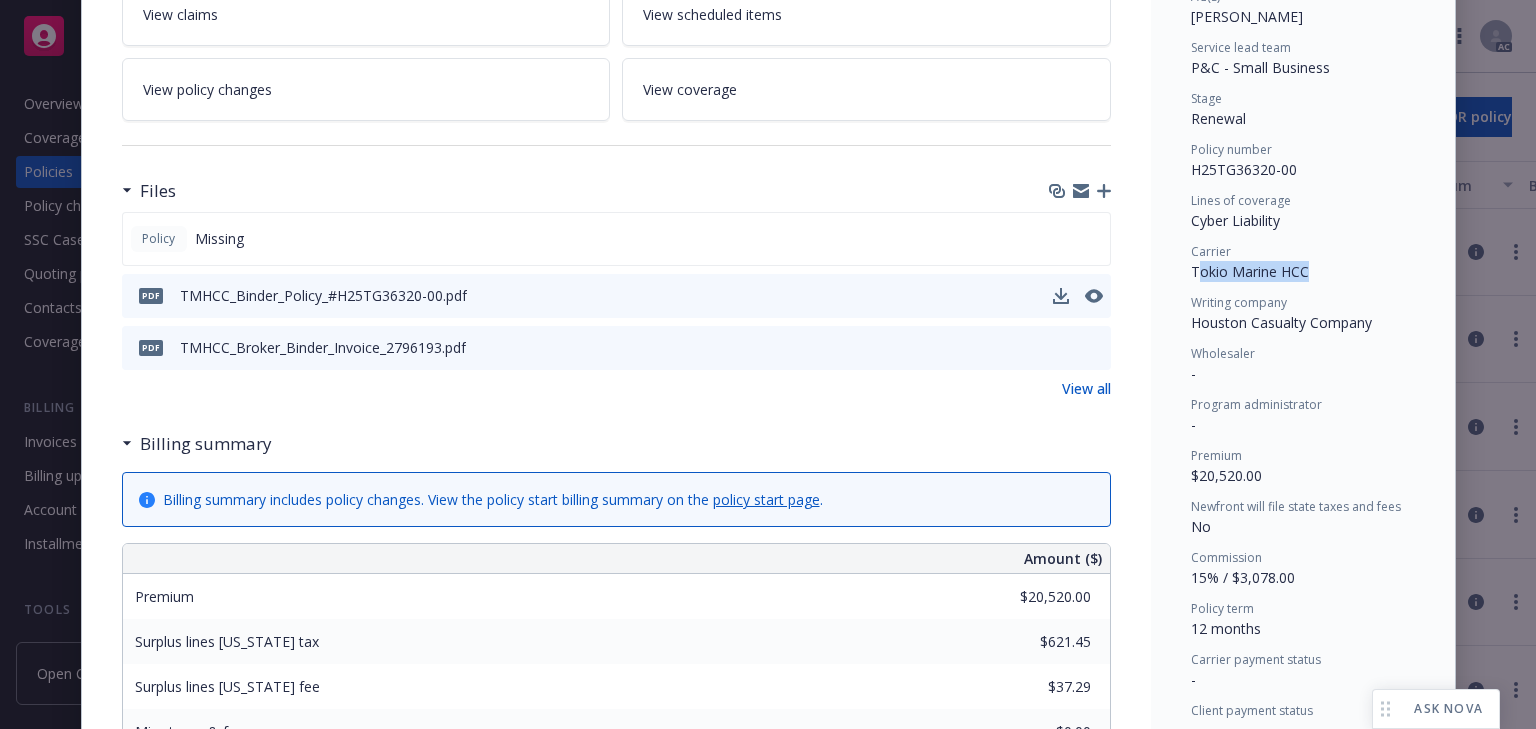 drag, startPoint x: 1190, startPoint y: 269, endPoint x: 1400, endPoint y: 277, distance: 210.15233 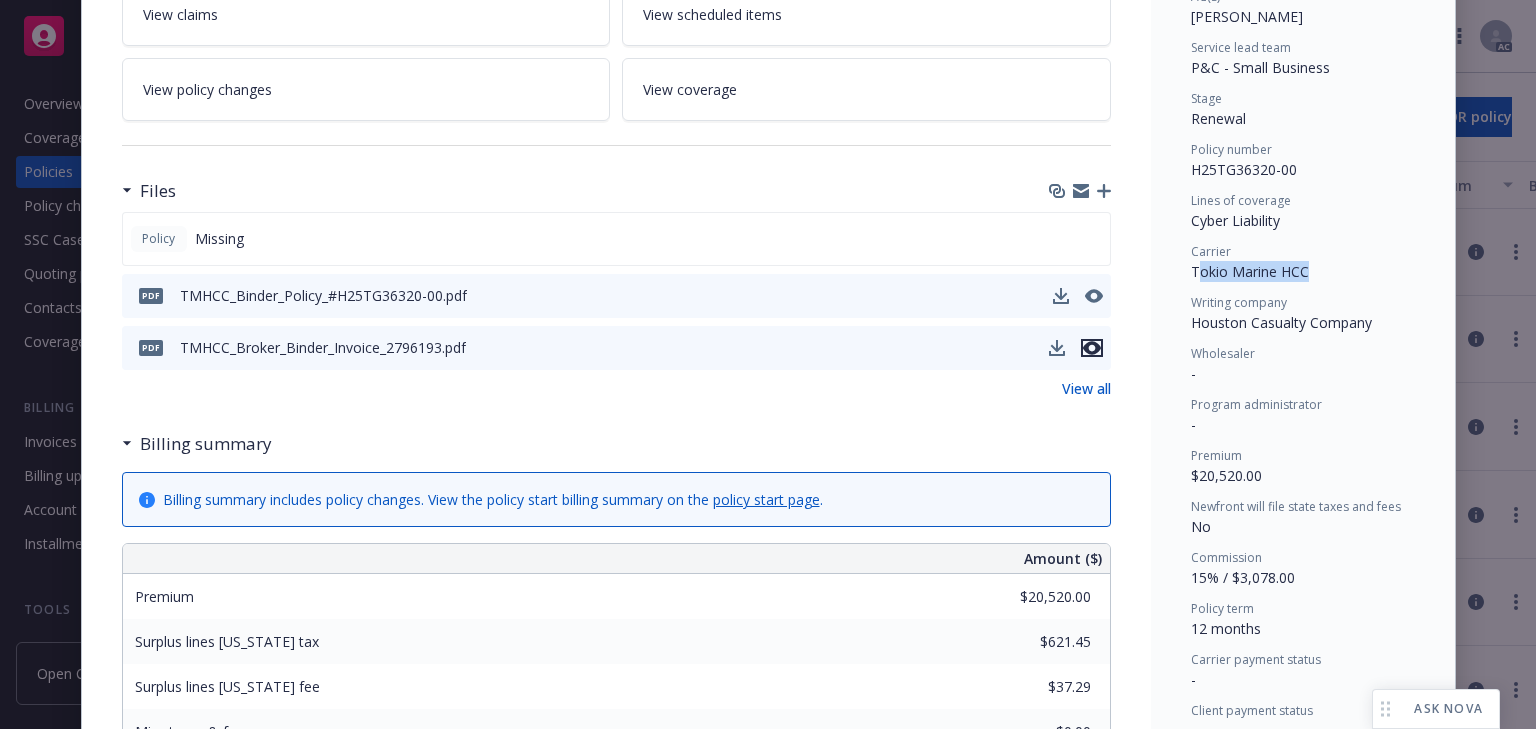click 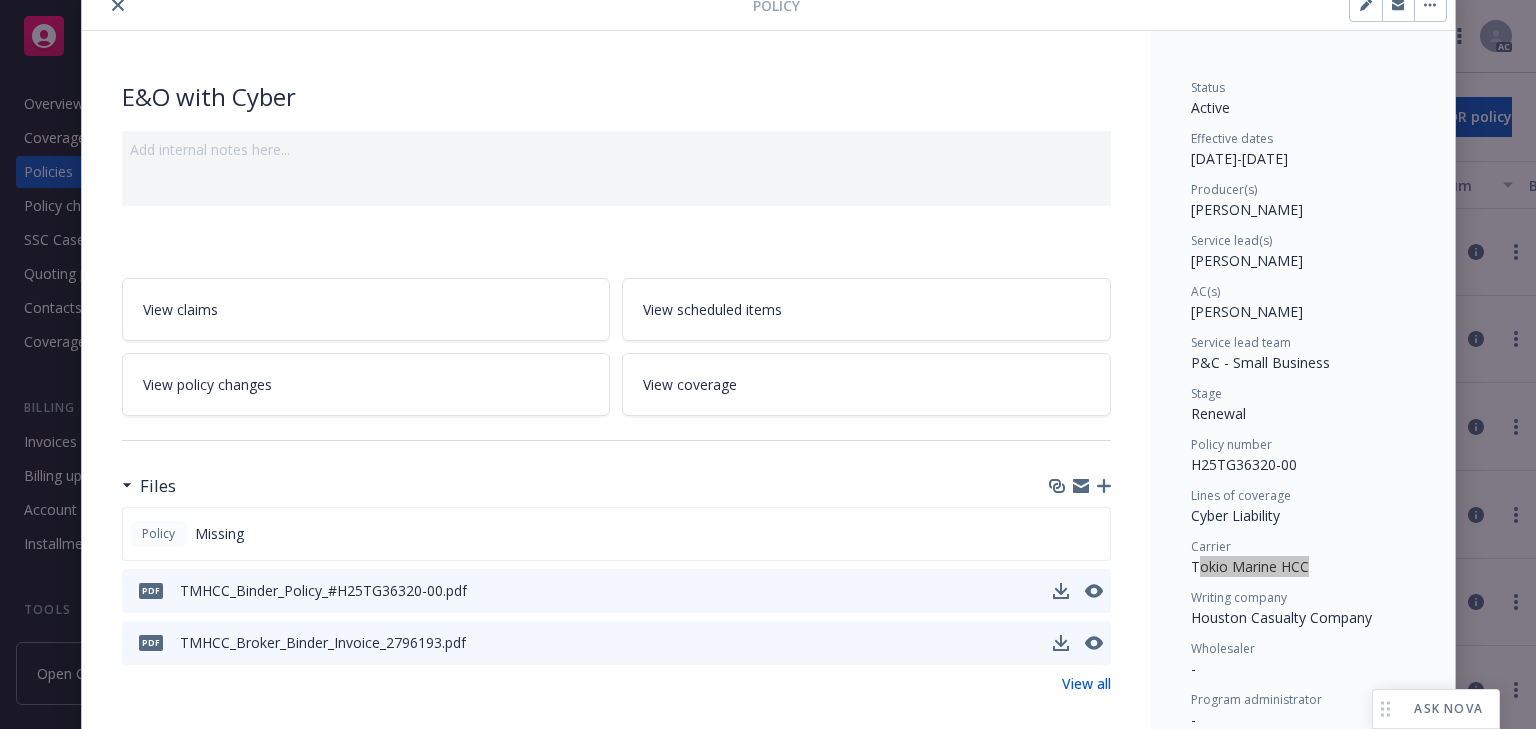 scroll, scrollTop: 60, scrollLeft: 0, axis: vertical 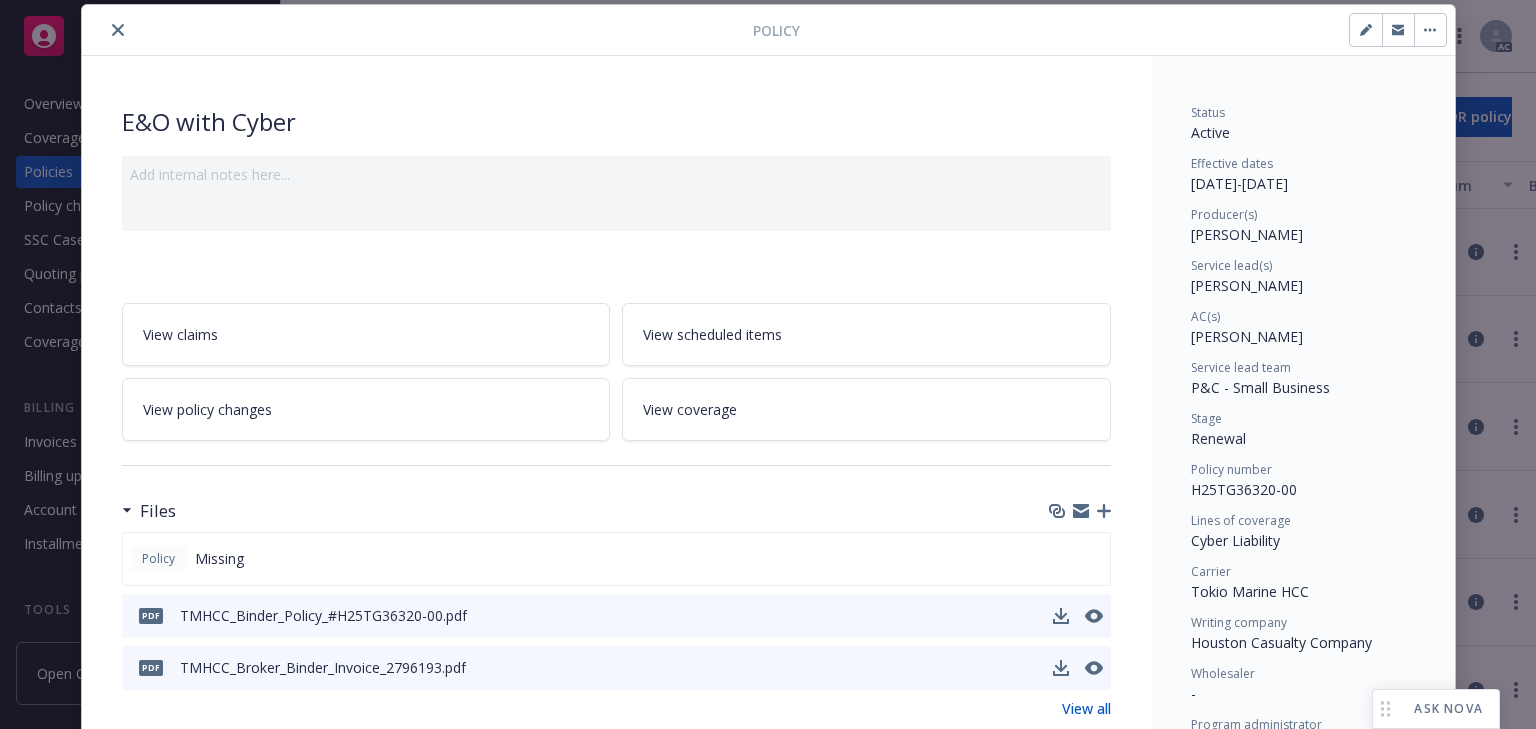 click on "AC(s)" at bounding box center (1303, 317) 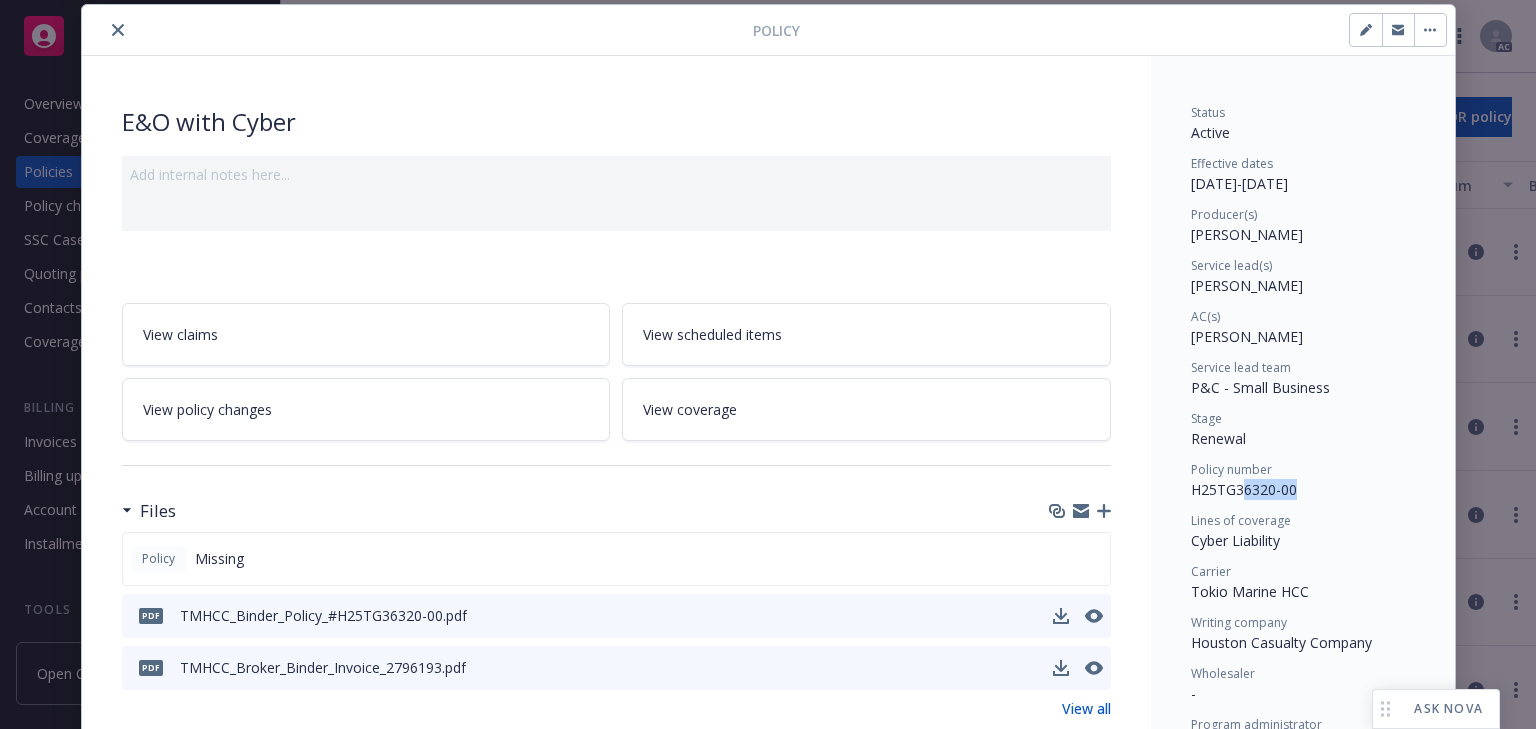 drag, startPoint x: 1268, startPoint y: 484, endPoint x: 1354, endPoint y: 483, distance: 86.00581 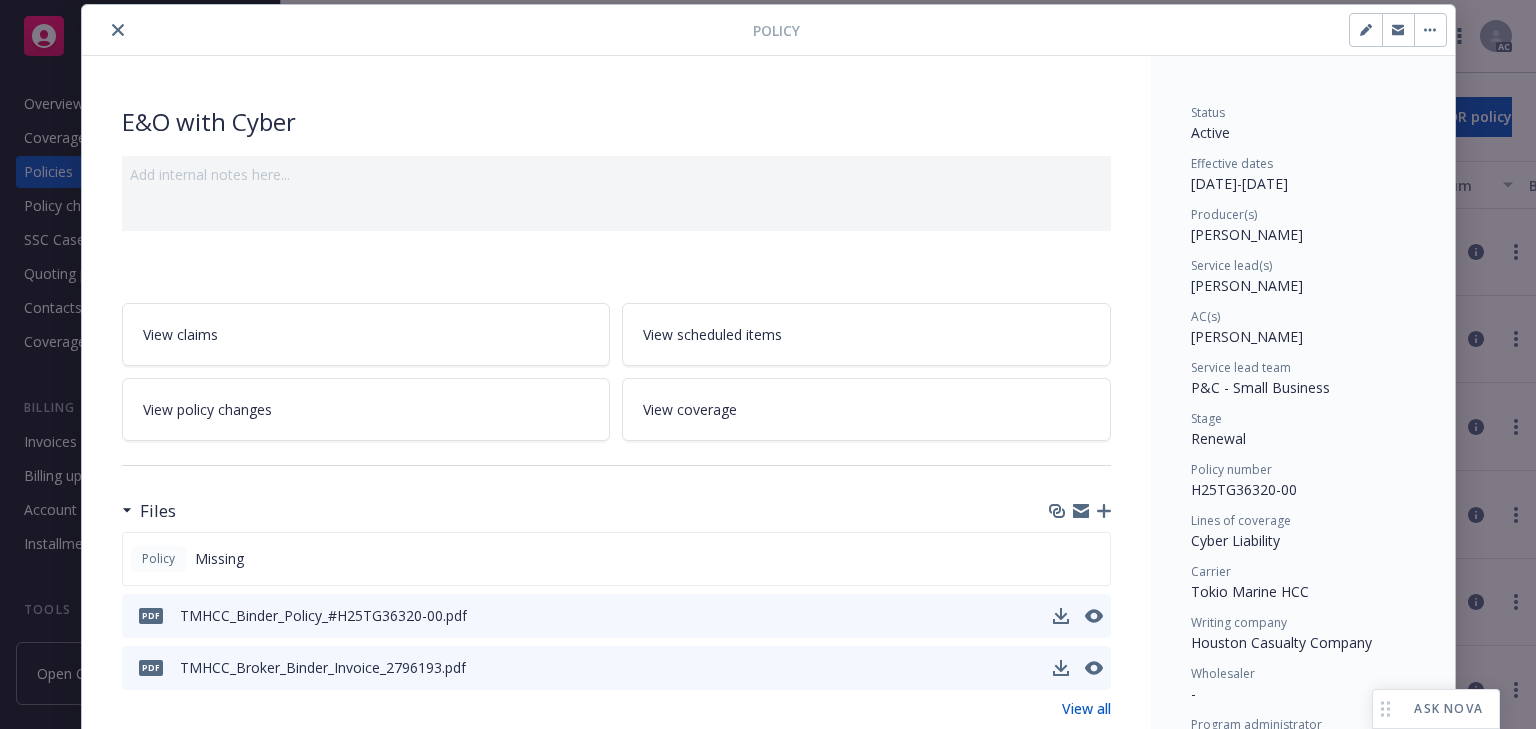 click on "Status Active Effective dates [DATE]  -  [DATE] Producer(s) [PERSON_NAME] Service lead(s) [PERSON_NAME] AC(s) [PERSON_NAME] Service lead team P&C - Small Business Stage Renewal Policy number H25TG36320-00 Lines of coverage Cyber Liability Carrier Tokio Marine HCC Writing company Houston Casualty Company Wholesaler - Program administrator - Premium $20,520.00 Newfront will file state taxes and fees No Commission 15% / $3,078.00 Policy term 12 months Carrier payment status - Client payment status -" at bounding box center [1303, 582] 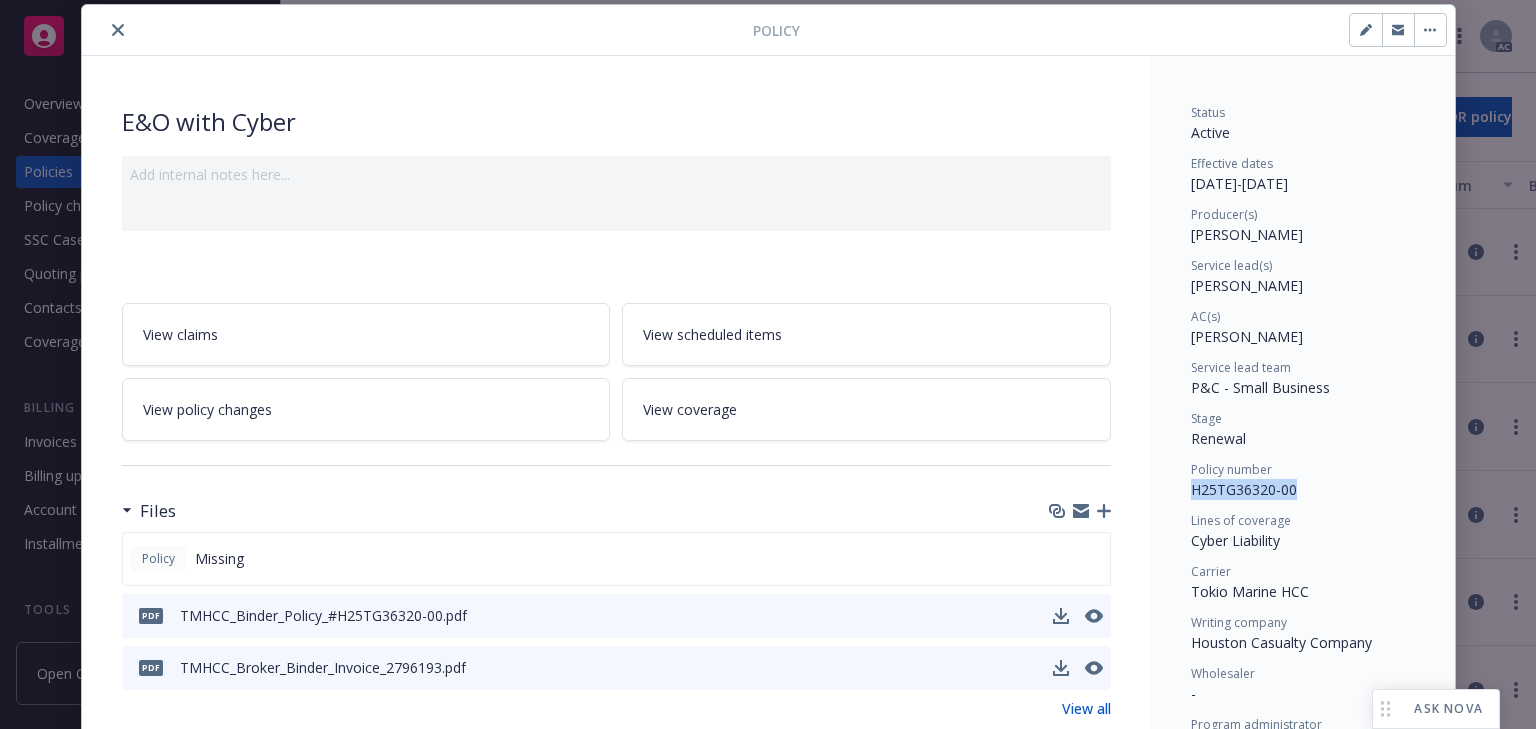 drag, startPoint x: 1185, startPoint y: 490, endPoint x: 1307, endPoint y: 489, distance: 122.0041 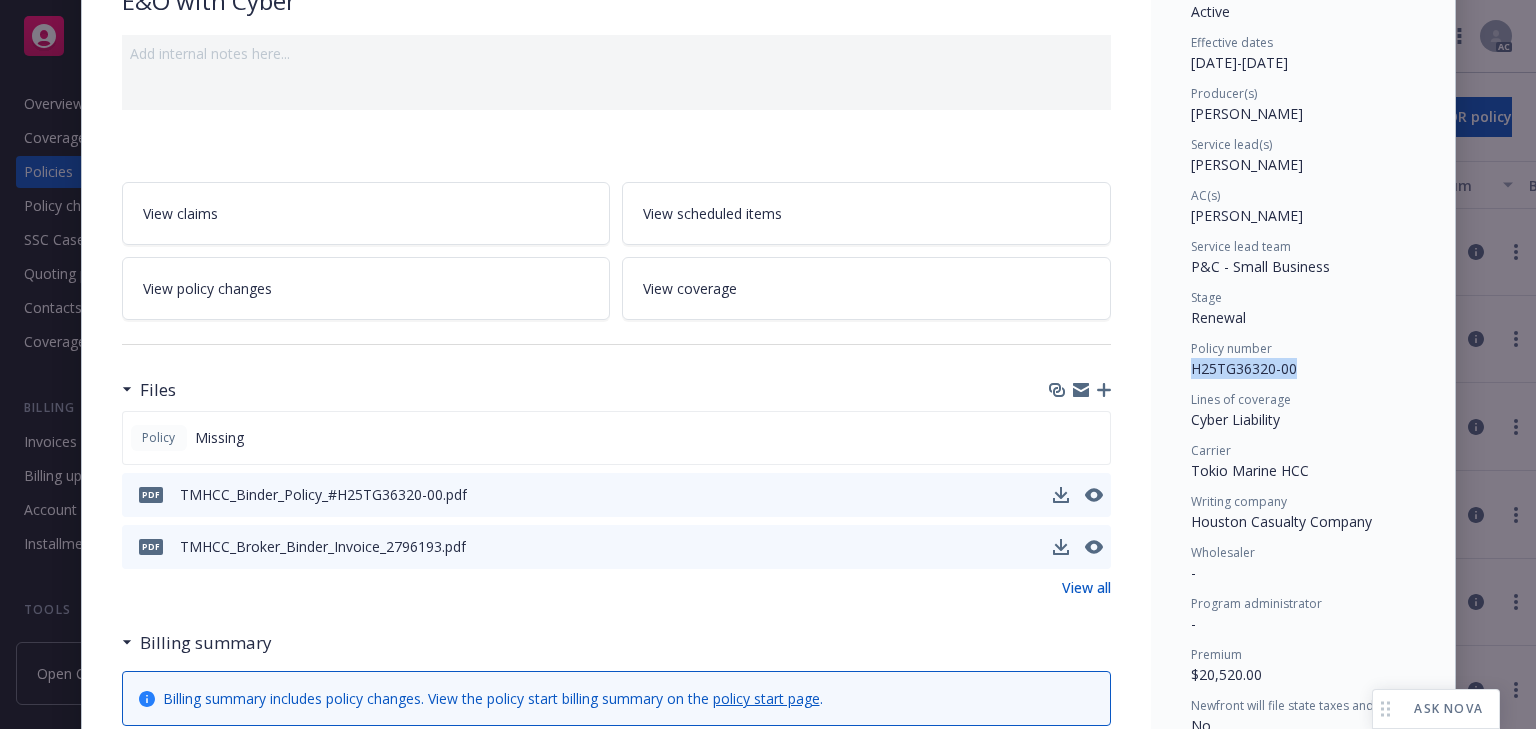 scroll, scrollTop: 220, scrollLeft: 0, axis: vertical 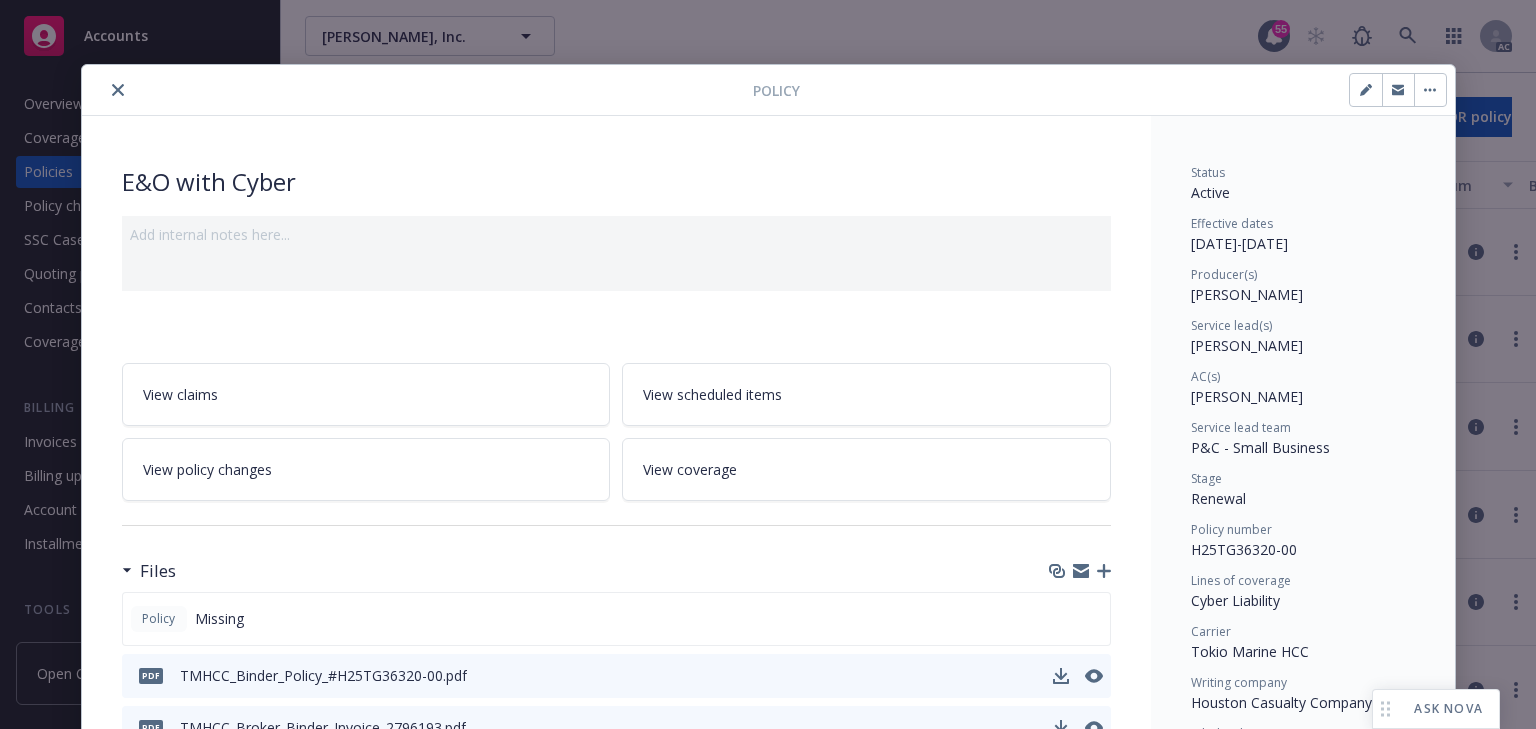 click on "Status Active Effective dates [DATE]  -  [DATE] Producer(s) [PERSON_NAME] Service lead(s) [PERSON_NAME] AC(s) [PERSON_NAME] Service lead team P&C - Small Business Stage Renewal Policy number H25TG36320-00 Lines of coverage Cyber Liability Carrier Tokio Marine HCC Writing company Houston Casualty Company Wholesaler - Program administrator - Premium $20,520.00 Newfront will file state taxes and fees No Commission 15% / $3,078.00 Policy term 12 months Carrier payment status - Client payment status -" at bounding box center [1303, 642] 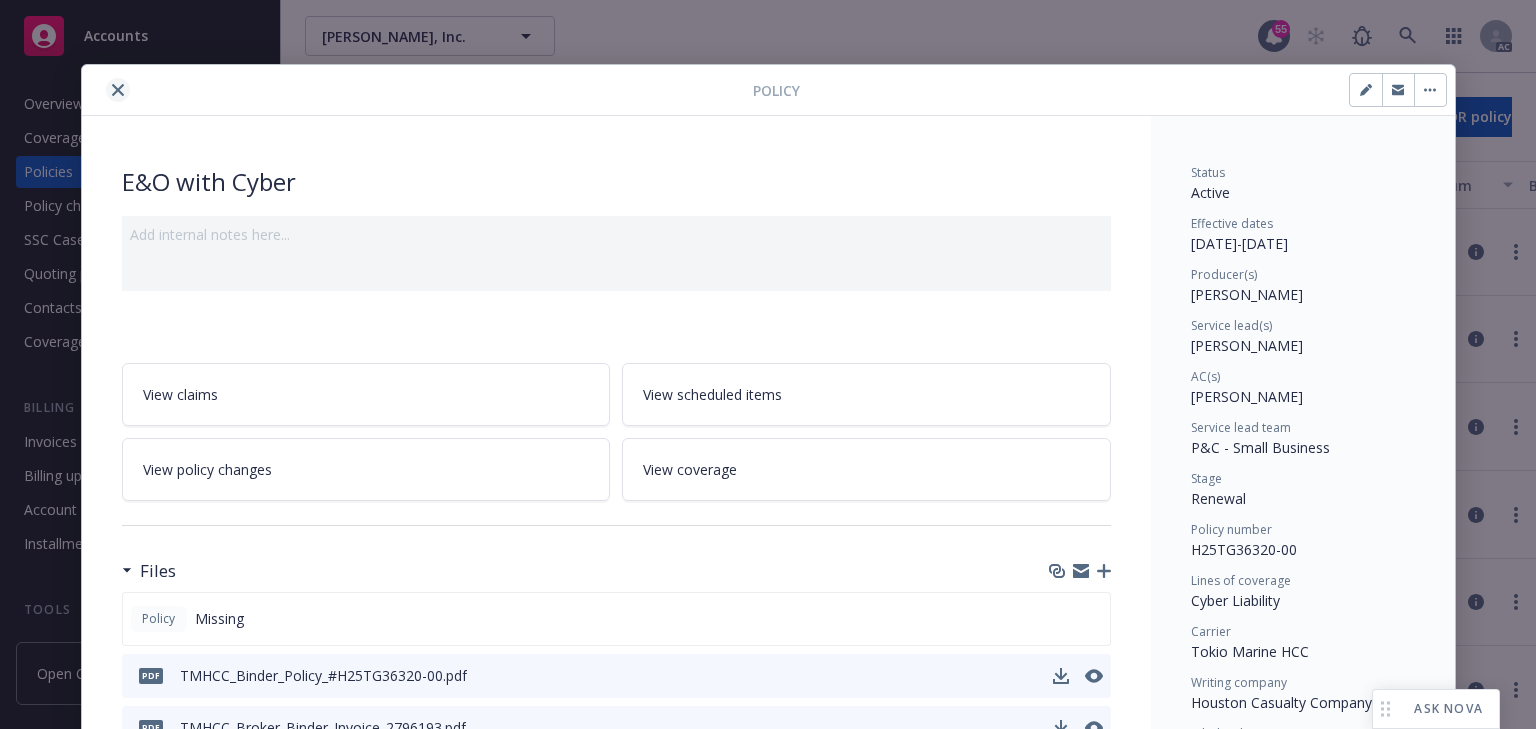 click 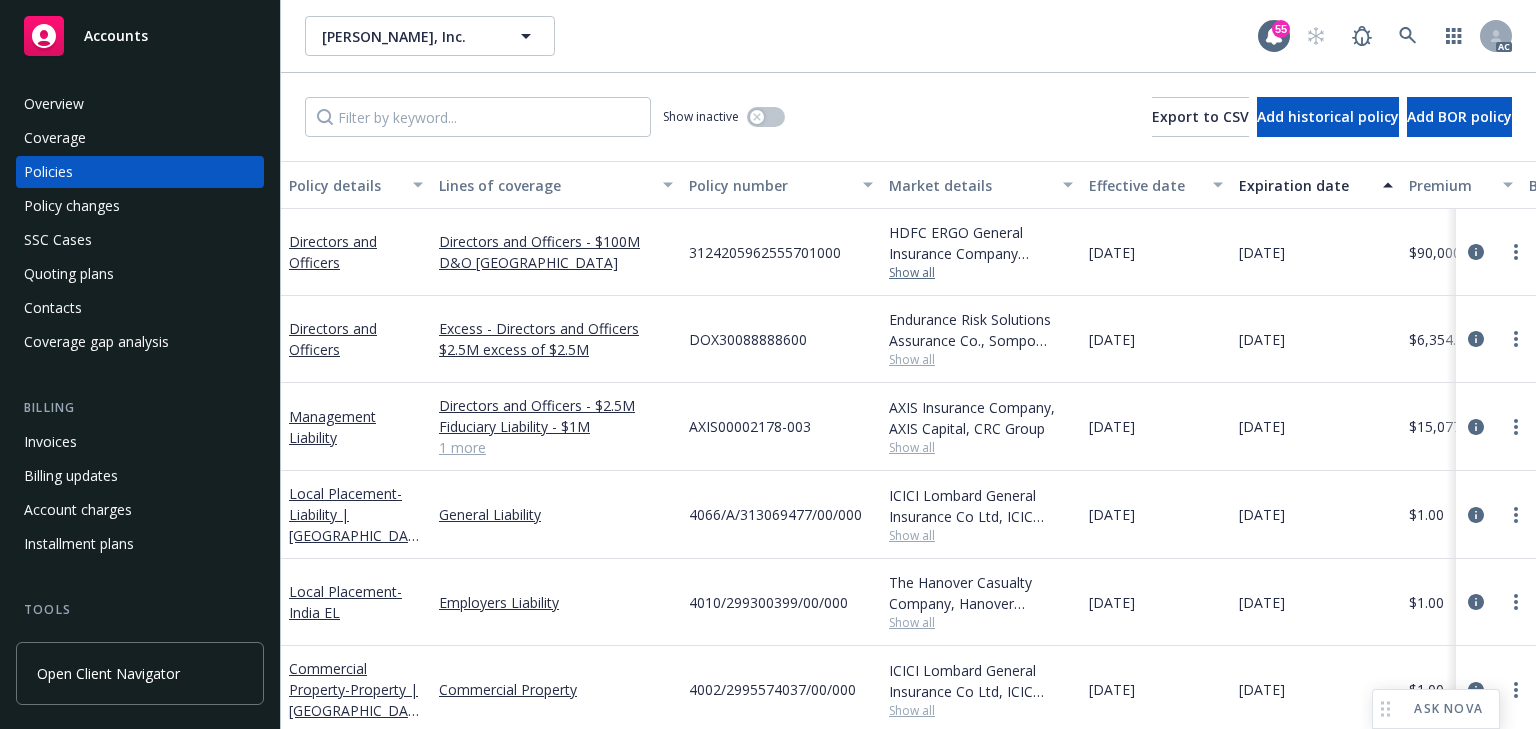 click on "Show all" at bounding box center [981, 273] 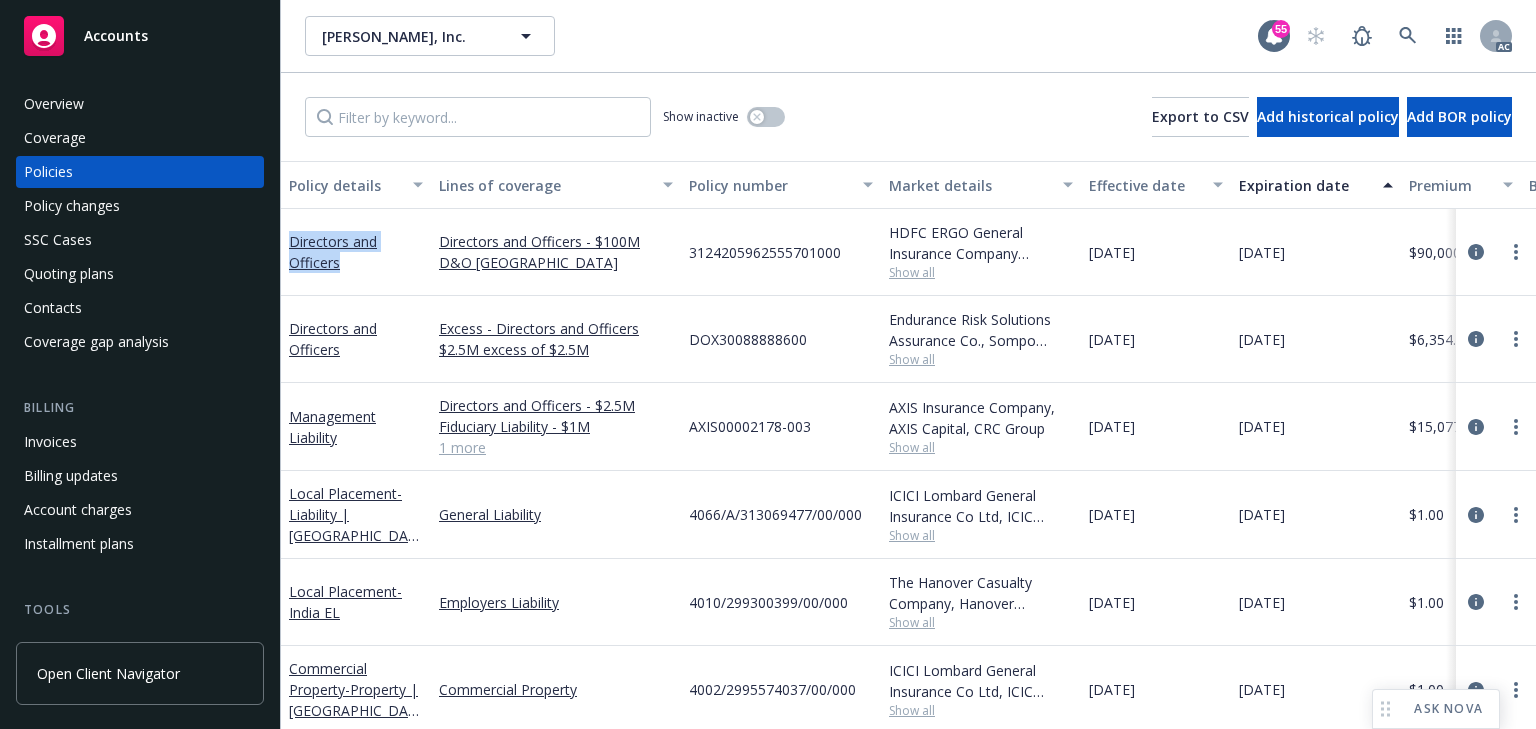 drag, startPoint x: 286, startPoint y: 225, endPoint x: 354, endPoint y: 272, distance: 82.661964 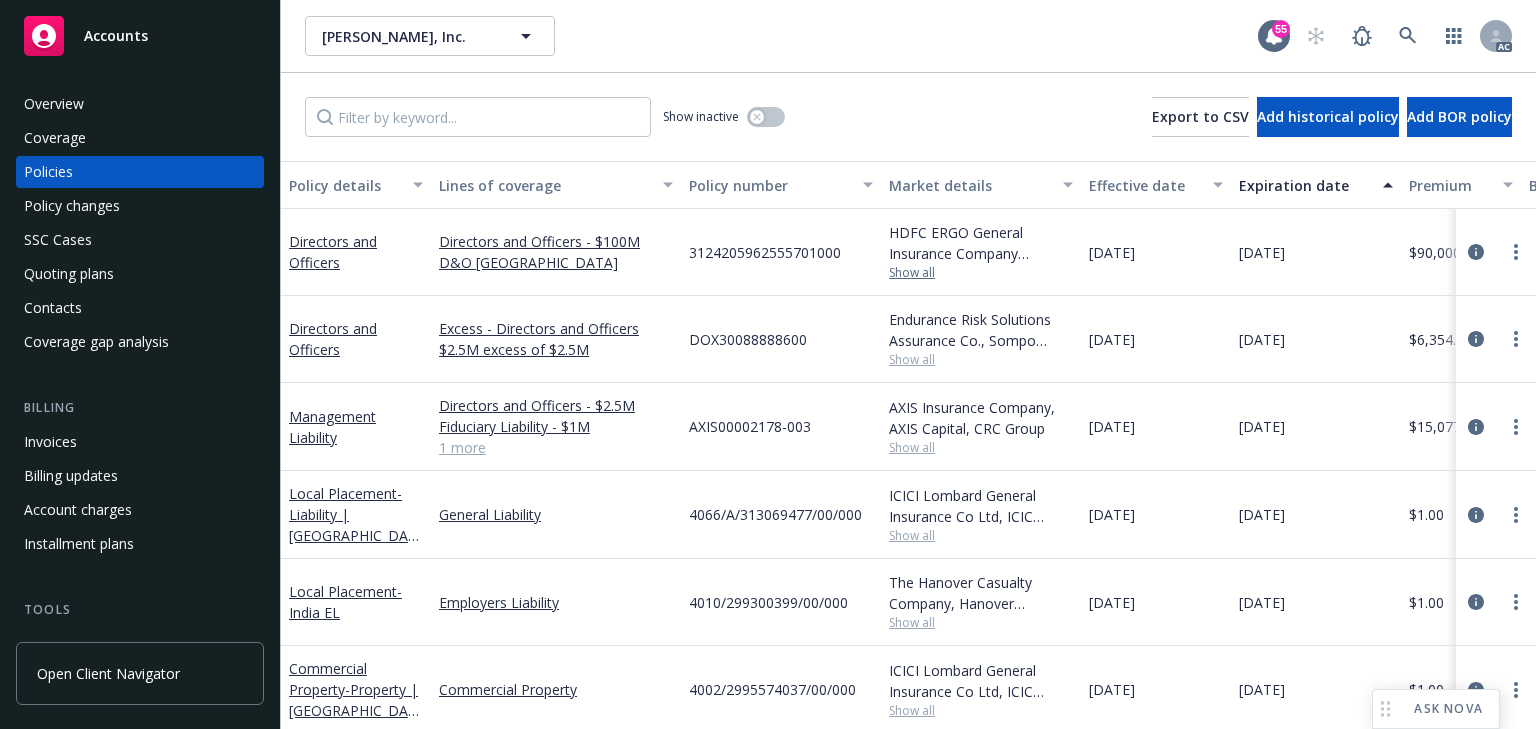 click on "Show all" at bounding box center (981, 273) 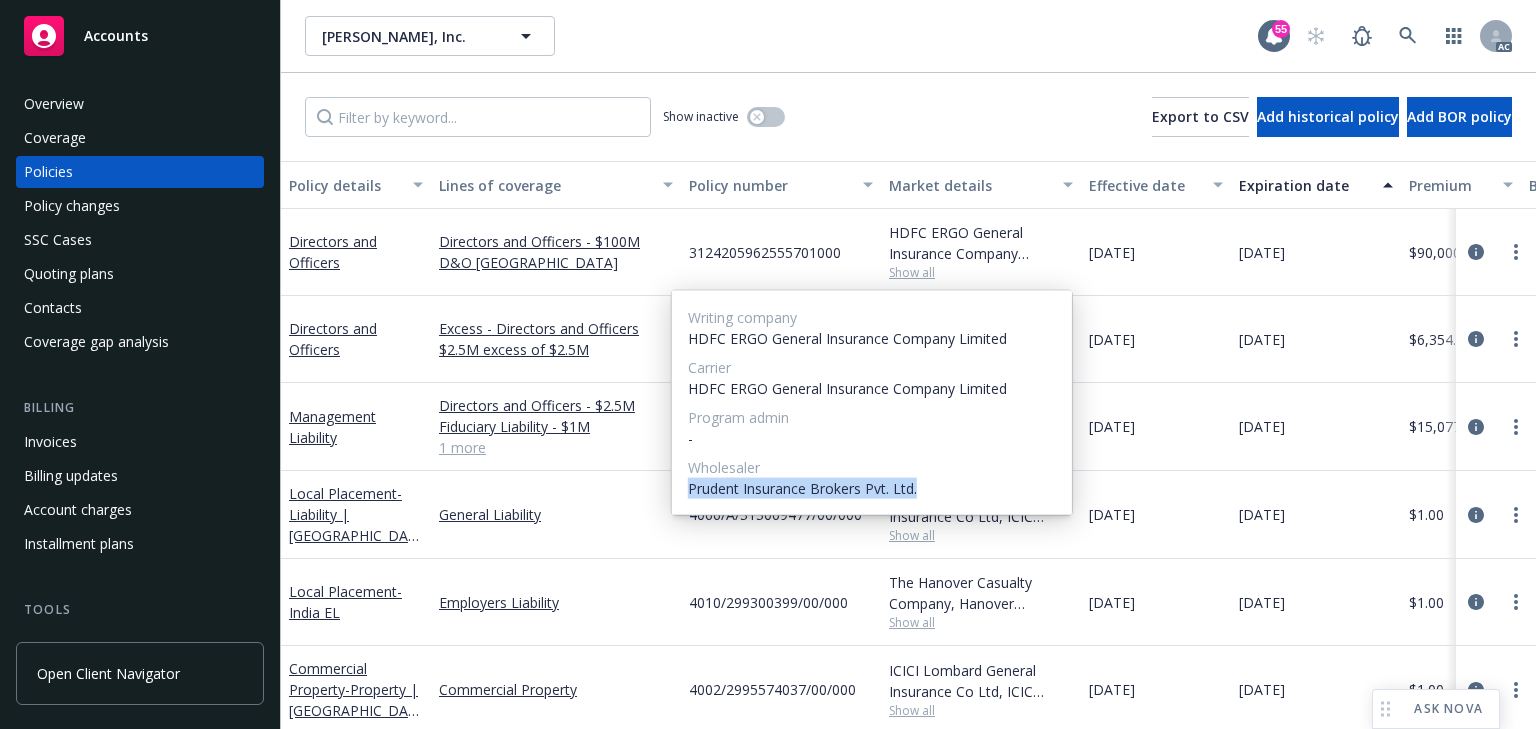 drag, startPoint x: 690, startPoint y: 484, endPoint x: 936, endPoint y: 495, distance: 246.24582 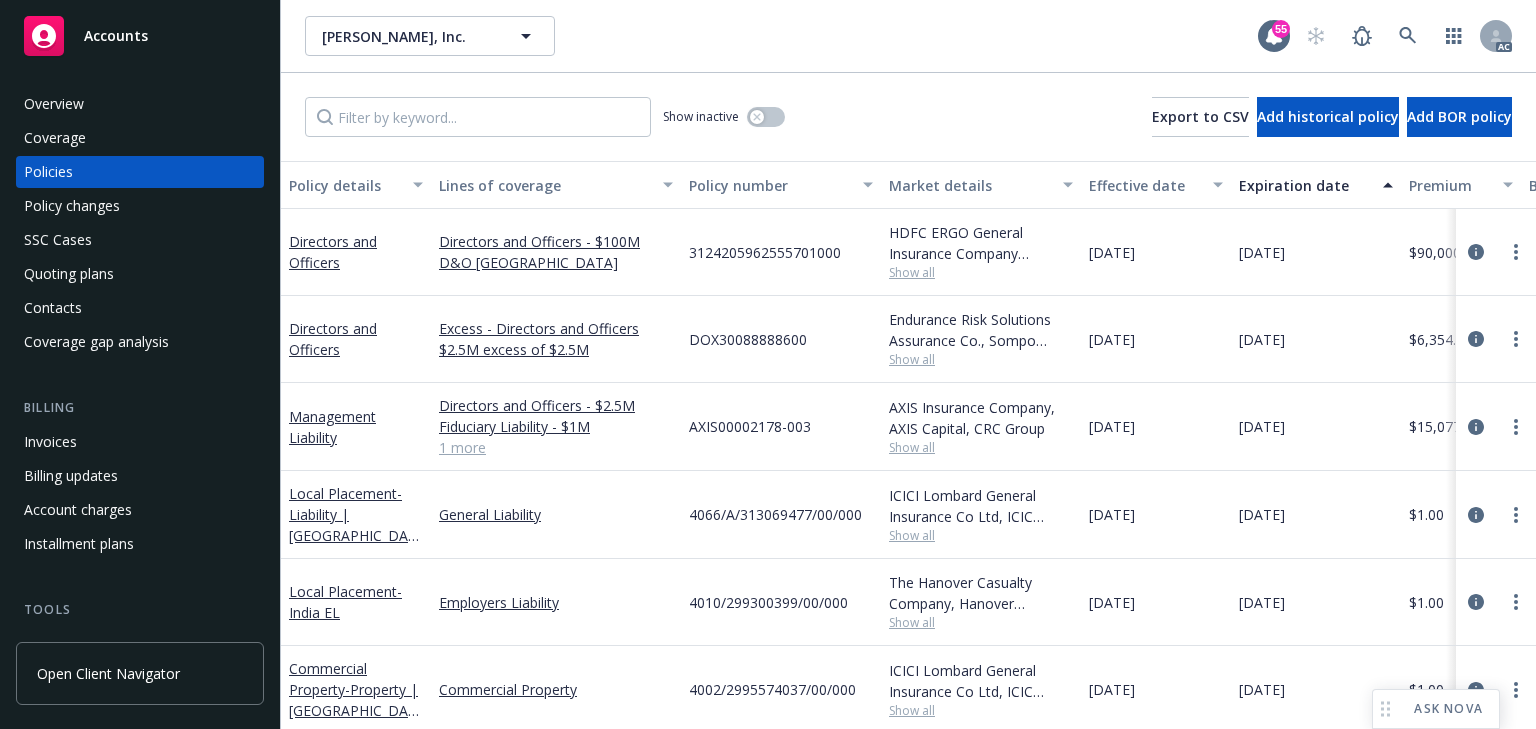 click on "3124205962555701000" at bounding box center [781, 252] 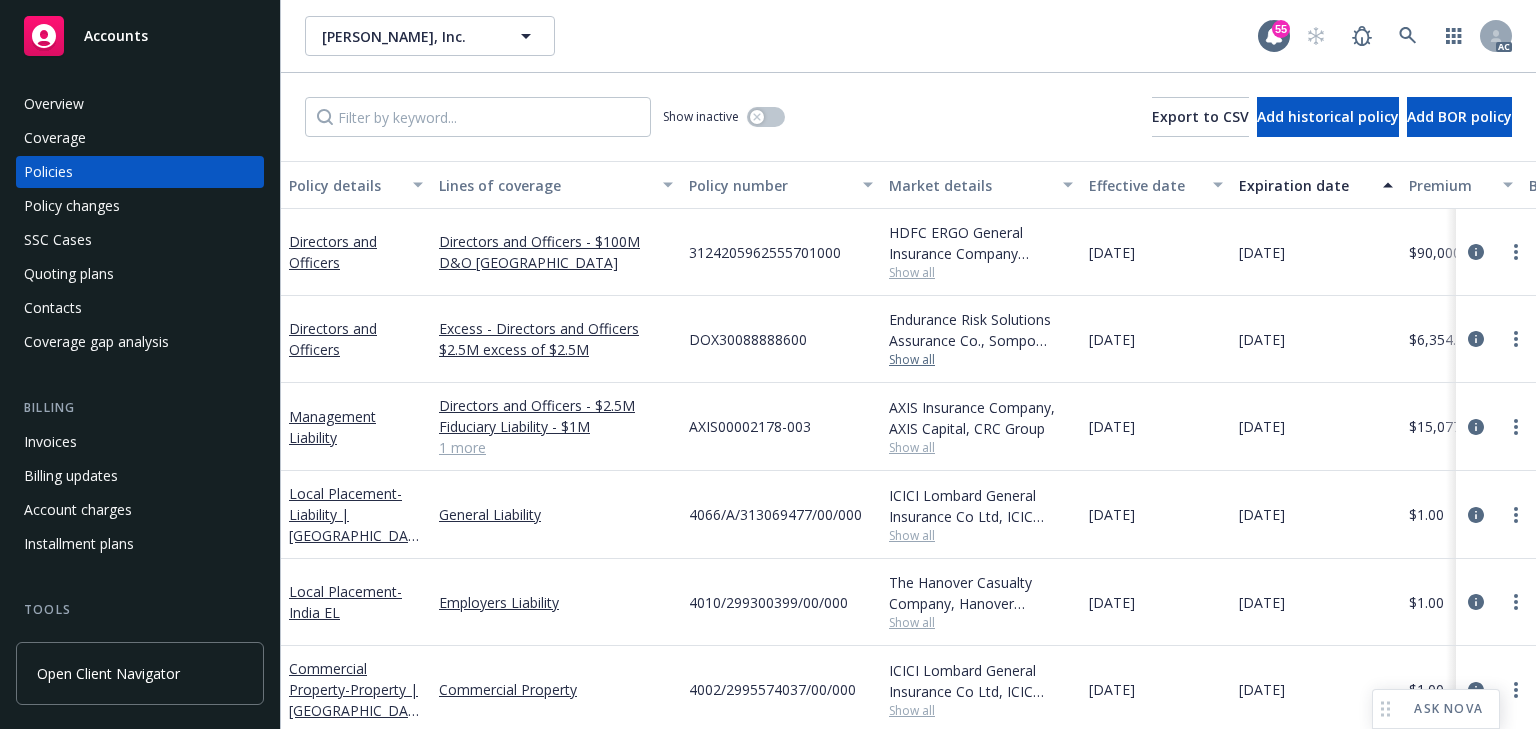 click on "Show all" at bounding box center (981, 360) 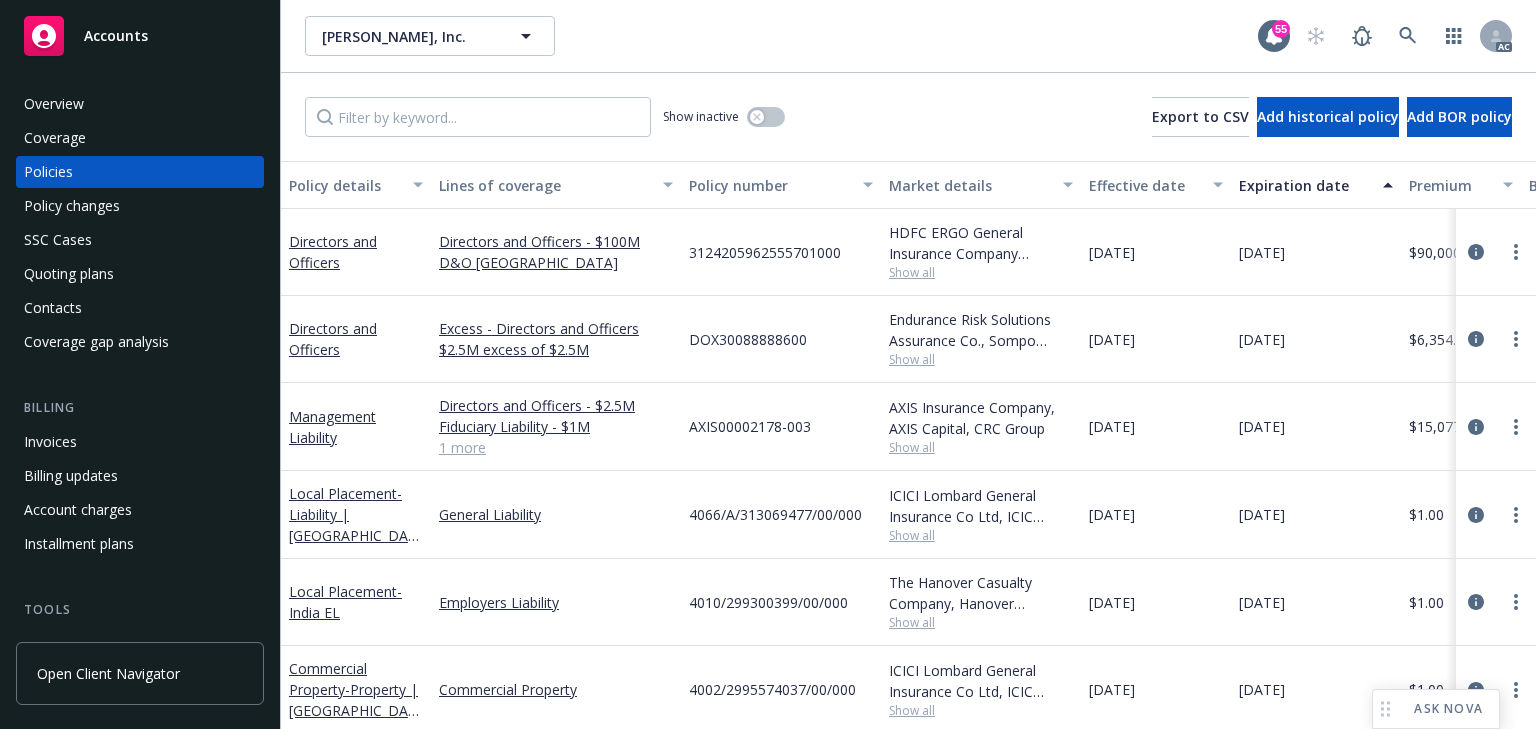 click on "DOX30088888600" at bounding box center [781, 339] 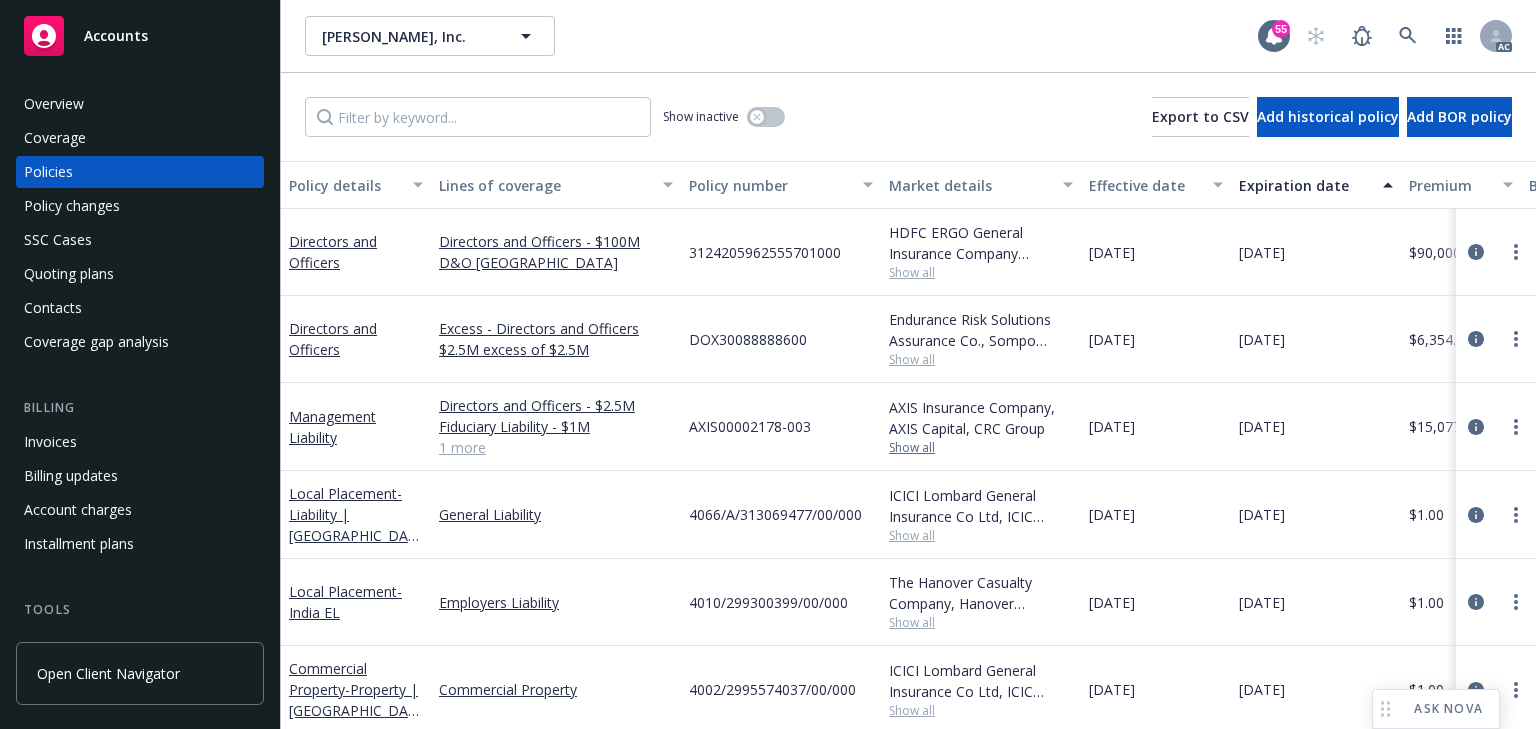 click on "Show all" at bounding box center [981, 448] 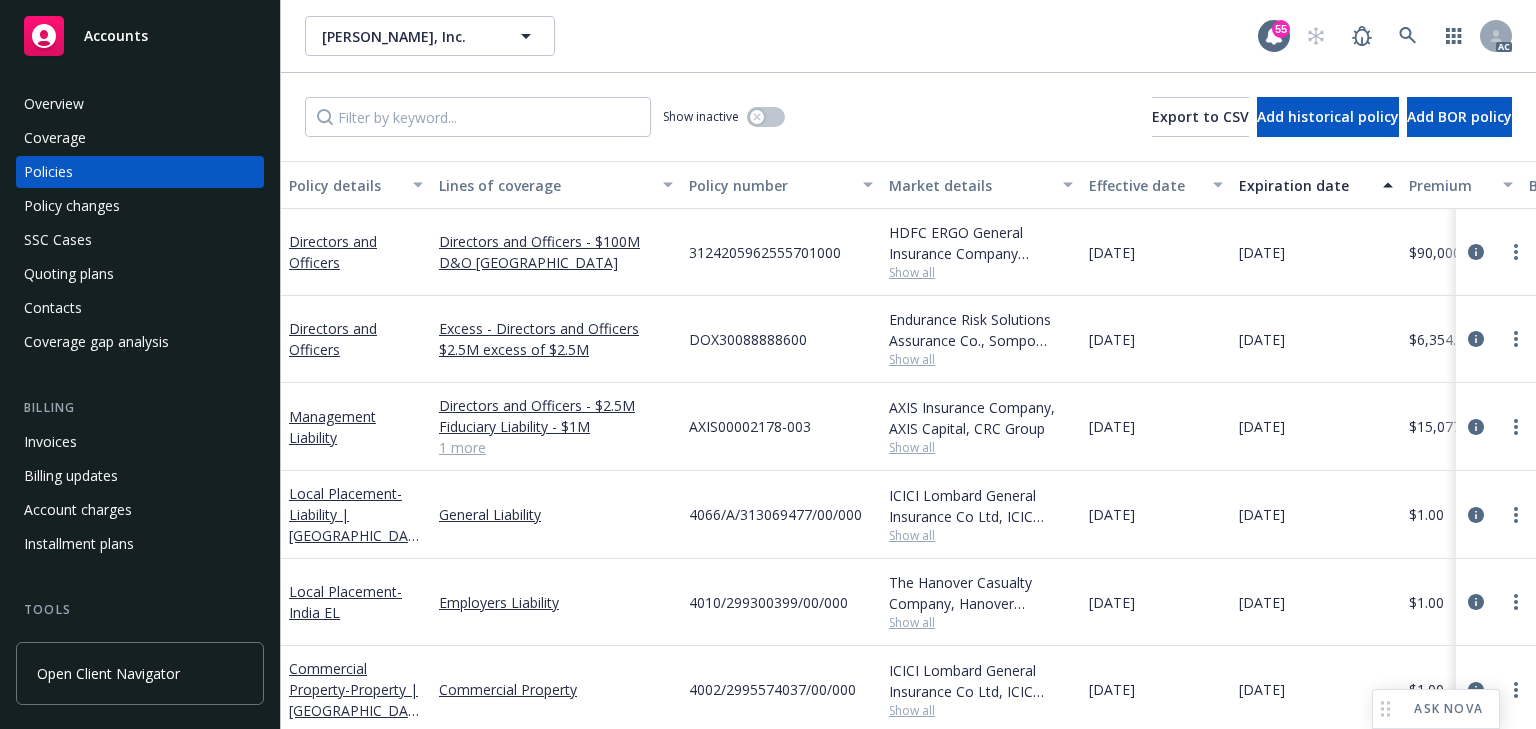 click on "AXIS00002178-003" at bounding box center (781, 427) 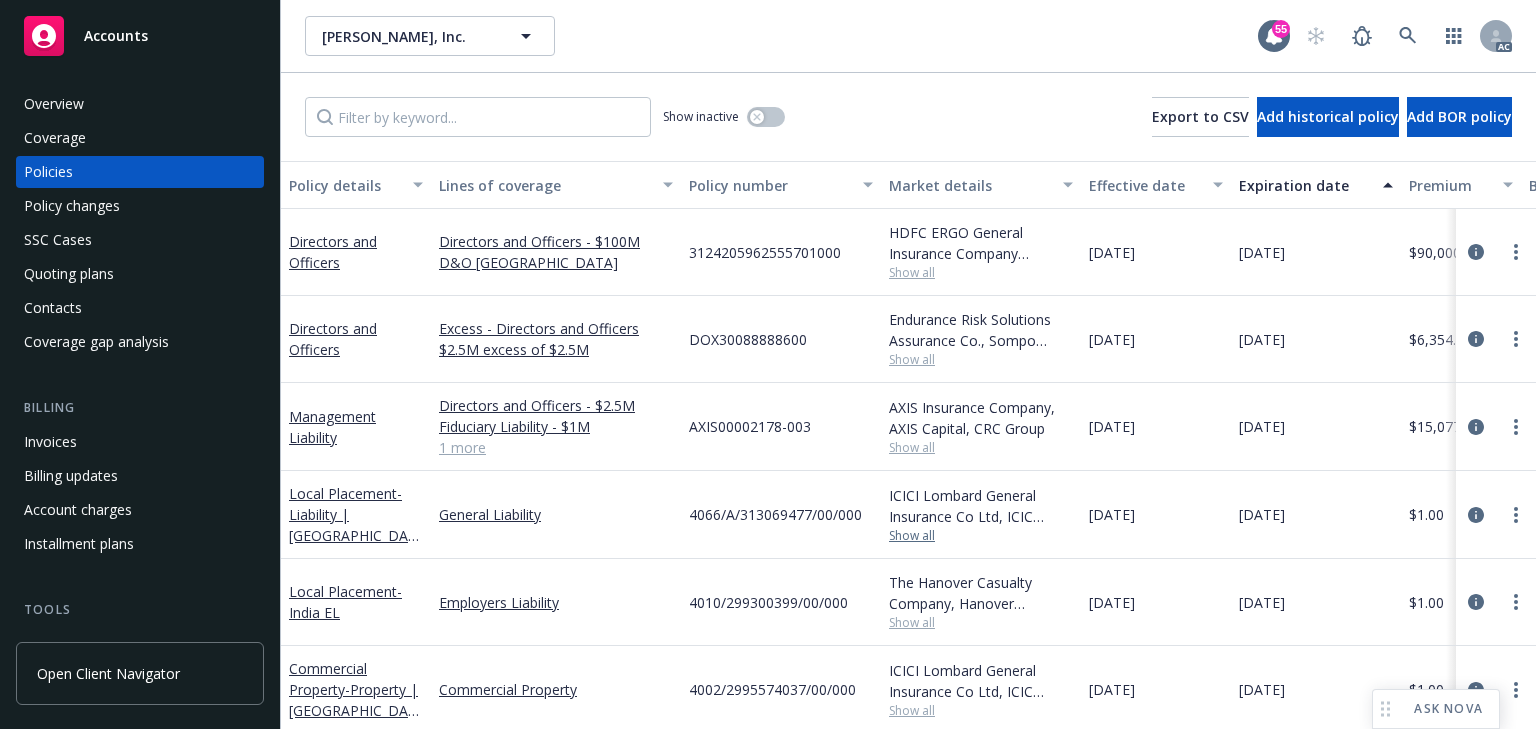 click on "Show all" at bounding box center (981, 536) 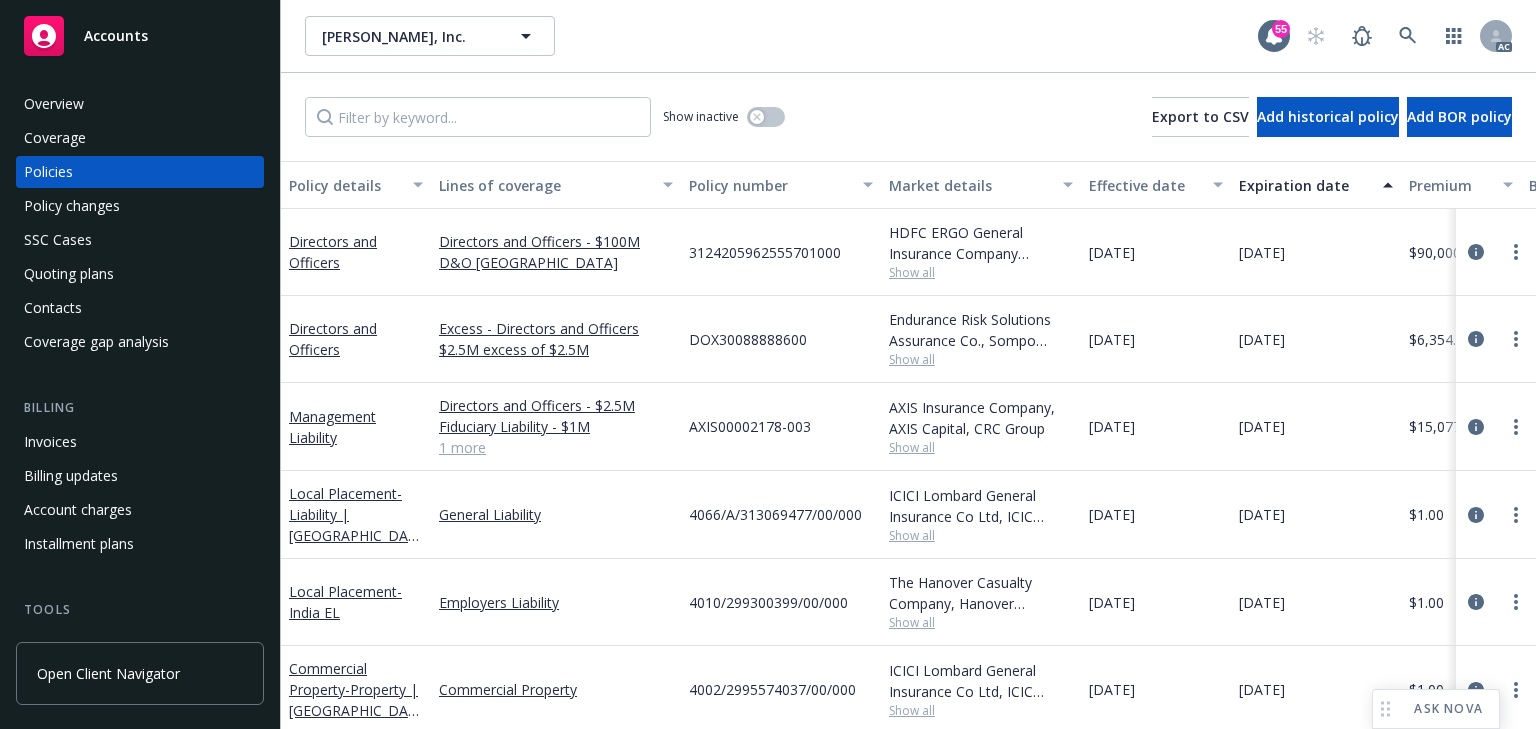click on "4066/A/313069477/00/000" at bounding box center (781, 515) 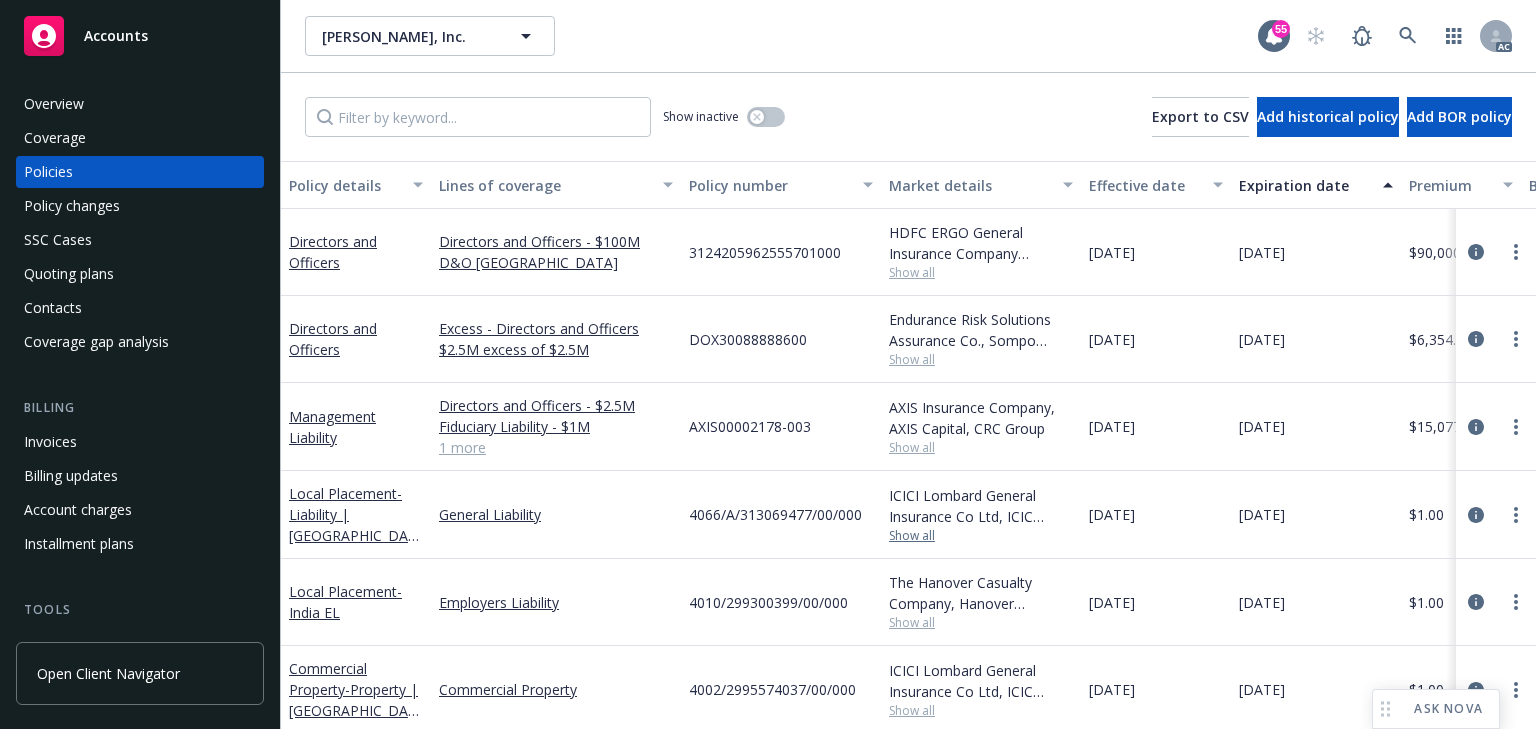 scroll, scrollTop: 80, scrollLeft: 0, axis: vertical 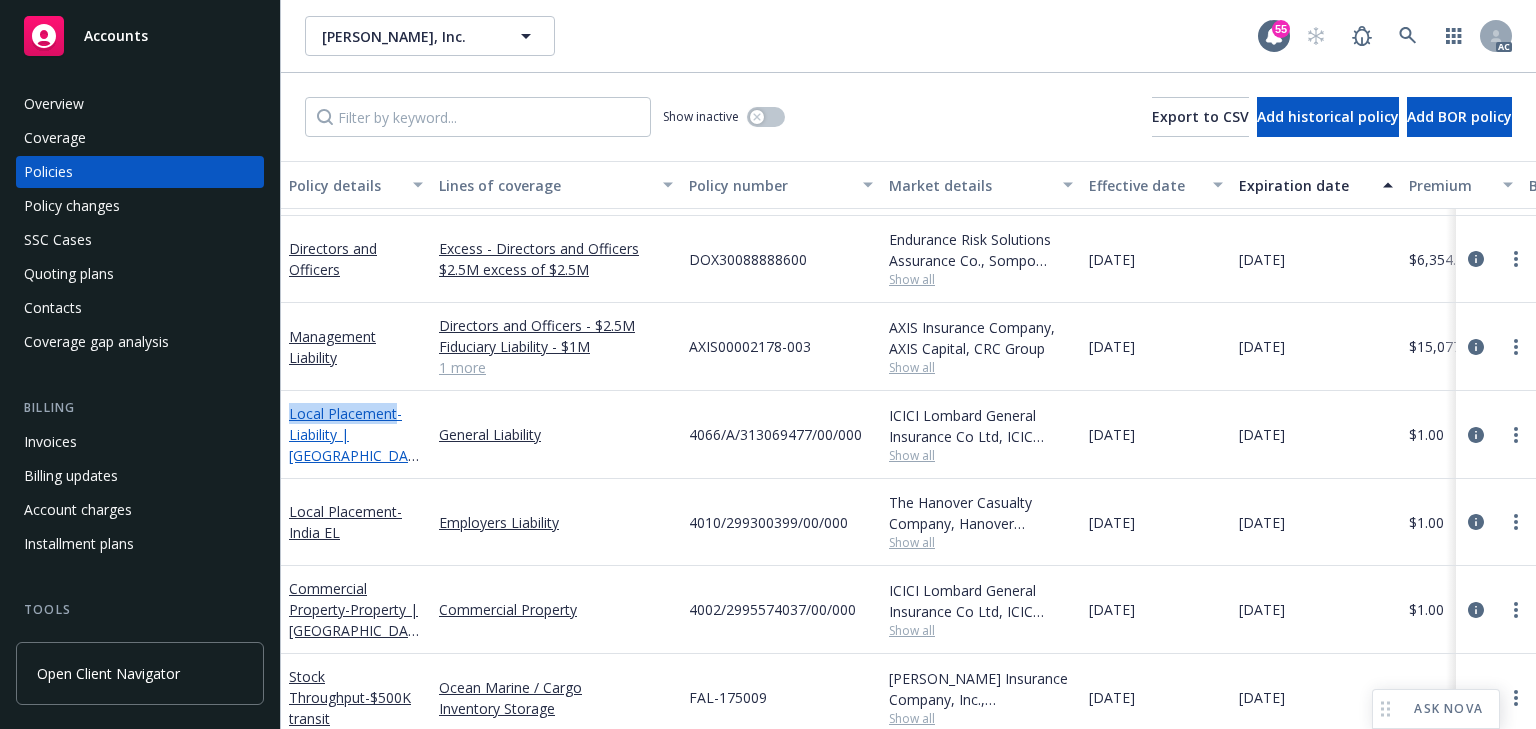 drag, startPoint x: 285, startPoint y: 409, endPoint x: 393, endPoint y: 422, distance: 108.779594 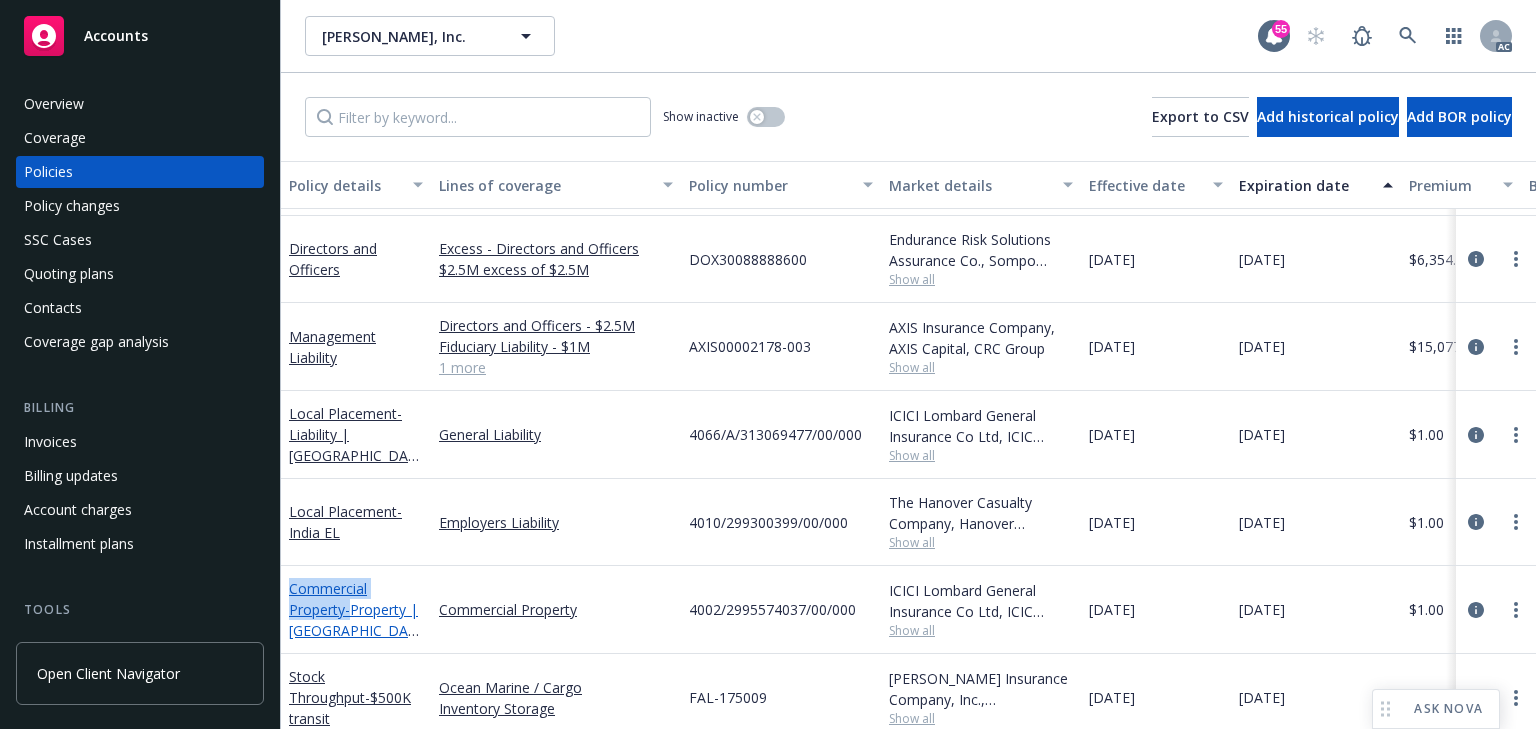 drag, startPoint x: 282, startPoint y: 572, endPoint x: 348, endPoint y: 608, distance: 75.17979 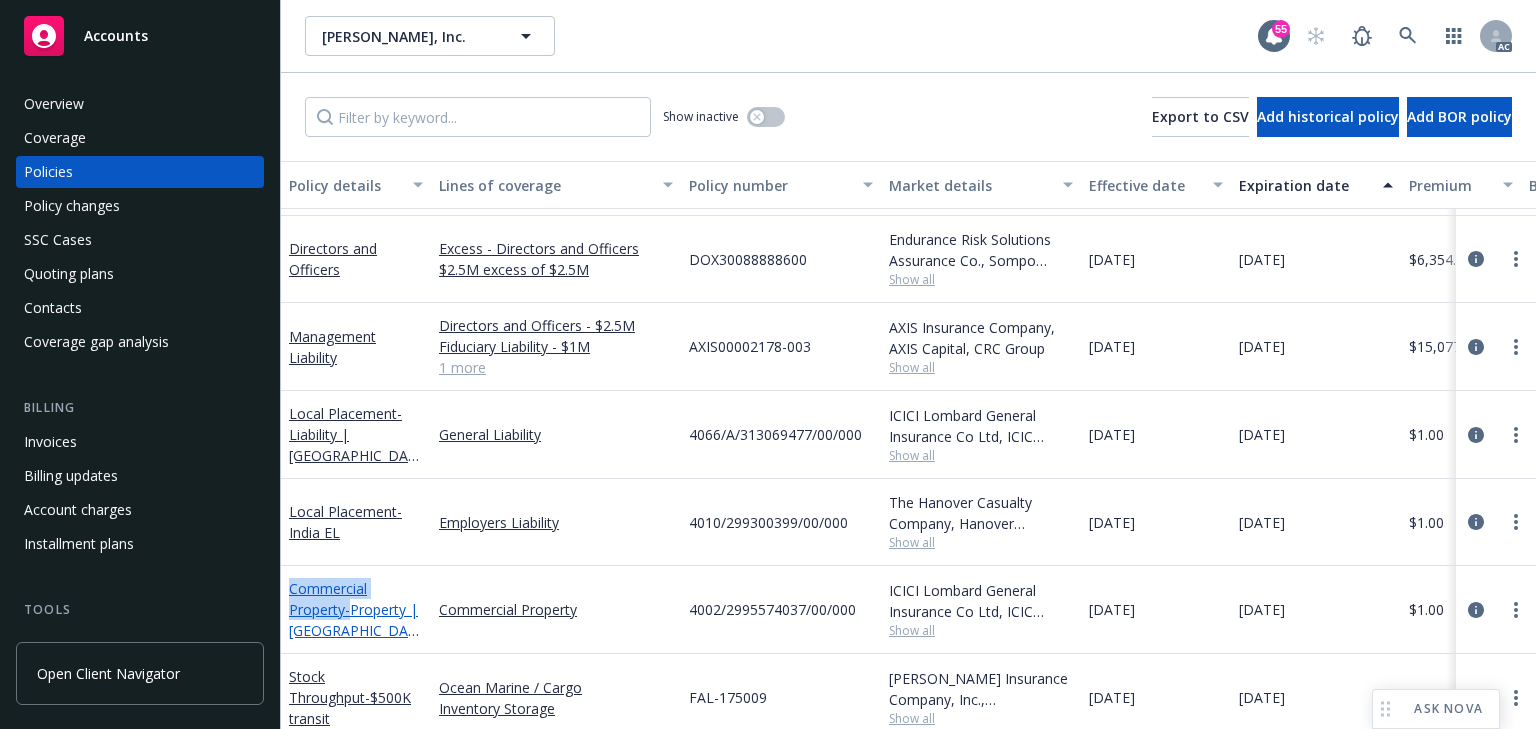 click on "Commercial Property  -  Property | [GEOGRAPHIC_DATA]" at bounding box center (356, 610) 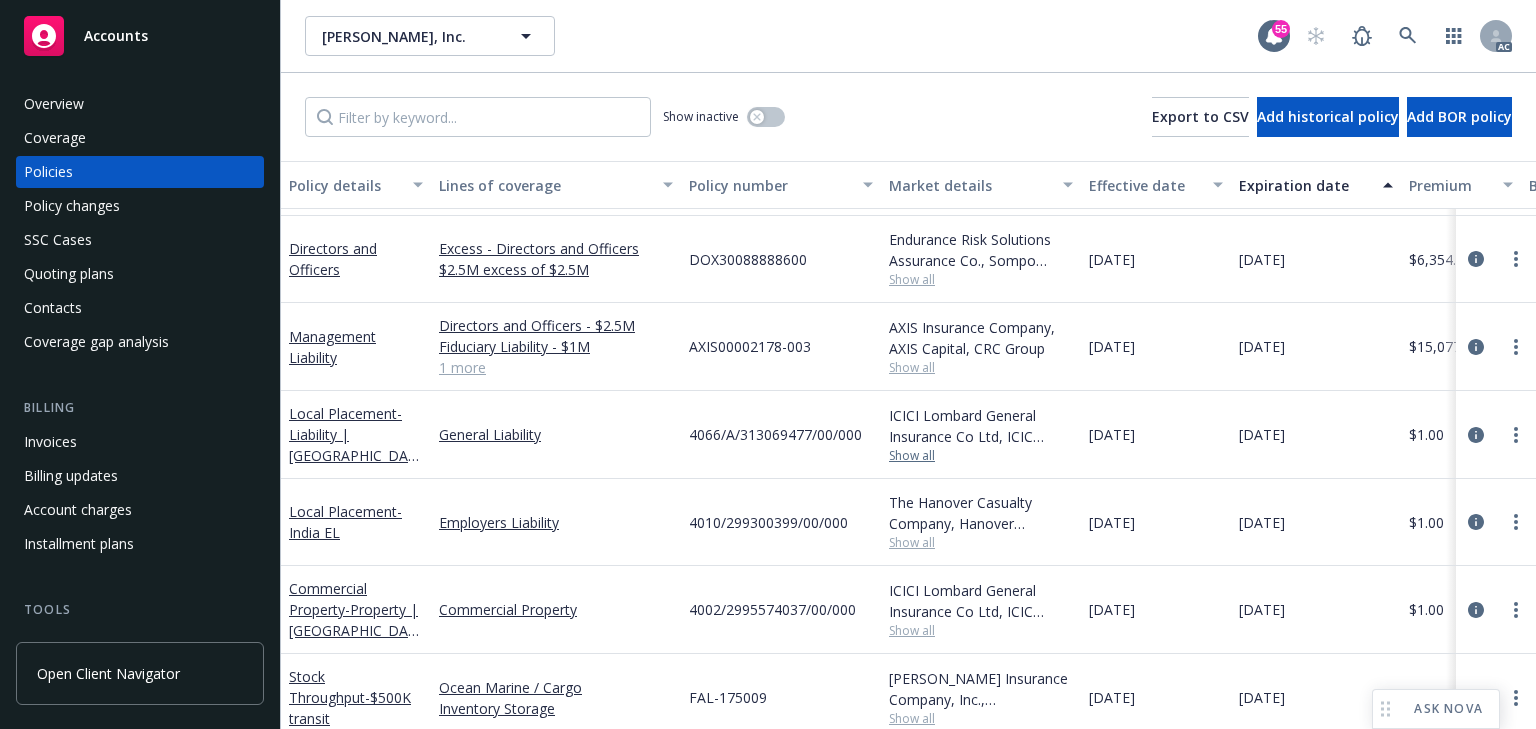 click on "Show all" at bounding box center (981, 456) 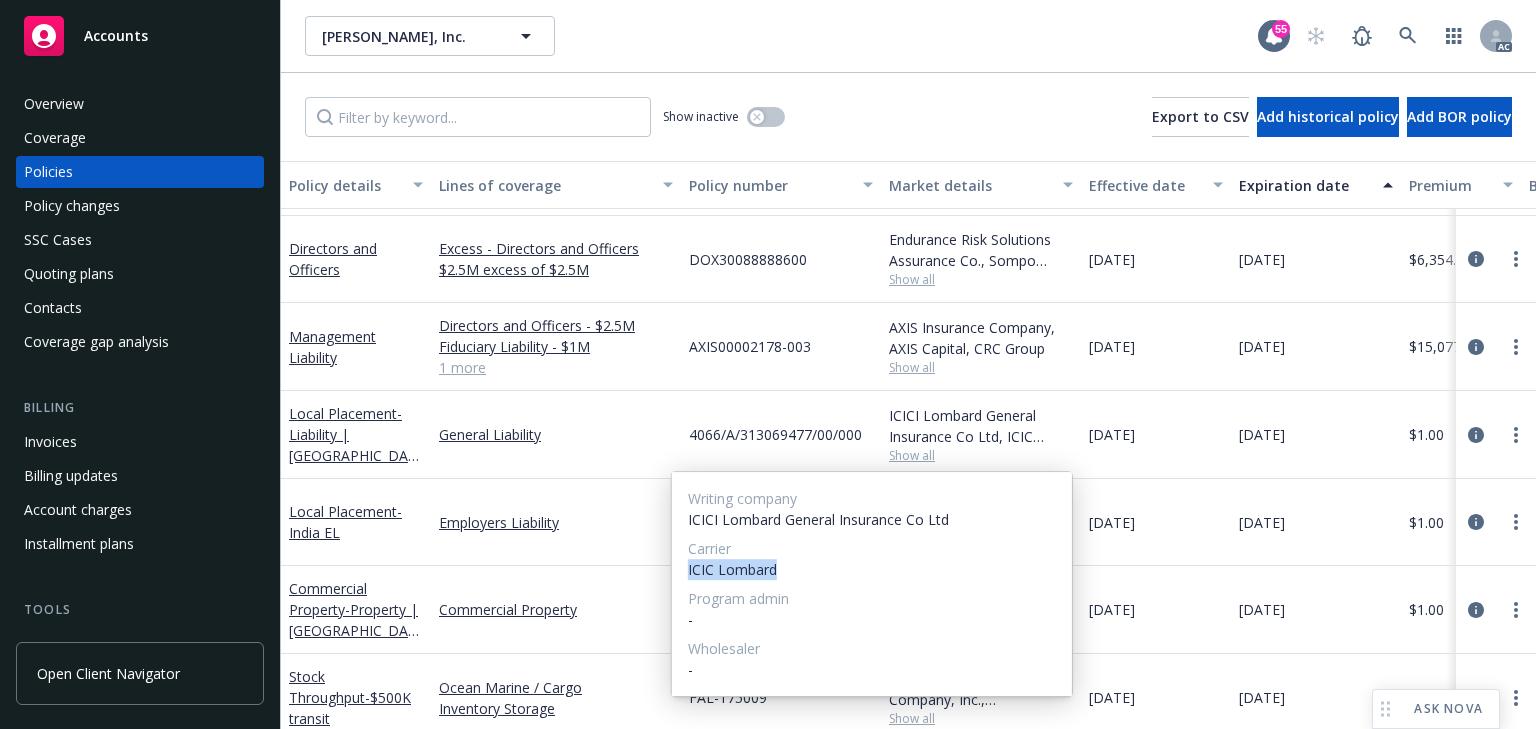 drag, startPoint x: 685, startPoint y: 573, endPoint x: 840, endPoint y: 566, distance: 155.15799 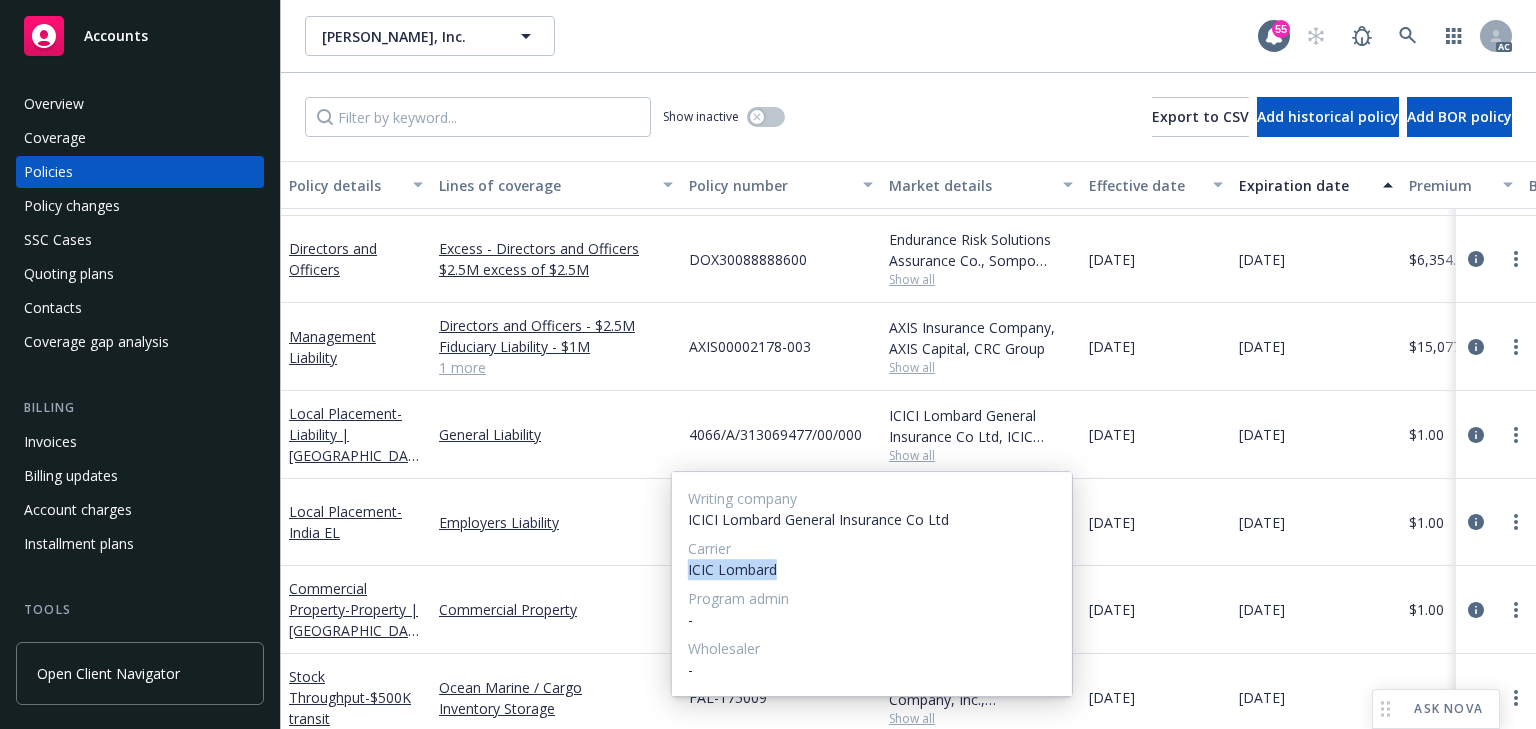 click on "Writing company ICICI Lombard General Insurance Co Ltd Carrier ICIC Lombard Program admin - Wholesaler -" at bounding box center (872, 584) 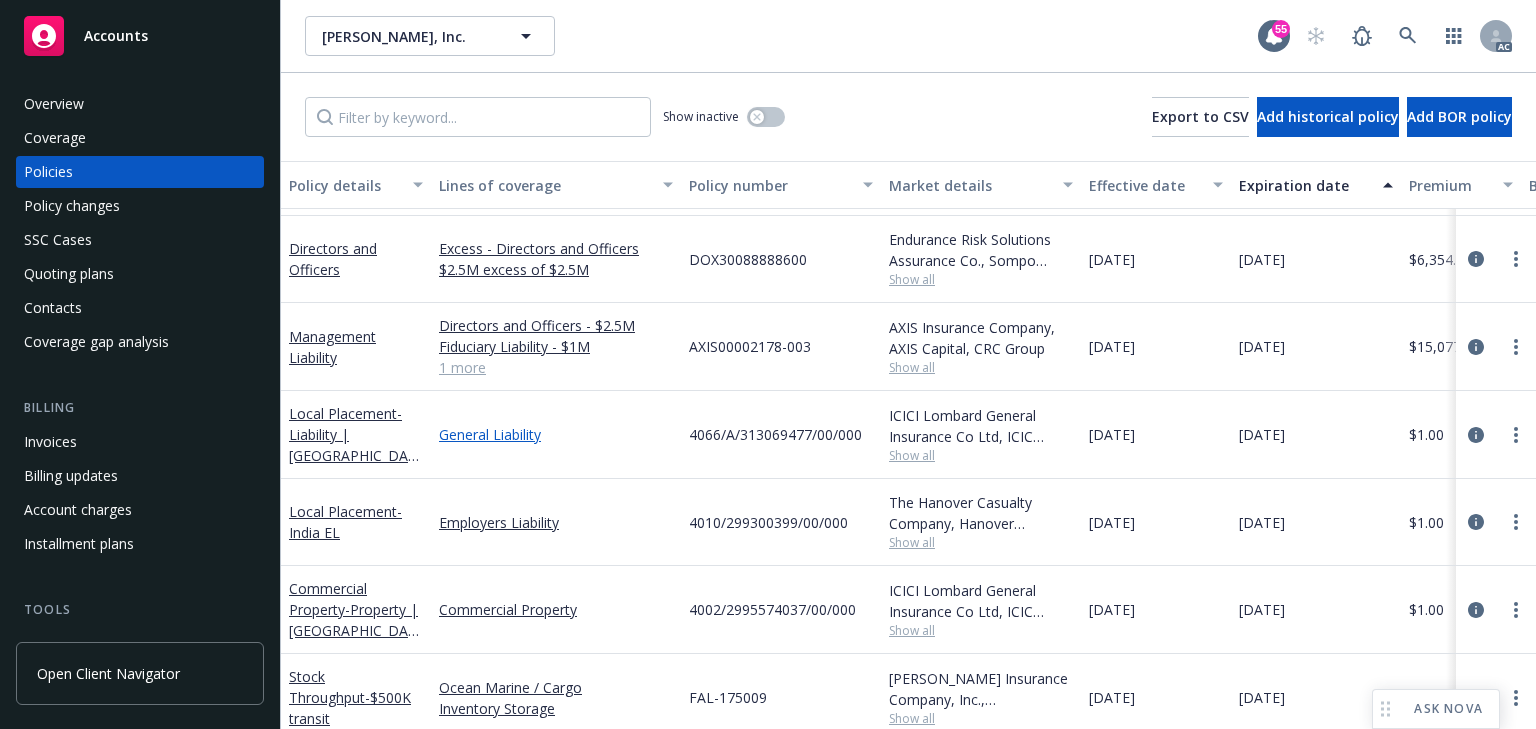click on "General Liability" at bounding box center [556, 434] 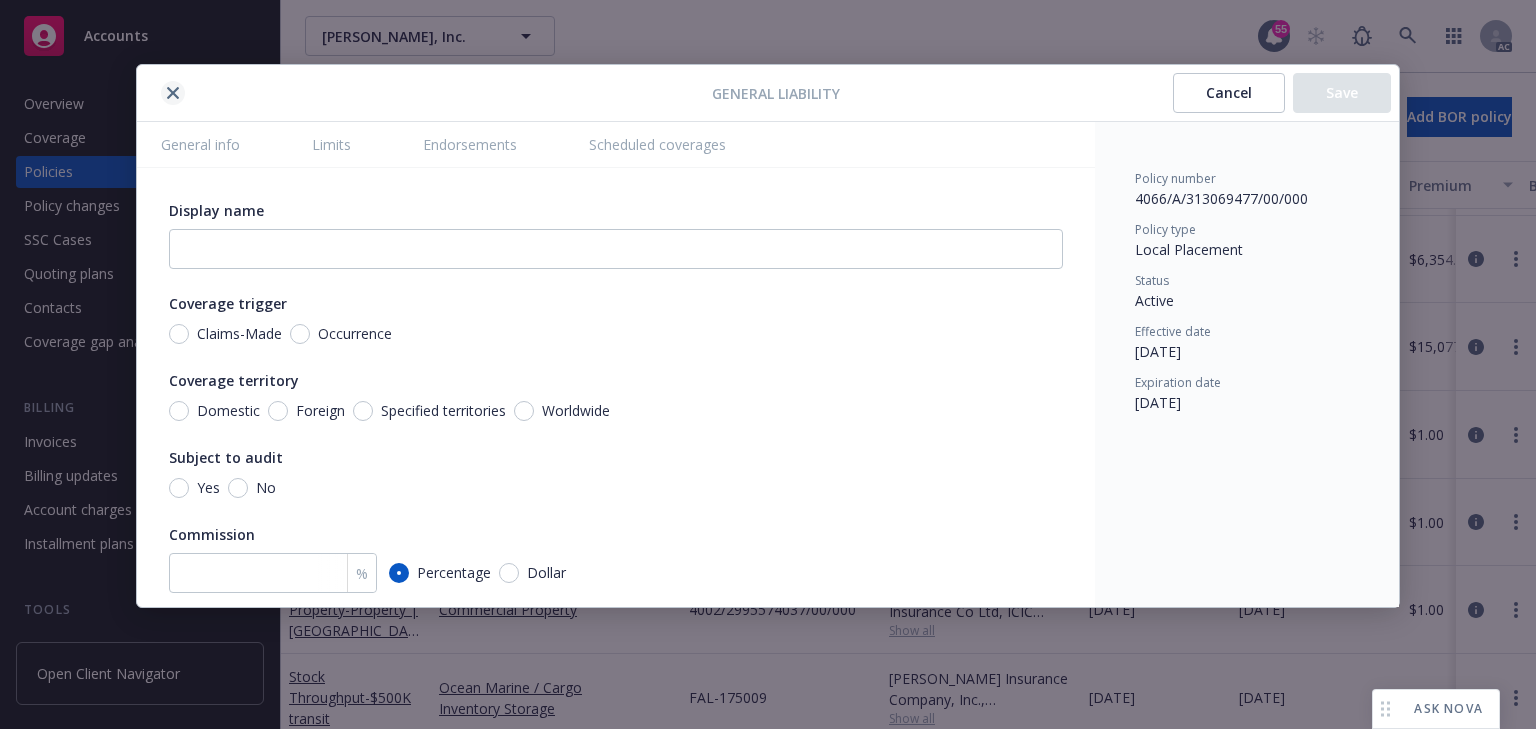 click 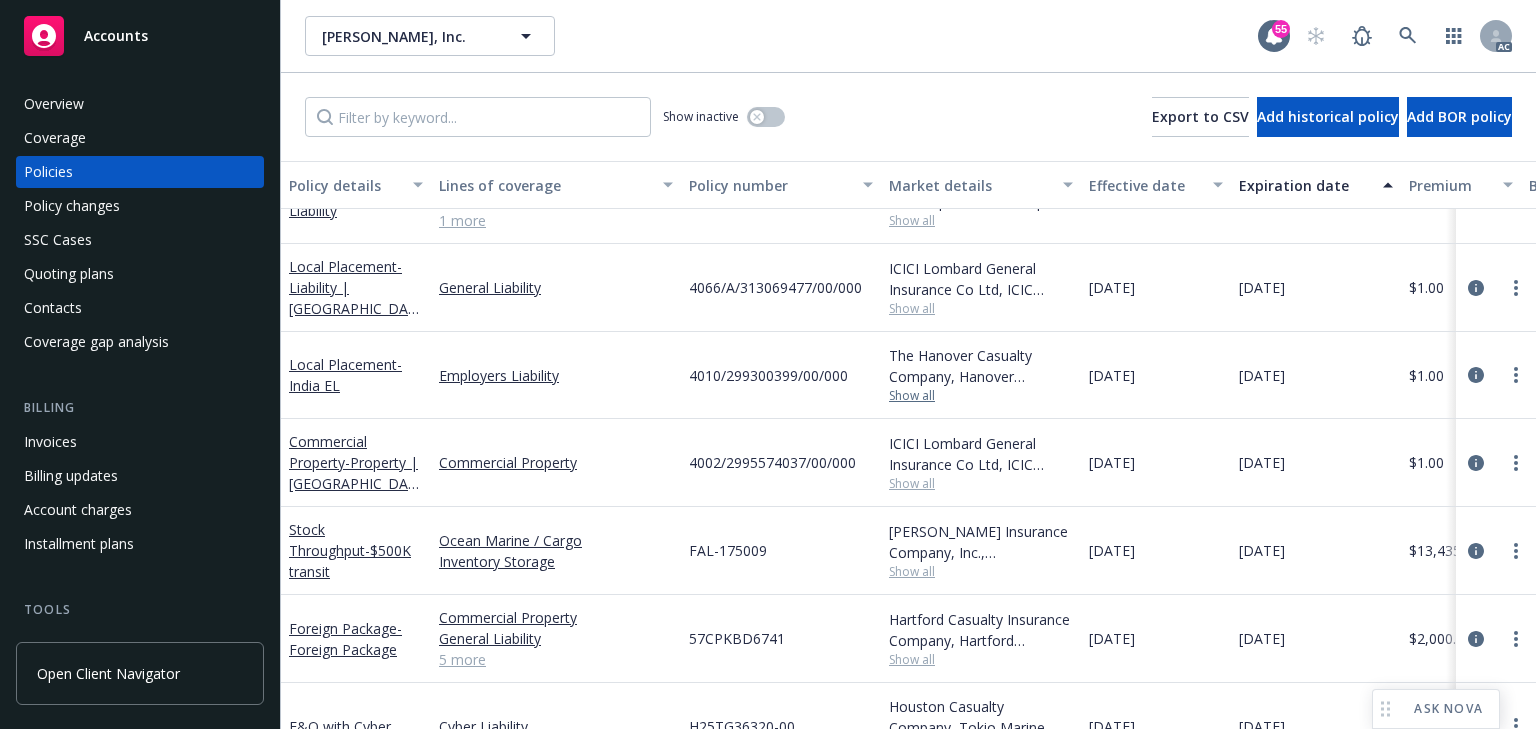 scroll, scrollTop: 240, scrollLeft: 0, axis: vertical 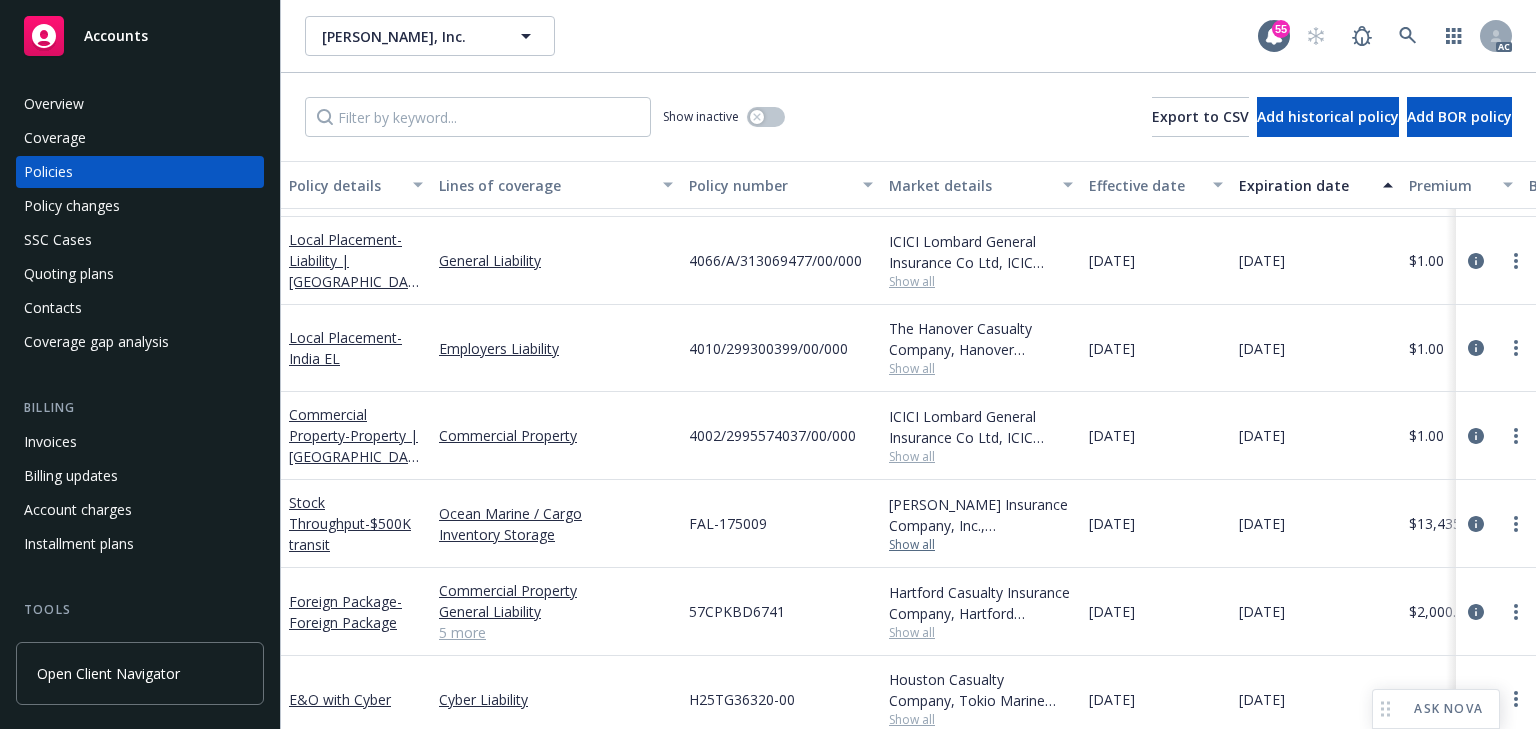 click on "Show all" at bounding box center (981, 545) 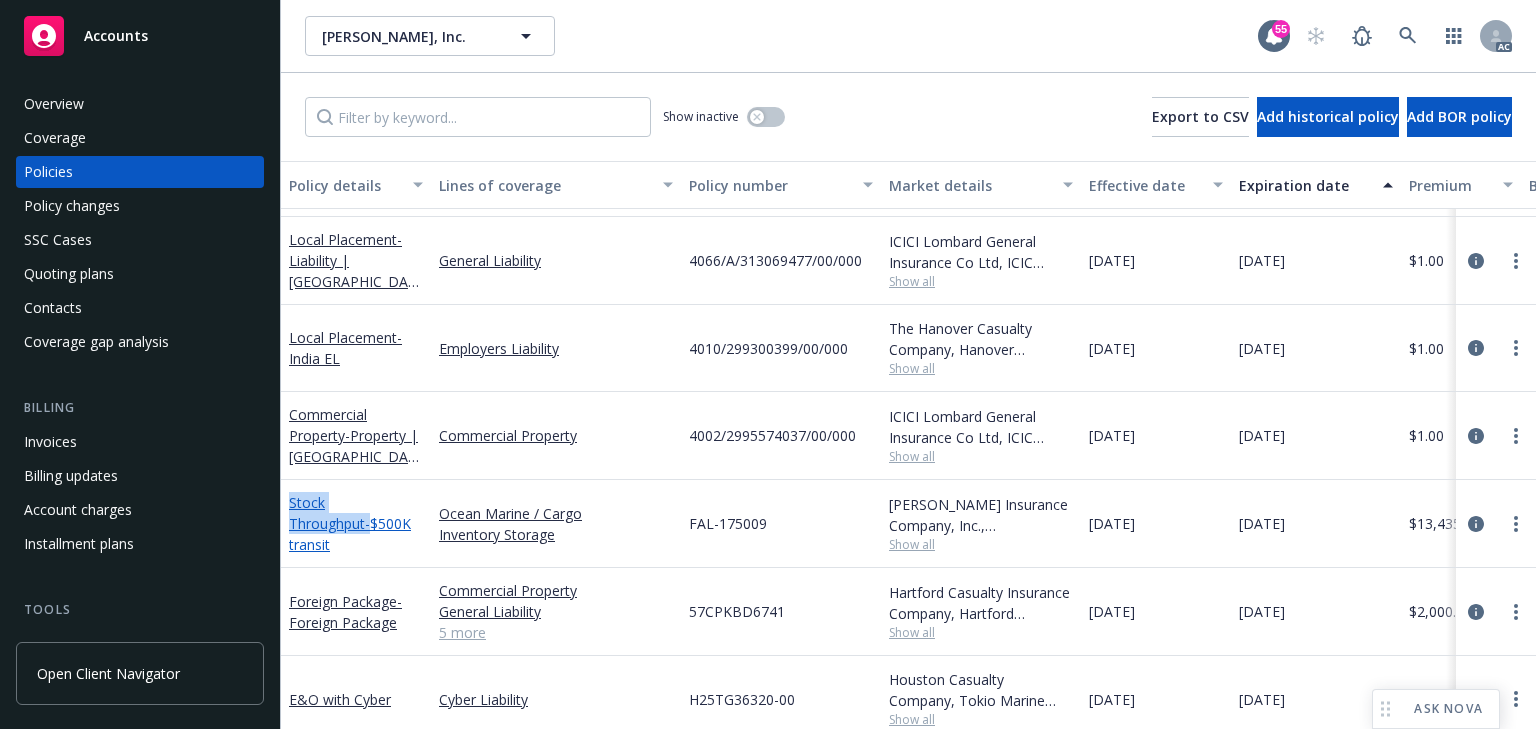 drag, startPoint x: 284, startPoint y: 496, endPoint x: 407, endPoint y: 514, distance: 124.3101 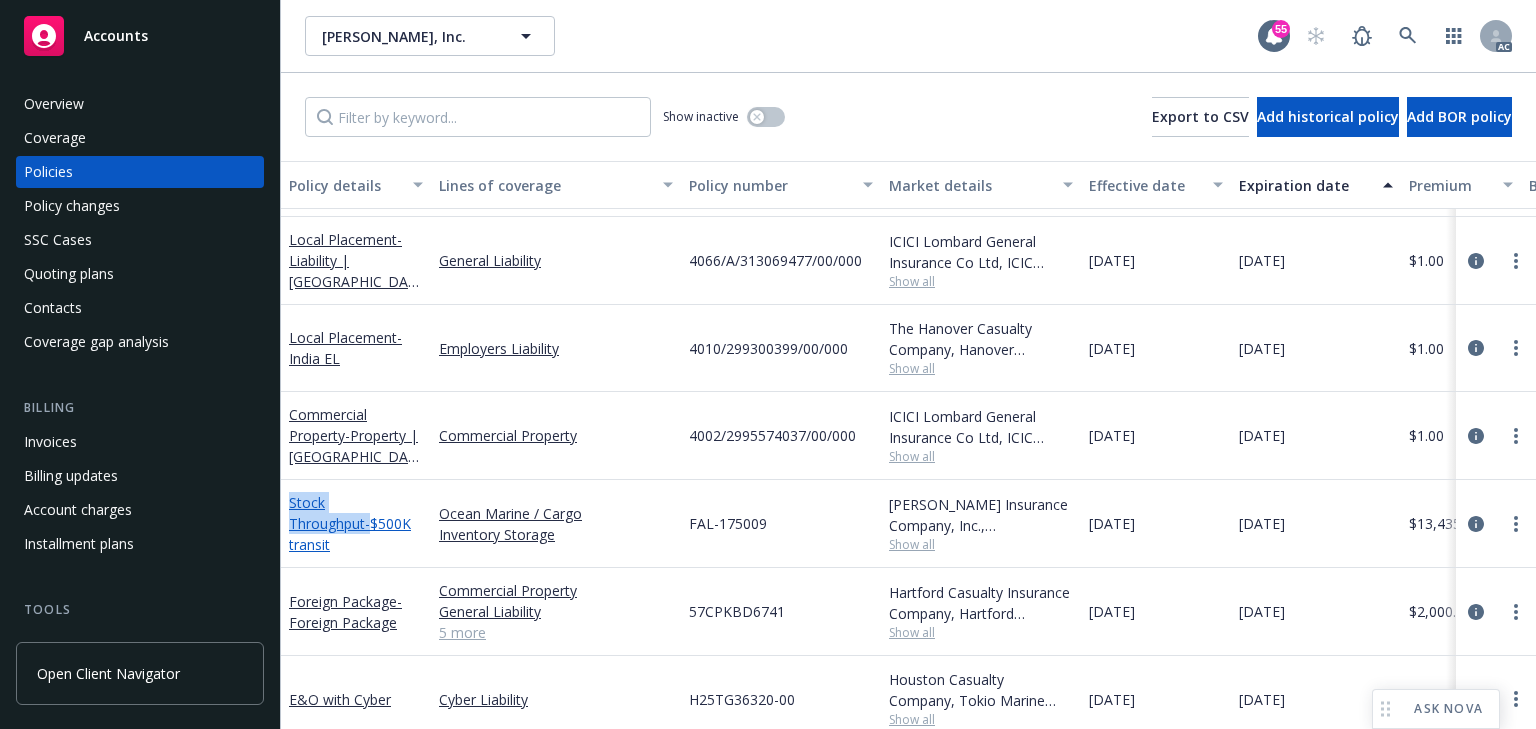 click on "Stock Throughput  -  $500K transit" at bounding box center [356, 524] 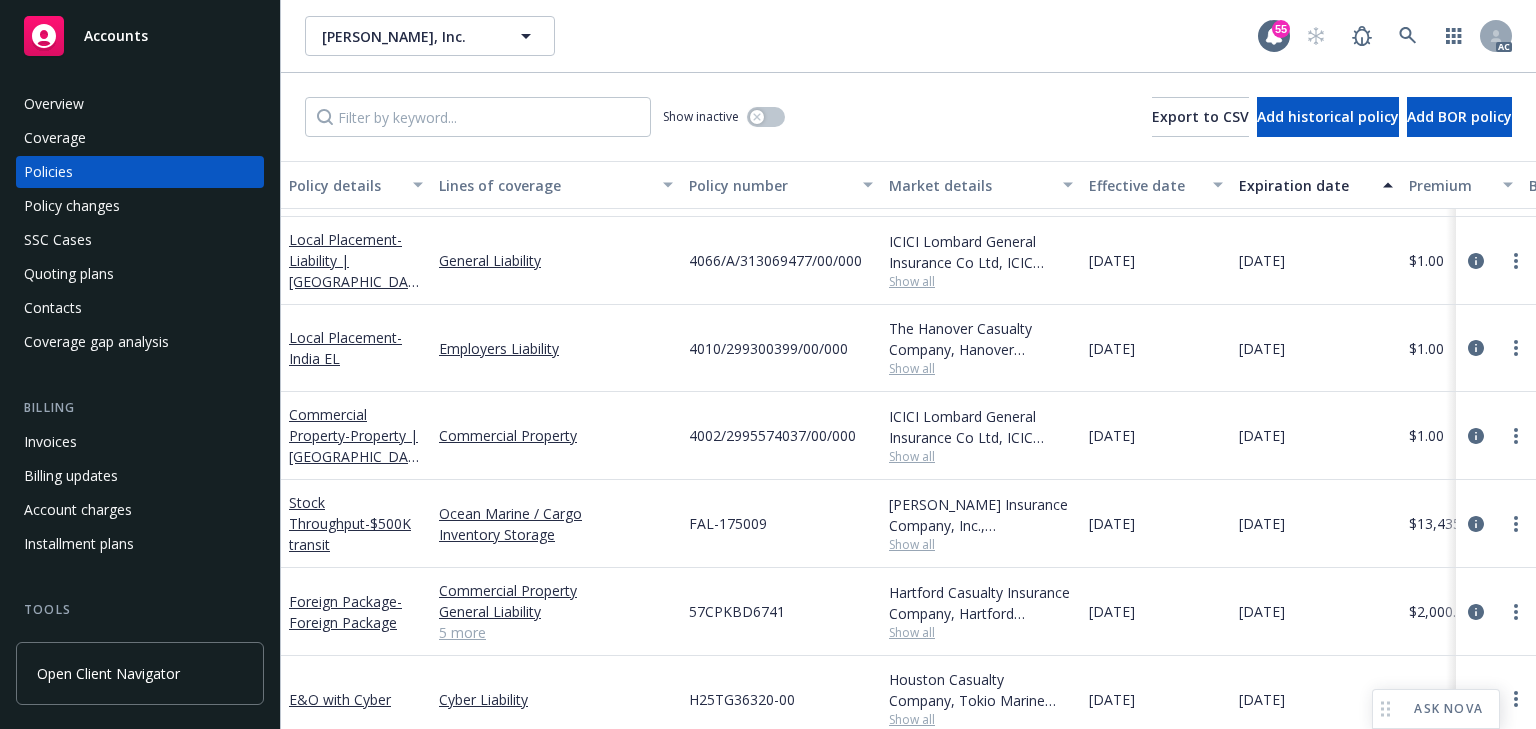 click on "Stock Throughput  -  $500K transit" at bounding box center [356, 524] 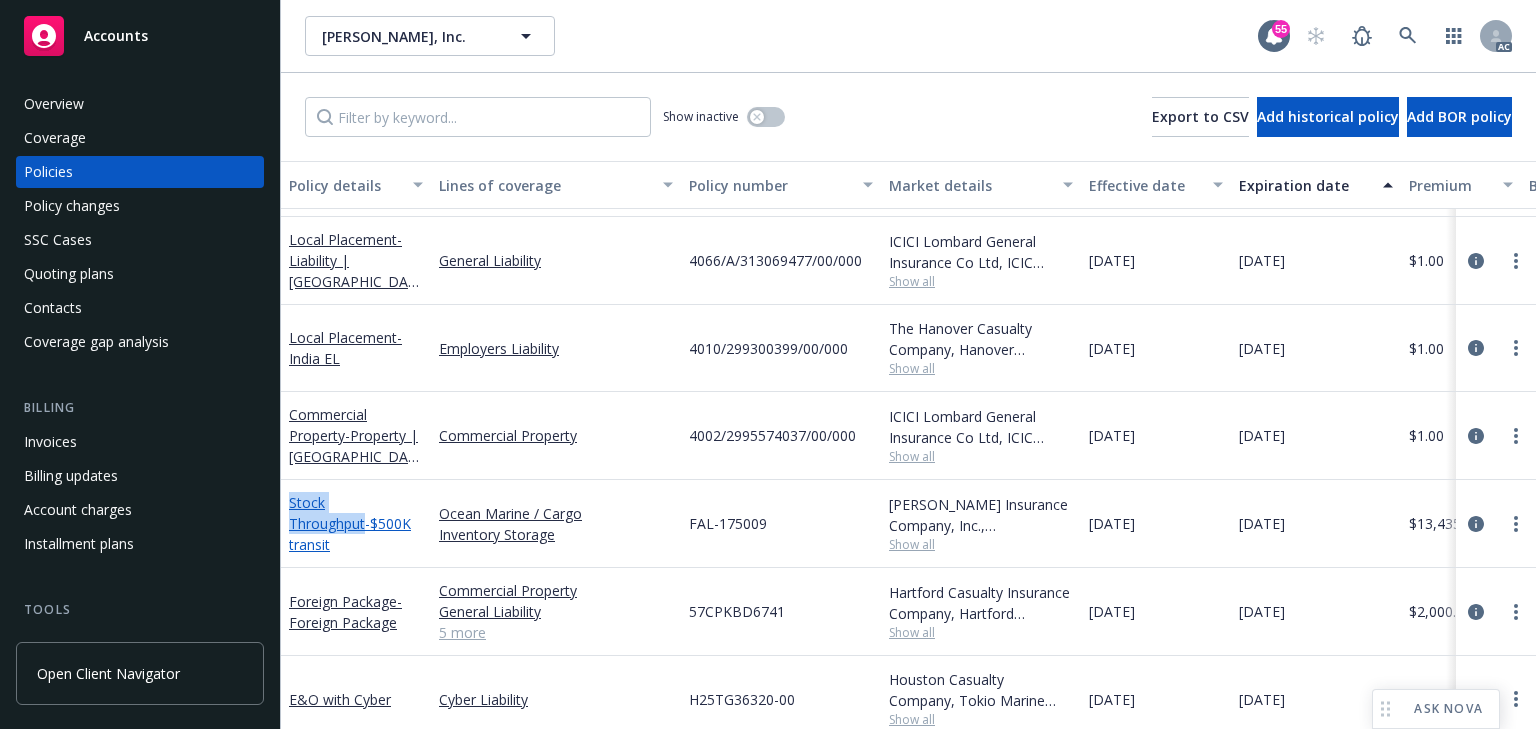 drag, startPoint x: 286, startPoint y: 491, endPoint x: 404, endPoint y: 516, distance: 120.61923 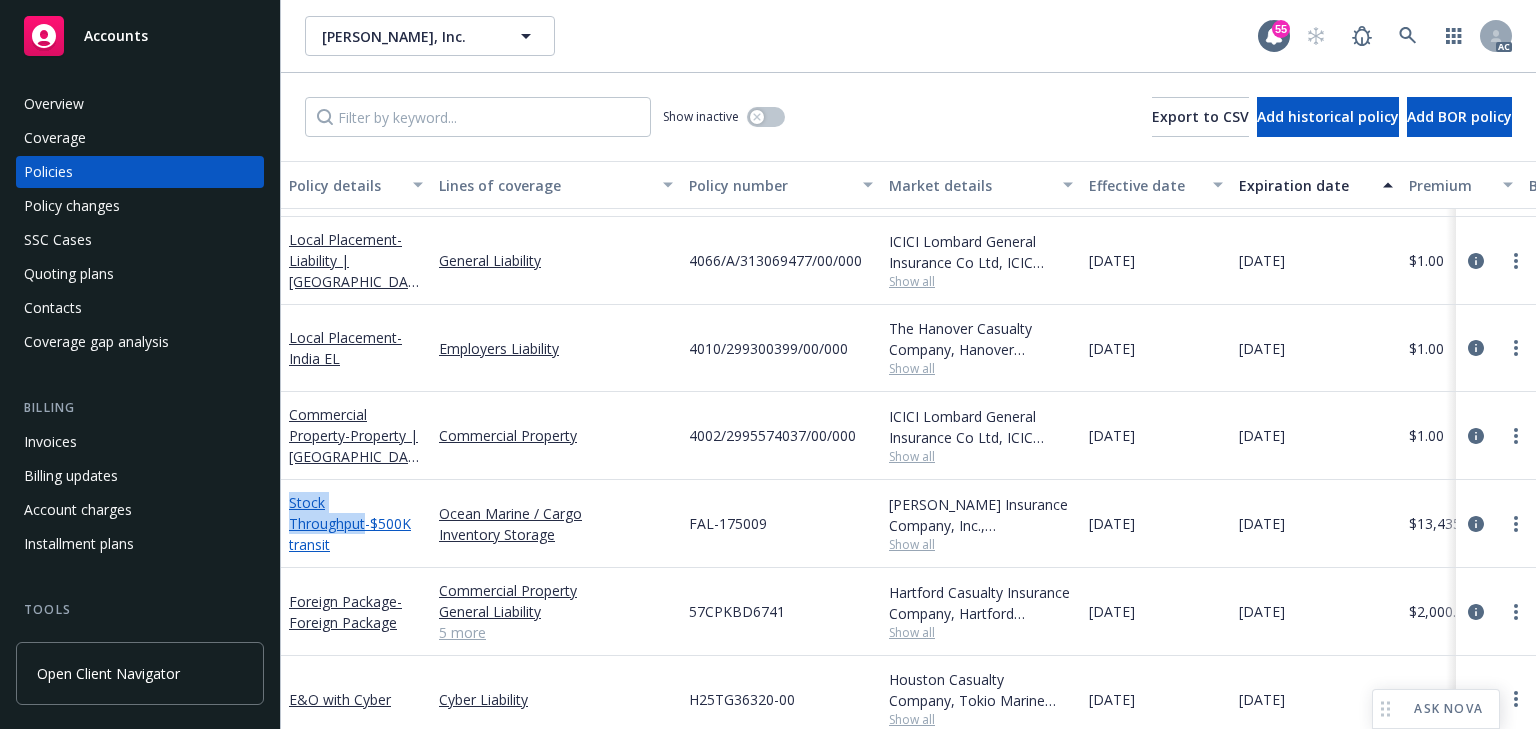 click on "Stock Throughput  -  $500K transit" at bounding box center (356, 524) 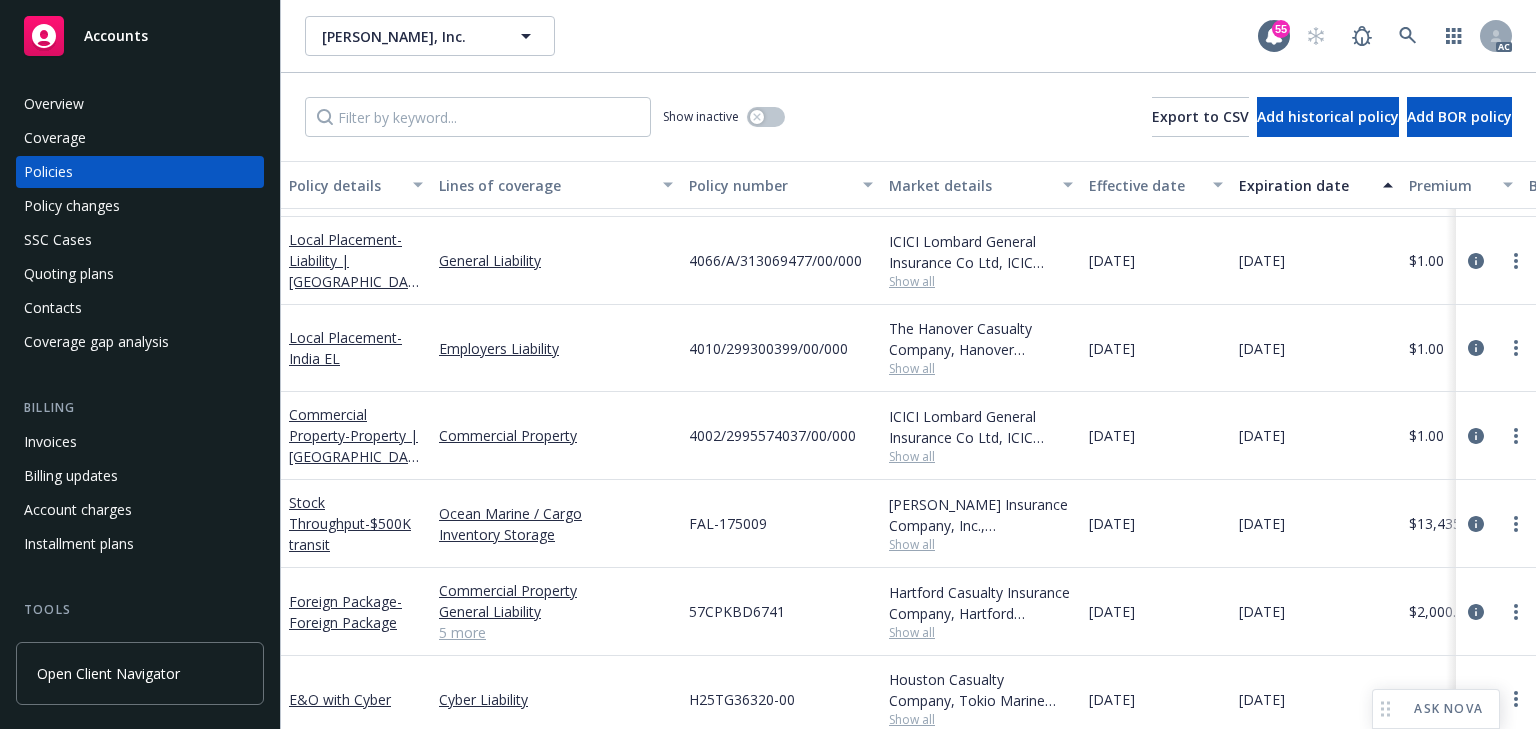 drag, startPoint x: 896, startPoint y: 542, endPoint x: 880, endPoint y: 563, distance: 26.400757 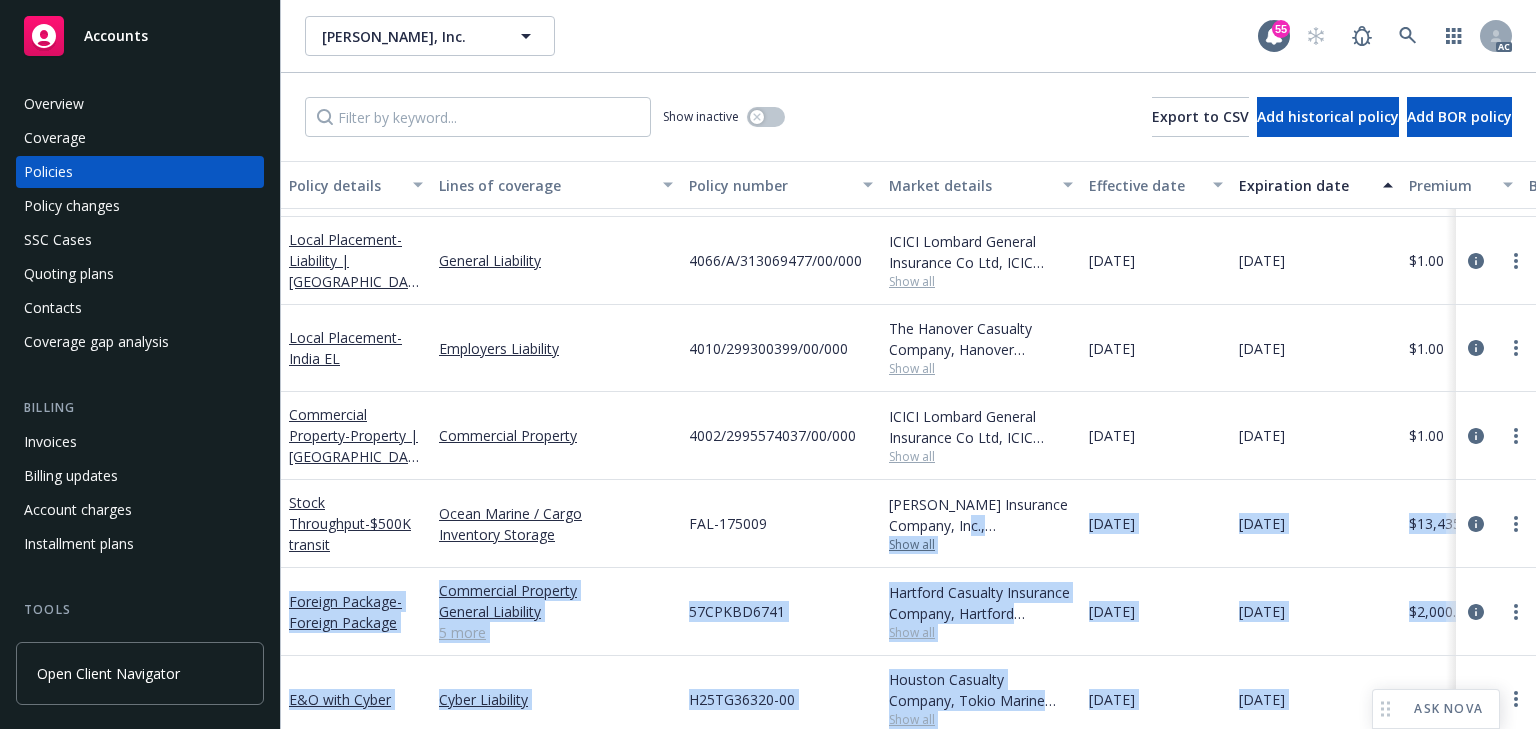 drag, startPoint x: 780, startPoint y: 444, endPoint x: 990, endPoint y: 542, distance: 231.74124 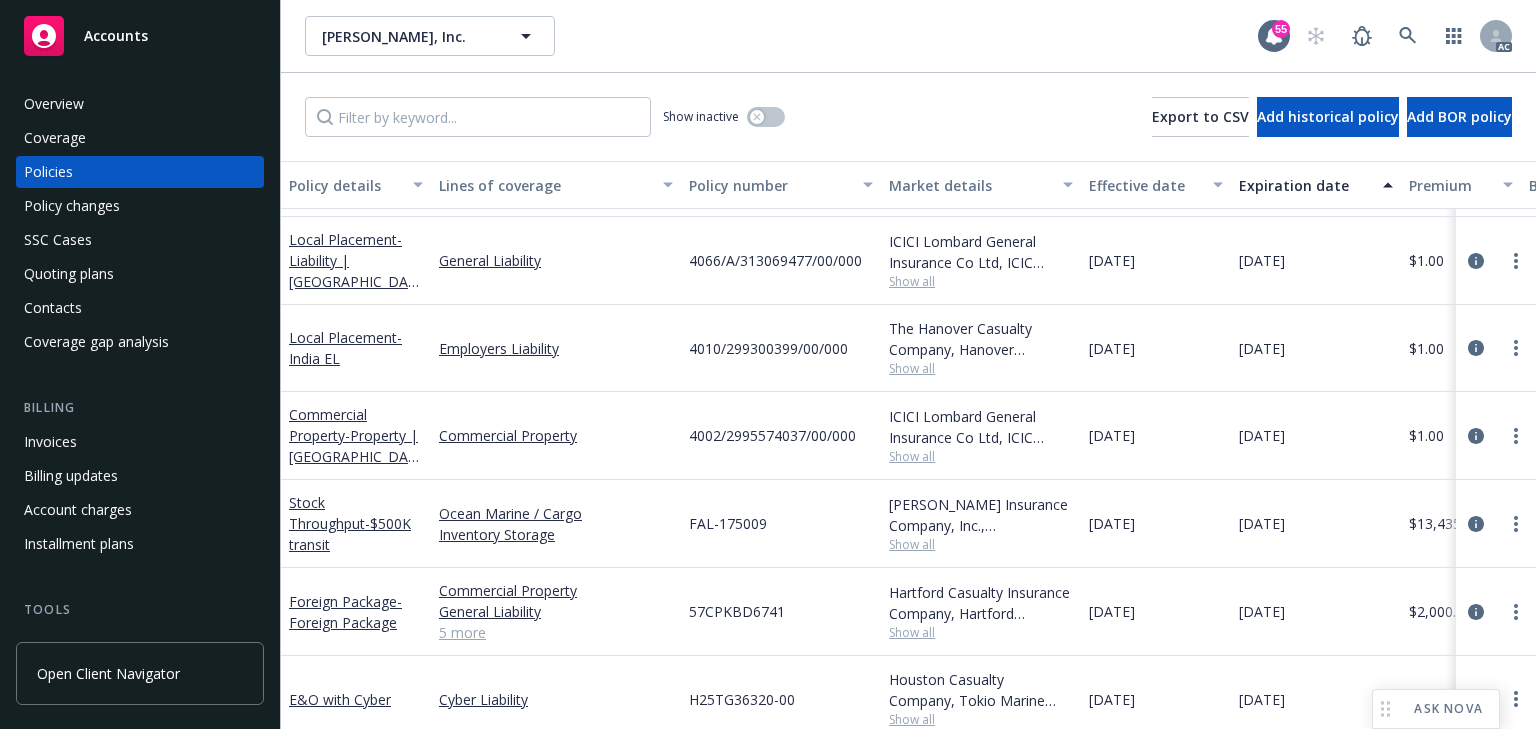 click on "FAL-175009" at bounding box center [781, 524] 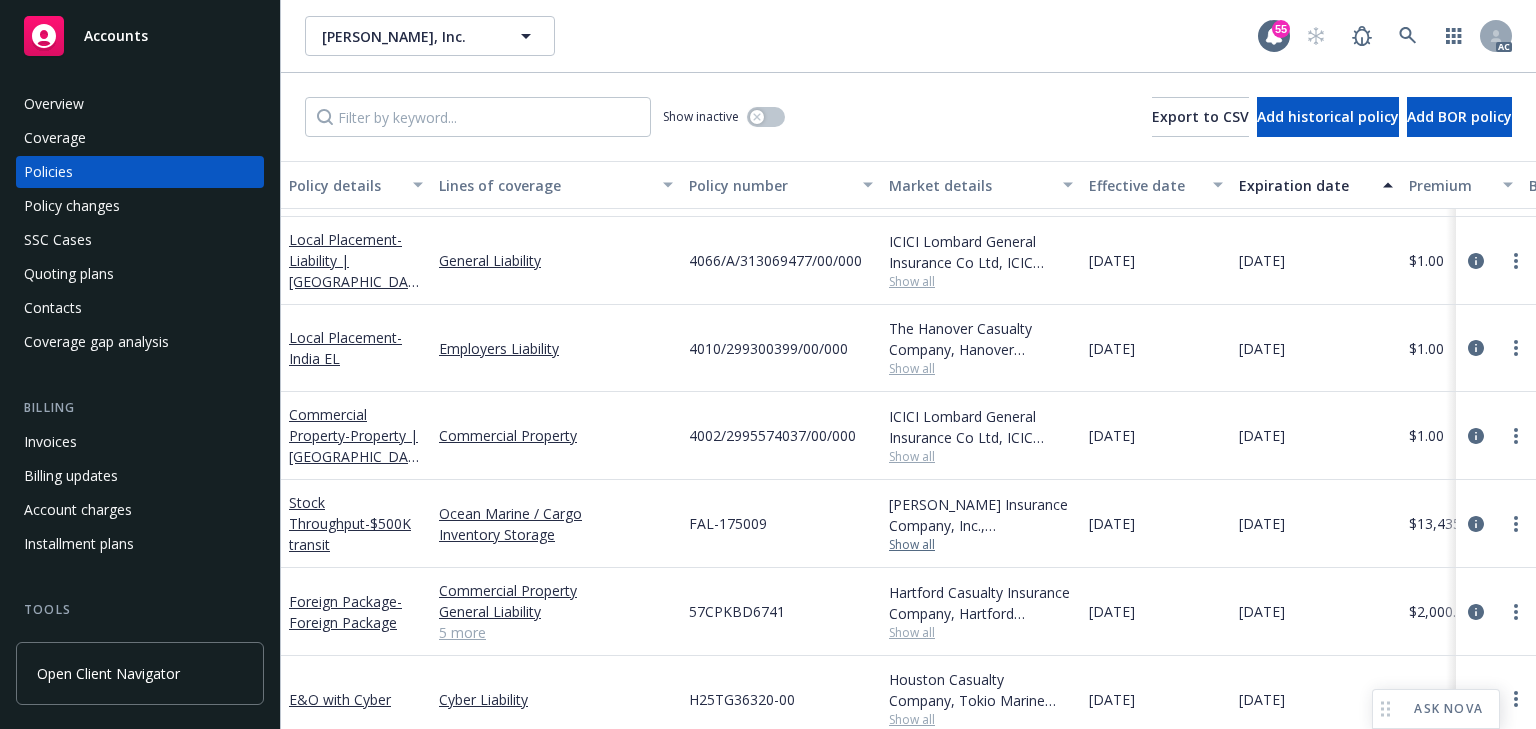 click on "Show all" at bounding box center [981, 545] 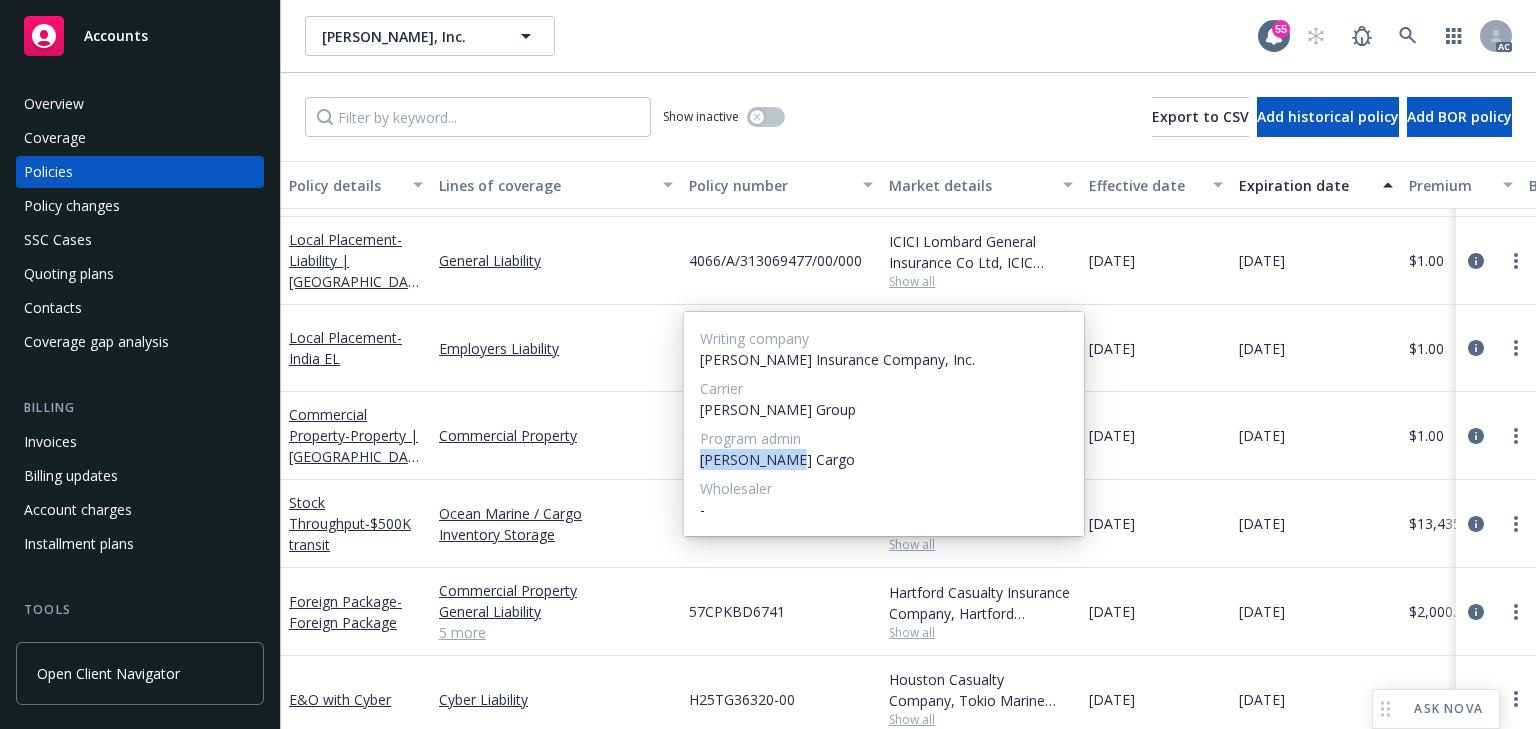 drag, startPoint x: 784, startPoint y: 460, endPoint x: 692, endPoint y: 459, distance: 92.00543 